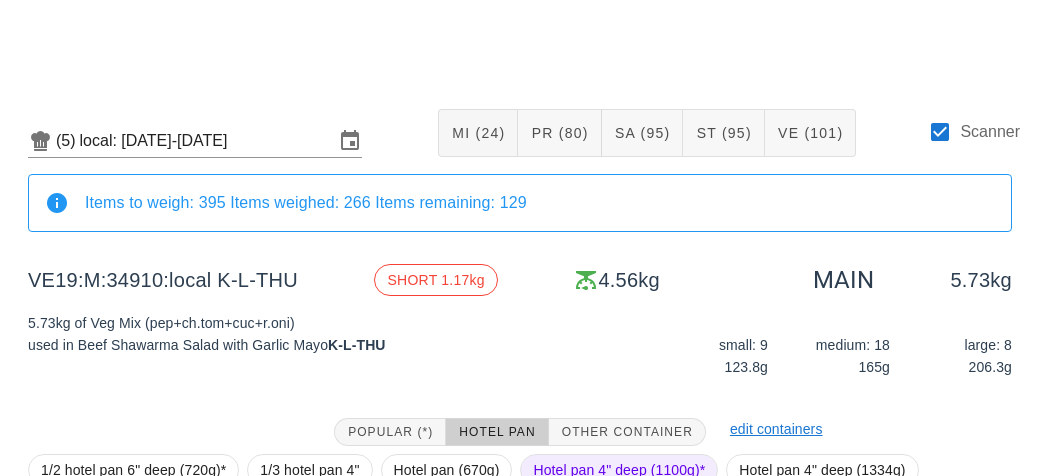 scroll, scrollTop: 272, scrollLeft: 0, axis: vertical 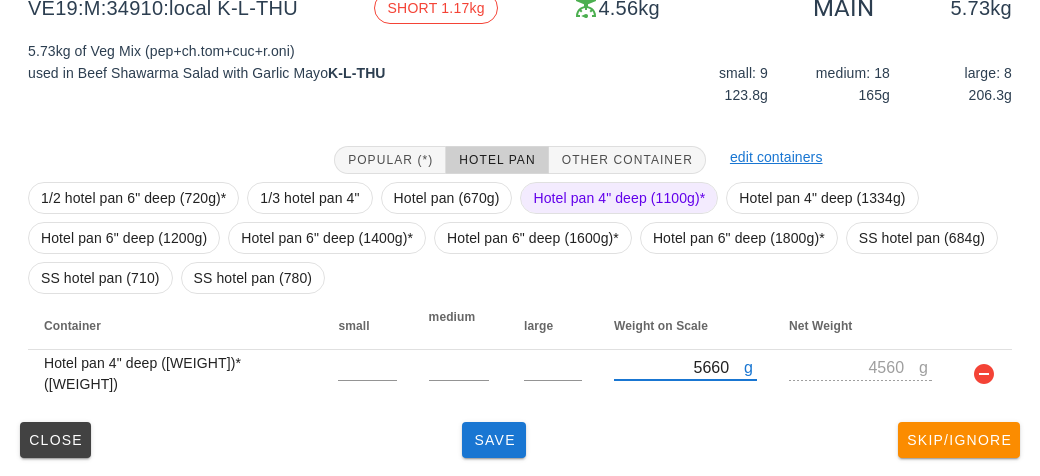 type on "5660" 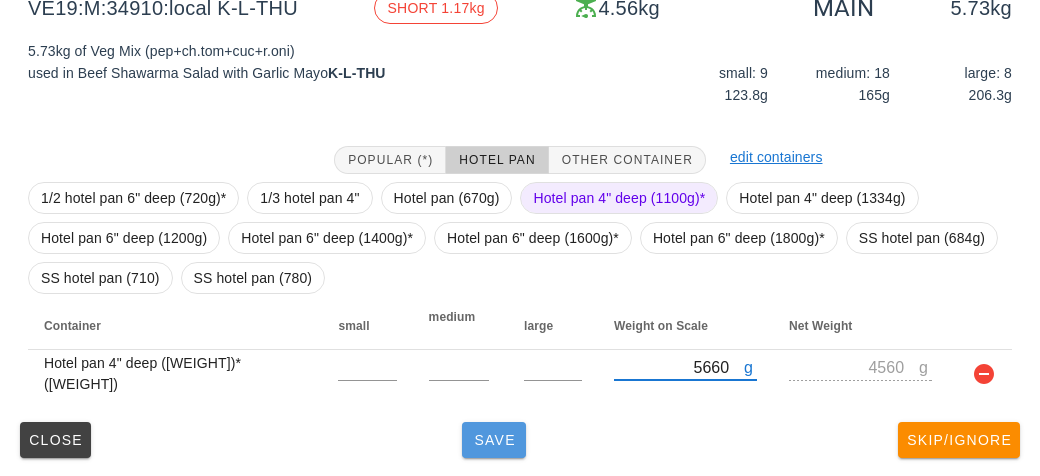click on "Save" at bounding box center [494, 440] 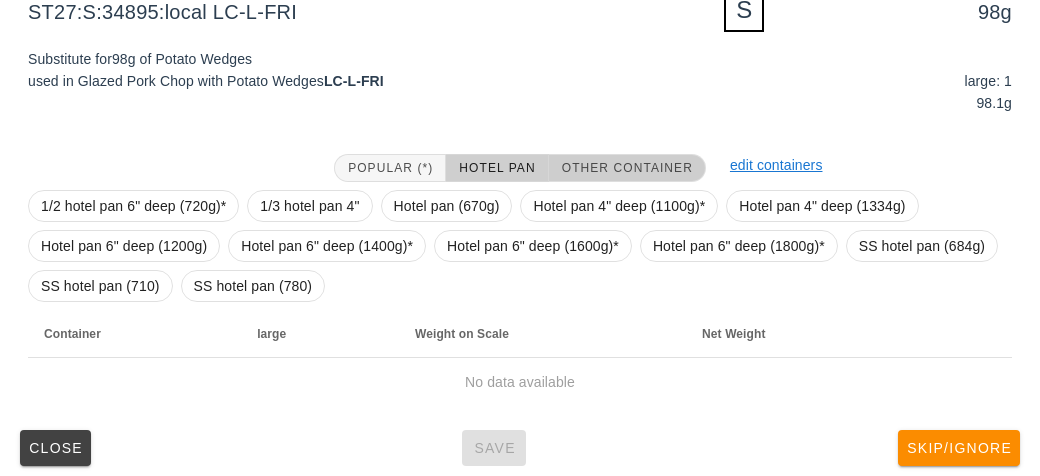 click on "Other Container" at bounding box center (627, 168) 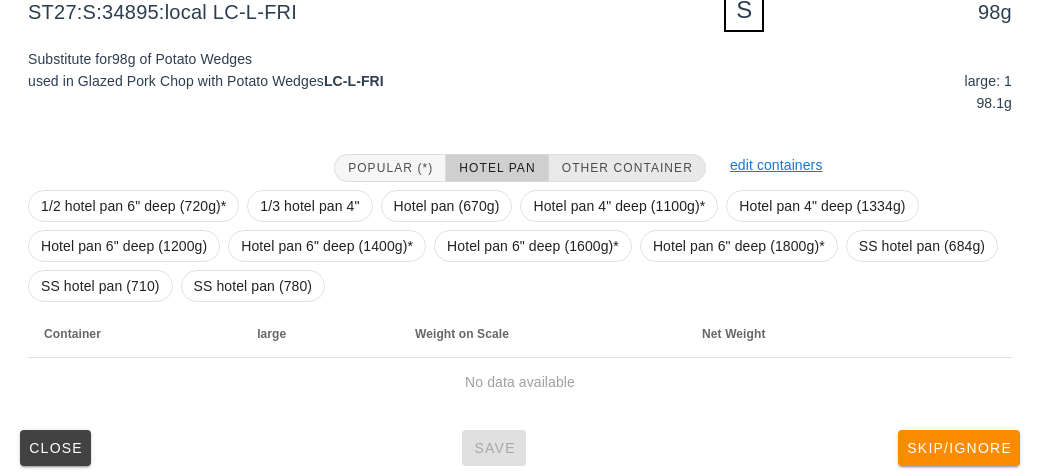 scroll, scrollTop: 240, scrollLeft: 0, axis: vertical 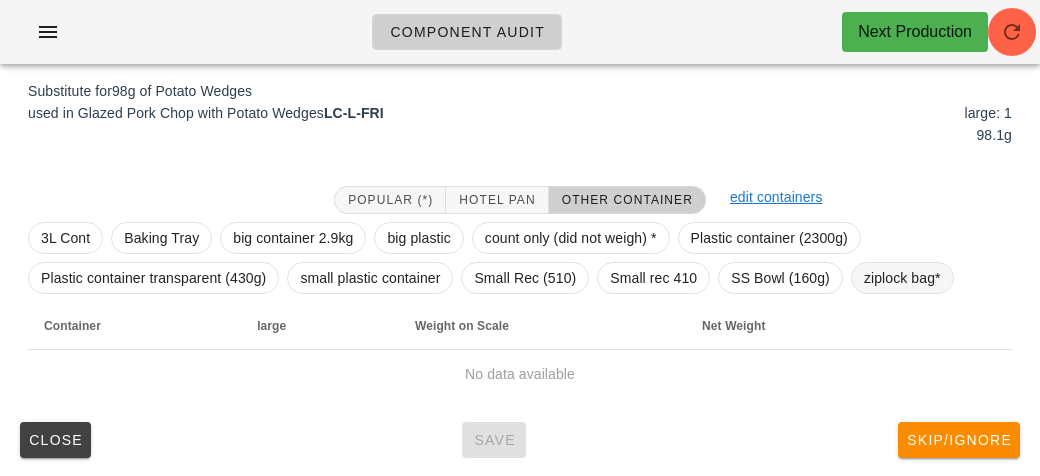 click on "ziplock bag*" at bounding box center (902, 278) 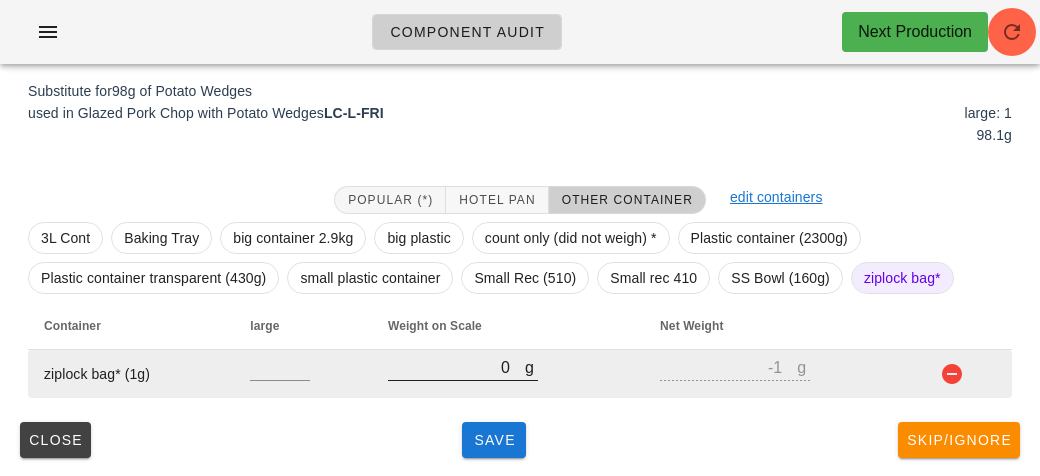 click on "0" at bounding box center (456, 367) 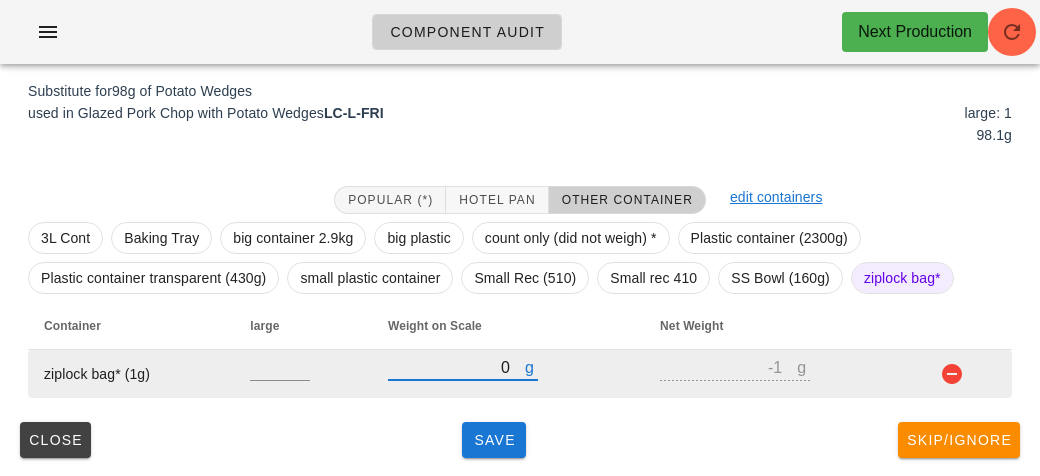 type on "10" 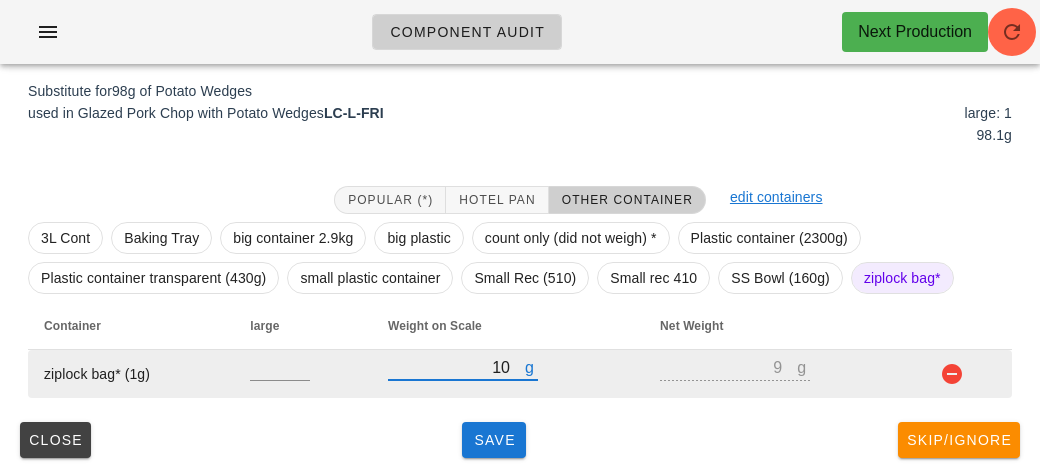 type on "140" 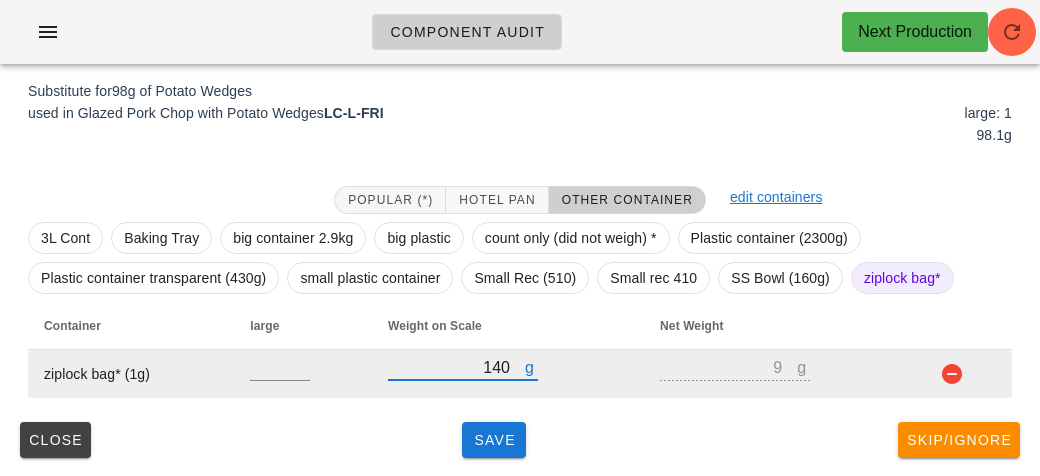 type on "139" 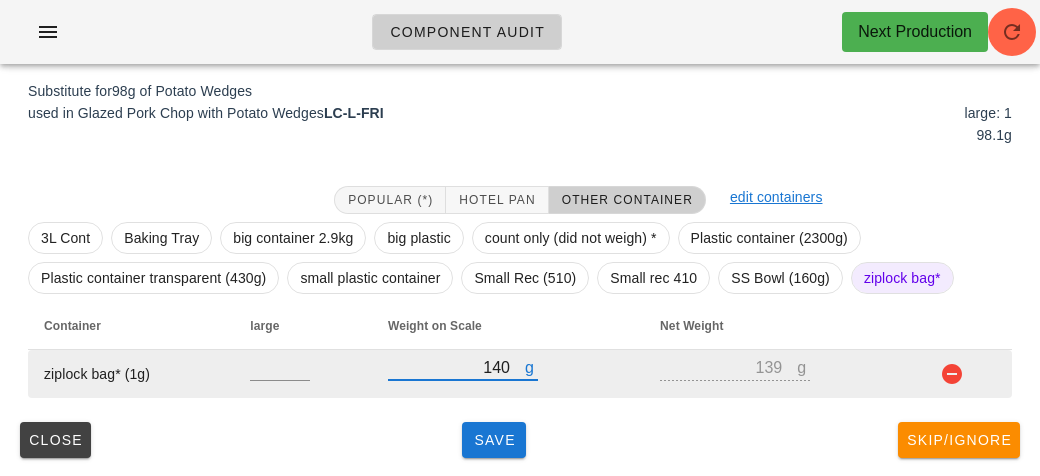 type on "140" 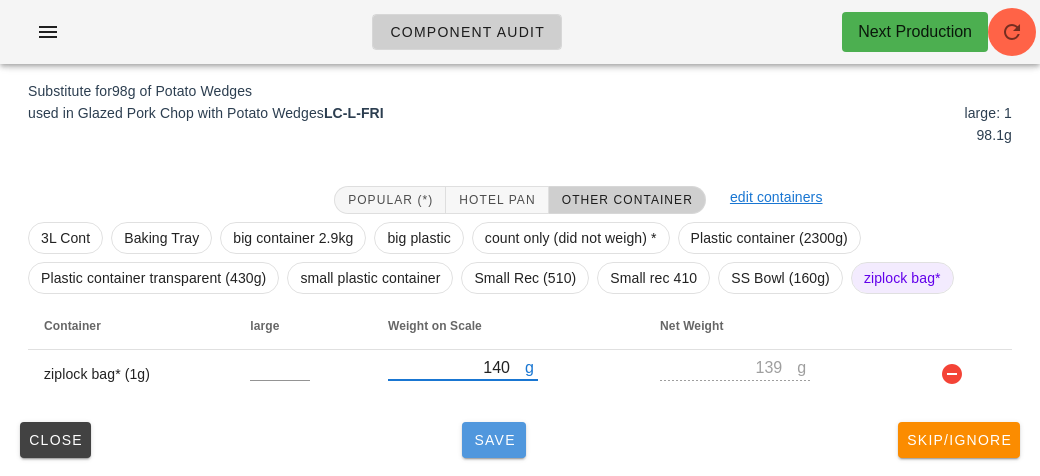 click on "Save" at bounding box center (494, 440) 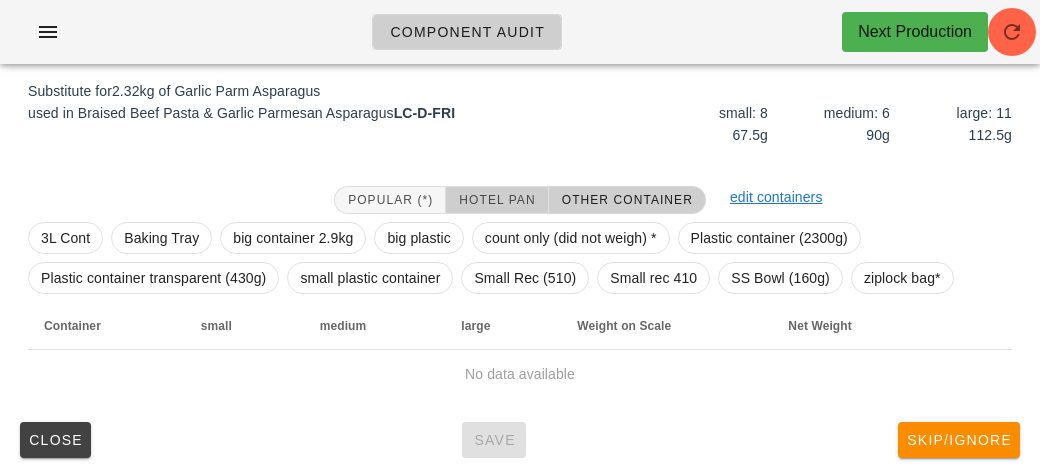 click on "Hotel Pan" at bounding box center [496, 200] 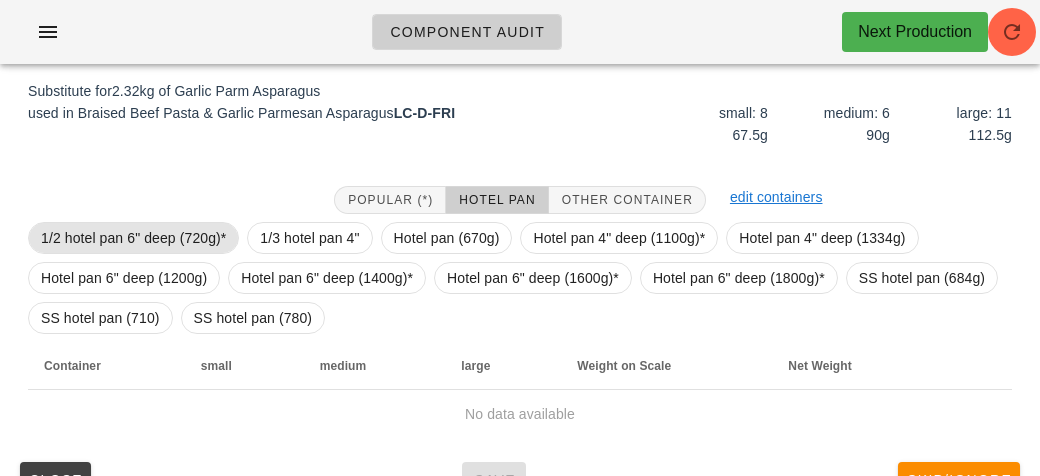 click on "1/2 hotel pan 6" deep (720g)*" at bounding box center (133, 238) 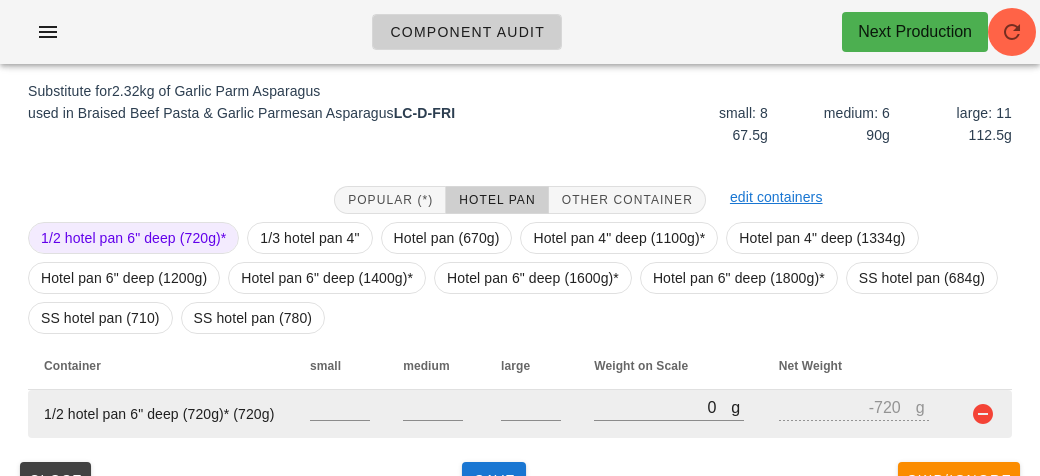 click at bounding box center [983, 414] 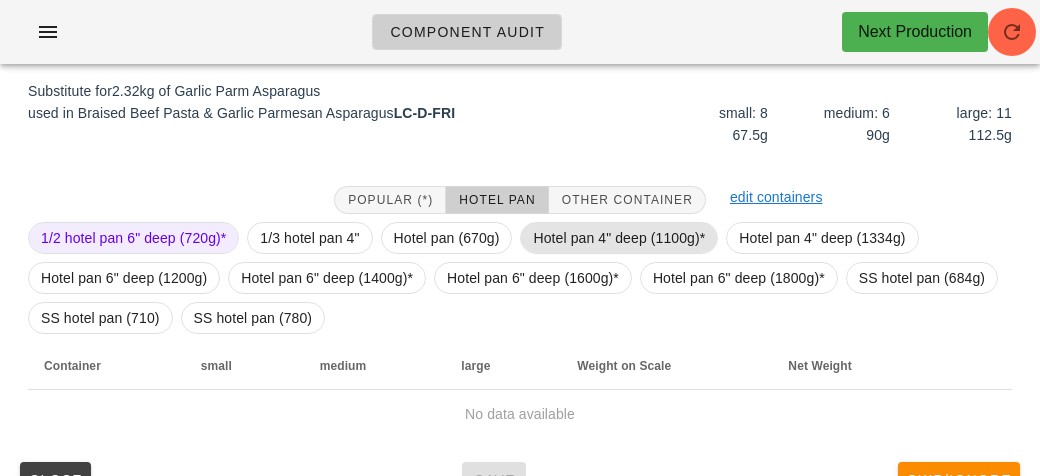 click on "Hotel pan 4" deep (1100g)*" at bounding box center (619, 238) 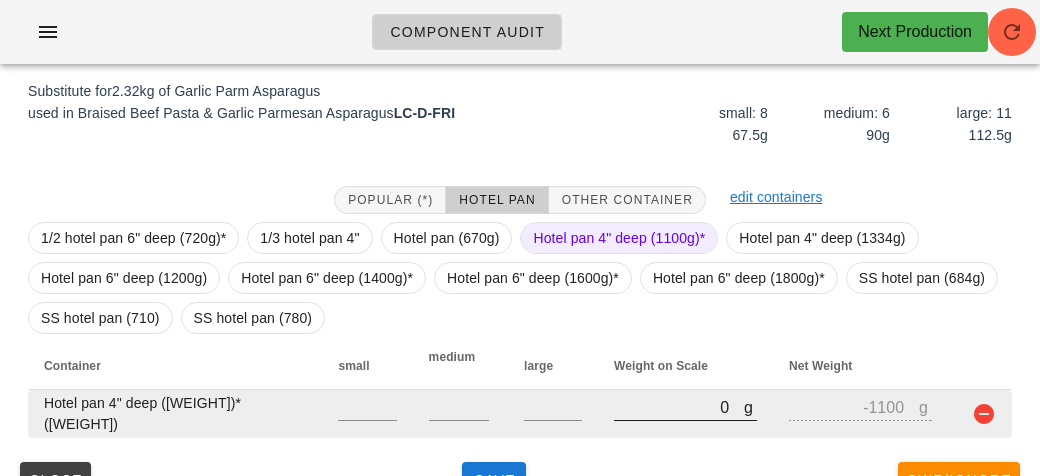 click on "0" at bounding box center [679, 407] 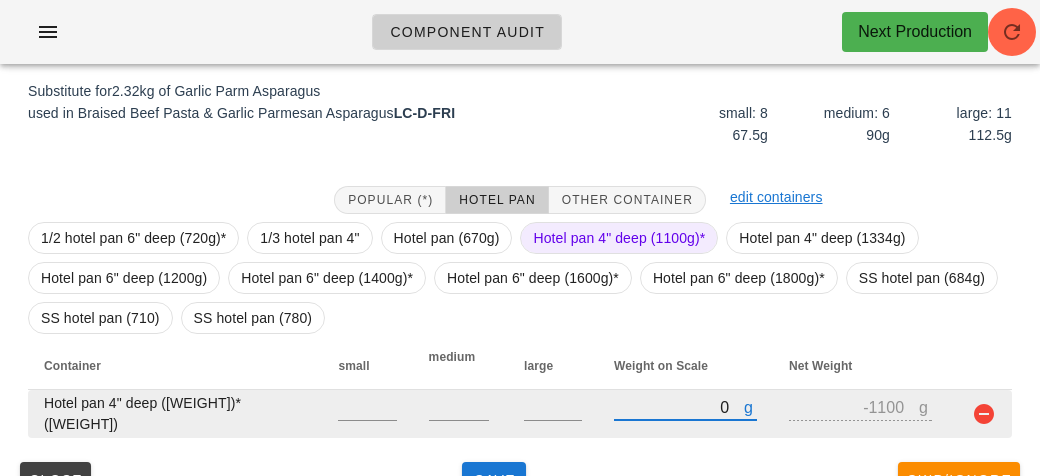 type on "20" 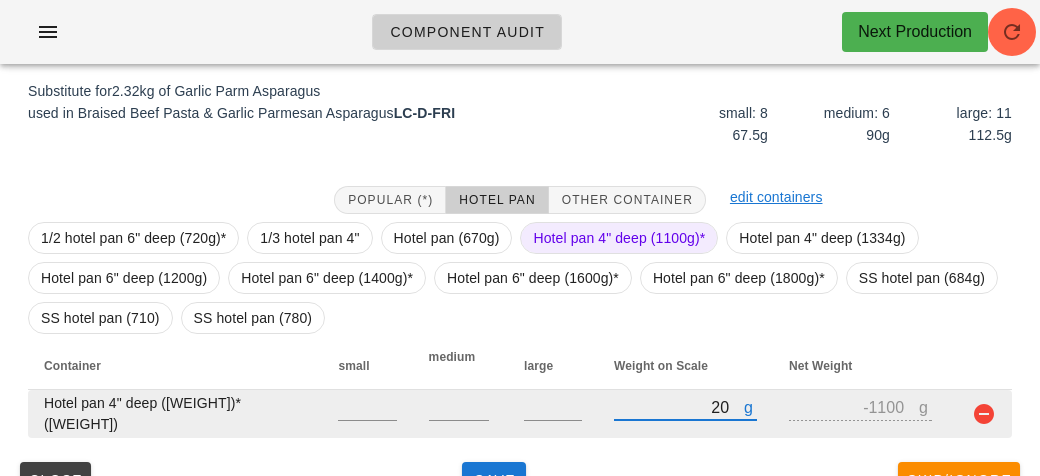 type on "-1080" 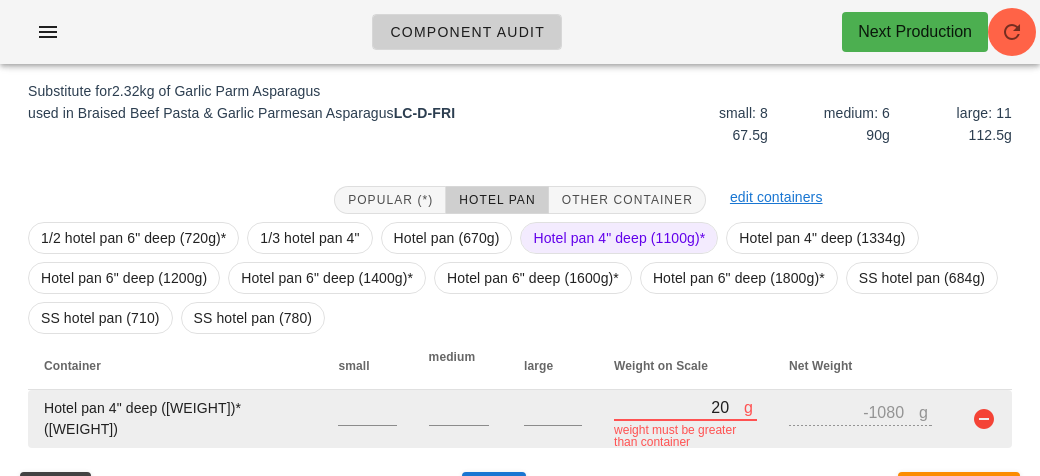 type on "290" 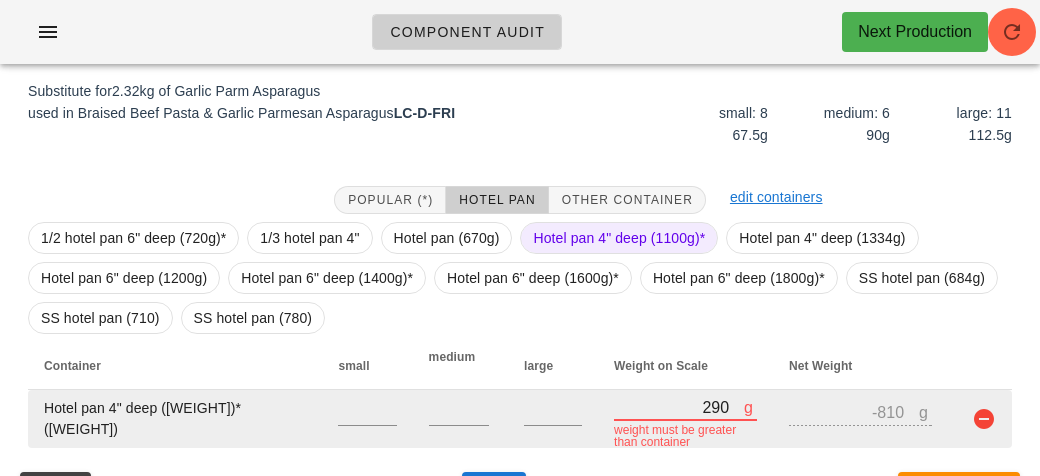 type on "2970" 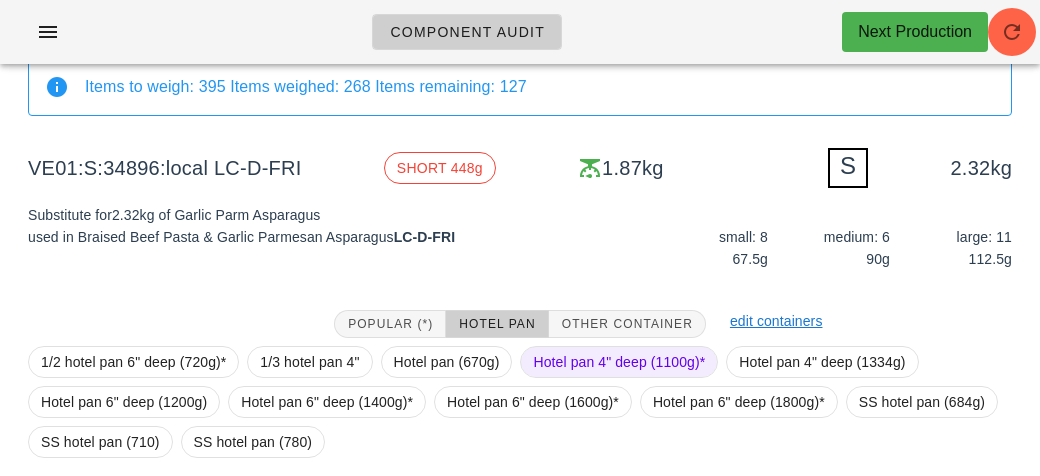 scroll, scrollTop: 280, scrollLeft: 0, axis: vertical 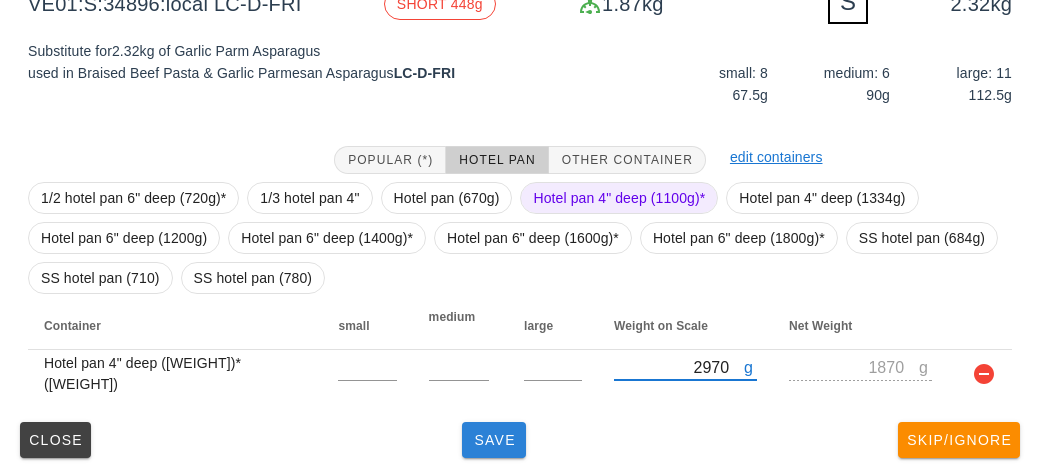type on "2970" 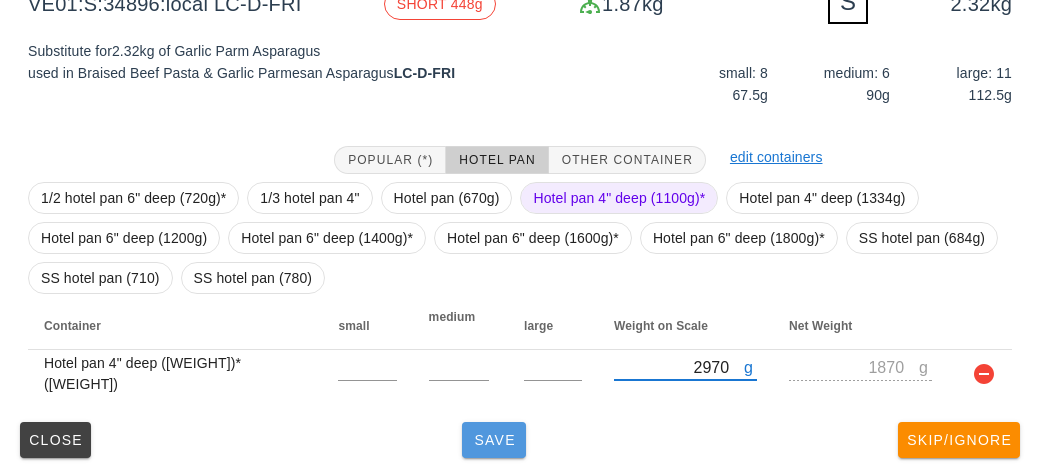 click on "Save" at bounding box center (494, 440) 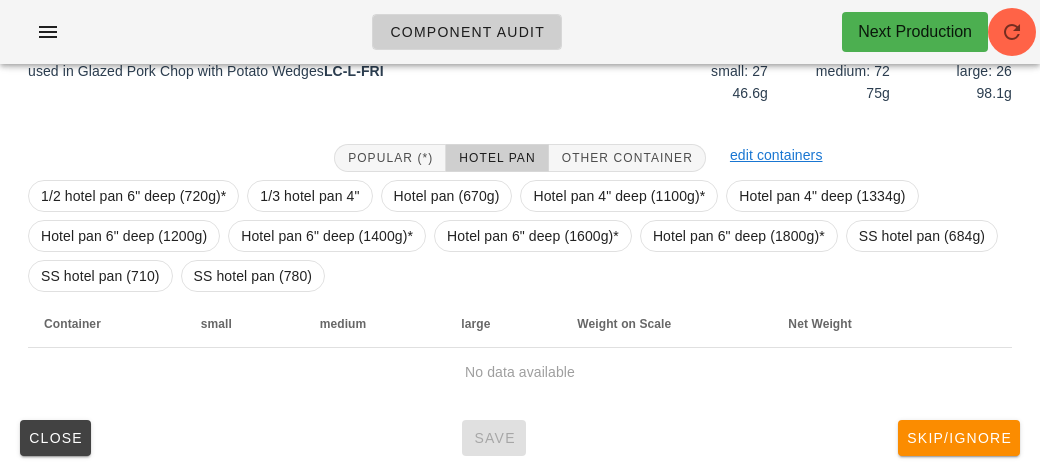 scroll, scrollTop: 272, scrollLeft: 0, axis: vertical 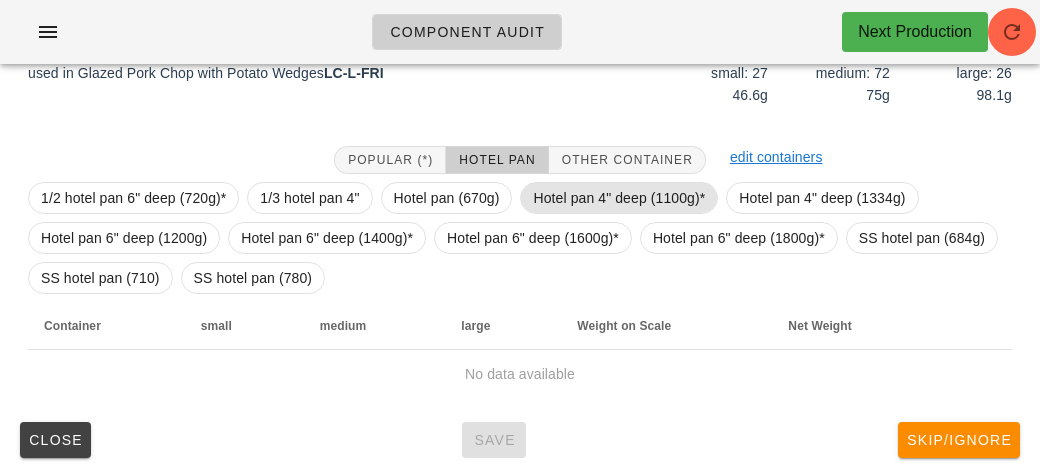 click on "Hotel pan 4" deep (1100g)*" at bounding box center (619, 198) 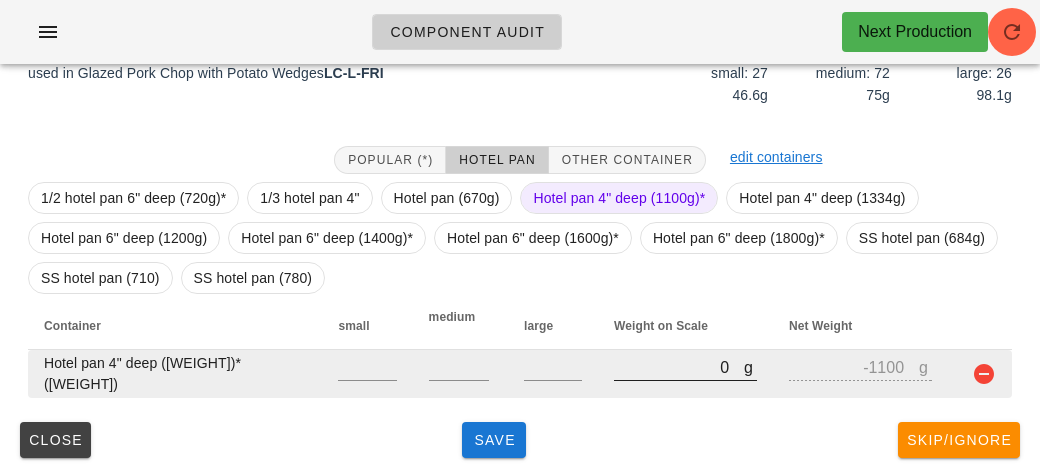 click on "0" at bounding box center [679, 367] 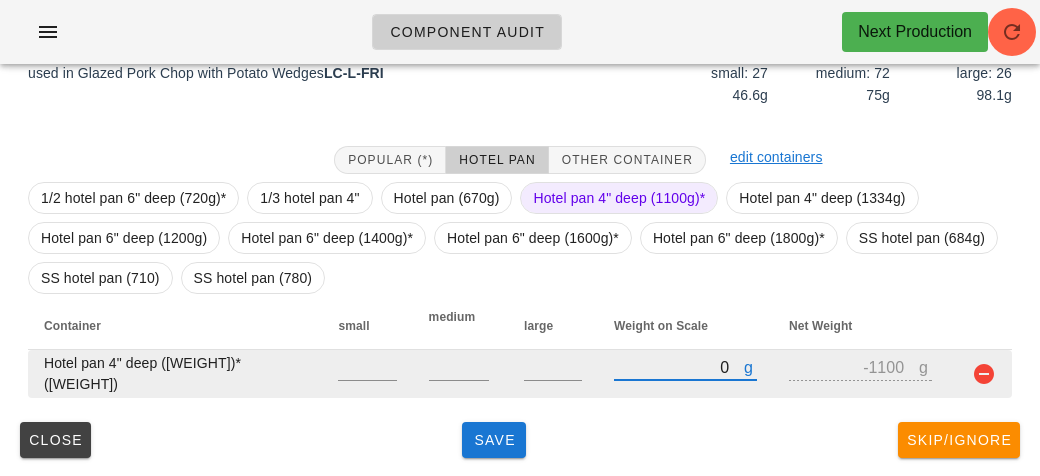 type on "90" 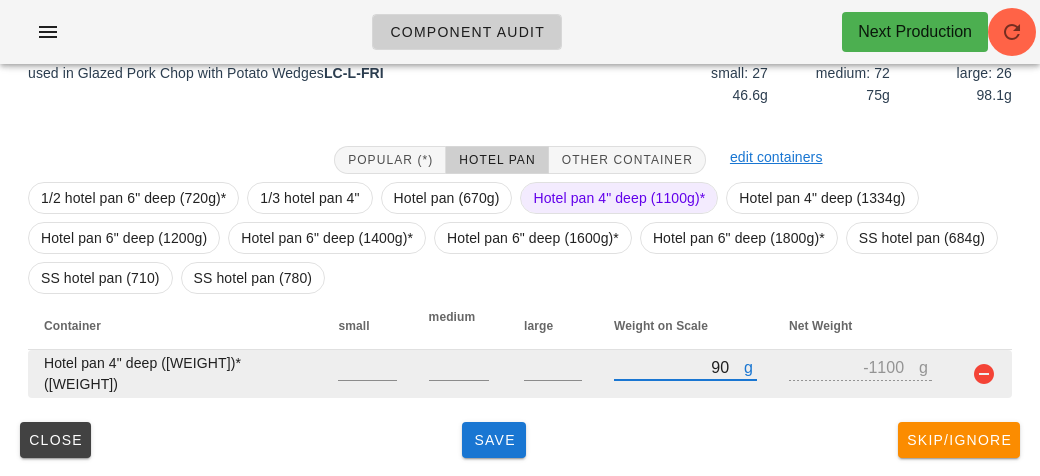 type on "-1010" 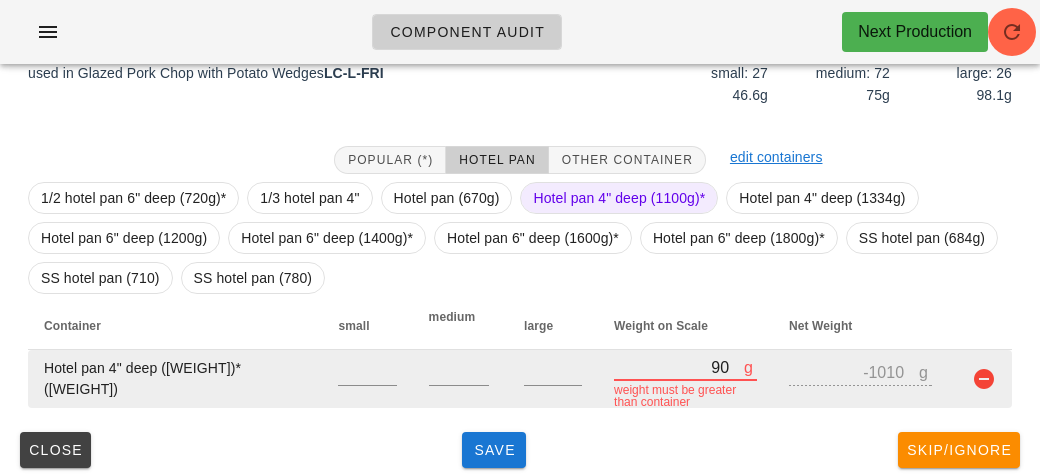 type on "990" 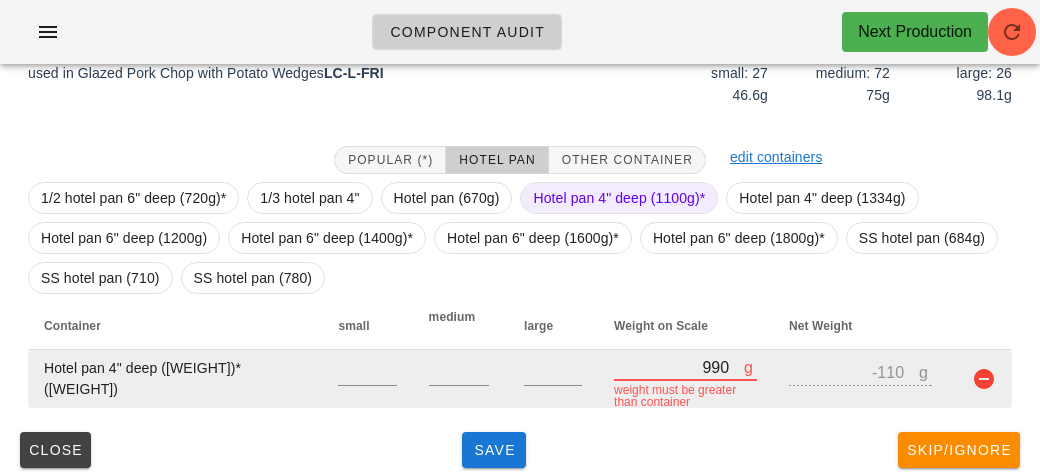 type on "9970" 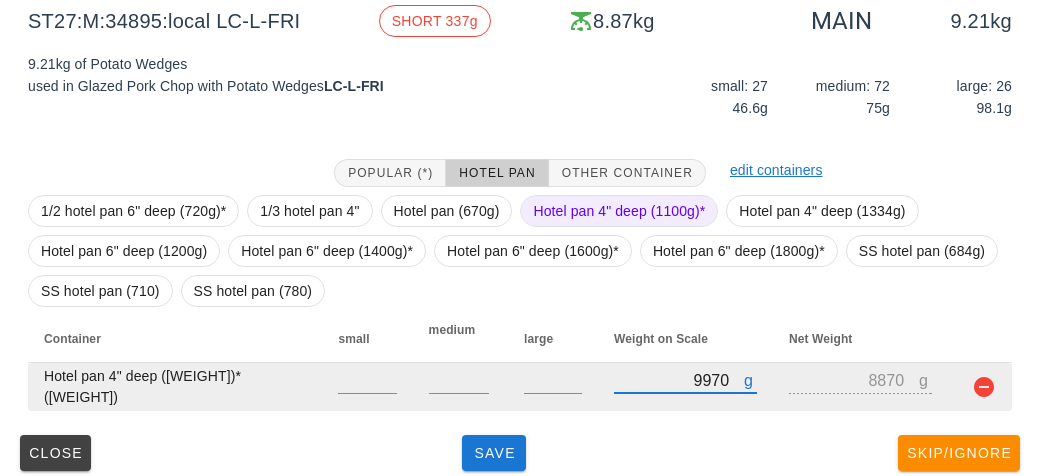 scroll, scrollTop: 261, scrollLeft: 0, axis: vertical 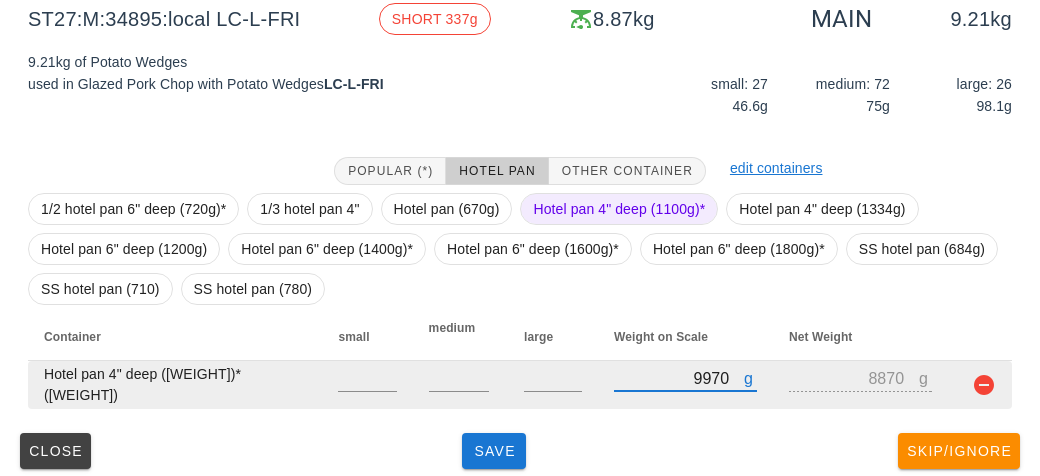 type on "9970" 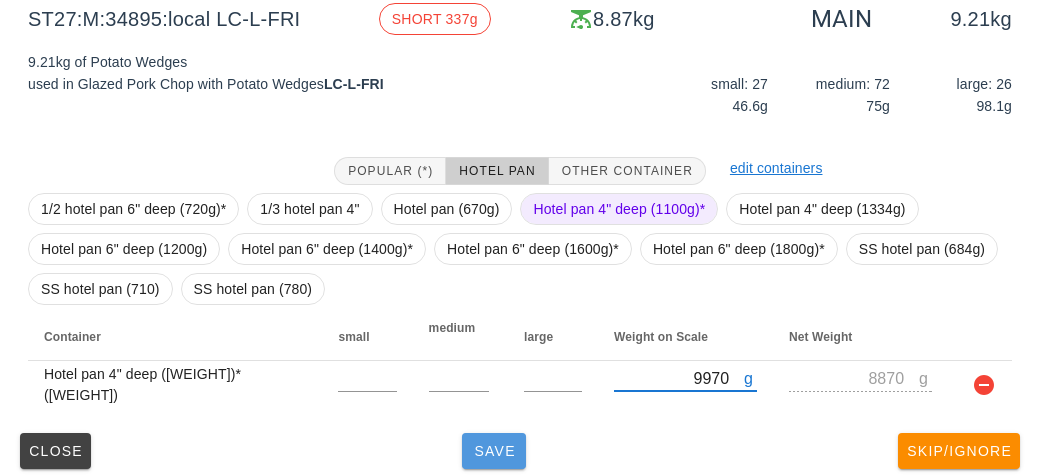 click on "Save" at bounding box center [494, 451] 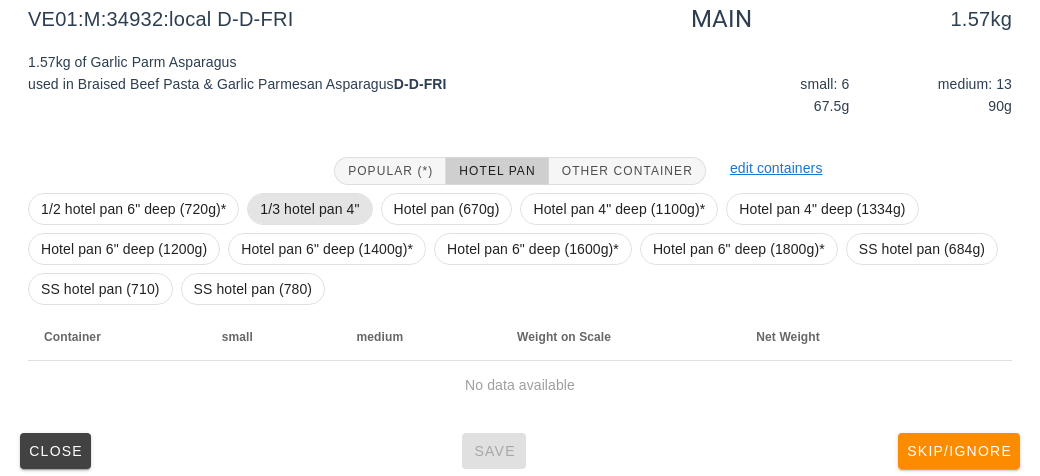 click on "1/3 hotel pan 4"" at bounding box center [309, 209] 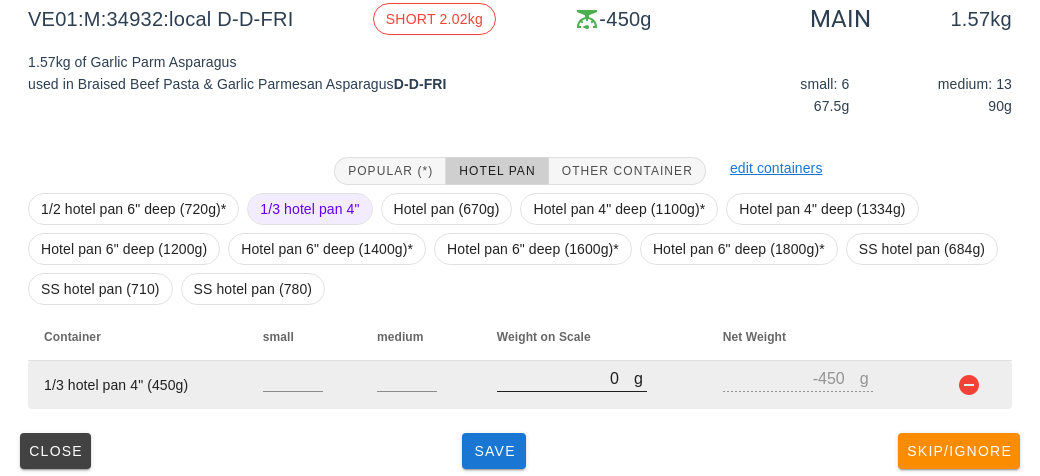 click on "0" at bounding box center [565, 378] 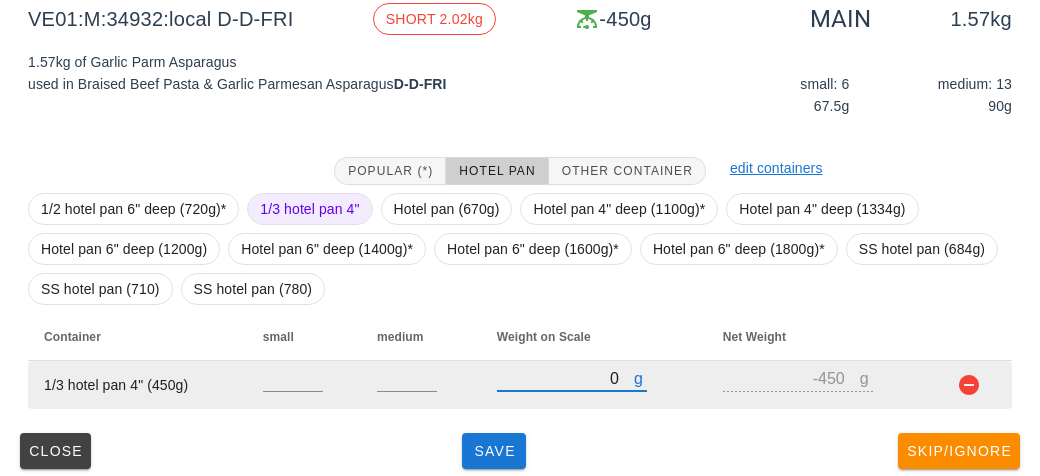 type on "20" 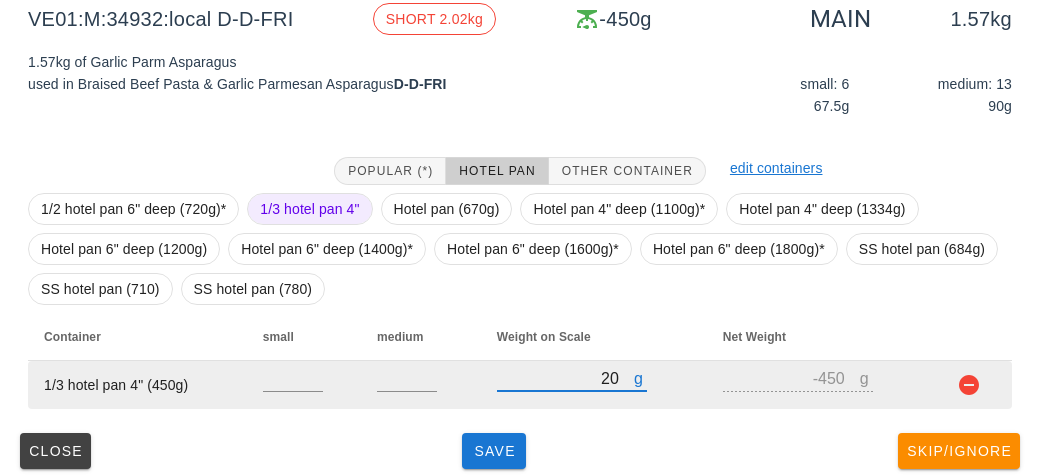 type on "-430" 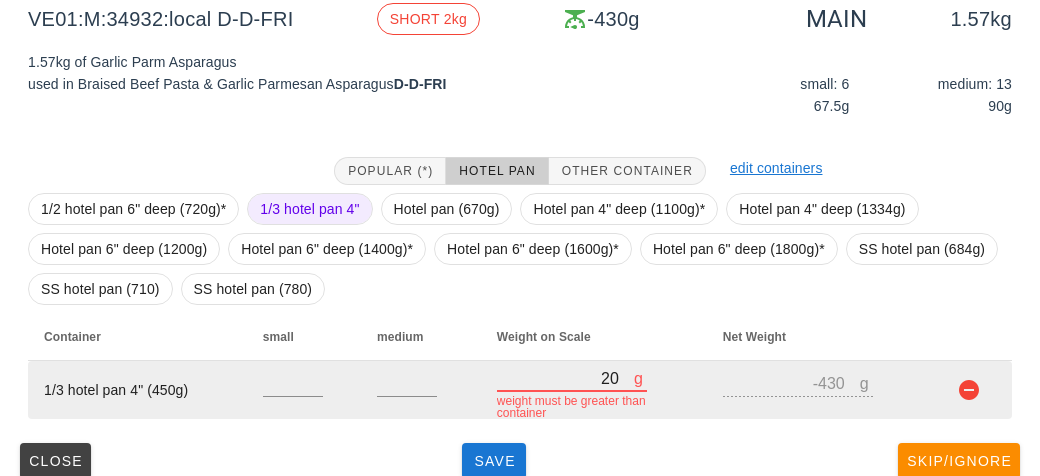 type on "200" 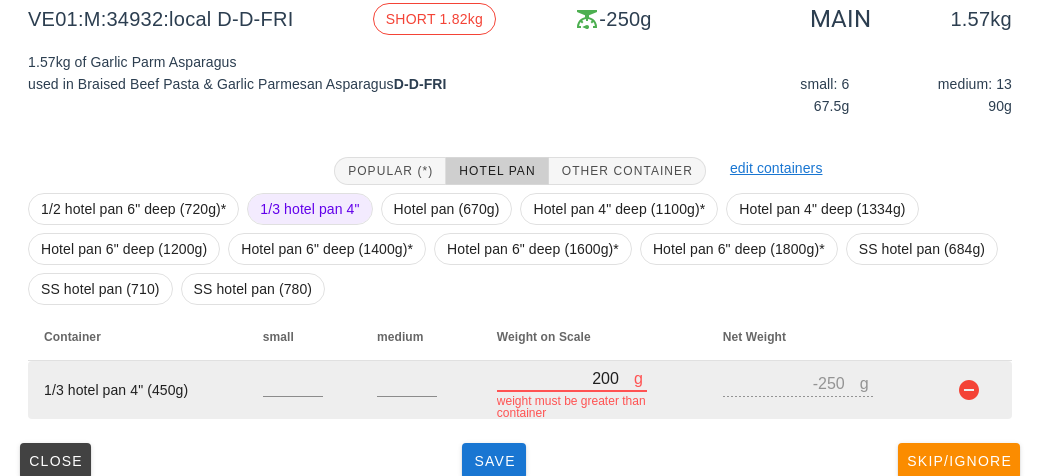type on "2090" 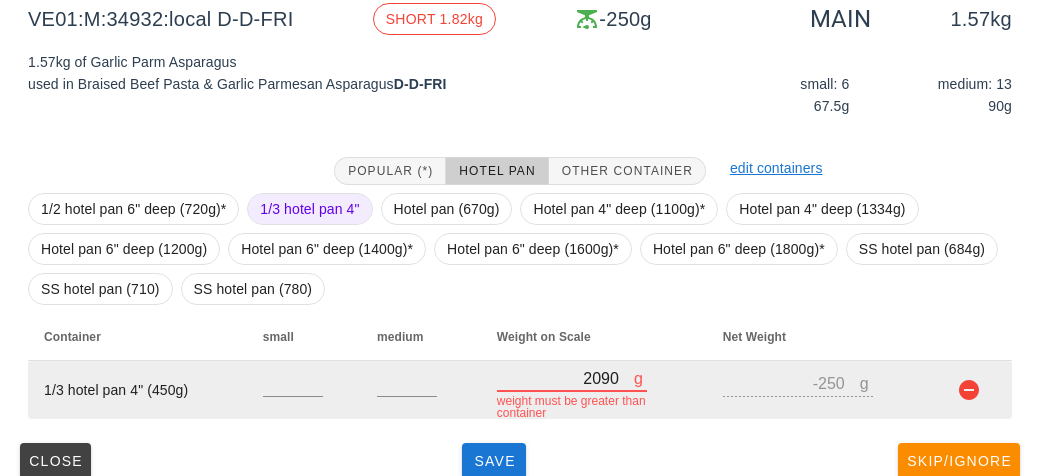 type on "1640" 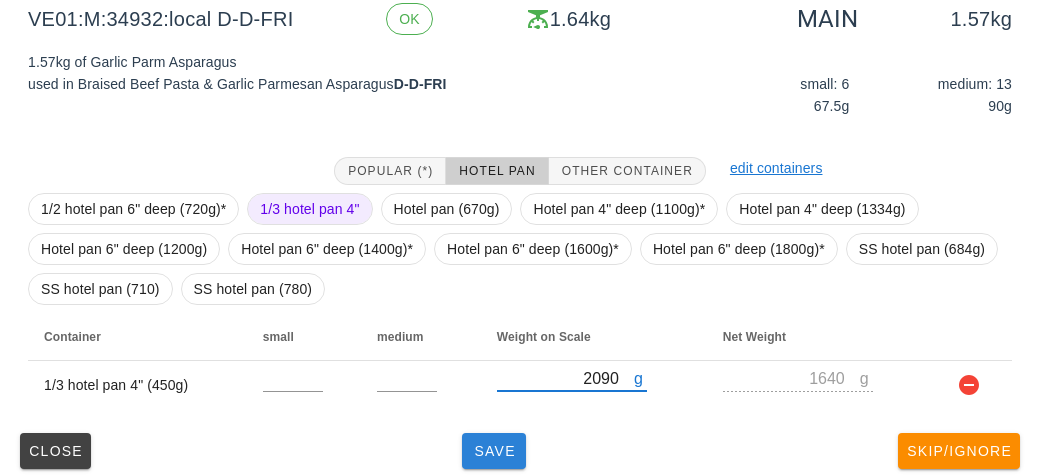 type on "2090" 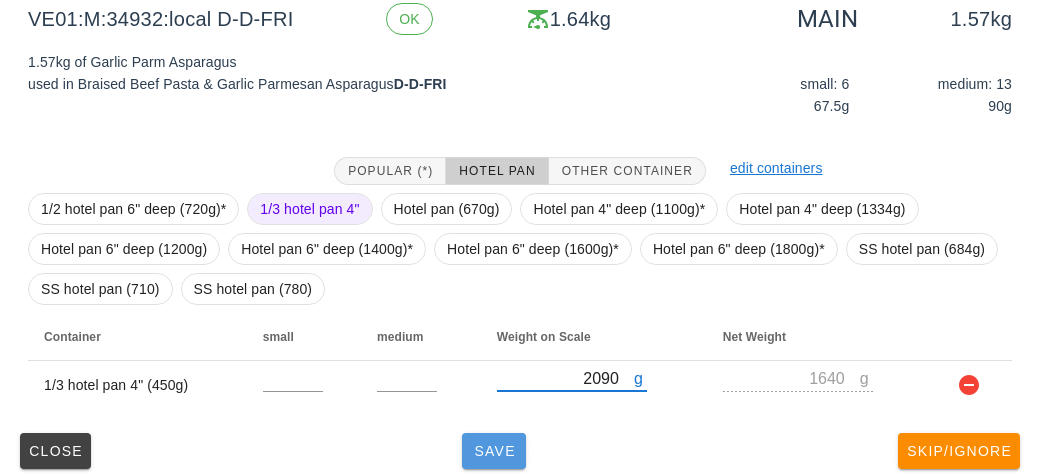 click on "Save" at bounding box center (494, 451) 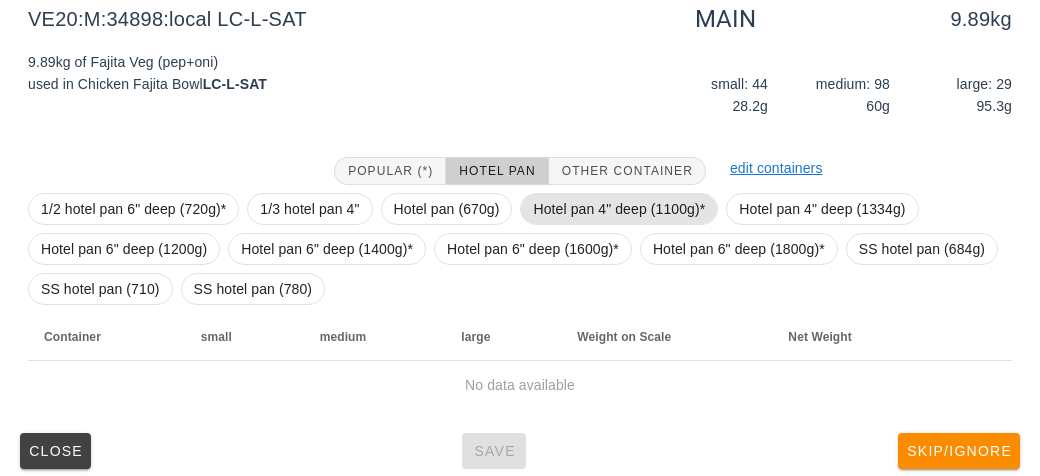 click on "Hotel pan 4" deep (1100g)*" at bounding box center (619, 209) 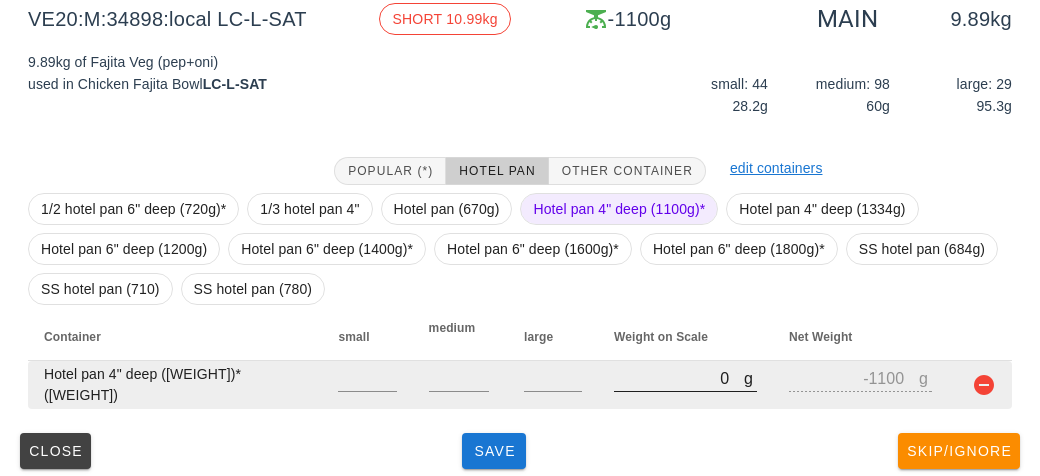 click on "0" at bounding box center (679, 378) 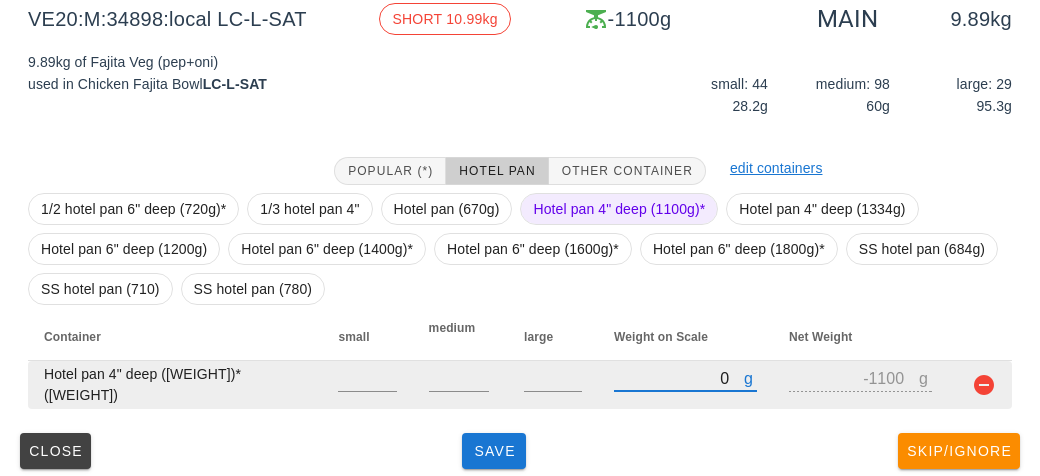 type on "10" 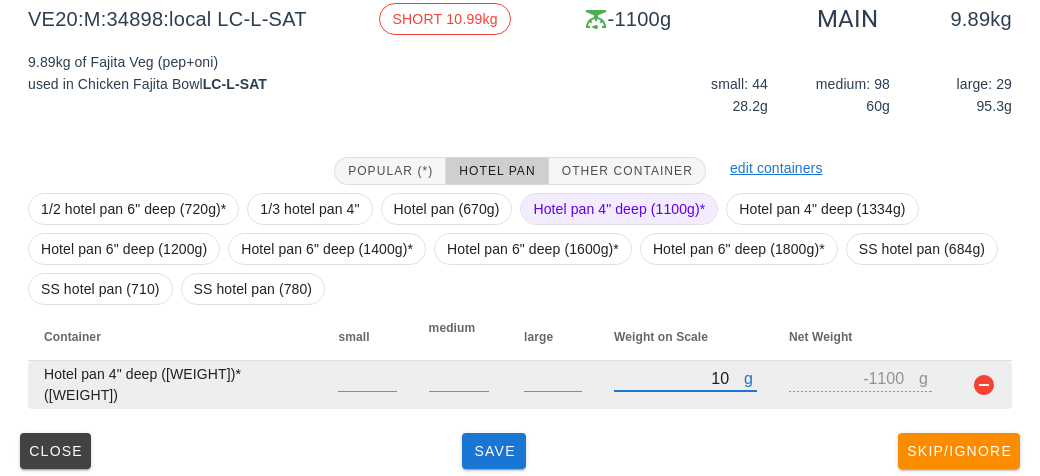type on "-1090" 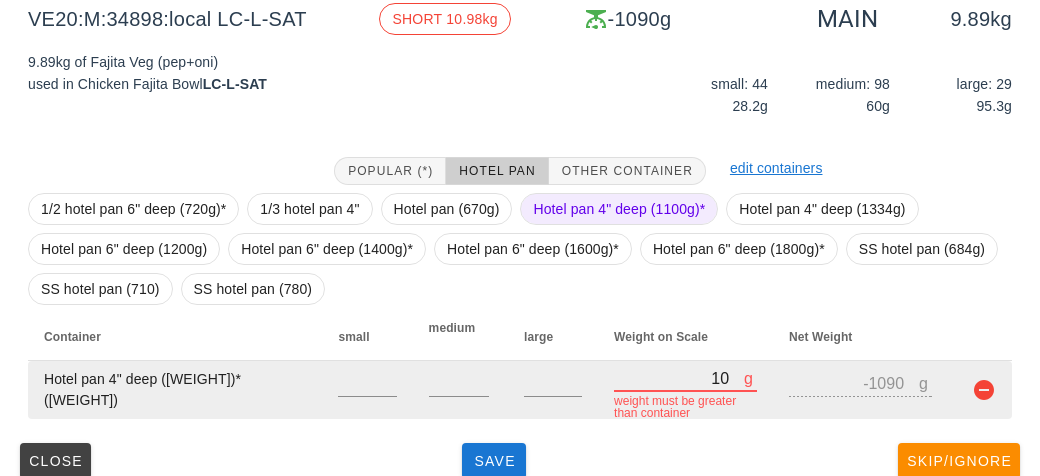 type on "110" 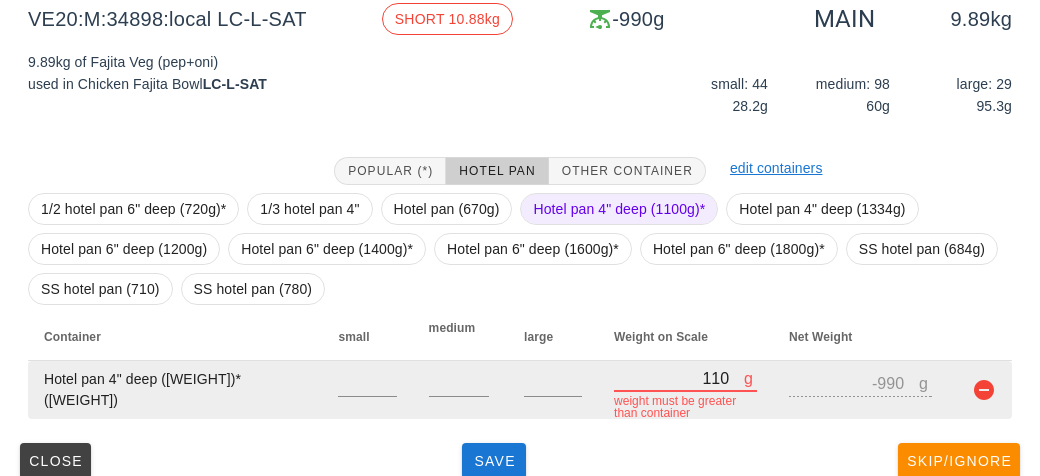 type on "1100" 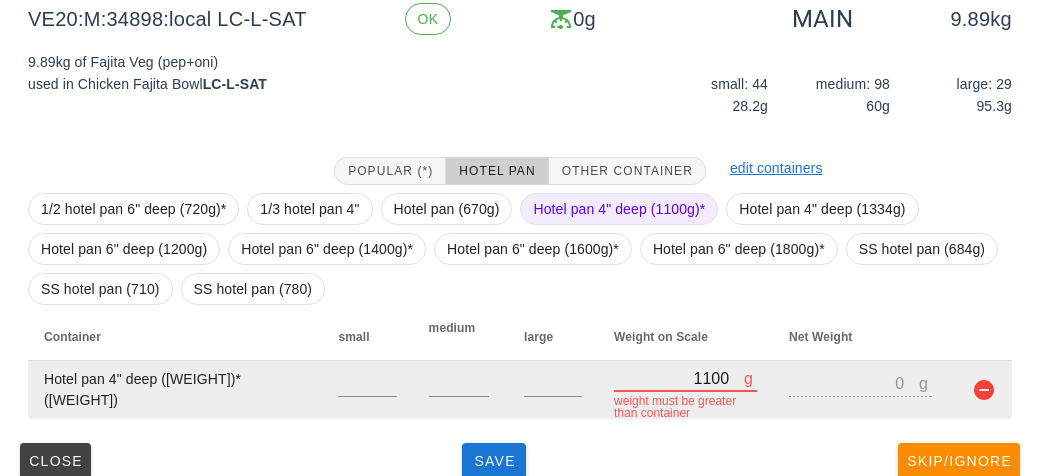 type on "11000" 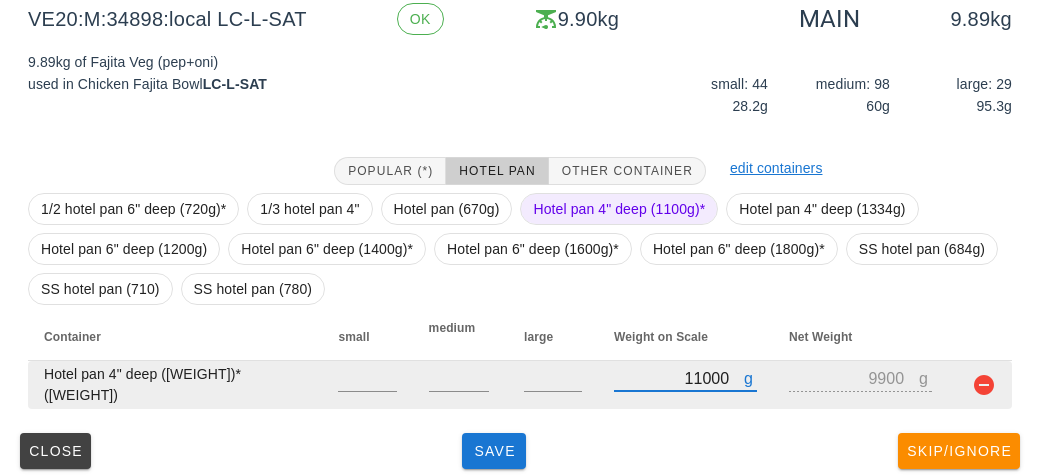 type on "1100" 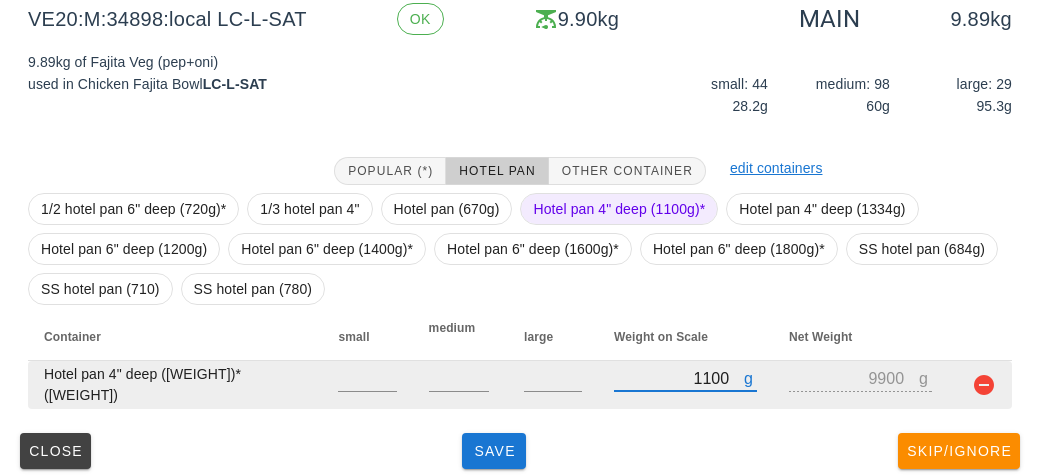type on "0" 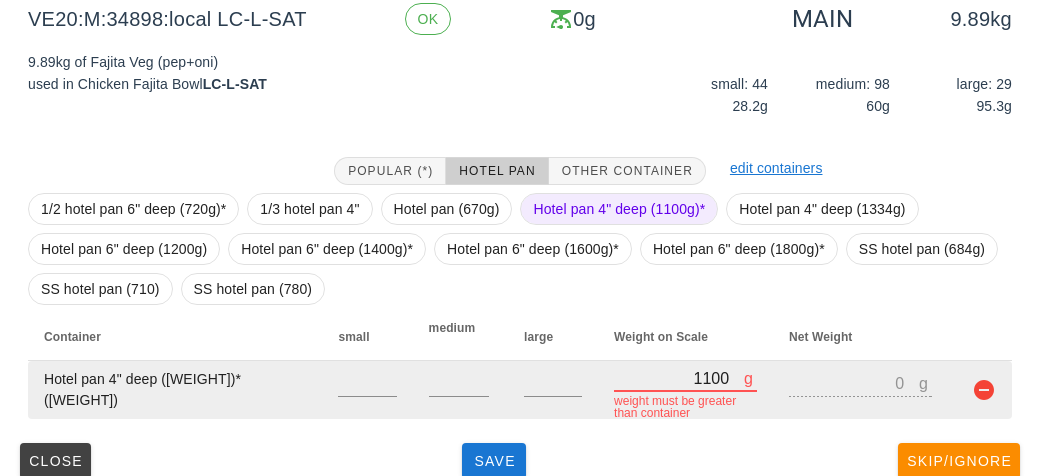 type on "11000" 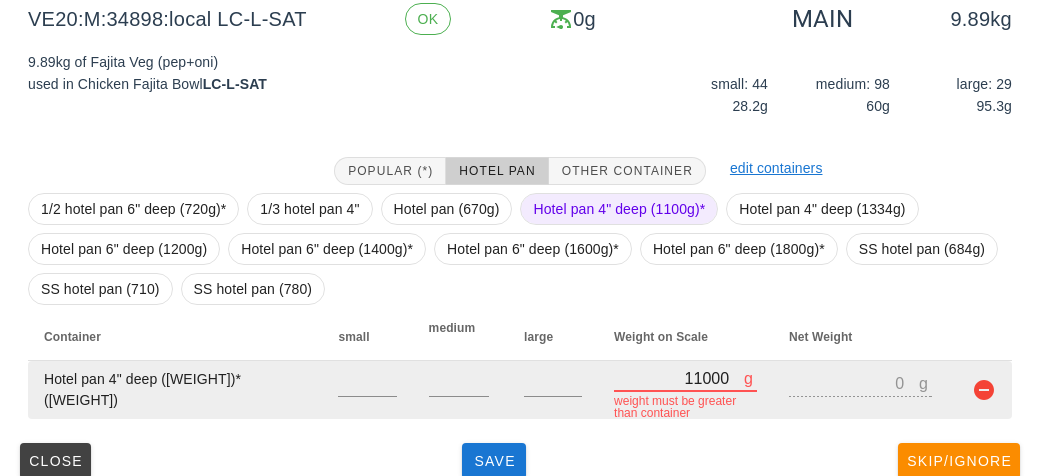 type on "9900" 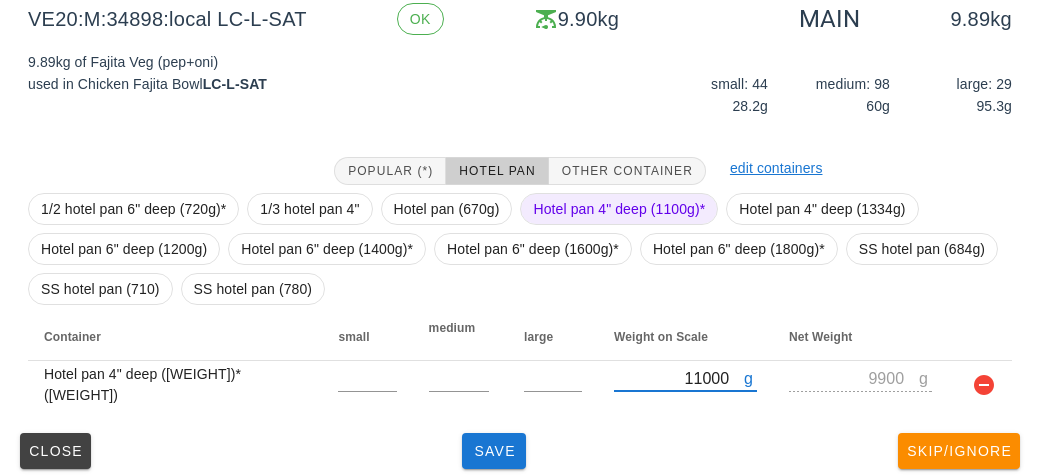 type on "11000" 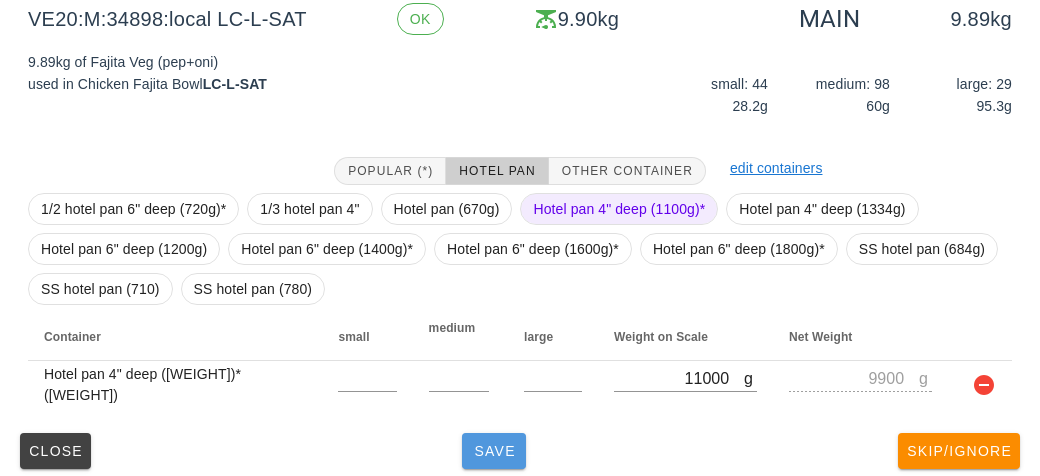 click on "Save" at bounding box center (494, 451) 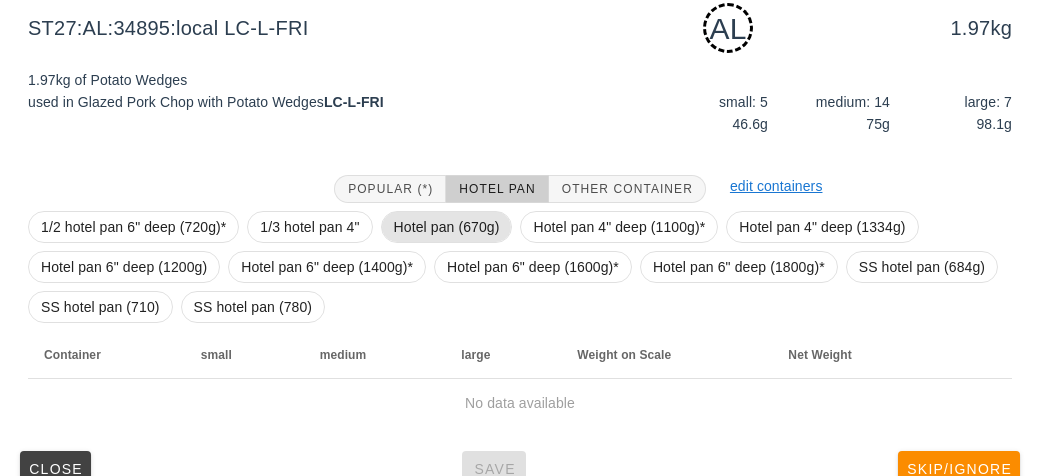 click on "Hotel pan (670g)" at bounding box center (447, 227) 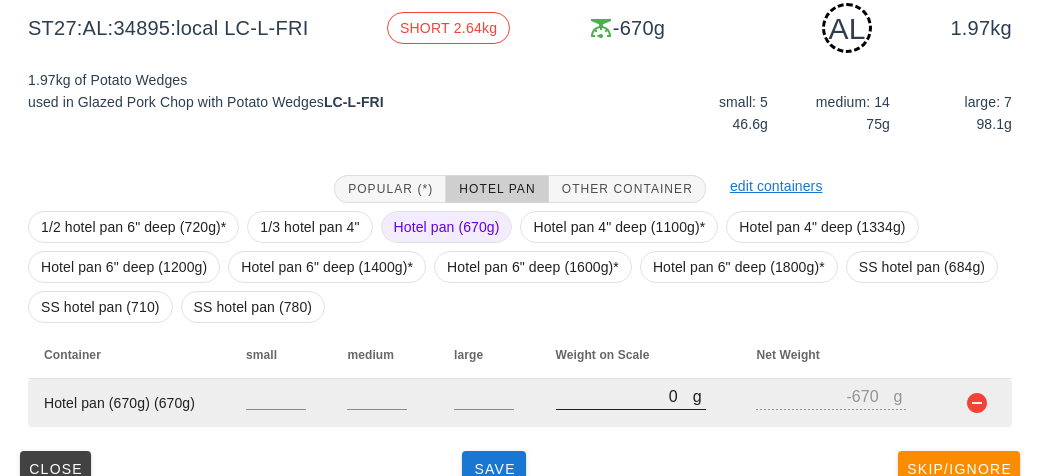 click on "0" at bounding box center [624, 396] 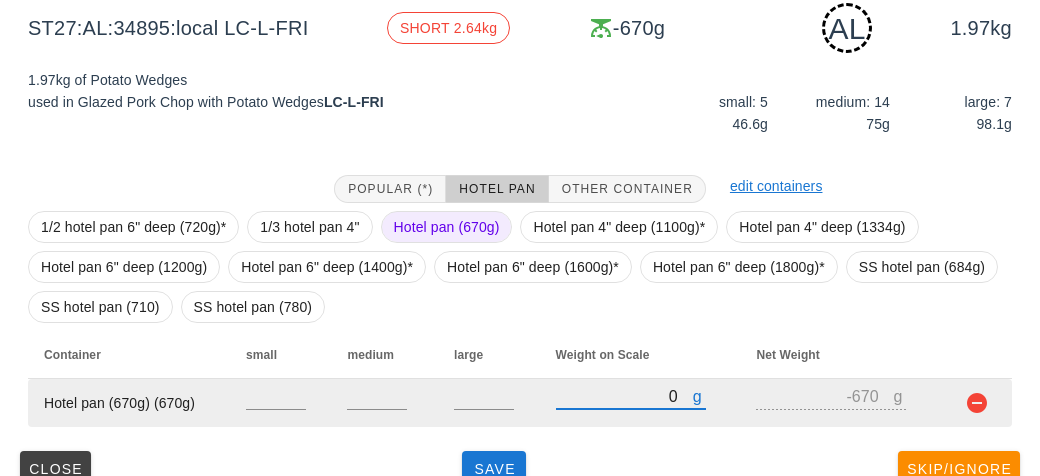 type on "30" 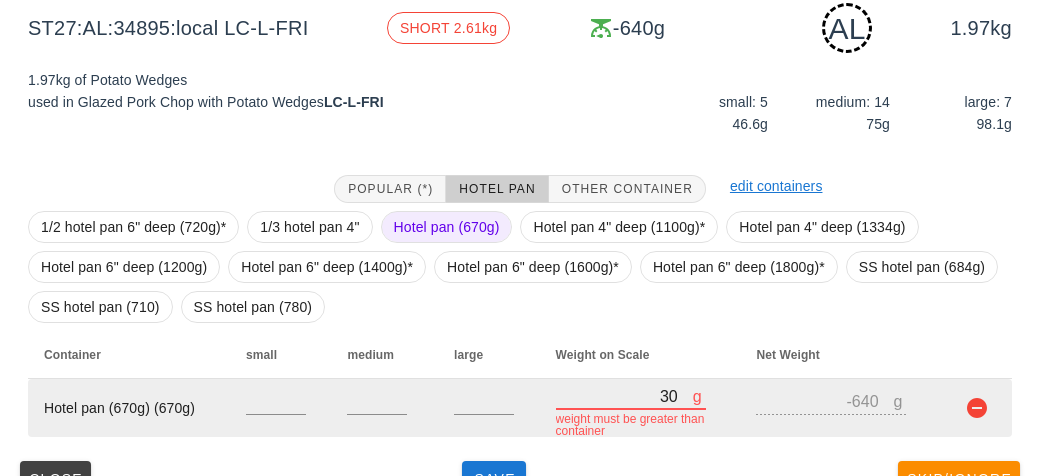 type on "300" 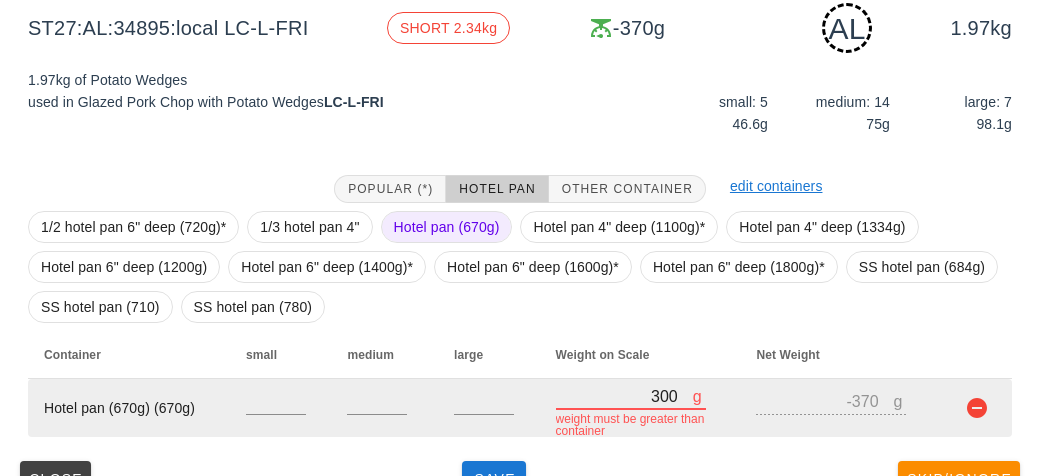 type on "3000" 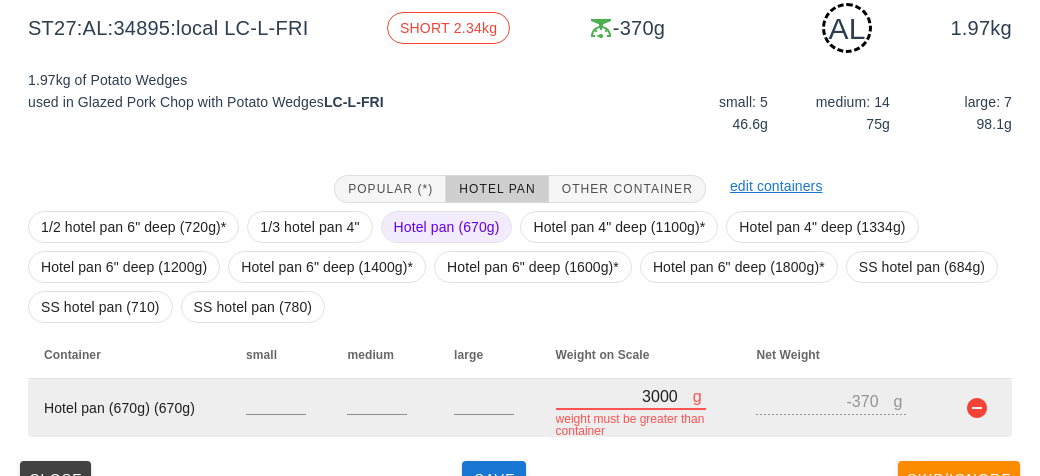 type on "2330" 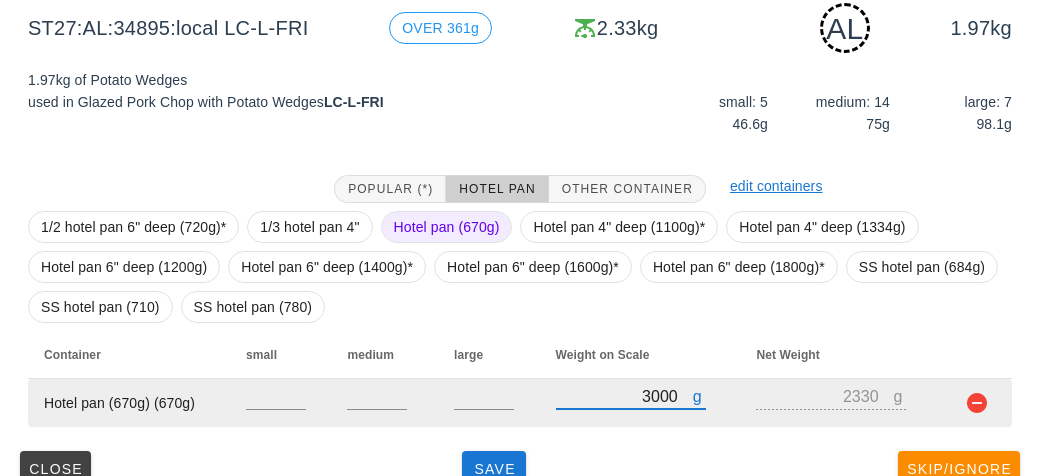 scroll, scrollTop: 290, scrollLeft: 0, axis: vertical 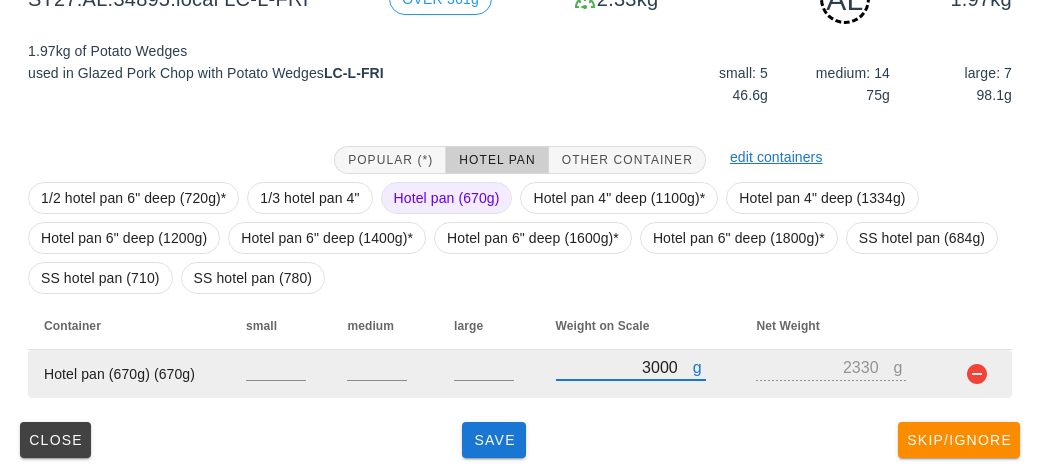 type on "3000" 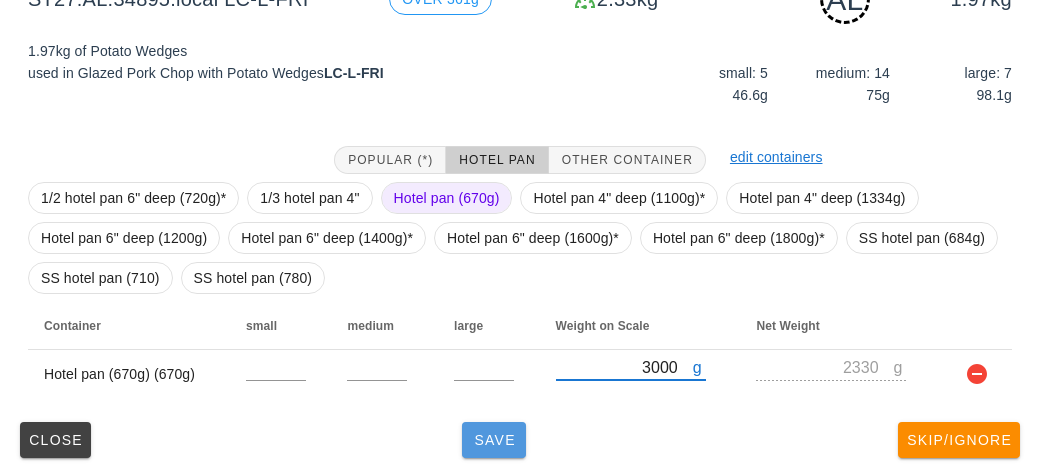 click on "Save" at bounding box center [494, 440] 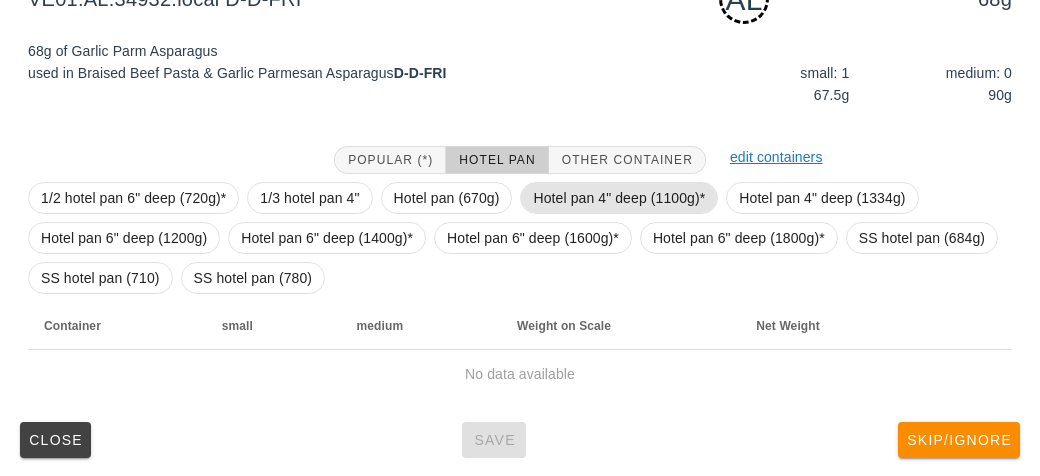 click on "Hotel pan 4" deep (1100g)*" at bounding box center [619, 198] 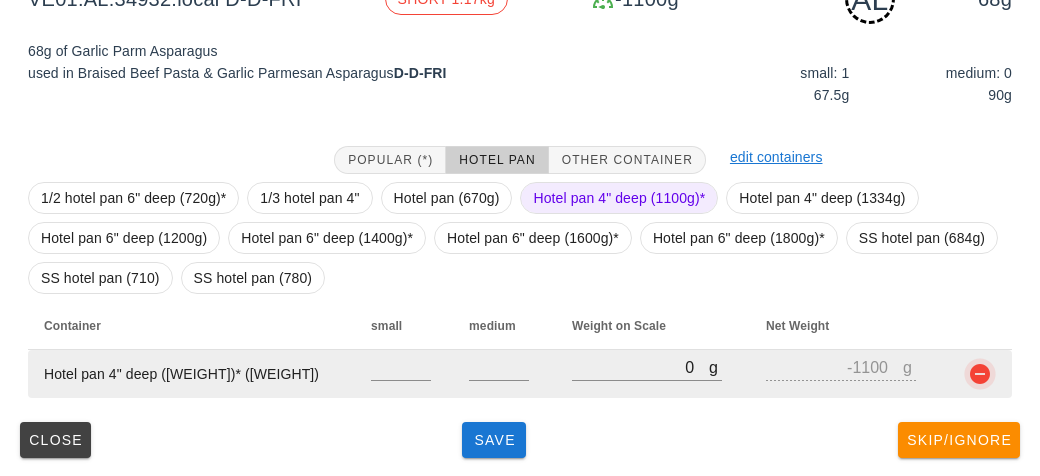 click at bounding box center [980, 374] 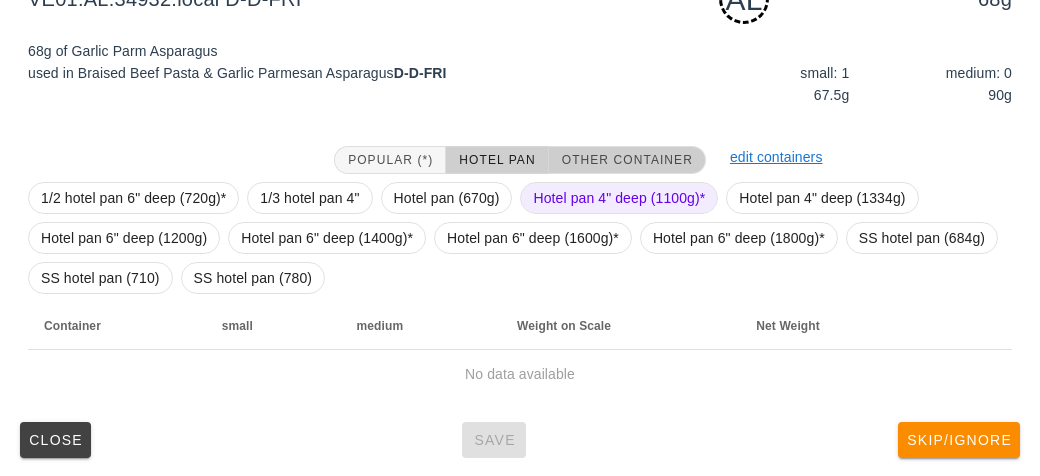 click on "Other Container" at bounding box center (627, 160) 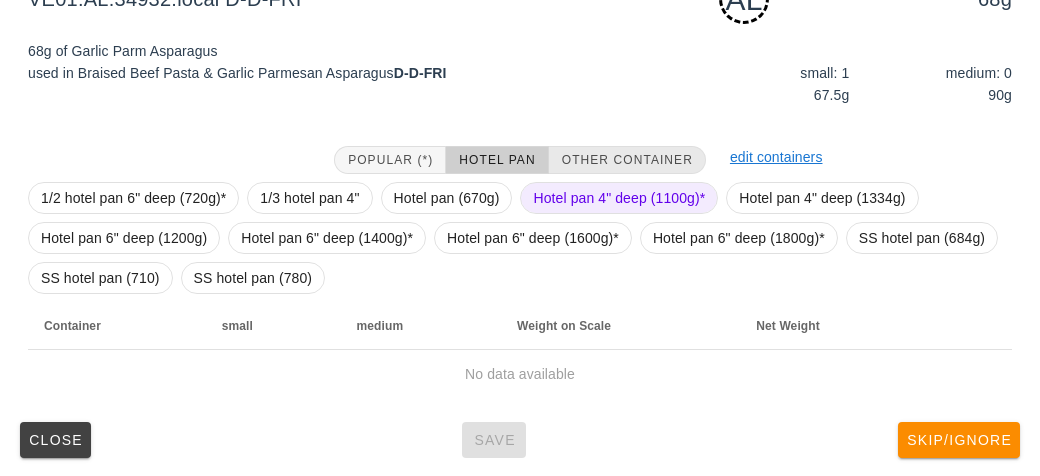 scroll, scrollTop: 250, scrollLeft: 0, axis: vertical 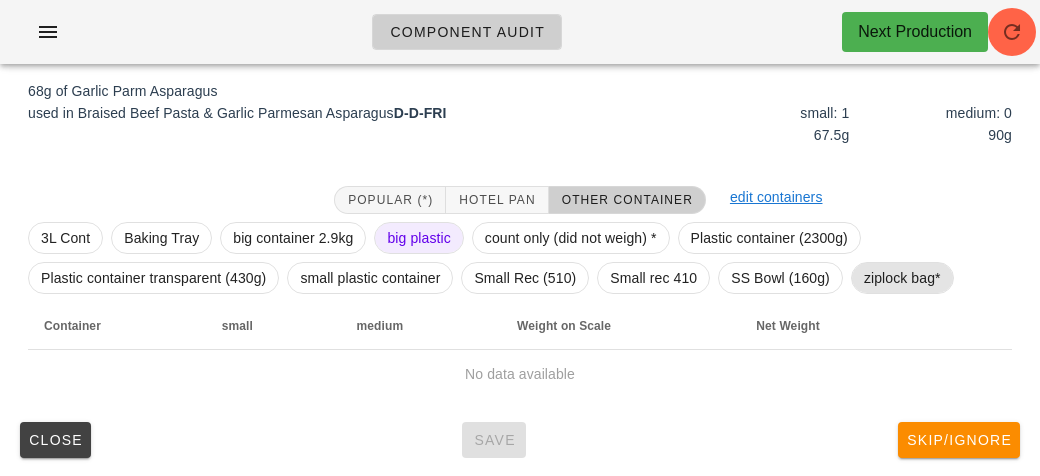click on "ziplock bag*" at bounding box center [902, 278] 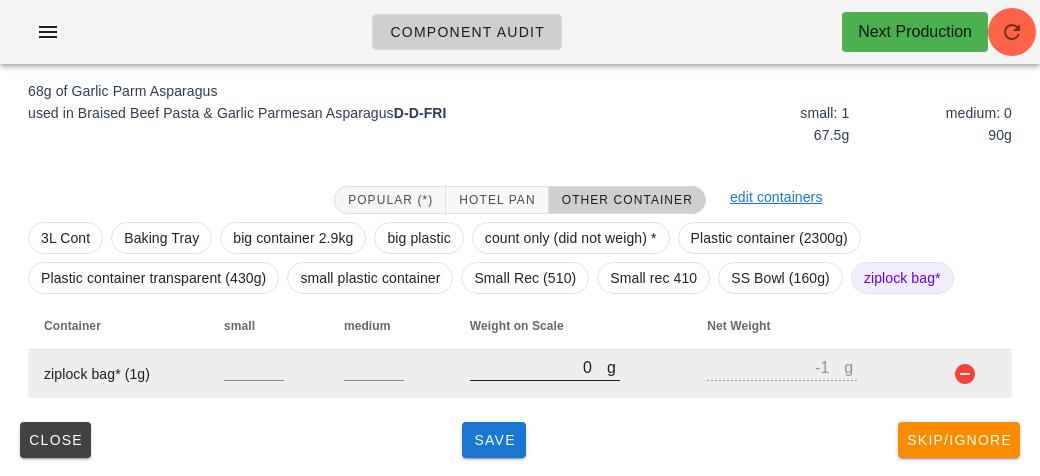 click on "0" at bounding box center (538, 367) 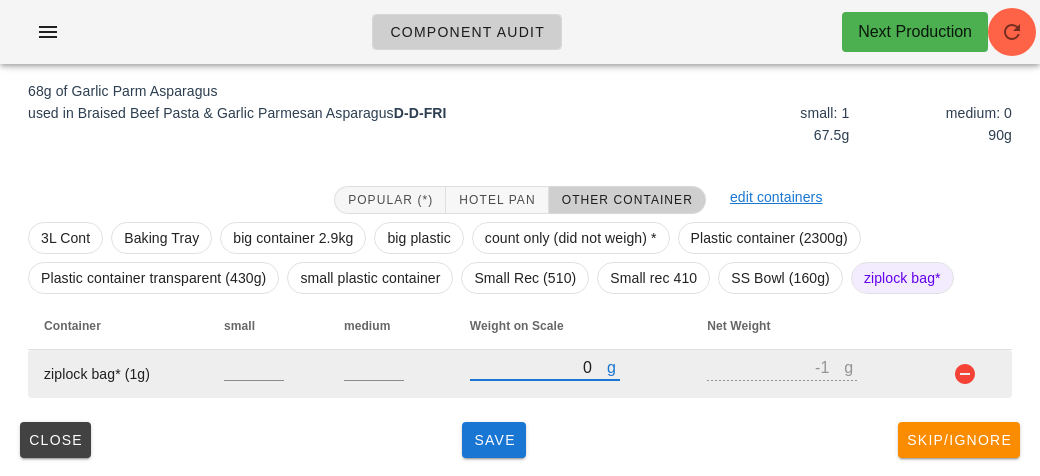 type on "20" 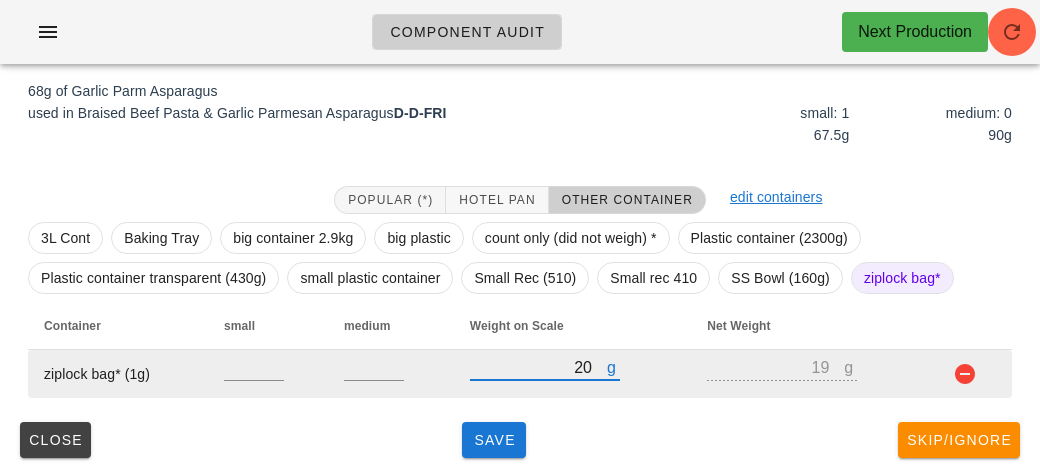 type on "290" 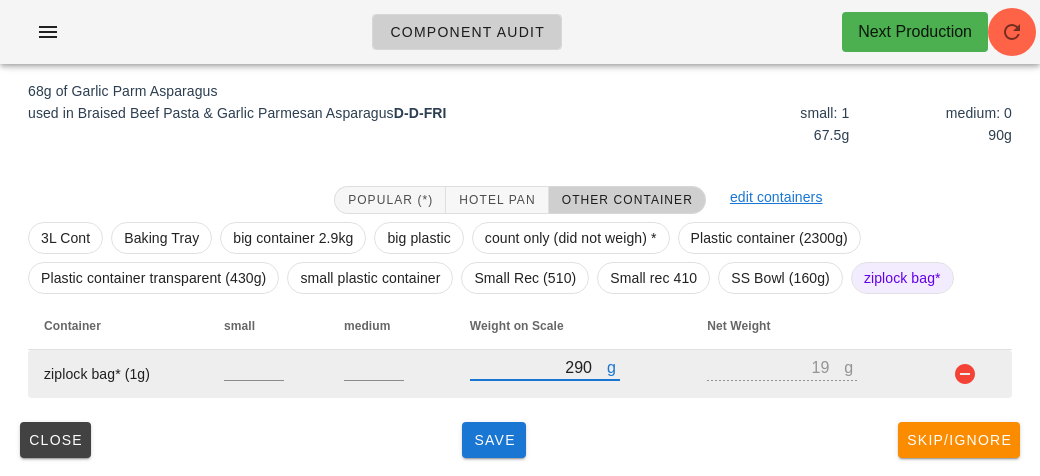 type on "289" 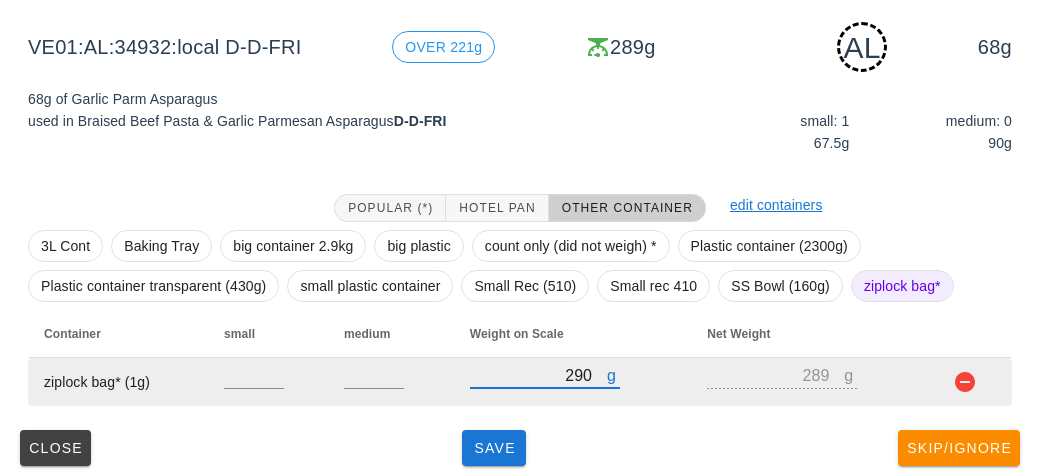 scroll, scrollTop: 250, scrollLeft: 0, axis: vertical 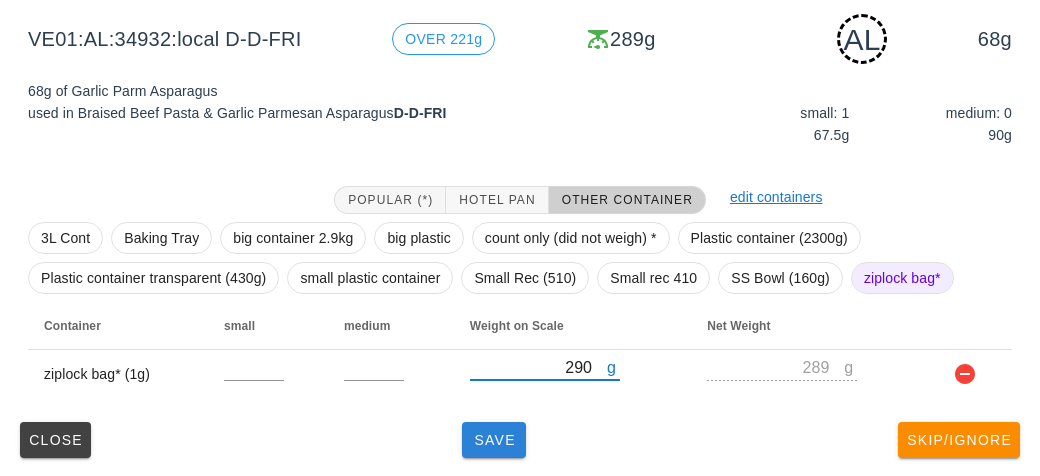 type on "290" 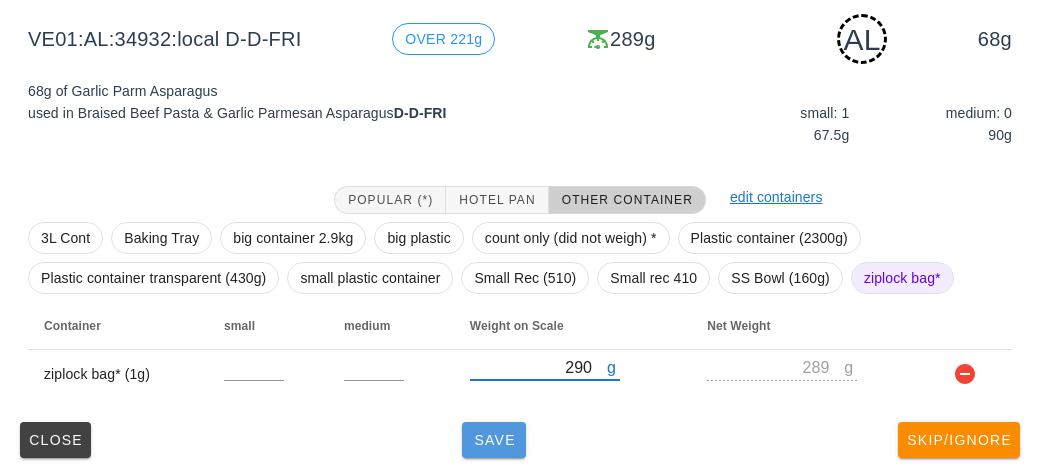 click on "Save" at bounding box center [494, 440] 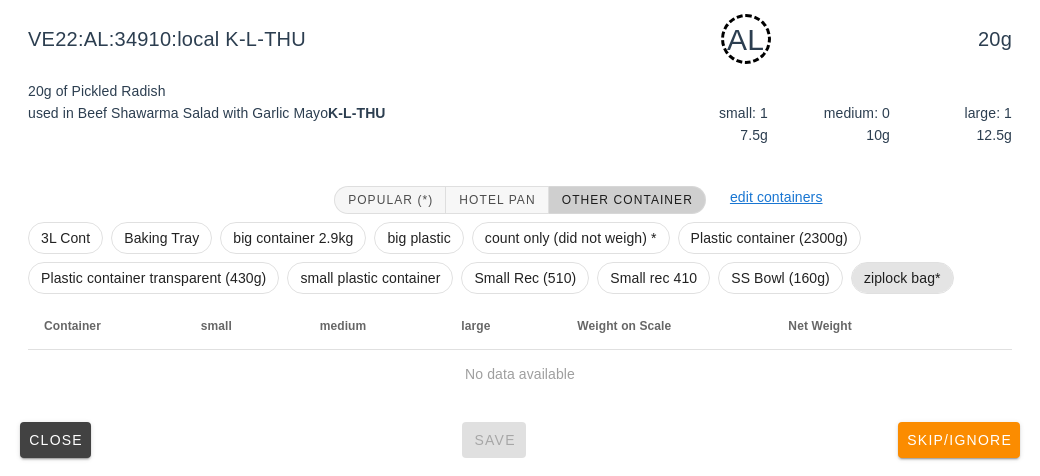 click on "ziplock bag*" at bounding box center [902, 278] 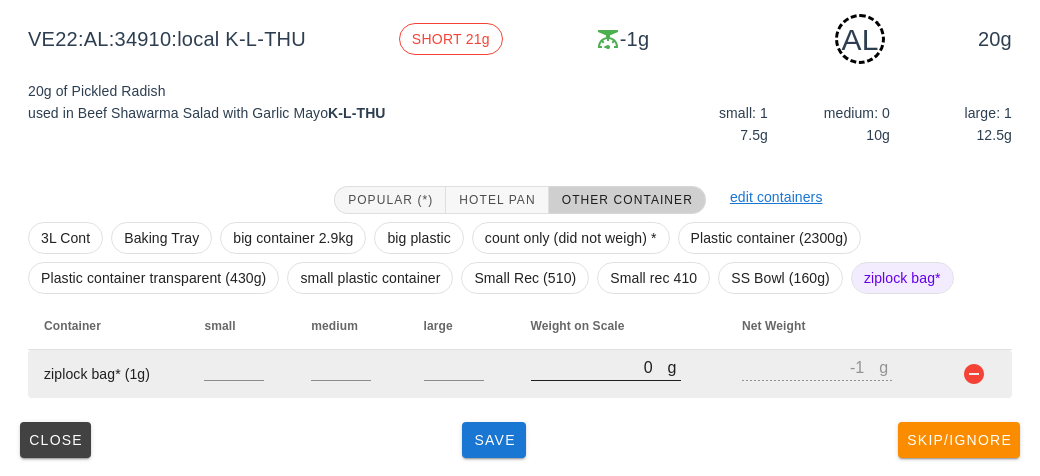 click on "0" at bounding box center [599, 367] 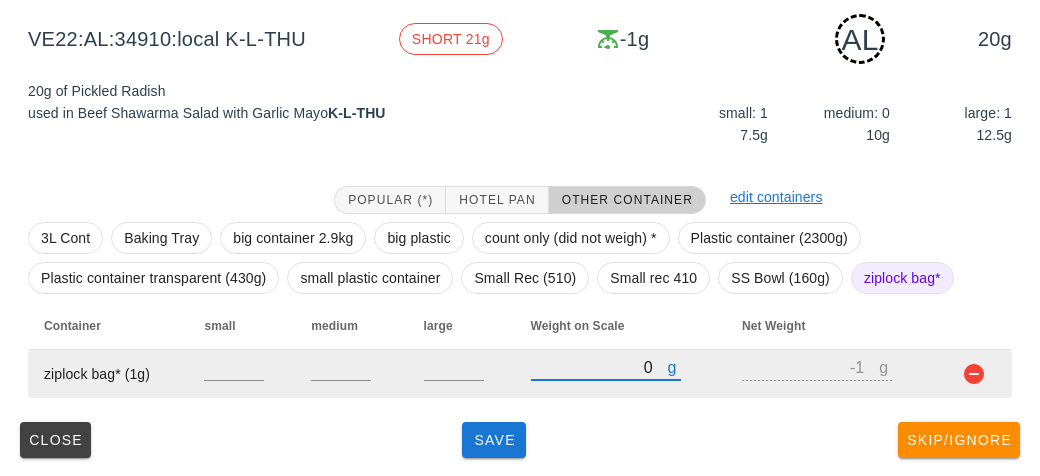 type on "50" 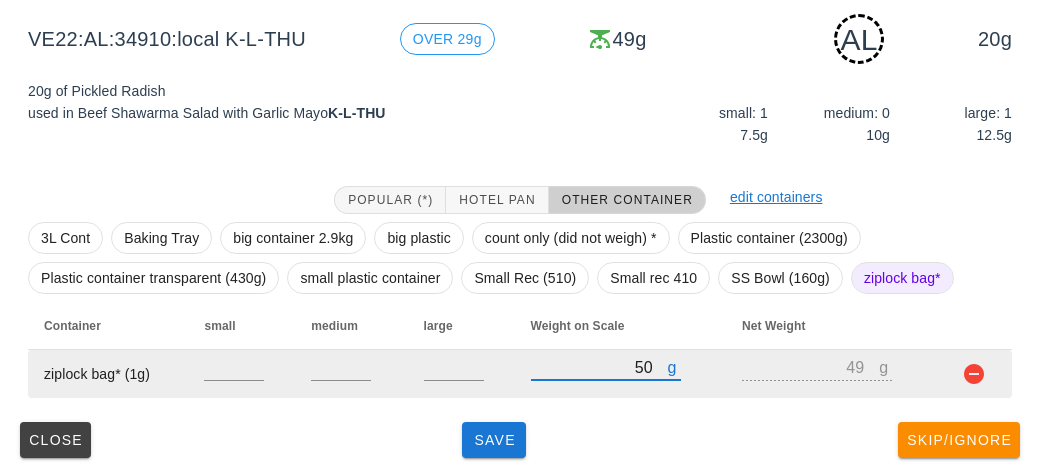 type on "50" 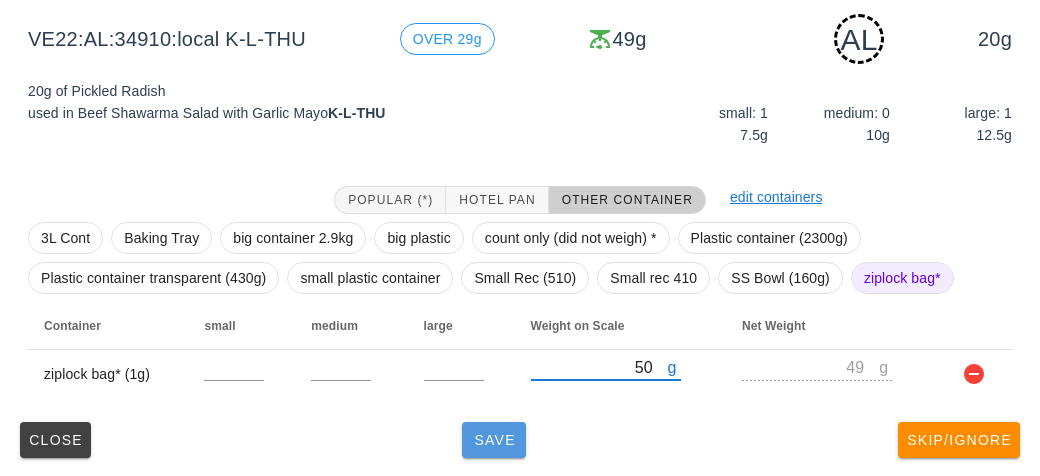 click on "Save" at bounding box center (494, 440) 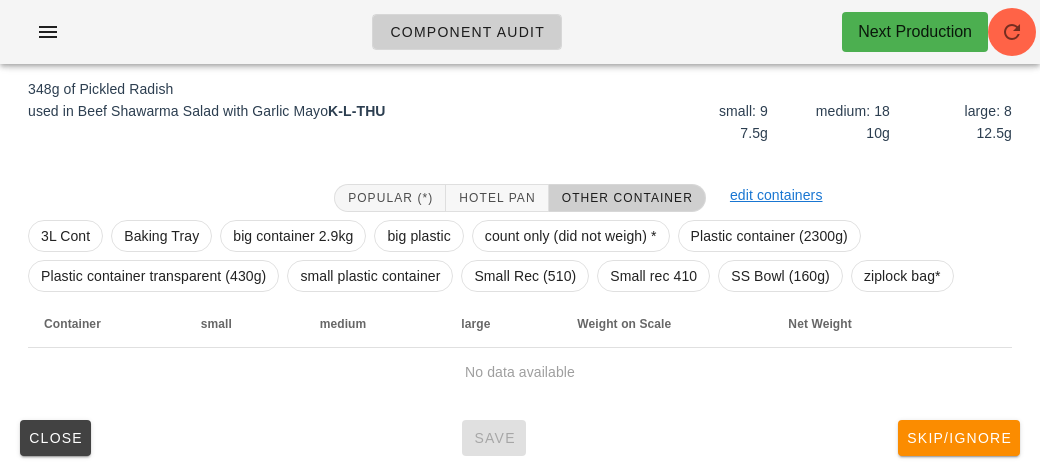 scroll, scrollTop: 232, scrollLeft: 0, axis: vertical 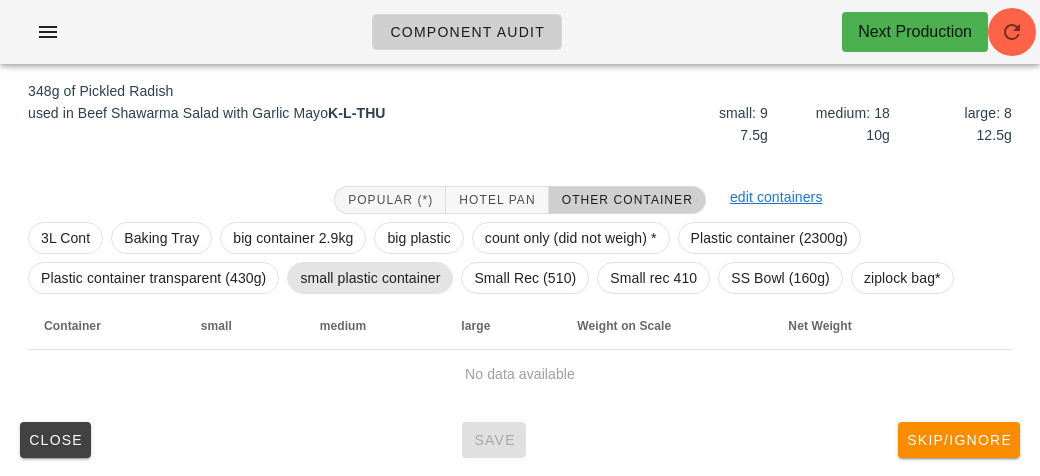 click on "small plastic container" at bounding box center (370, 278) 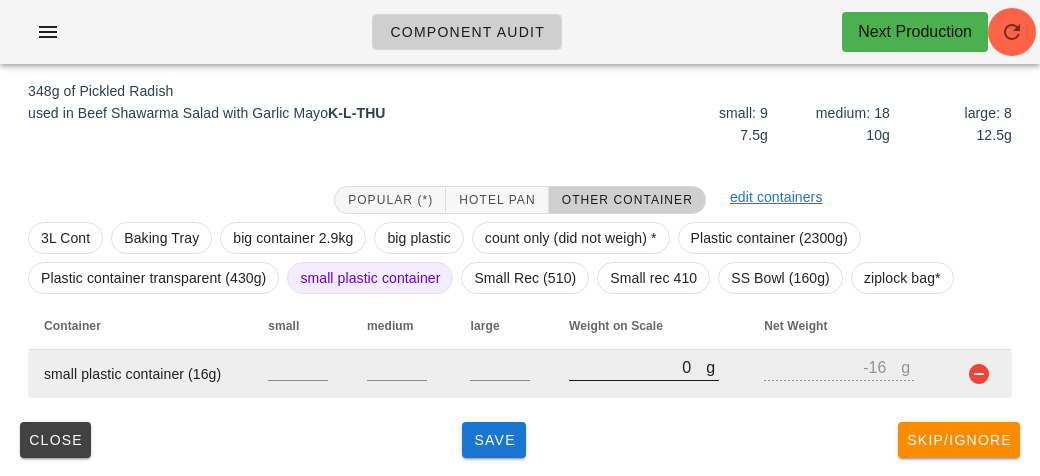 click on "0" at bounding box center (637, 367) 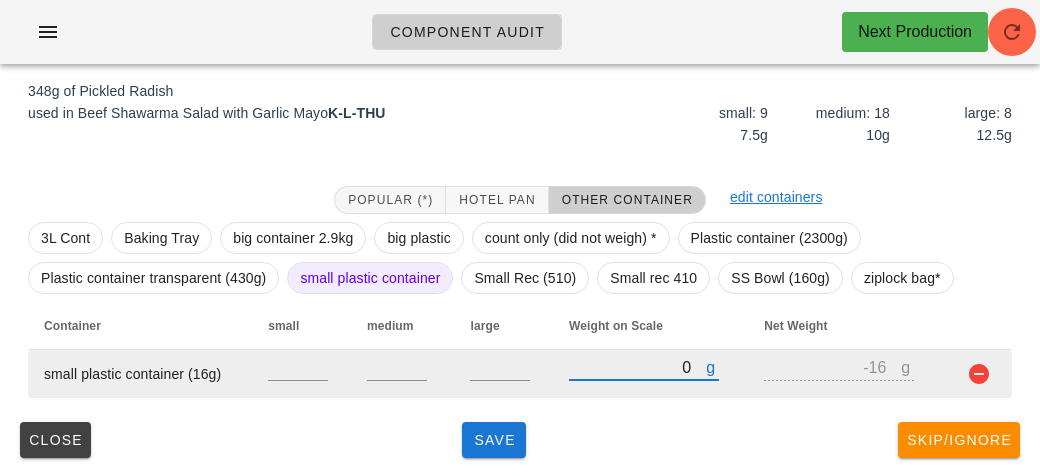 type on "10" 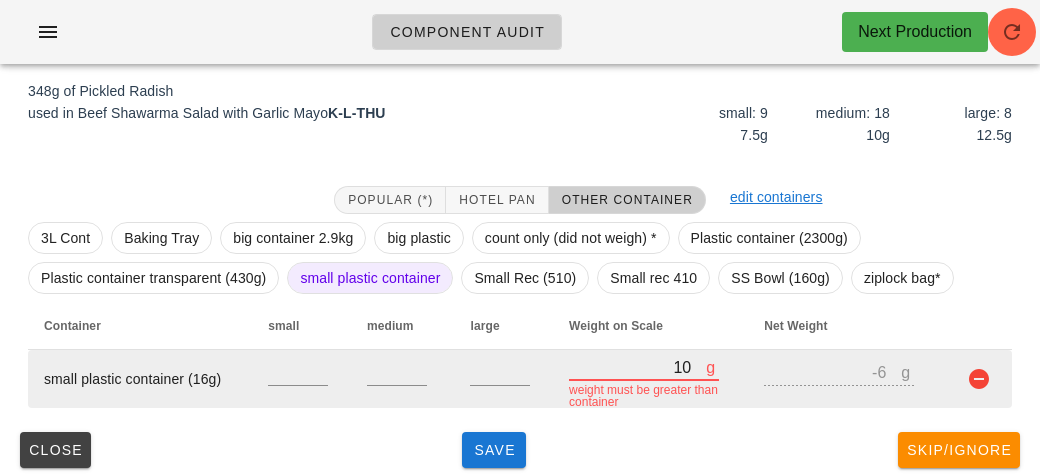 type on "110" 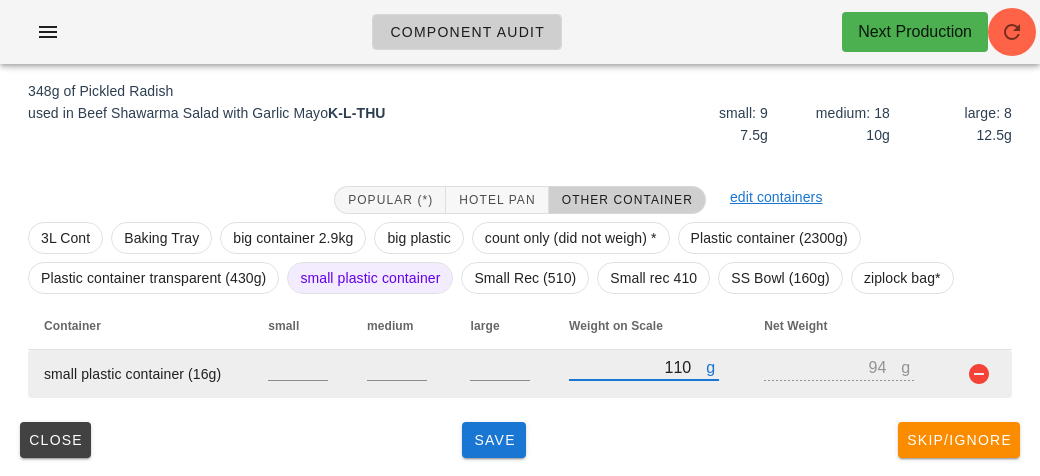 type on "1140" 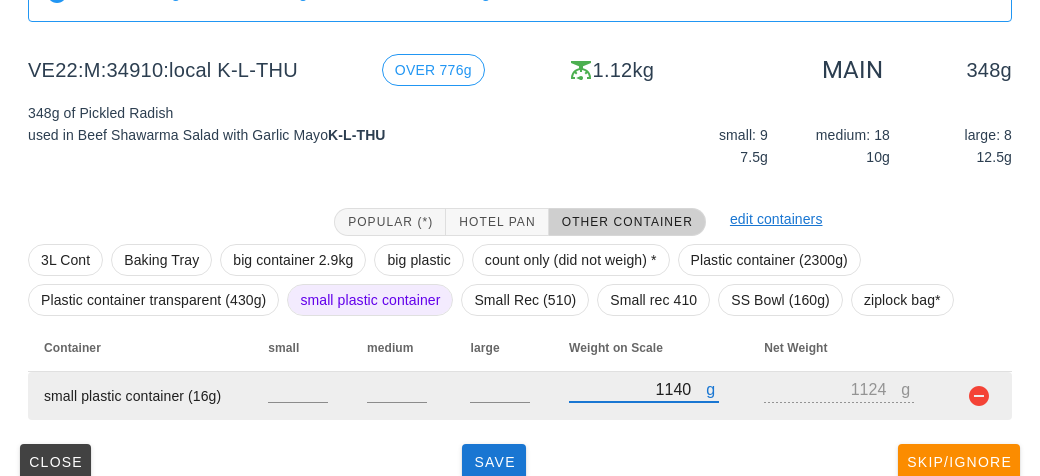 scroll, scrollTop: 232, scrollLeft: 0, axis: vertical 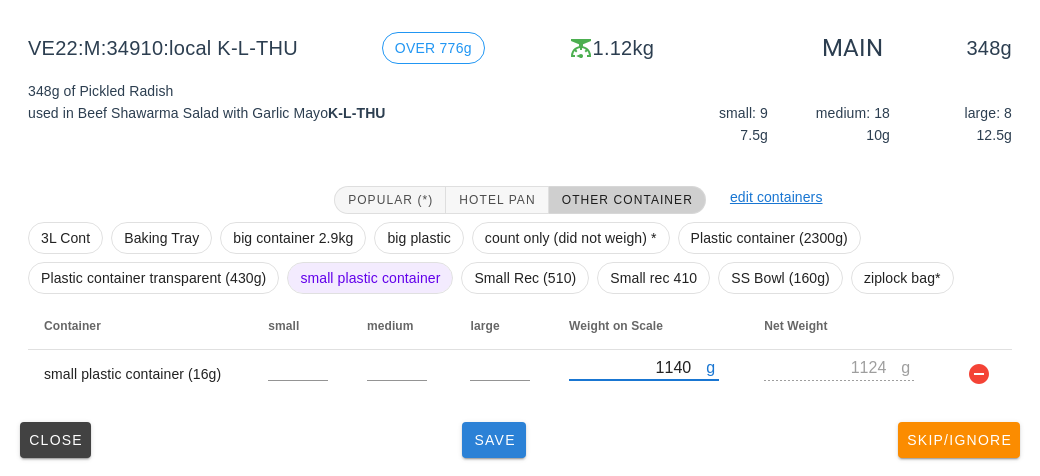 type on "1140" 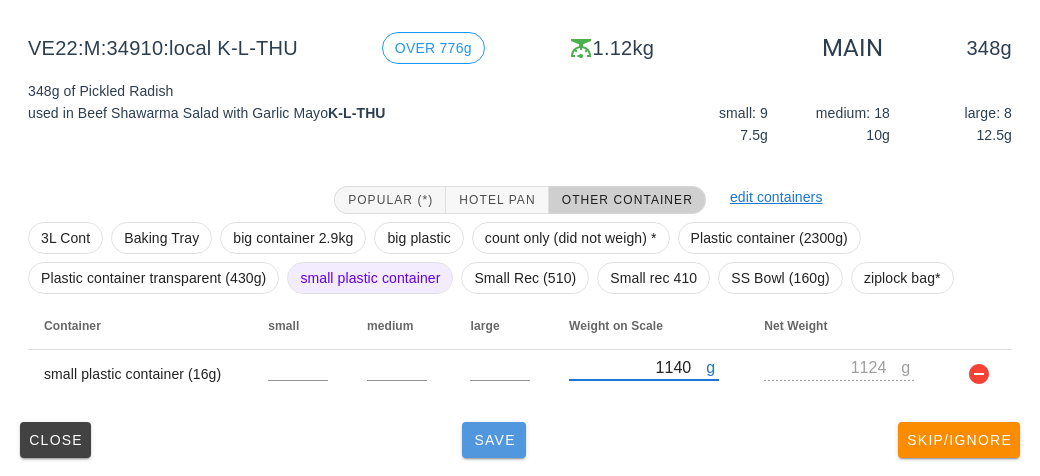 click on "Save" at bounding box center [494, 440] 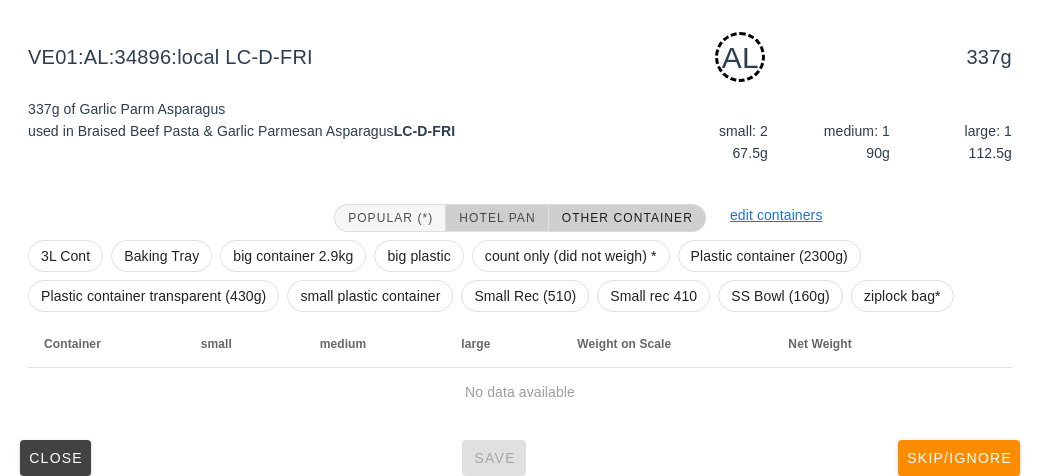 click on "Hotel Pan" at bounding box center (496, 218) 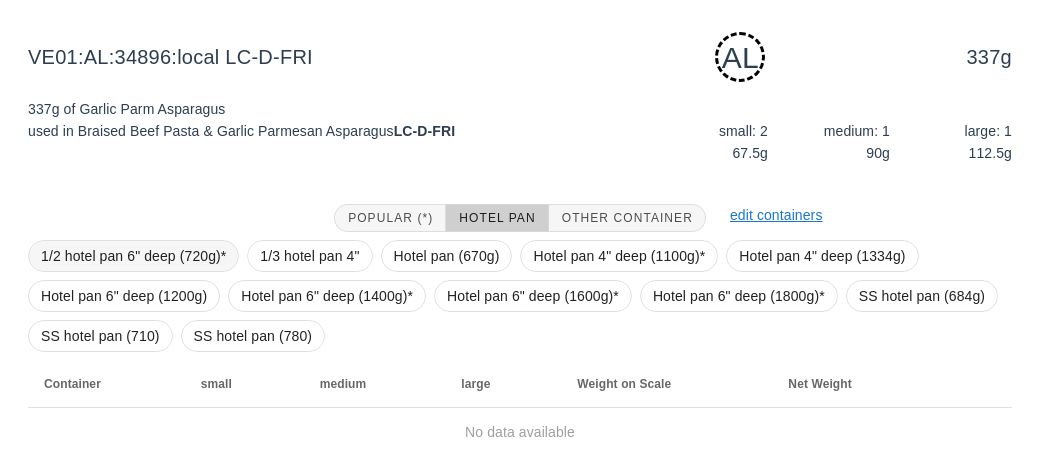 click on "1/2 hotel pan 6" deep (720g)*" at bounding box center [133, 256] 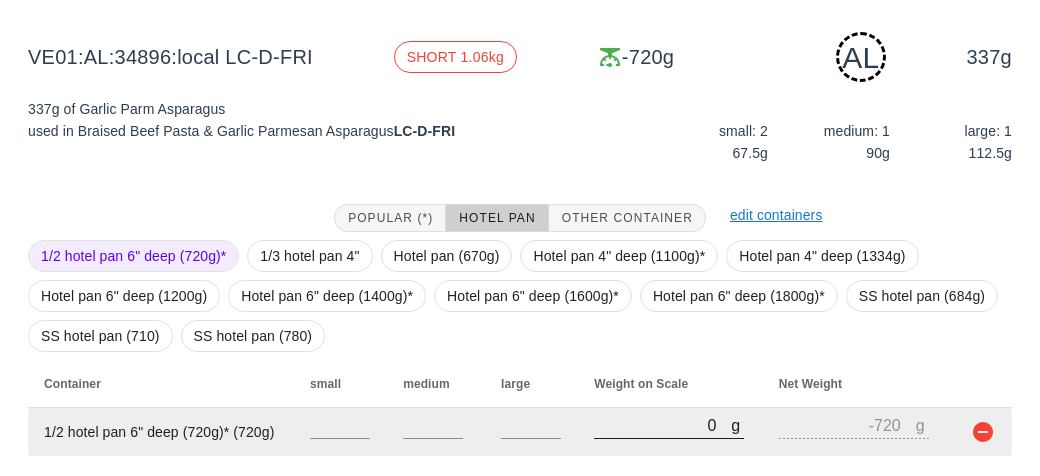 click on "0" at bounding box center (662, 425) 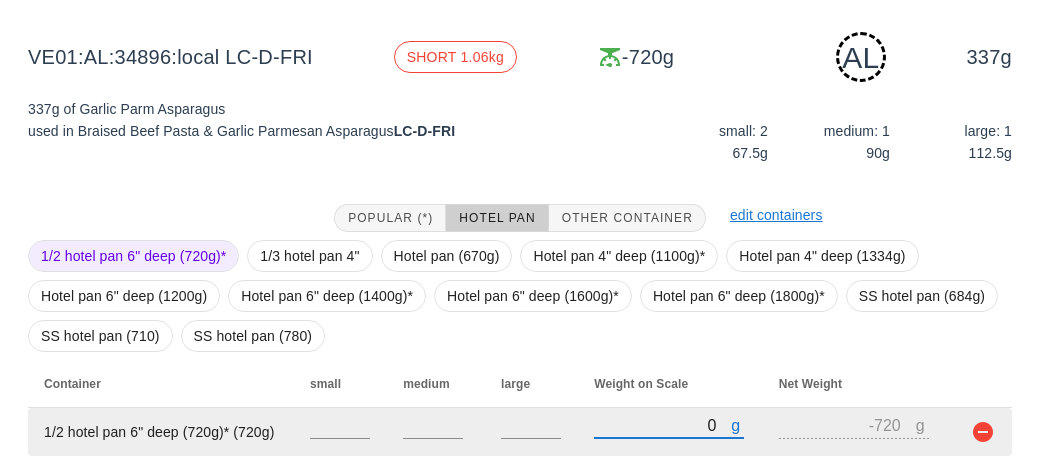type on "90" 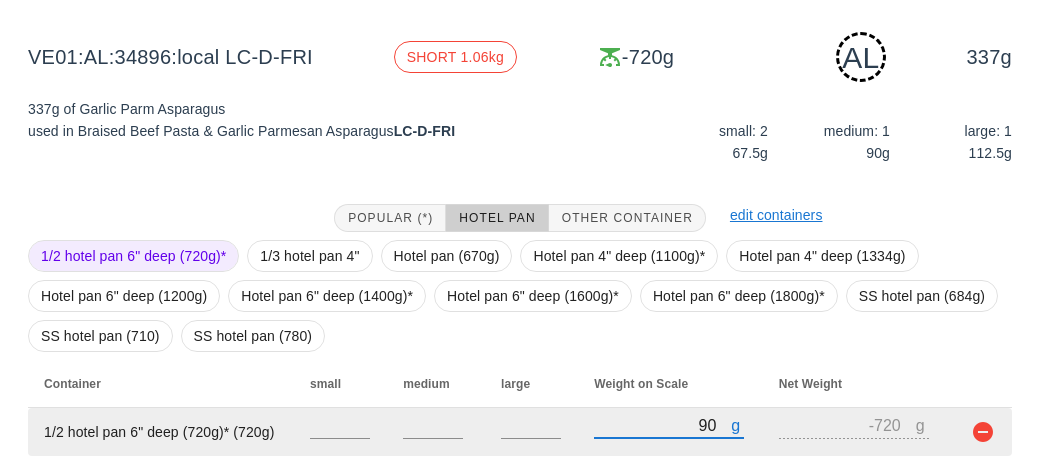 type on "-630" 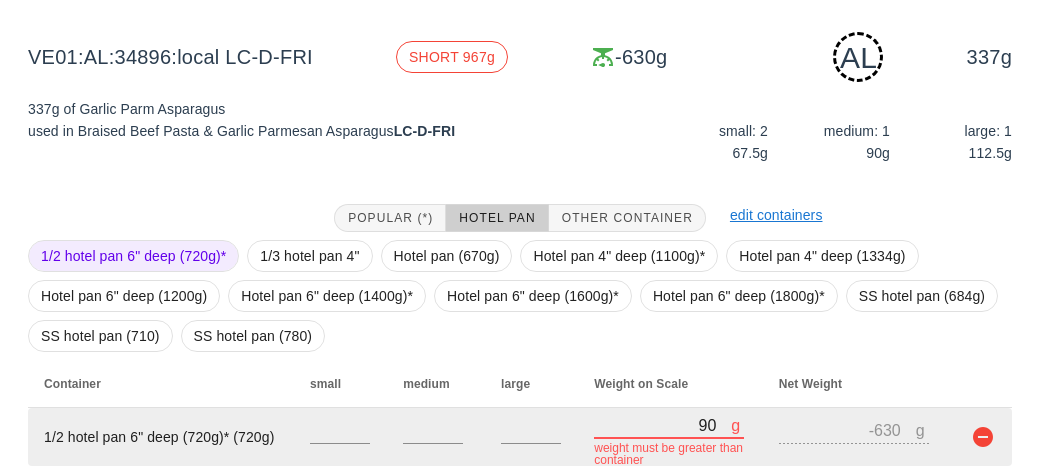 type on "980" 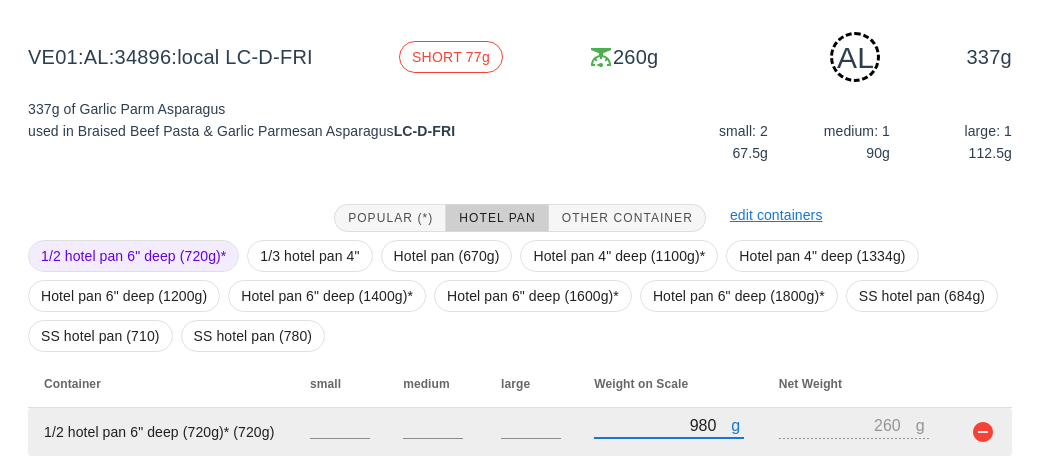 scroll, scrollTop: 290, scrollLeft: 0, axis: vertical 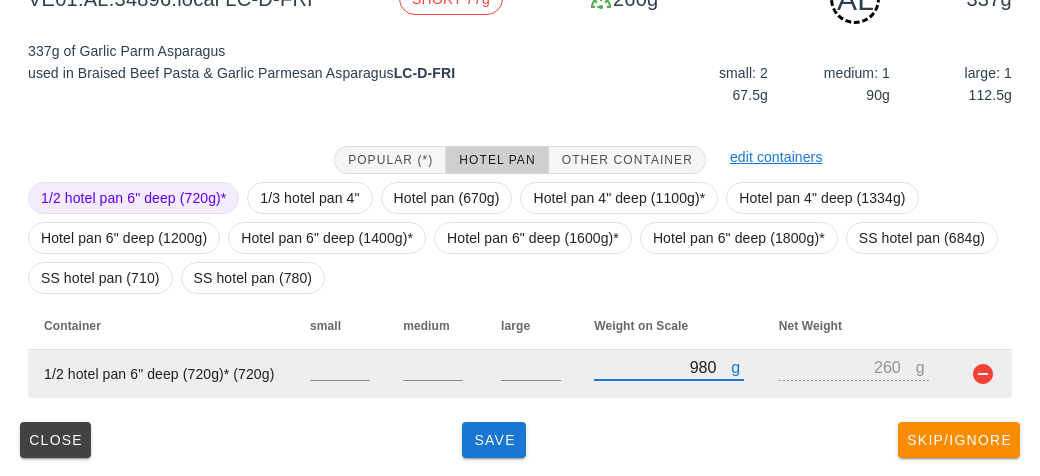 type on "90" 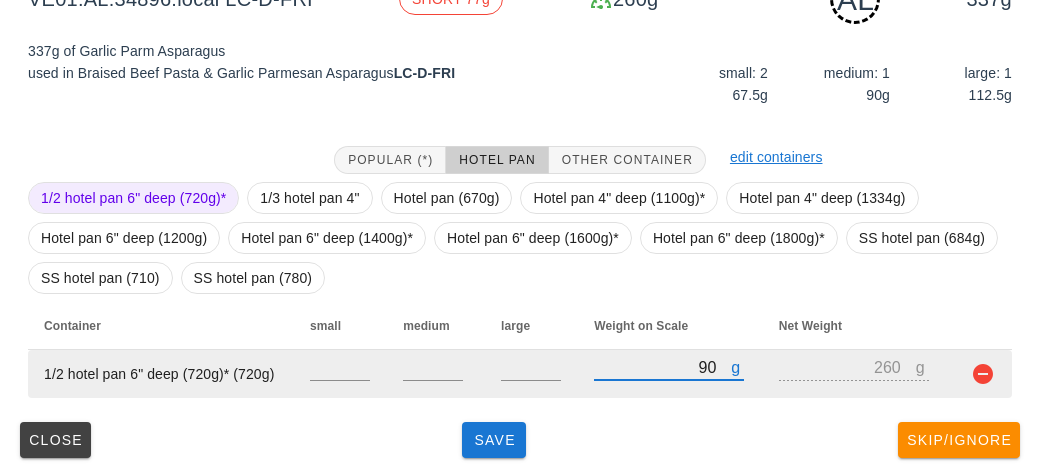 type on "-630" 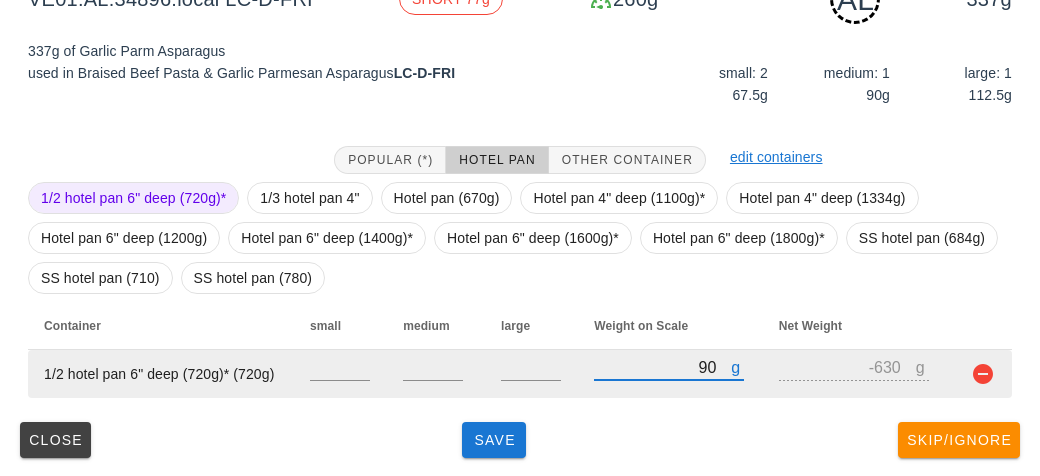 type on "0" 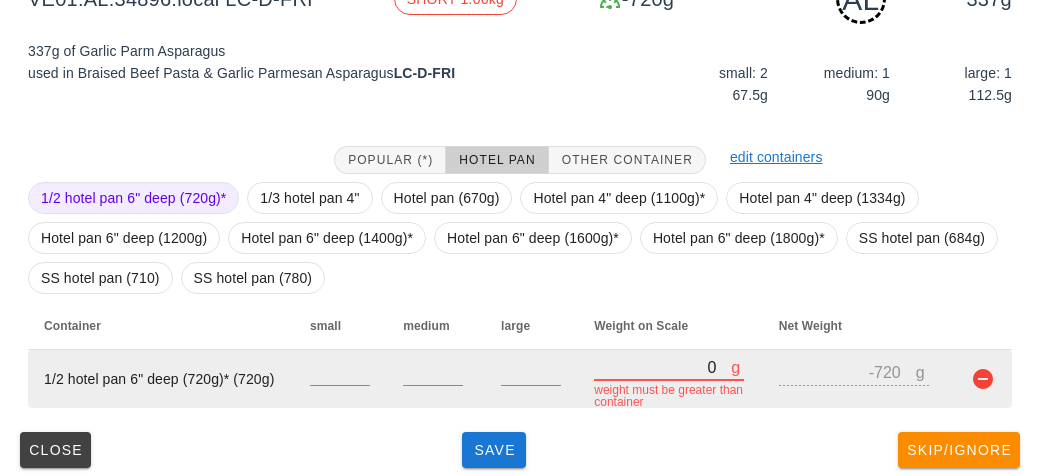 type on "10" 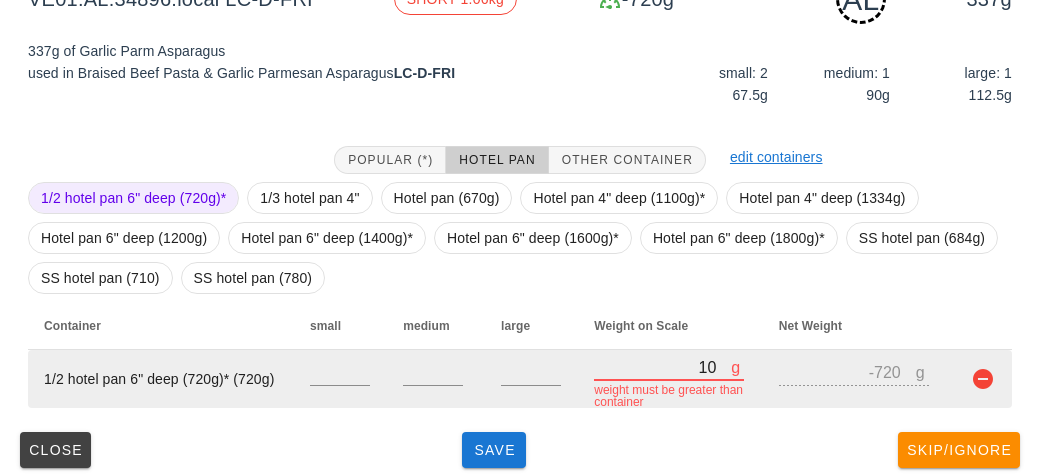 type on "-710" 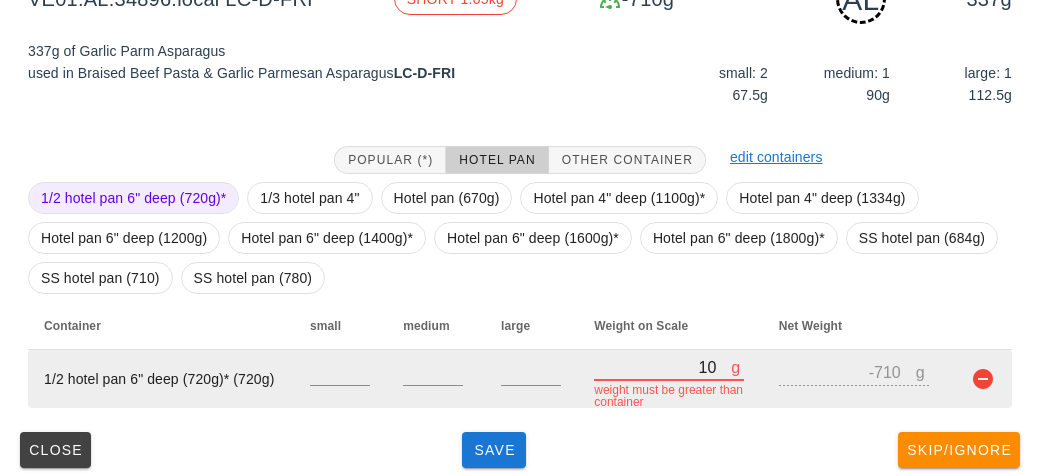 type on "100" 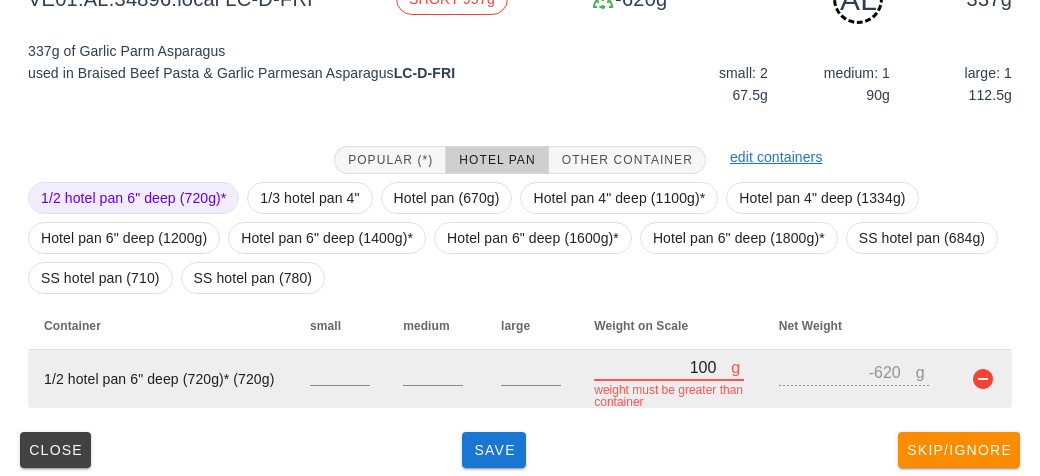 type on "1000" 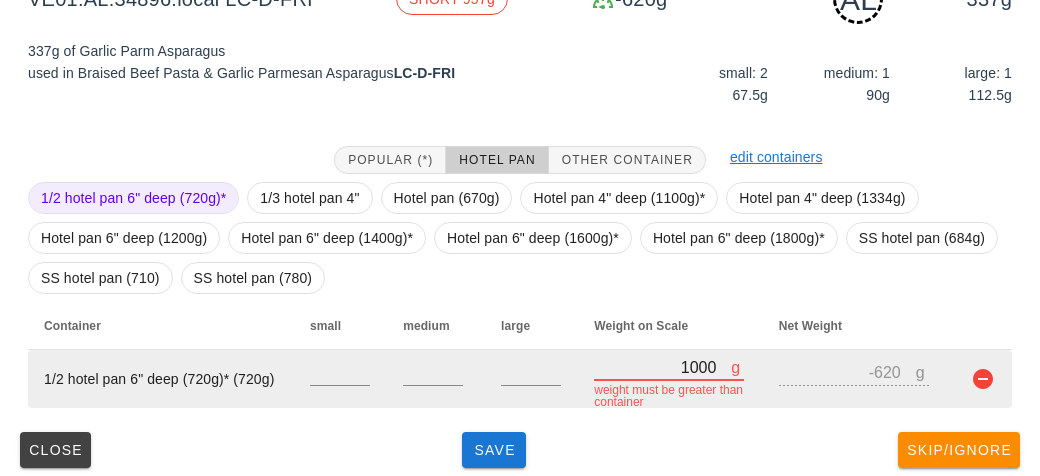 type on "280" 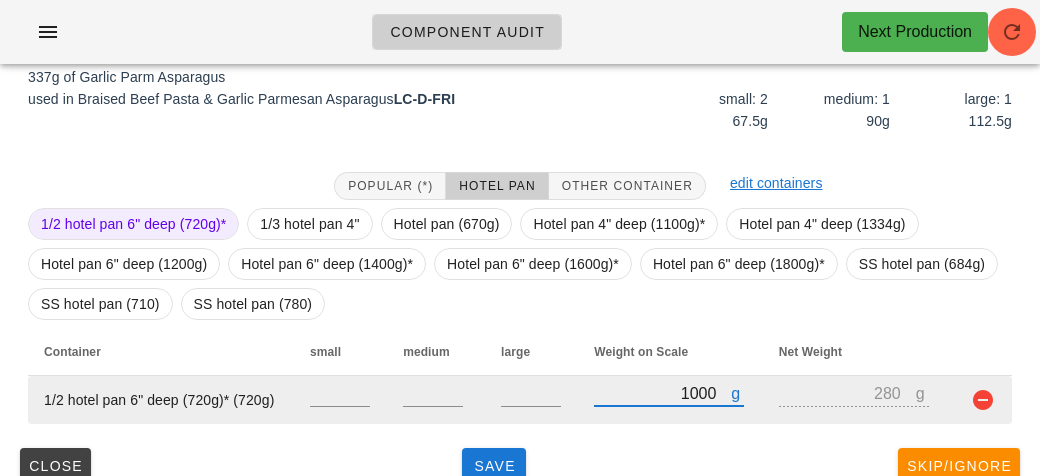 scroll, scrollTop: 260, scrollLeft: 0, axis: vertical 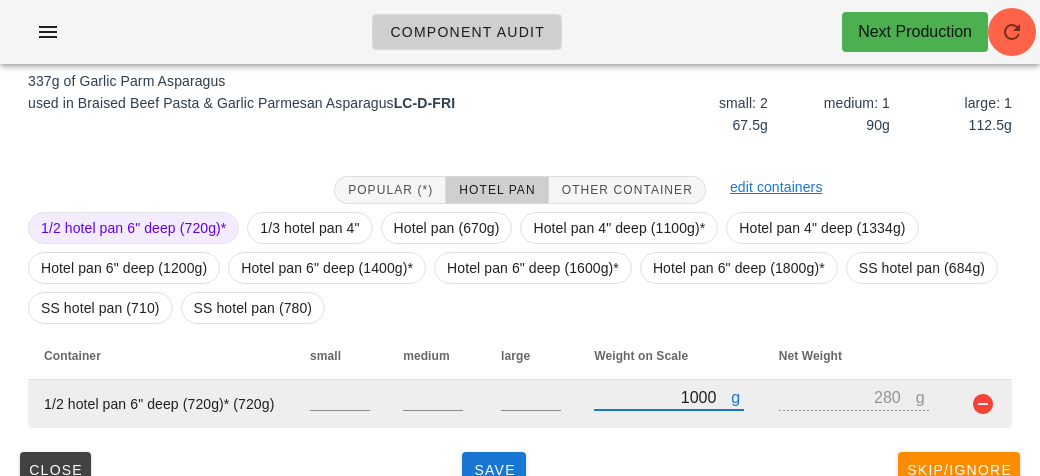 type on "100" 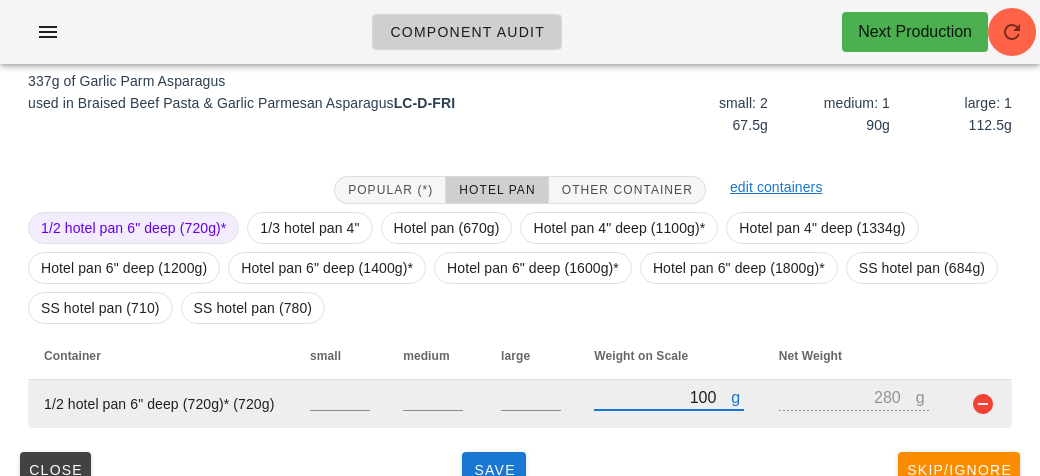 type on "-620" 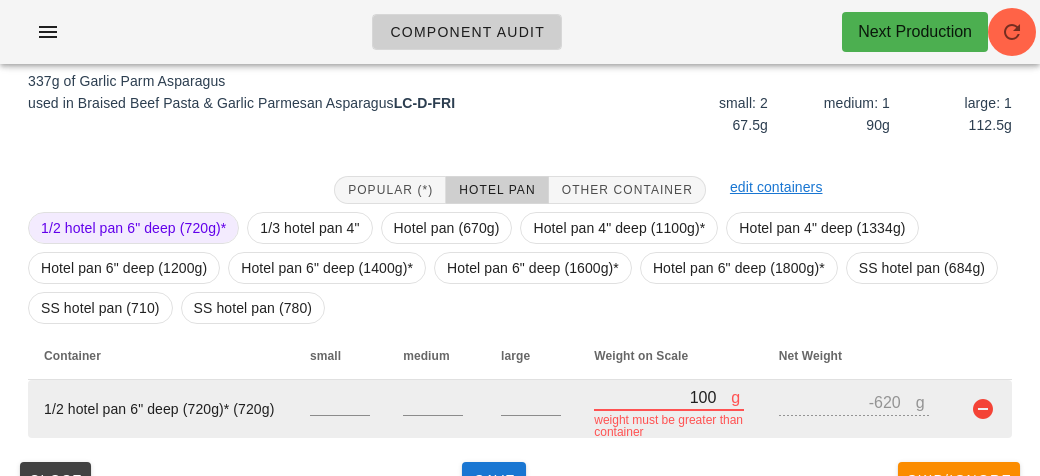 type on "1060" 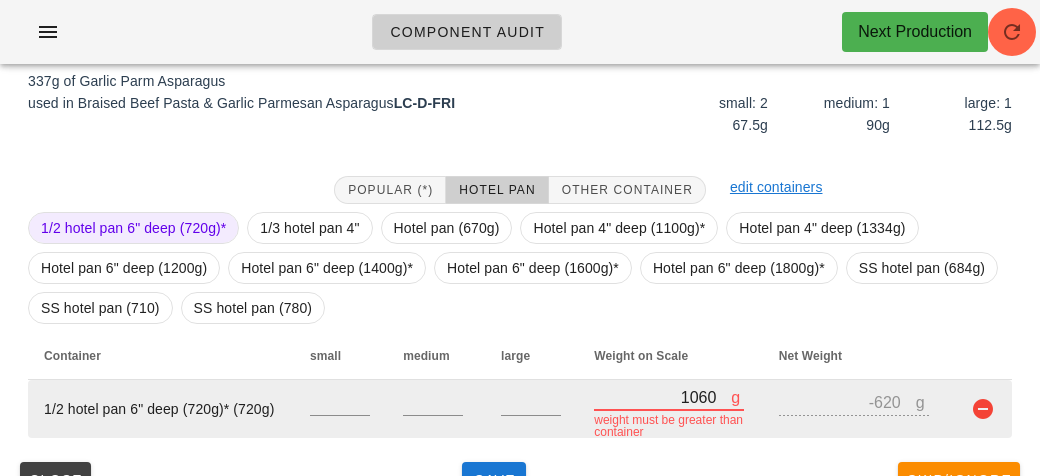 type on "340" 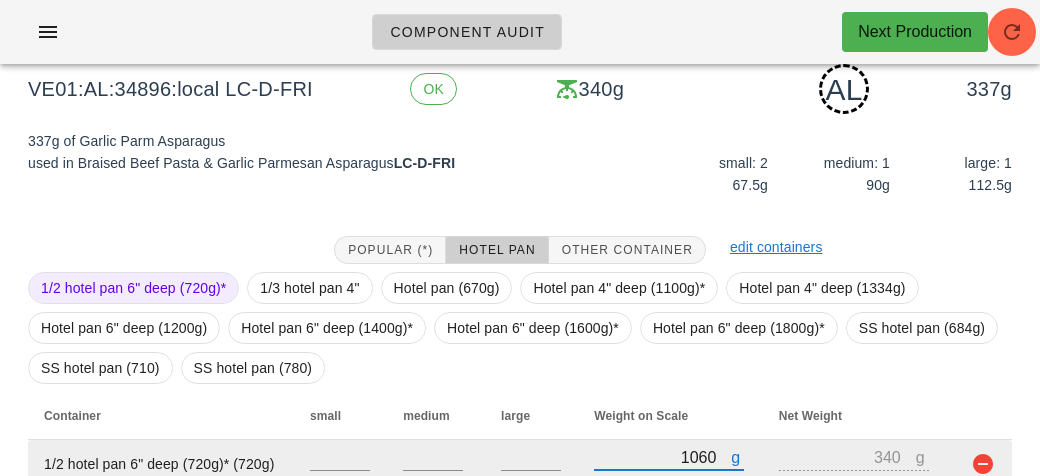 scroll, scrollTop: 290, scrollLeft: 0, axis: vertical 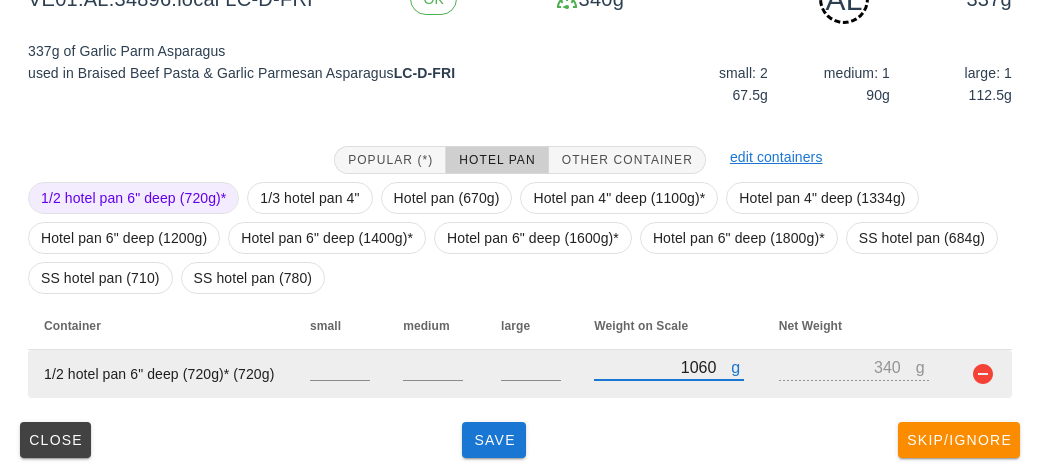 type on "1060" 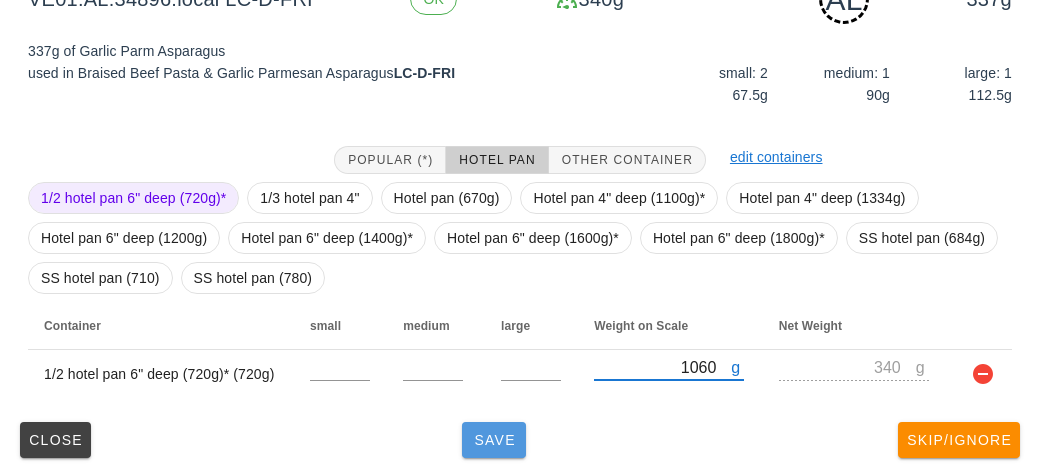 click on "Save" at bounding box center (494, 440) 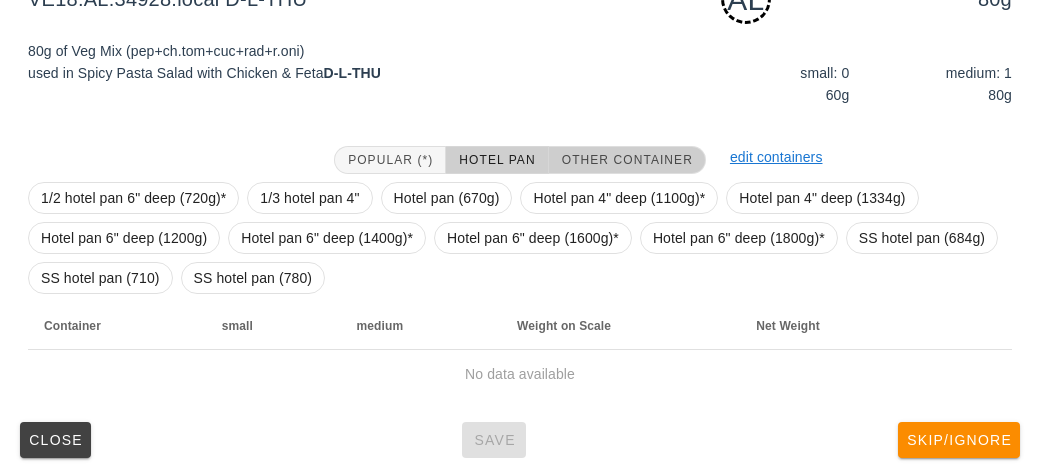 click on "Other Container" at bounding box center (627, 160) 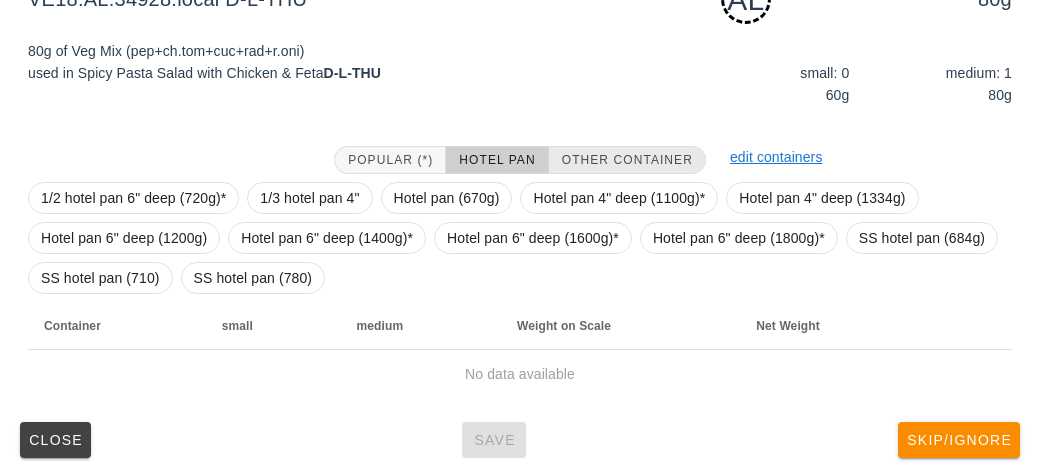 scroll, scrollTop: 250, scrollLeft: 0, axis: vertical 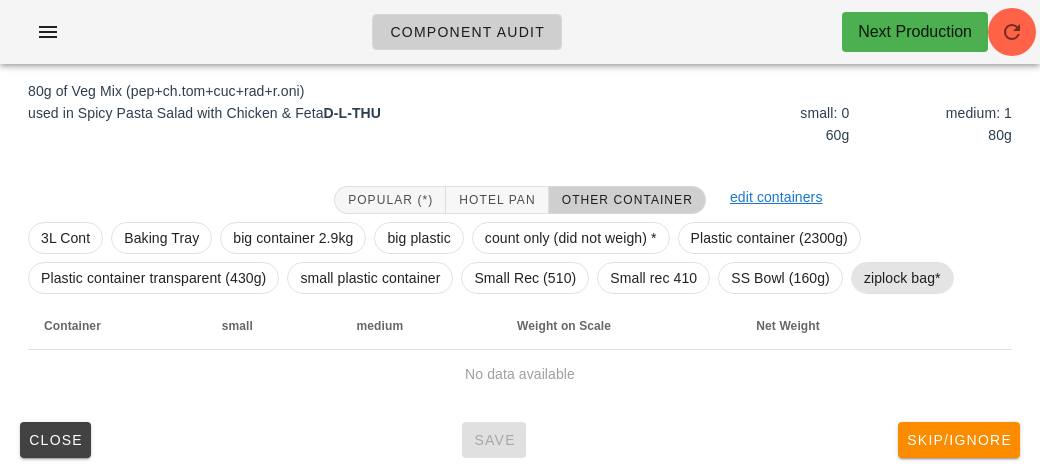 click on "ziplock bag*" at bounding box center [902, 278] 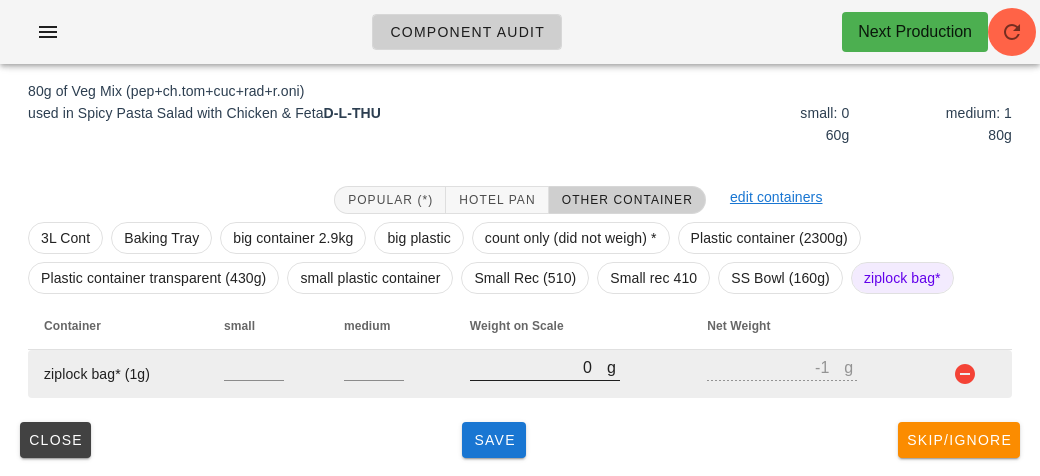 click on "0" at bounding box center [538, 367] 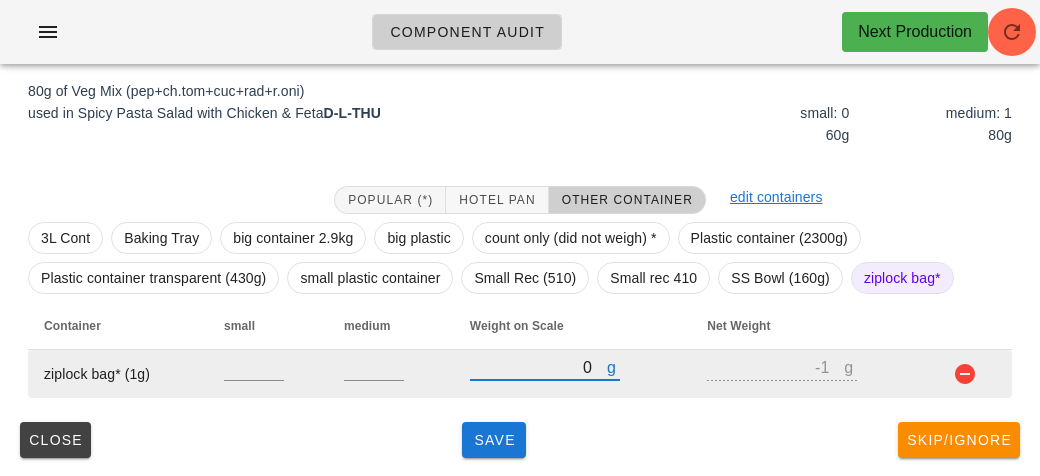 type on "10" 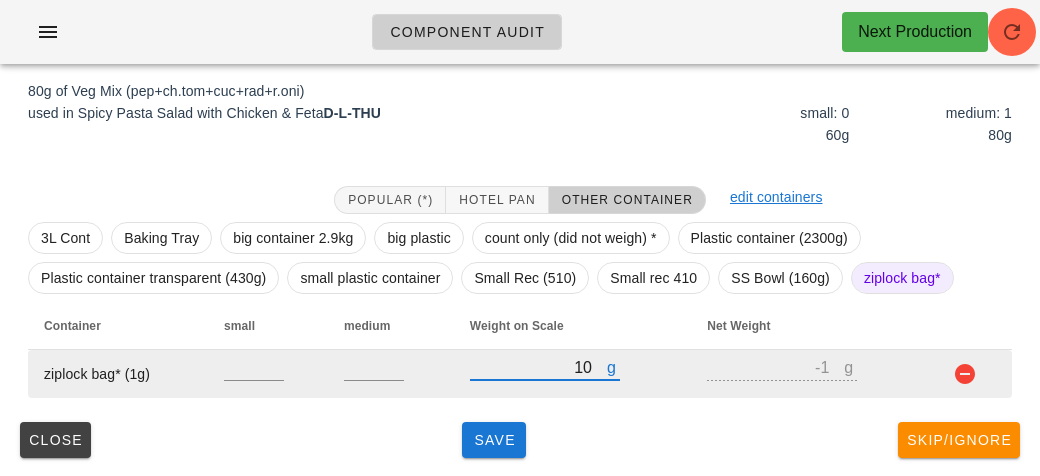 type on "9" 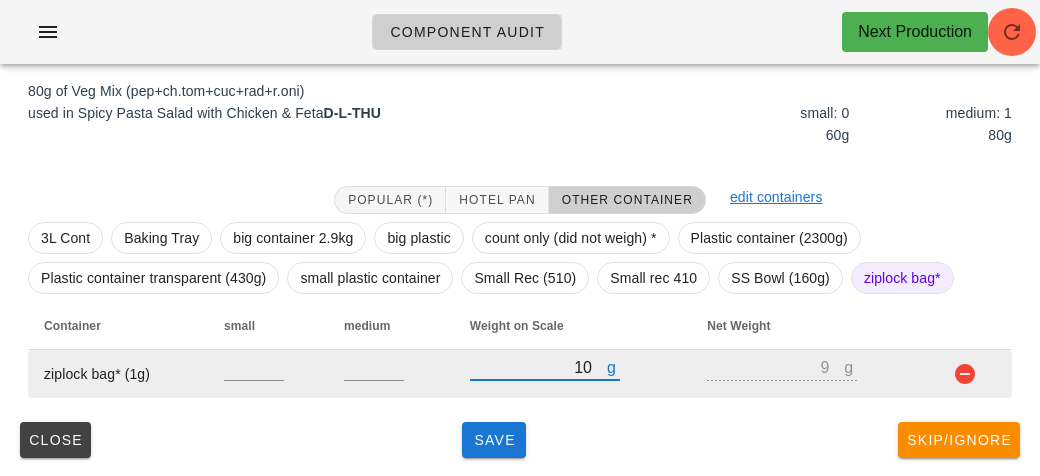type on "180" 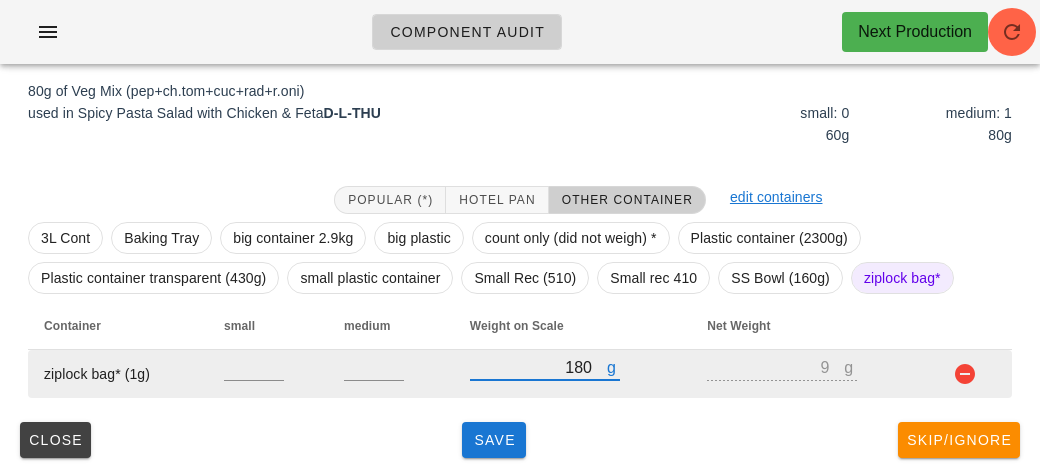 type on "179" 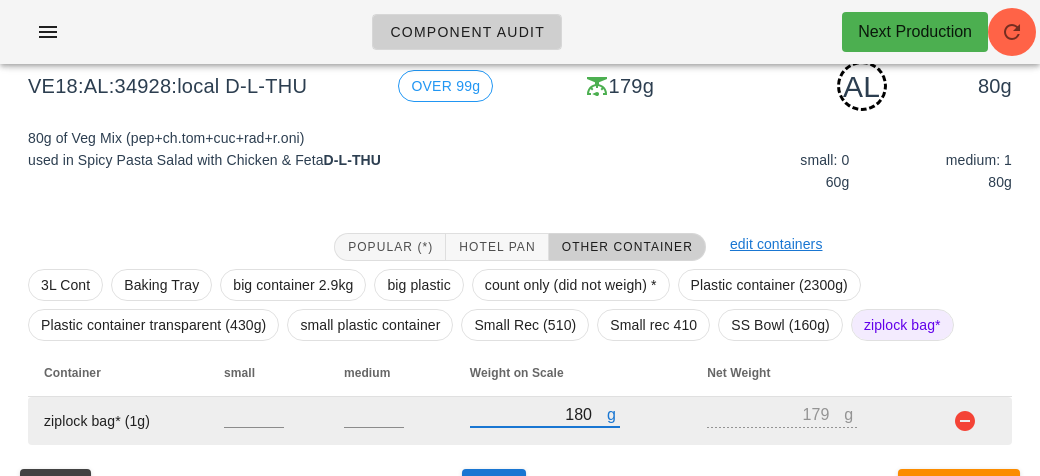 scroll, scrollTop: 250, scrollLeft: 0, axis: vertical 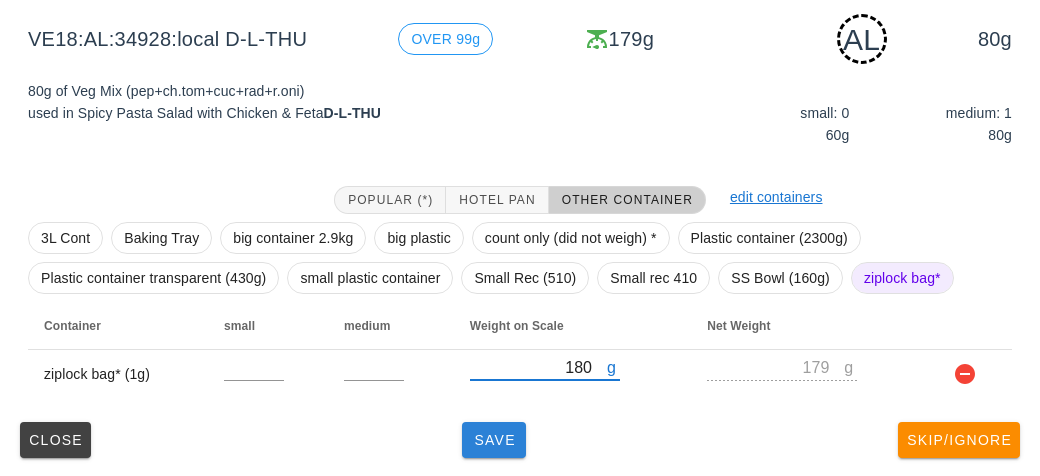 type on "180" 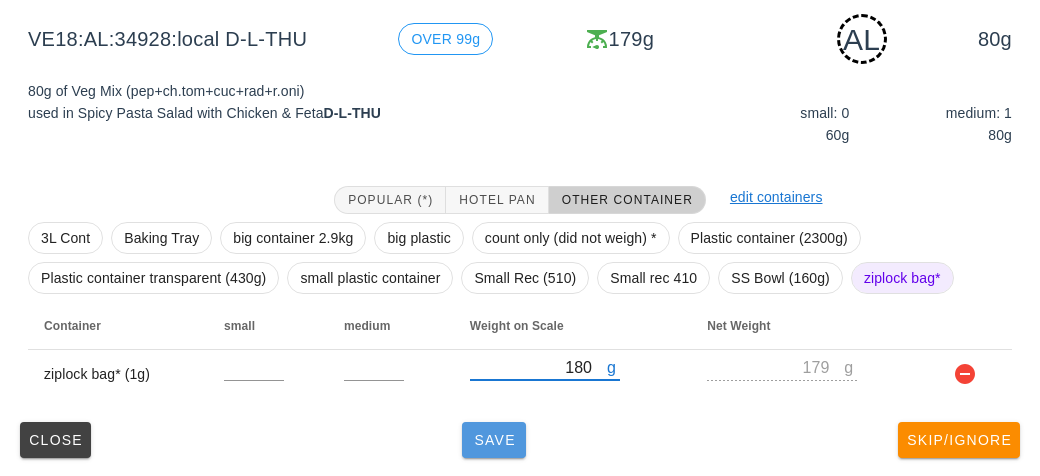click on "Save" at bounding box center (494, 440) 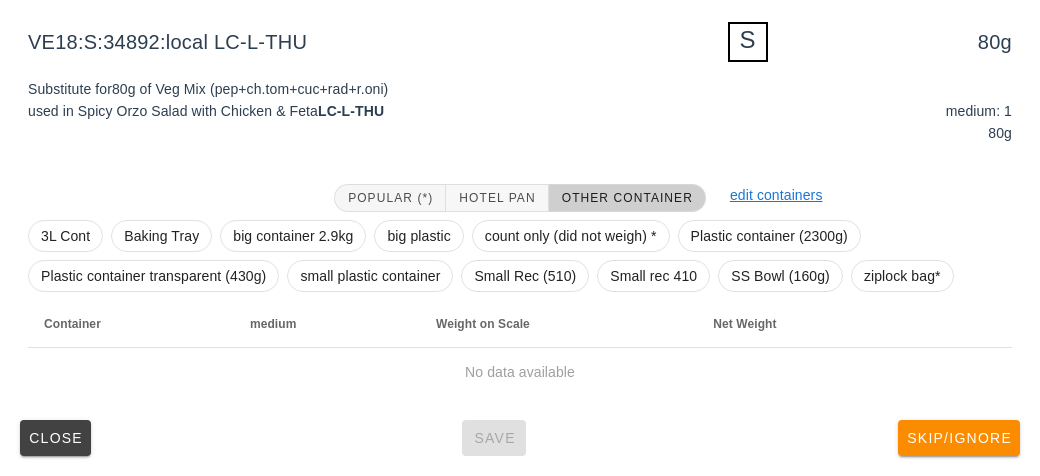 scroll, scrollTop: 240, scrollLeft: 0, axis: vertical 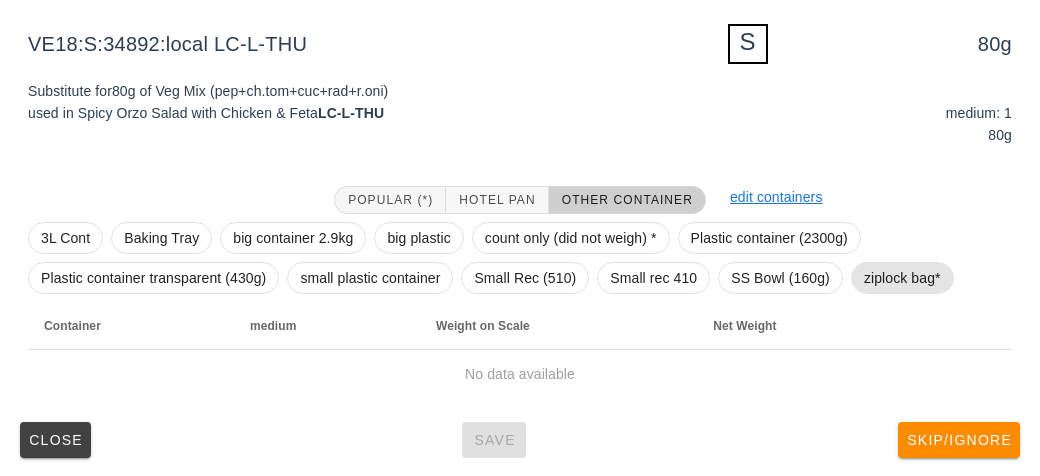 click on "ziplock bag*" at bounding box center (902, 278) 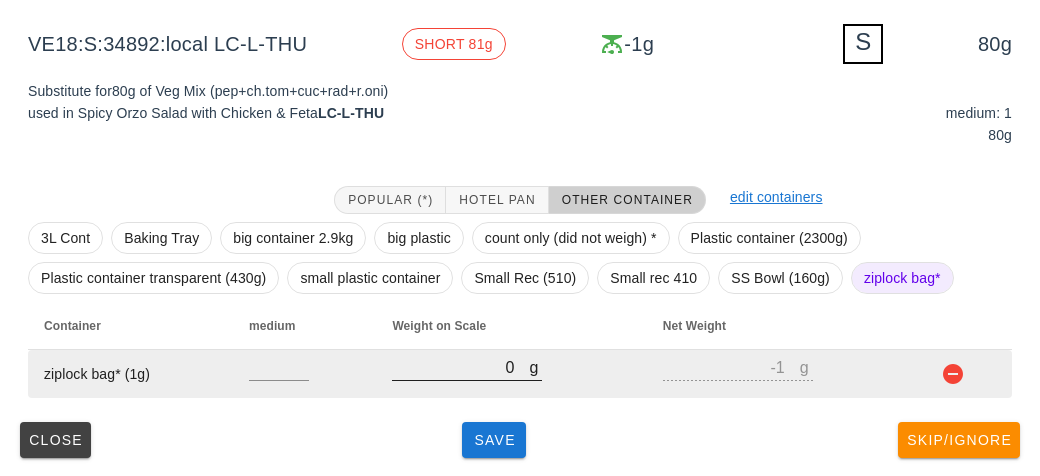 click on "0" at bounding box center [460, 367] 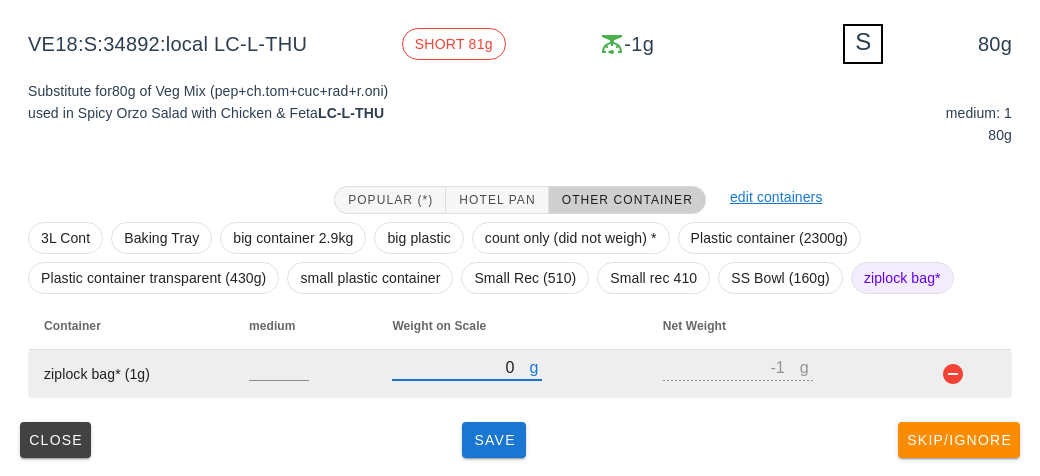 type on "20" 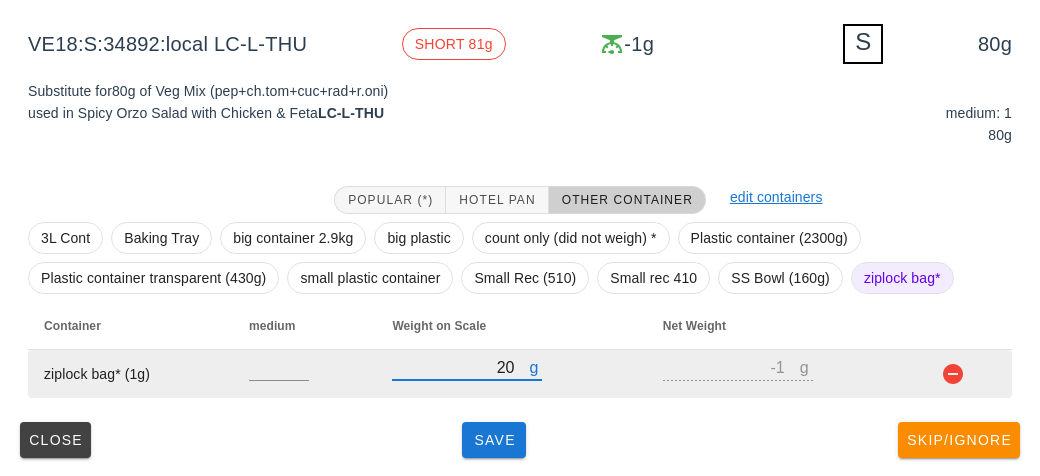type on "19" 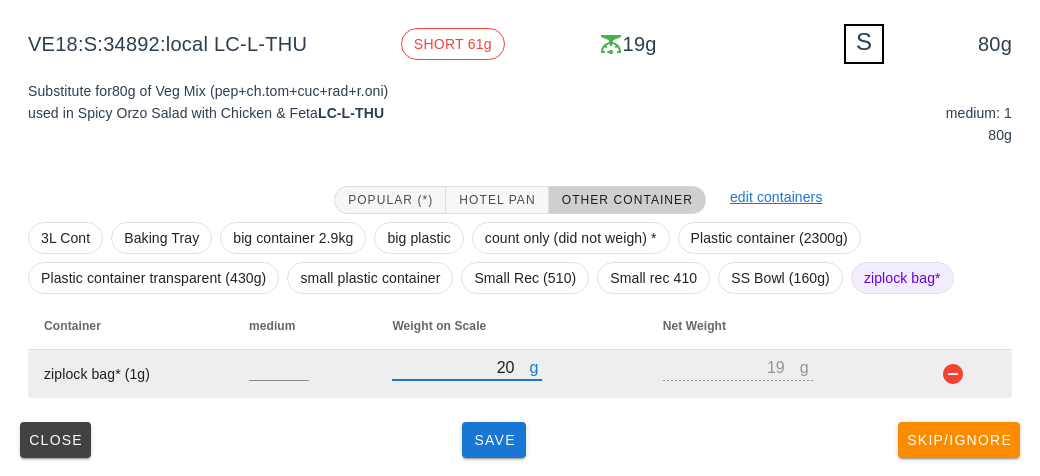 type on "220" 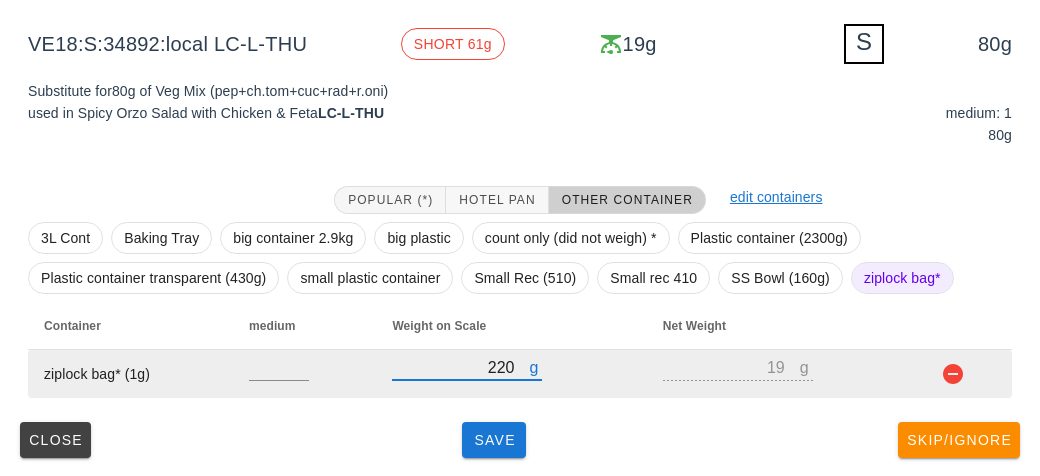 type on "219" 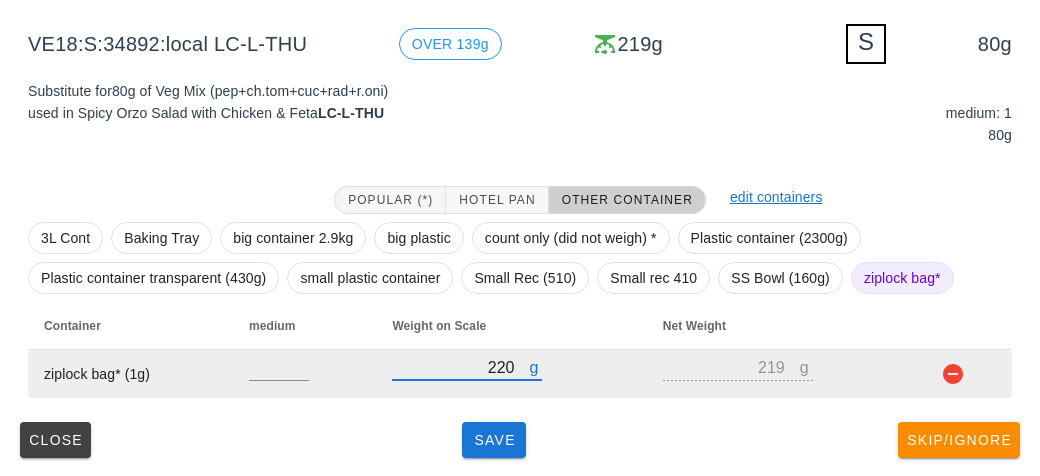 type on "220" 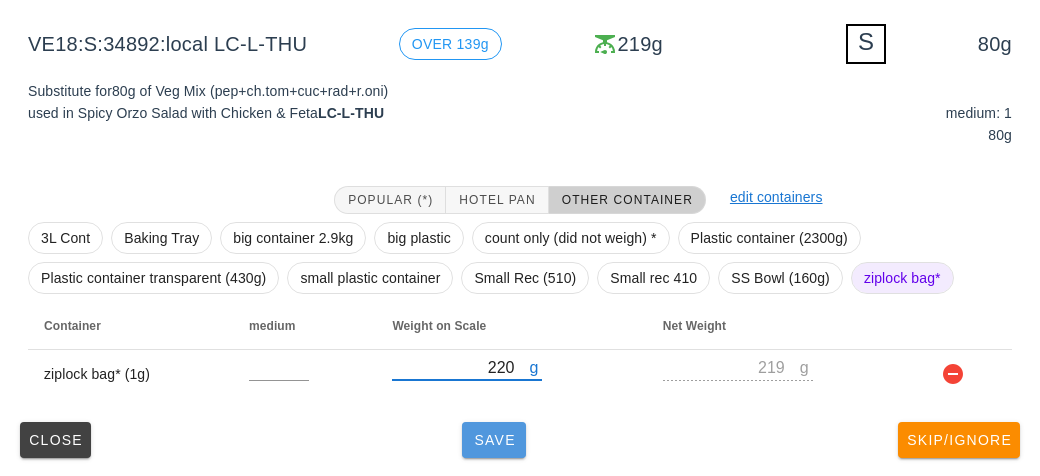 click on "Save" at bounding box center (494, 440) 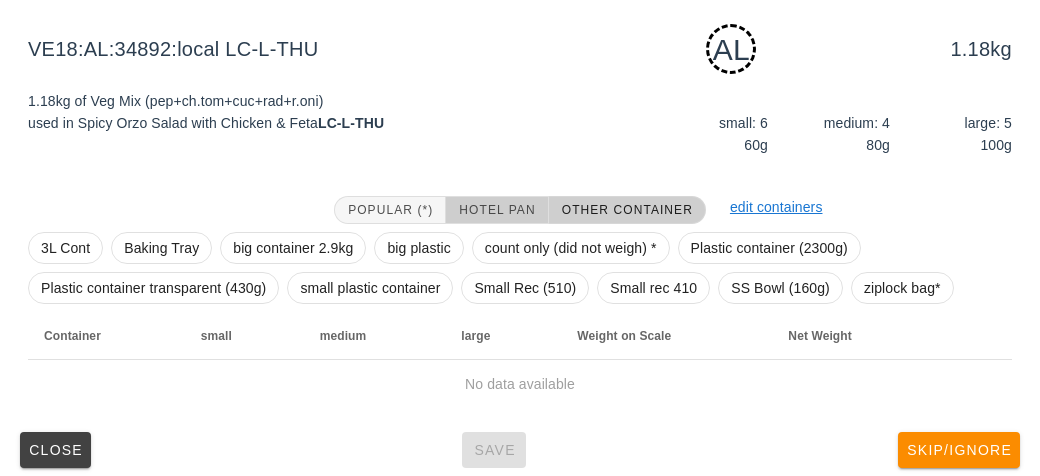 click on "Hotel Pan" at bounding box center (496, 210) 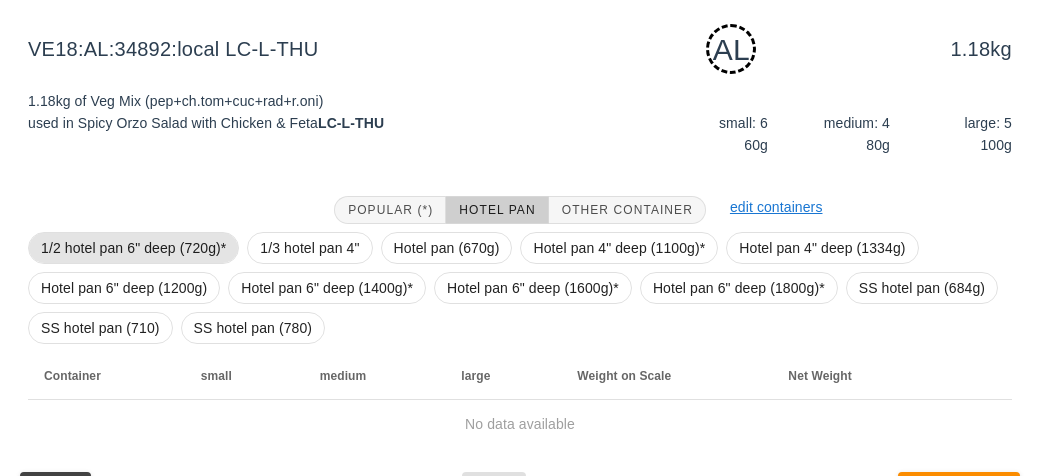 click on "1/2 hotel pan 6" deep (720g)*" at bounding box center [133, 248] 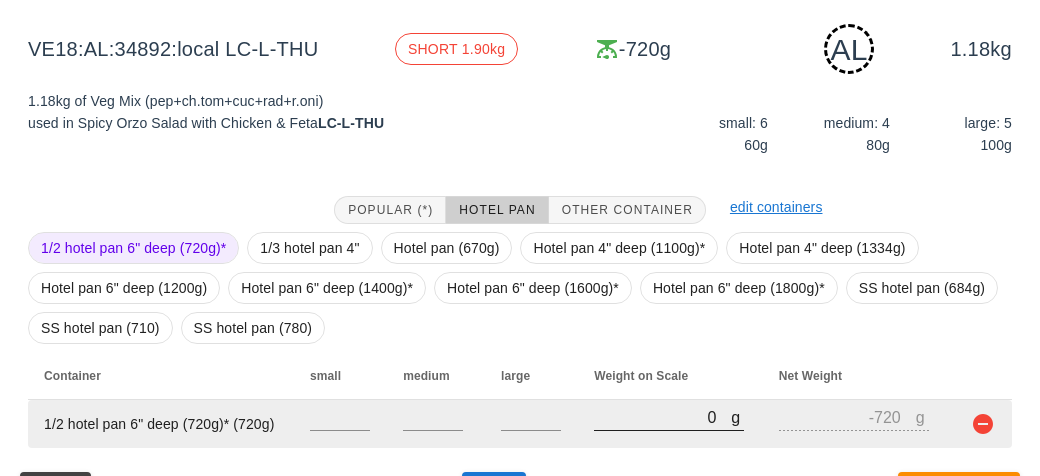 click on "0" at bounding box center (662, 417) 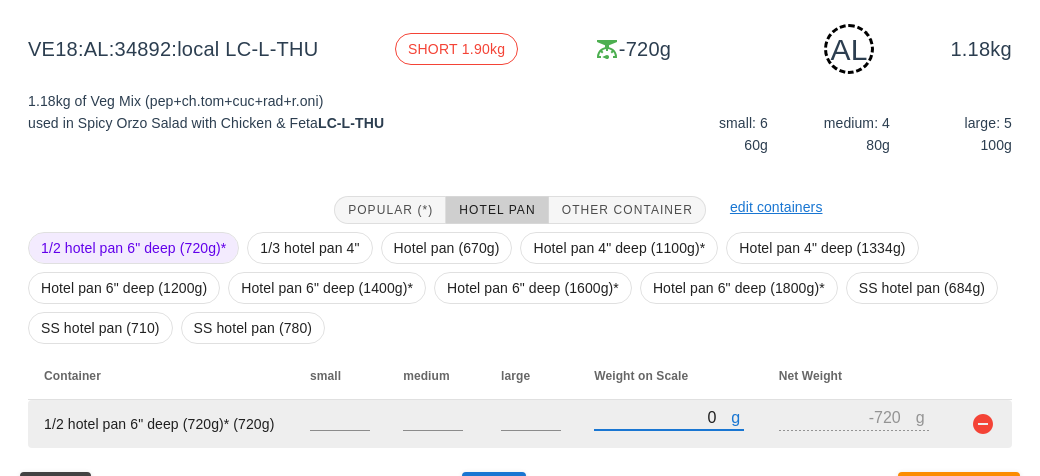 type on "10" 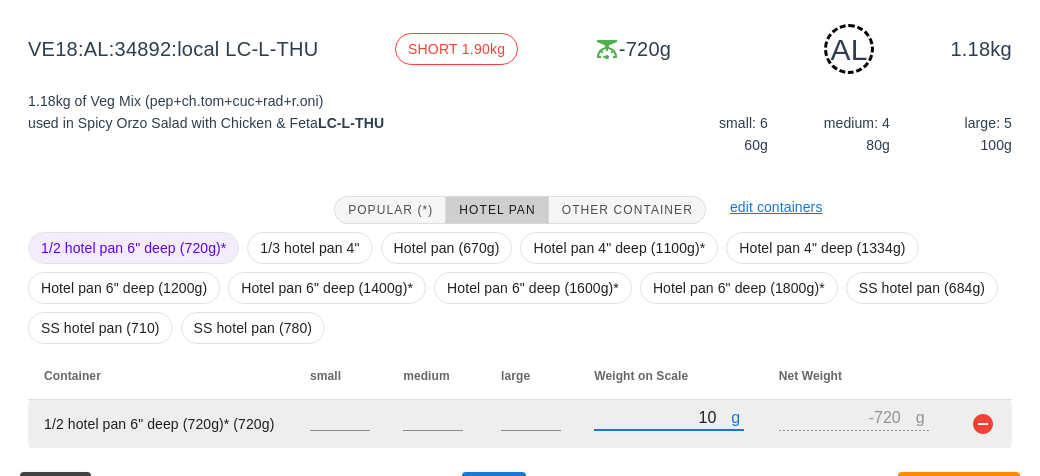 type on "-710" 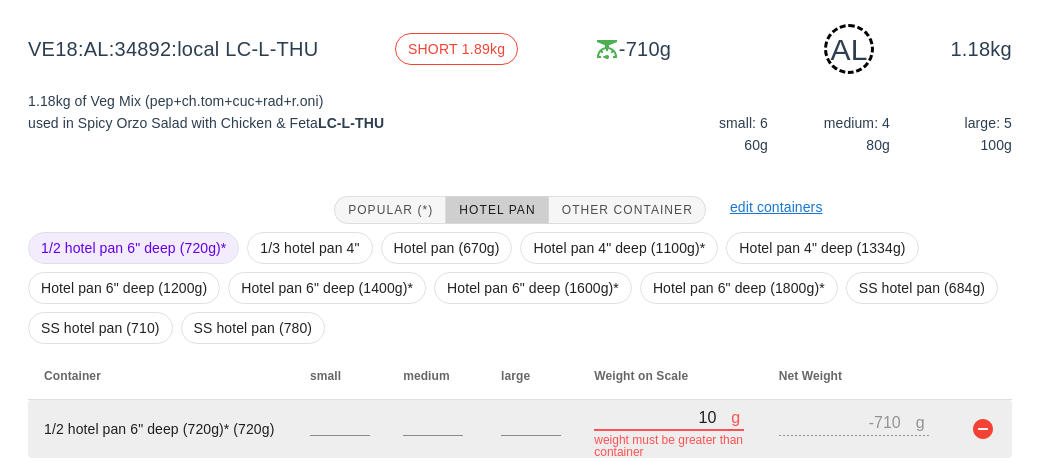 type on "190" 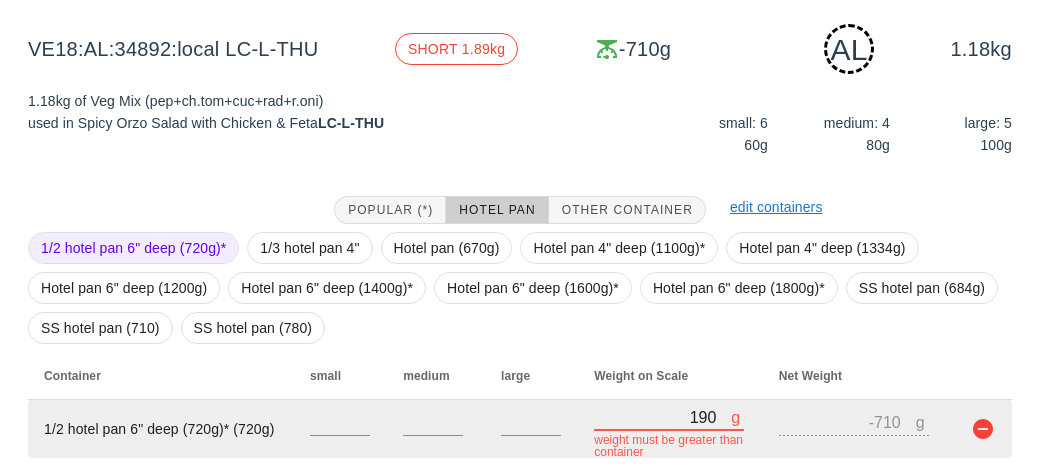 type on "-530" 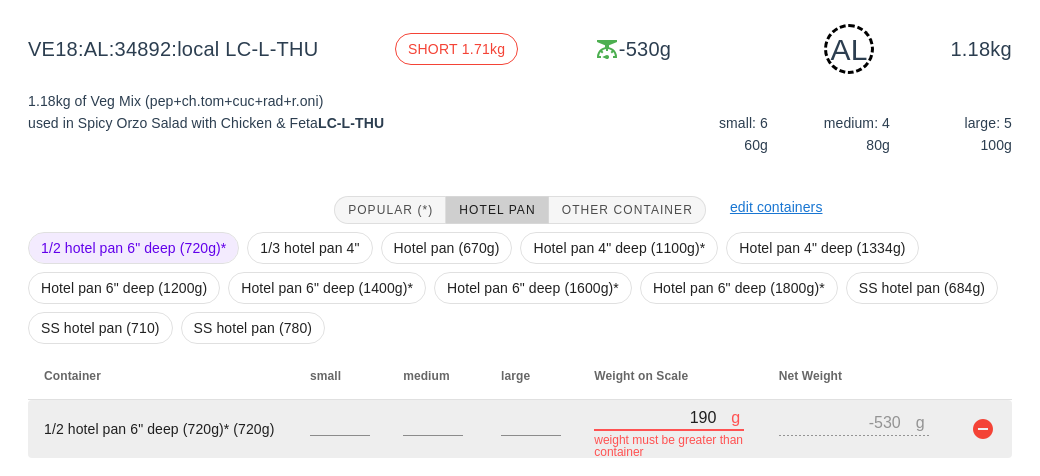 type on "1900" 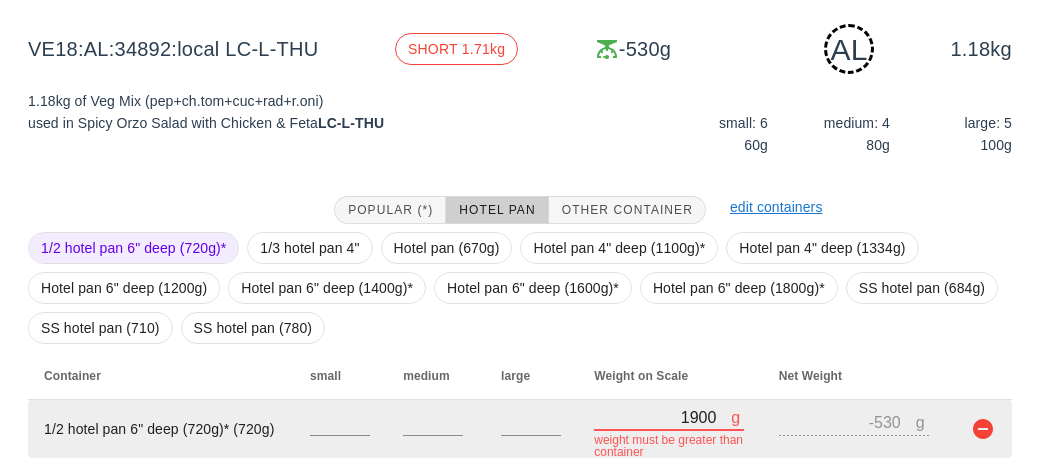 type on "1180" 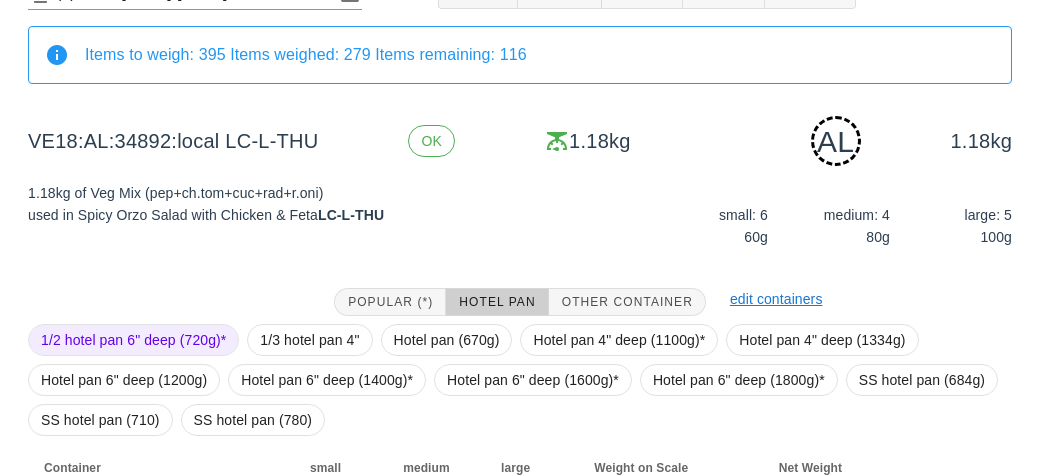 scroll, scrollTop: 290, scrollLeft: 0, axis: vertical 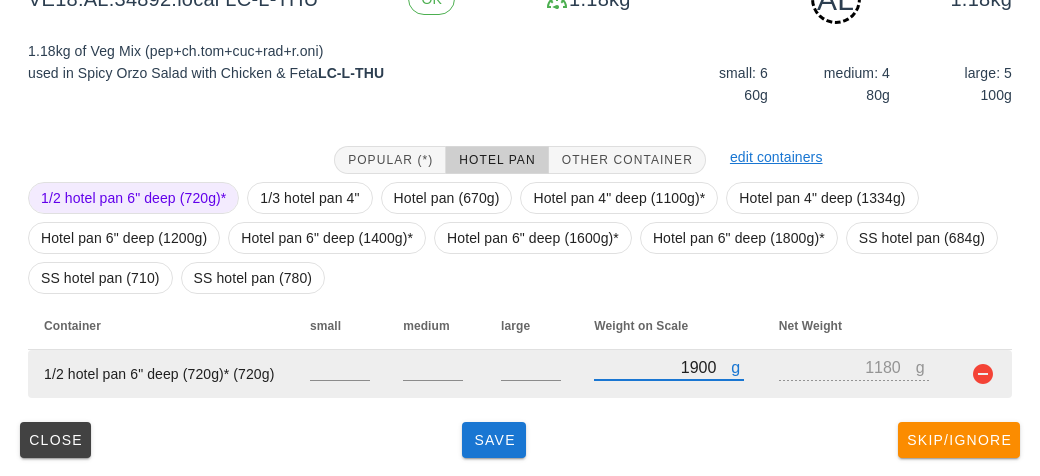 type on "1900" 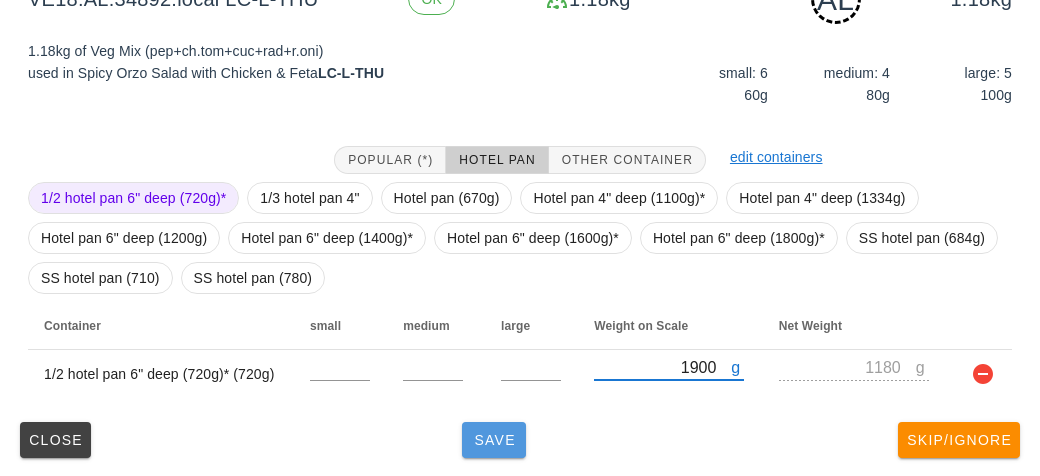 click on "Save" at bounding box center [494, 440] 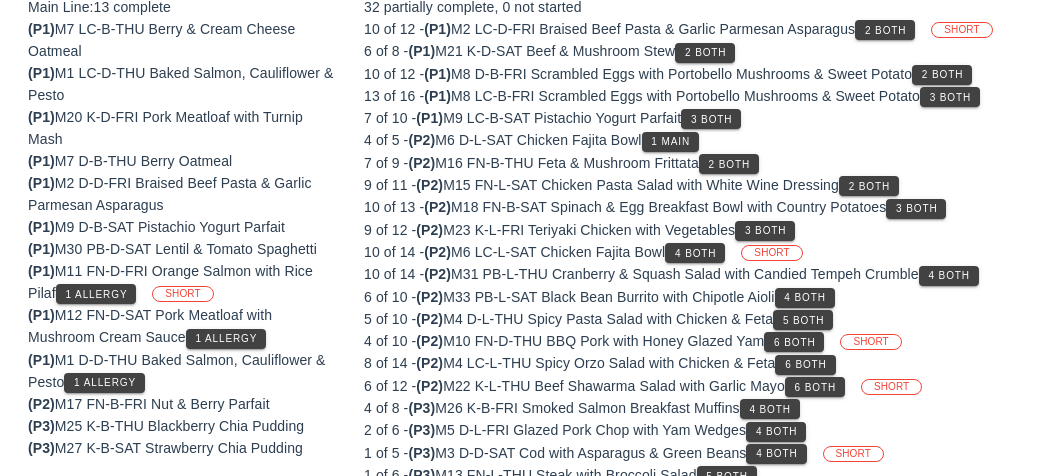 scroll, scrollTop: 272, scrollLeft: 0, axis: vertical 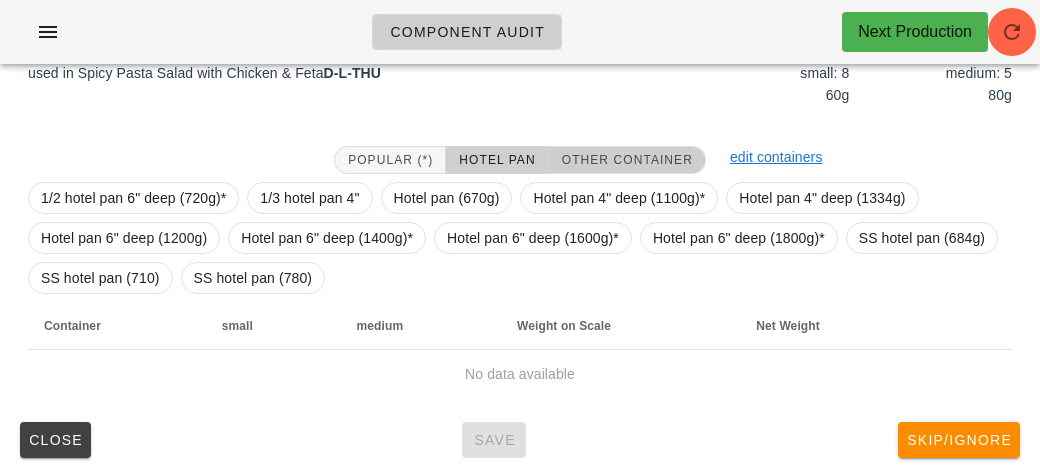 click on "Other Container" at bounding box center (627, 160) 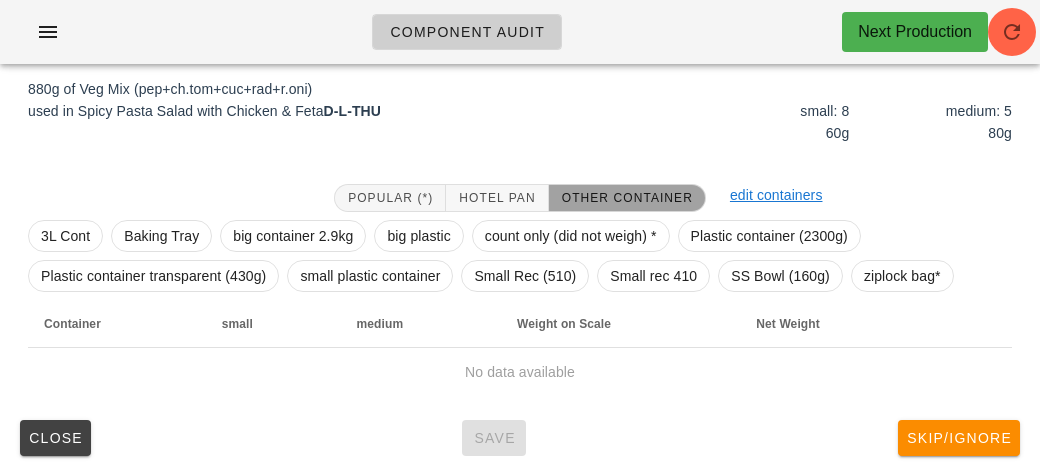 scroll, scrollTop: 232, scrollLeft: 0, axis: vertical 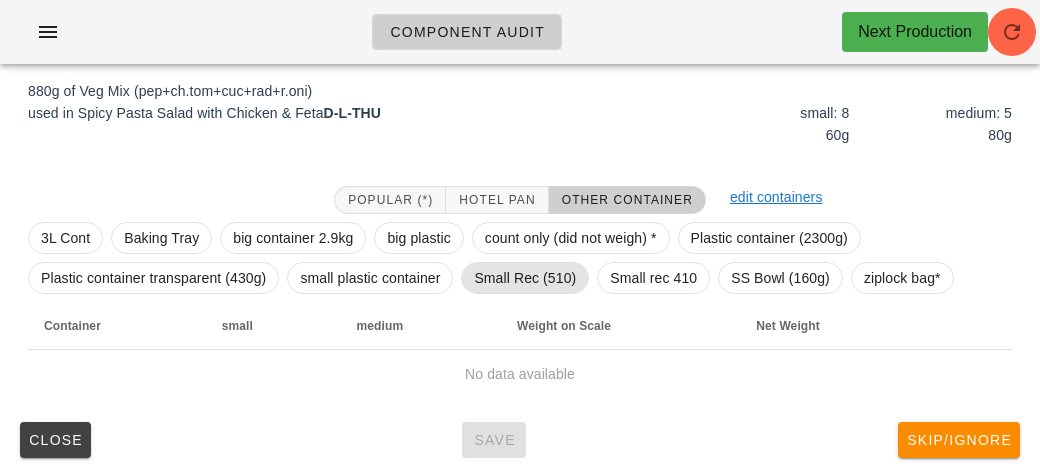 click on "Small Rec (510)" at bounding box center [525, 278] 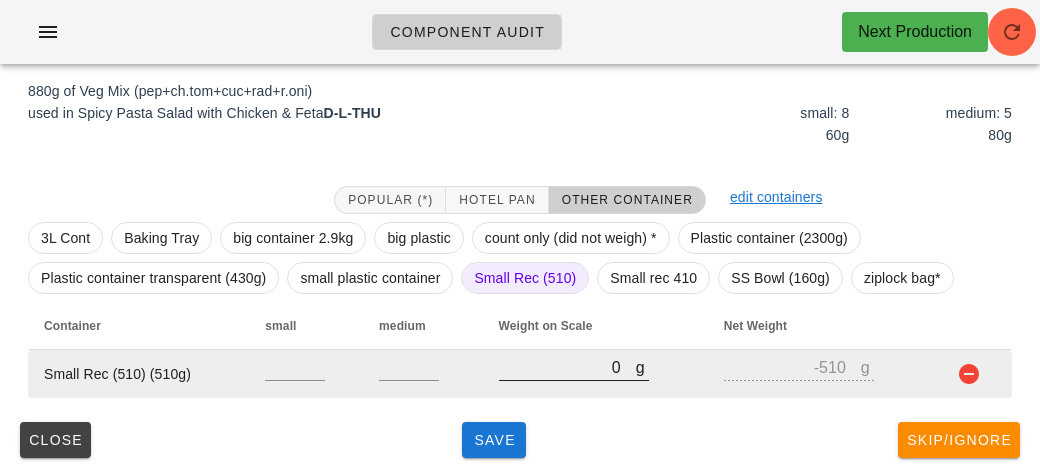 click on "0" at bounding box center (567, 367) 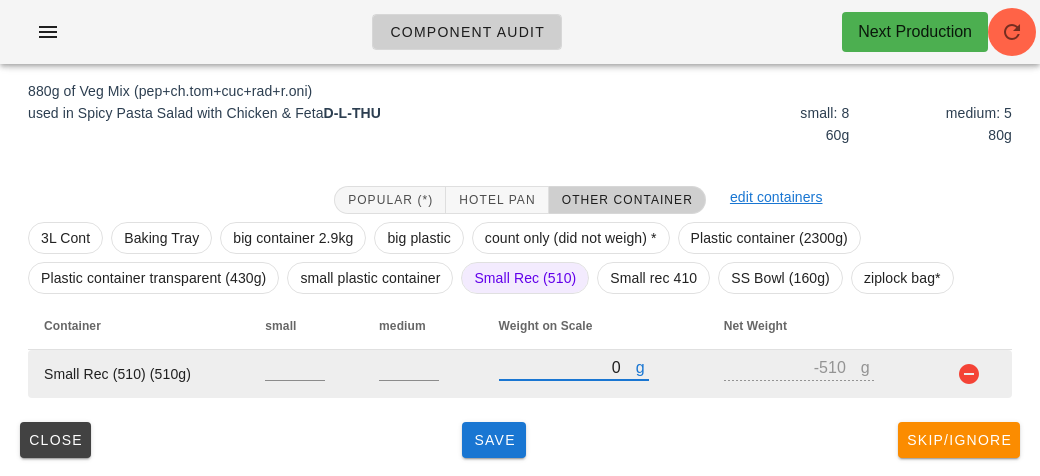 type on "10" 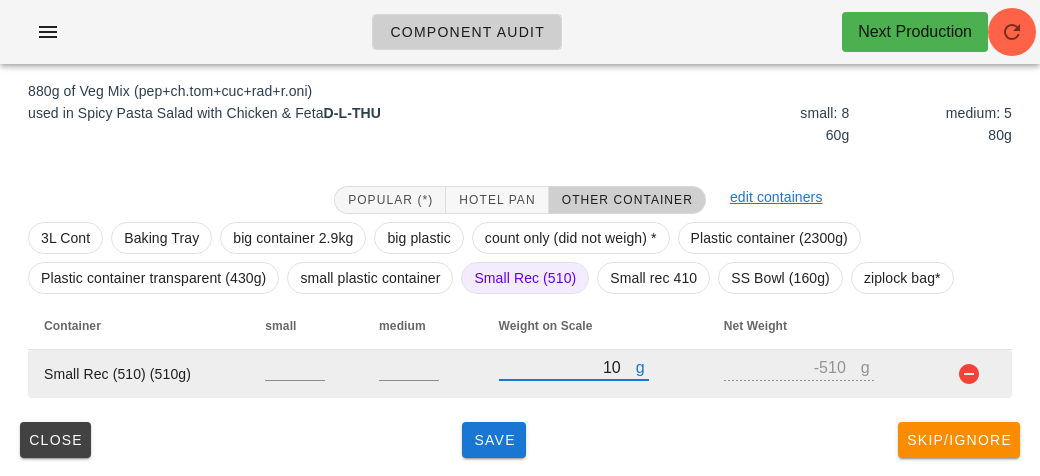 type on "-500" 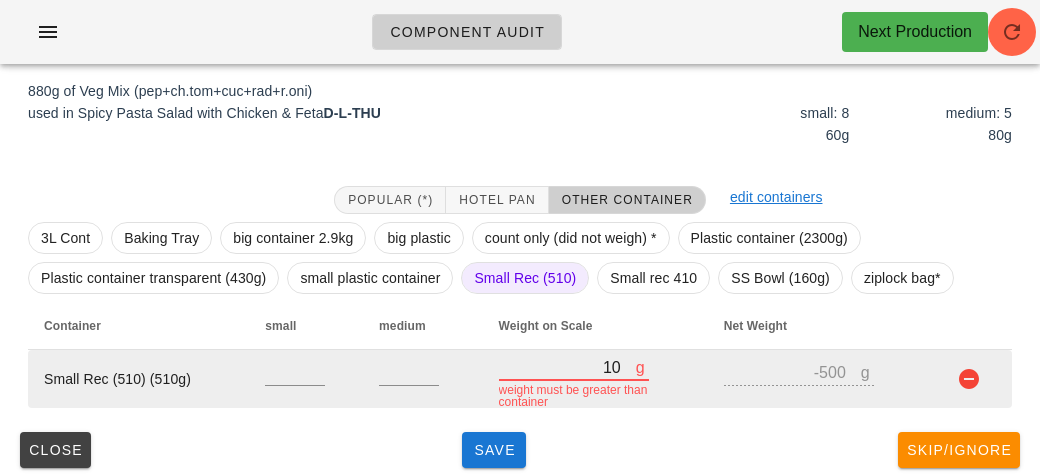 type on "140" 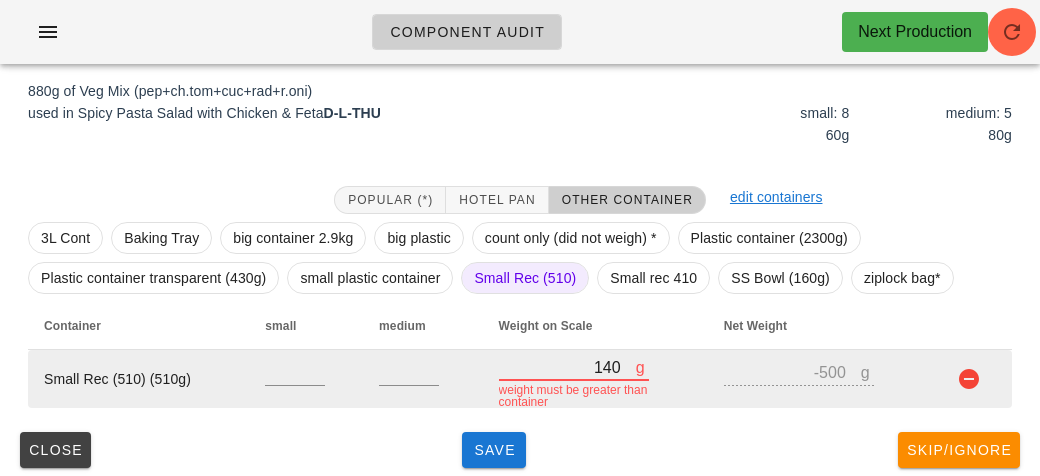 type on "-370" 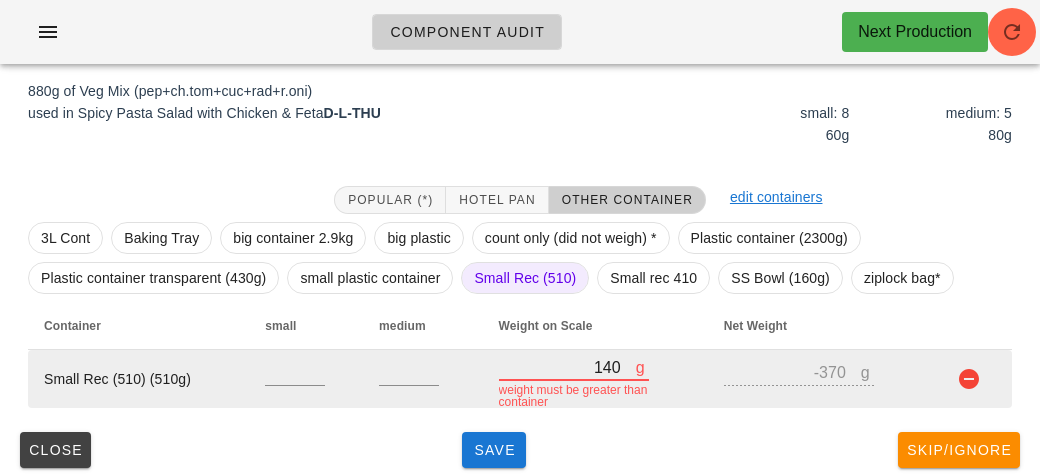 type on "1400" 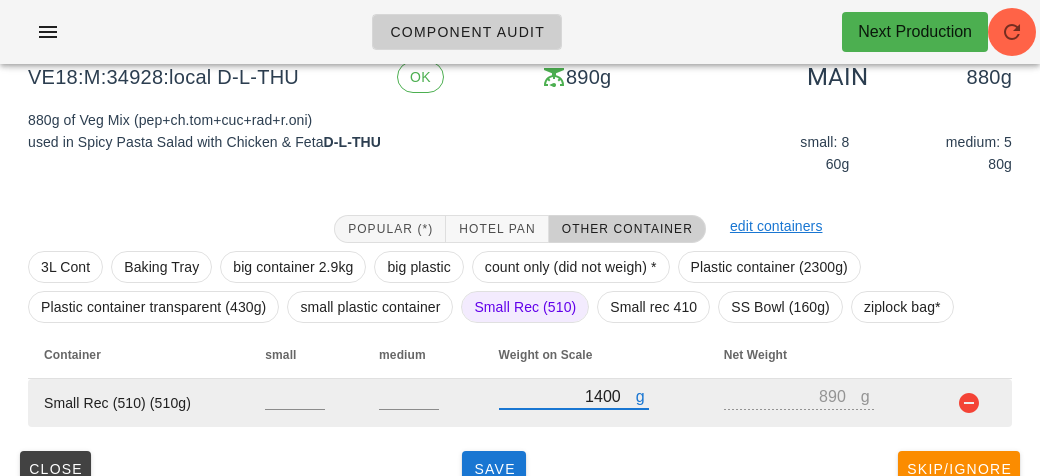 scroll, scrollTop: 232, scrollLeft: 0, axis: vertical 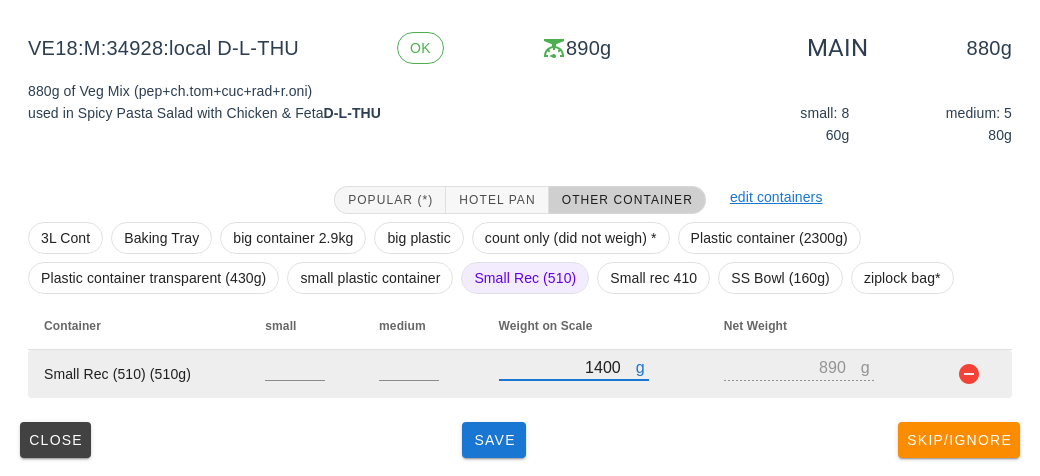 type on "1400" 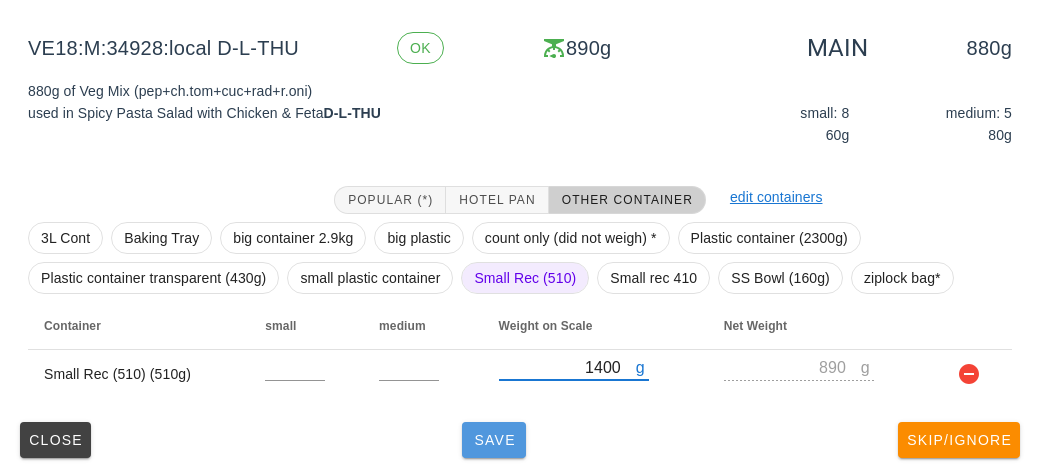 click on "Save" at bounding box center [494, 440] 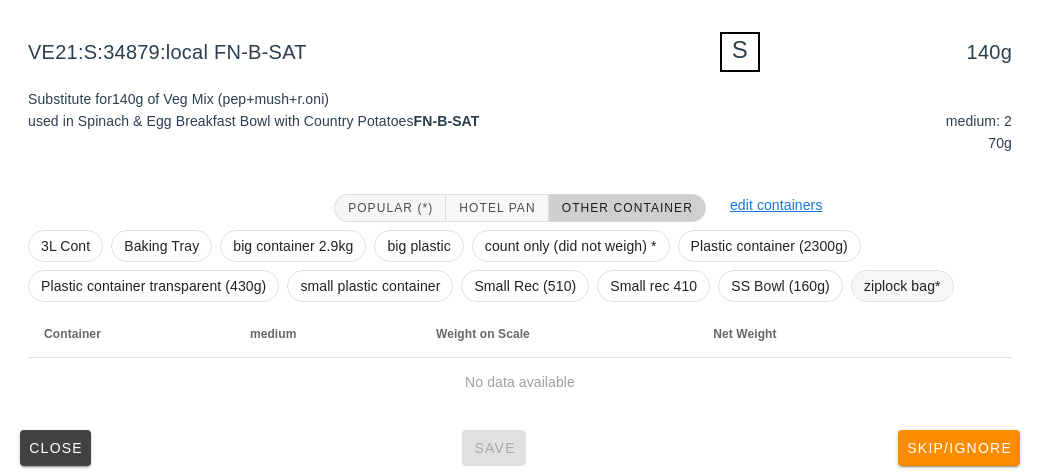 click on "ziplock bag*" at bounding box center (902, 286) 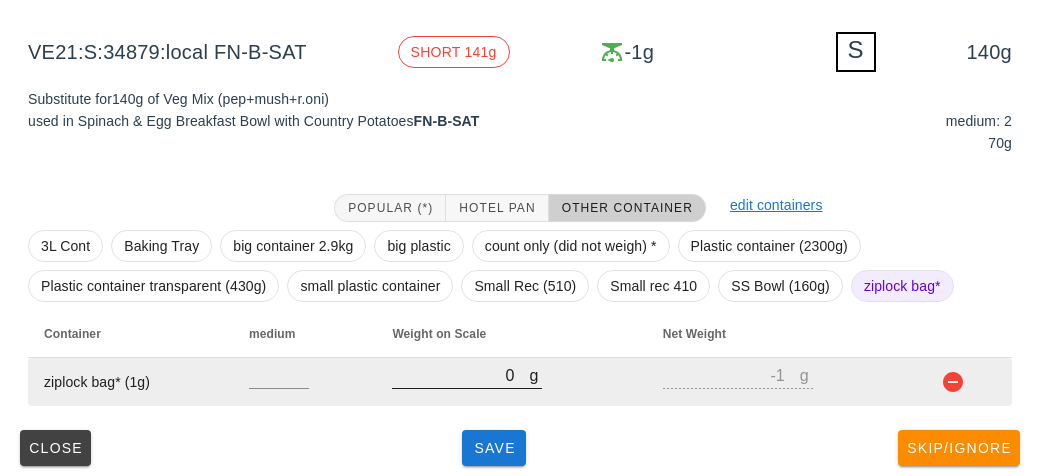 click on "0" at bounding box center (460, 375) 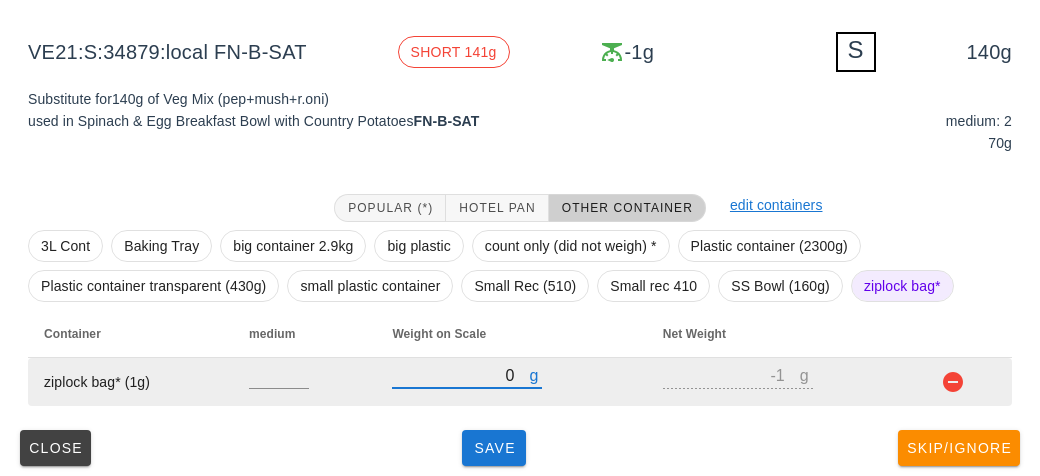 type on "10" 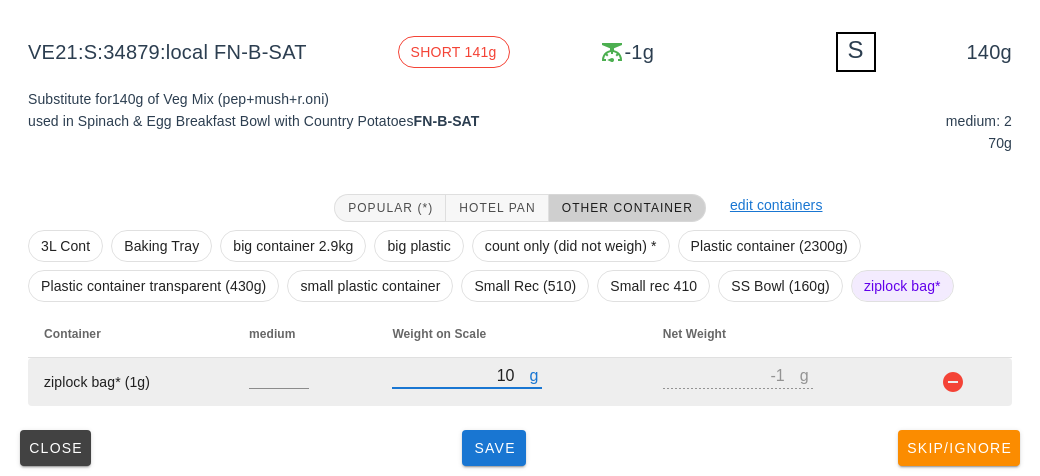 type on "9" 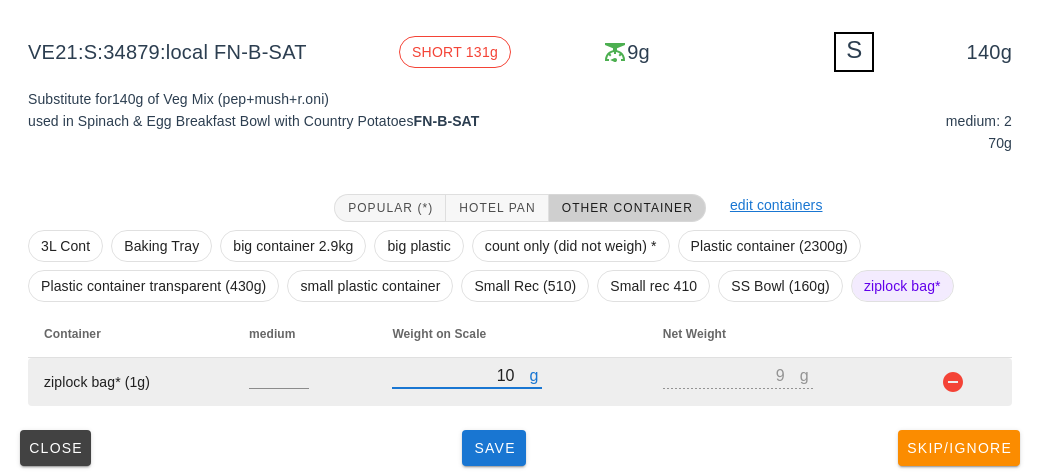 type on "190" 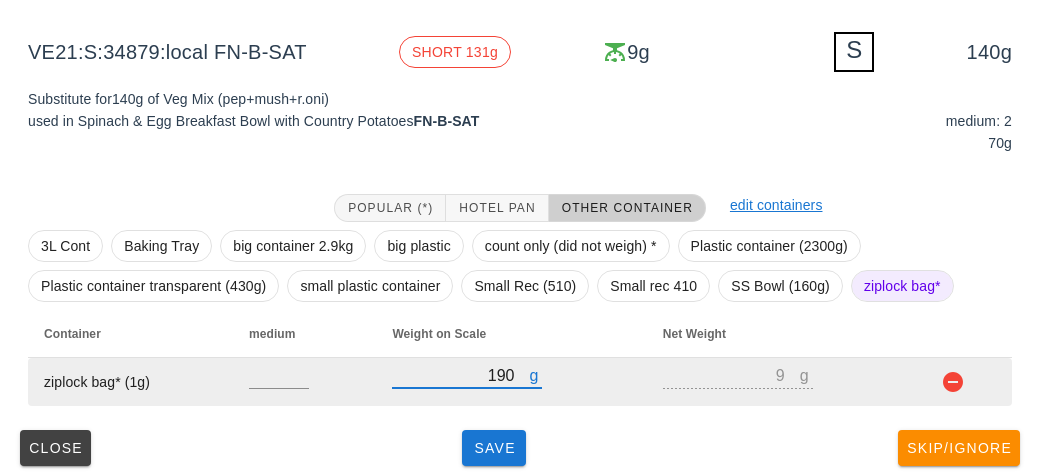type on "189" 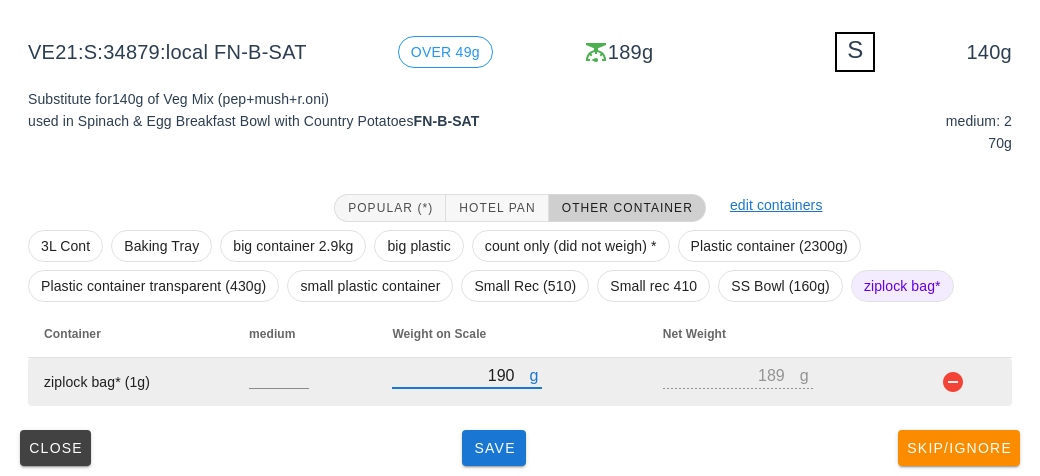 scroll, scrollTop: 240, scrollLeft: 0, axis: vertical 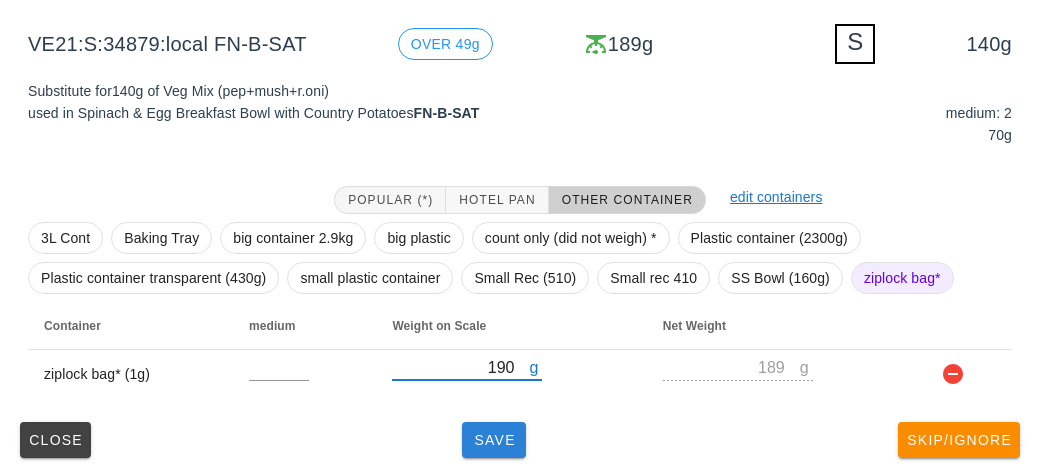 type on "190" 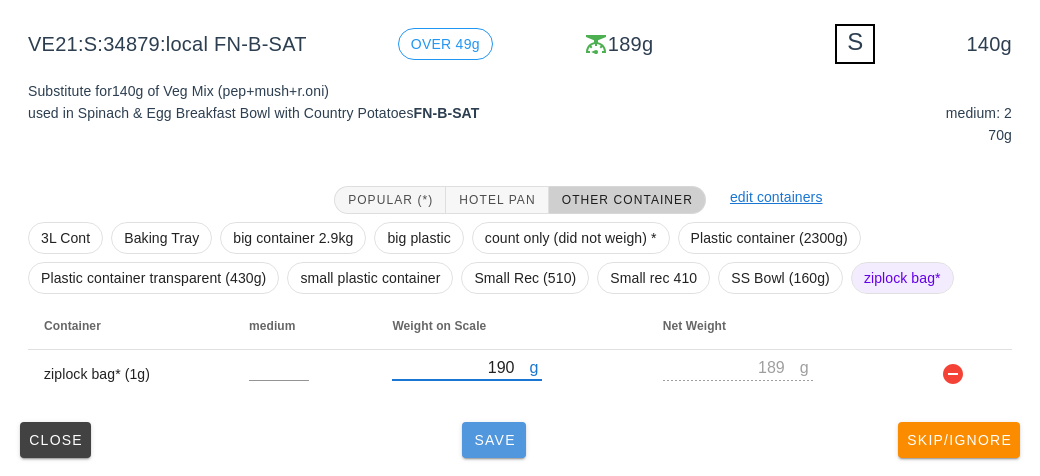 click on "Save" at bounding box center [494, 440] 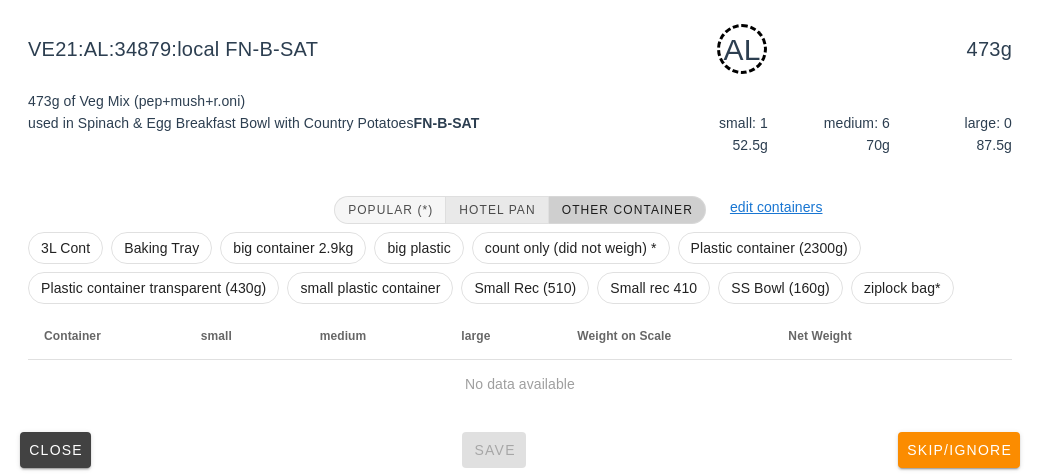 click on "Hotel Pan" at bounding box center [497, 210] 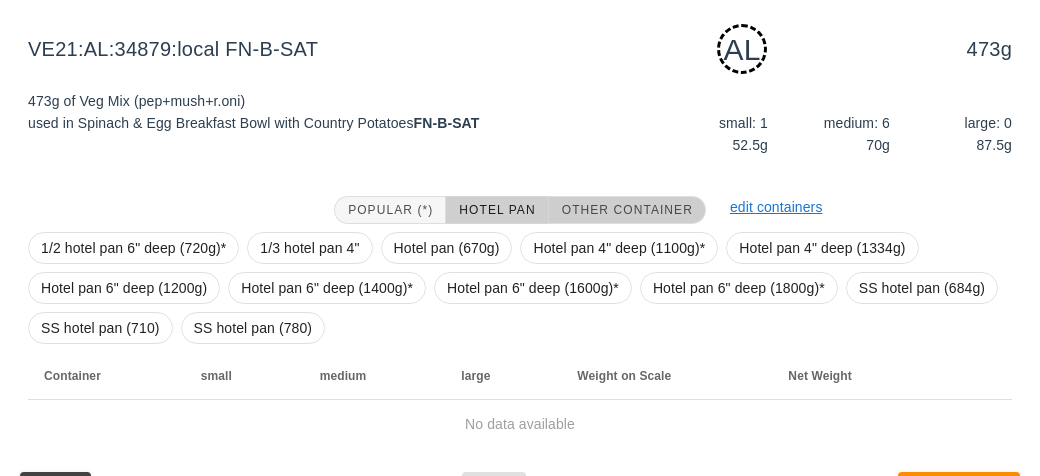 click on "Other Container" at bounding box center [627, 210] 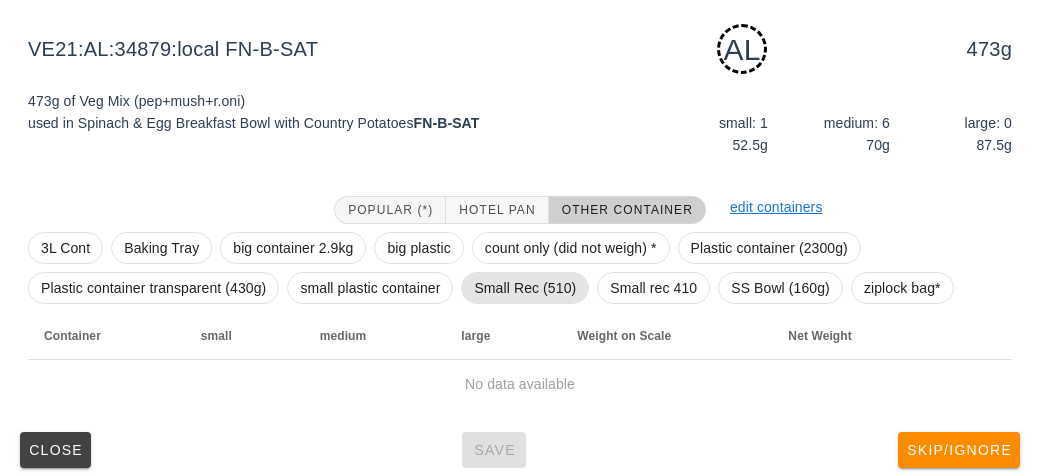 click on "Small Rec (510)" at bounding box center [525, 288] 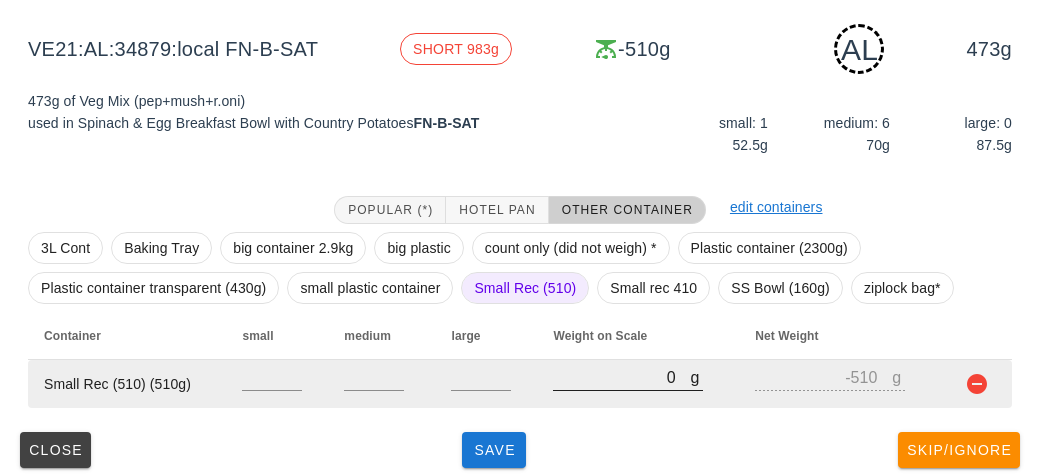 click on "0" at bounding box center [621, 377] 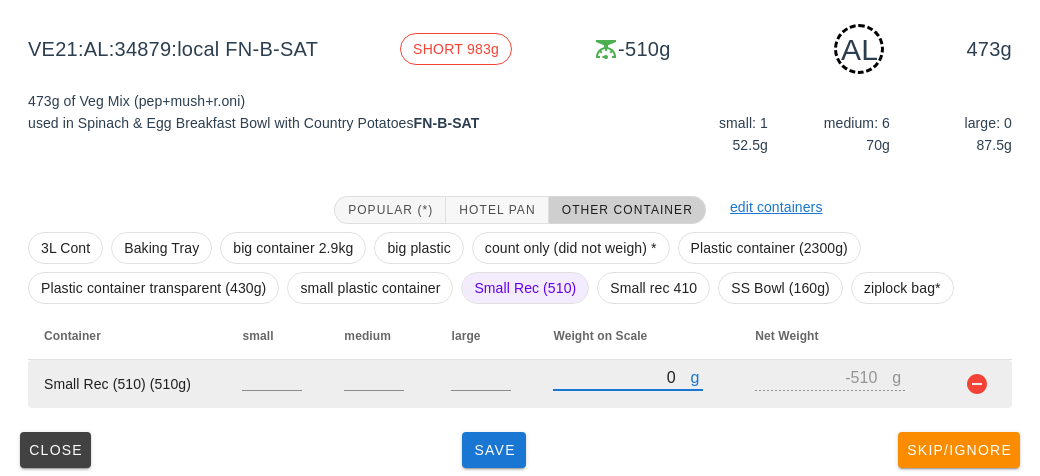 type on "10" 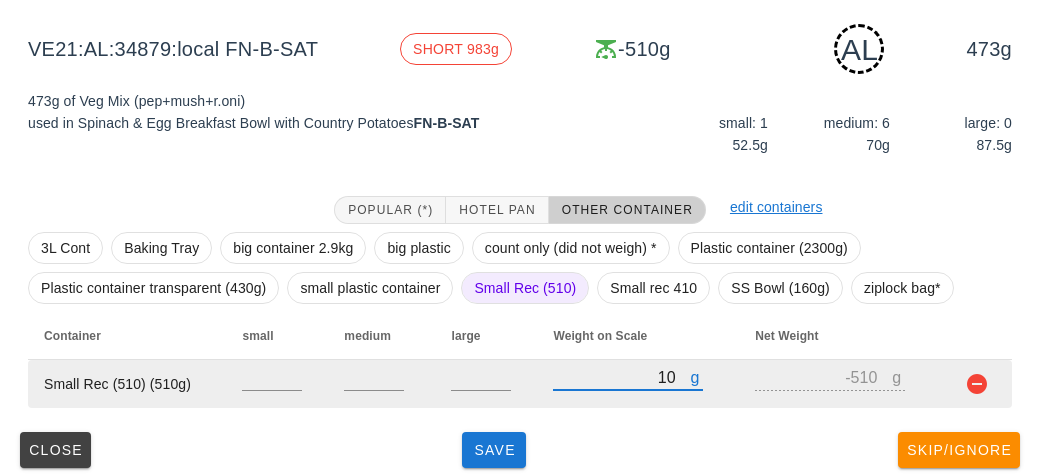 type on "-500" 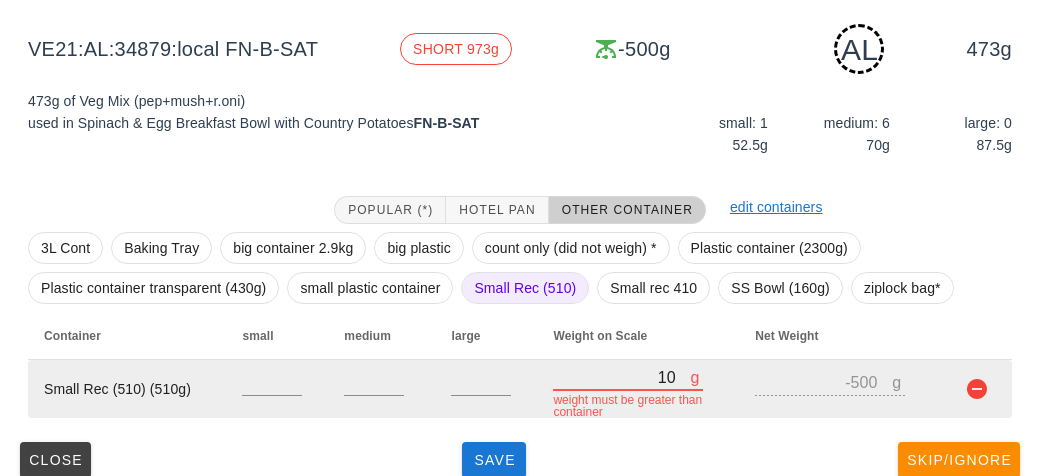 type on "110" 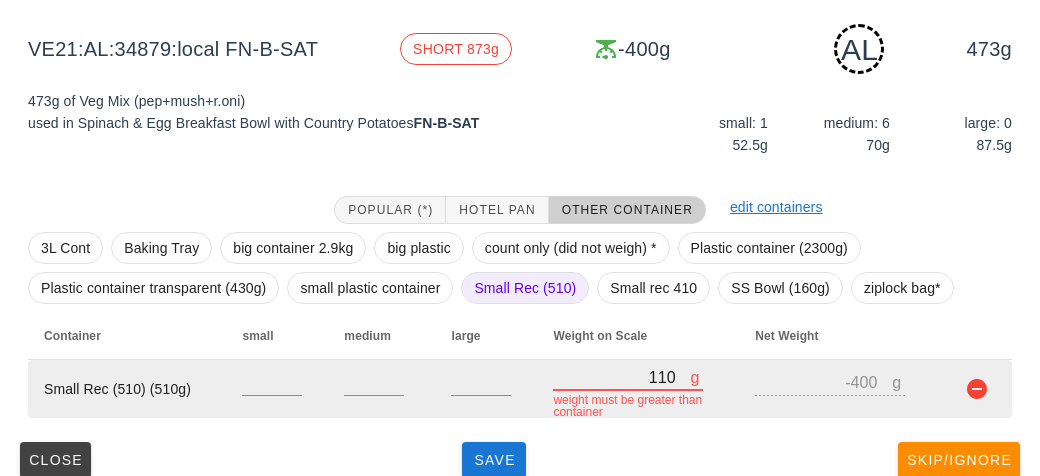 type on "1170" 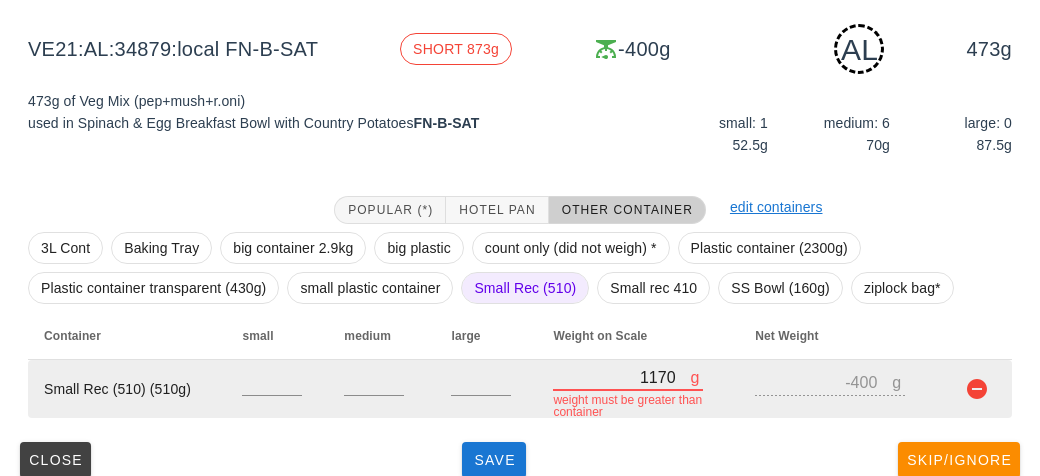 type on "660" 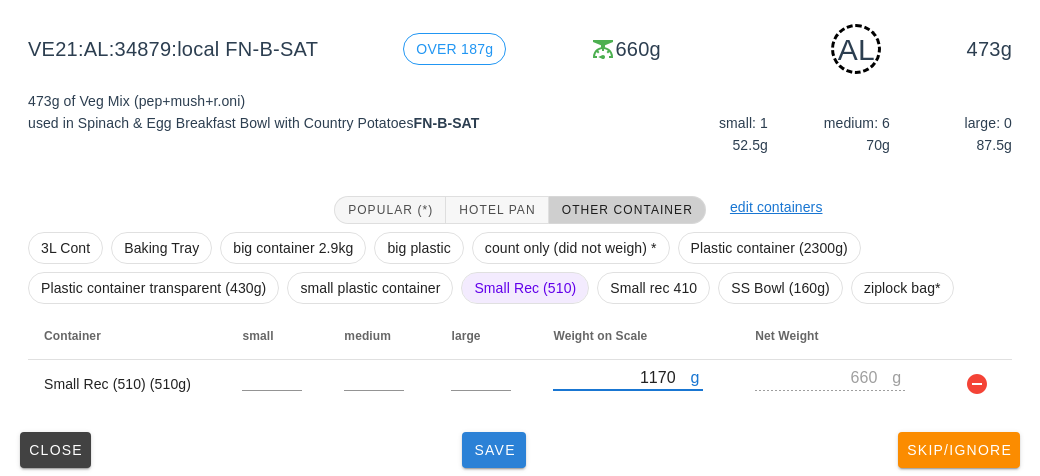 type on "1170" 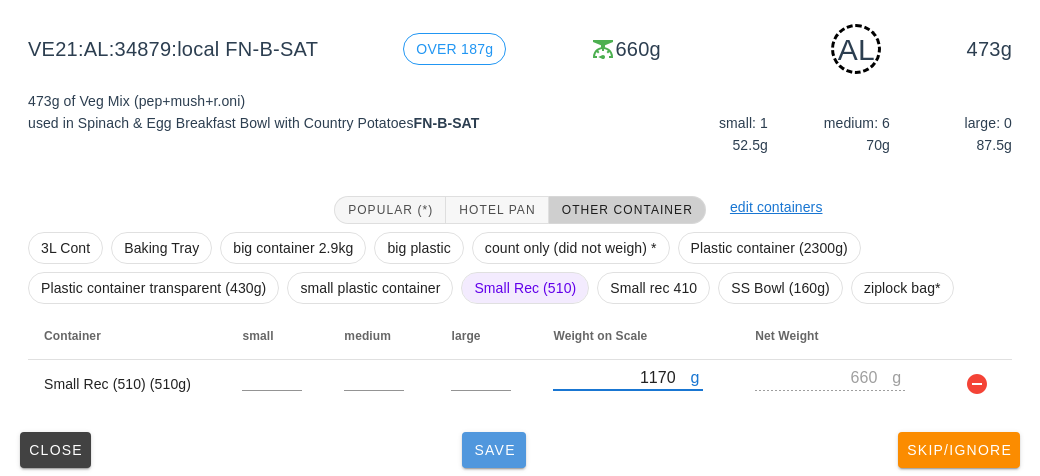 click on "Save" at bounding box center [494, 450] 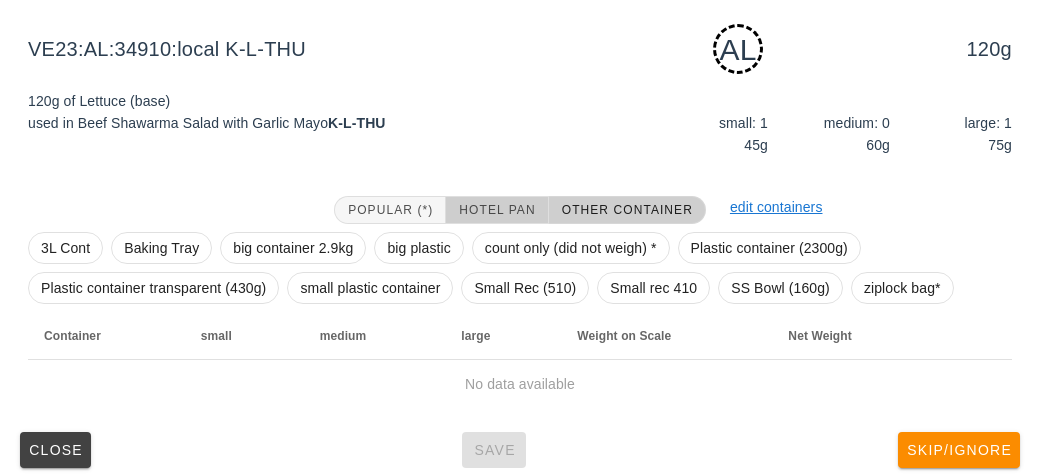 click on "Hotel Pan" at bounding box center [496, 210] 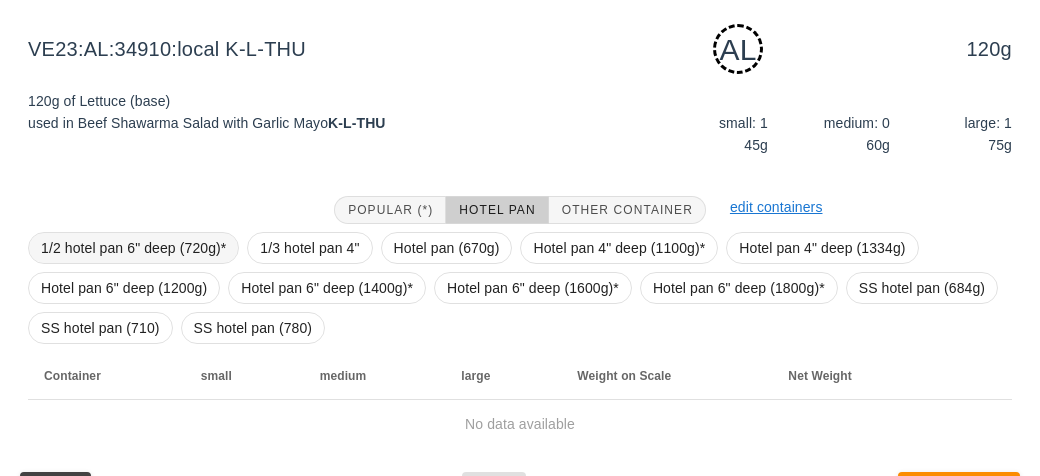 click on "1/2 hotel pan 6" deep (720g)*" at bounding box center [133, 248] 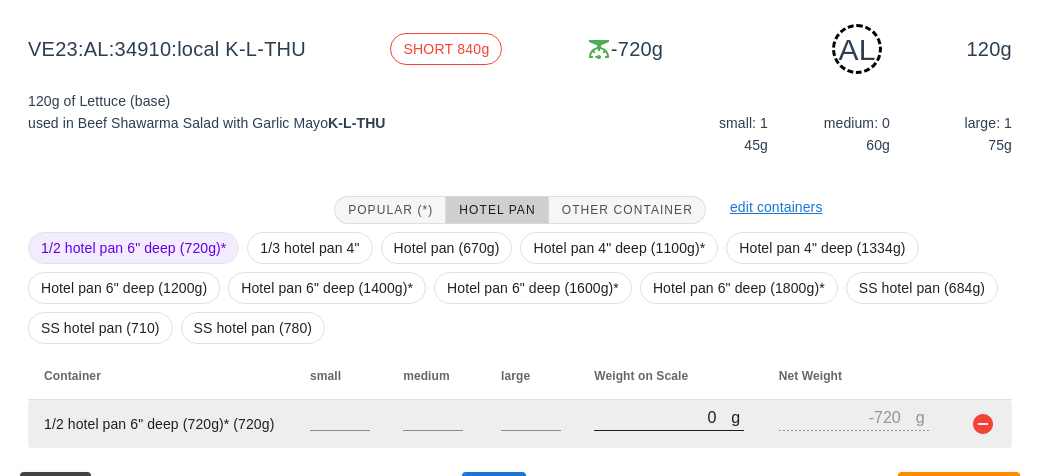 click on "0" at bounding box center (662, 417) 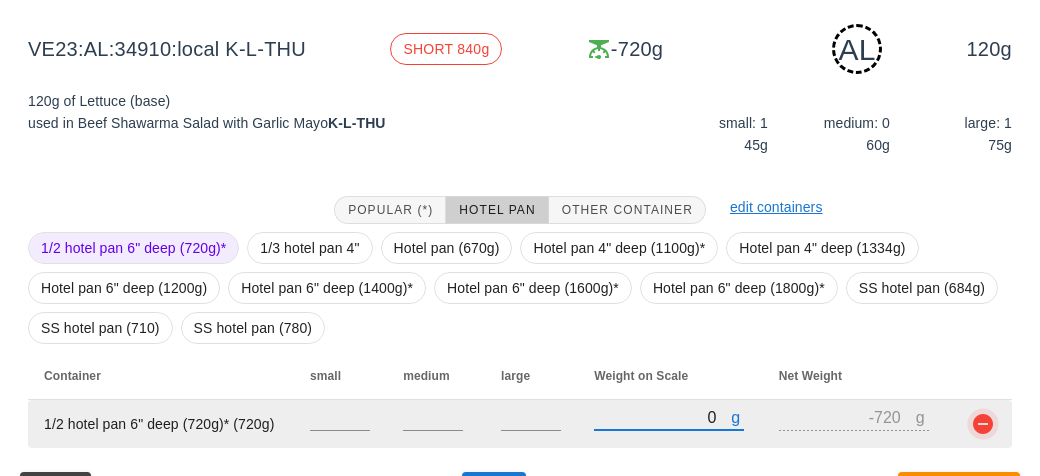 click at bounding box center [983, 424] 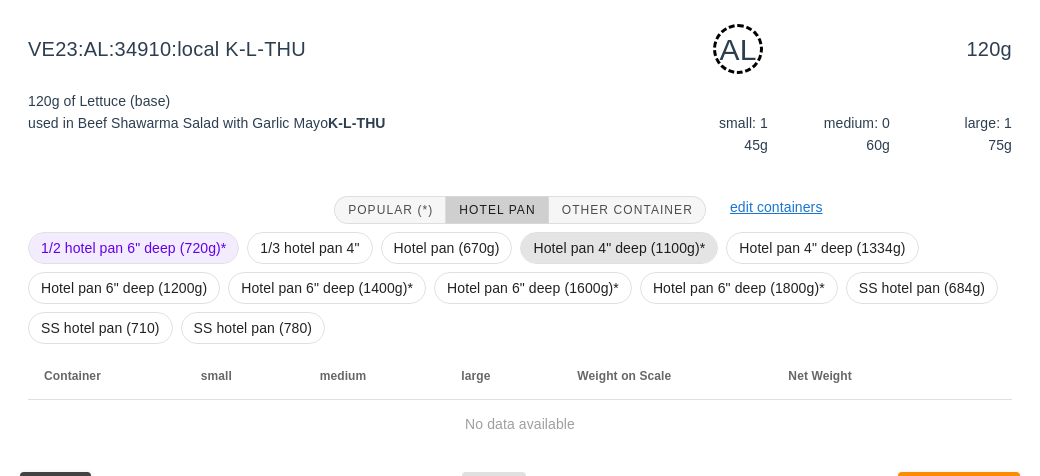 click on "Hotel pan 4" deep (1100g)*" at bounding box center (619, 248) 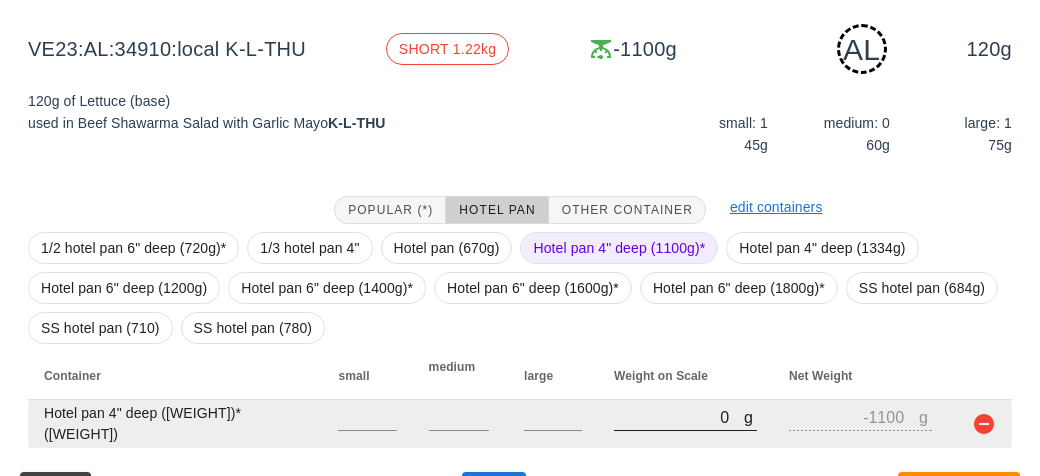 click on "0" at bounding box center [679, 417] 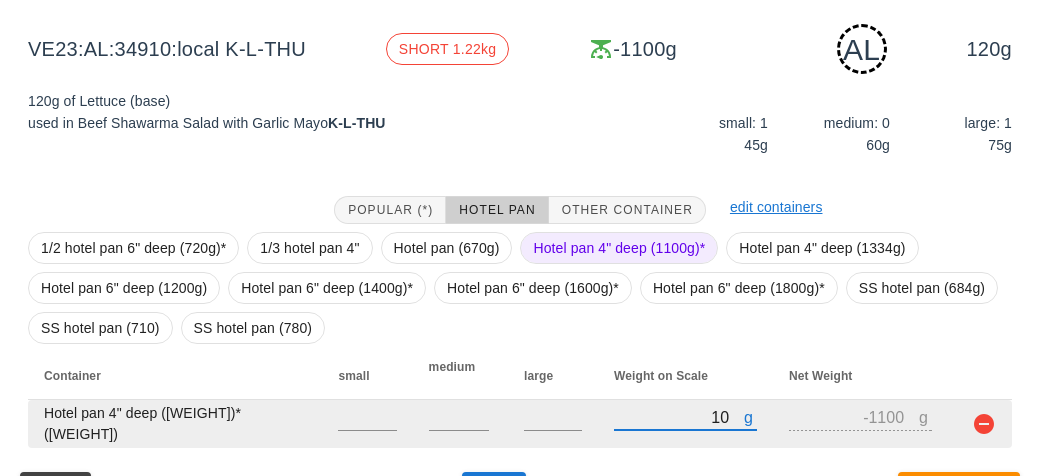 type on "120" 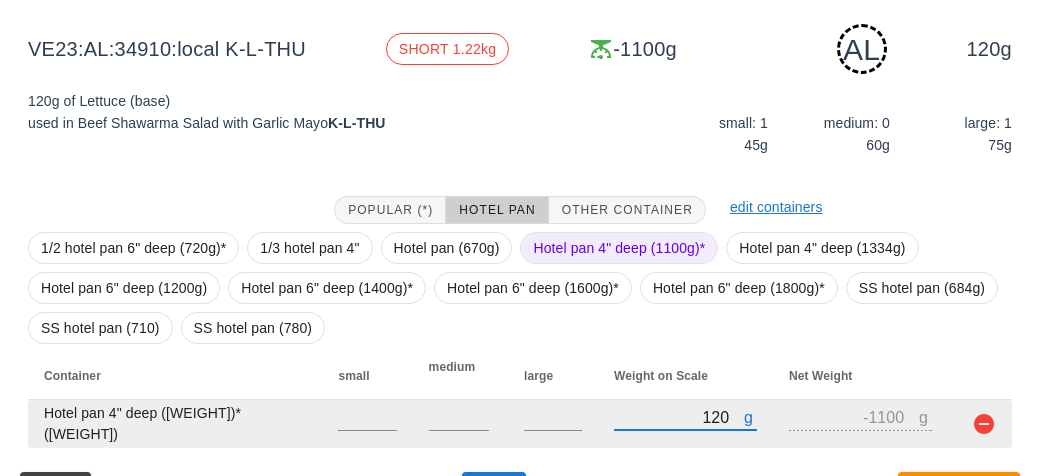type on "-980" 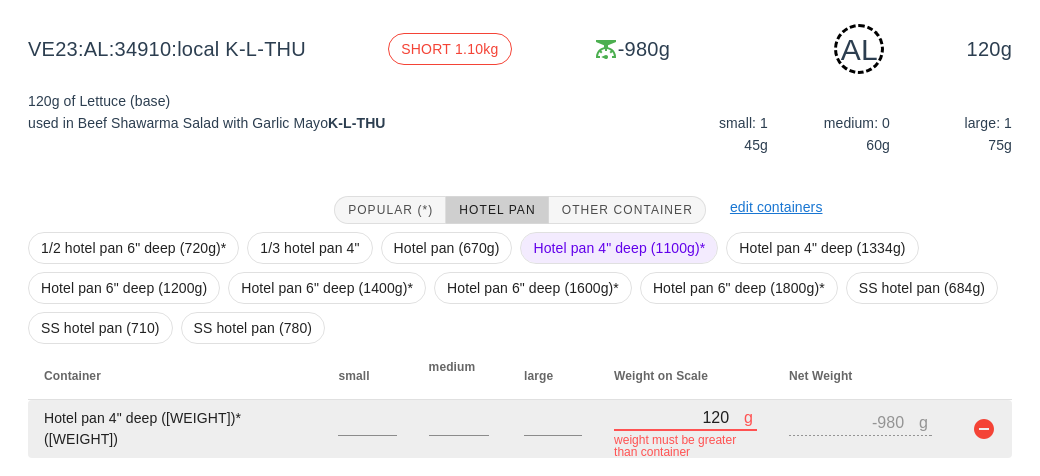 type on "1280" 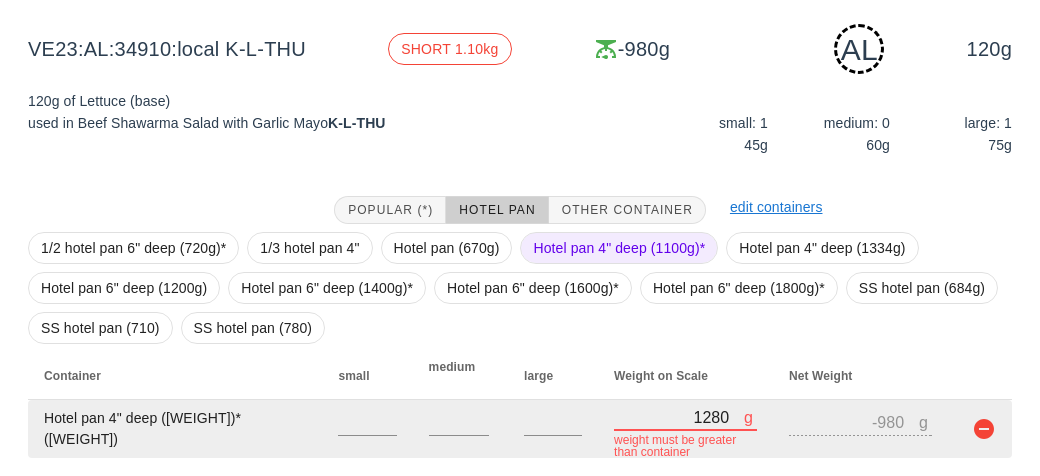 type on "180" 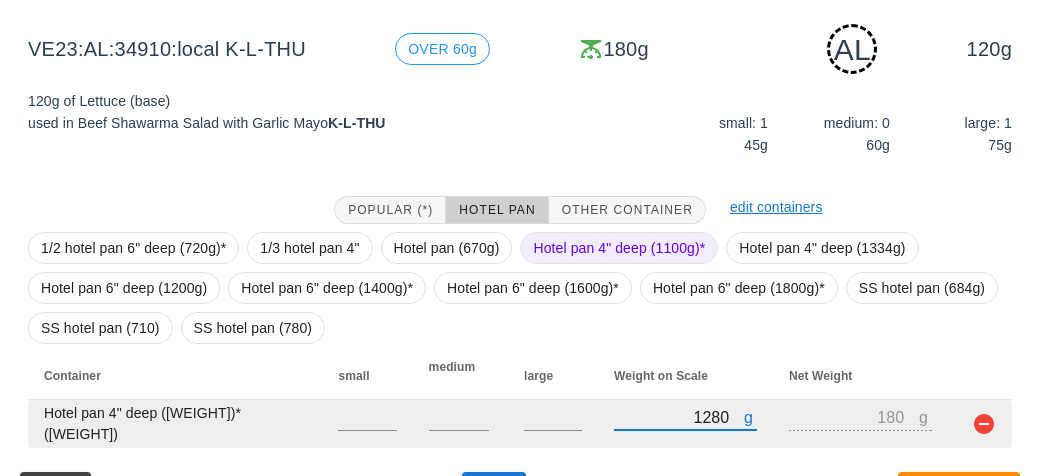 scroll, scrollTop: 290, scrollLeft: 0, axis: vertical 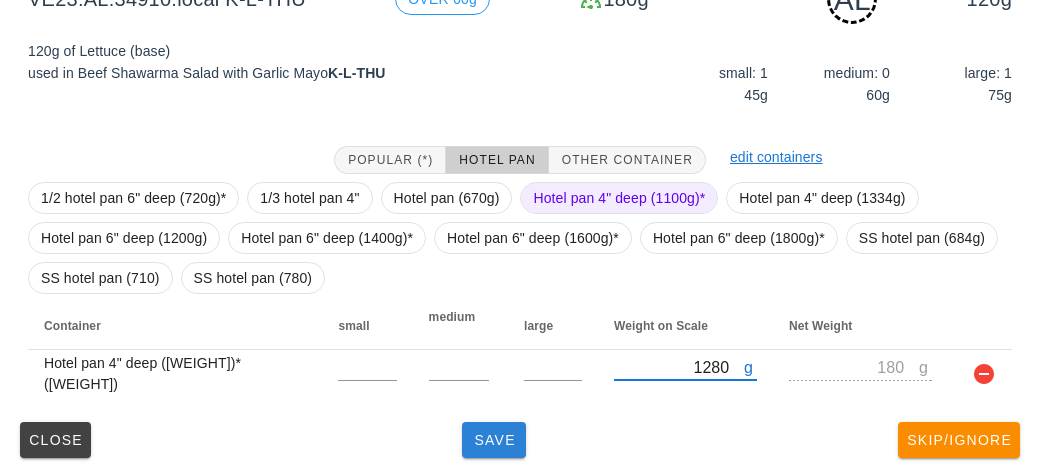 type on "1280" 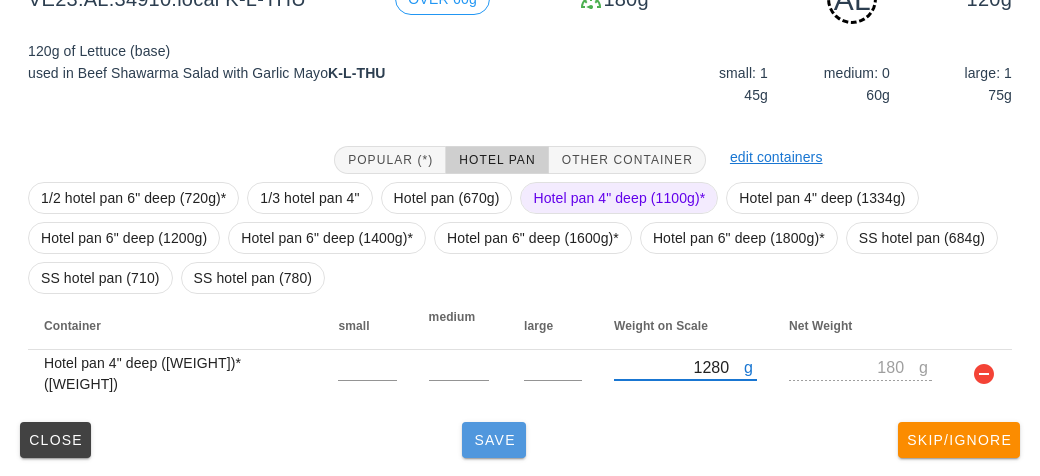 click on "Save" at bounding box center [494, 440] 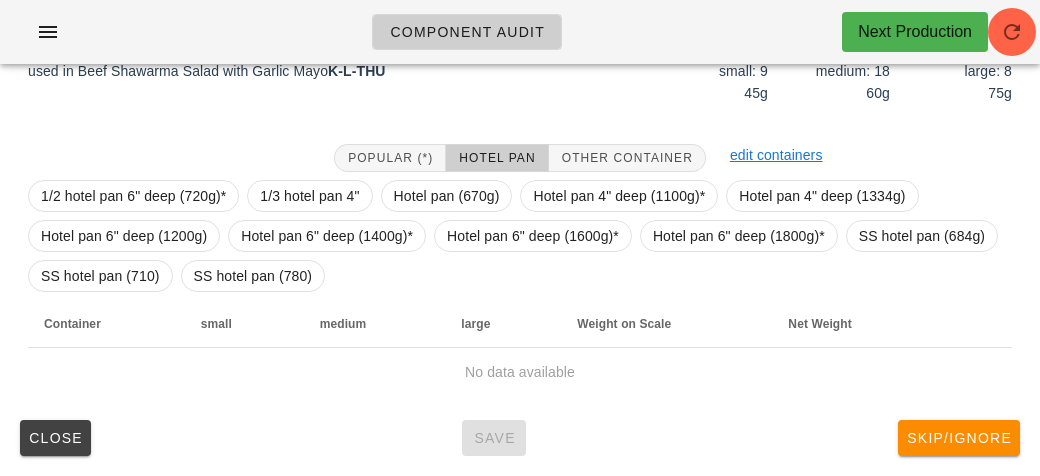 scroll, scrollTop: 272, scrollLeft: 0, axis: vertical 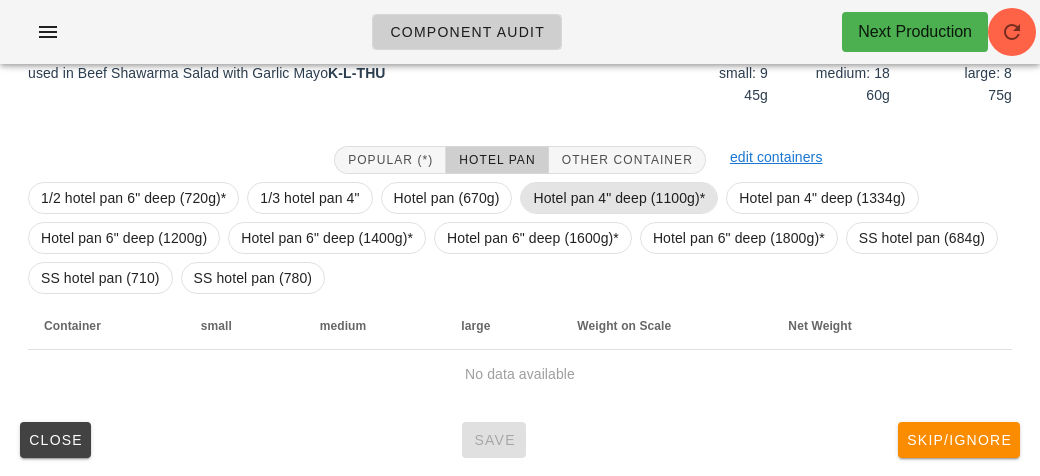 click on "Hotel pan 4" deep (1100g)*" at bounding box center (619, 198) 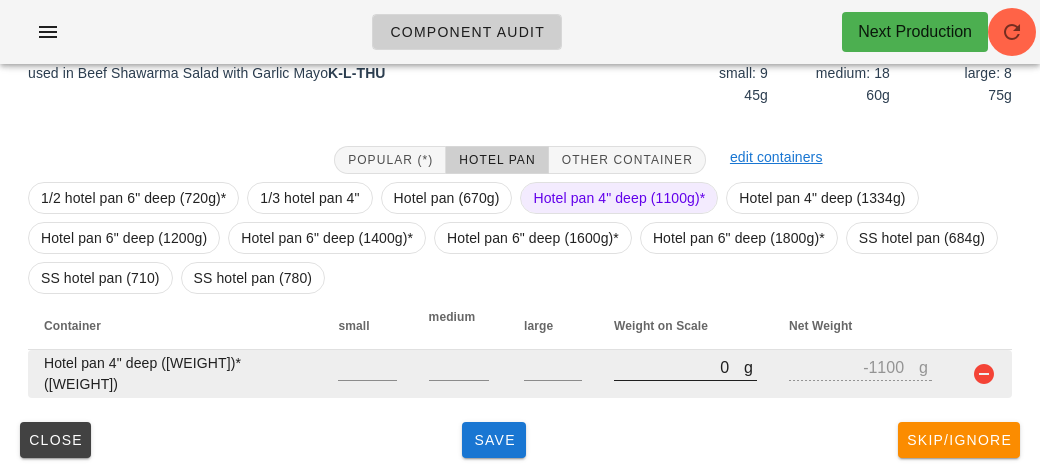 click on "0" at bounding box center (679, 367) 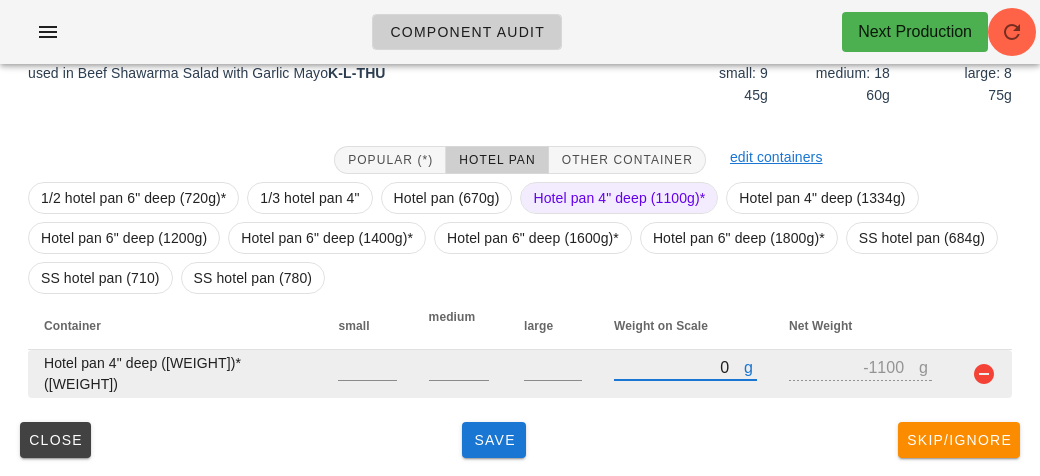type on "30" 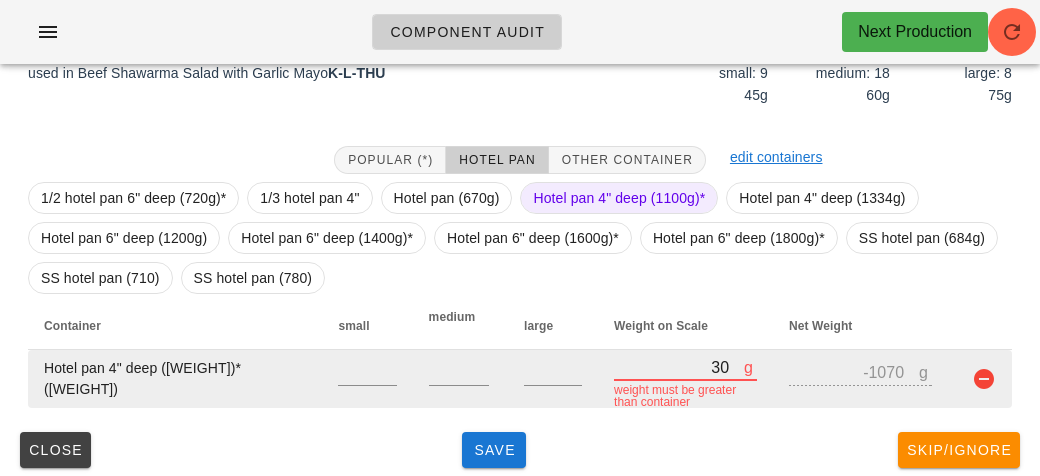type on "320" 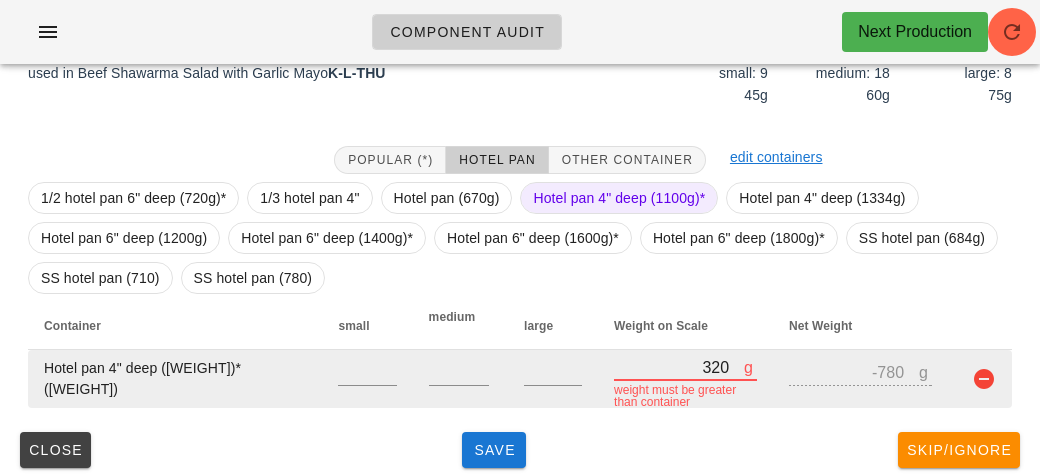 type on "3270" 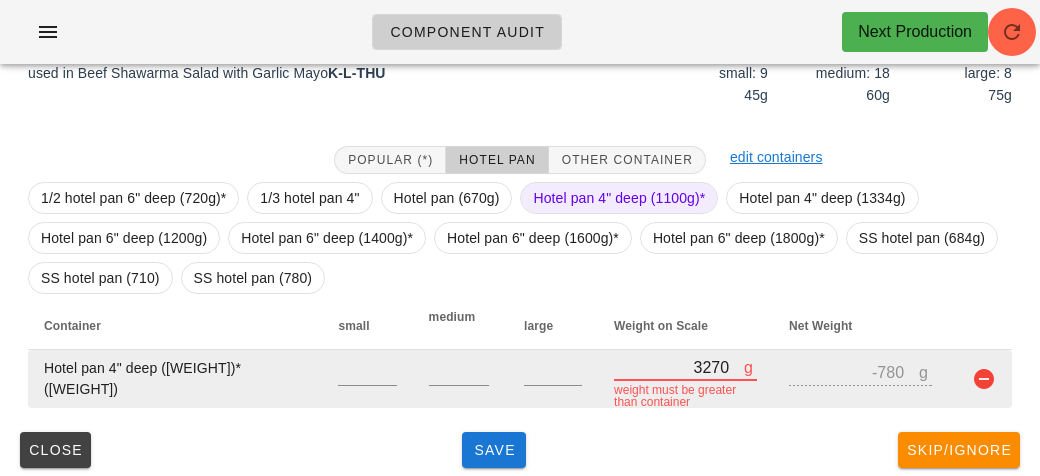 type on "2170" 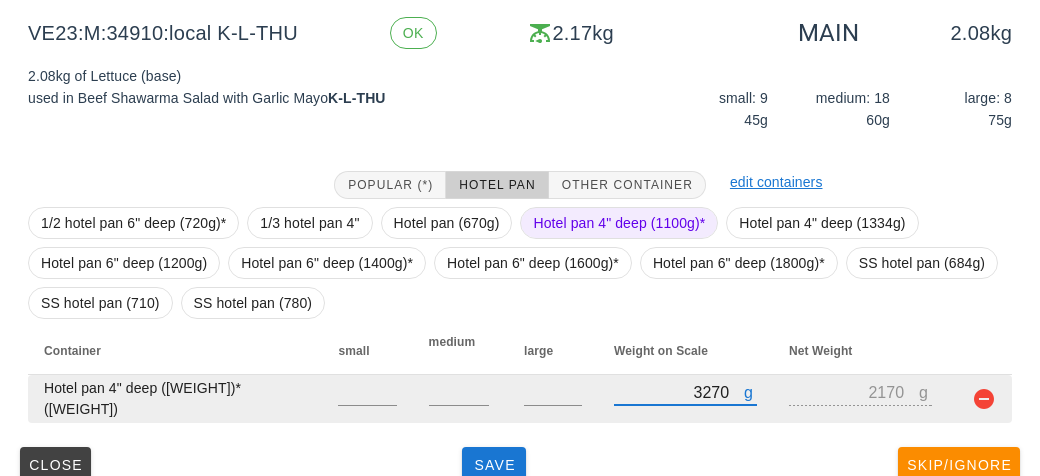 scroll, scrollTop: 272, scrollLeft: 0, axis: vertical 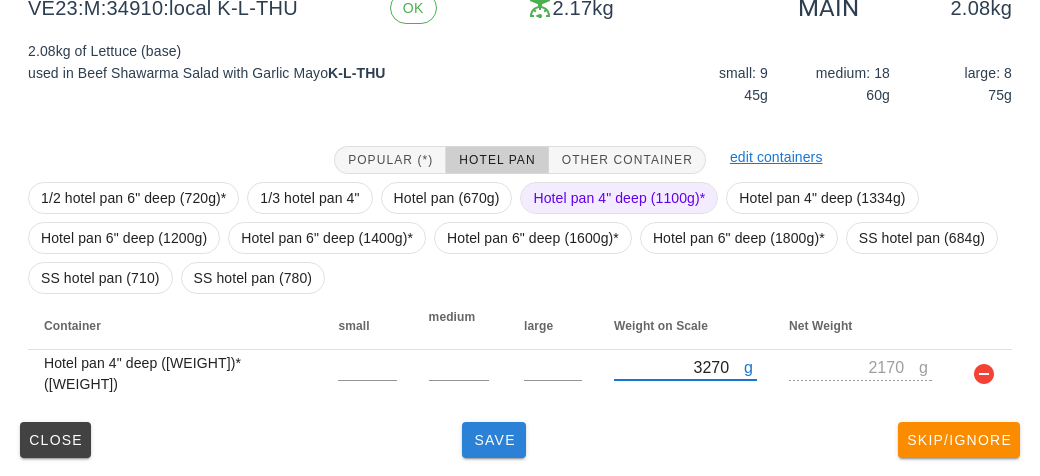 type on "3270" 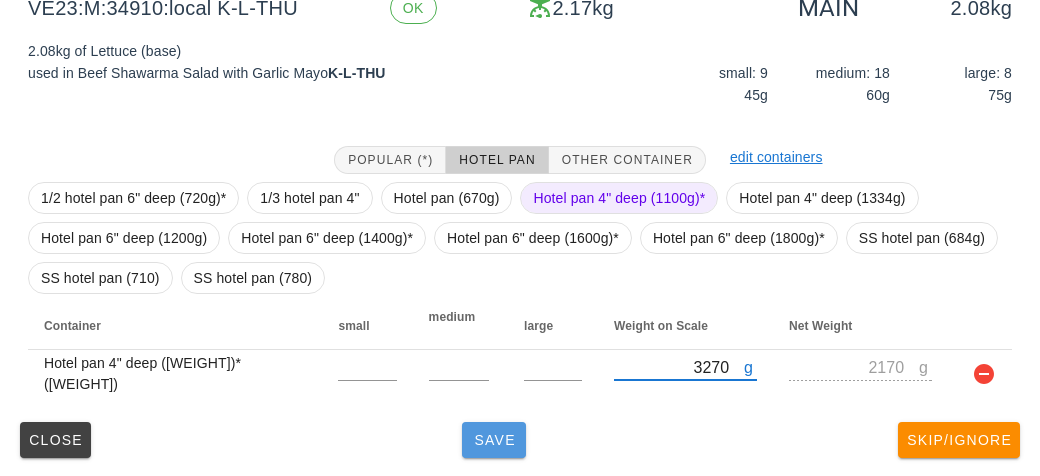 click on "Save" at bounding box center [494, 440] 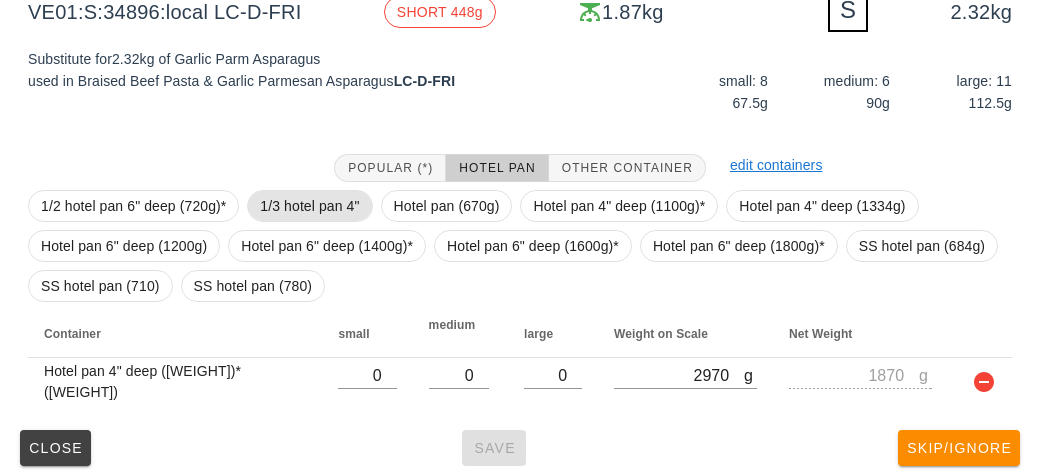 click on "1/3 hotel pan 4"" at bounding box center [309, 206] 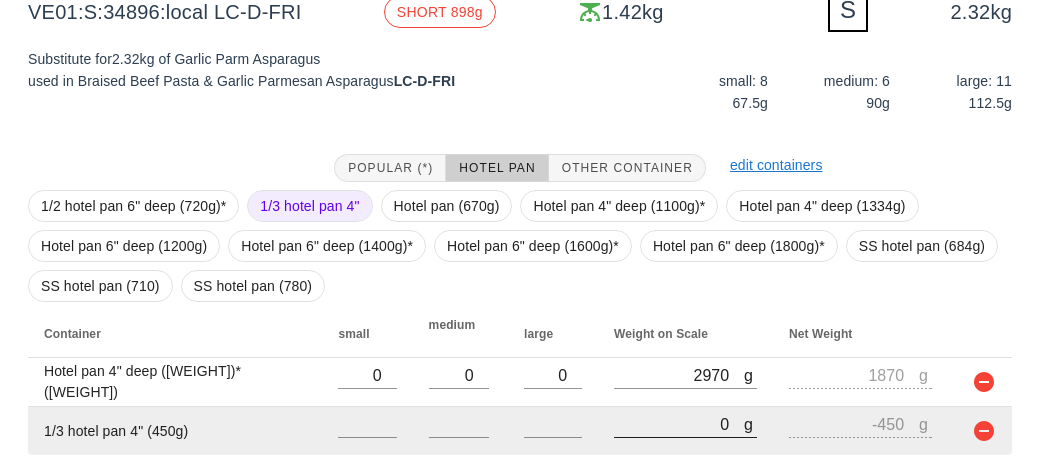 click on "0" at bounding box center (679, 424) 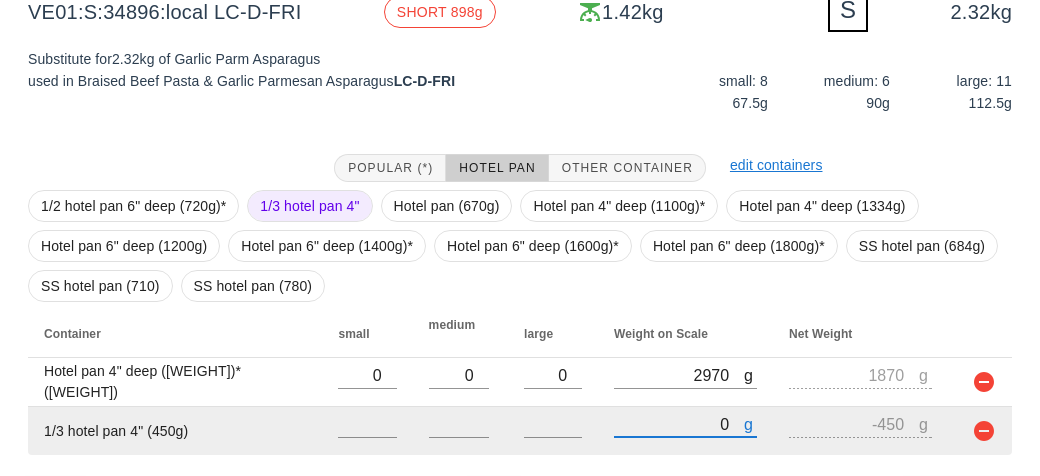 type on "90" 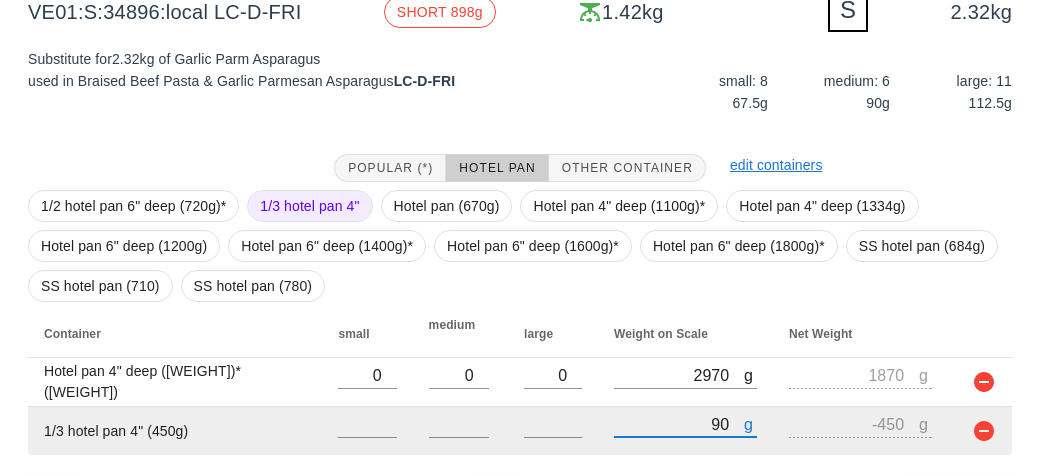 type on "-360" 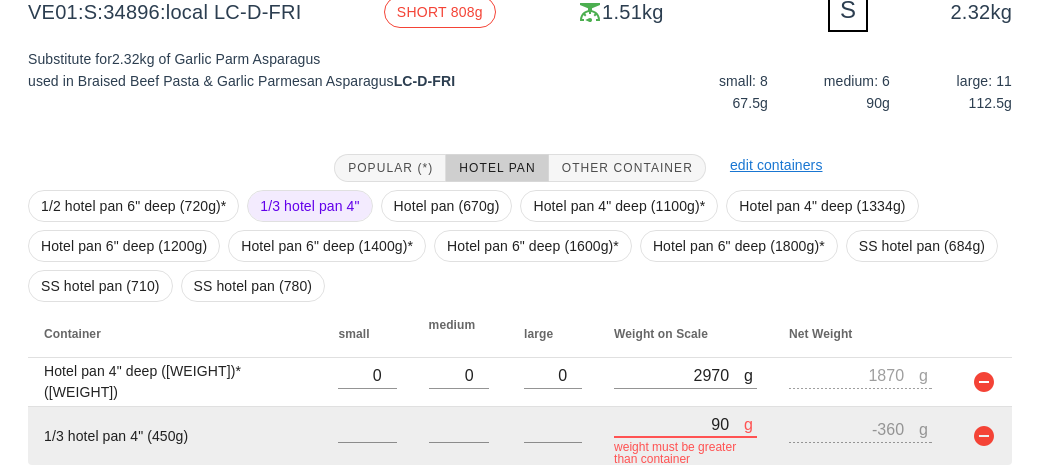 type on "940" 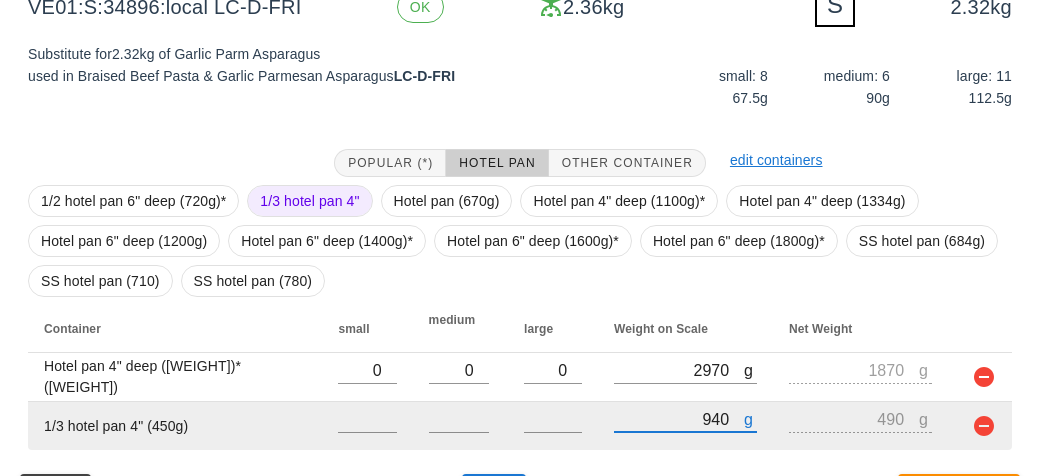 scroll, scrollTop: 329, scrollLeft: 0, axis: vertical 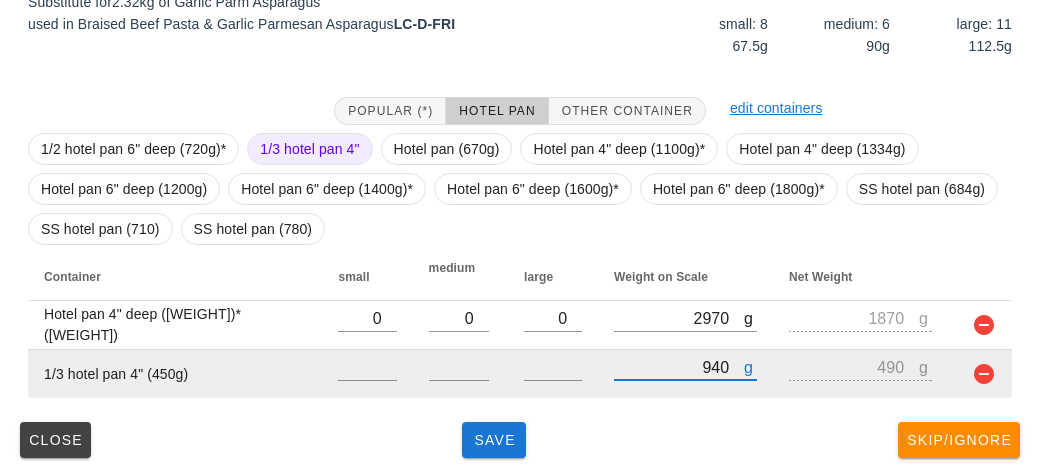 type on "940" 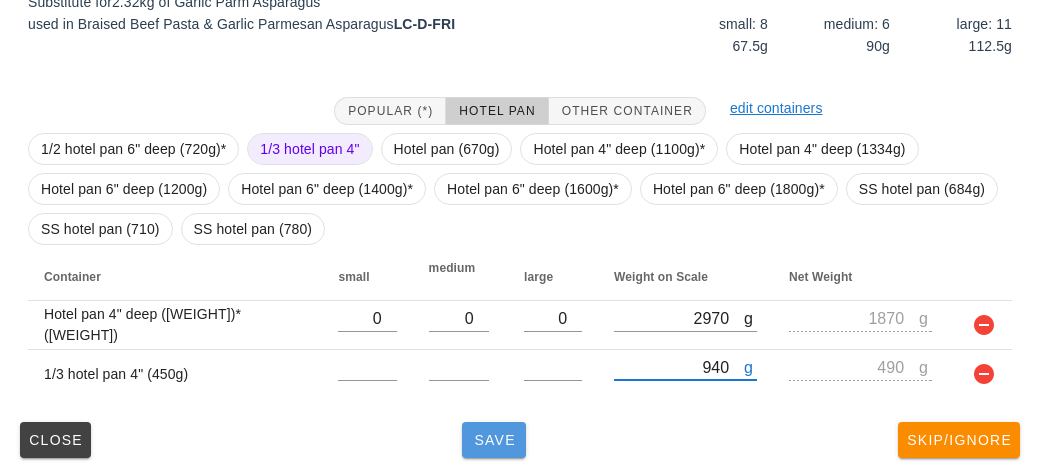 click on "Save" at bounding box center [494, 440] 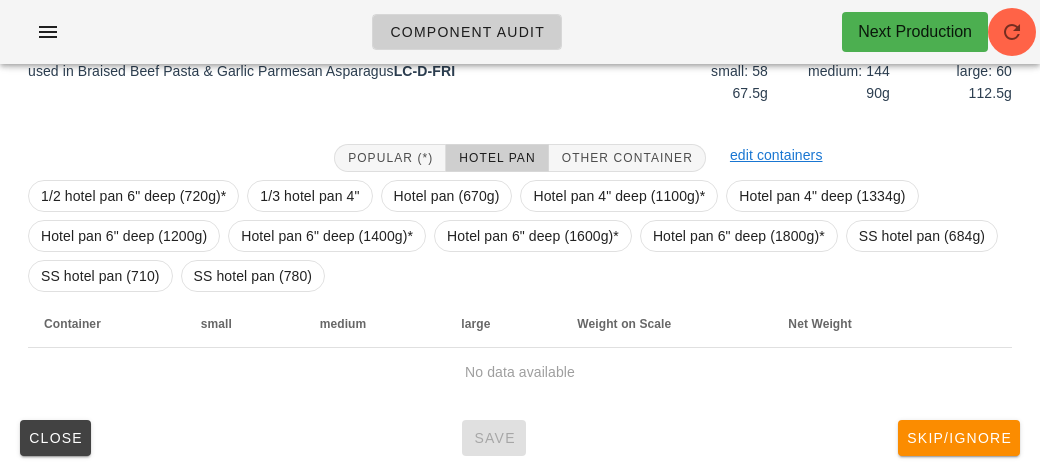 scroll, scrollTop: 272, scrollLeft: 0, axis: vertical 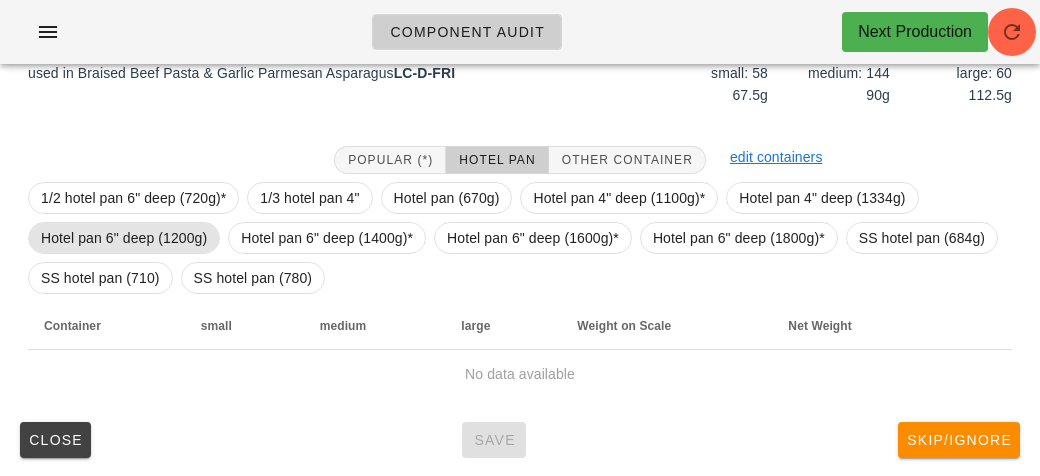 click on "Hotel pan 6" deep (1200g)" at bounding box center (124, 238) 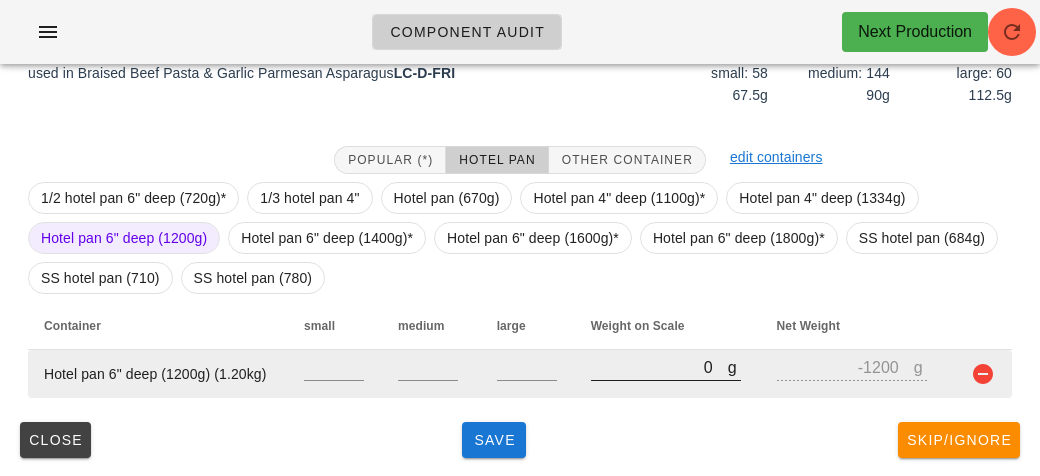 click on "0" at bounding box center [659, 367] 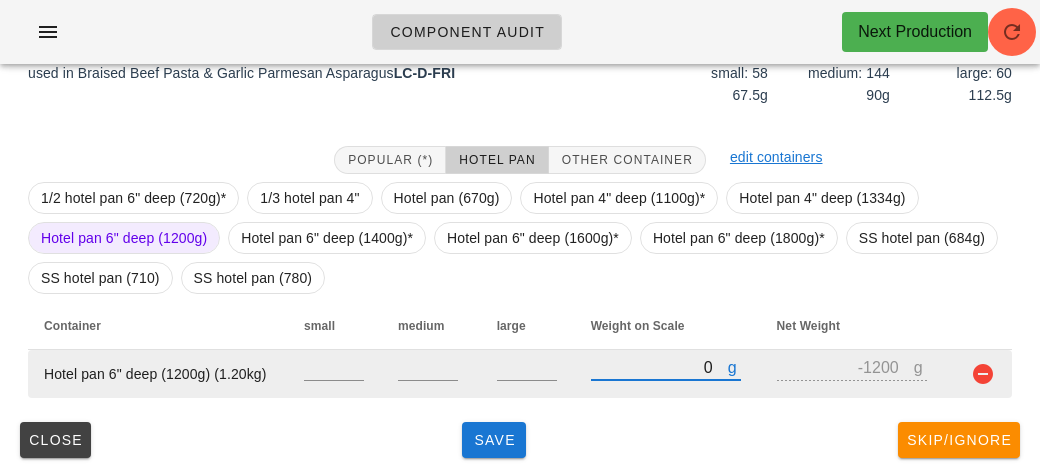 type on "90" 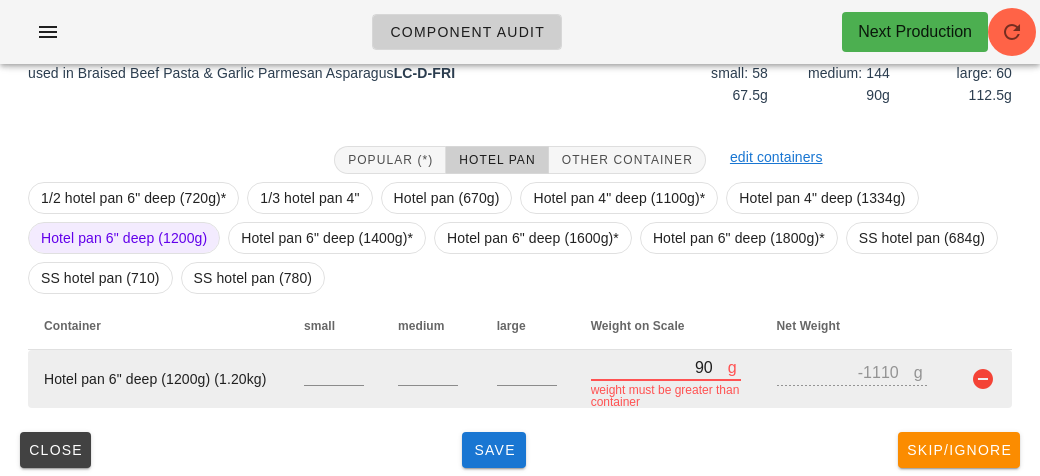 type on "960" 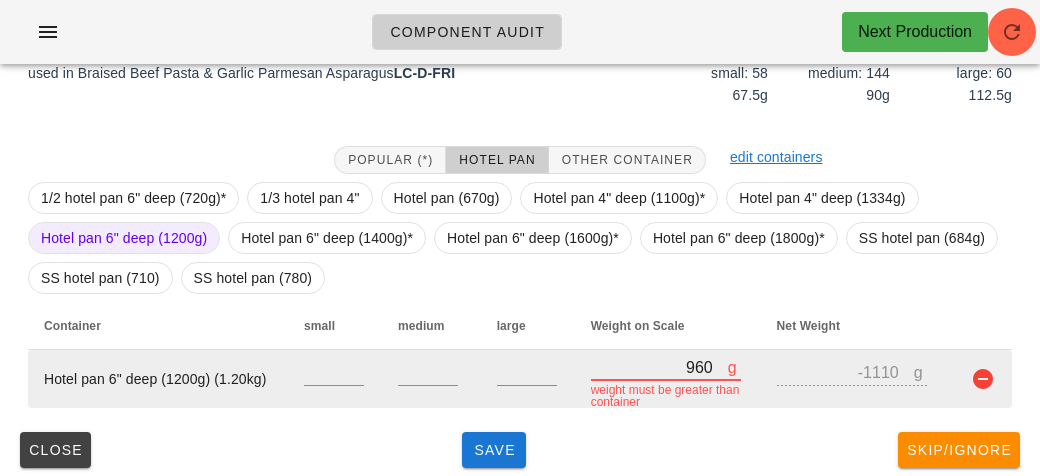 type on "-240" 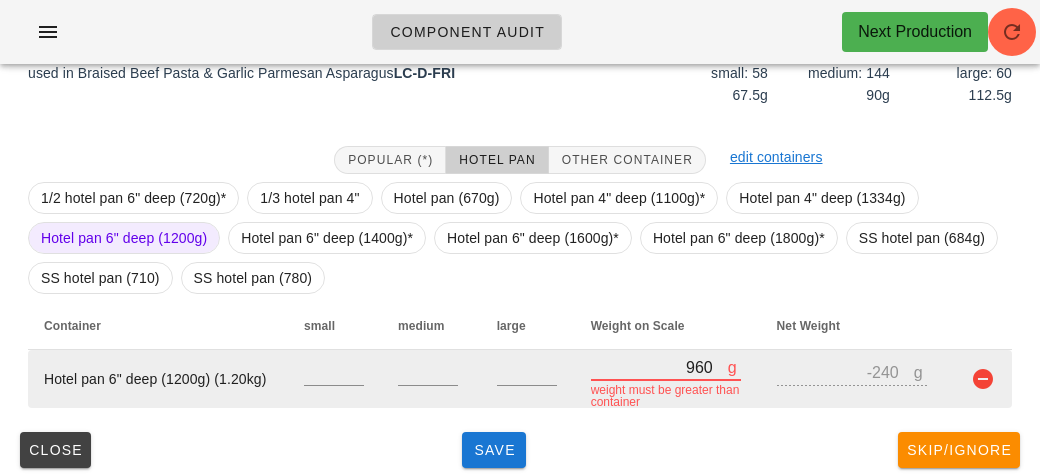 type on "9680" 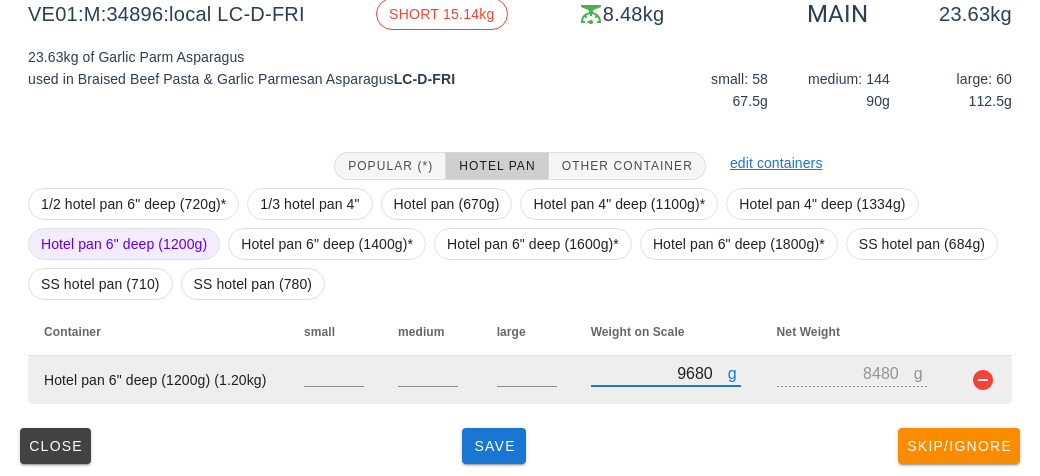 scroll, scrollTop: 272, scrollLeft: 0, axis: vertical 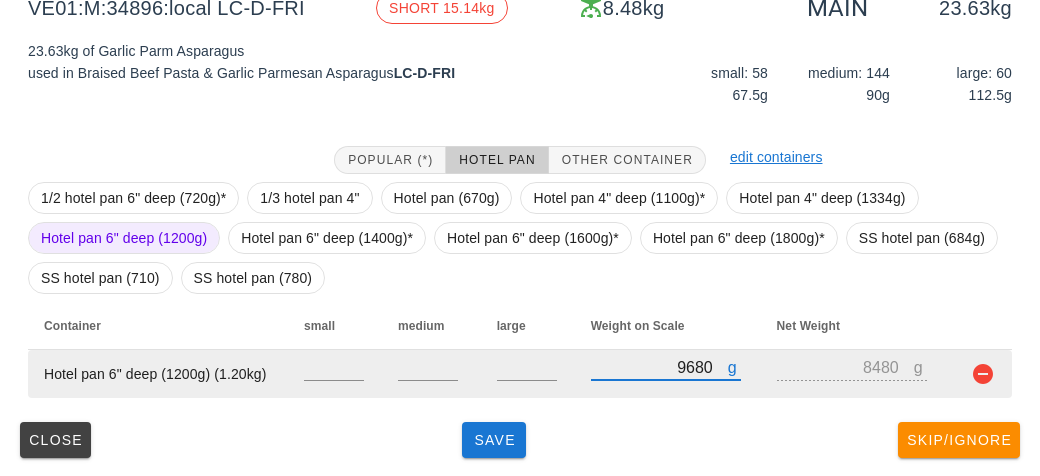 type on "9680" 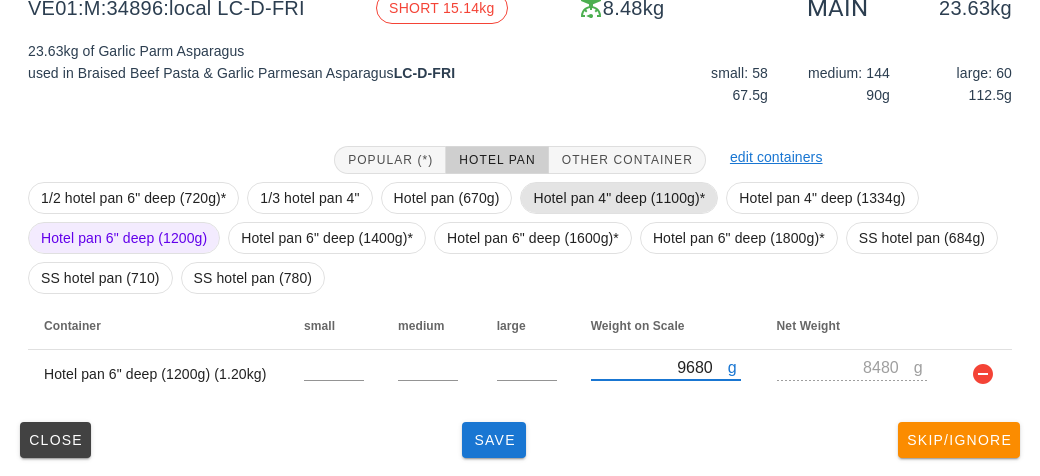 click on "Hotel pan 4" deep (1100g)*" at bounding box center (619, 198) 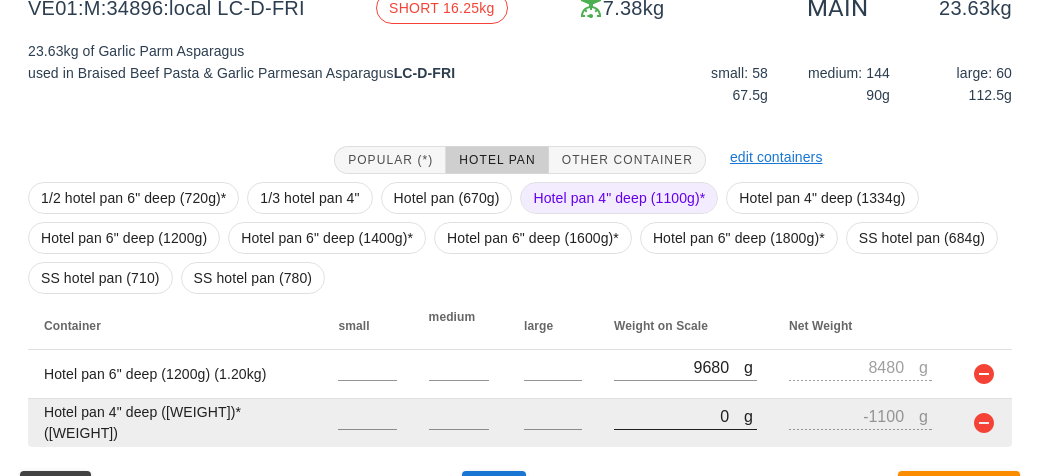 click on "0" at bounding box center [679, 416] 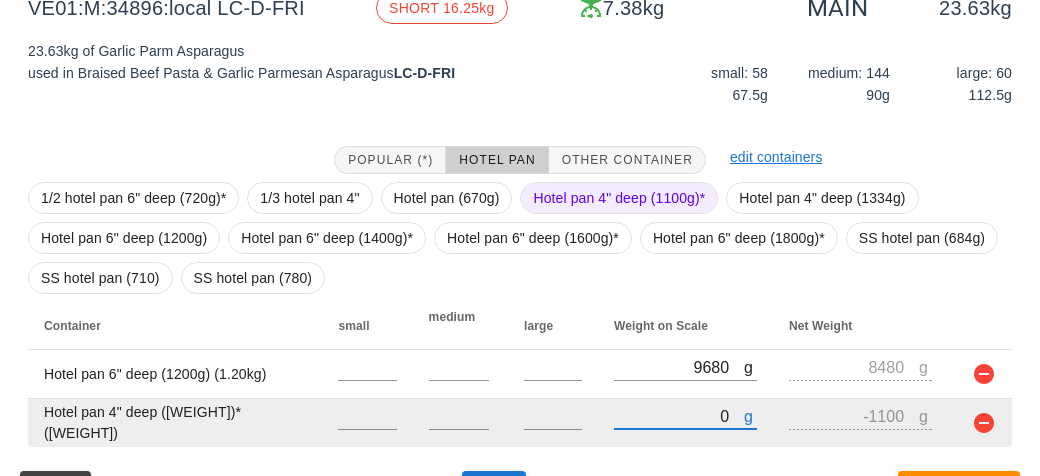 type on "10" 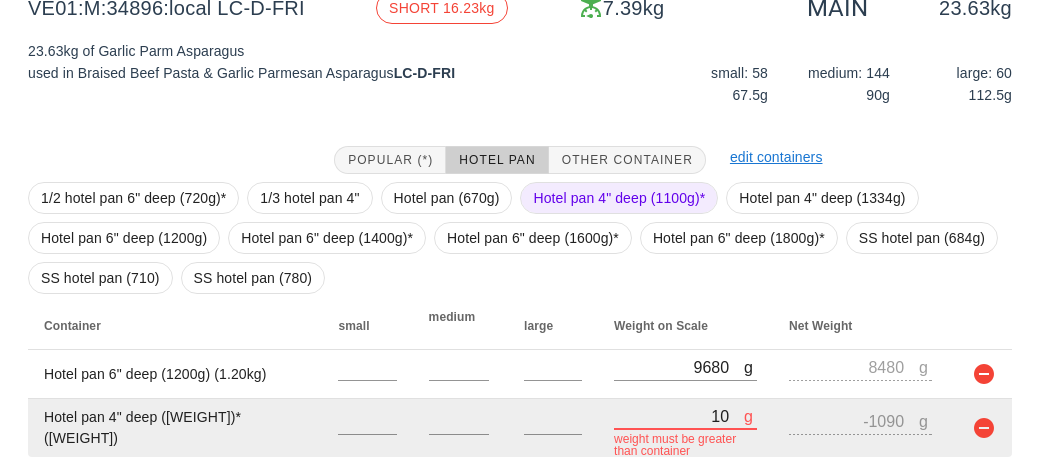 type on "100" 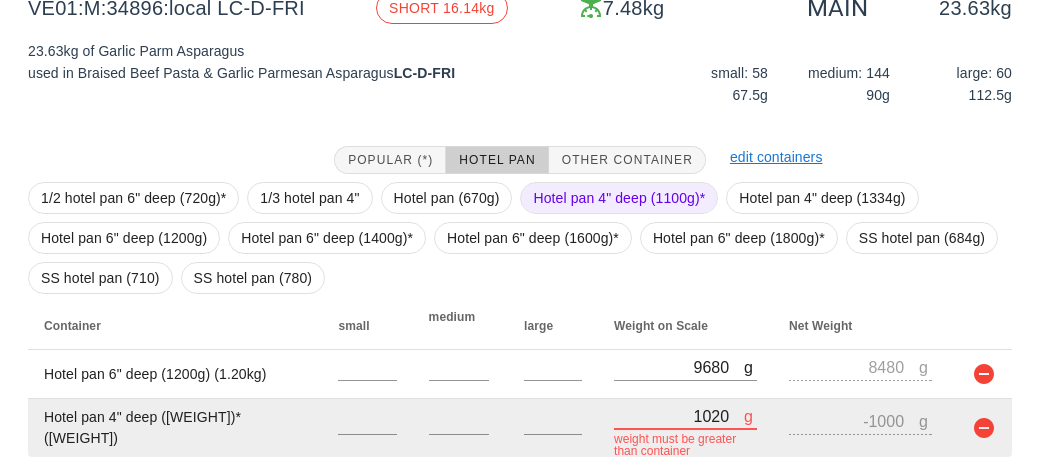 type on "10210" 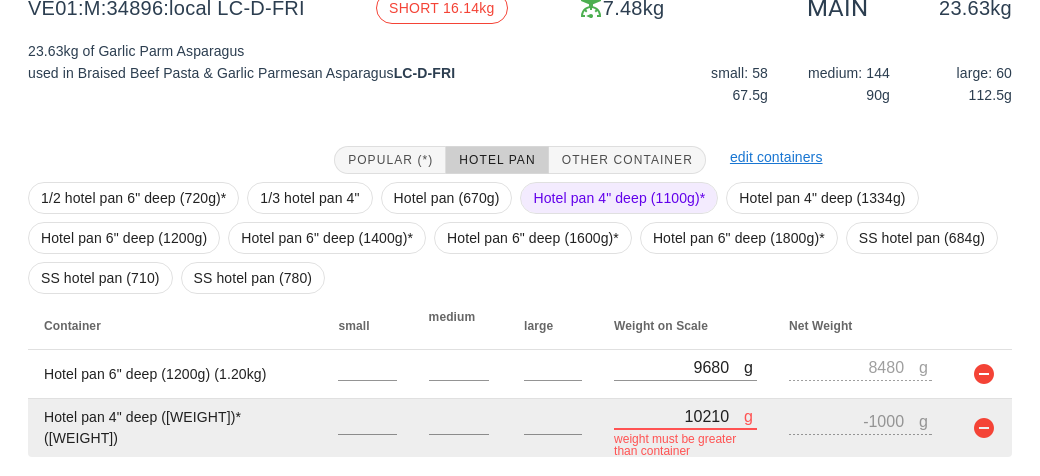 type on "9110" 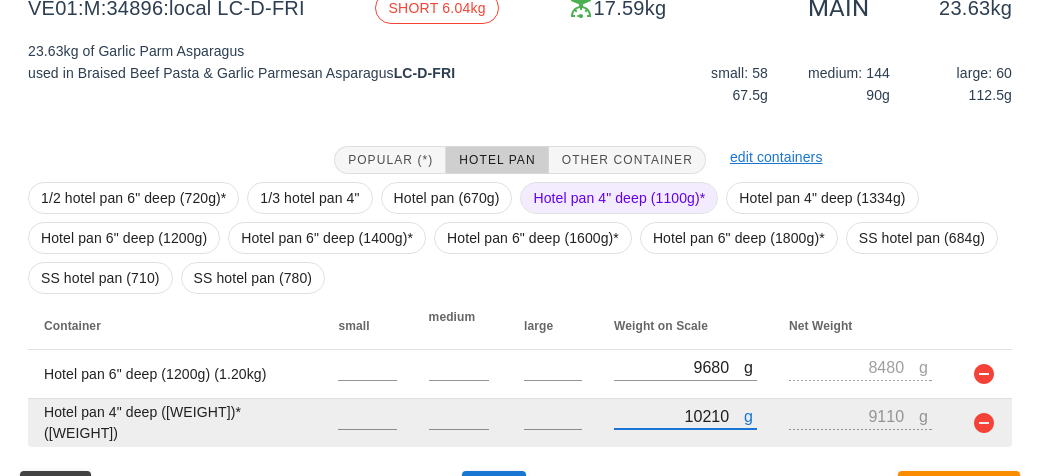 scroll, scrollTop: 321, scrollLeft: 0, axis: vertical 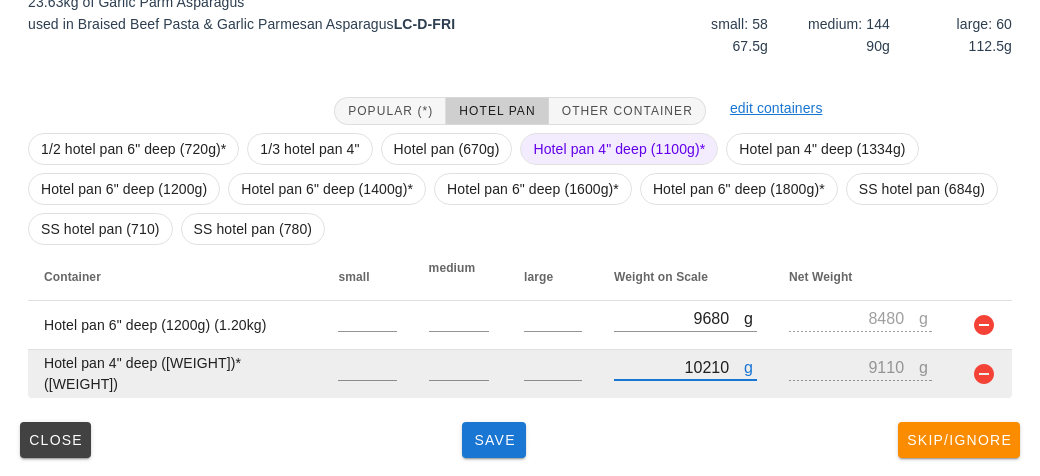 type on "10210" 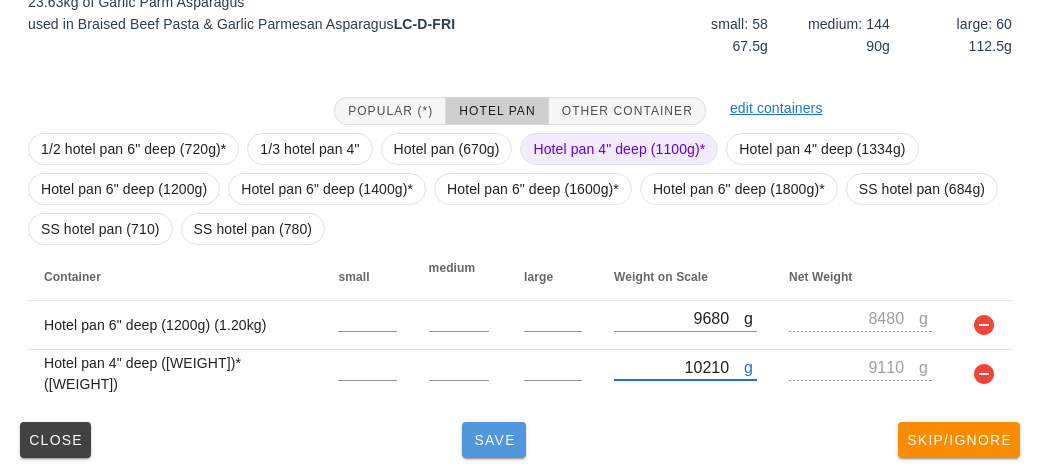 click on "Save" at bounding box center [494, 440] 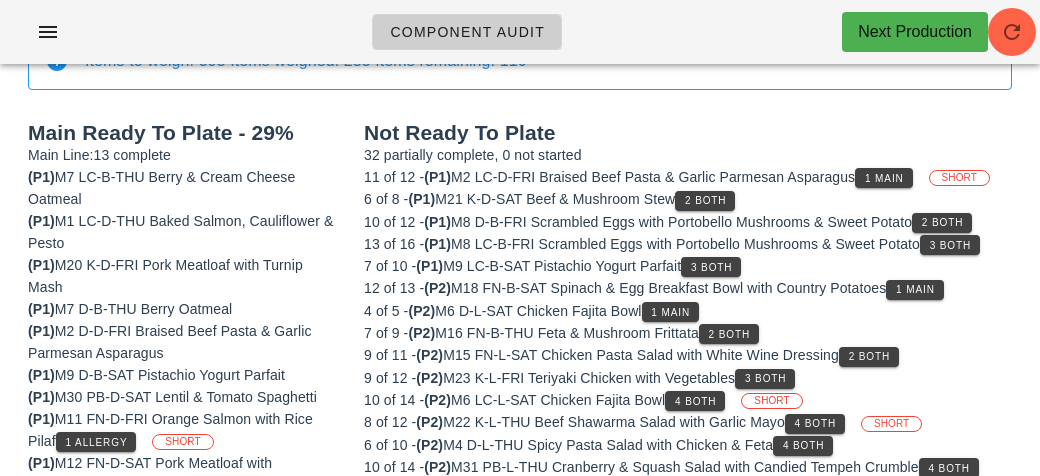 scroll, scrollTop: 0, scrollLeft: 0, axis: both 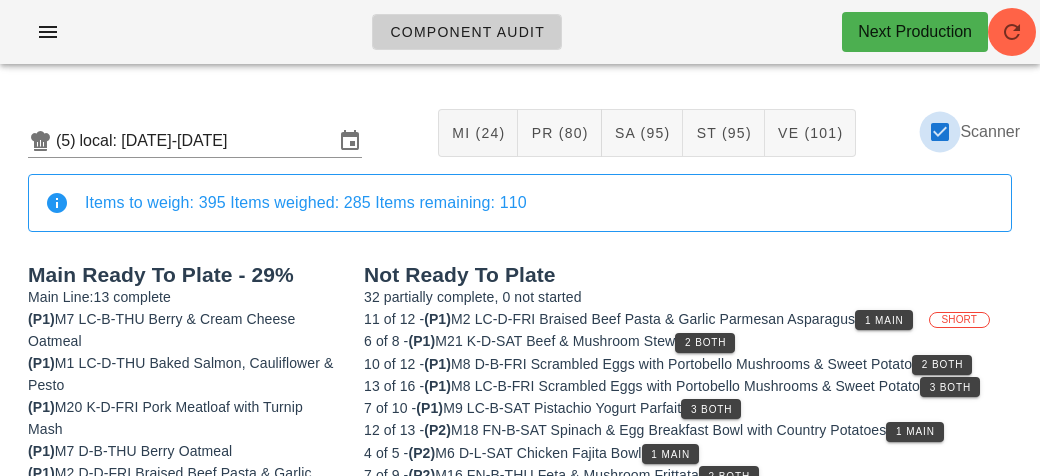 click at bounding box center [940, 132] 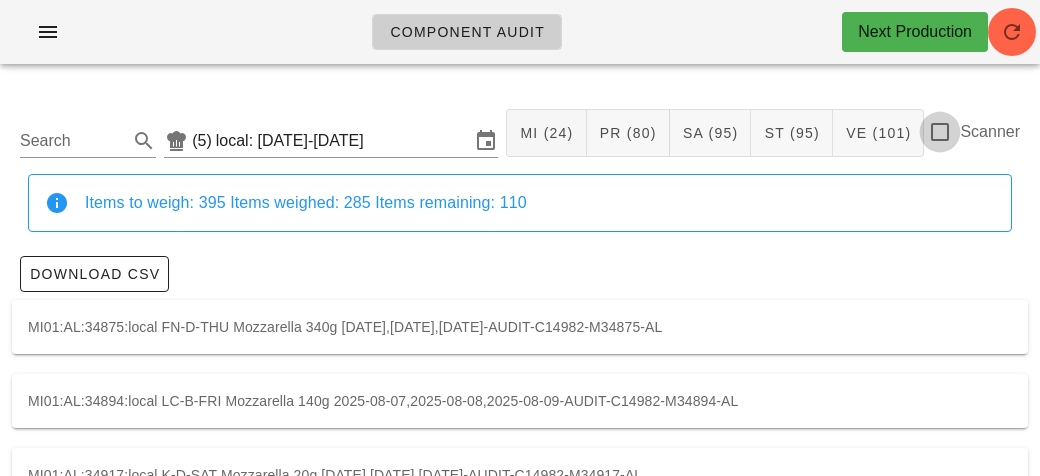 checkbox on "false" 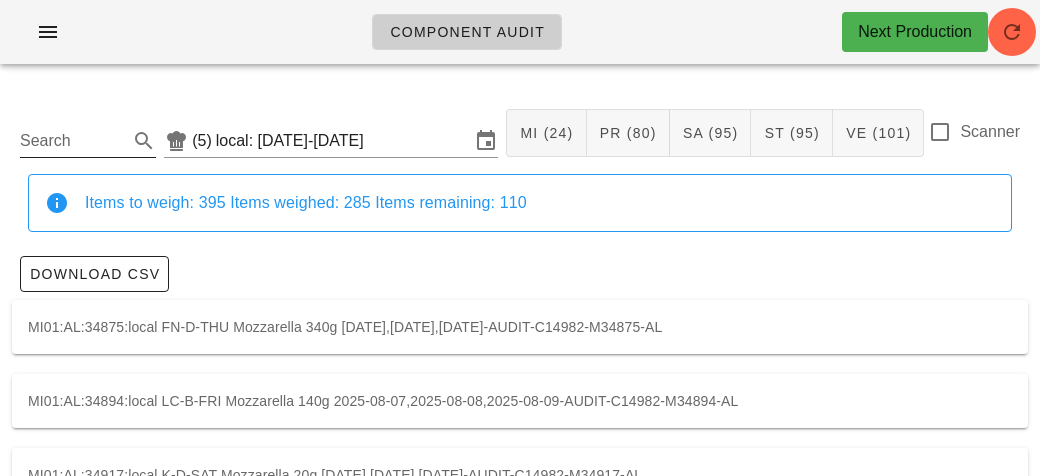 click on "Search" at bounding box center (72, 141) 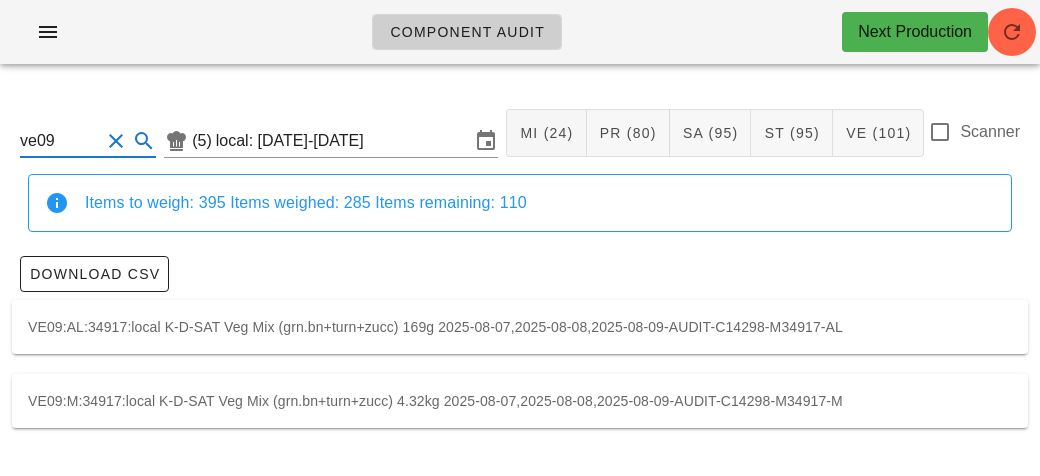 click on "VE09:M:34917:local K-D-SAT Veg Mix (grn.bn+turn+zucc) 4.32kg 2025-08-07,2025-08-08,2025-08-09-AUDIT-C14298-M34917-M" at bounding box center [520, 401] 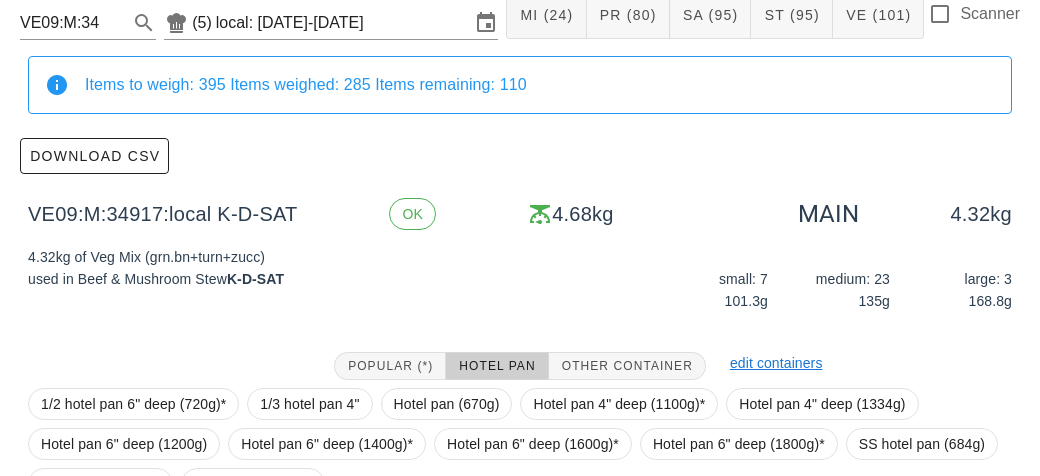 scroll, scrollTop: 324, scrollLeft: 0, axis: vertical 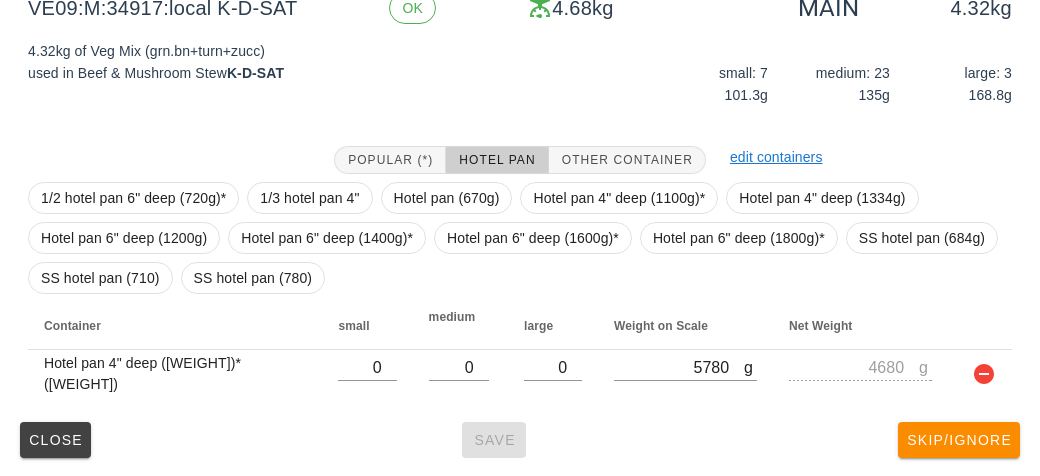 click on "VE09:M:34917:local K-D-SAT OK 4.68kg MAIN 4.32kg 4.32kg of Veg Mix (grn.bn+turn+zucc) used in Beef & Mushroom Stew K-D-SAT small: 7 101.3g medium: 23 135g large: 3 168.8g Popular (*) Hotel Pan Other Container edit containers 1/2 hotel pan 6" deep (720g)* 1/3 hotel pan 4" Hotel pan (670g) Hotel pan 4" deep (1100g)* Hotel pan 4" deep (1334g) Hotel pan 6" deep (1200g) Hotel pan 6" deep (1400g)* Hotel pan 6" deep (1600g)* Hotel pan 6" deep (1800g)* SS hotel pan (684g) SS hotel pan (710) SS hotel pan (780) Container small medium large Weight on Scale Net Weight Hotel pan 4" deep (1100g)* (1.10kg) 0 0 0 g 5780 g 4680 Close Save Skip/Ignore" at bounding box center (520, 117) 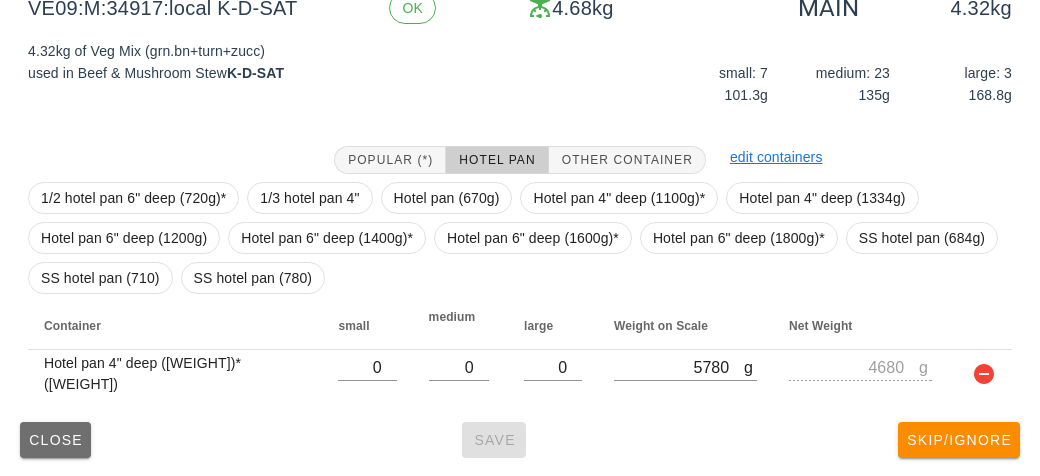 click on "Close" at bounding box center [55, 440] 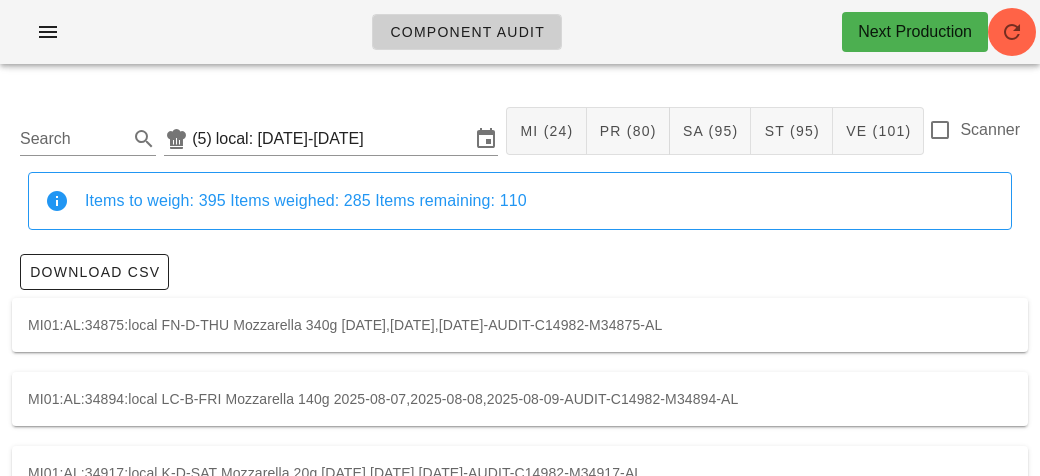 scroll, scrollTop: 0, scrollLeft: 0, axis: both 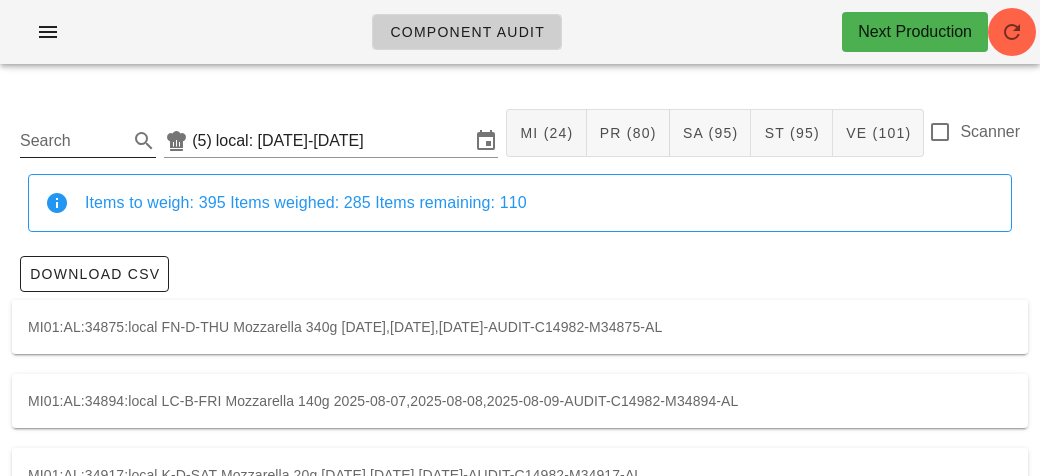 click on "Search" at bounding box center (72, 141) 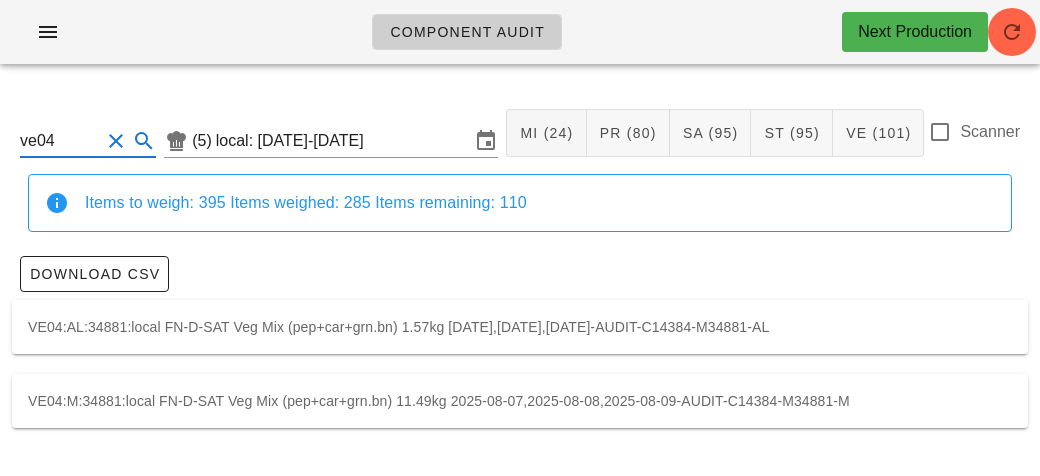 click on "VE04:M:34881:local FN-D-SAT Veg Mix (pep+car+grn.bn) 11.49kg 2025-08-07,2025-08-08,2025-08-09-AUDIT-C14384-M34881-M" at bounding box center (520, 401) 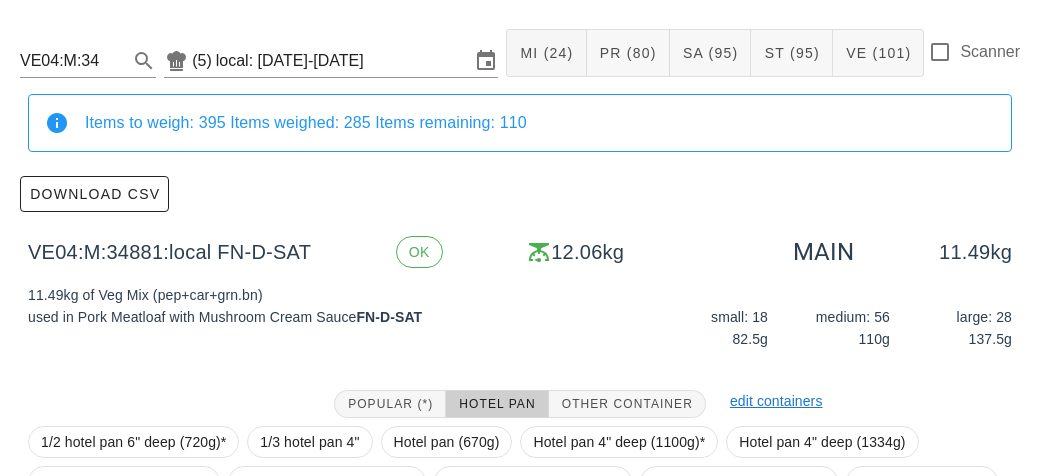 scroll, scrollTop: 373, scrollLeft: 0, axis: vertical 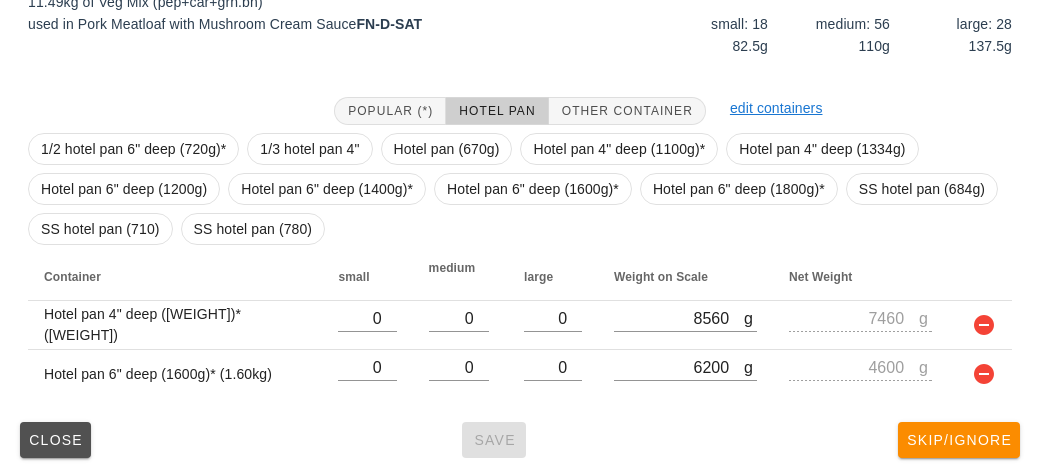 click on "Close" at bounding box center (55, 440) 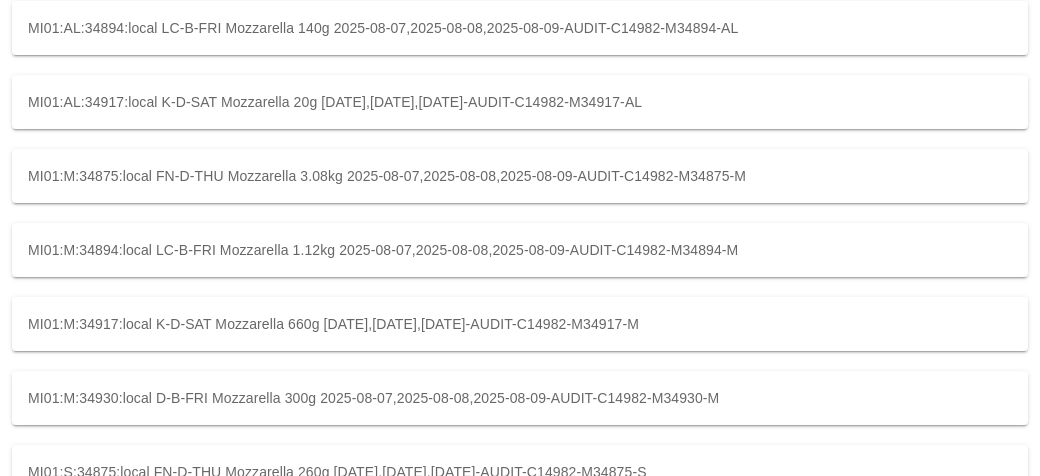 type 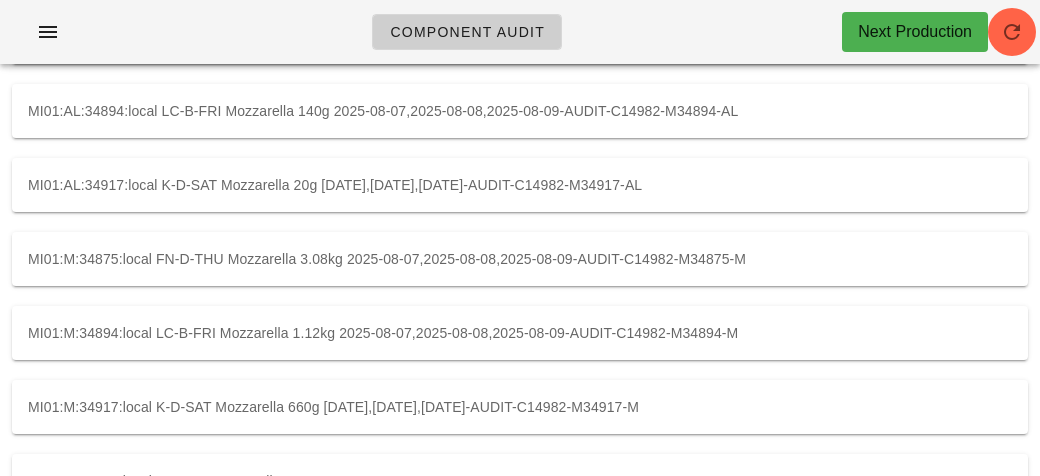 scroll, scrollTop: 0, scrollLeft: 0, axis: both 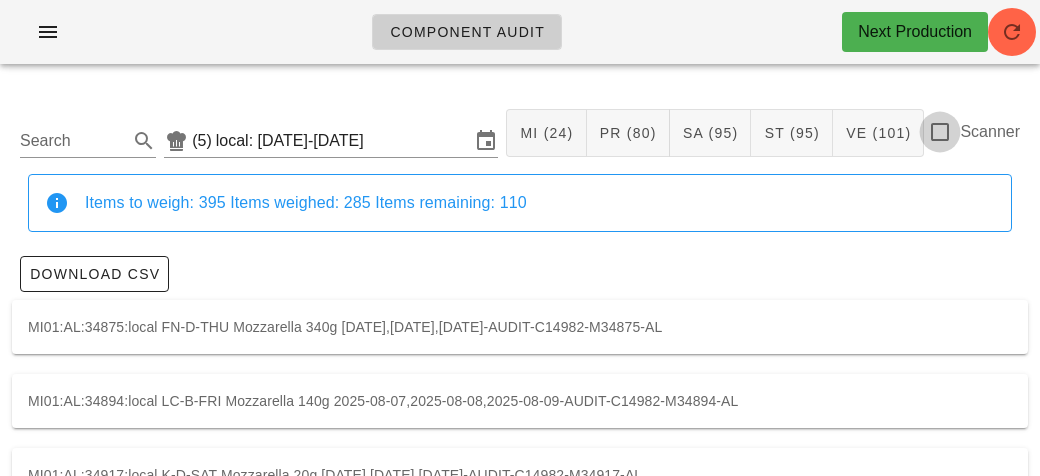 click at bounding box center (940, 132) 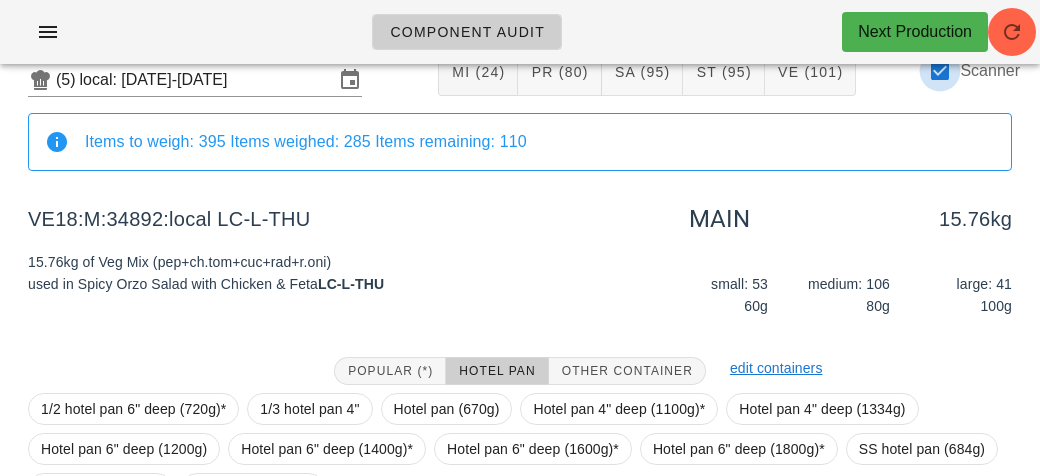 scroll, scrollTop: 272, scrollLeft: 0, axis: vertical 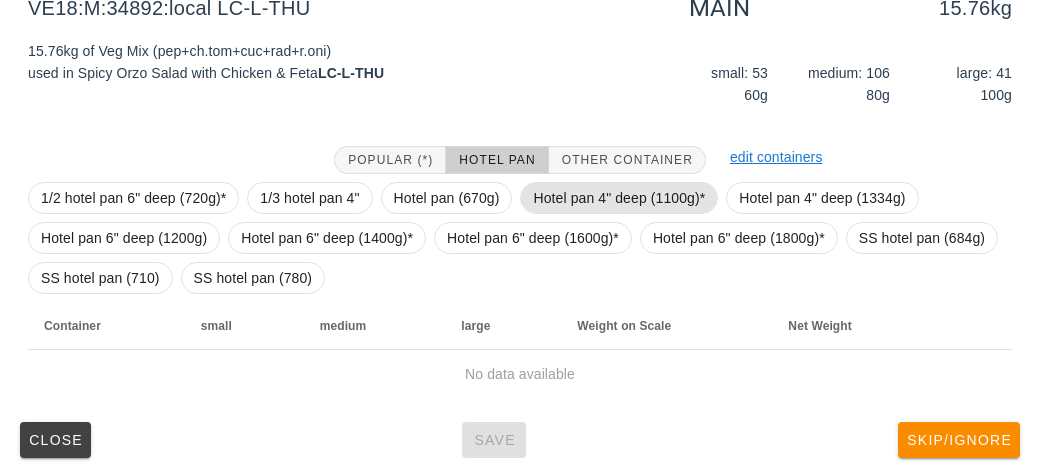 click on "Hotel pan 4" deep (1100g)*" at bounding box center [619, 198] 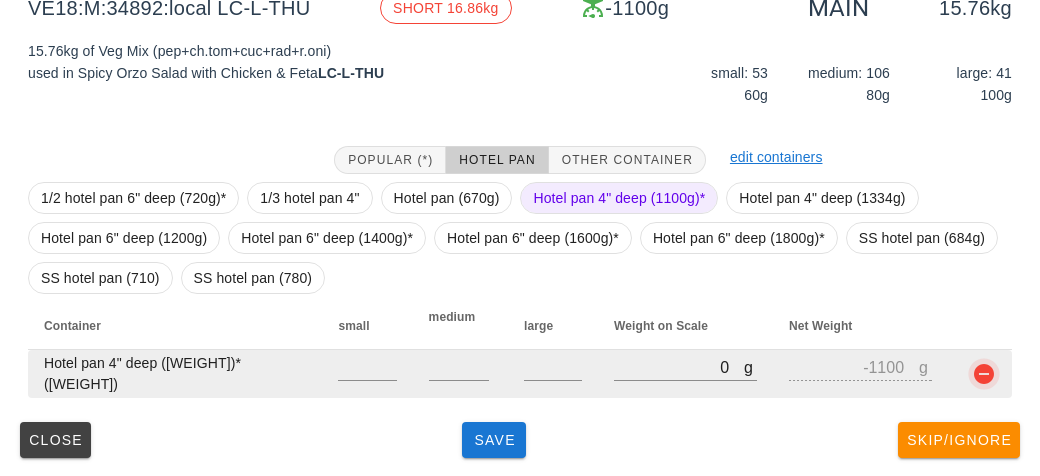click at bounding box center (984, 374) 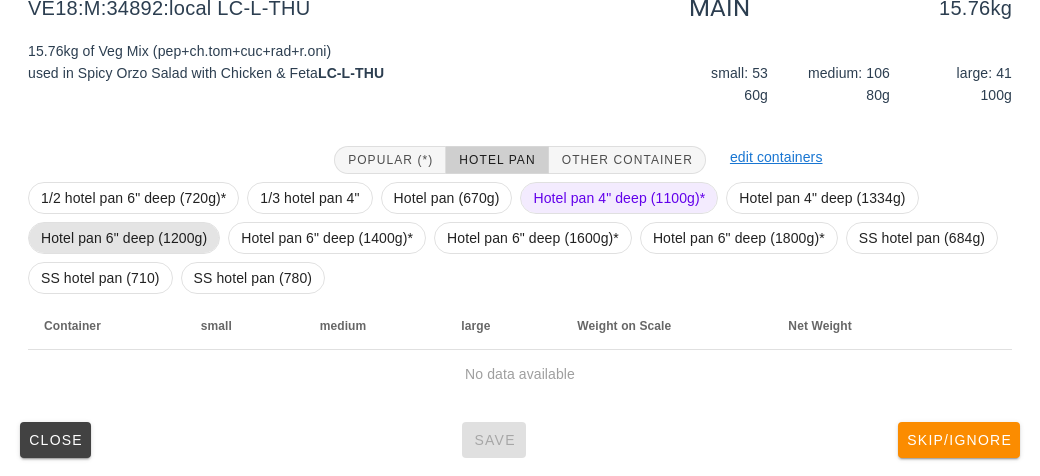 click on "Hotel pan 6" deep (1200g)" at bounding box center (124, 238) 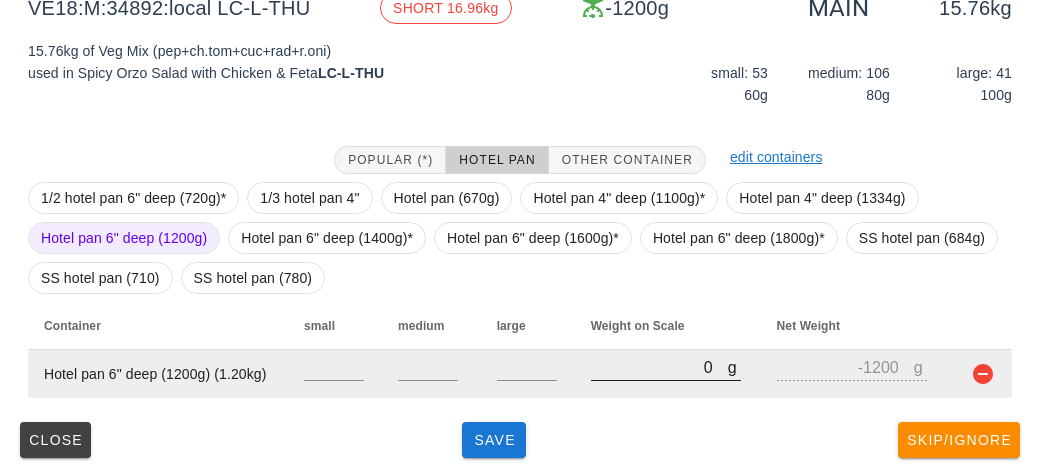 click on "0" at bounding box center [659, 367] 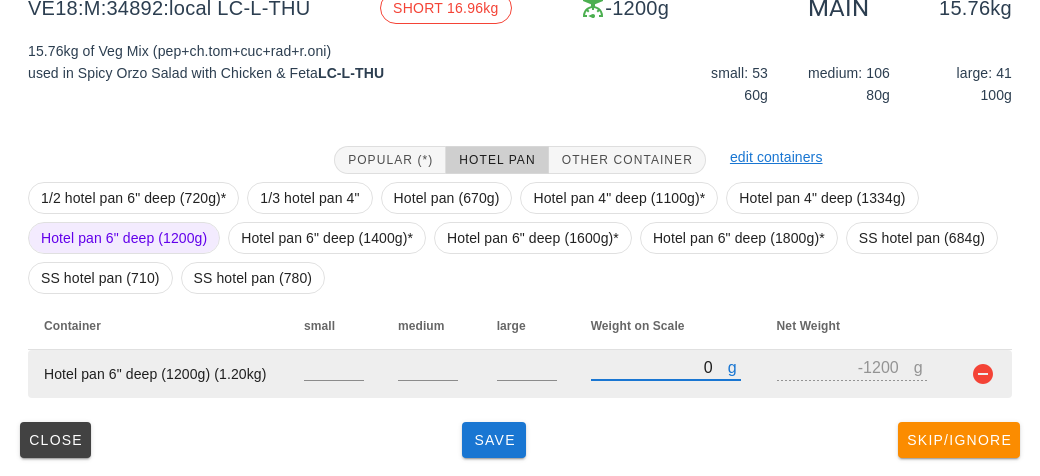 type on "80" 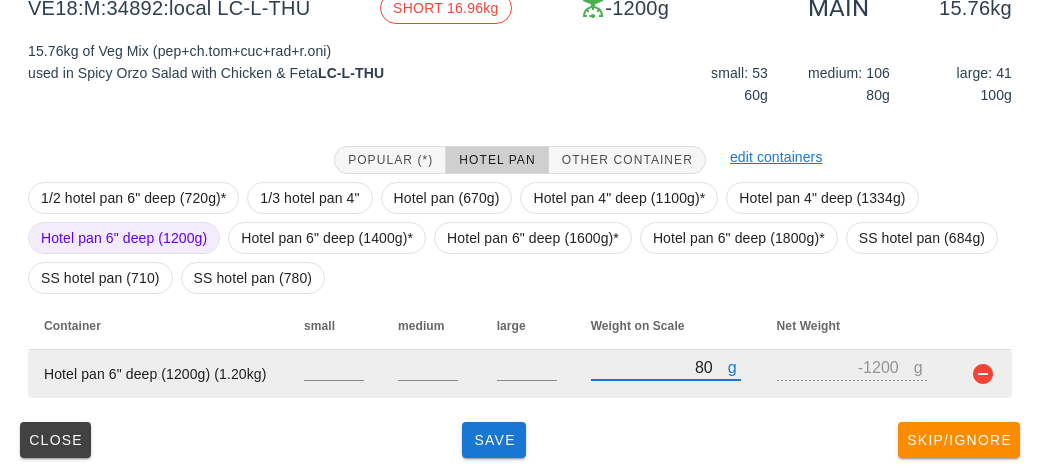 type on "-1120" 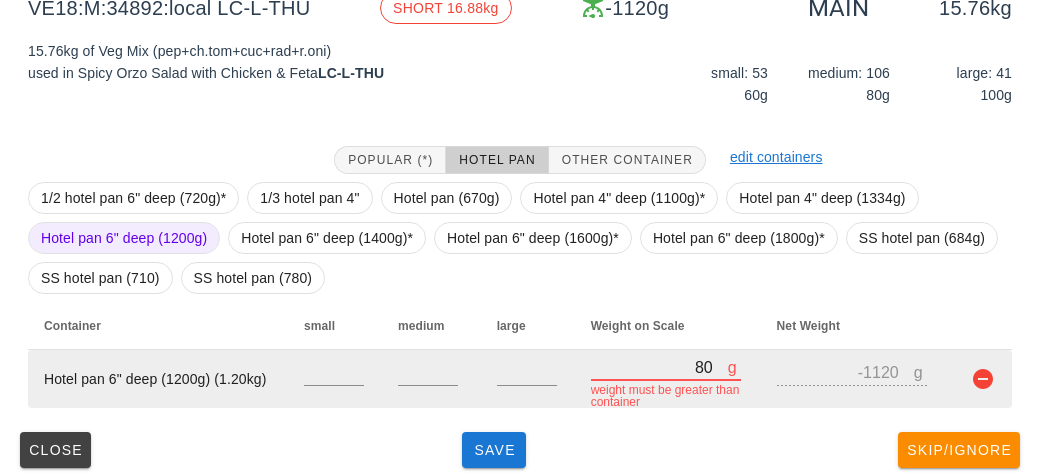 type on "870" 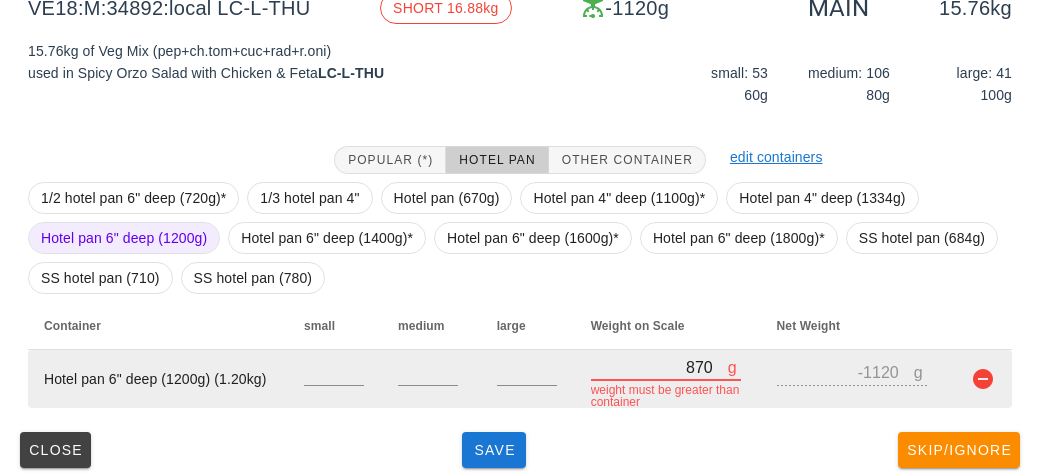 type on "-330" 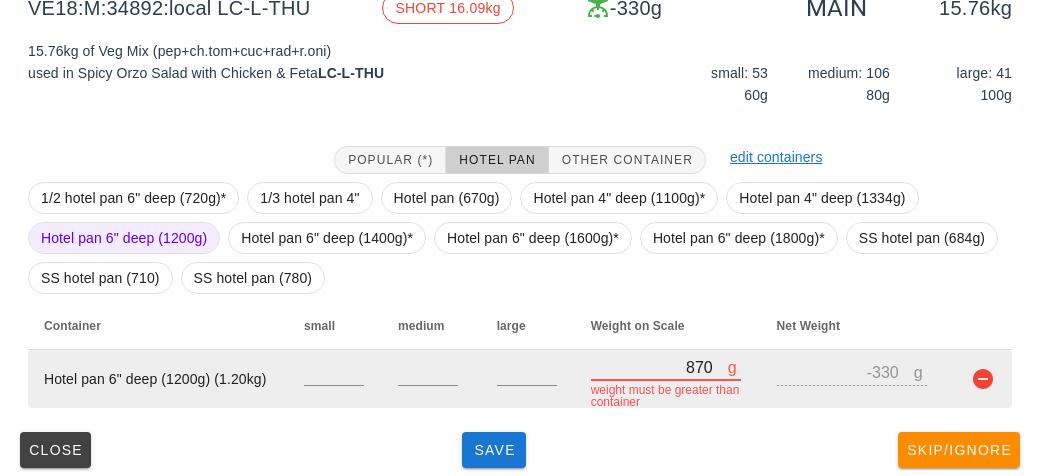 type on "8770" 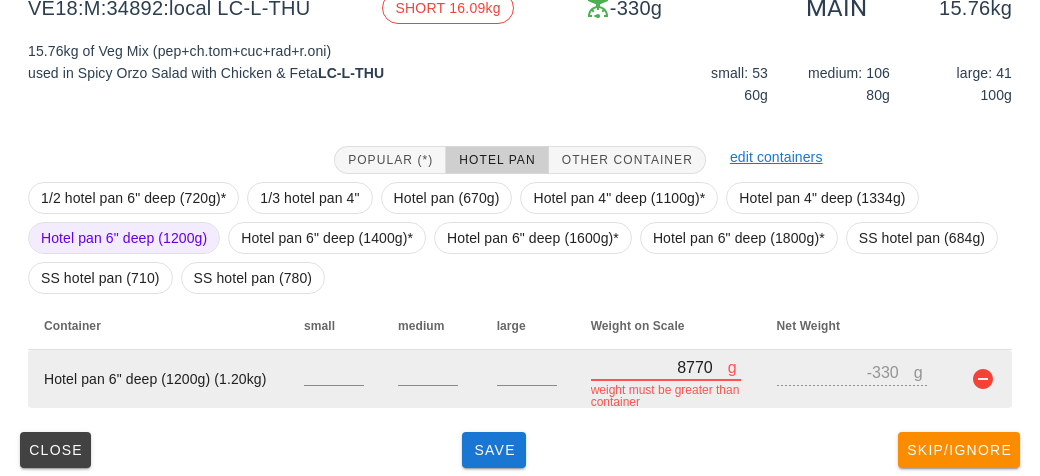 type on "7570" 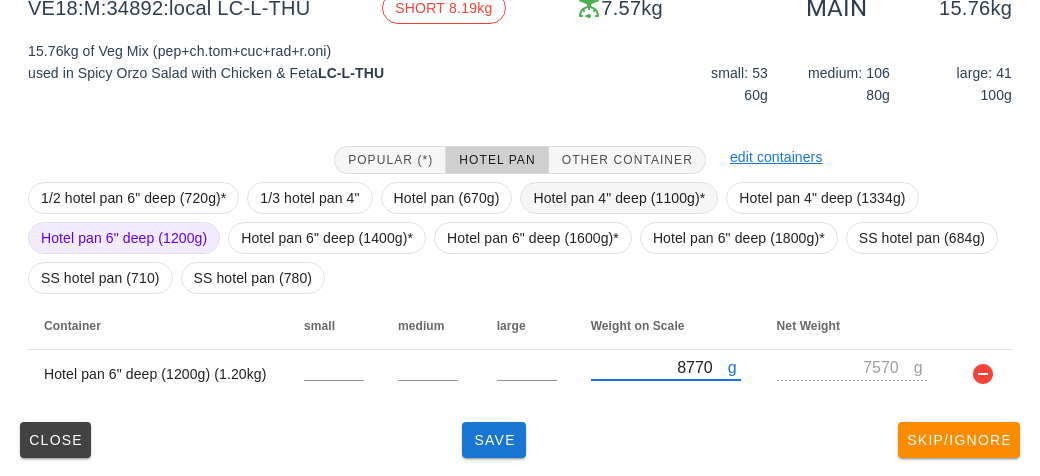 type on "8770" 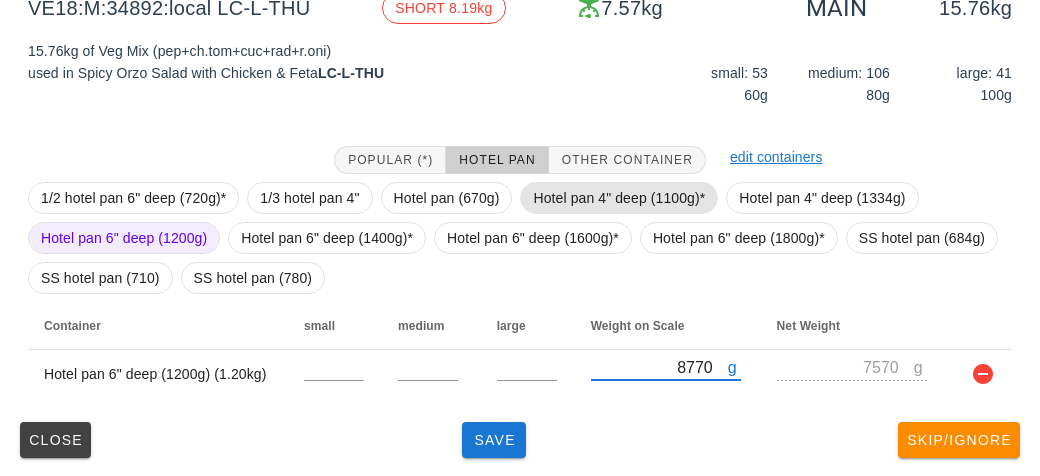 click on "Hotel pan 4" deep (1100g)*" at bounding box center [619, 198] 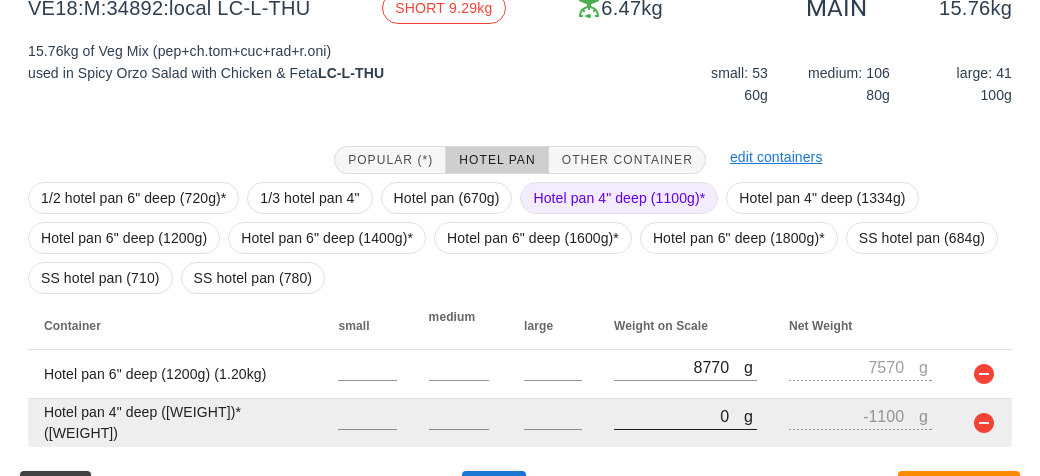 click on "0" at bounding box center [679, 416] 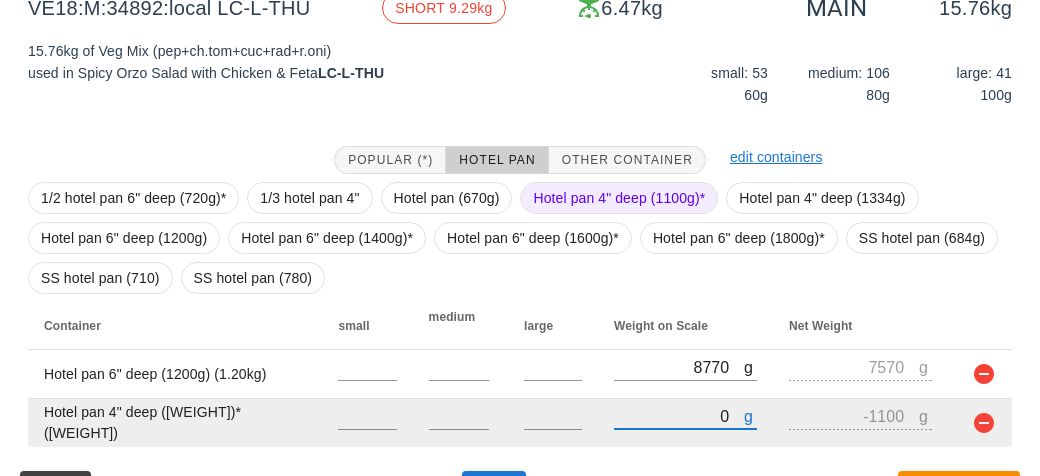 type on "90" 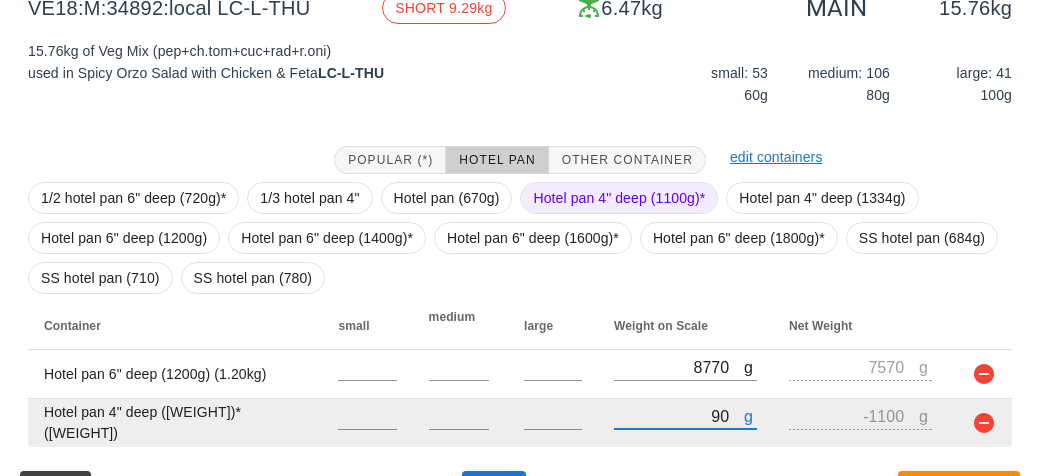 type on "-1010" 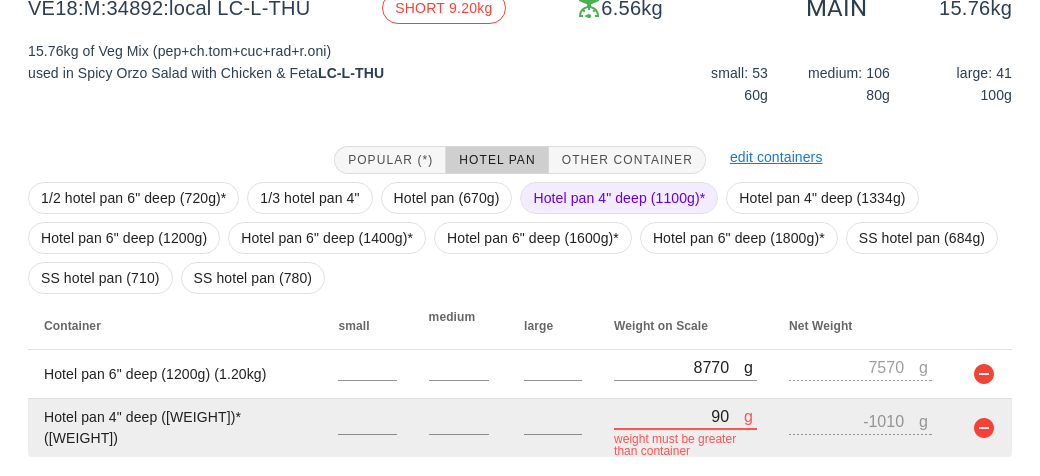 type on "970" 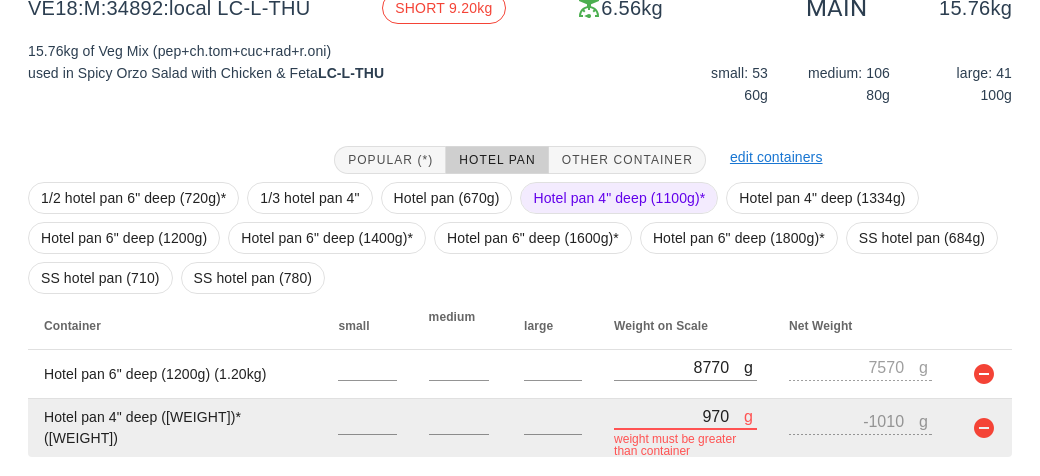type on "-130" 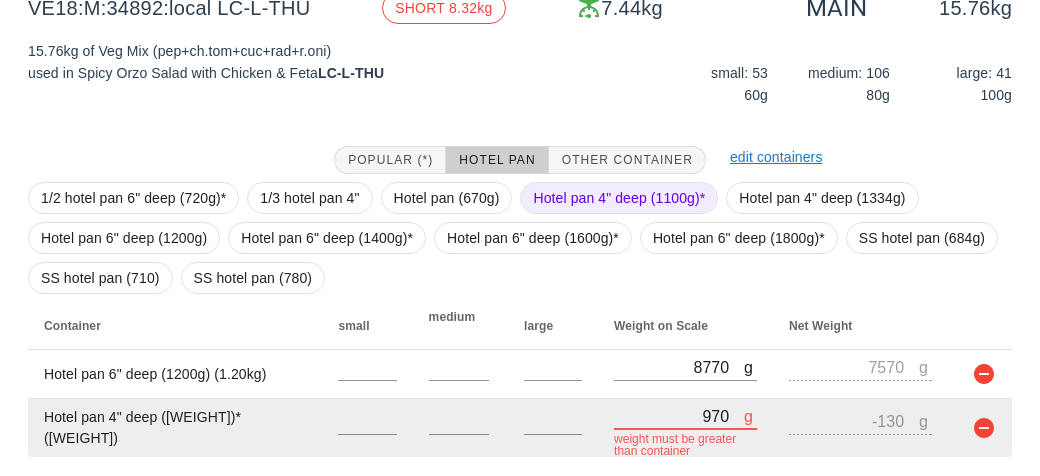 type on "9720" 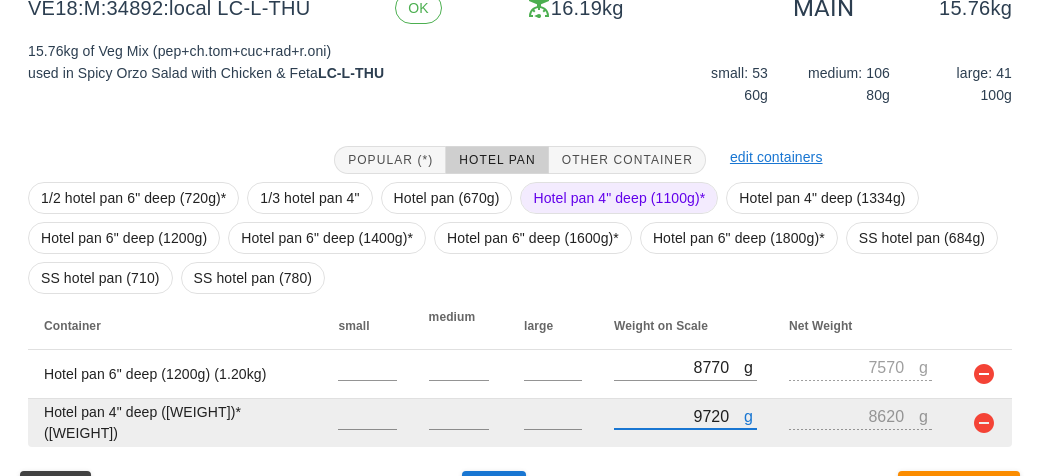 scroll, scrollTop: 321, scrollLeft: 0, axis: vertical 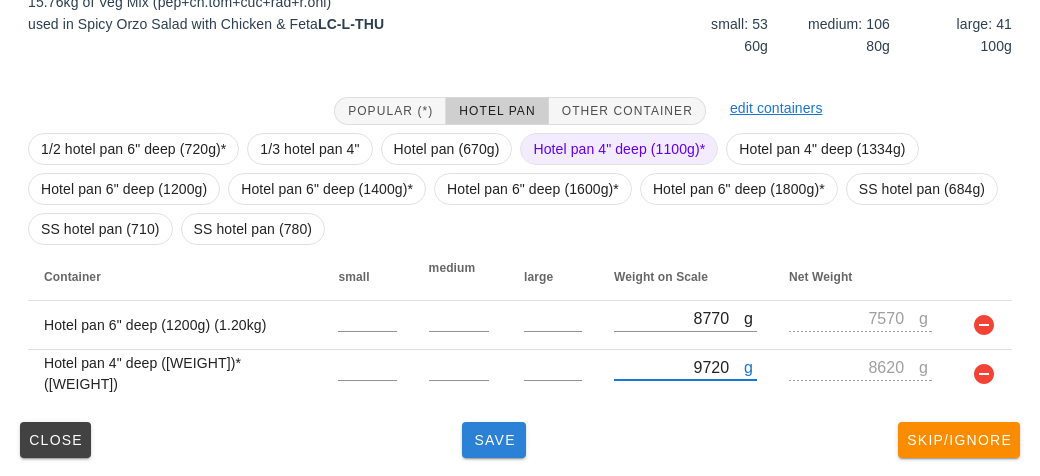 type on "9720" 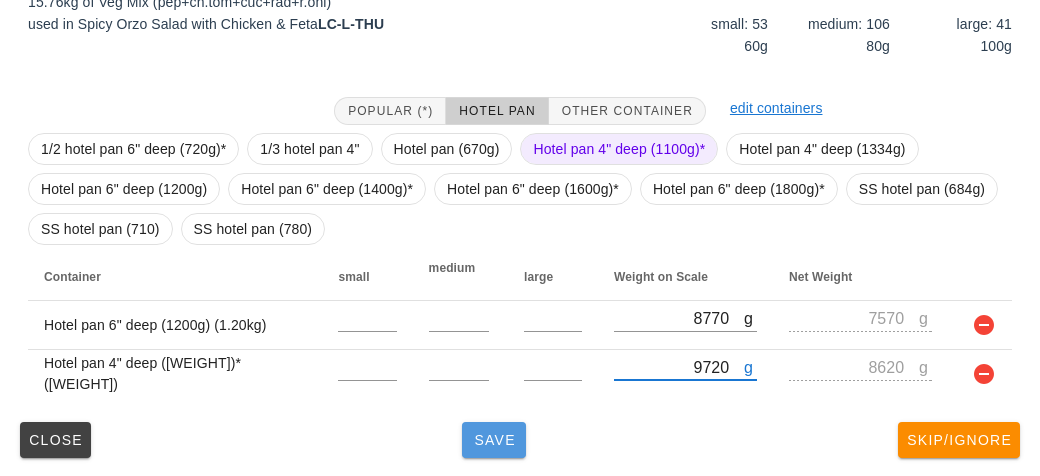 click on "Save" at bounding box center (494, 440) 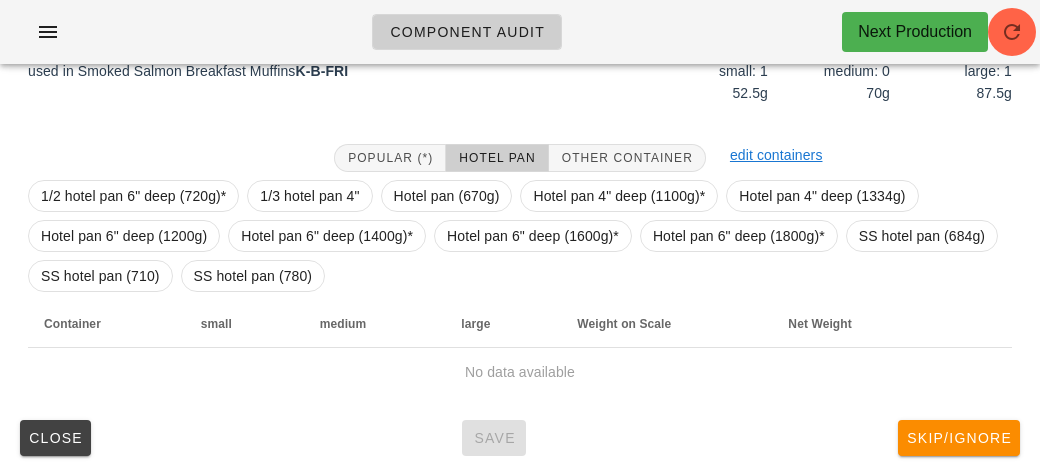 scroll, scrollTop: 290, scrollLeft: 0, axis: vertical 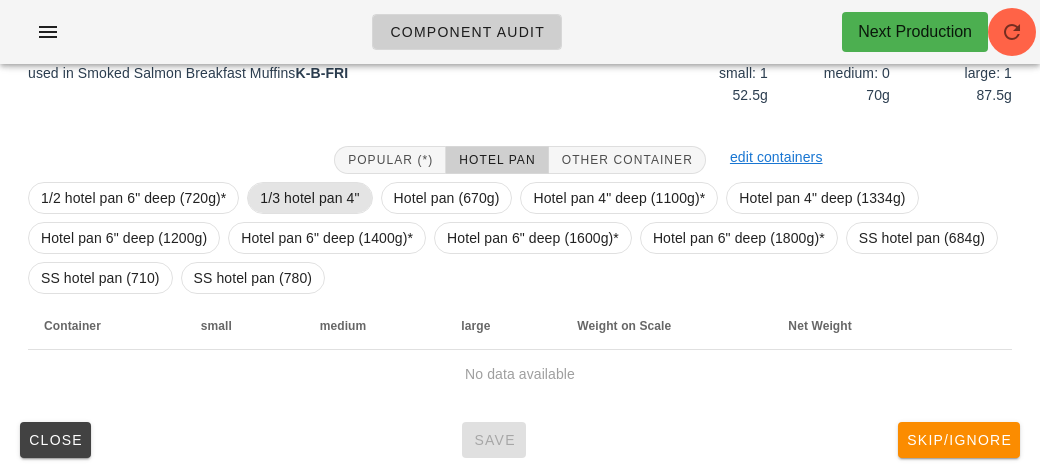 click on "1/3 hotel pan 4"" at bounding box center [309, 198] 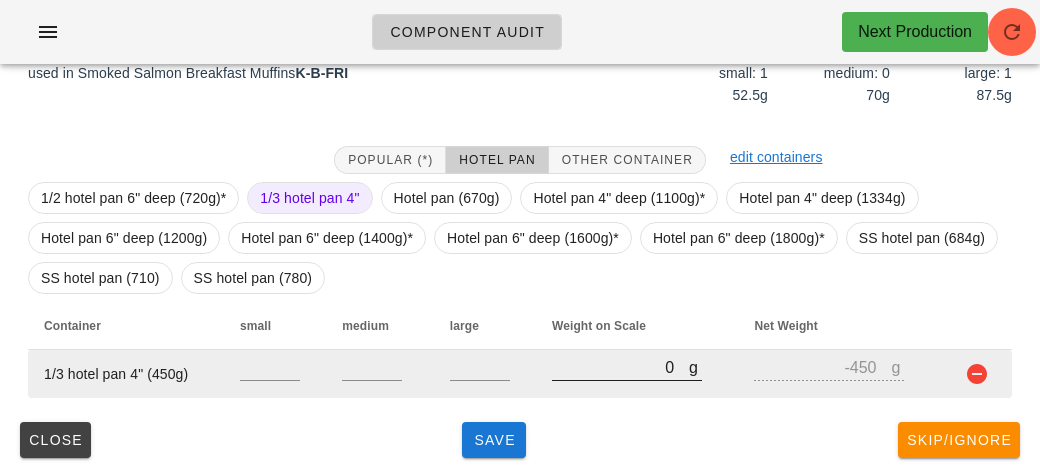 click on "0" at bounding box center (620, 367) 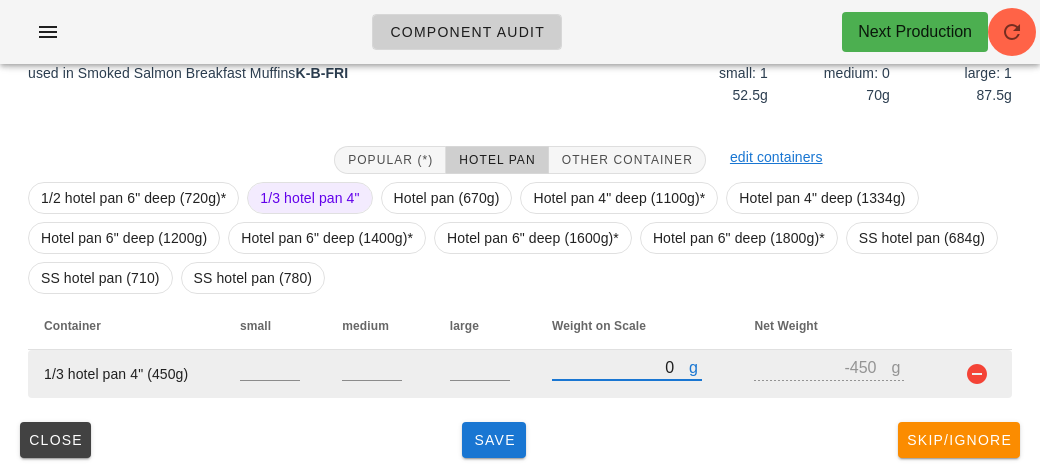 type on "50" 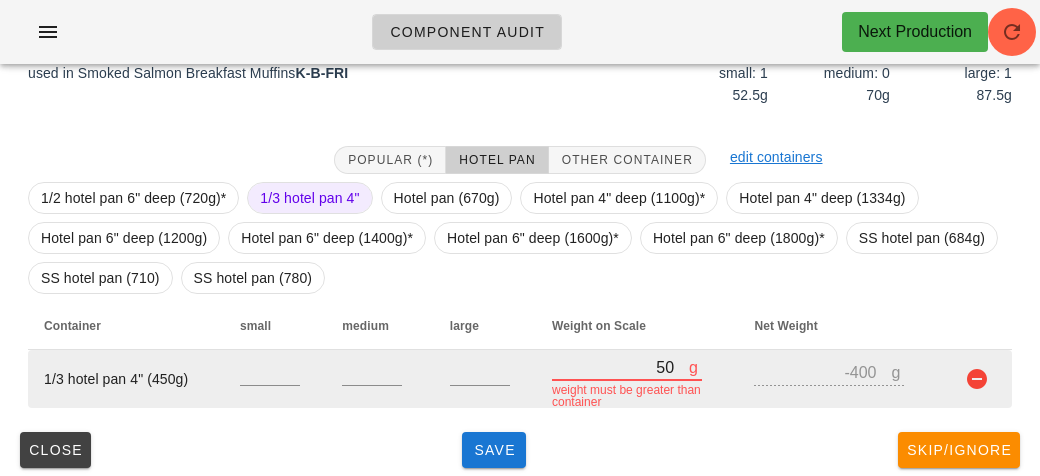 type on "590" 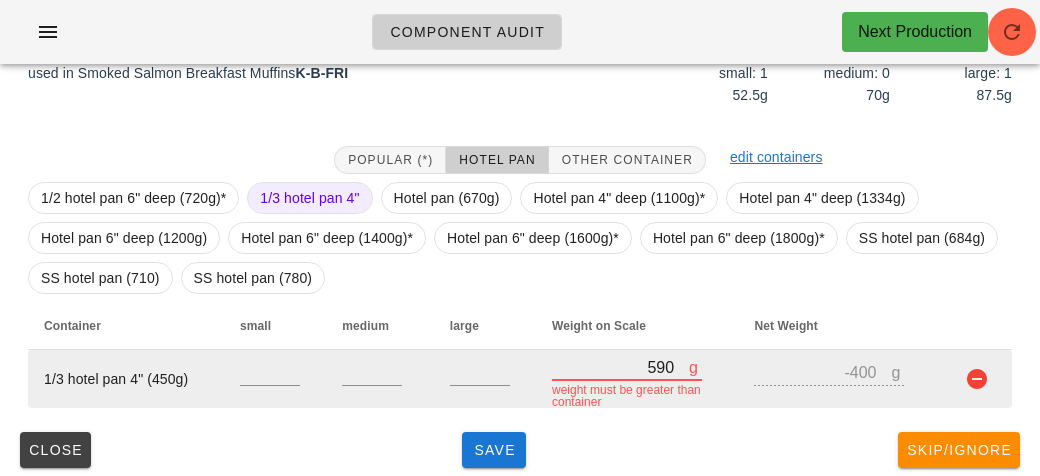 type on "140" 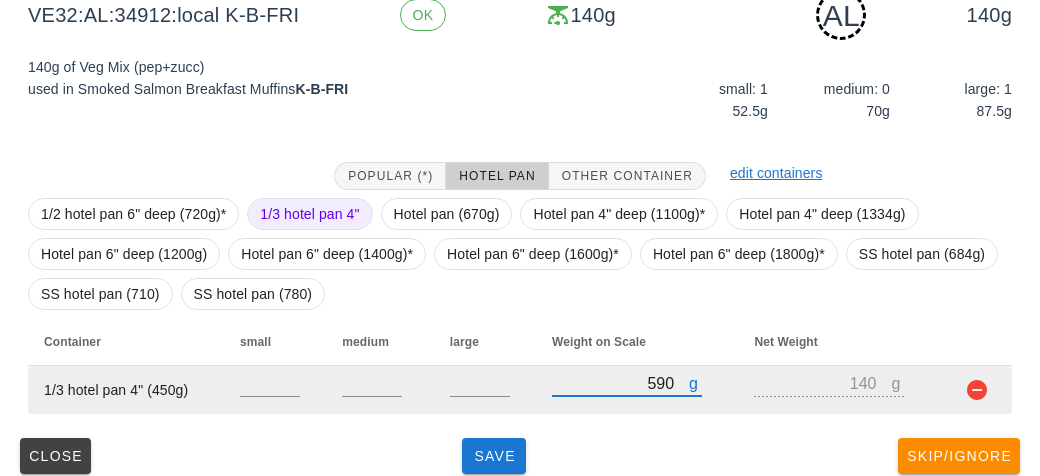 scroll, scrollTop: 290, scrollLeft: 0, axis: vertical 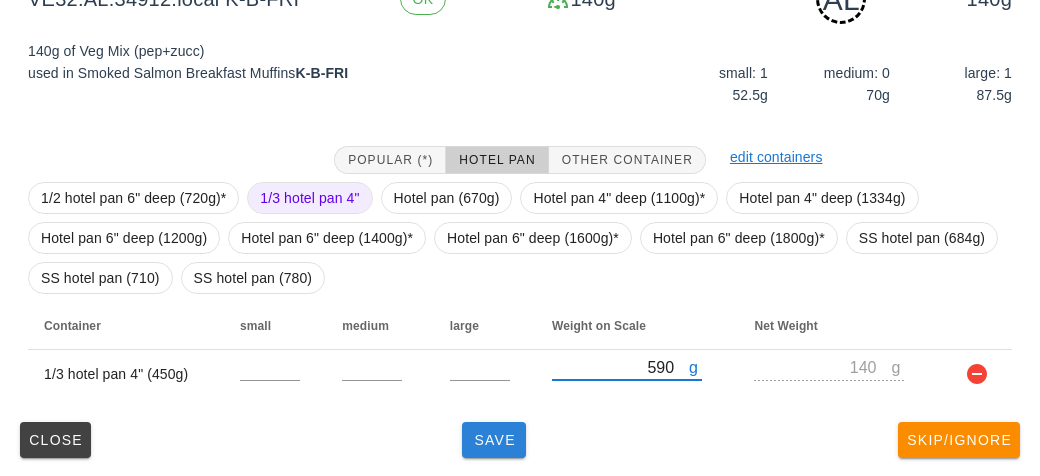 type on "590" 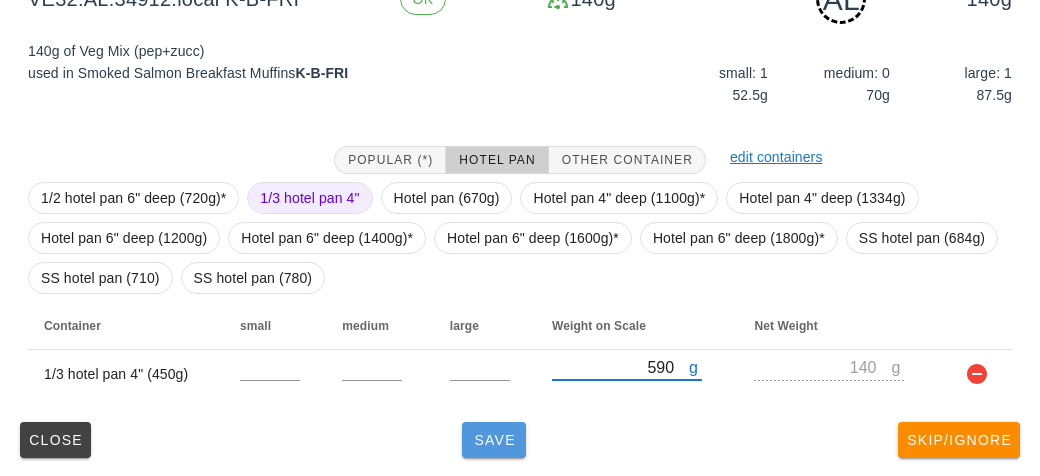click on "Save" at bounding box center (494, 440) 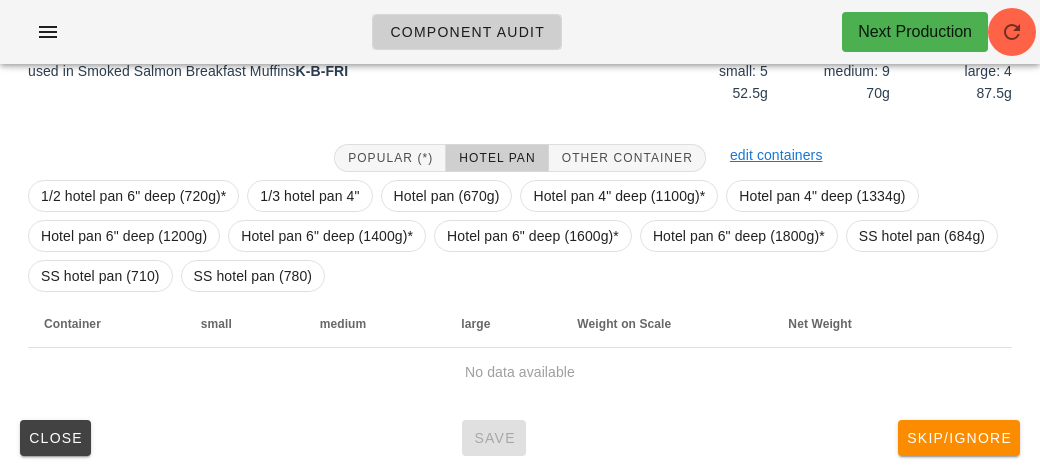 scroll, scrollTop: 272, scrollLeft: 0, axis: vertical 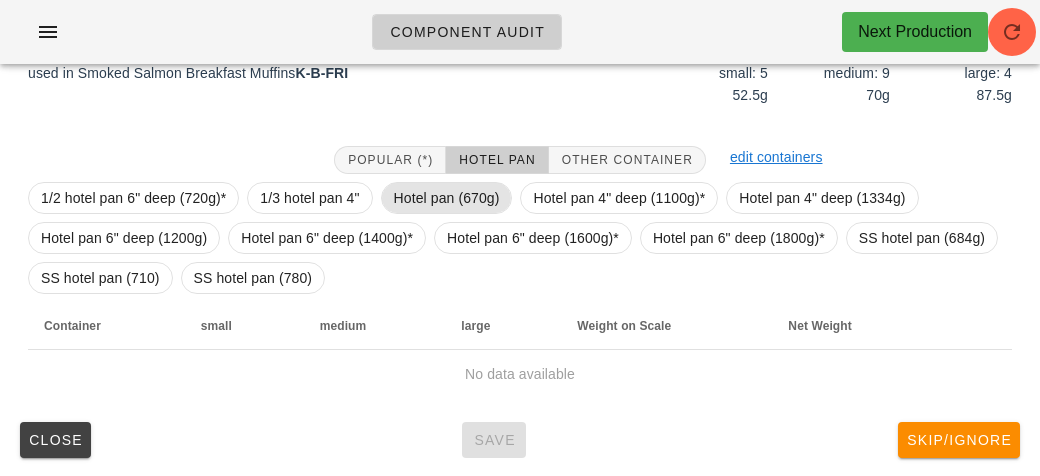 click on "Hotel pan (670g)" at bounding box center (447, 198) 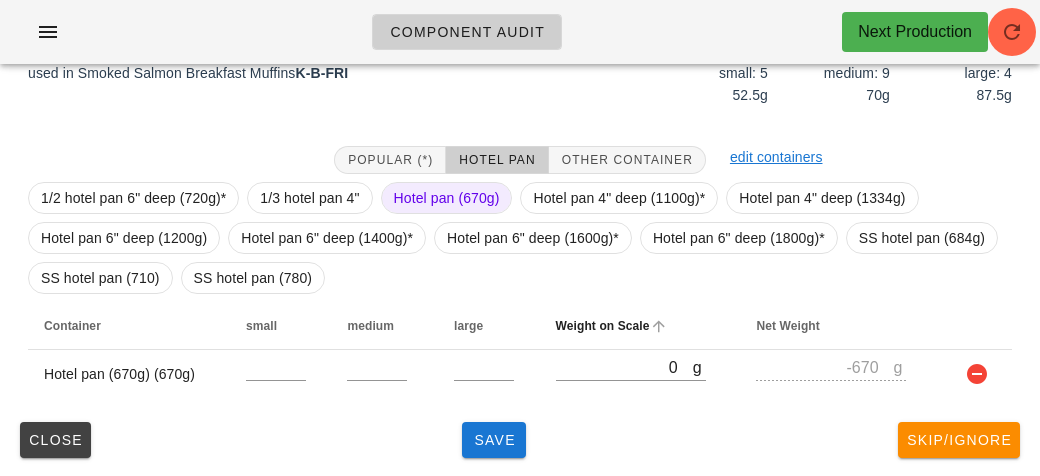 click on "Weight on Scale" at bounding box center (640, 326) 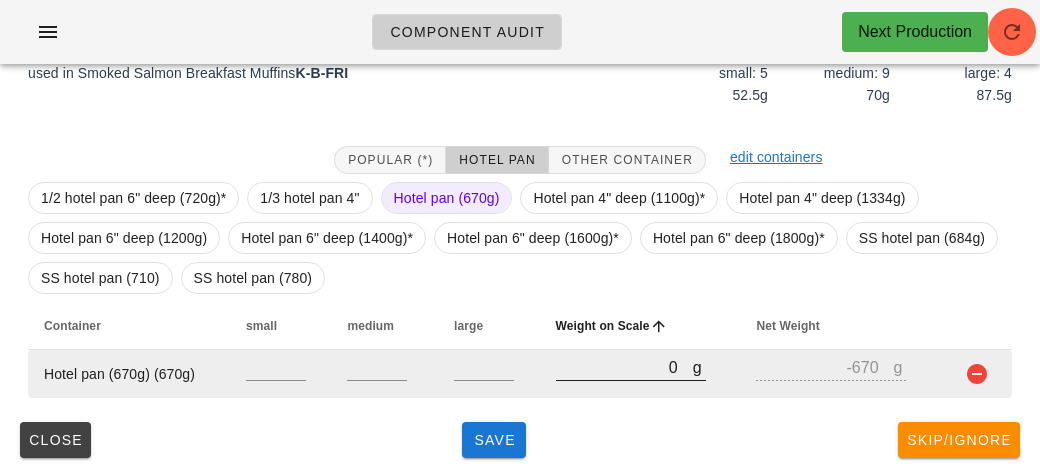 click on "0" at bounding box center [624, 367] 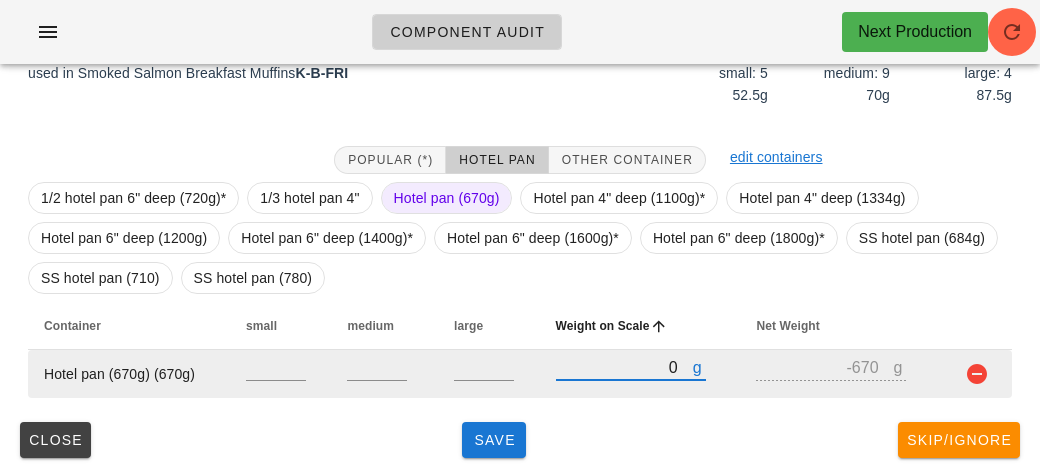 type on "10" 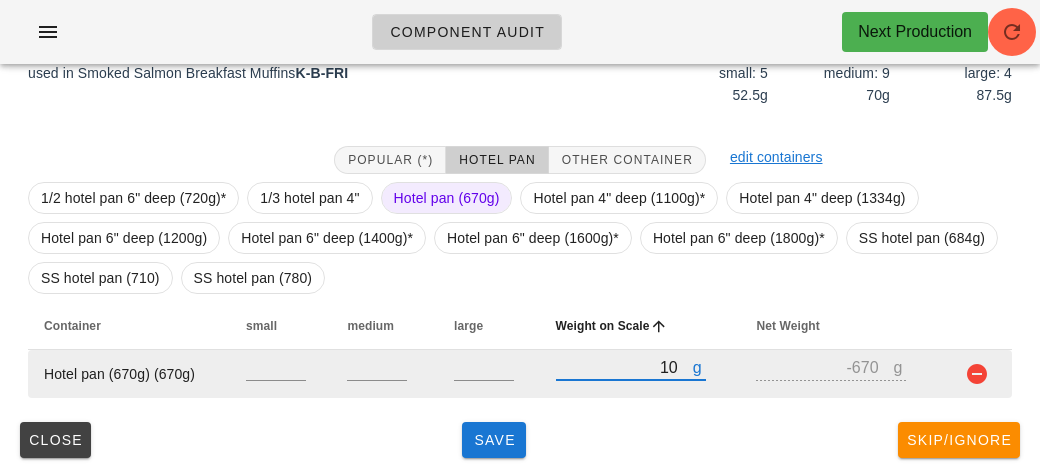 type on "-660" 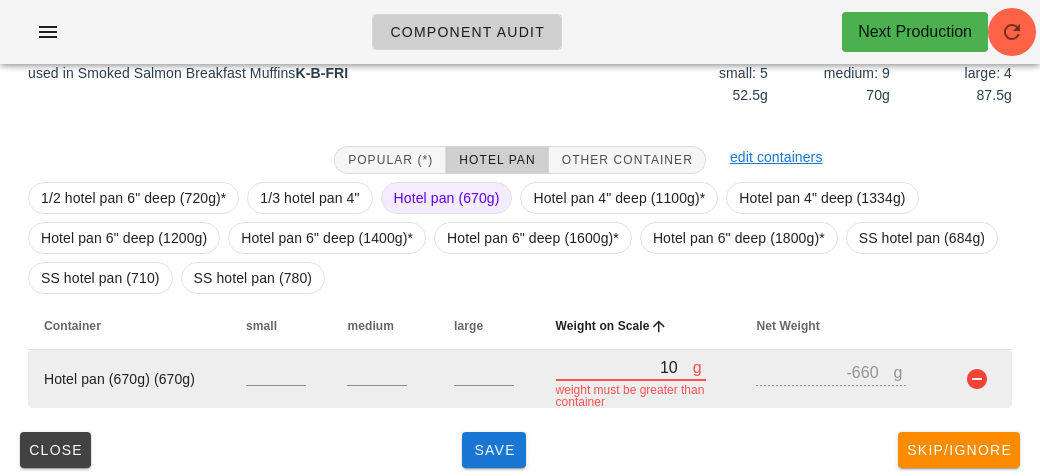 type on "190" 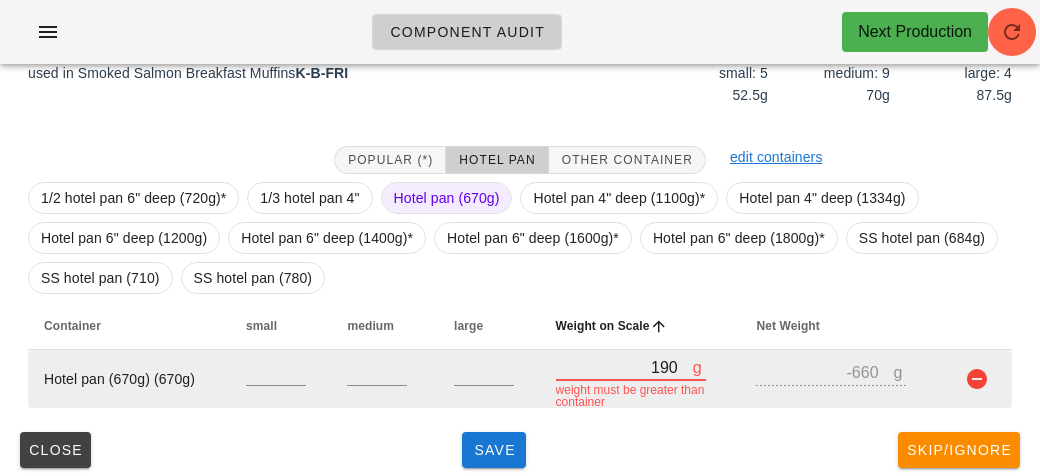 type on "-480" 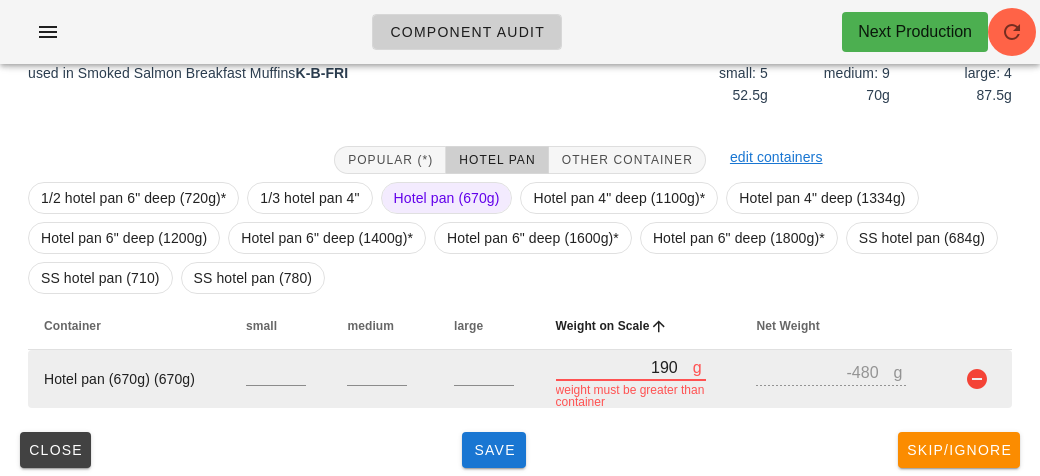 type on "1960" 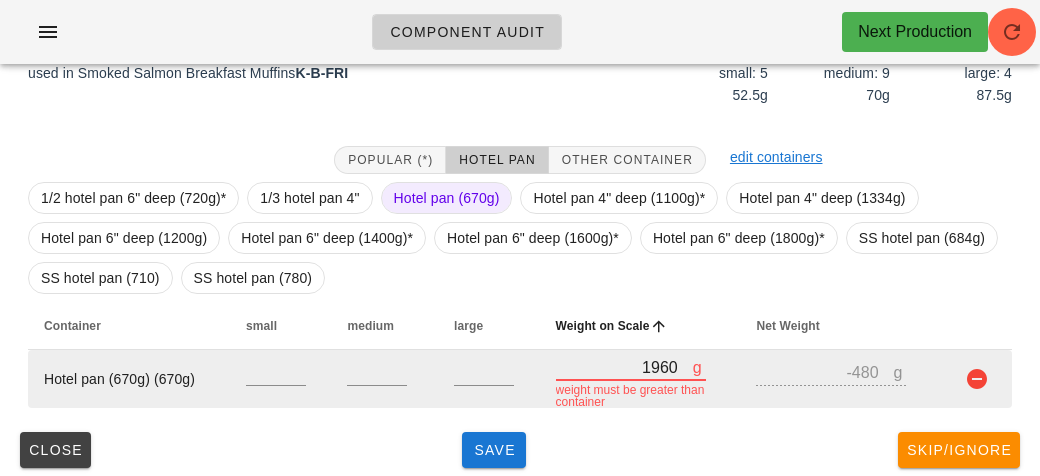 type on "1290" 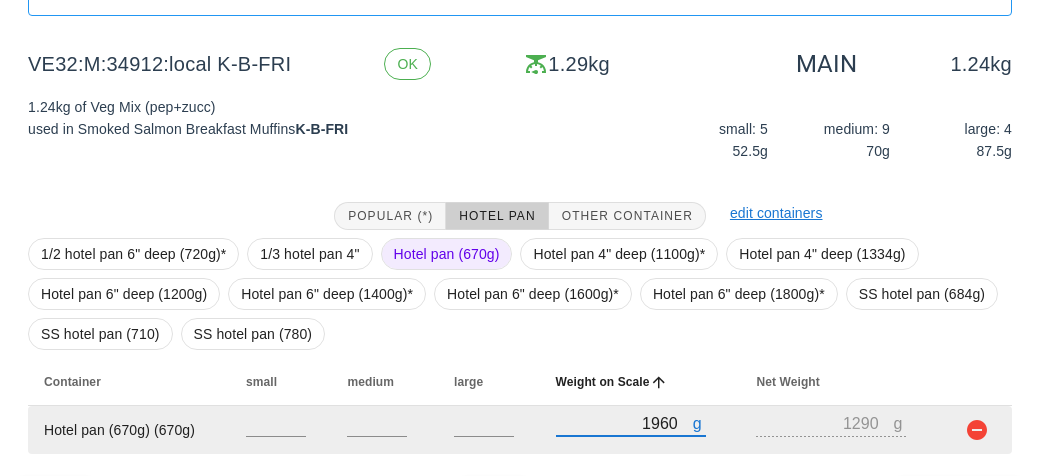 scroll, scrollTop: 272, scrollLeft: 0, axis: vertical 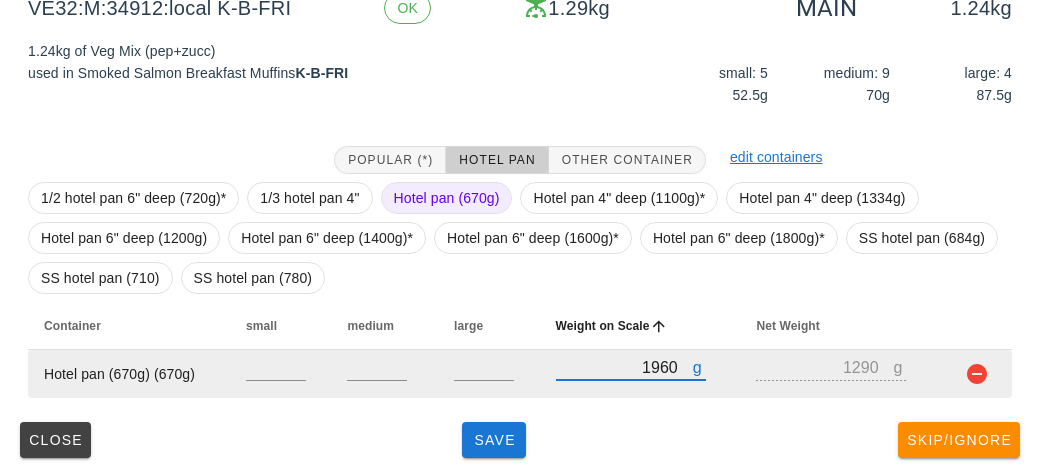 type on "1960" 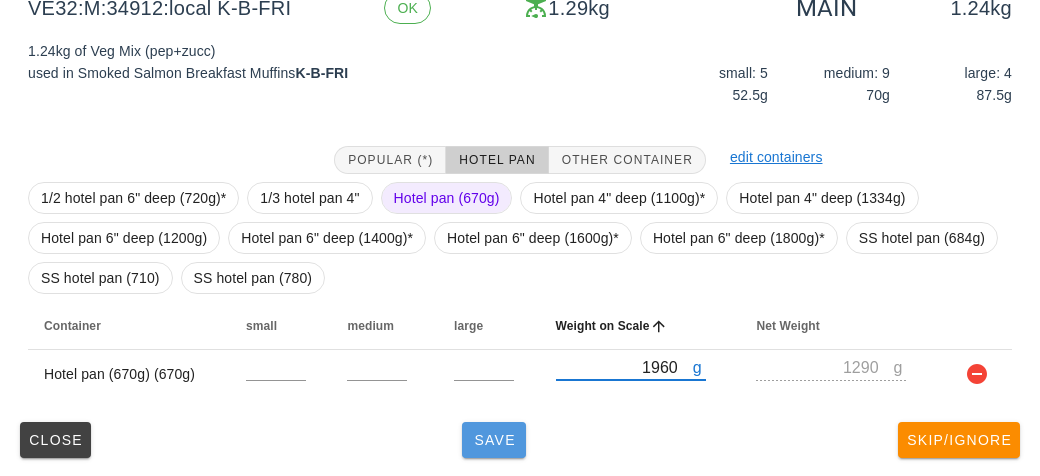 click on "Save" at bounding box center (494, 440) 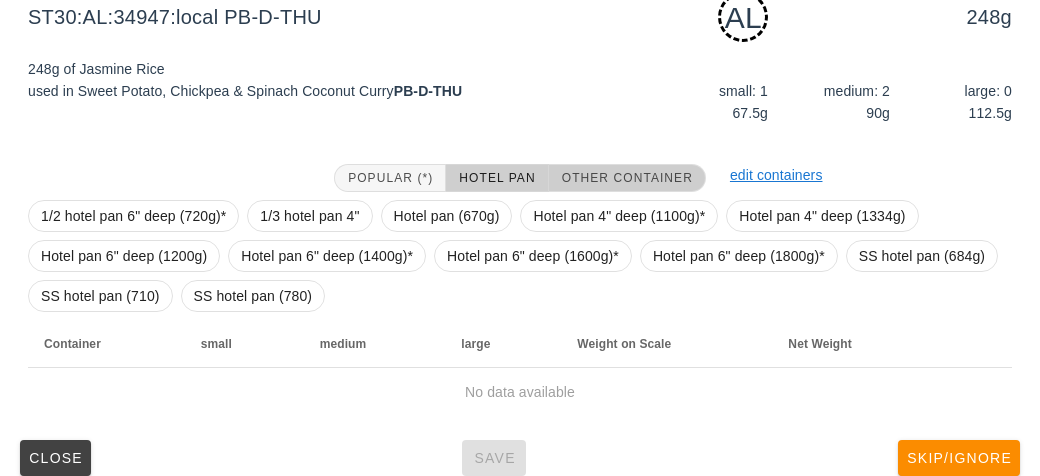 click on "Other Container" at bounding box center [627, 178] 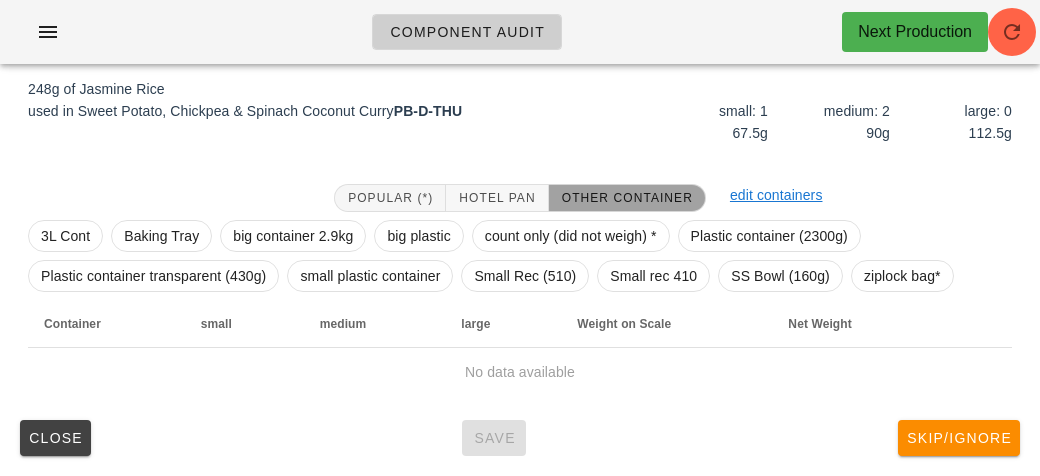 scroll, scrollTop: 250, scrollLeft: 0, axis: vertical 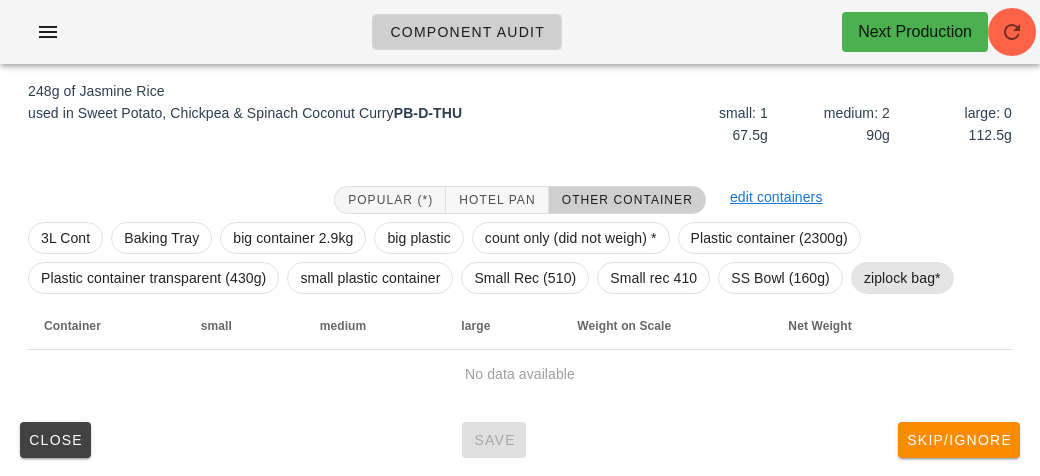 click on "ziplock bag*" at bounding box center (902, 278) 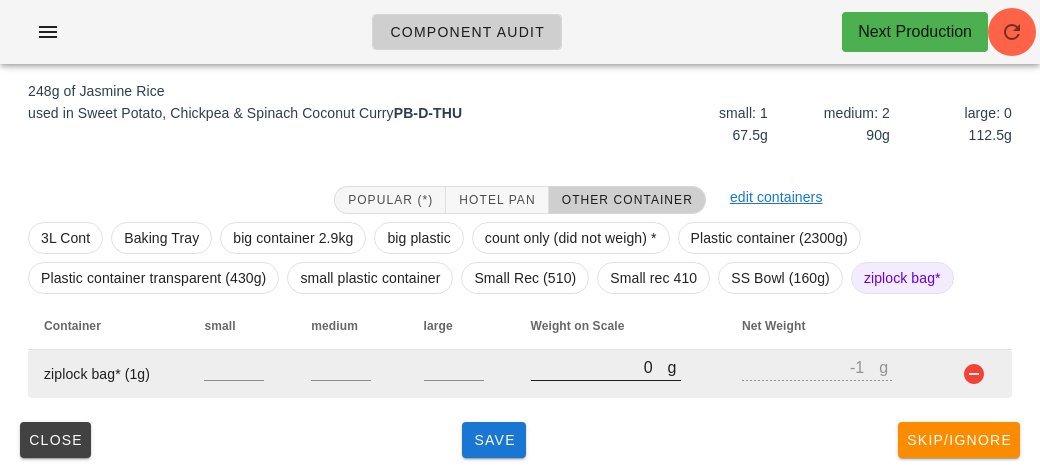 click on "0" at bounding box center [599, 367] 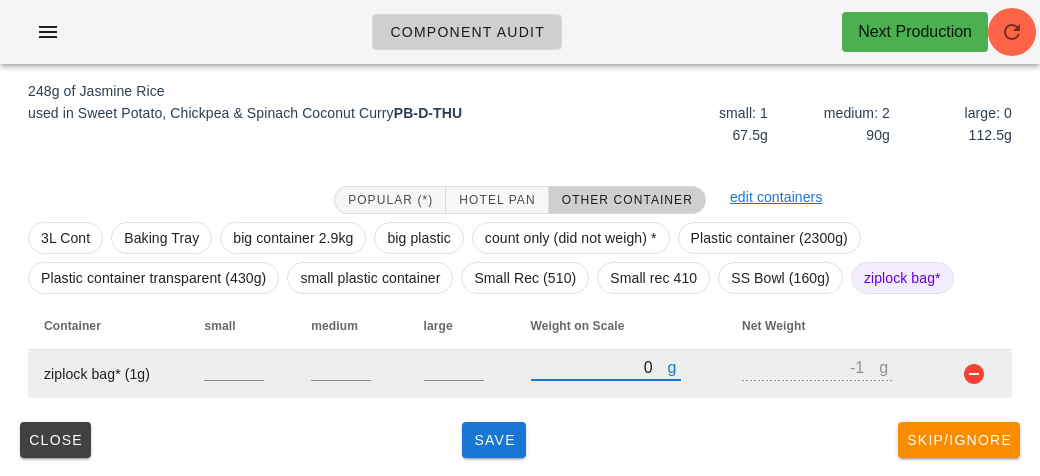 type on "40" 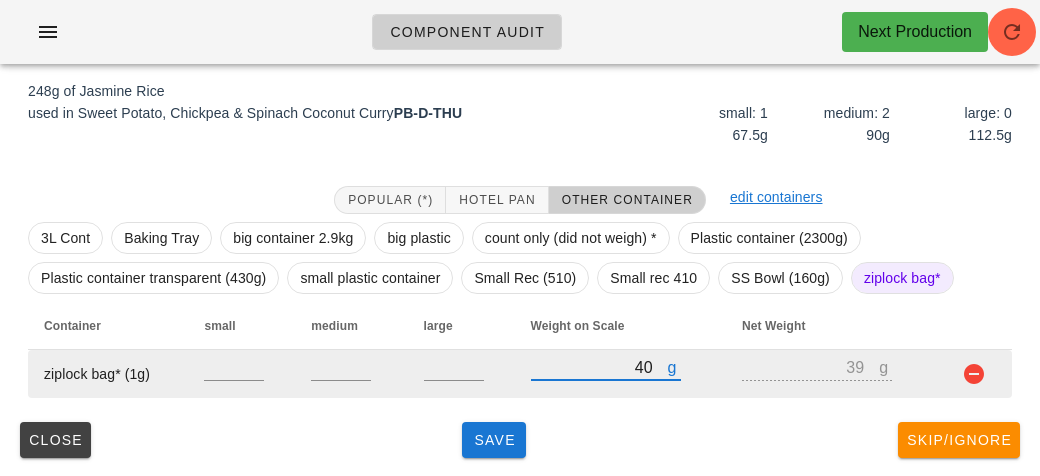 type on "480" 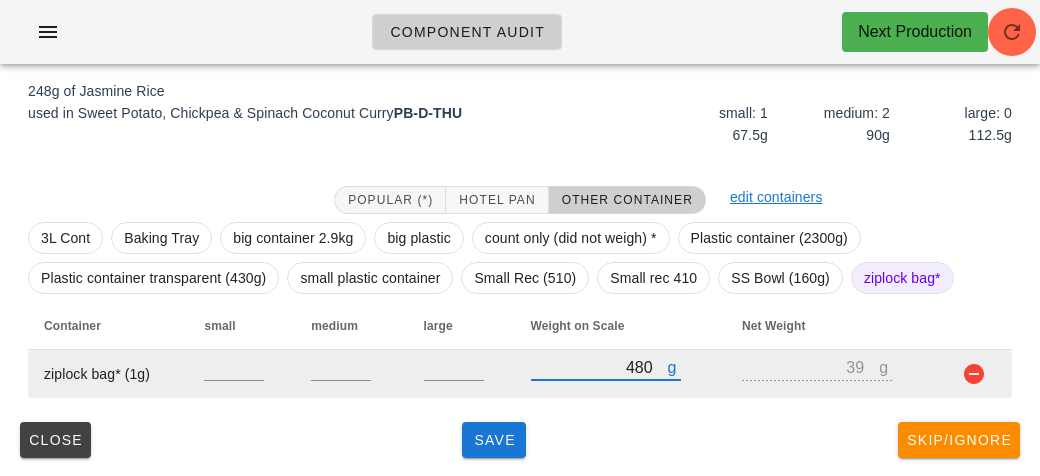 type on "479" 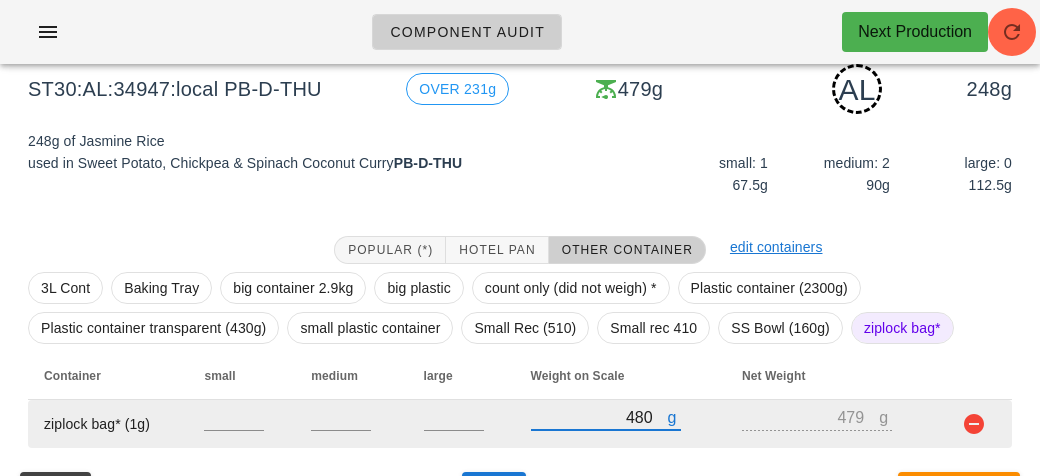 scroll, scrollTop: 250, scrollLeft: 0, axis: vertical 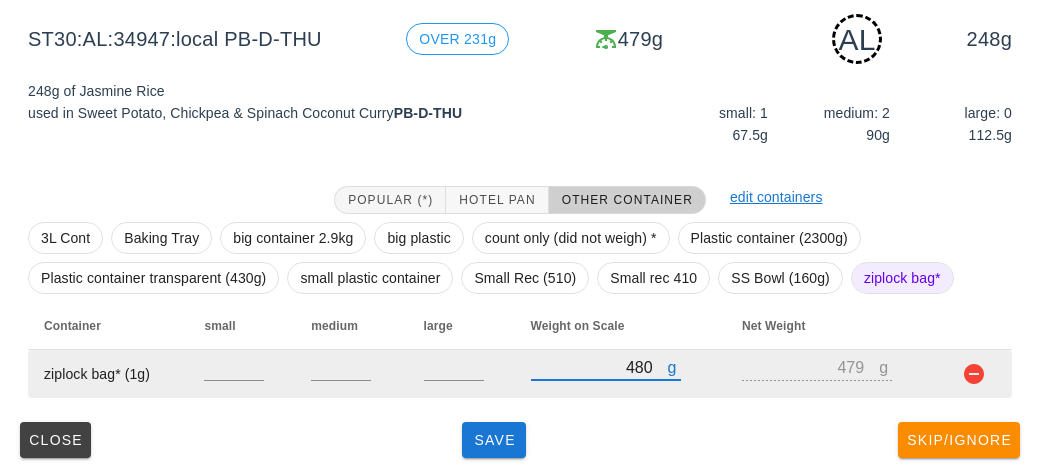 type on "480" 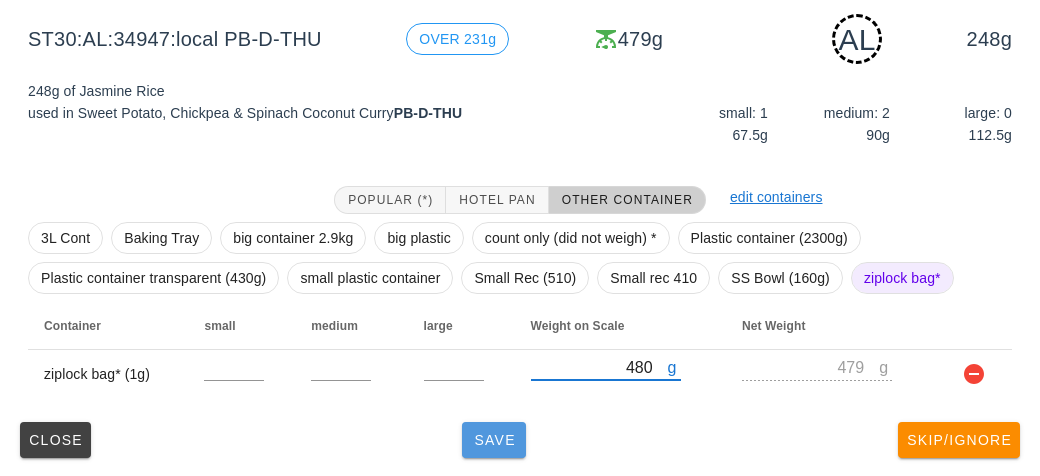 click on "Save" at bounding box center (494, 440) 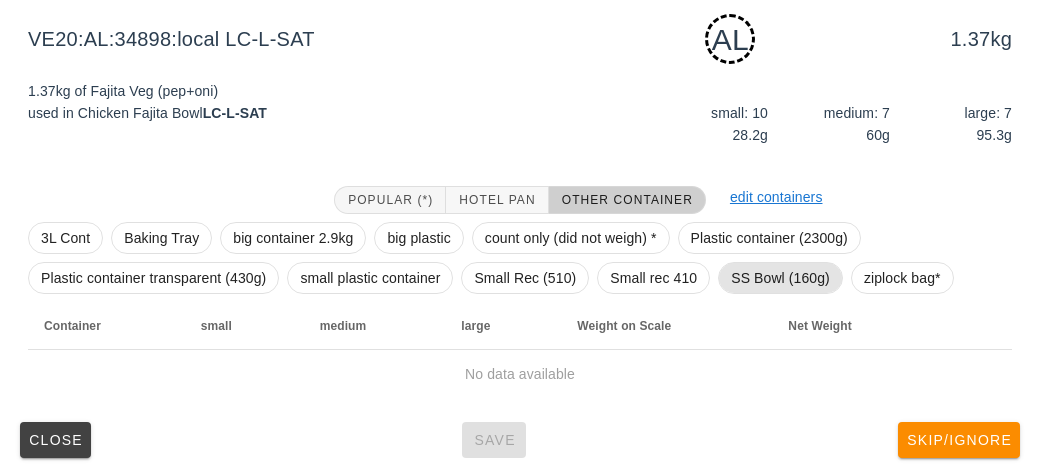 click on "SS Bowl (160g)" at bounding box center (780, 278) 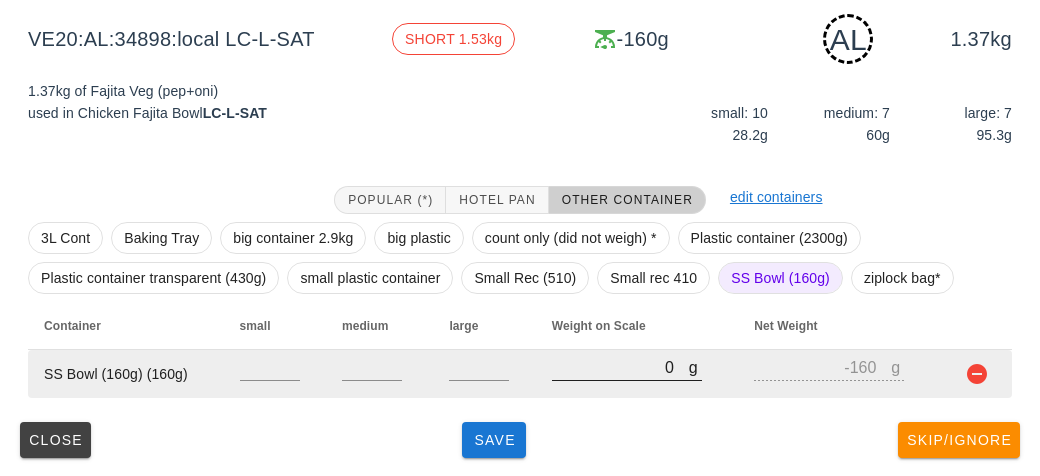 click on "0" at bounding box center [620, 367] 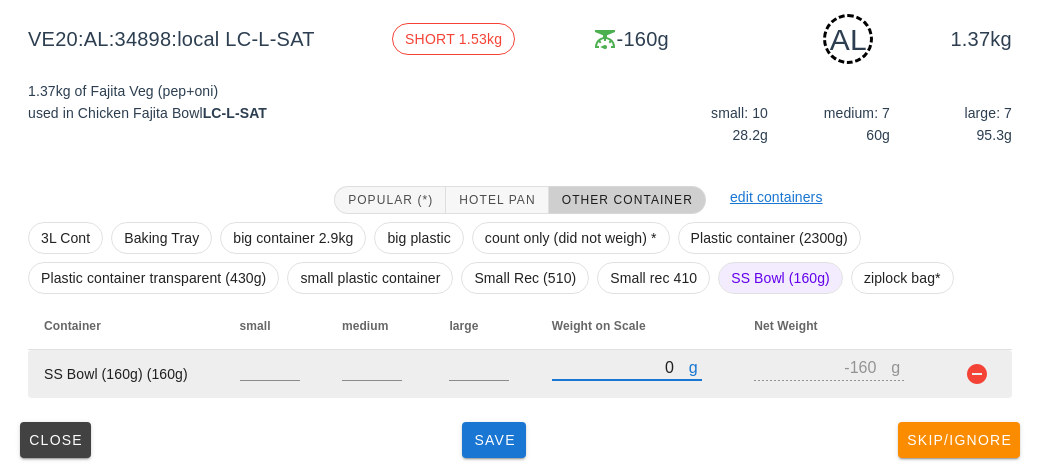 type on "20" 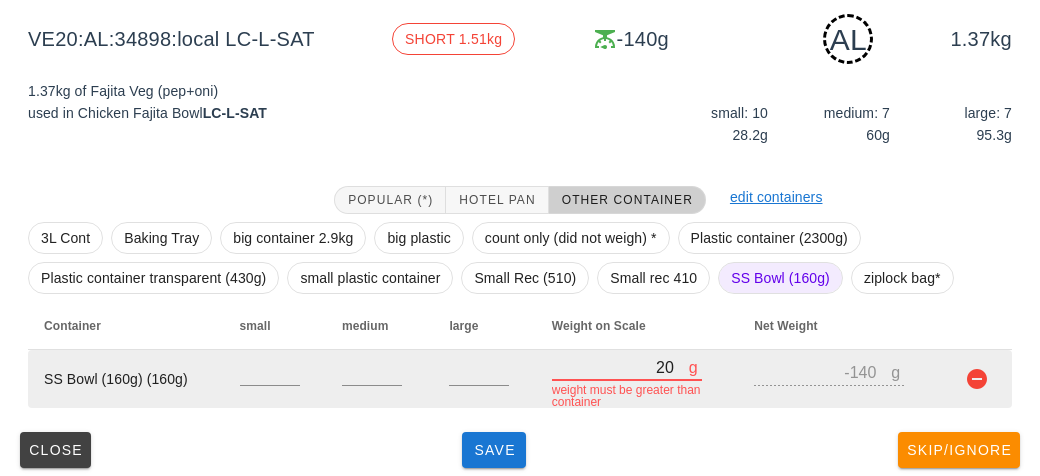 type on "210" 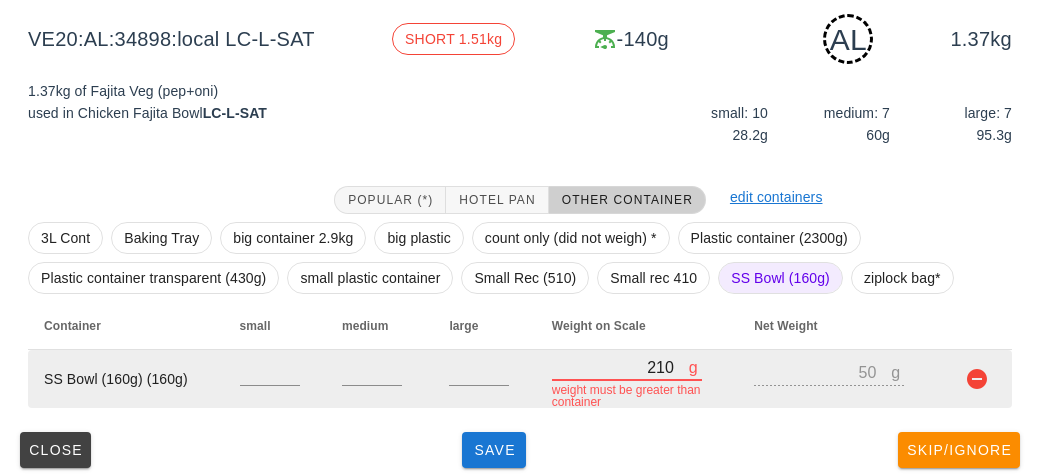 type on "2110" 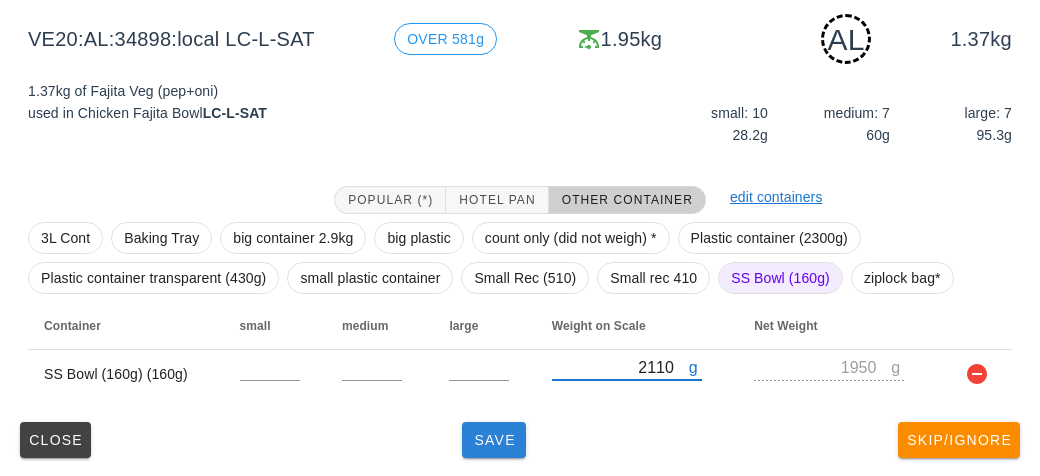 type on "2110" 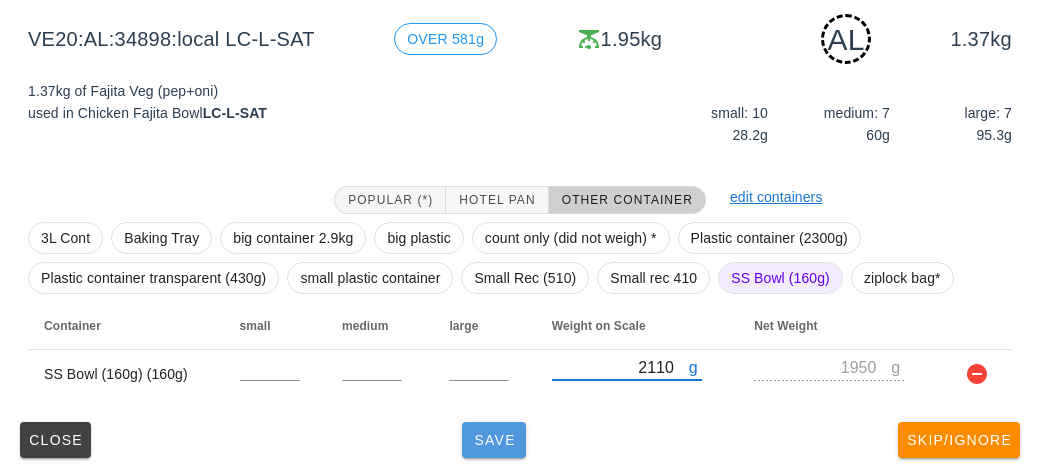 click on "Save" at bounding box center (494, 440) 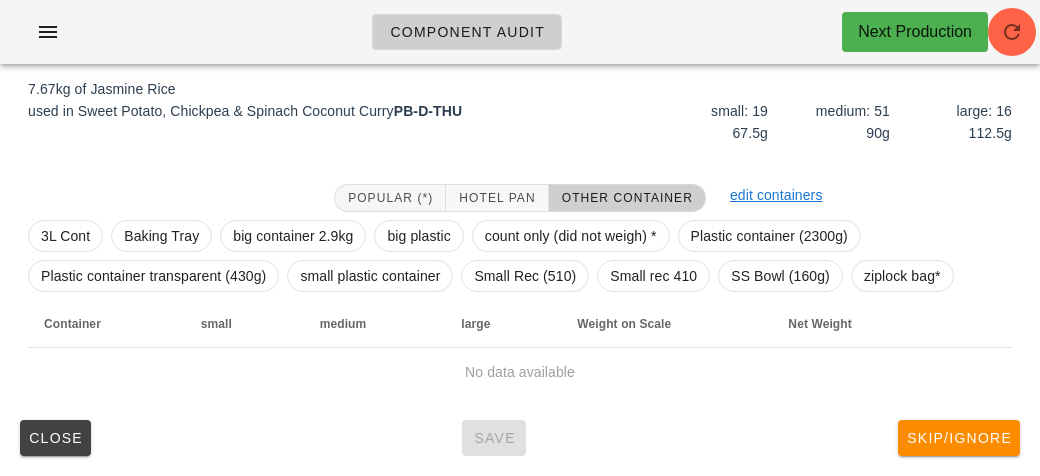 scroll, scrollTop: 232, scrollLeft: 0, axis: vertical 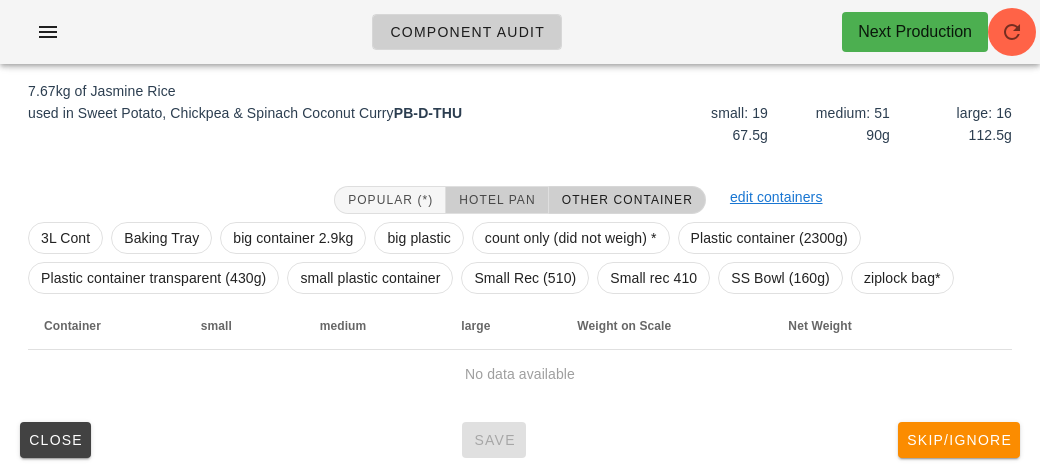click on "Hotel Pan" at bounding box center [497, 200] 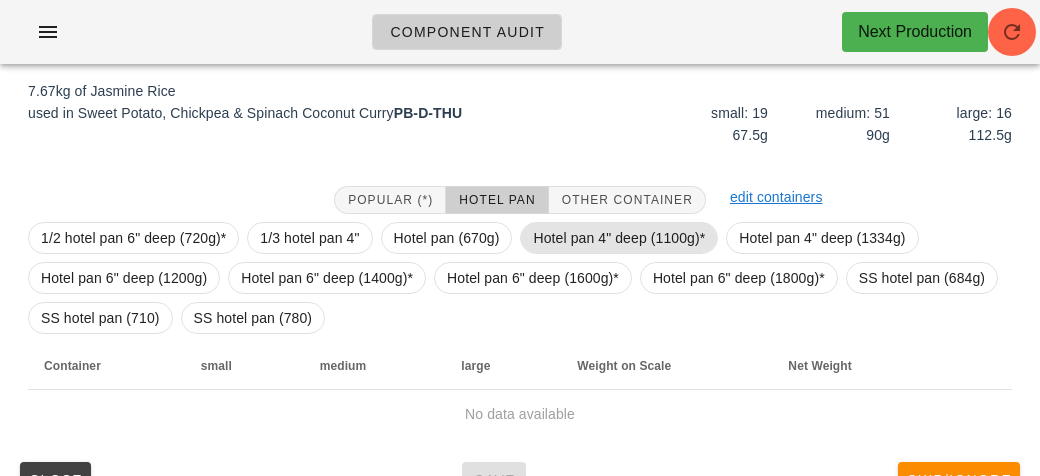 click on "Hotel pan 4" deep (1100g)*" at bounding box center [619, 238] 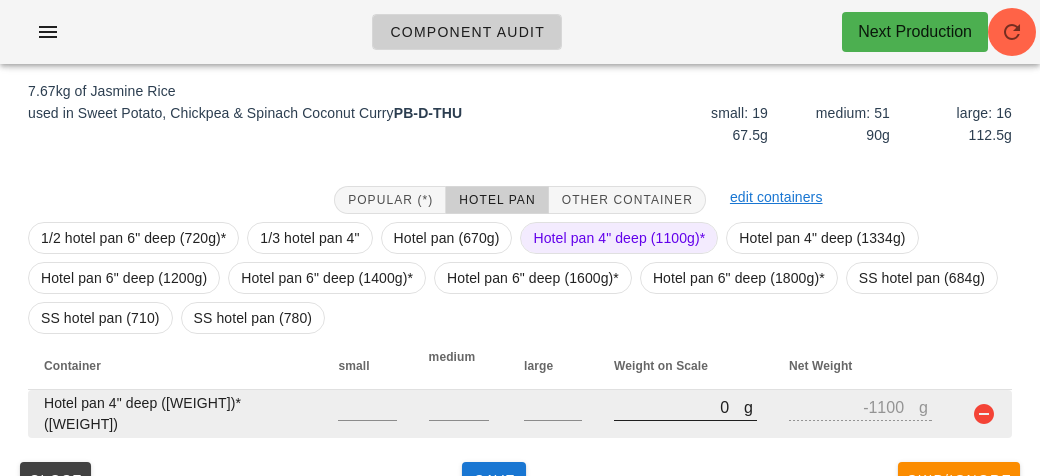 click on "0" at bounding box center [679, 407] 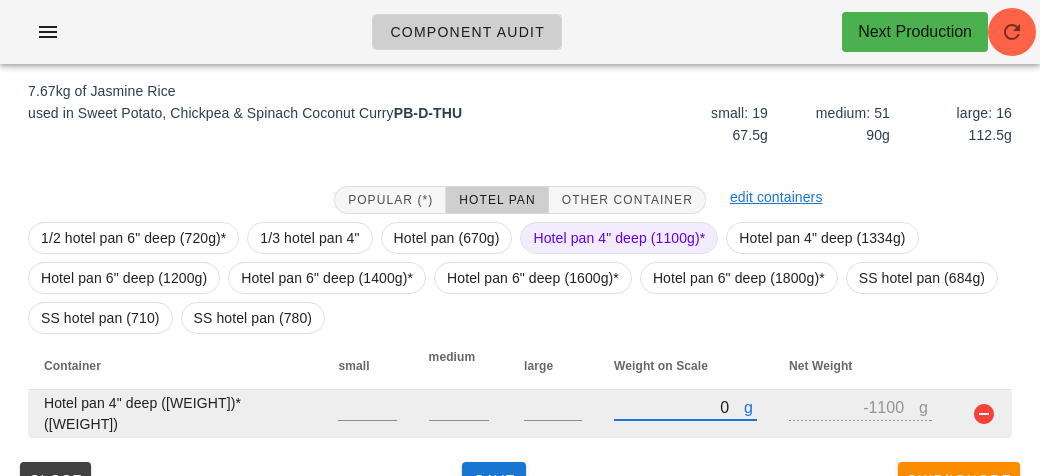 type on "80" 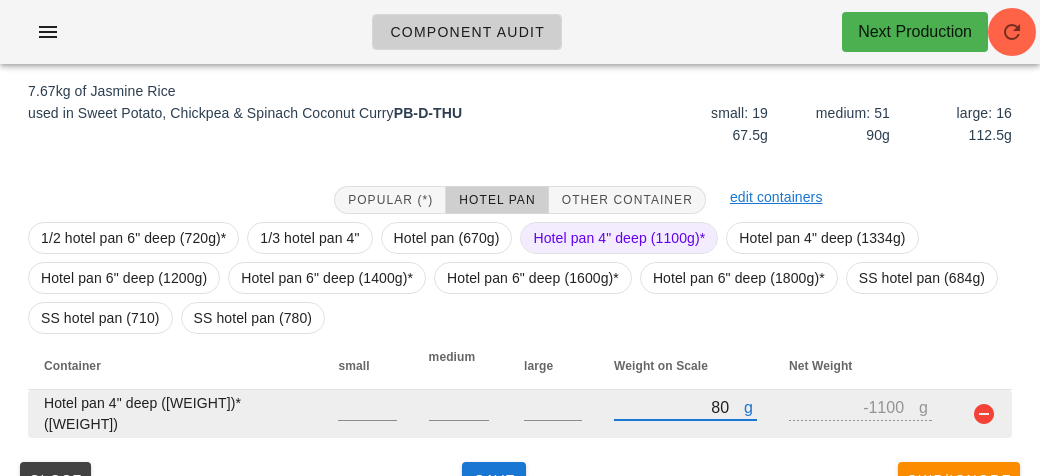 type on "-1020" 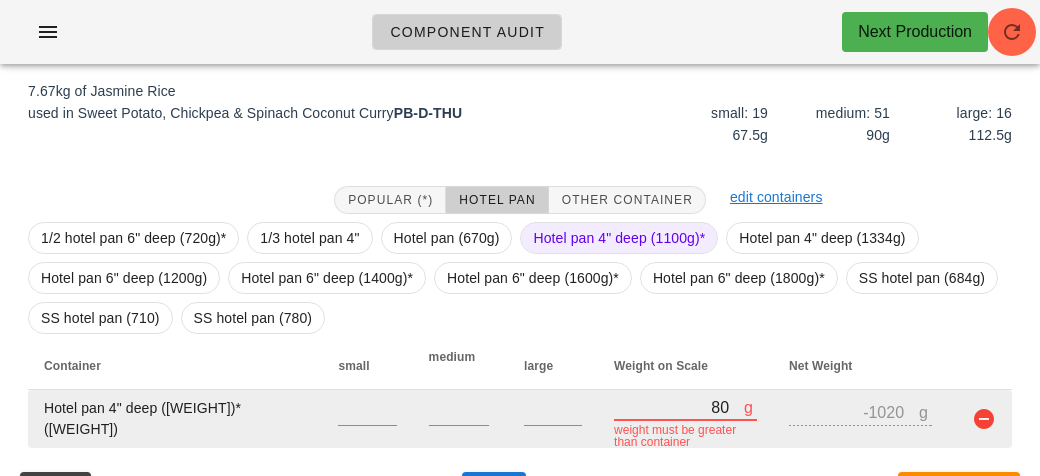 type on "890" 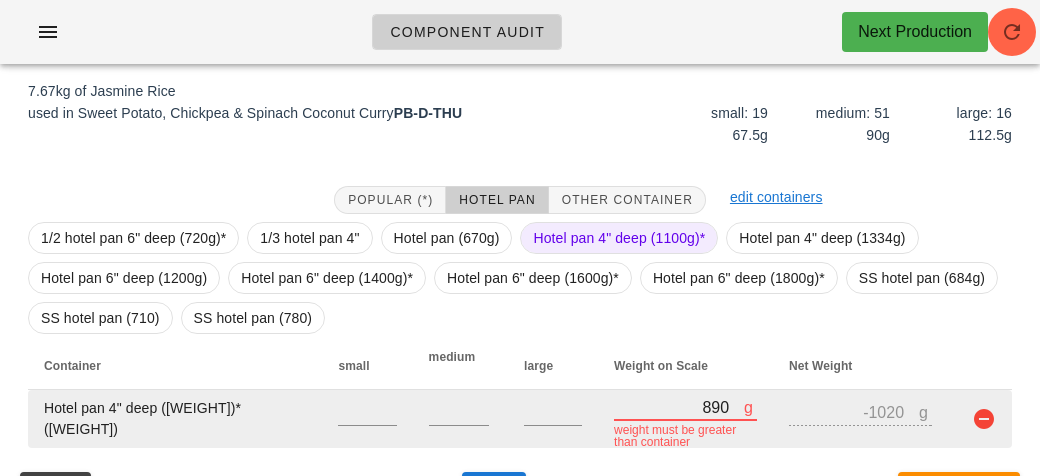 type on "-210" 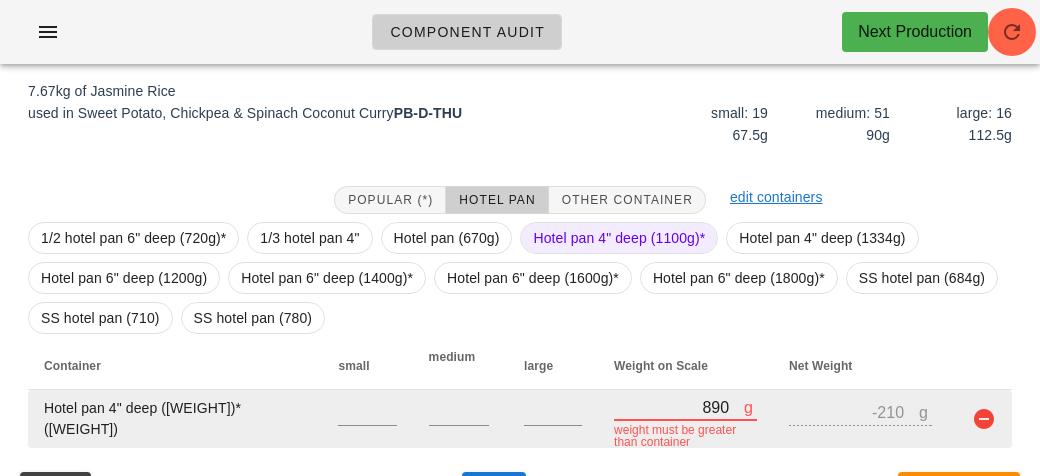 type on "8900" 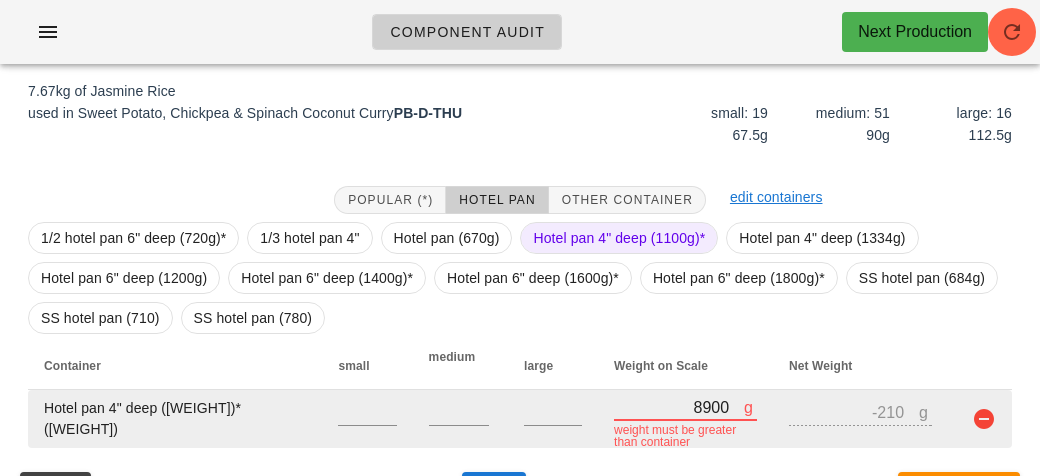 type on "7800" 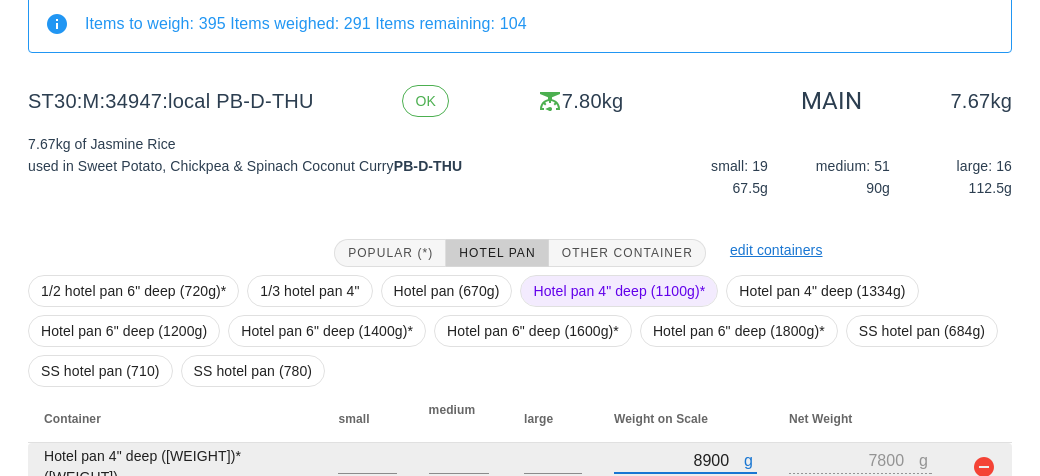 scroll, scrollTop: 272, scrollLeft: 0, axis: vertical 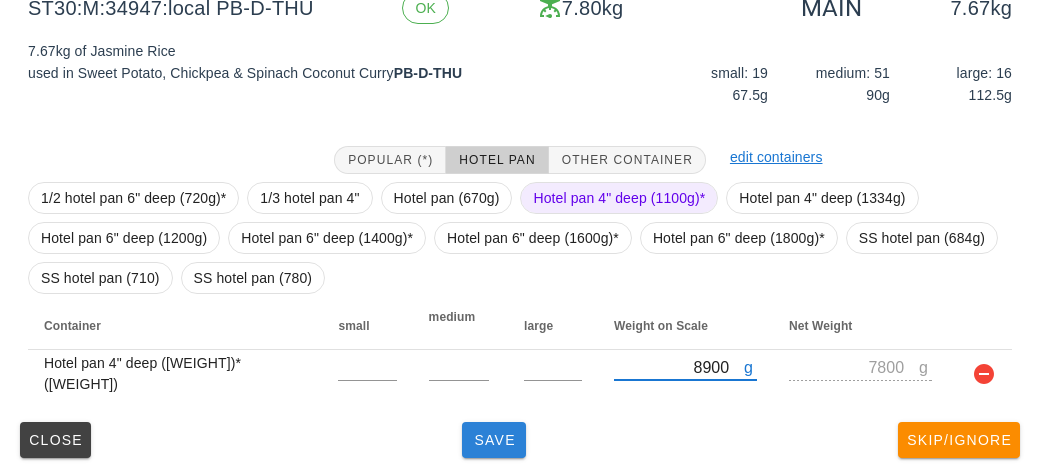 type on "8900" 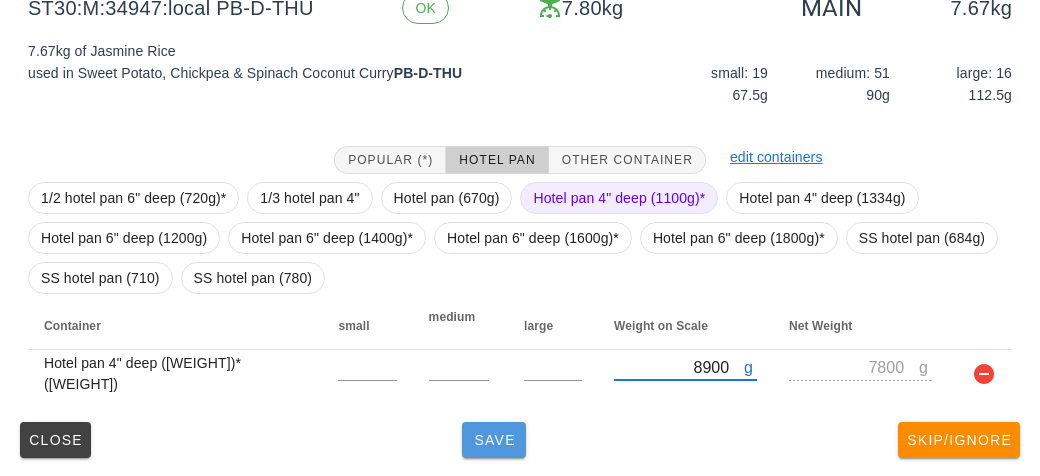 click on "Save" at bounding box center [494, 440] 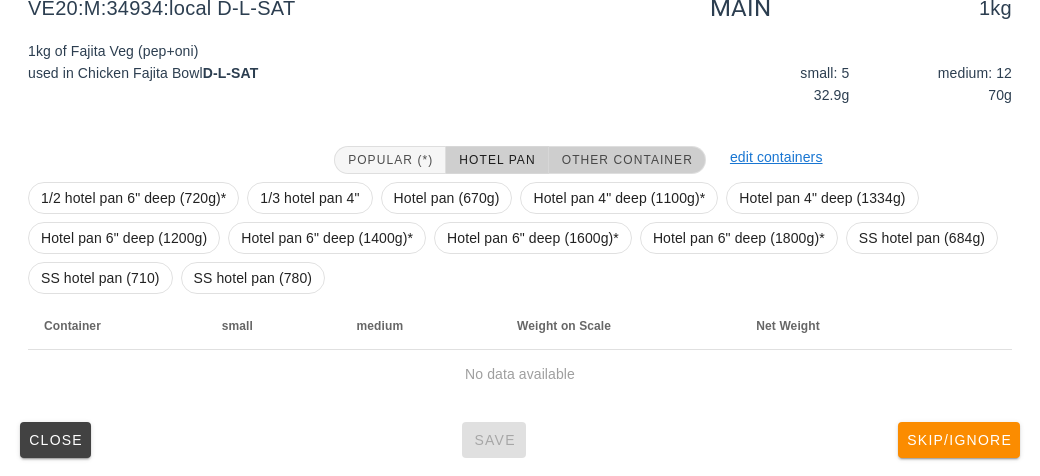 click on "Other Container" at bounding box center (627, 160) 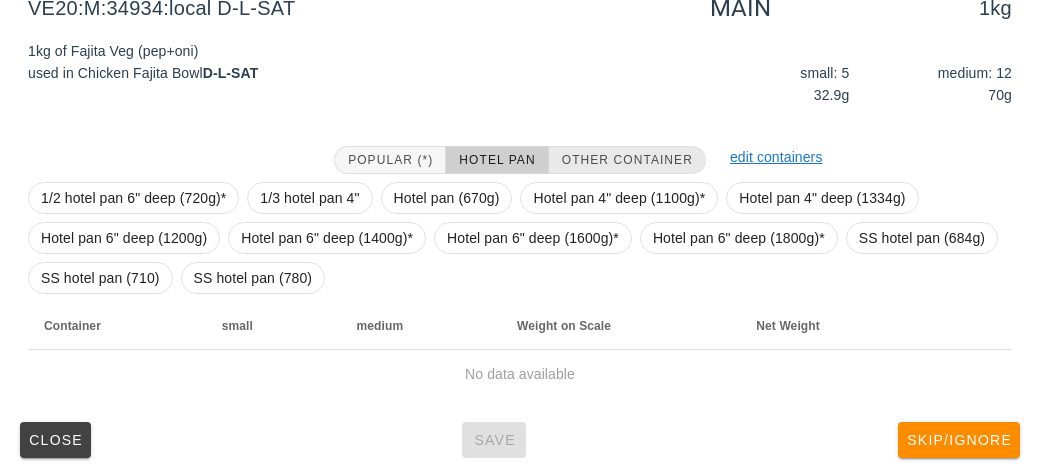 scroll, scrollTop: 232, scrollLeft: 0, axis: vertical 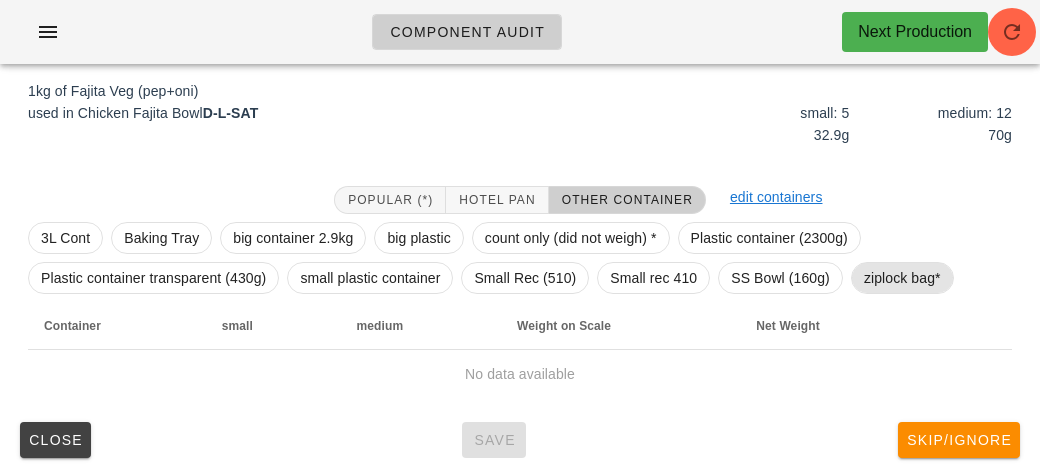 click on "ziplock bag*" at bounding box center (902, 278) 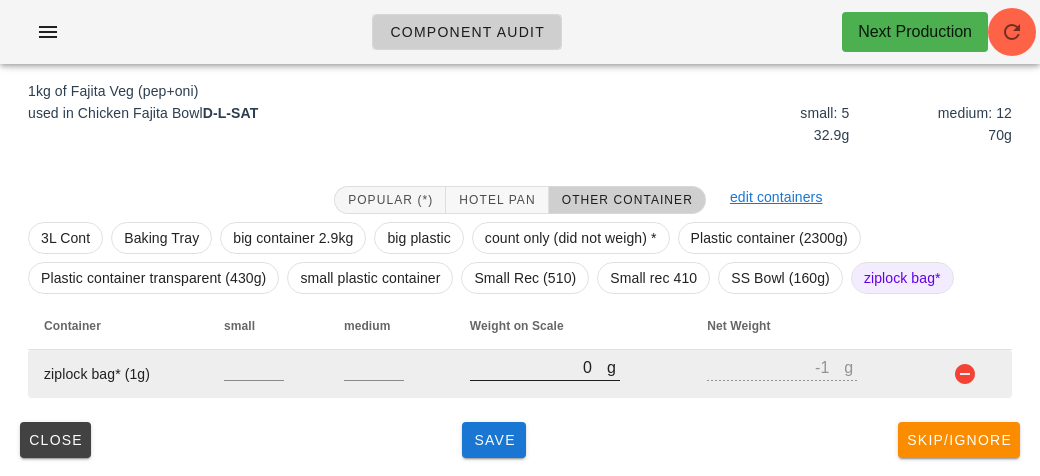 click on "0" at bounding box center (538, 367) 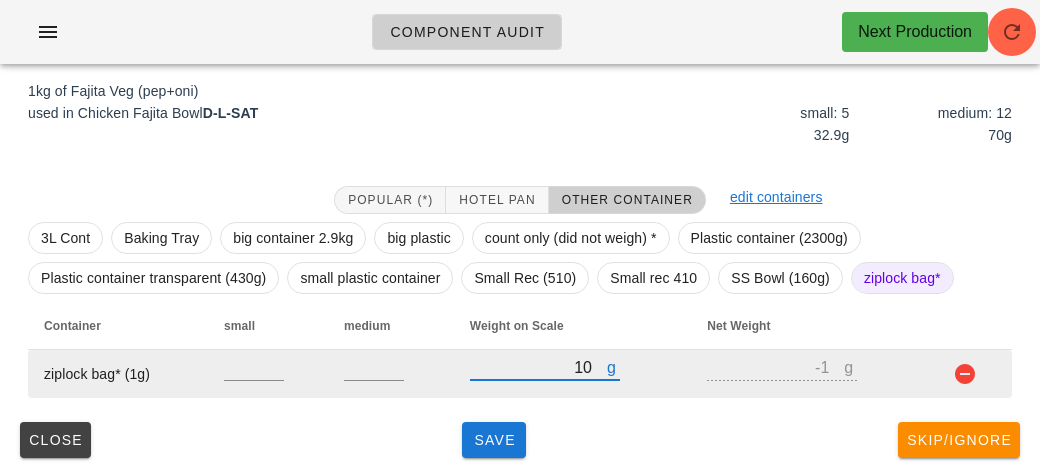 type on "120" 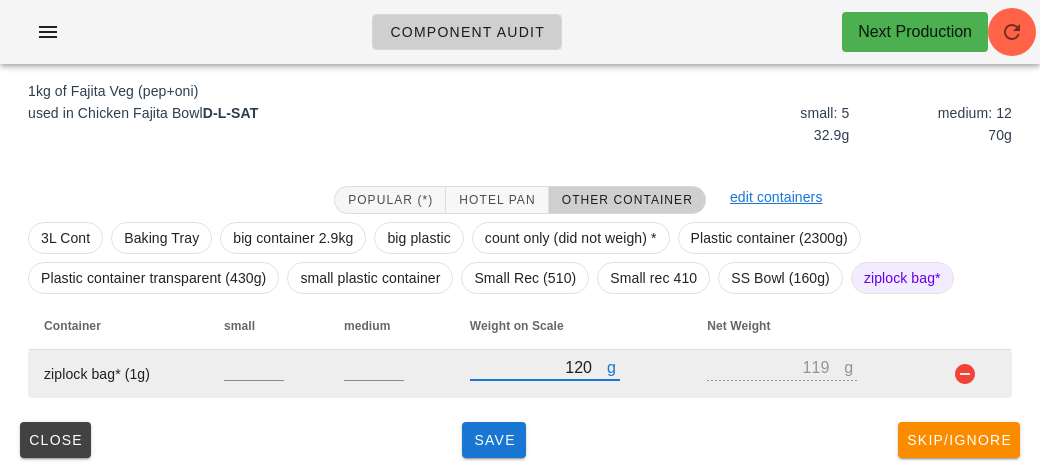 type 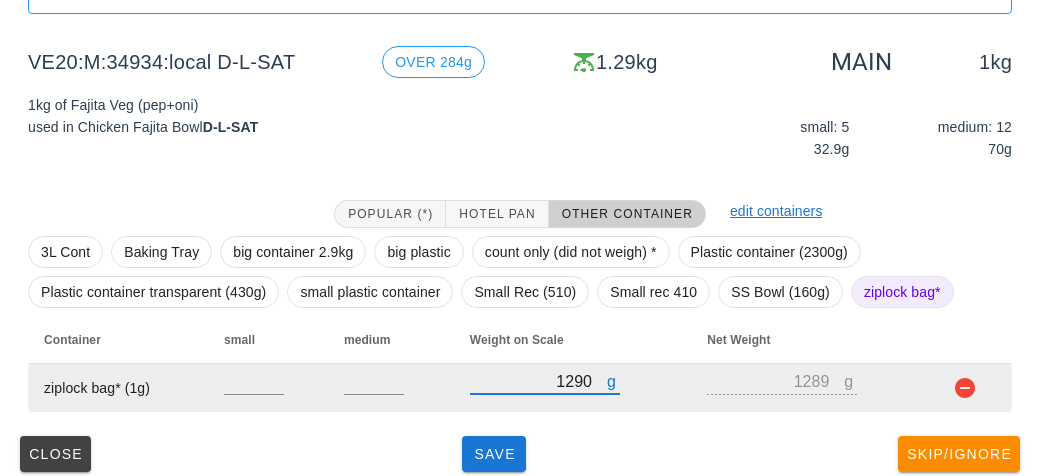 scroll, scrollTop: 232, scrollLeft: 0, axis: vertical 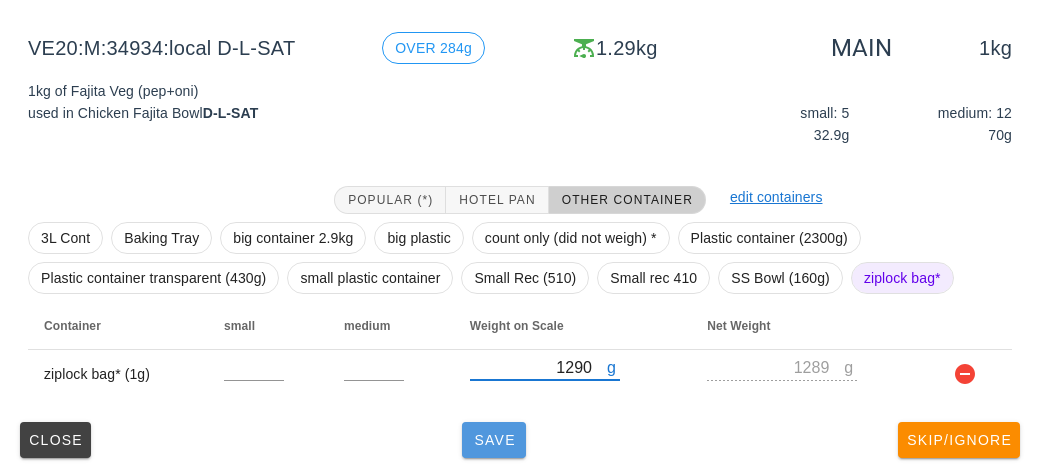 click on "Save" at bounding box center [494, 440] 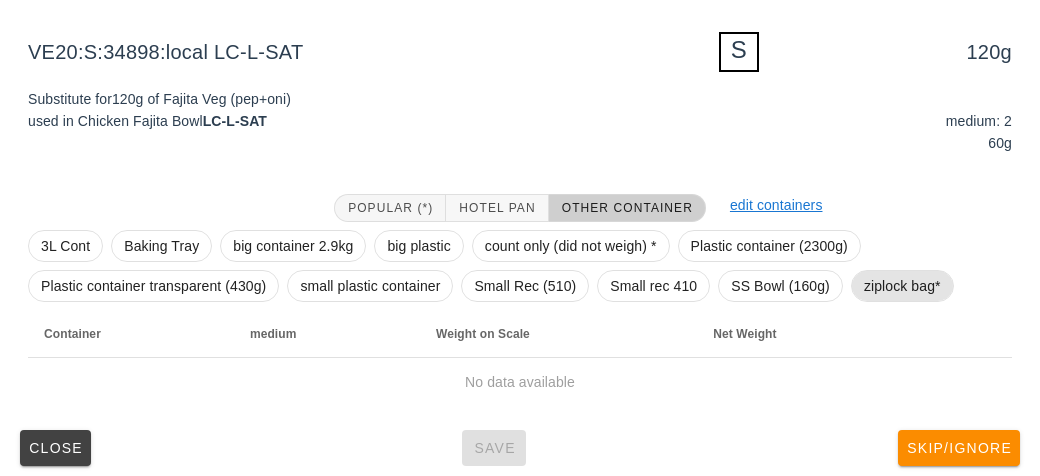 click on "ziplock bag*" at bounding box center (902, 286) 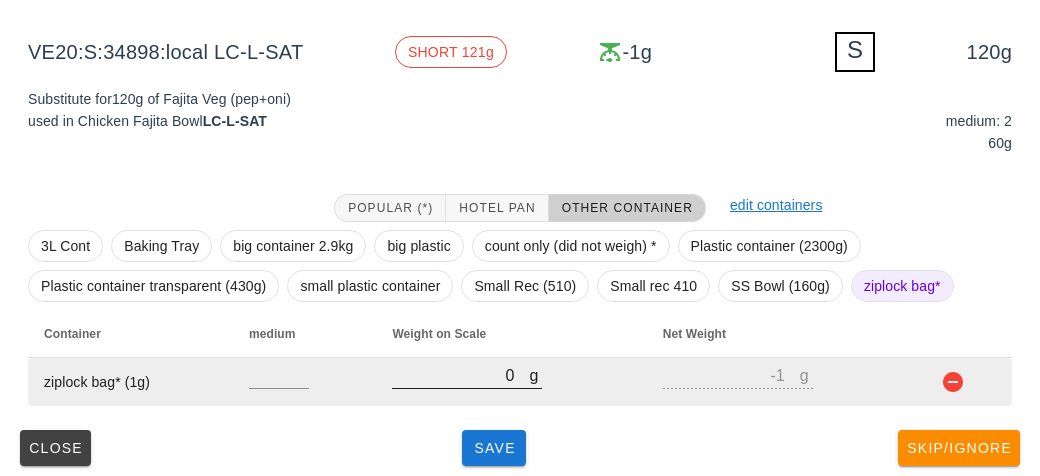 click on "0" at bounding box center (460, 375) 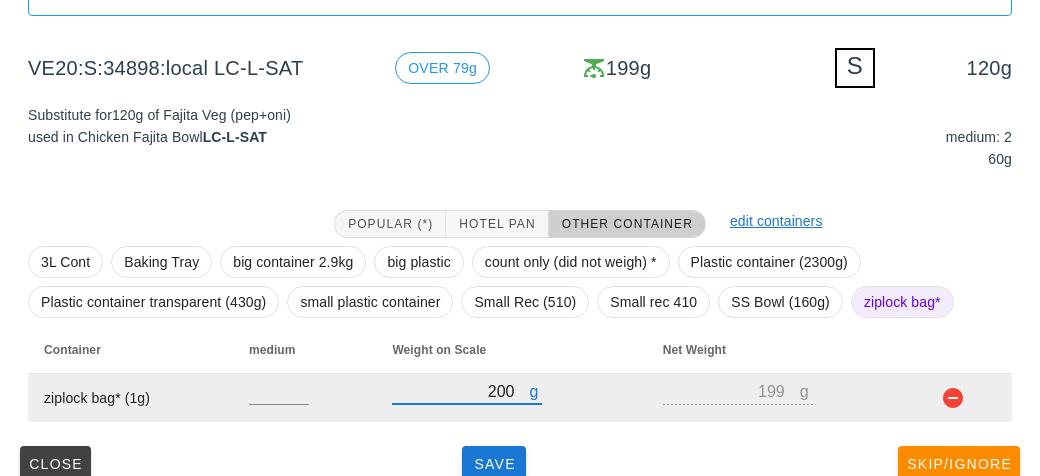 scroll, scrollTop: 217, scrollLeft: 0, axis: vertical 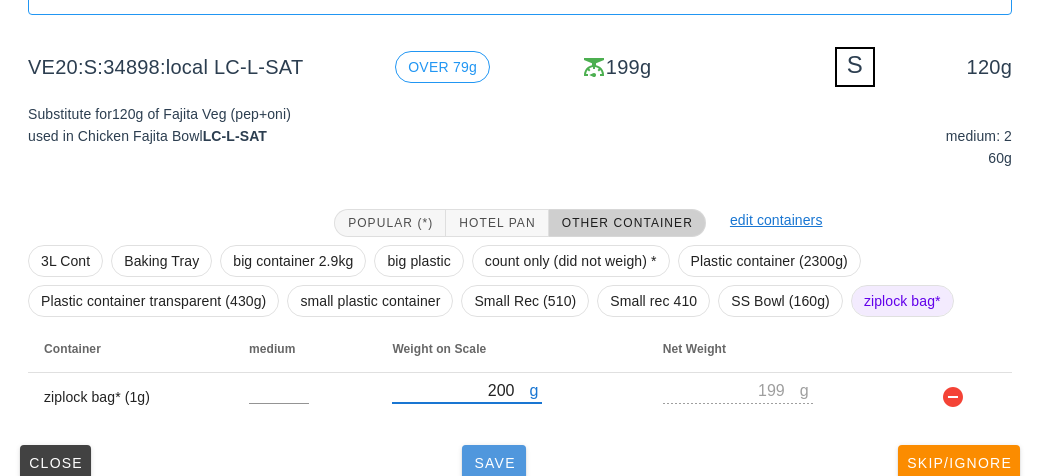 click on "Save" at bounding box center (494, 463) 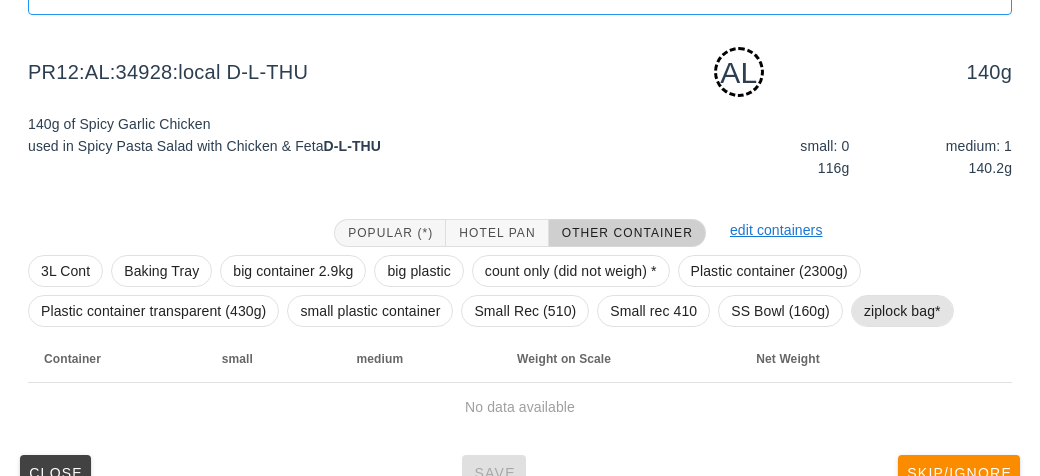 click on "ziplock bag*" at bounding box center [902, 311] 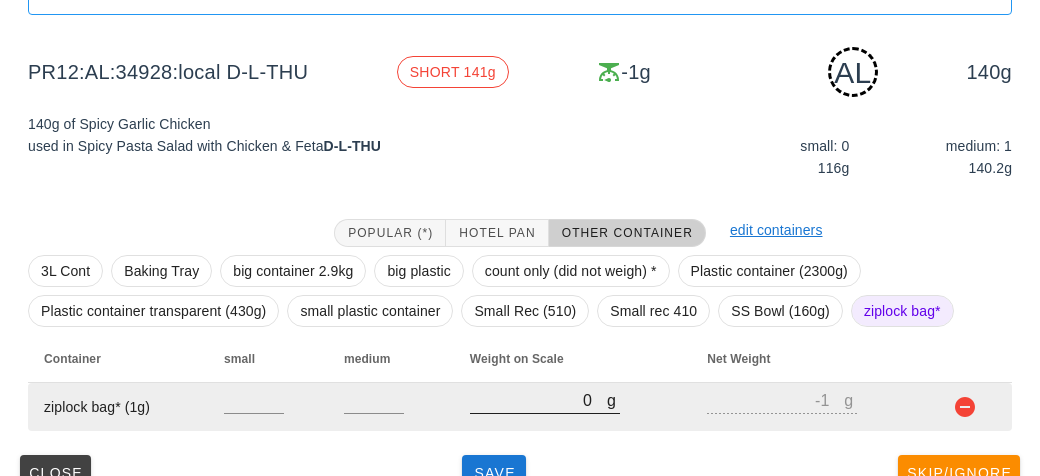 click on "0" at bounding box center [538, 400] 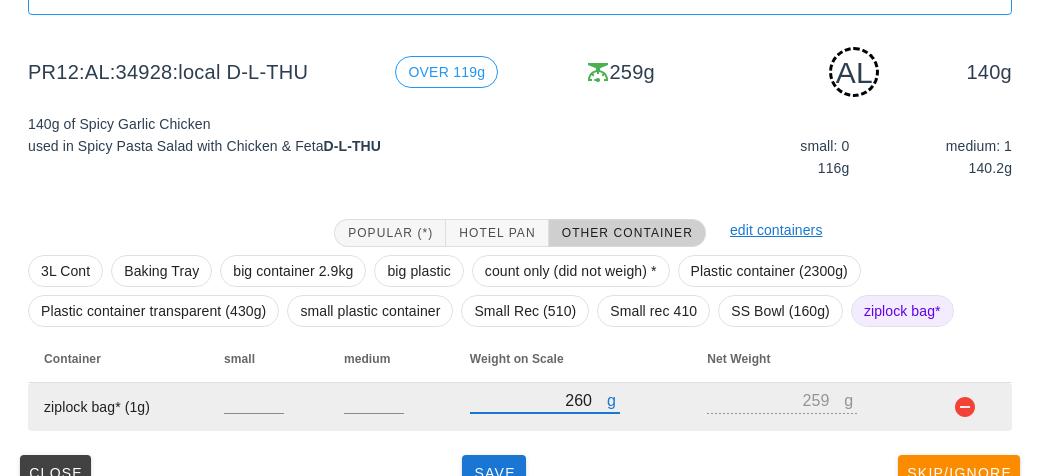 scroll, scrollTop: 250, scrollLeft: 0, axis: vertical 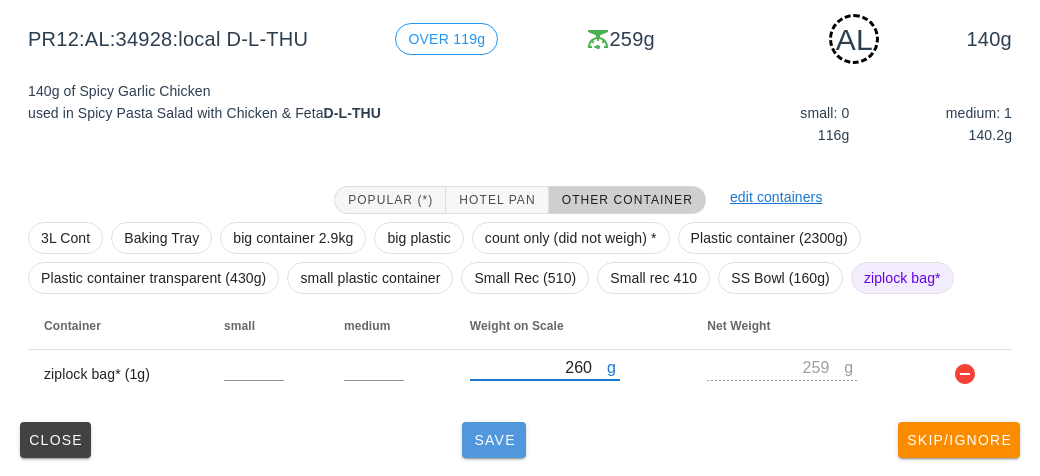 click on "Save" at bounding box center (494, 440) 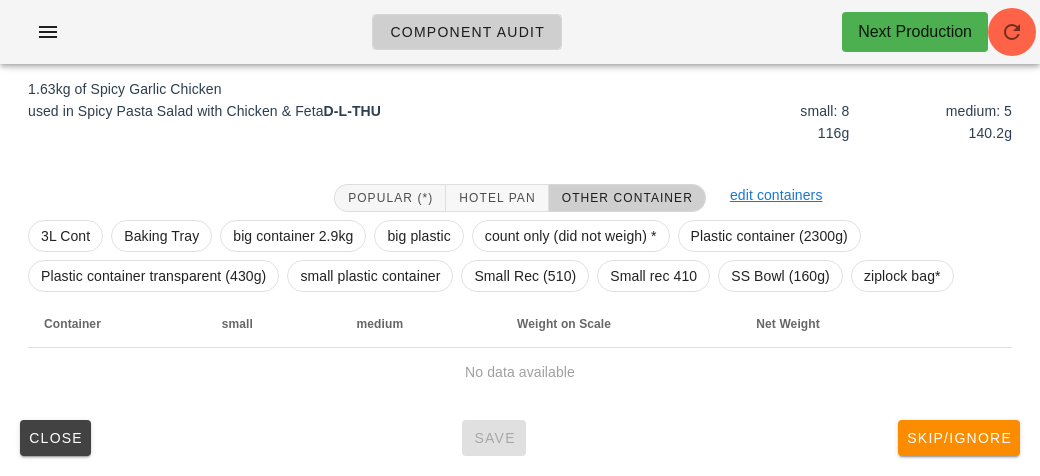 scroll, scrollTop: 232, scrollLeft: 0, axis: vertical 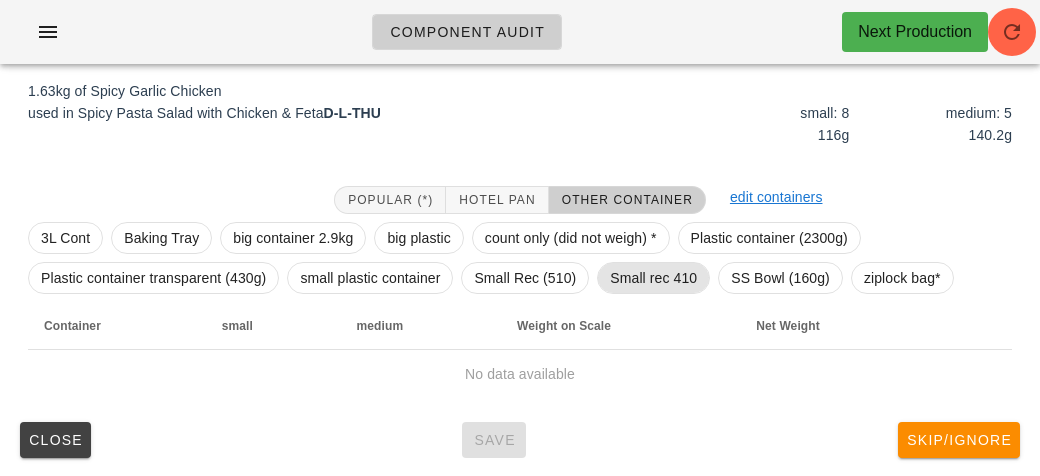 click on "Small rec 410" at bounding box center [653, 278] 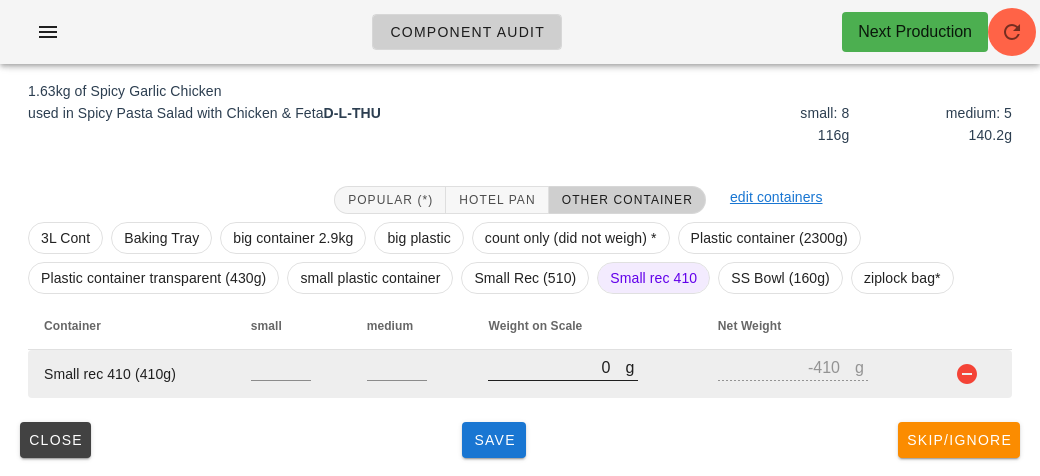 click on "0" at bounding box center (556, 367) 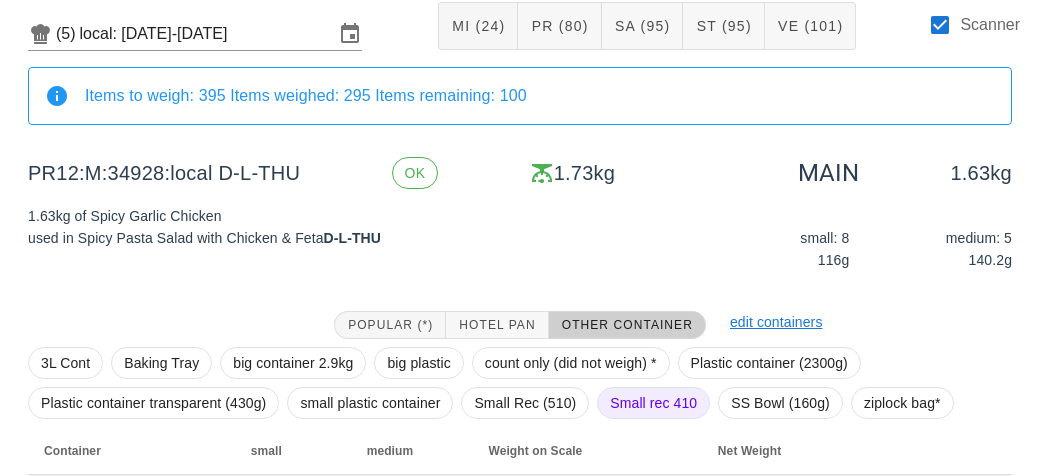 scroll, scrollTop: 232, scrollLeft: 0, axis: vertical 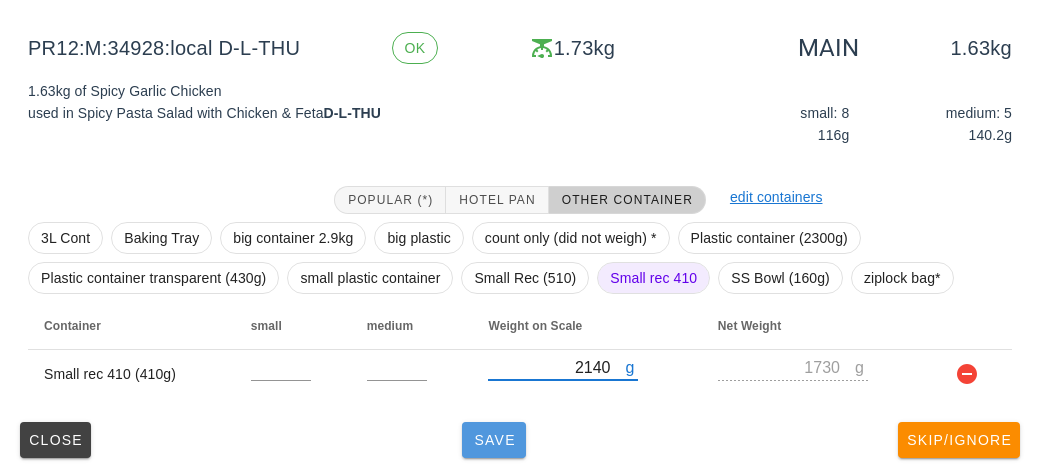 click on "Save" at bounding box center (494, 440) 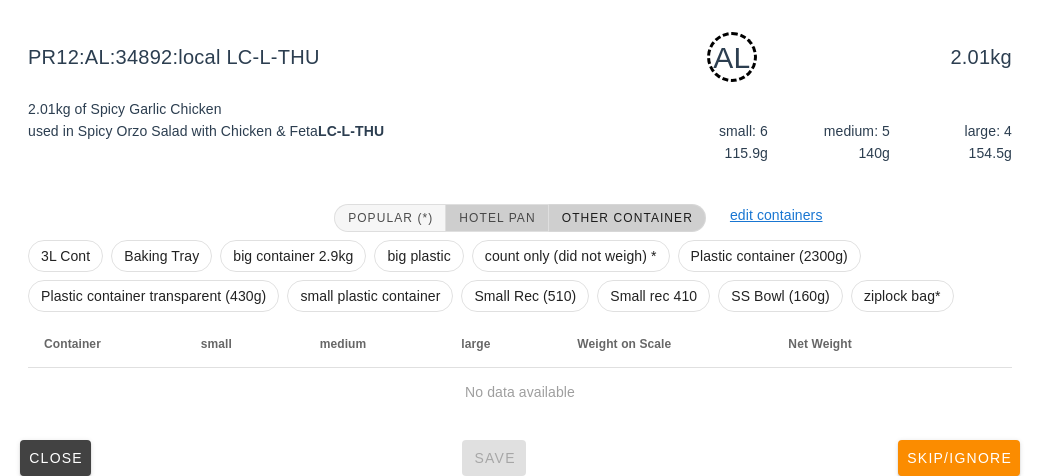 click on "Hotel Pan" at bounding box center (496, 218) 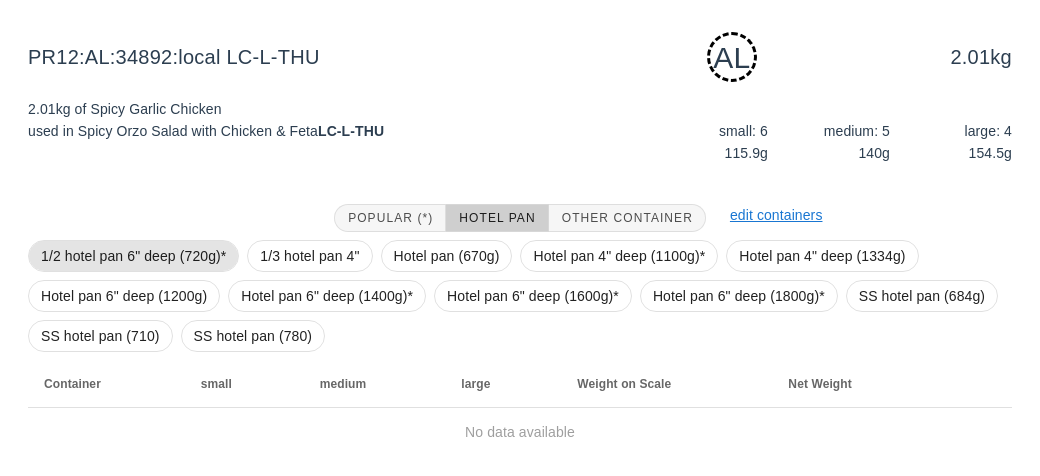 click on "1/2 hotel pan 6" deep (720g)*" at bounding box center (133, 256) 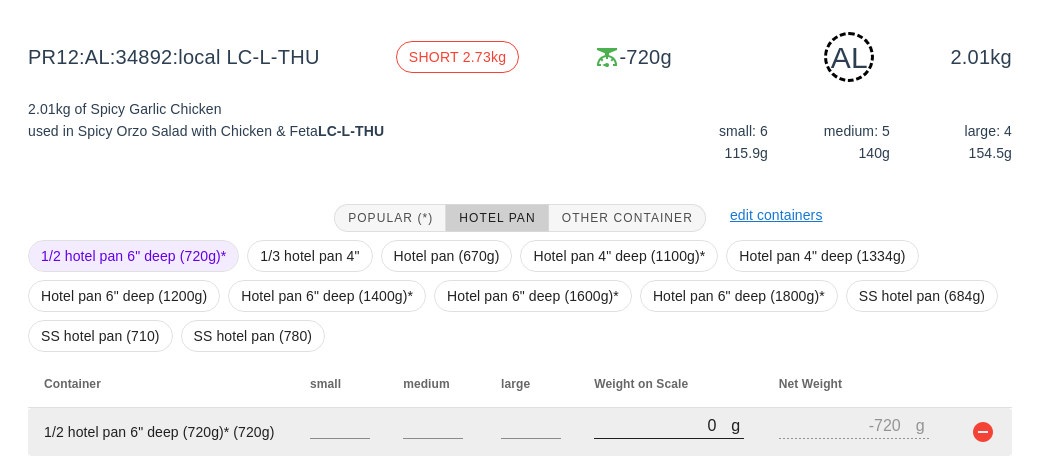 click on "0" at bounding box center [662, 425] 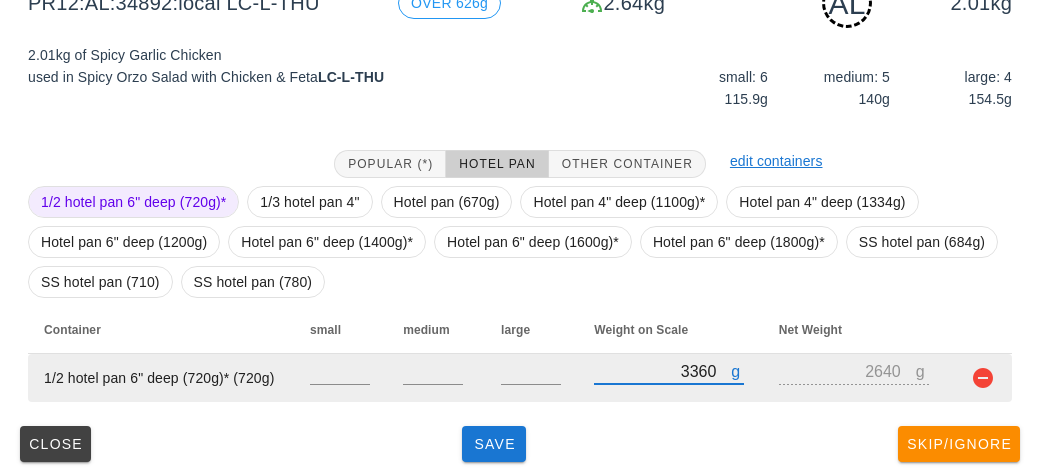scroll, scrollTop: 287, scrollLeft: 0, axis: vertical 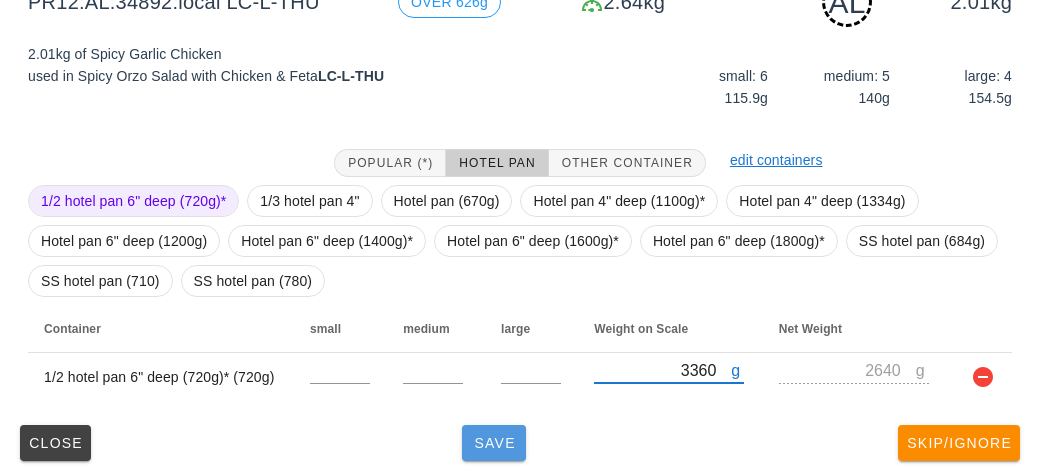 click on "Save" at bounding box center [494, 443] 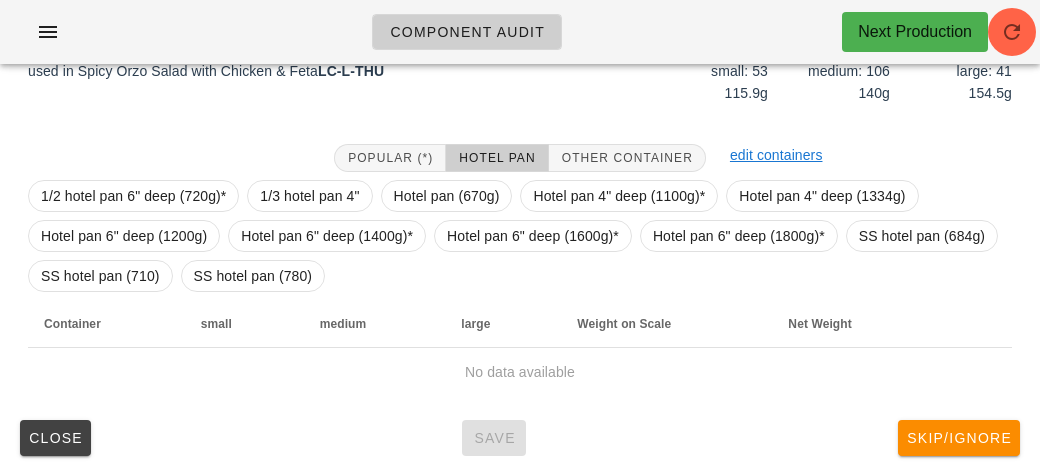 scroll, scrollTop: 272, scrollLeft: 0, axis: vertical 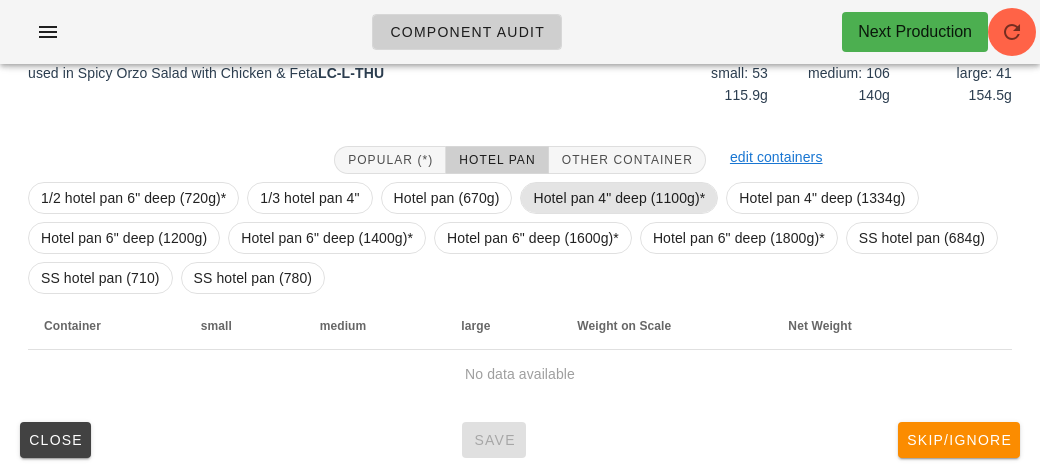click on "Hotel pan 4" deep (1100g)*" at bounding box center [619, 198] 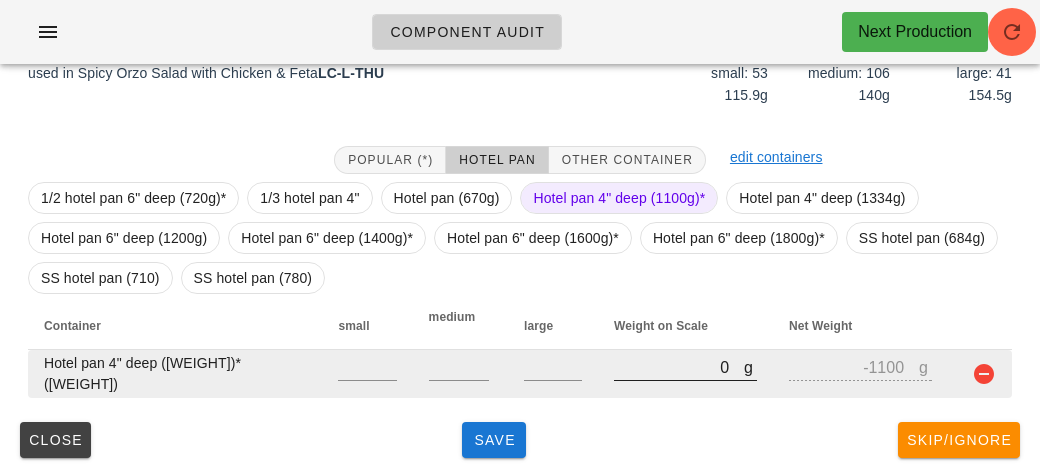 click on "0" at bounding box center (679, 367) 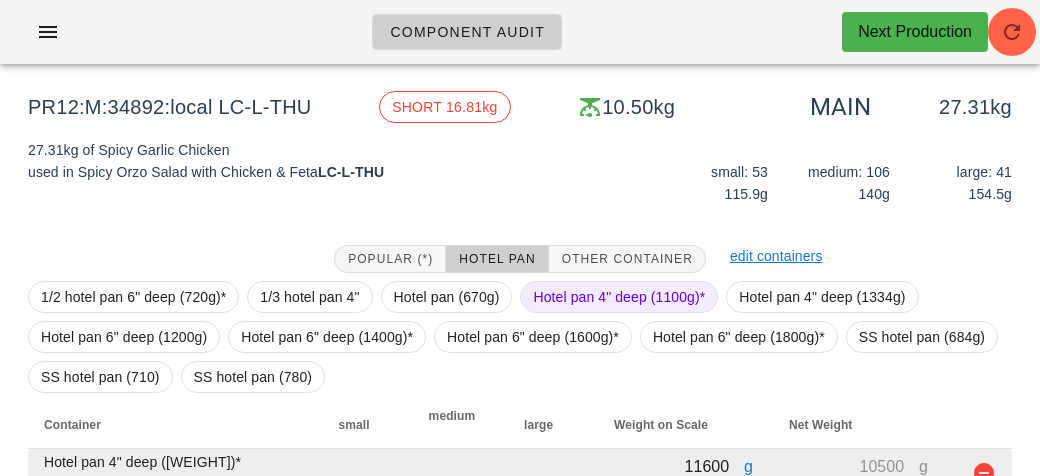 scroll, scrollTop: 272, scrollLeft: 0, axis: vertical 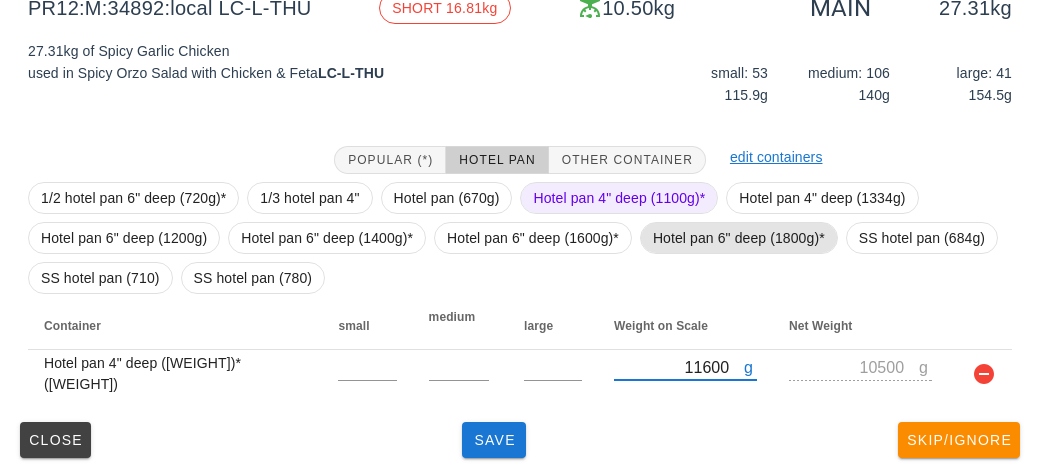 click on "Hotel pan 6" deep (1800g)*" at bounding box center [739, 238] 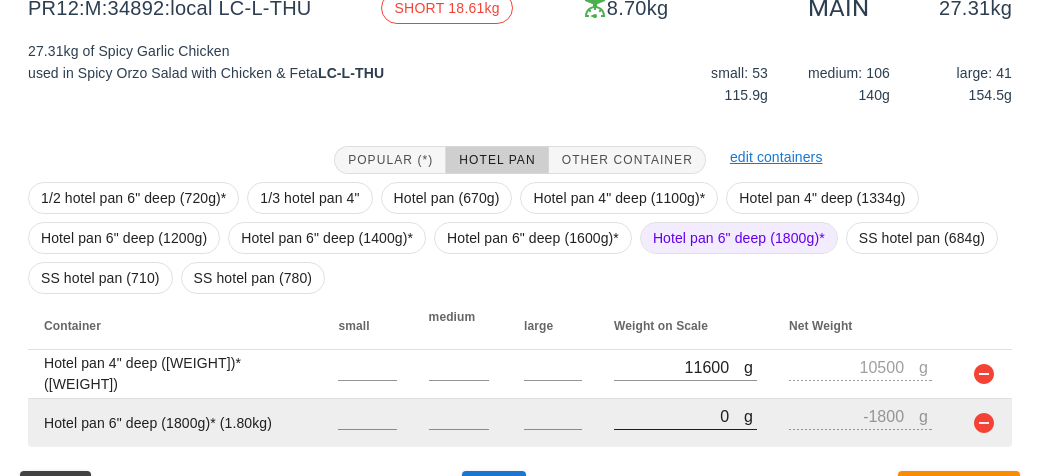 click on "0" at bounding box center [679, 416] 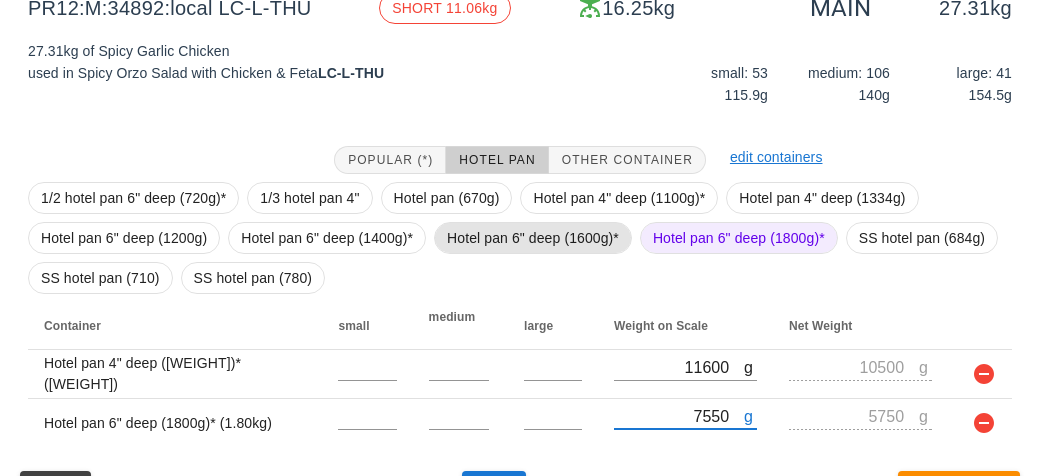 click on "Hotel pan 6" deep (1600g)*" at bounding box center [533, 238] 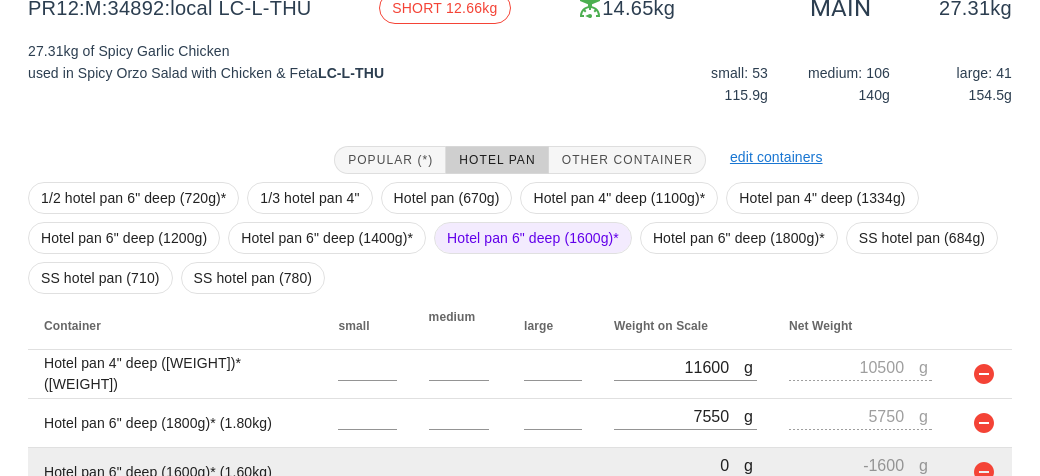 click on "0" at bounding box center (679, 465) 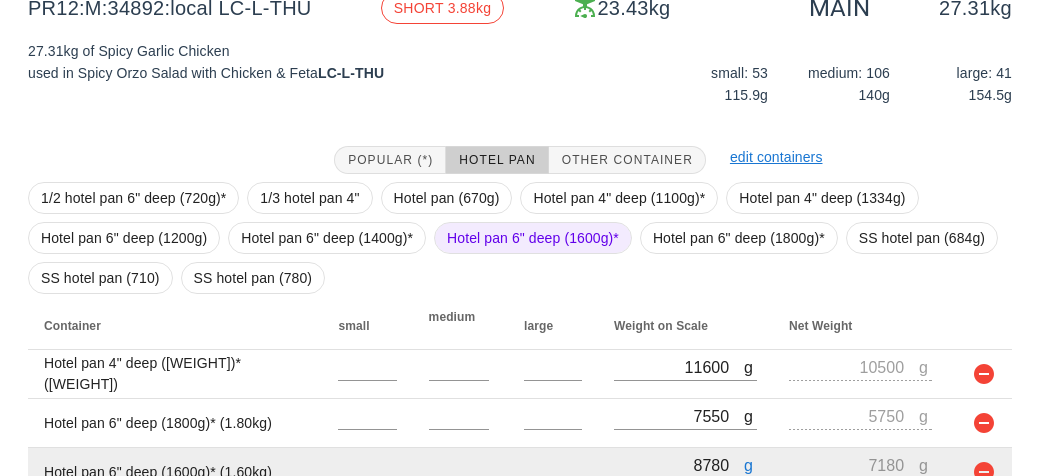 scroll, scrollTop: 370, scrollLeft: 0, axis: vertical 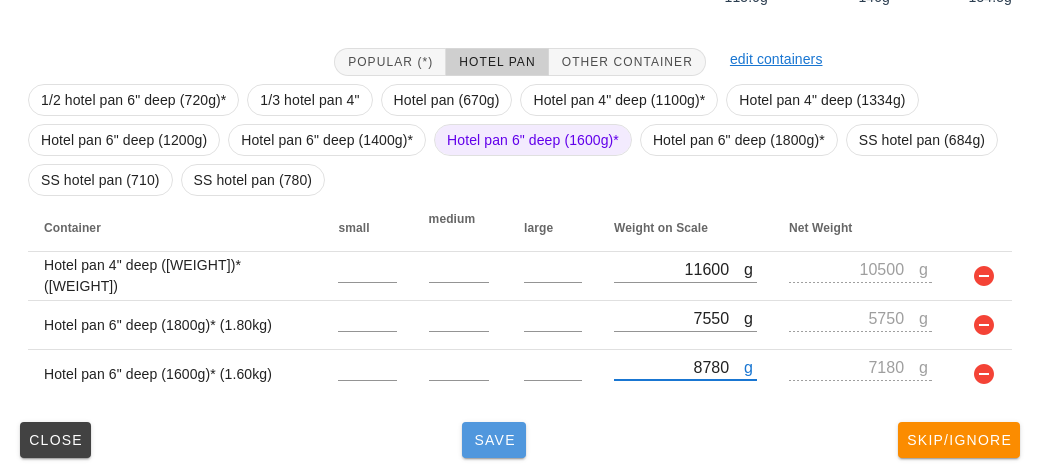 click on "Save" at bounding box center [494, 440] 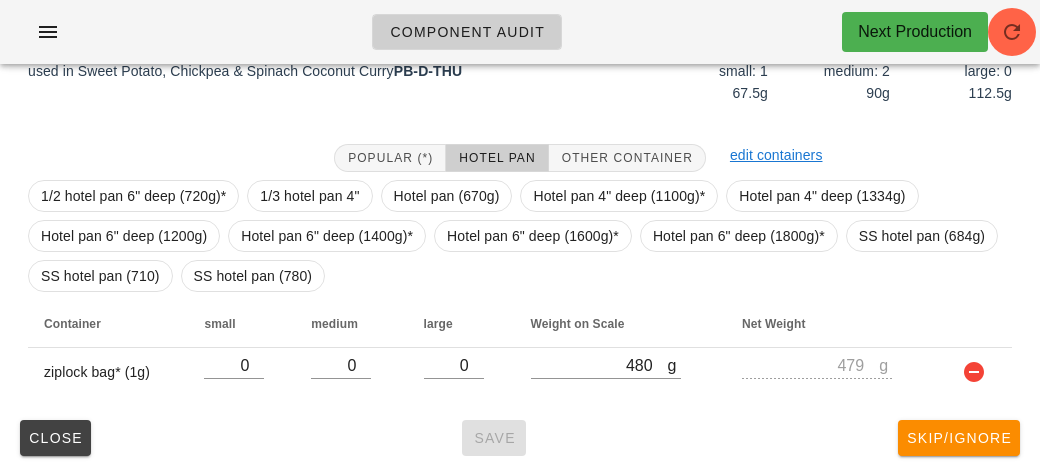 scroll, scrollTop: 290, scrollLeft: 0, axis: vertical 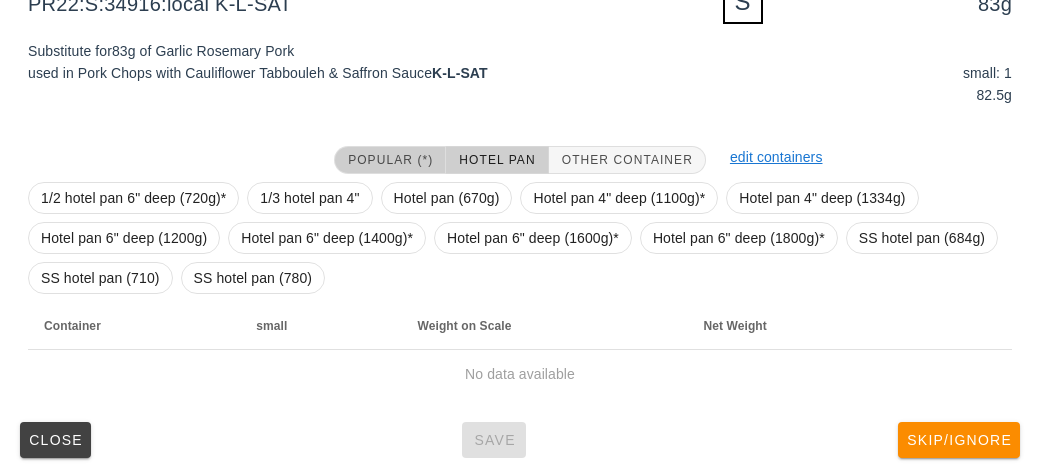 click on "Popular (*)" at bounding box center [390, 160] 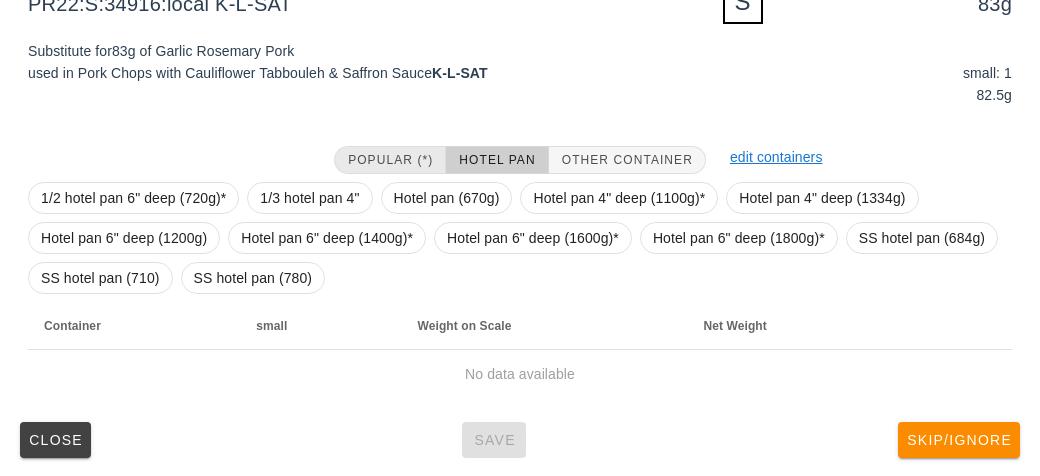 scroll, scrollTop: 240, scrollLeft: 0, axis: vertical 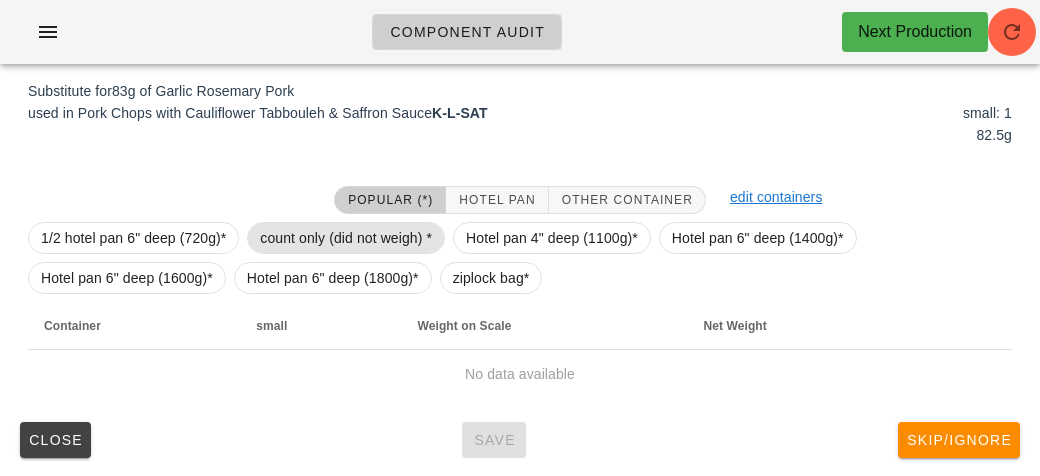 click on "count only (did not weigh) *" at bounding box center (346, 238) 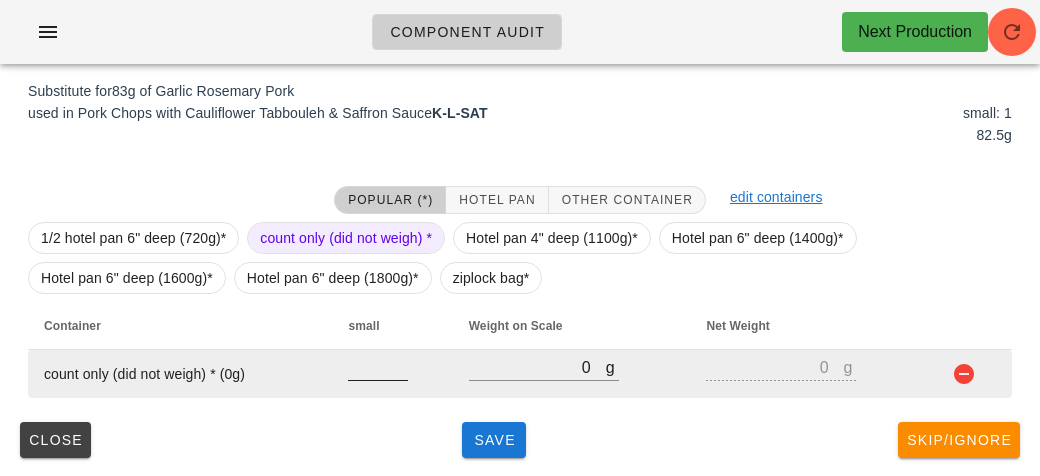 click at bounding box center [378, 367] 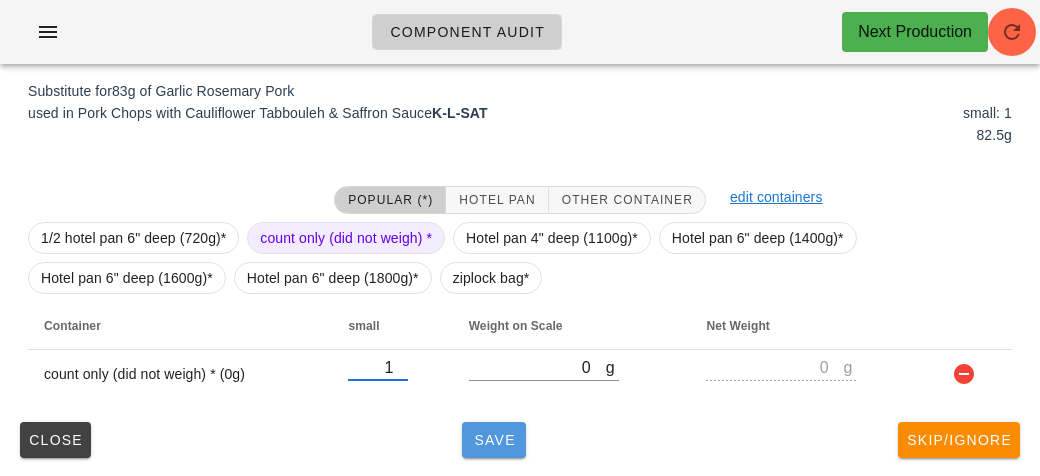 click on "Save" at bounding box center [494, 440] 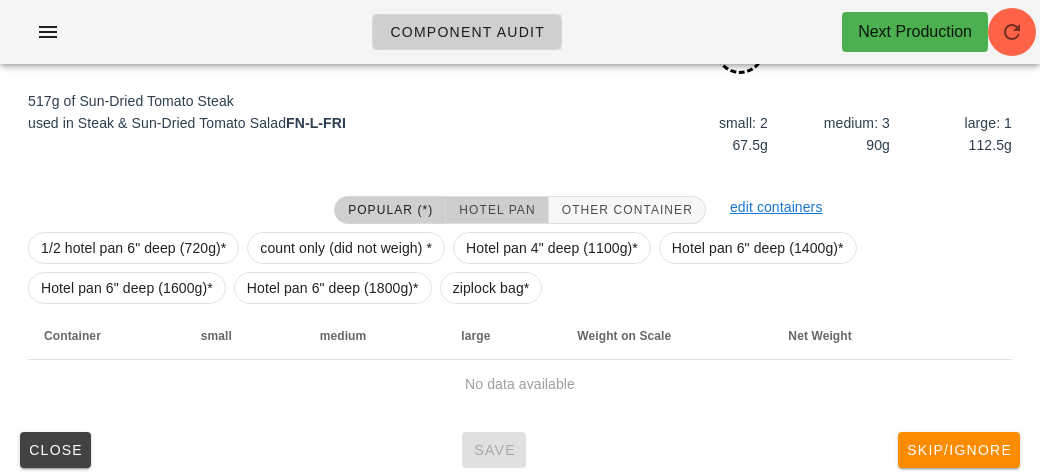 click on "Hotel Pan" at bounding box center [496, 210] 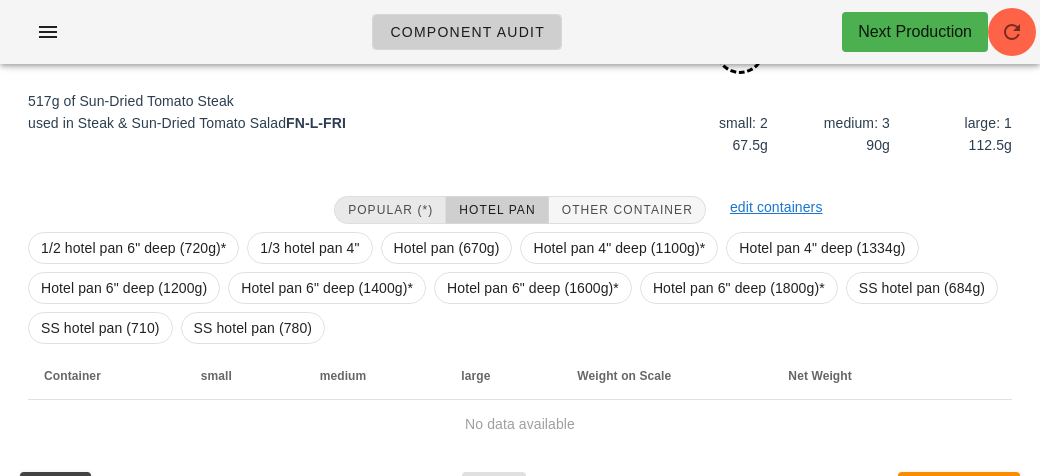 click on "Popular (*)" at bounding box center [390, 210] 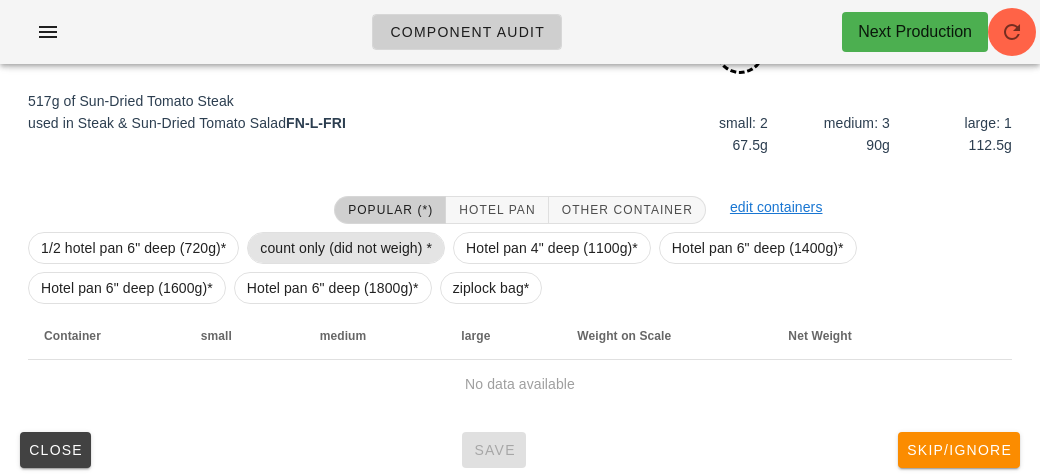 click on "count only (did not weigh) *" at bounding box center (346, 248) 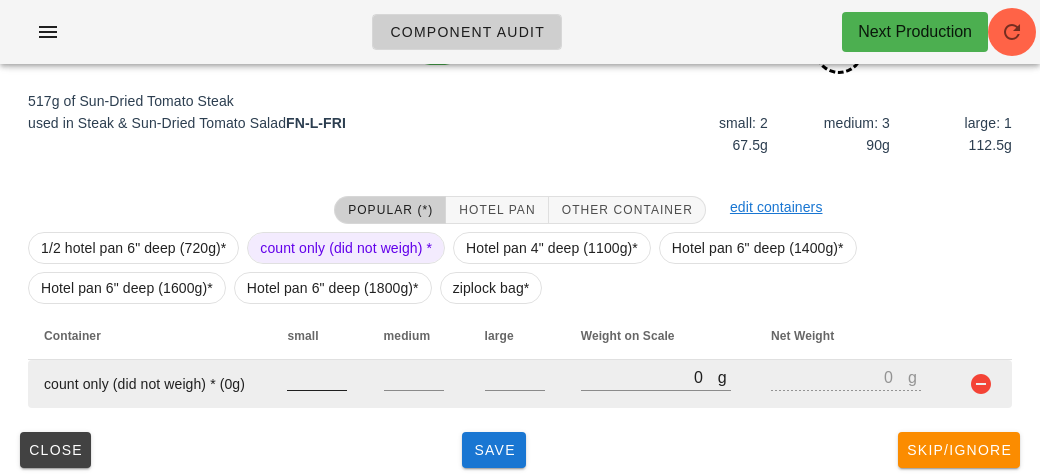 click at bounding box center [317, 377] 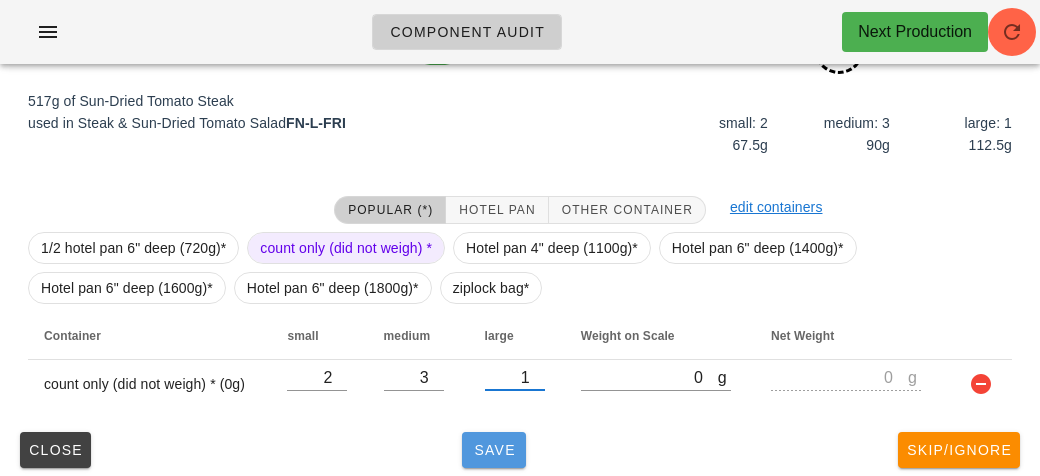 click on "Save" at bounding box center (494, 450) 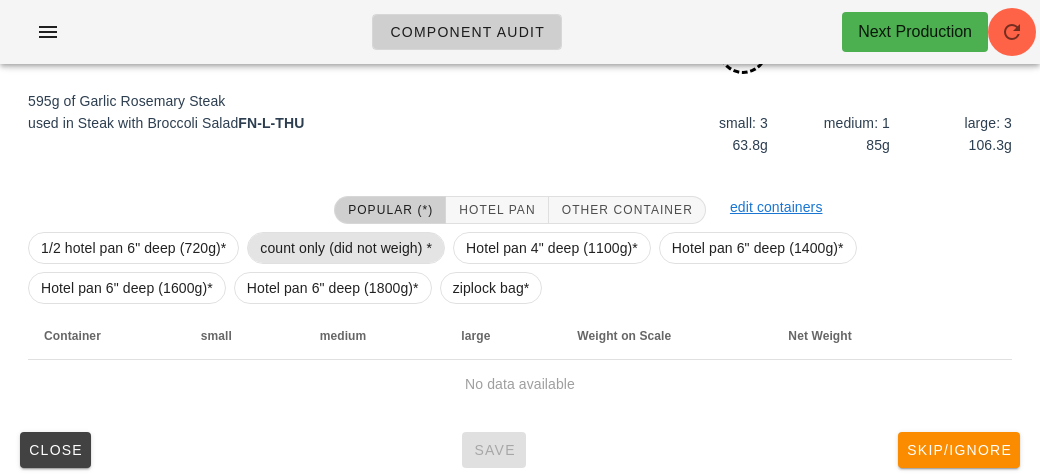 click on "count only (did not weigh) *" at bounding box center (346, 248) 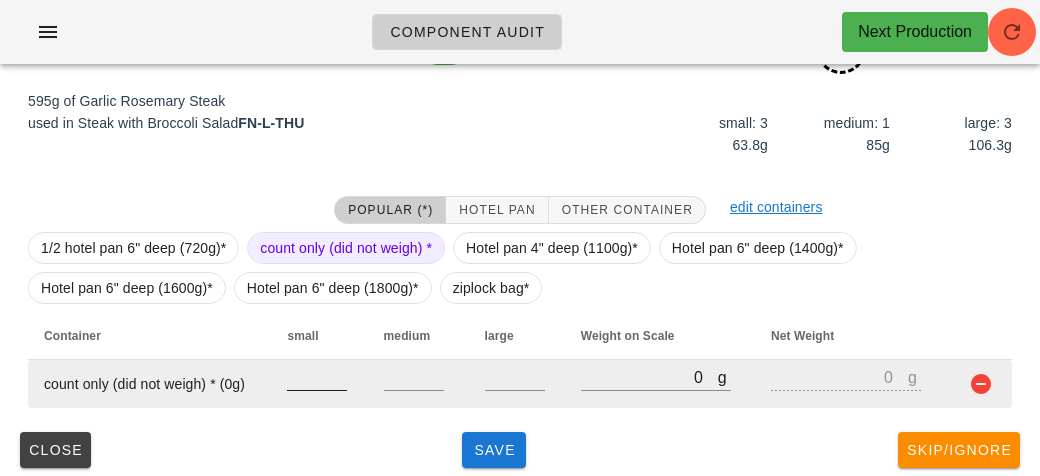 click at bounding box center [317, 377] 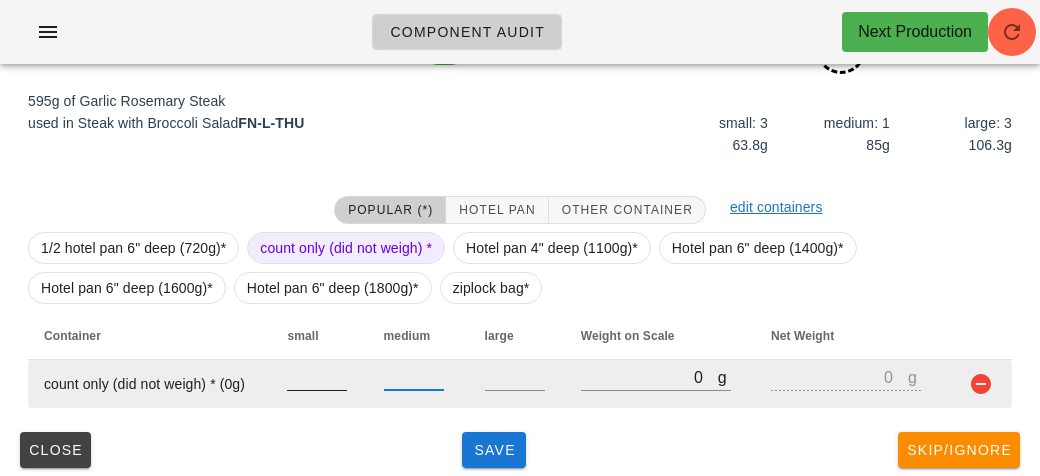 click at bounding box center (317, 377) 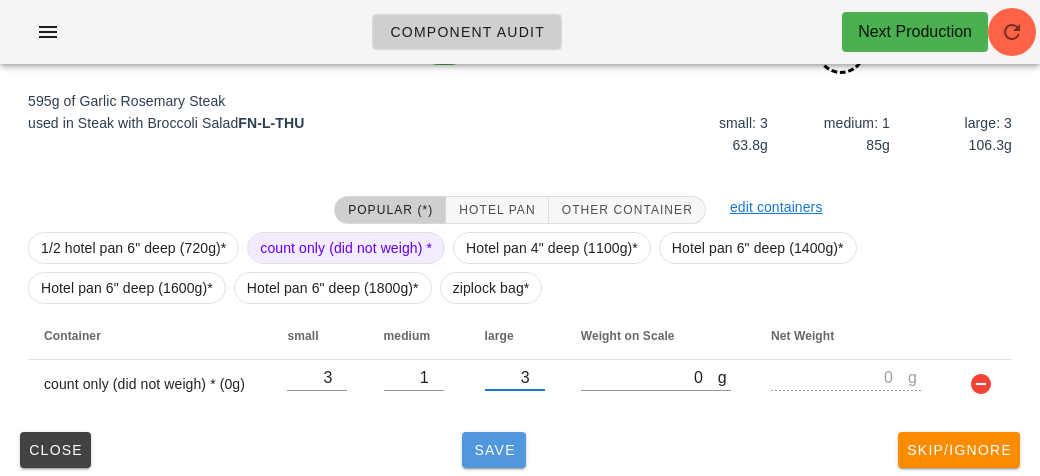 click on "Save" at bounding box center [494, 450] 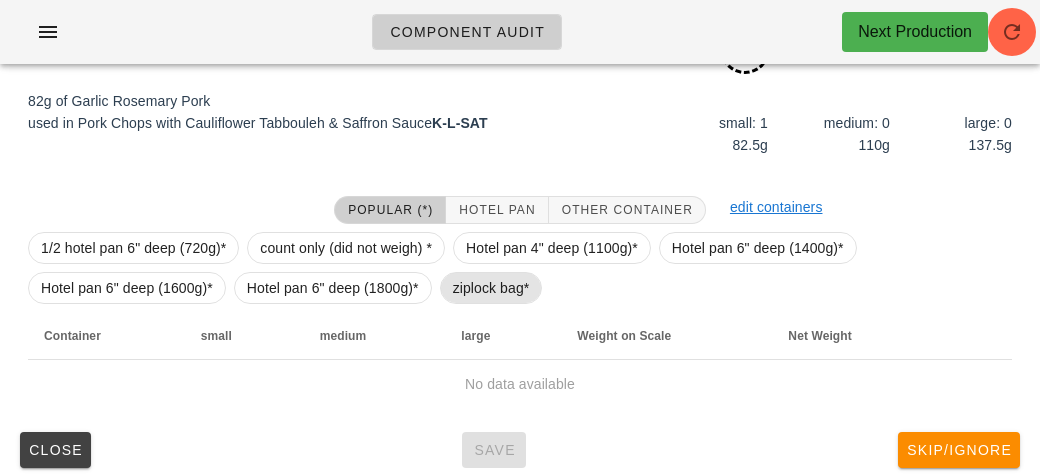 click on "ziplock bag*" at bounding box center [491, 288] 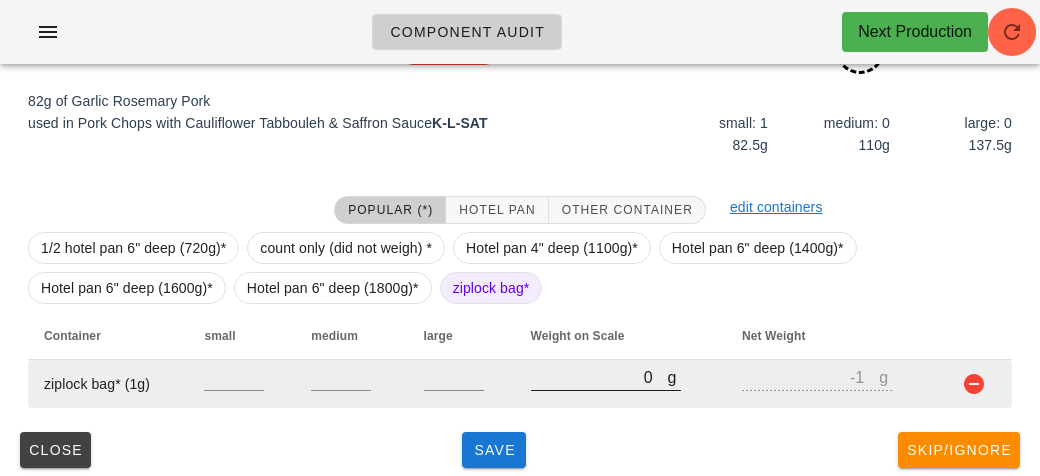 click on "0" at bounding box center [599, 377] 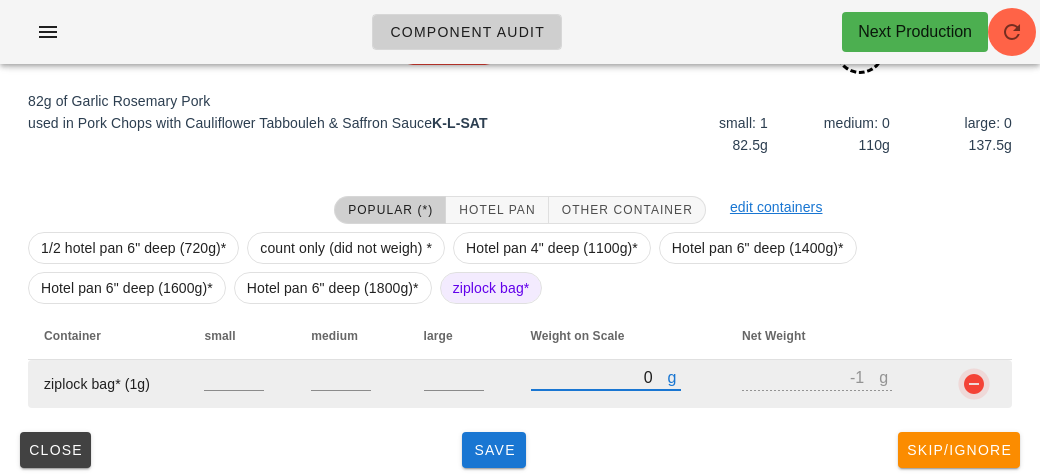 click at bounding box center [974, 384] 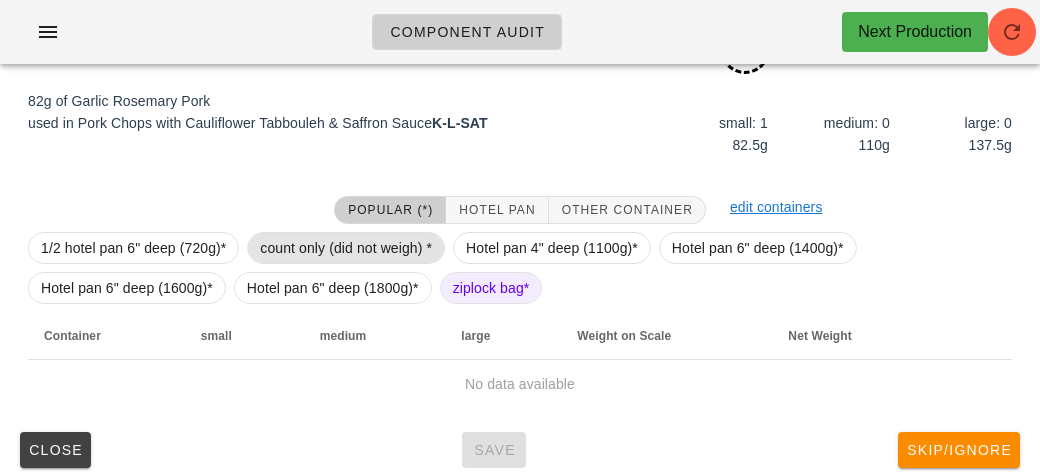 click on "count only (did not weigh) *" at bounding box center [346, 248] 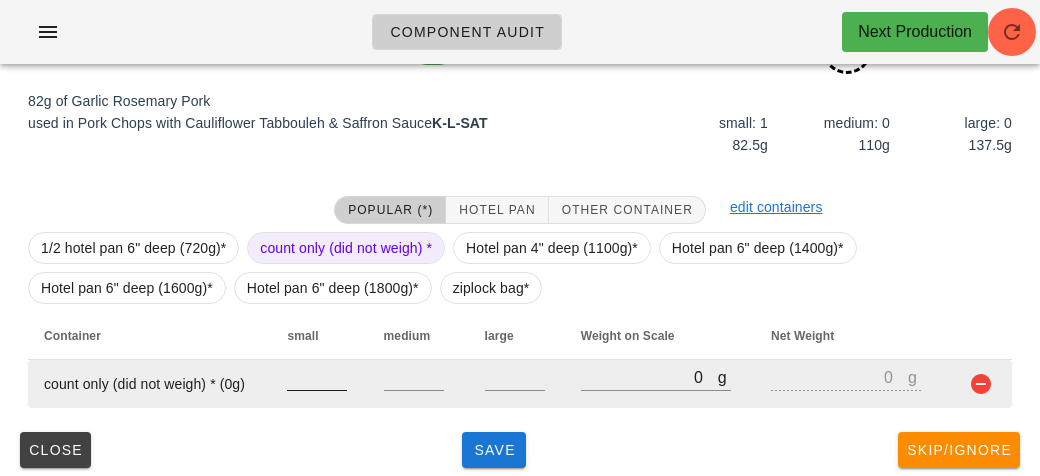 click at bounding box center [317, 377] 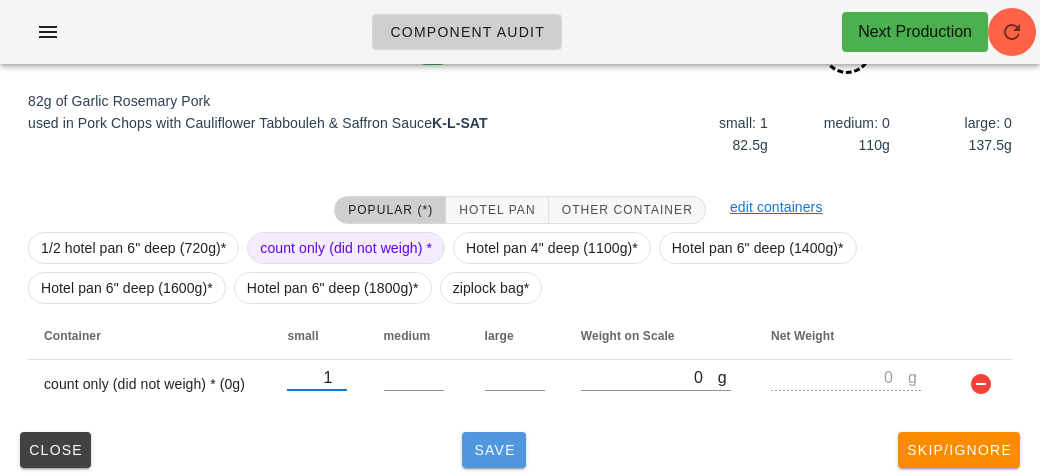 click on "Save" at bounding box center (494, 450) 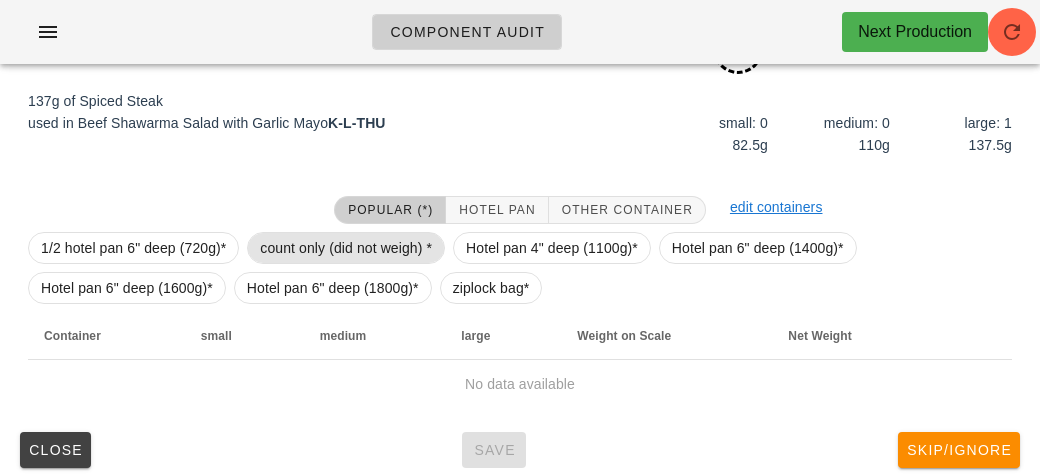 click on "count only (did not weigh) *" at bounding box center (346, 248) 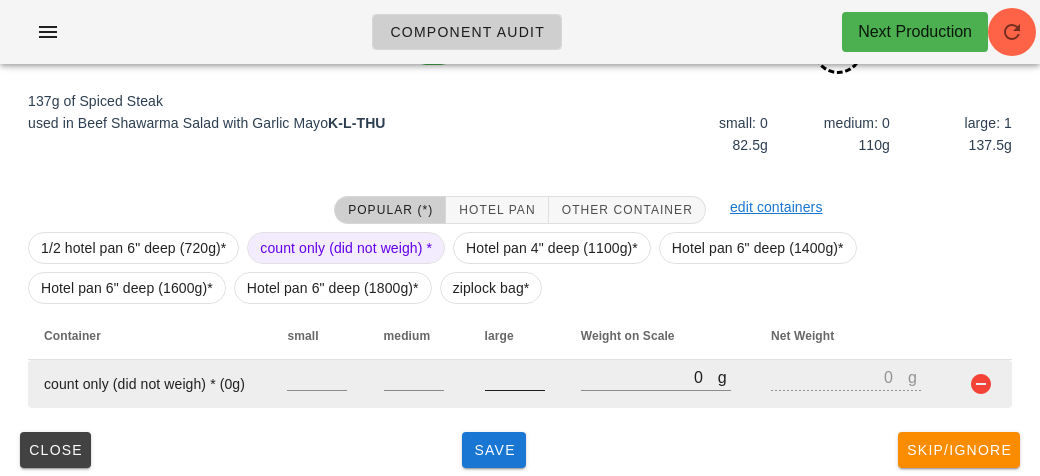 click at bounding box center [515, 377] 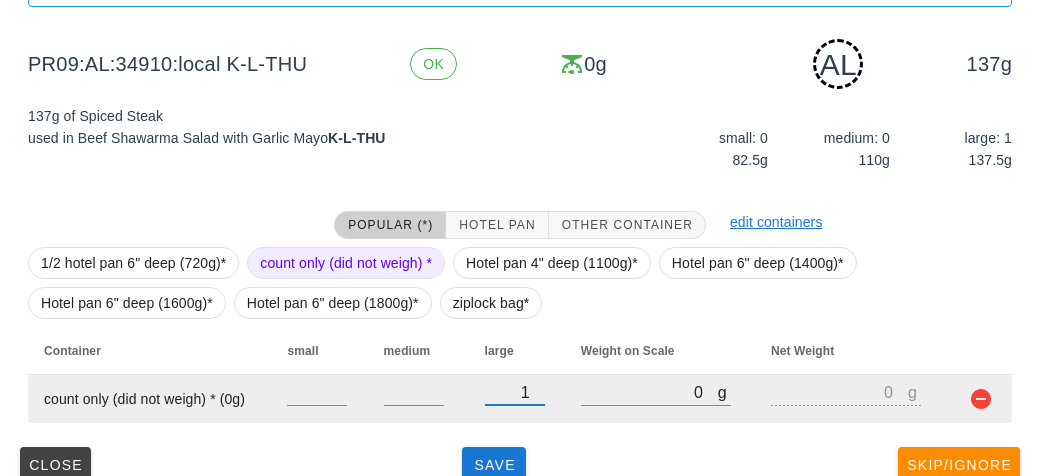 scroll, scrollTop: 250, scrollLeft: 0, axis: vertical 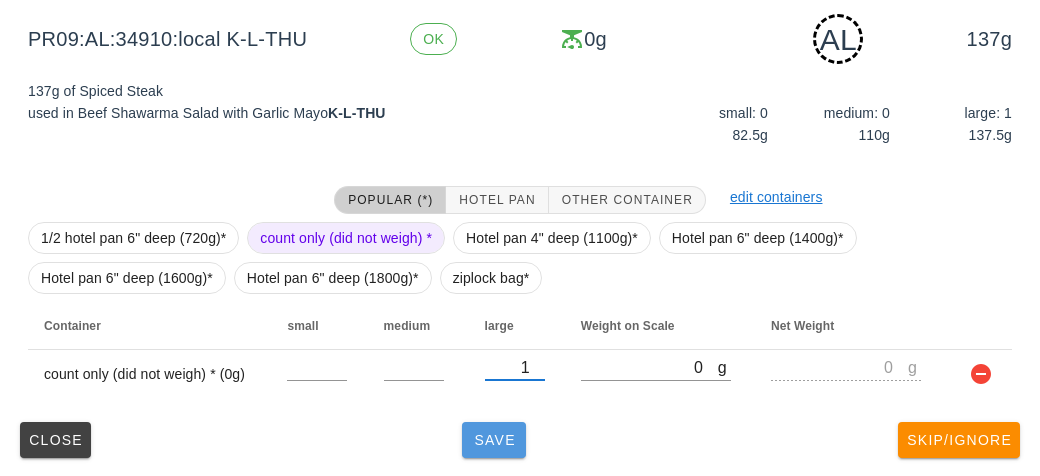 click on "Save" at bounding box center (494, 440) 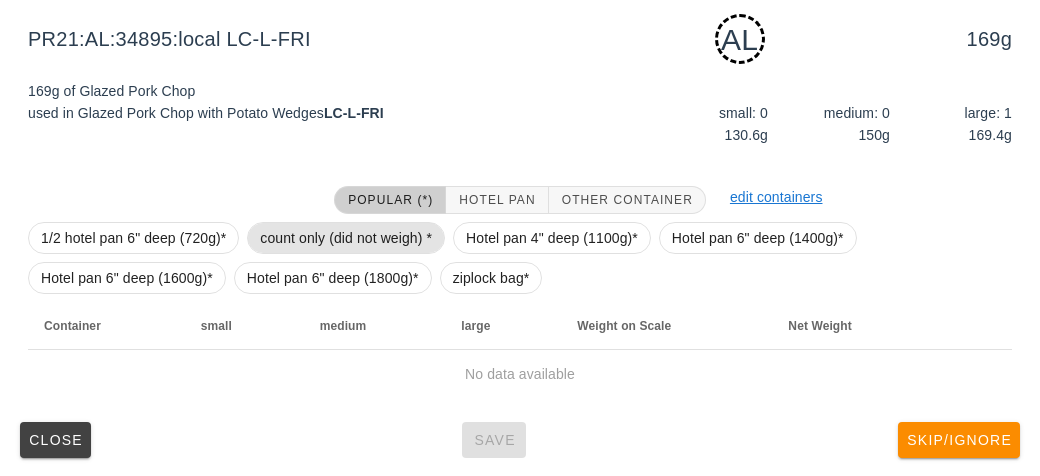 click on "count only (did not weigh) *" at bounding box center [346, 238] 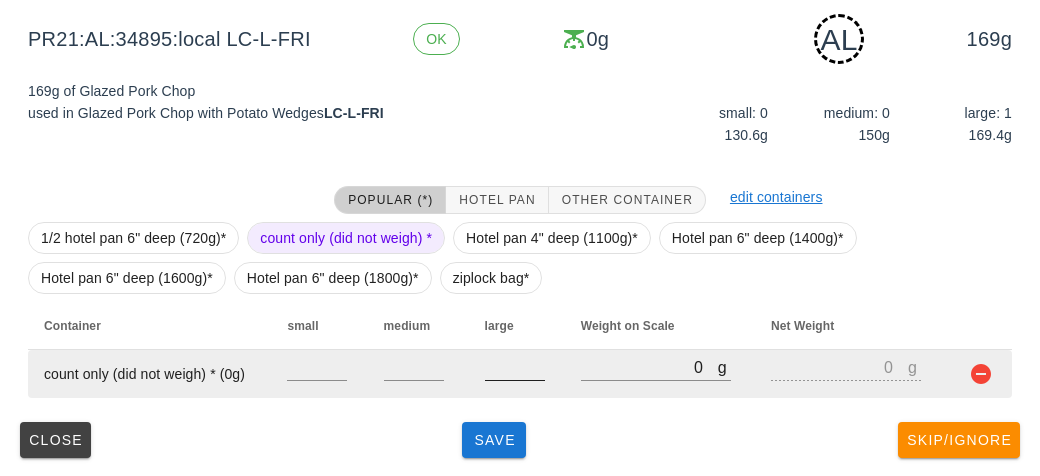 click at bounding box center (515, 367) 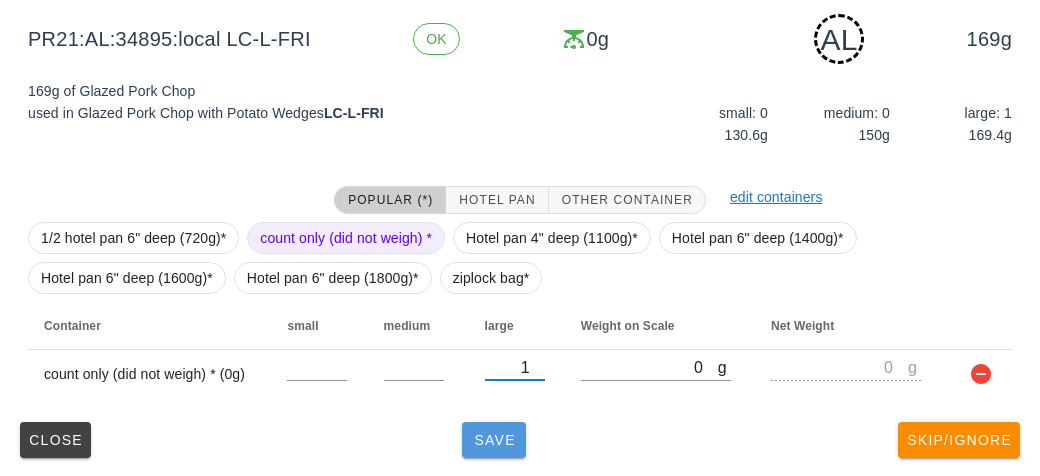 click on "Save" at bounding box center [494, 440] 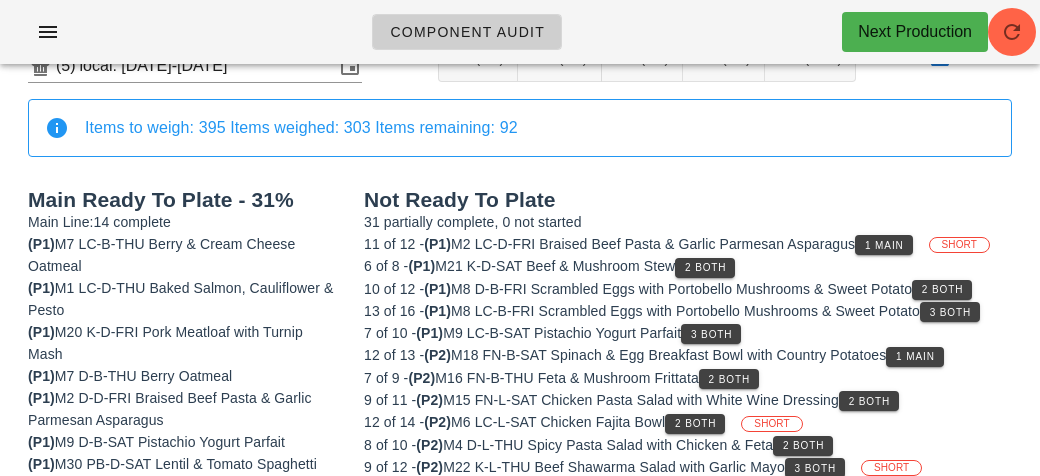 scroll, scrollTop: 0, scrollLeft: 0, axis: both 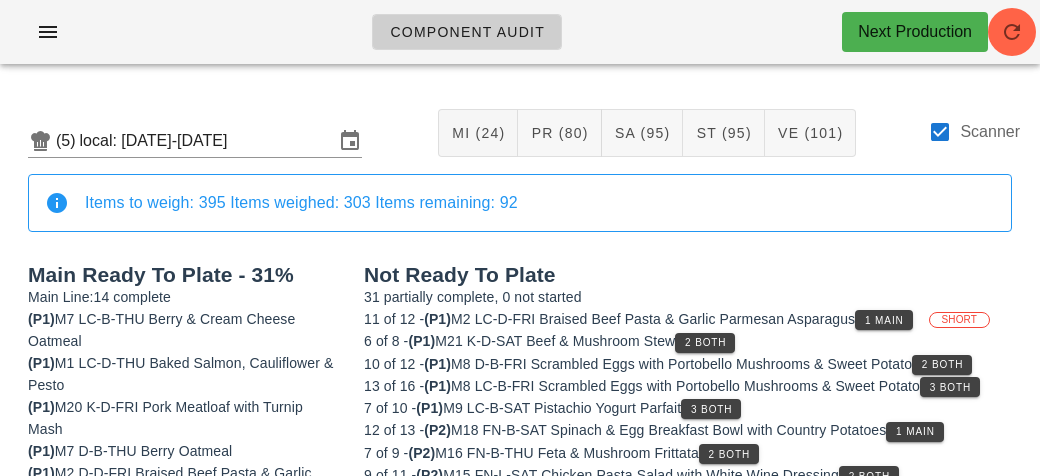 click on "Scanner" at bounding box center [990, 132] 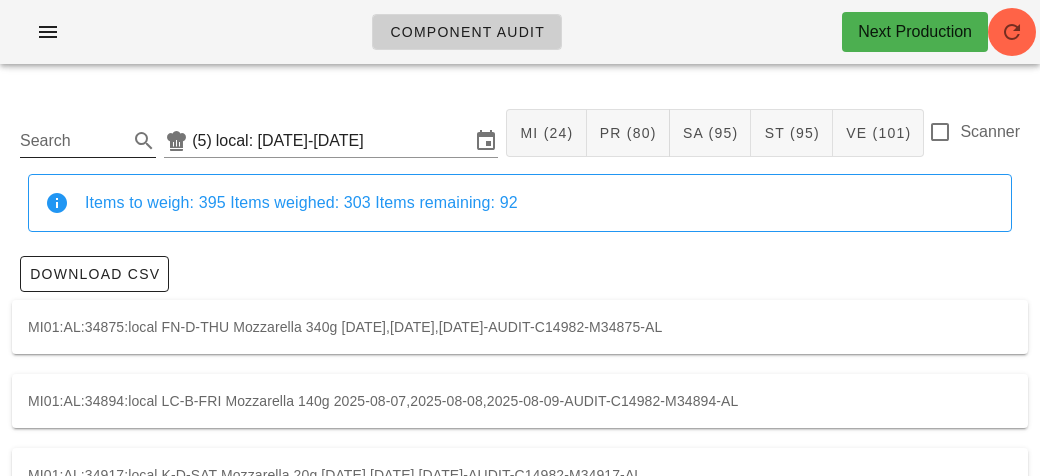 click on "Search" at bounding box center (72, 141) 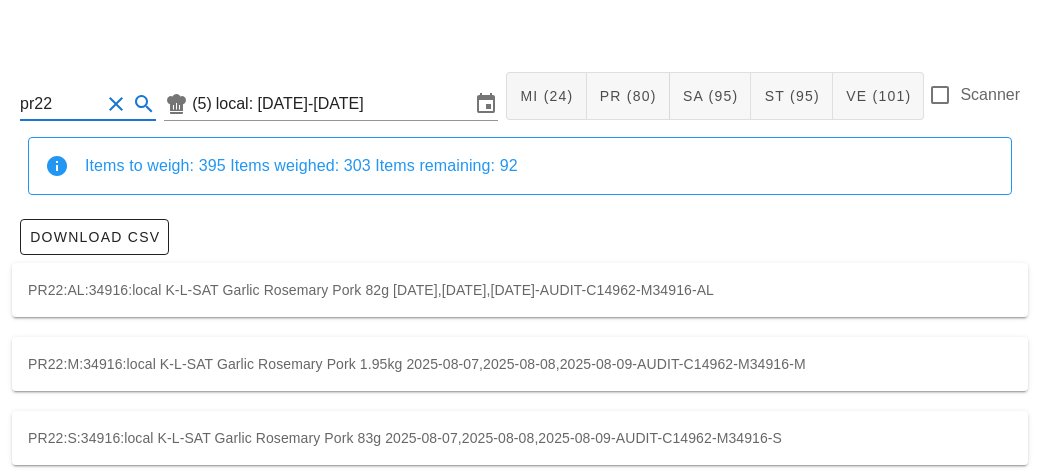 scroll, scrollTop: 56, scrollLeft: 0, axis: vertical 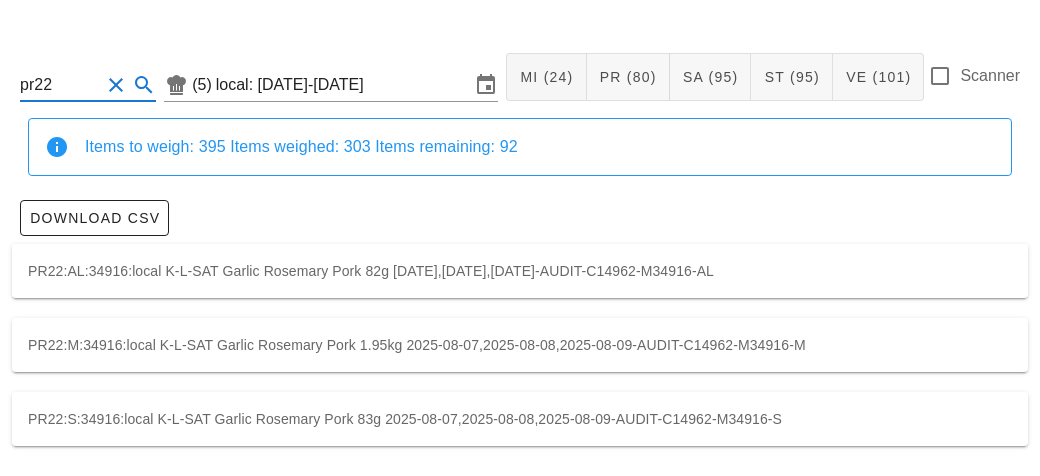 click on "PR22:M:34916:local K-L-SAT Garlic Rosemary Pork 1.95kg 2025-08-07,2025-08-08,2025-08-09-AUDIT-C14962-M34916-M" at bounding box center [520, 345] 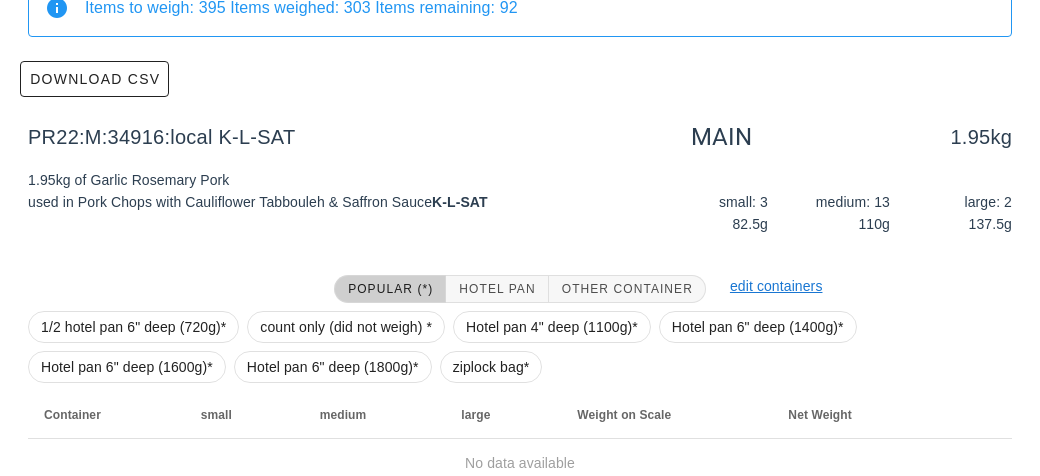 scroll, scrollTop: 284, scrollLeft: 0, axis: vertical 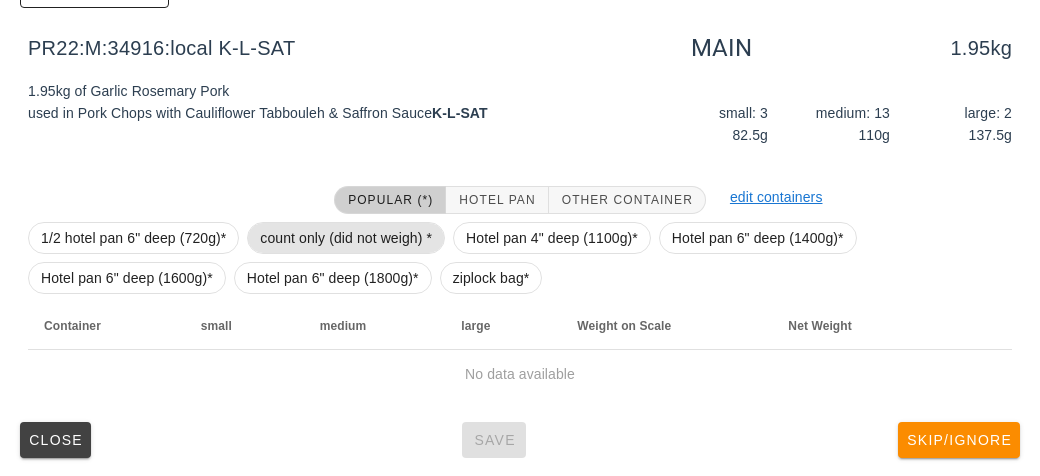 click on "count only (did not weigh) *" at bounding box center [346, 238] 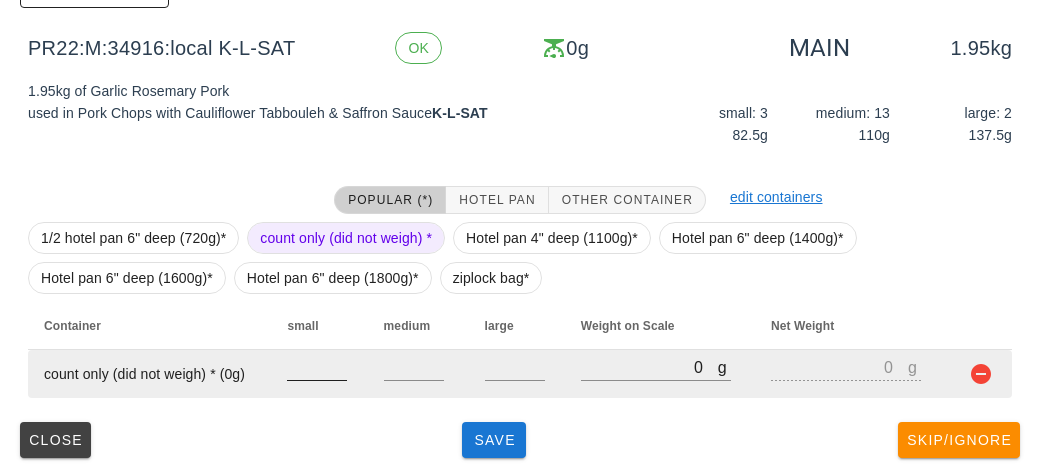 click at bounding box center [317, 391] 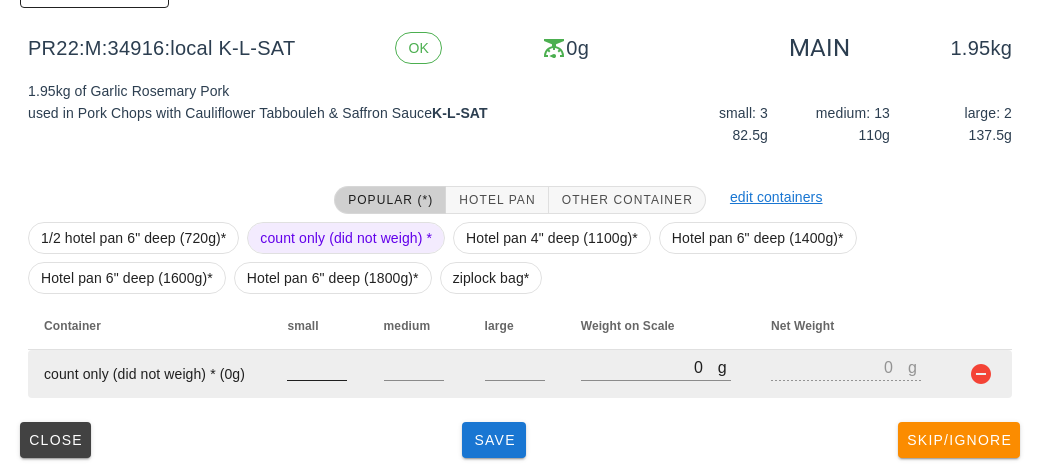 click at bounding box center [317, 367] 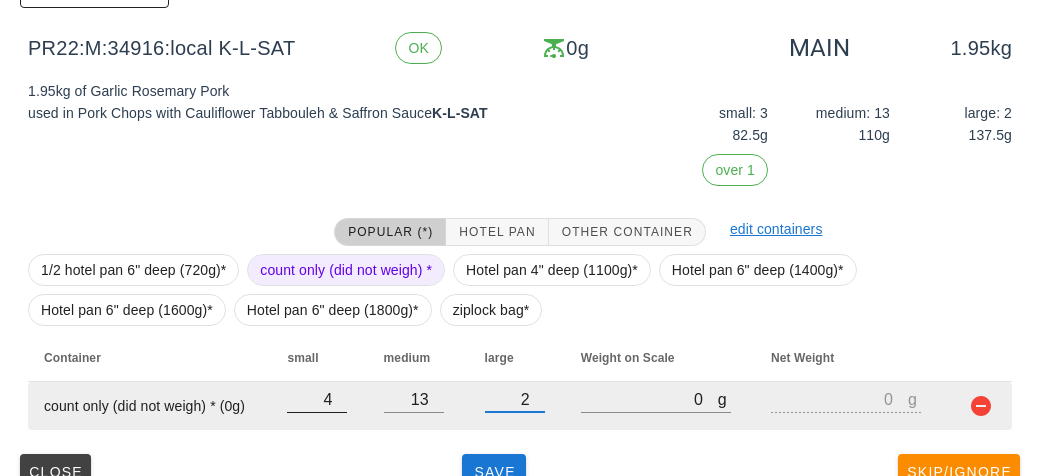 scroll, scrollTop: 316, scrollLeft: 0, axis: vertical 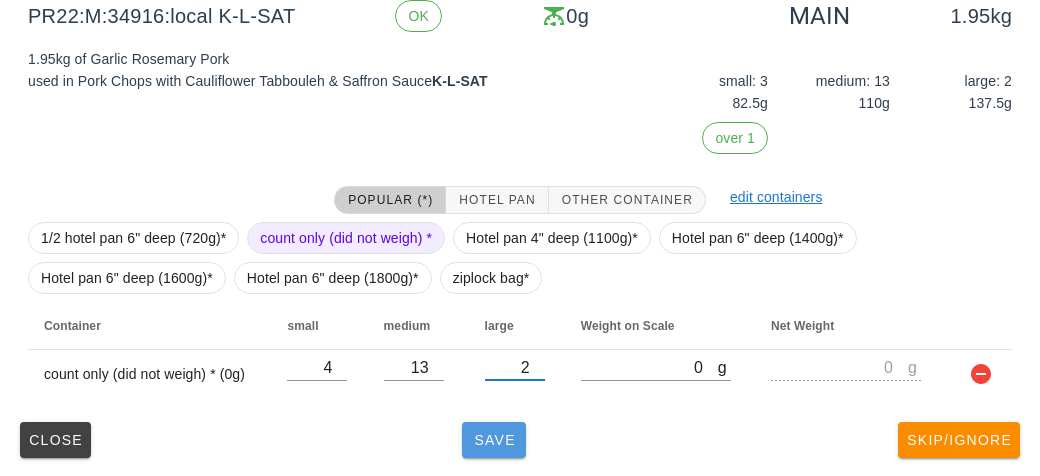 click on "Save" at bounding box center [494, 440] 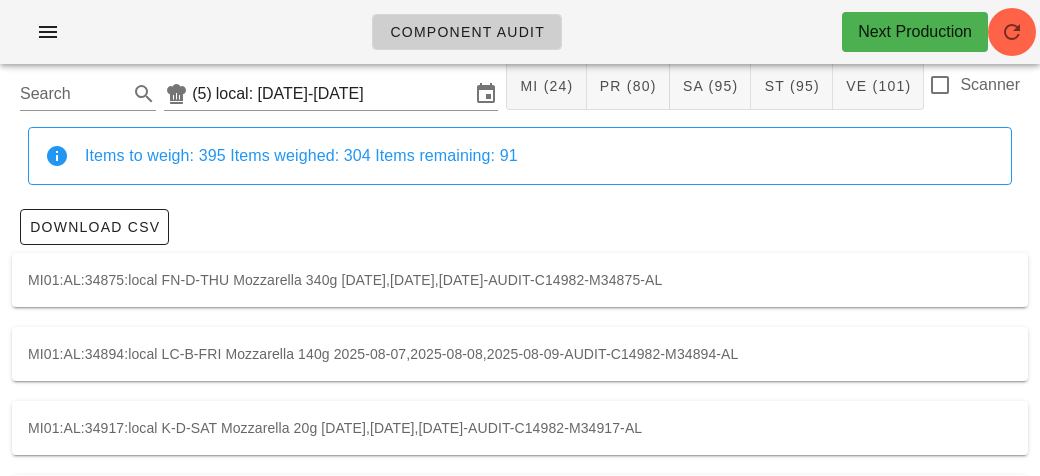 scroll, scrollTop: 0, scrollLeft: 0, axis: both 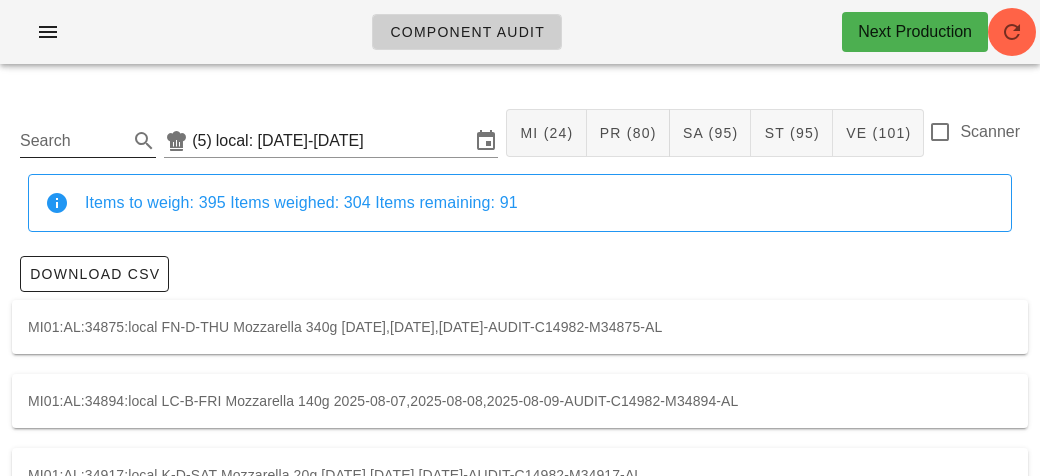 click on "Search" at bounding box center [72, 141] 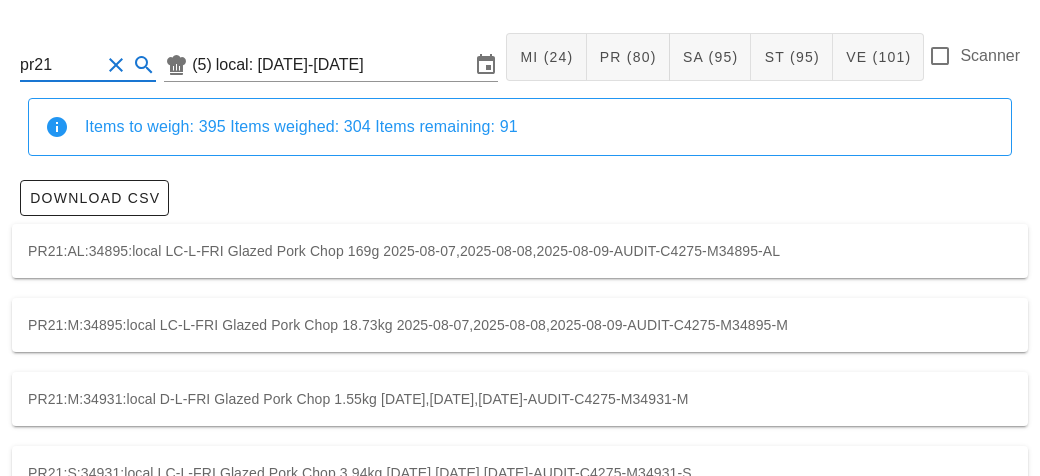 scroll, scrollTop: 204, scrollLeft: 0, axis: vertical 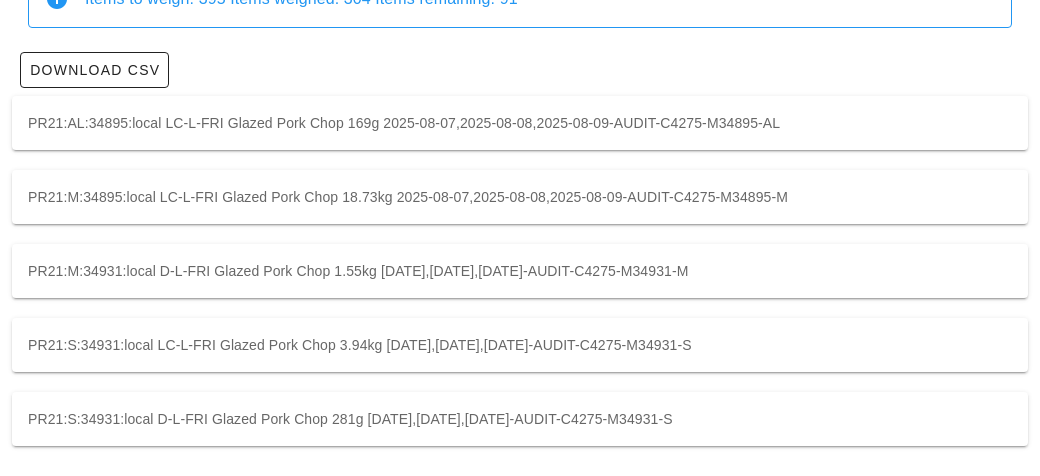 click on "PR21:M:34895:local LC-L-FRI Glazed Pork Chop 18.73kg 2025-08-07,2025-08-08,2025-08-09-AUDIT-C4275-M34895-M" at bounding box center (520, 197) 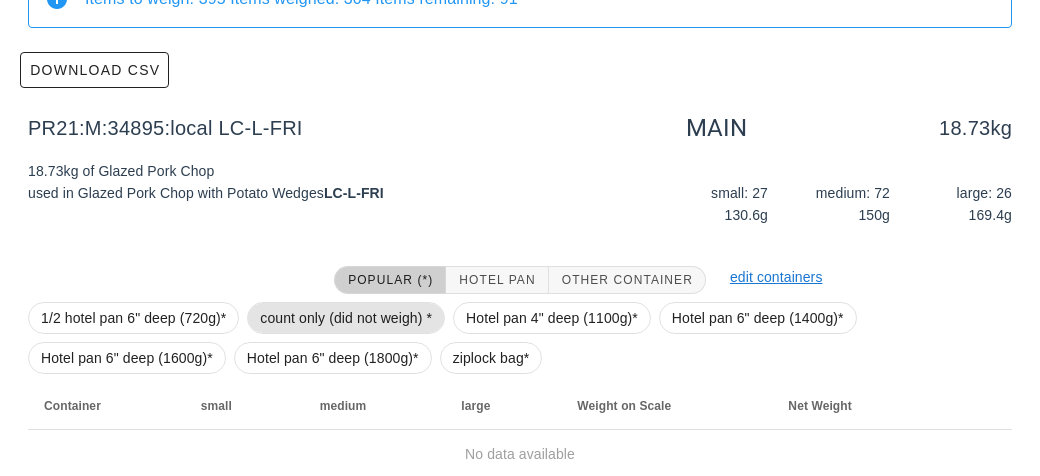click on "count only (did not weigh) *" at bounding box center [346, 318] 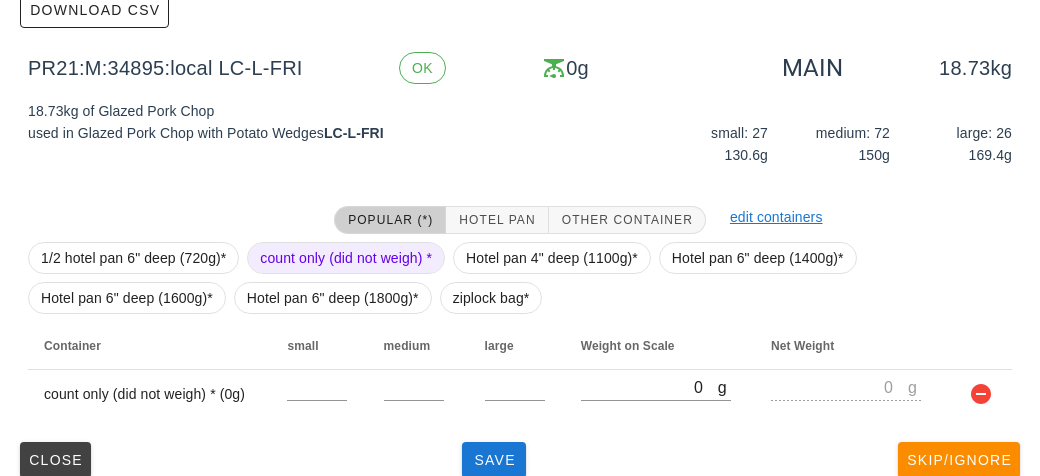 scroll, scrollTop: 284, scrollLeft: 0, axis: vertical 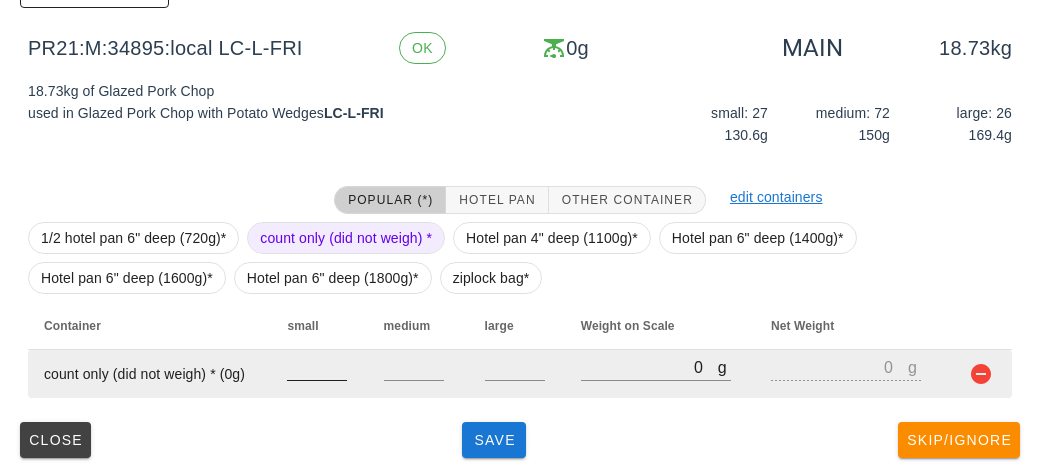 click at bounding box center [317, 367] 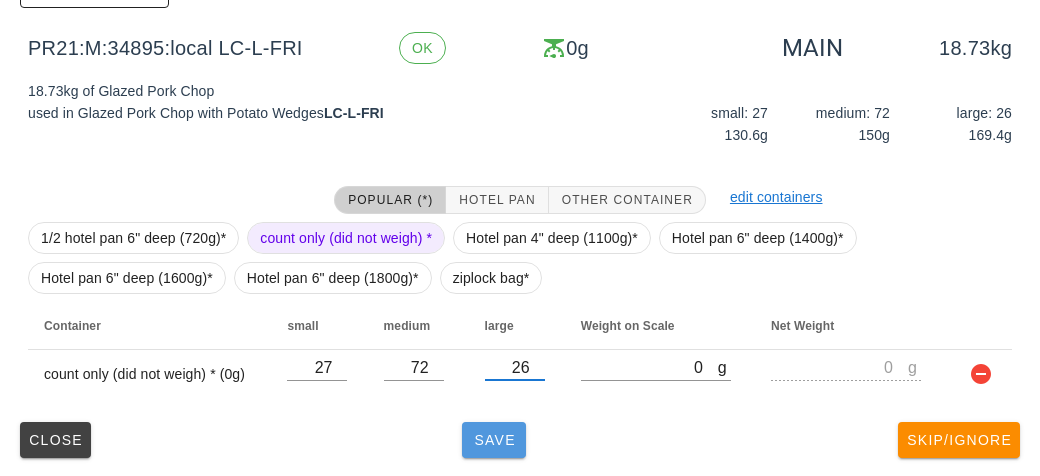 click on "Save" at bounding box center [494, 440] 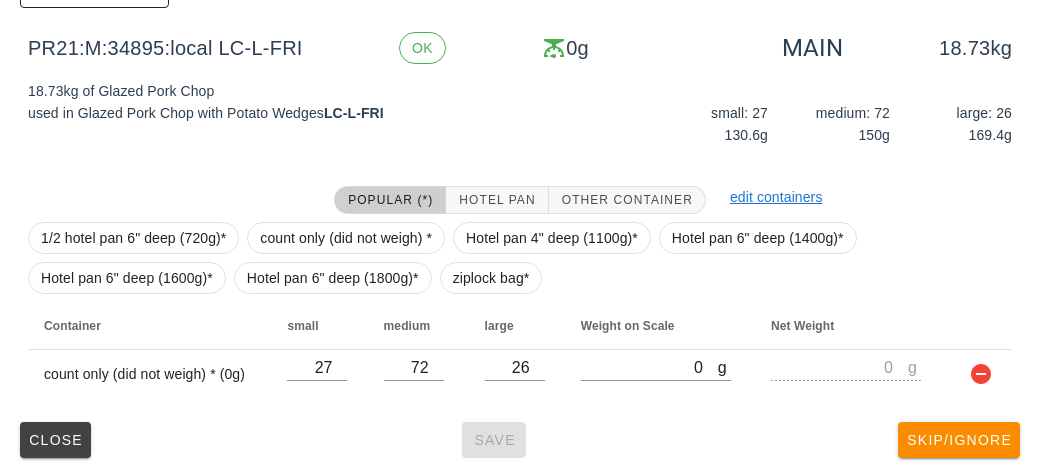 scroll, scrollTop: 204, scrollLeft: 0, axis: vertical 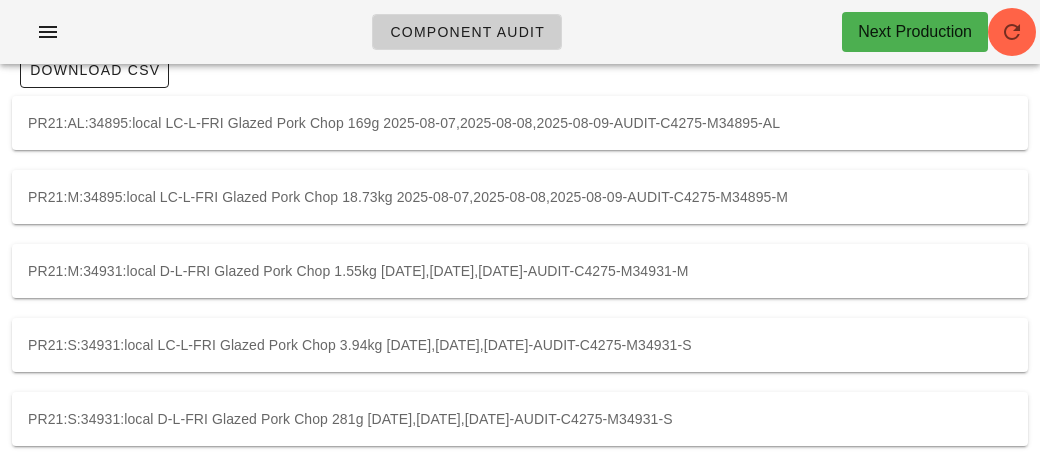 click on "PR21:M:34931:local D-L-FRI Glazed Pork Chop 1.55kg [DATE],[DATE],[DATE]-AUDIT-C4275-M34931-M" at bounding box center [520, 271] 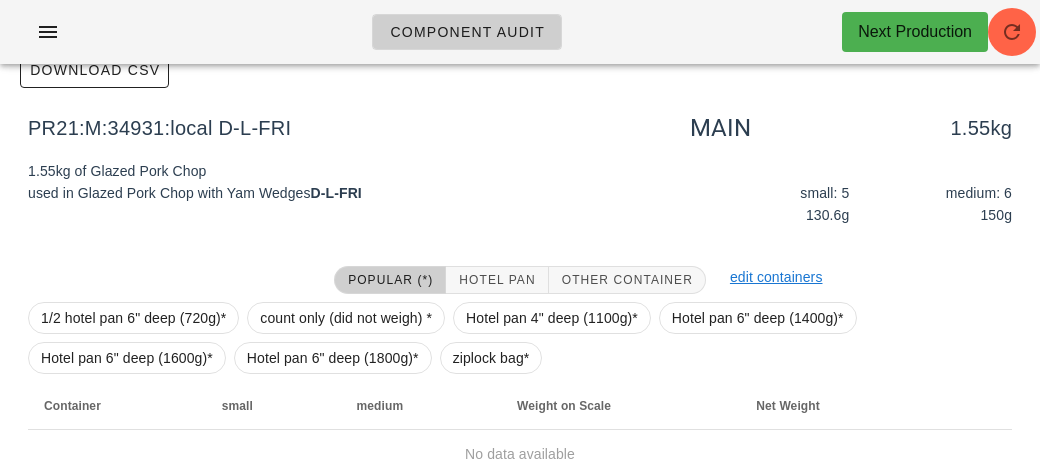 scroll, scrollTop: 284, scrollLeft: 0, axis: vertical 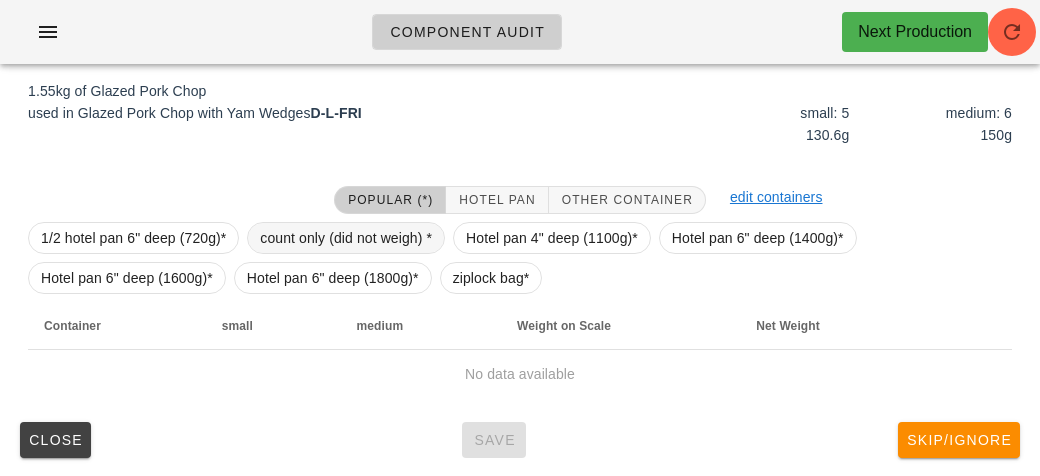 click on "count only (did not weigh) *" at bounding box center [346, 238] 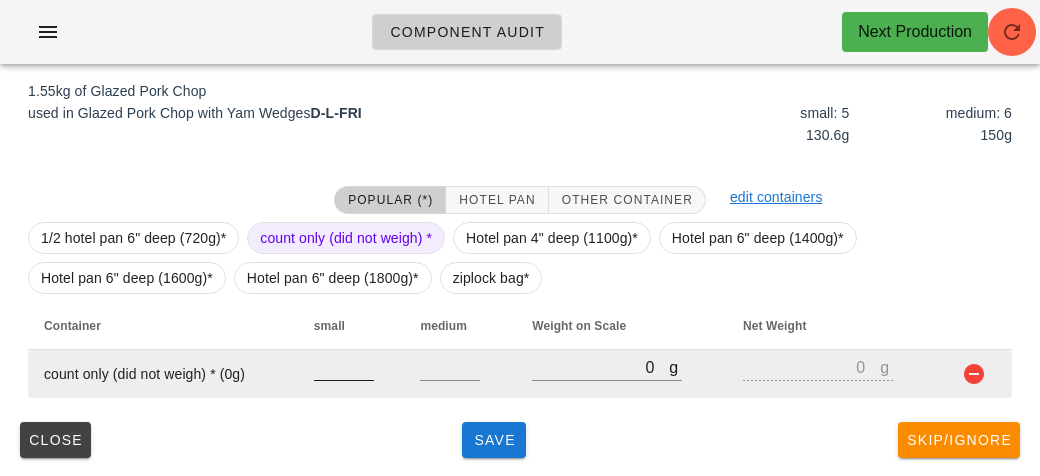 click at bounding box center (344, 367) 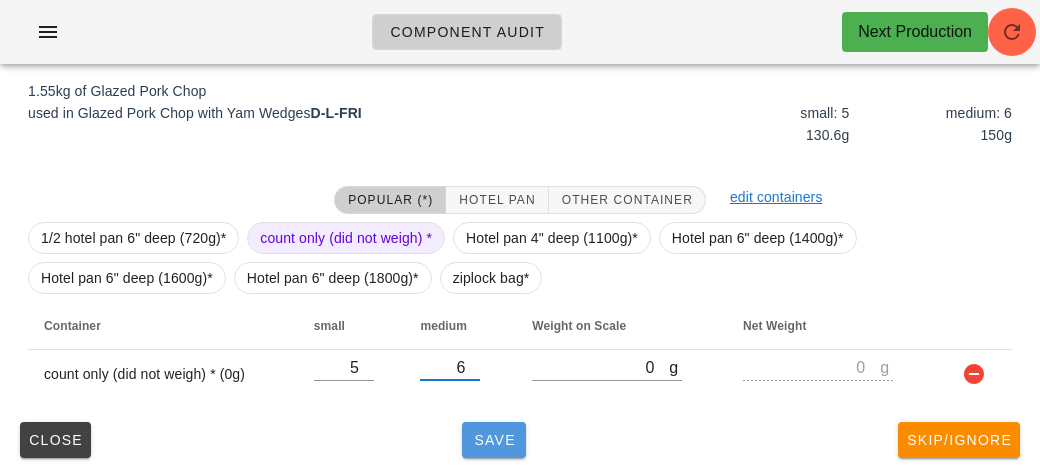 click on "Save" at bounding box center [494, 440] 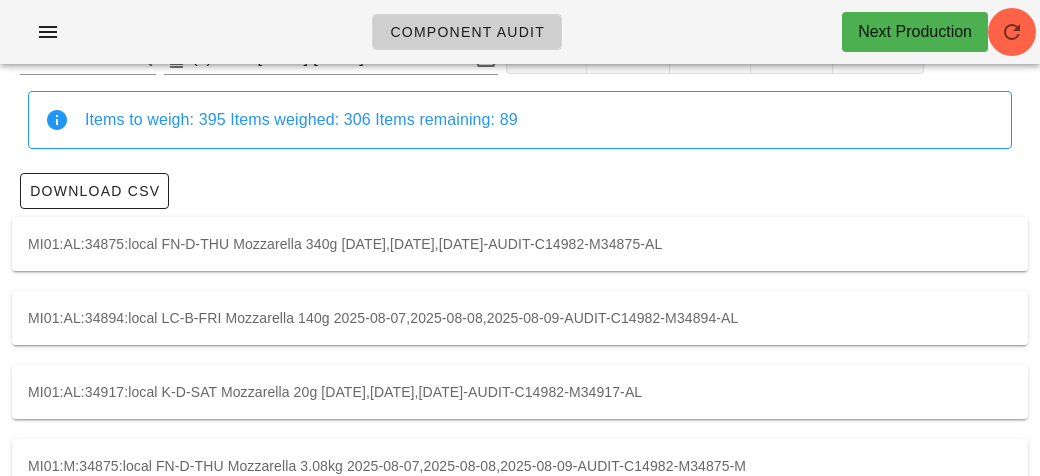 scroll, scrollTop: 0, scrollLeft: 0, axis: both 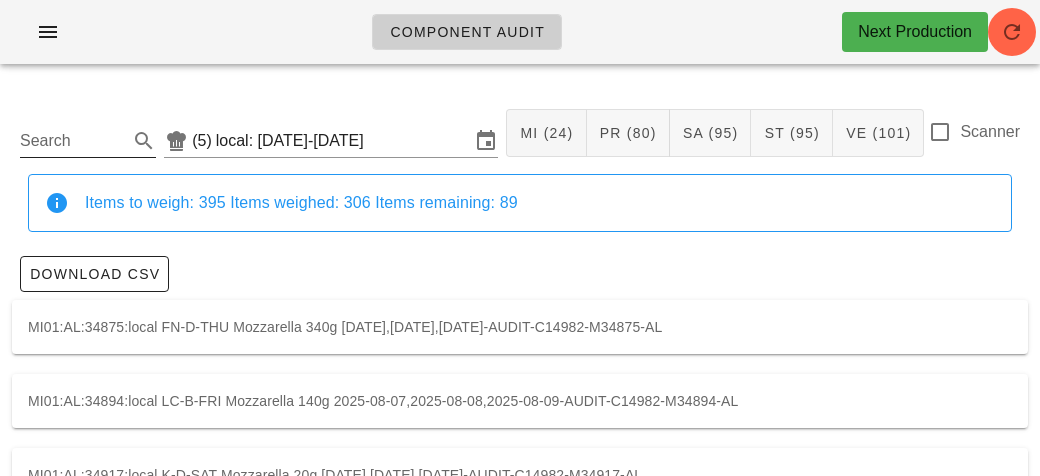 click on "Search" at bounding box center (72, 141) 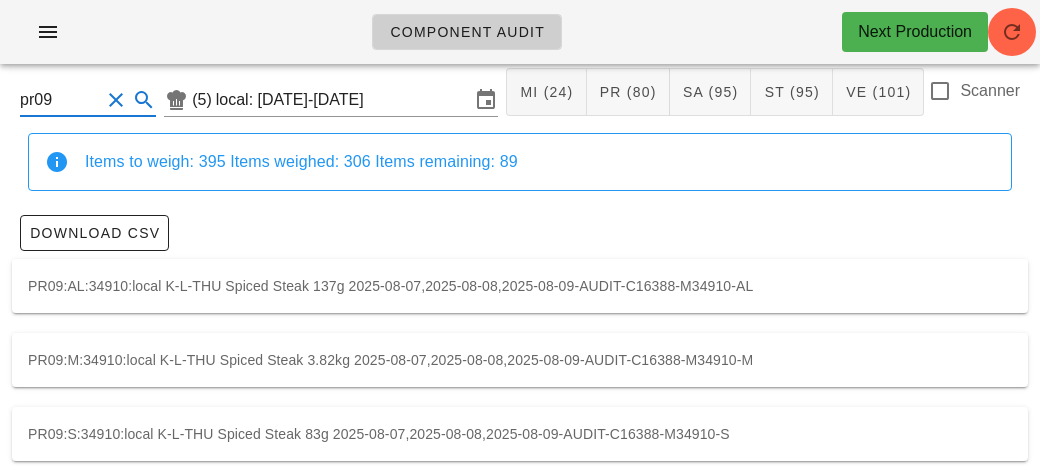 scroll, scrollTop: 56, scrollLeft: 0, axis: vertical 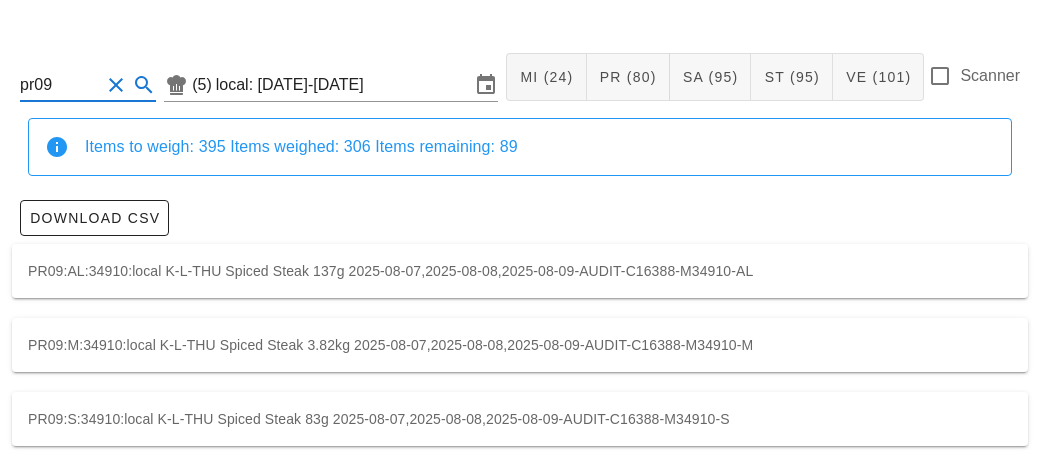 click on "PR09:M:34910:local K-L-THU Spiced Steak 3.82kg 2025-08-07,2025-08-08,2025-08-09-AUDIT-C16388-M34910-M" at bounding box center [520, 345] 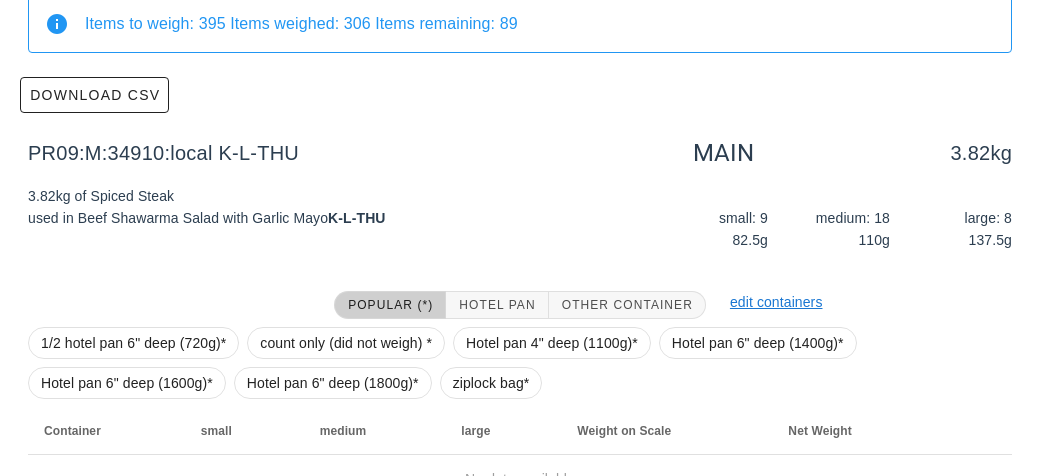 scroll, scrollTop: 284, scrollLeft: 0, axis: vertical 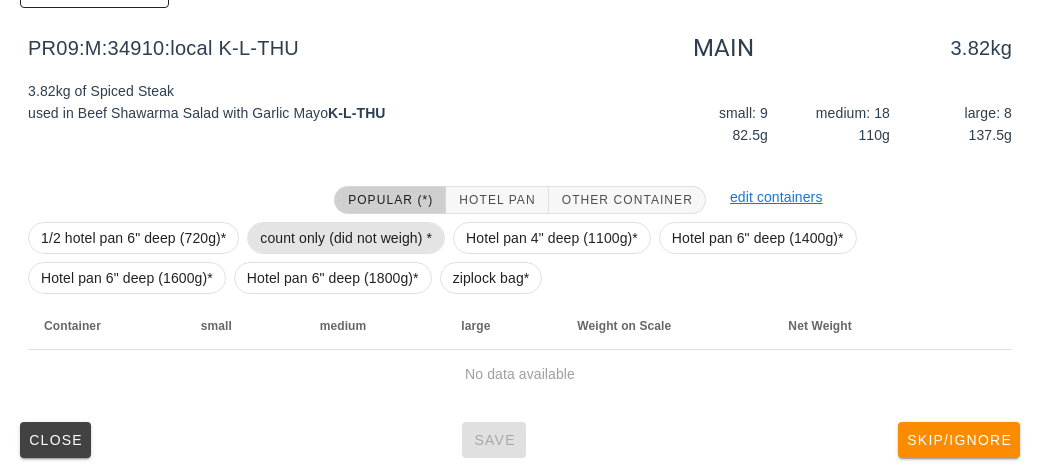 click on "count only (did not weigh) *" at bounding box center (346, 238) 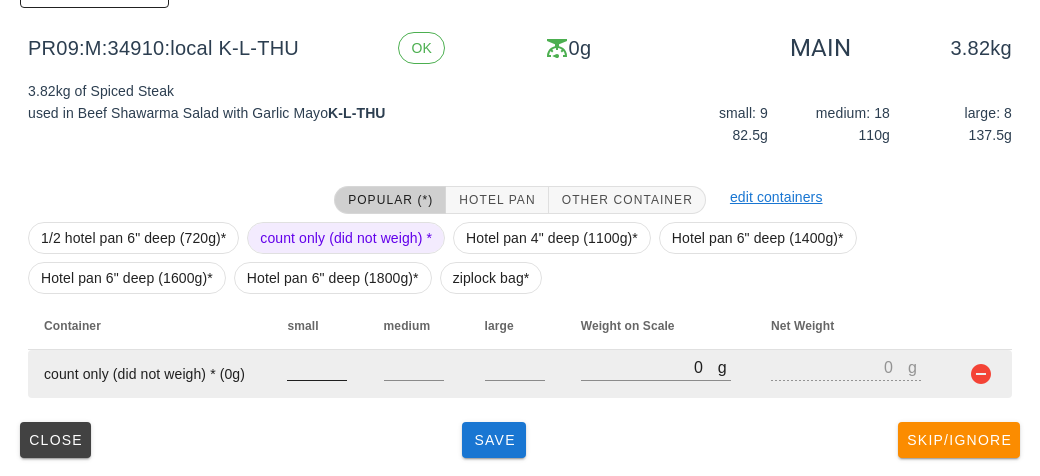 click at bounding box center (317, 367) 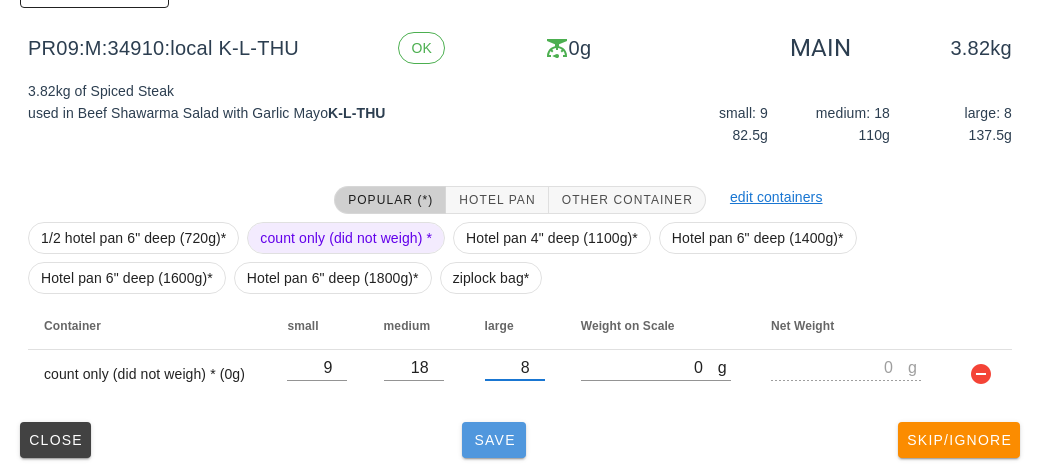 click on "Save" at bounding box center (494, 440) 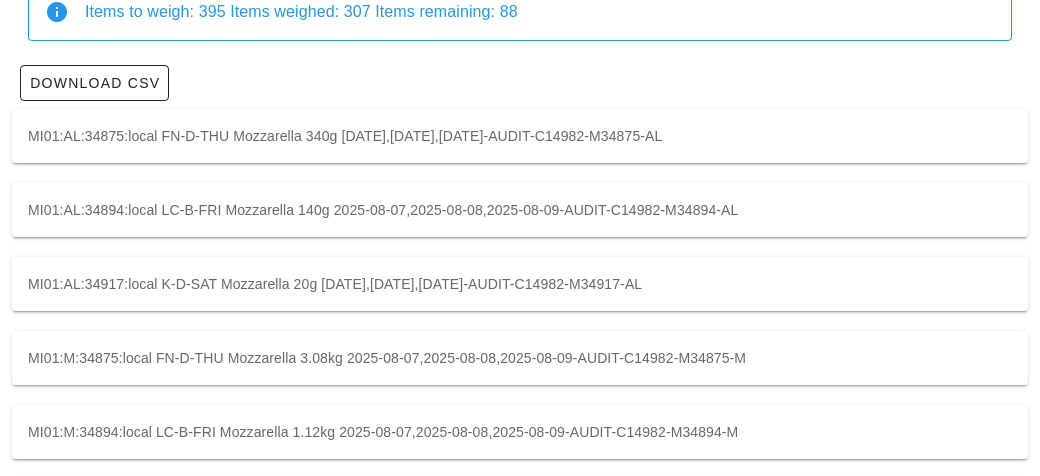 scroll, scrollTop: 0, scrollLeft: 0, axis: both 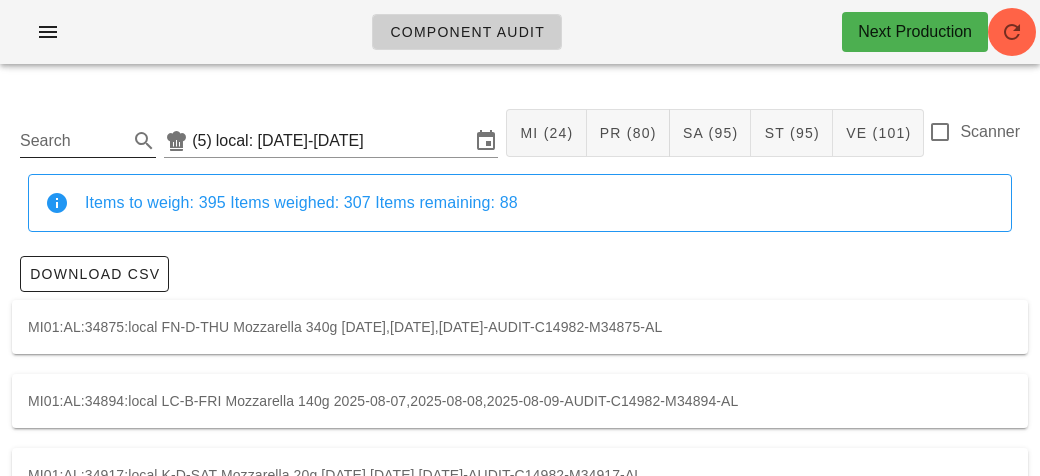 click on "Search" at bounding box center (72, 141) 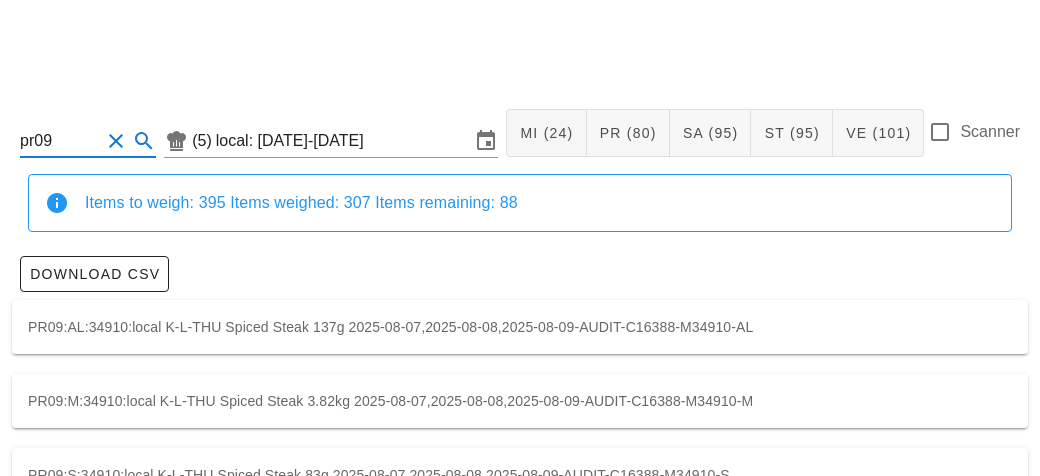 scroll, scrollTop: 56, scrollLeft: 0, axis: vertical 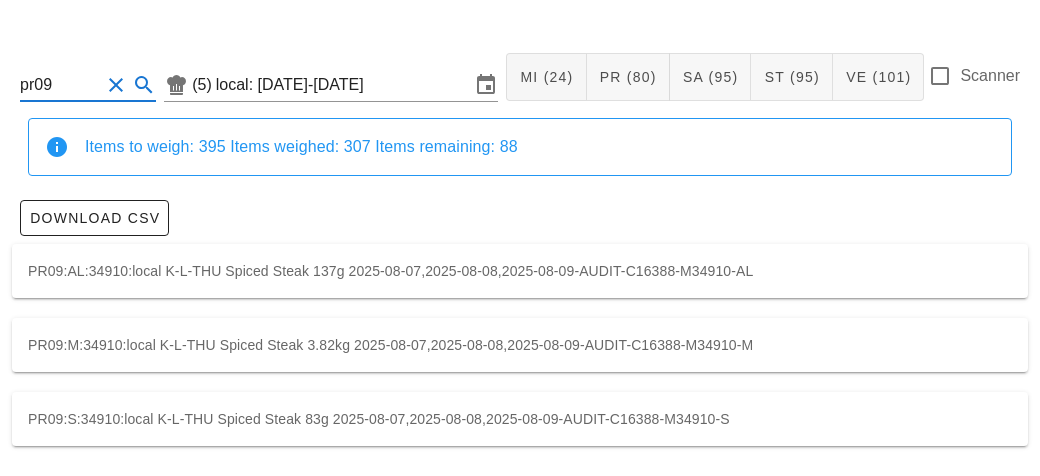 click on "PR09:M:34910:local K-L-THU Spiced Steak 3.82kg 2025-08-07,2025-08-08,2025-08-09-AUDIT-C16388-M34910-M" at bounding box center (520, 345) 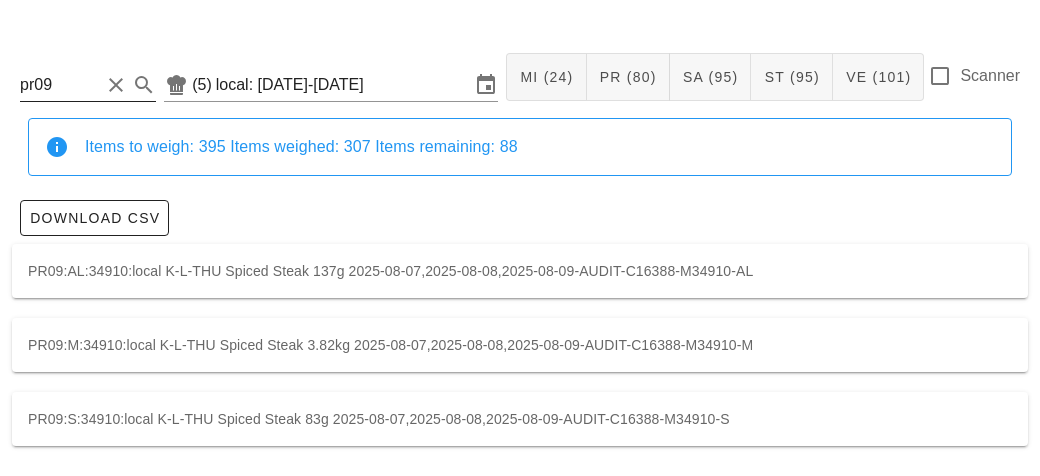 click on "pr09" at bounding box center [60, 85] 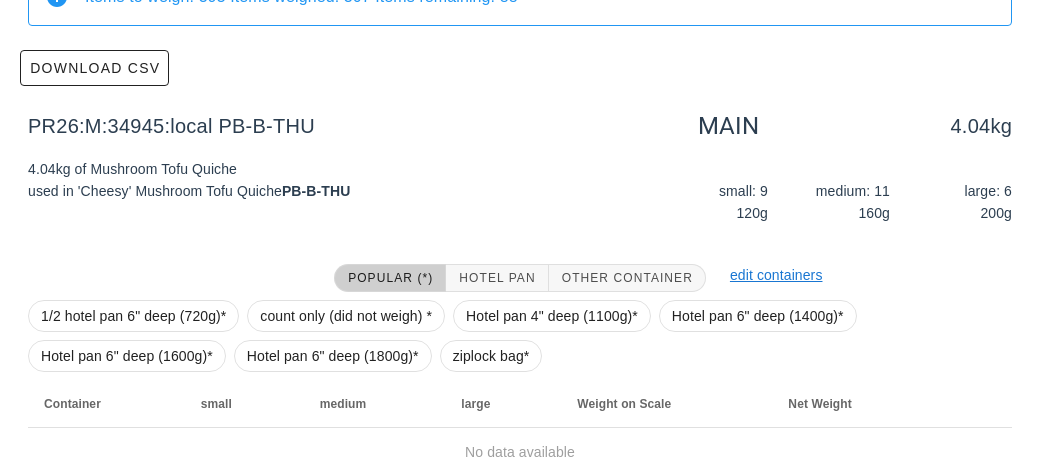 scroll, scrollTop: 284, scrollLeft: 0, axis: vertical 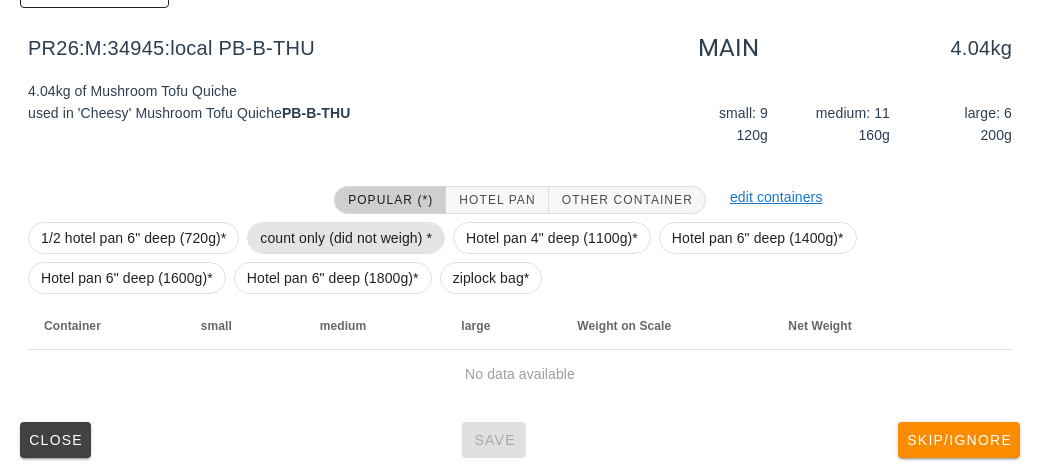 click on "count only (did not weigh) *" at bounding box center (346, 238) 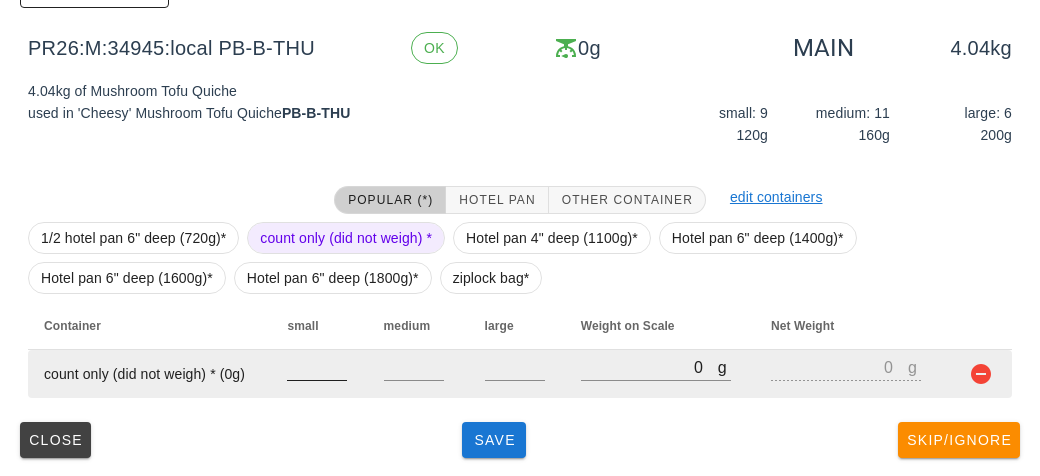 click at bounding box center (317, 367) 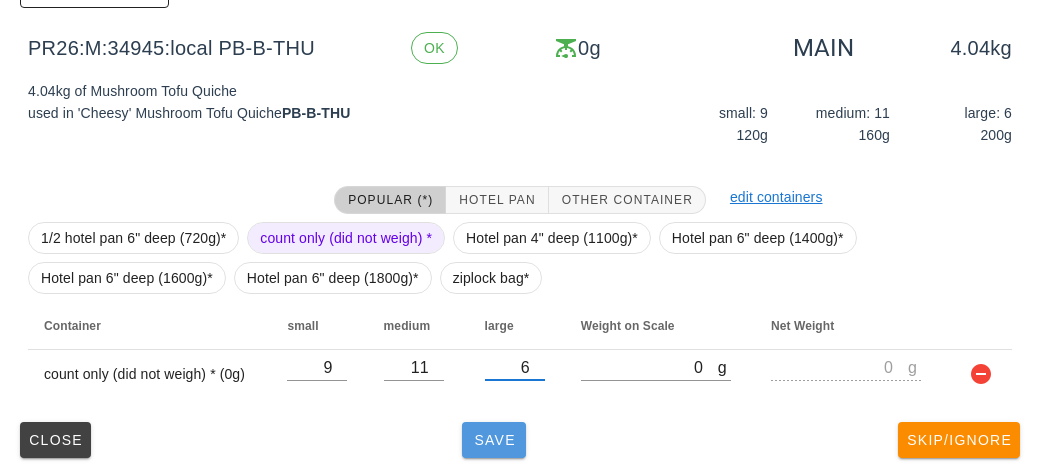 click on "Save" at bounding box center (494, 440) 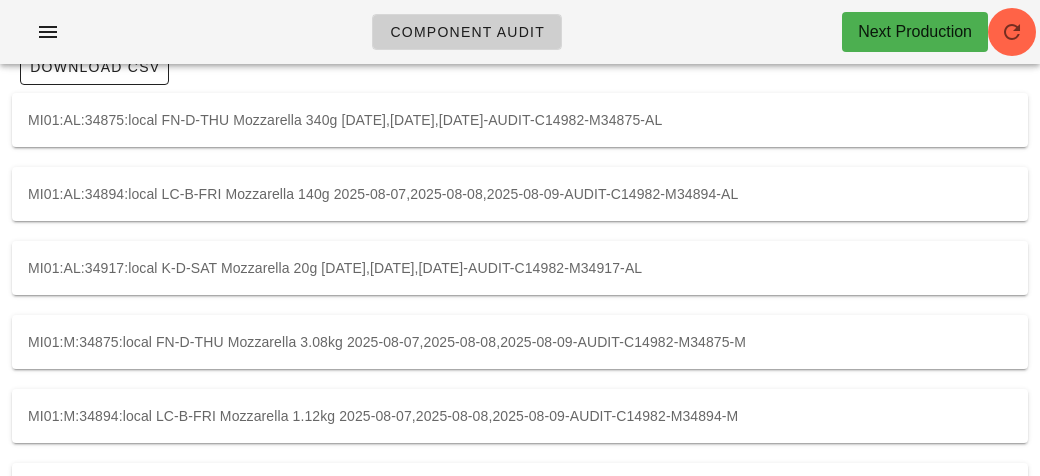 scroll, scrollTop: 0, scrollLeft: 0, axis: both 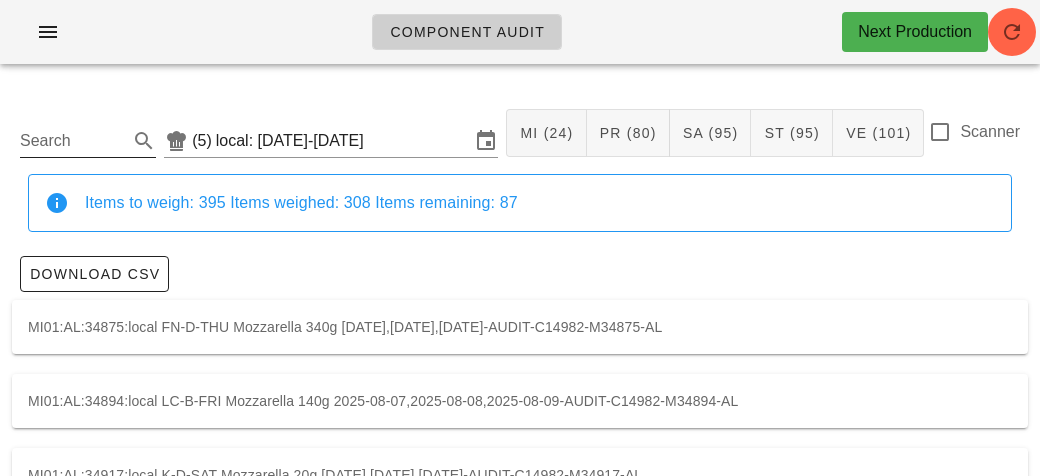 click on "Search" at bounding box center [72, 141] 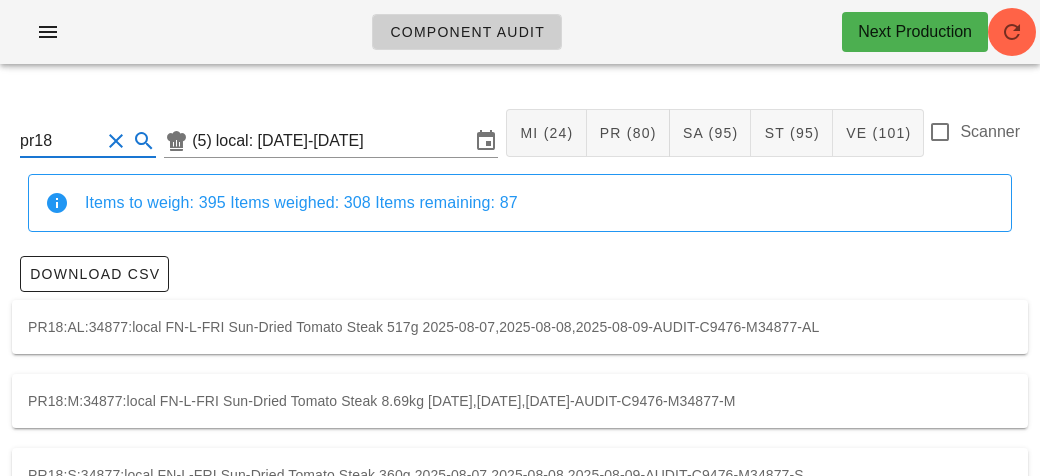 scroll, scrollTop: 56, scrollLeft: 0, axis: vertical 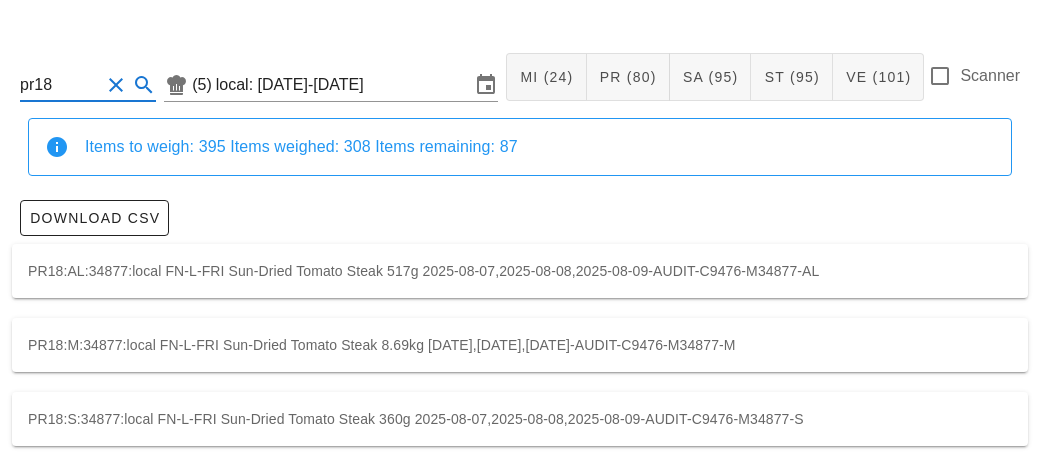click on "PR18:M:34877:local FN-L-FRI Sun-Dried Tomato Steak 8.69kg [DATE],[DATE],[DATE]-AUDIT-C9476-M34877-M" at bounding box center [520, 345] 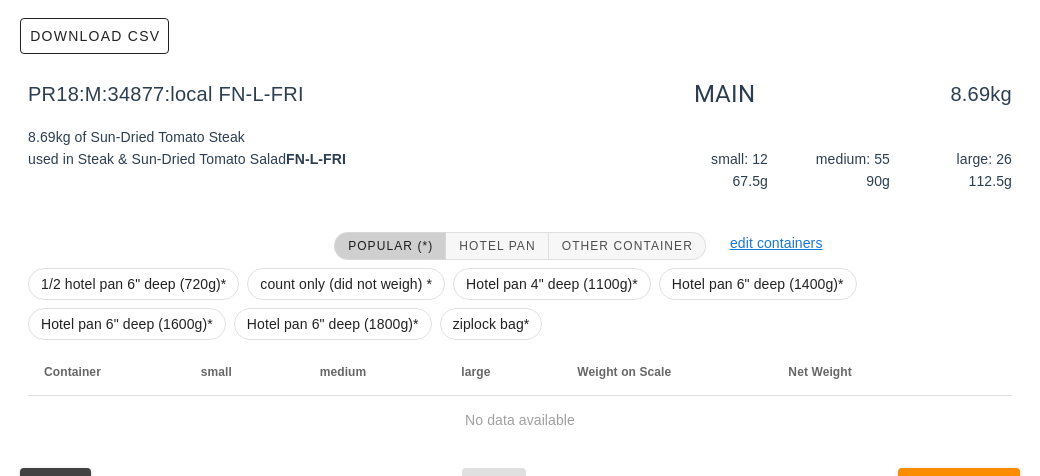 scroll, scrollTop: 284, scrollLeft: 0, axis: vertical 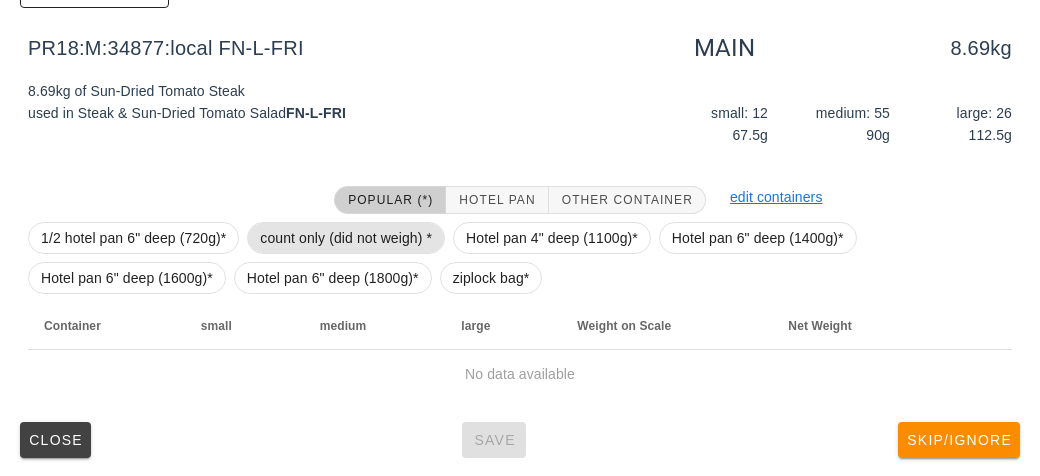 click on "count only (did not weigh) *" at bounding box center [346, 238] 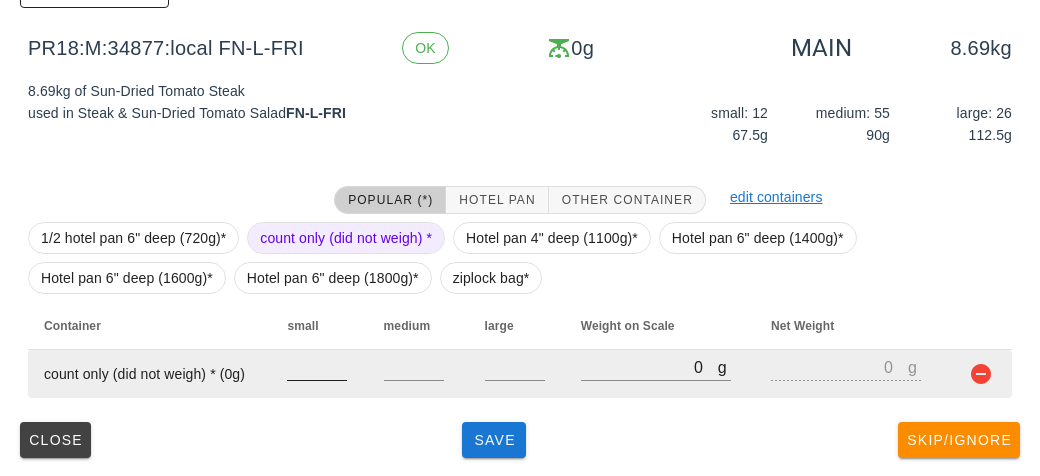 click at bounding box center (317, 367) 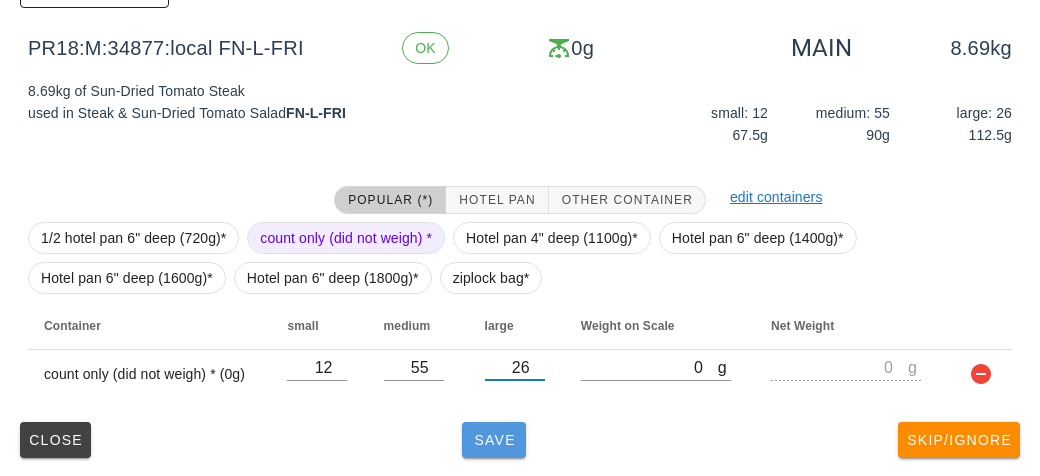 click on "Save" at bounding box center (494, 440) 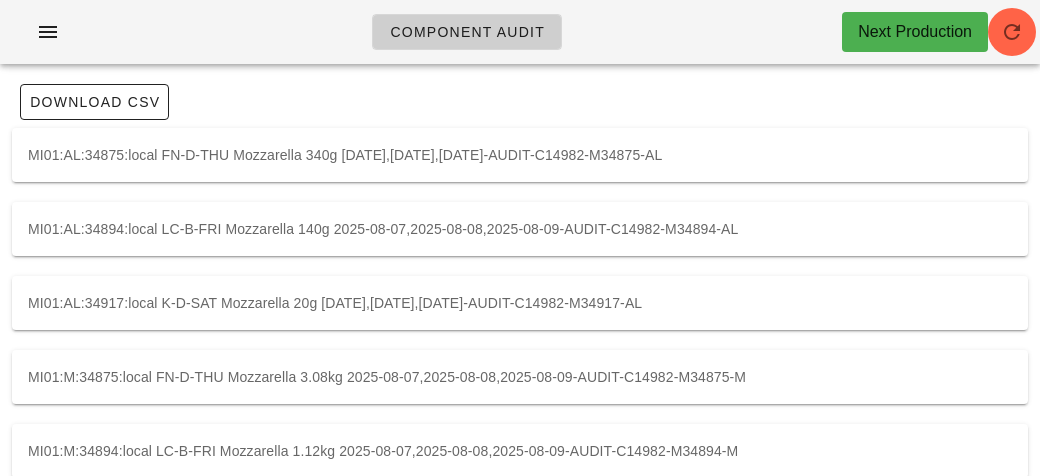 scroll, scrollTop: 0, scrollLeft: 0, axis: both 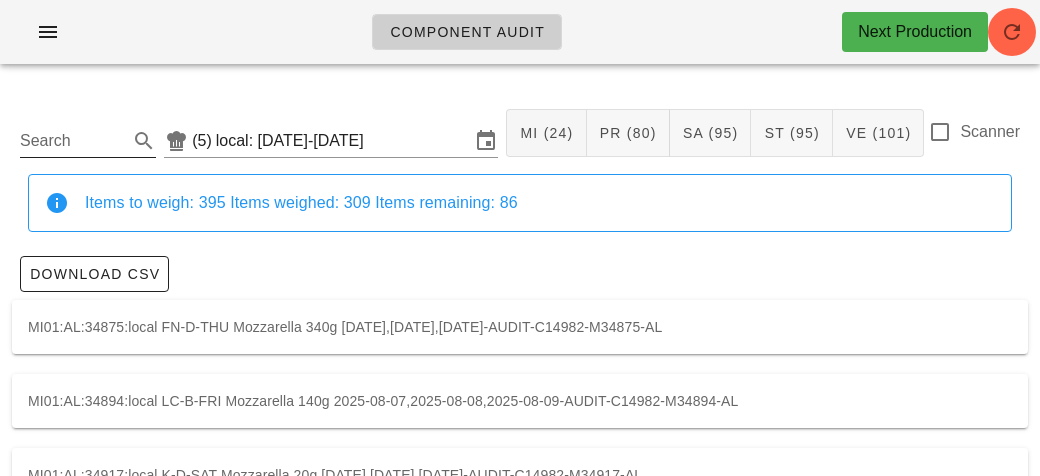 click on "Search" at bounding box center [72, 141] 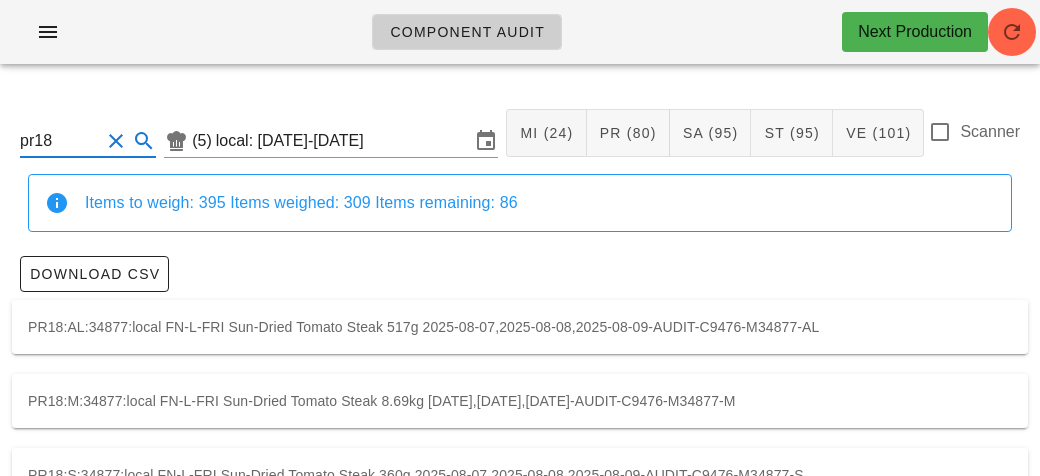 scroll, scrollTop: 56, scrollLeft: 0, axis: vertical 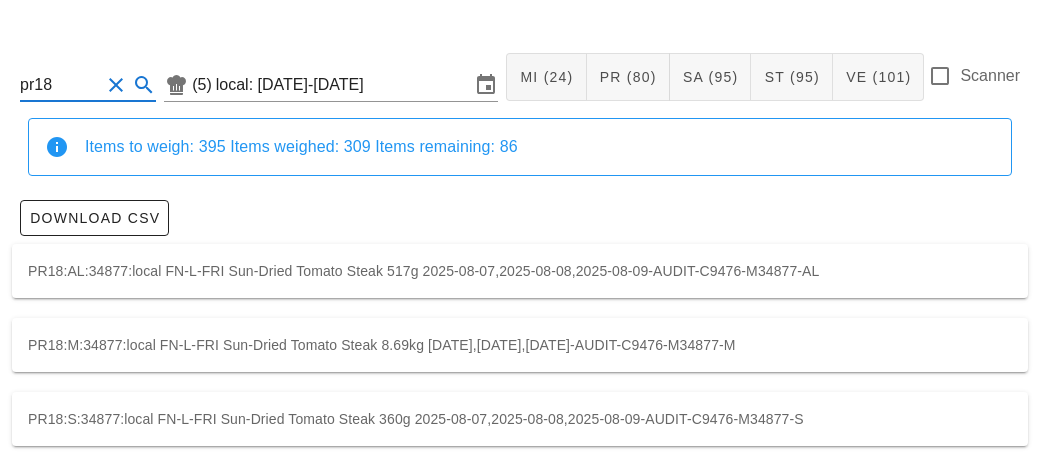 click on "PR18:M:34877:local FN-L-FRI Sun-Dried Tomato Steak 8.69kg [DATE],[DATE],[DATE]-AUDIT-C9476-M34877-M" at bounding box center [520, 345] 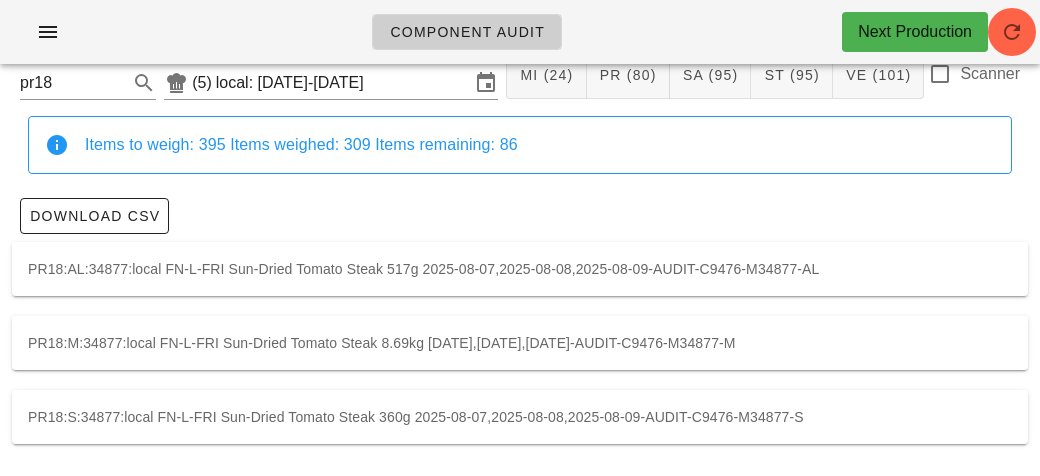 scroll, scrollTop: 56, scrollLeft: 0, axis: vertical 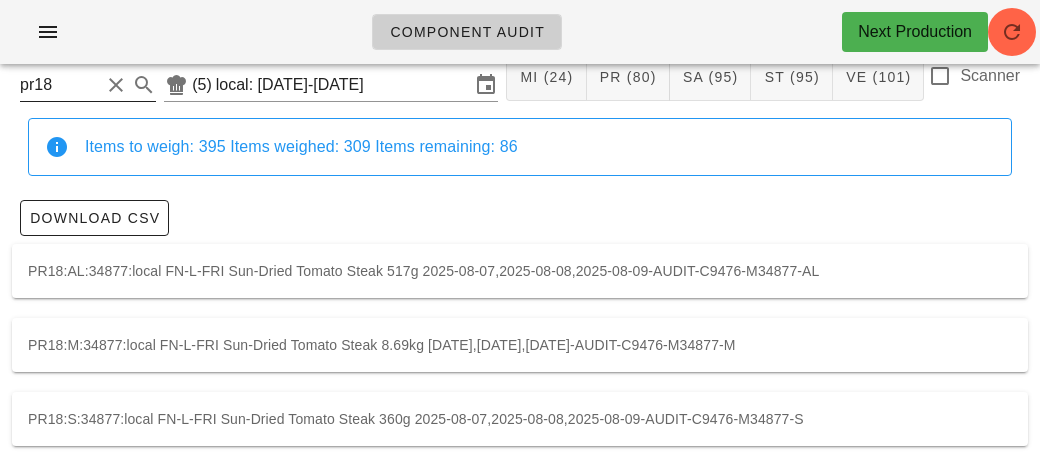 click on "pr18" at bounding box center [60, 85] 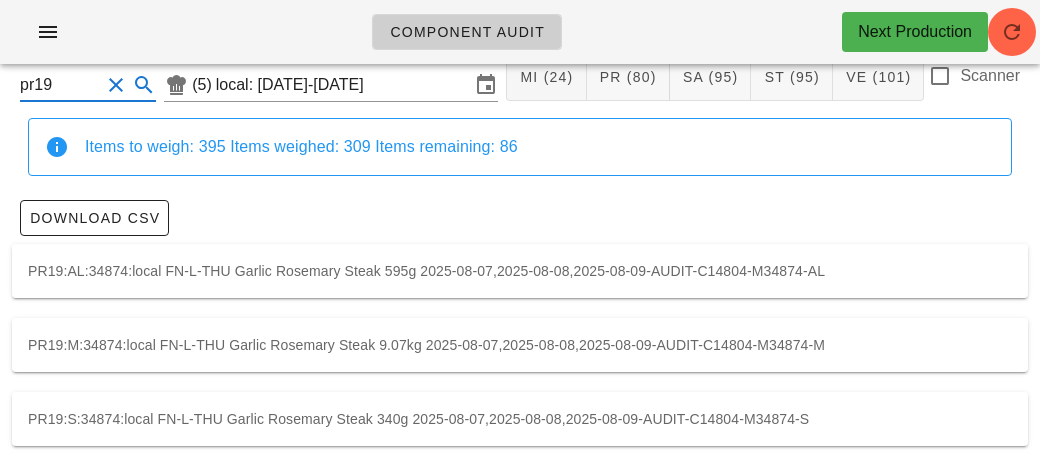 click on "PR19:M:34874:local FN-L-THU Garlic Rosemary Steak 9.07kg 2025-08-07,2025-08-08,2025-08-09-AUDIT-C14804-M34874-M" at bounding box center (520, 345) 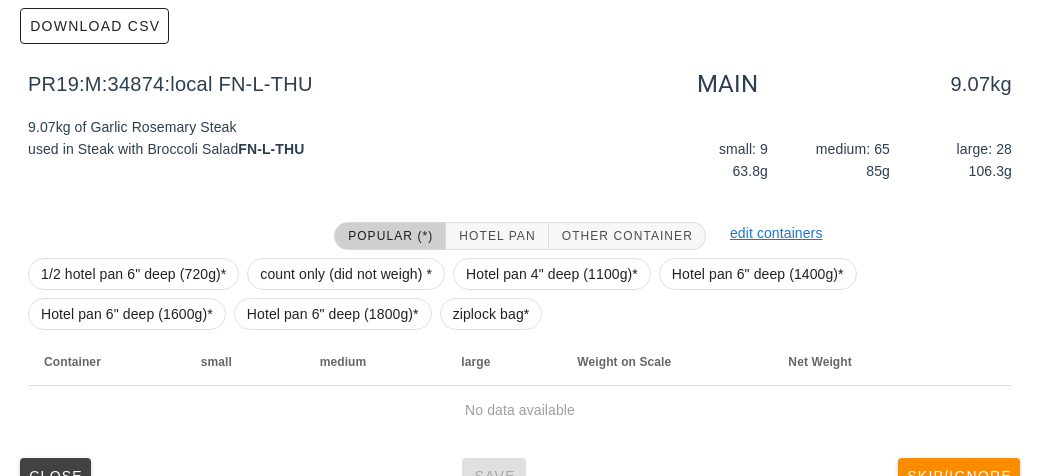 scroll, scrollTop: 284, scrollLeft: 0, axis: vertical 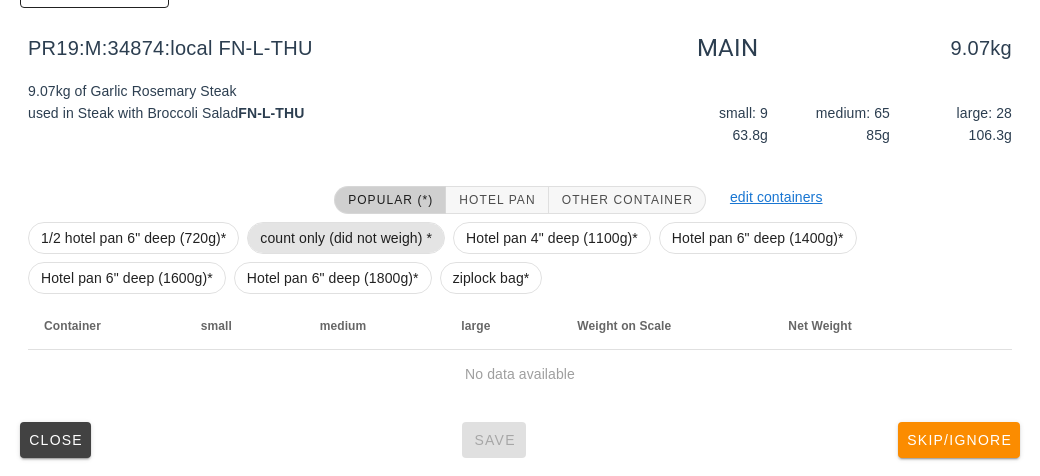 click on "count only (did not weigh) *" at bounding box center (346, 238) 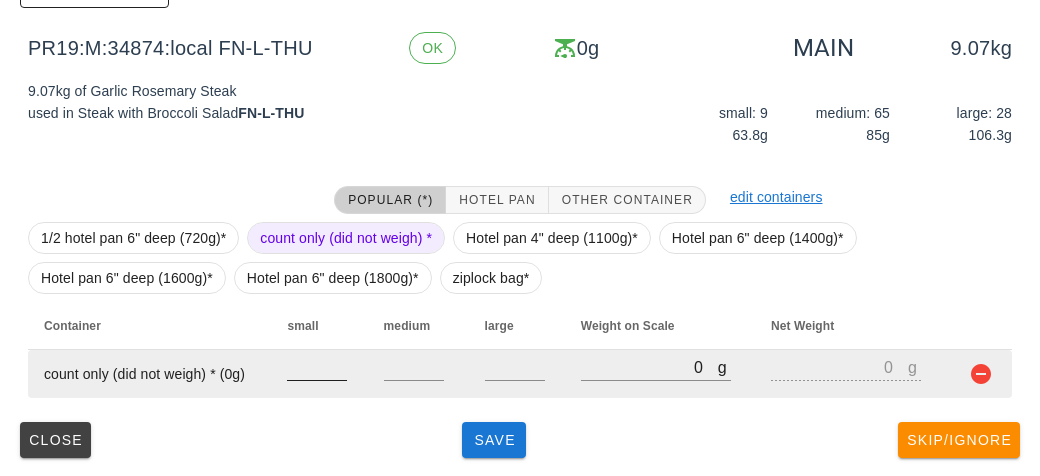 click at bounding box center [317, 367] 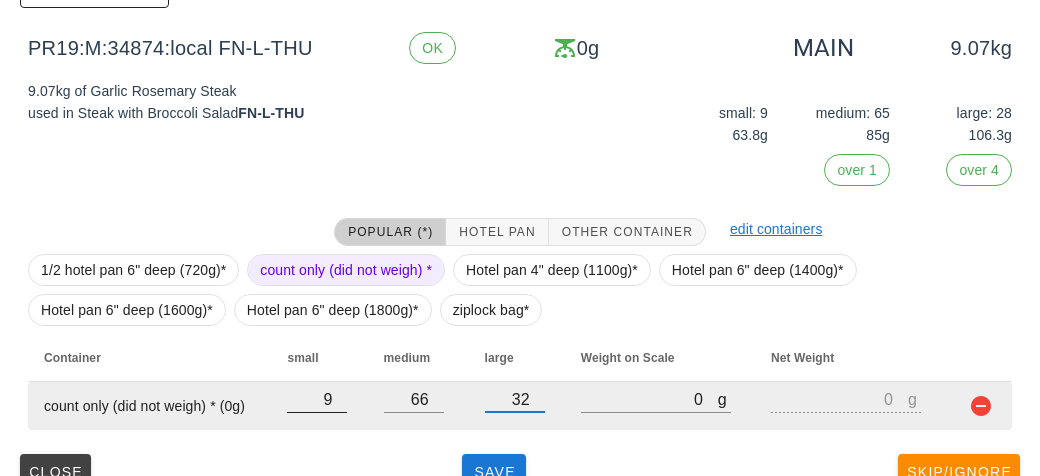 scroll, scrollTop: 316, scrollLeft: 0, axis: vertical 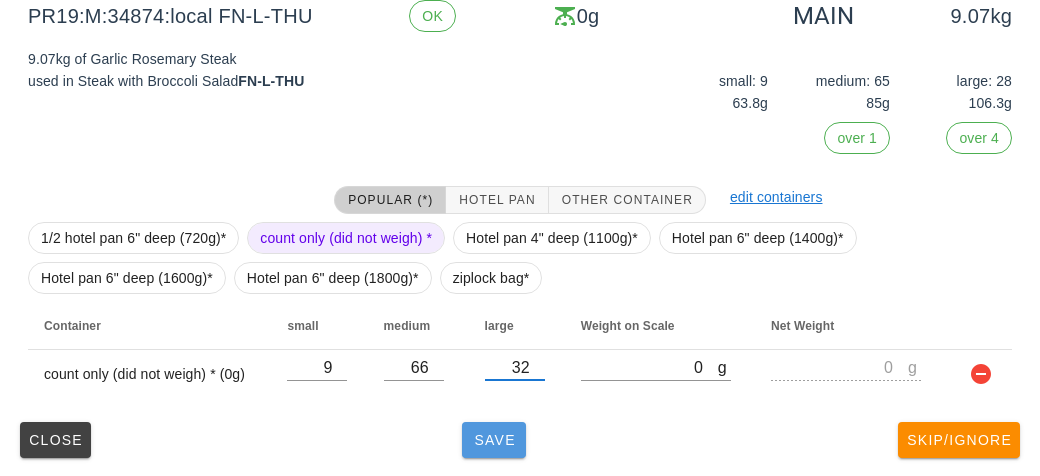 click on "Save" at bounding box center (494, 440) 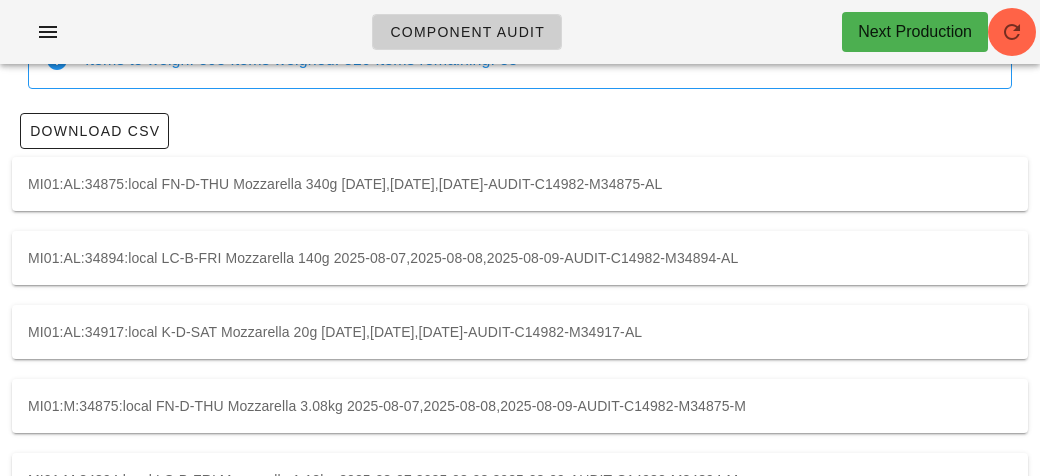 scroll, scrollTop: 0, scrollLeft: 0, axis: both 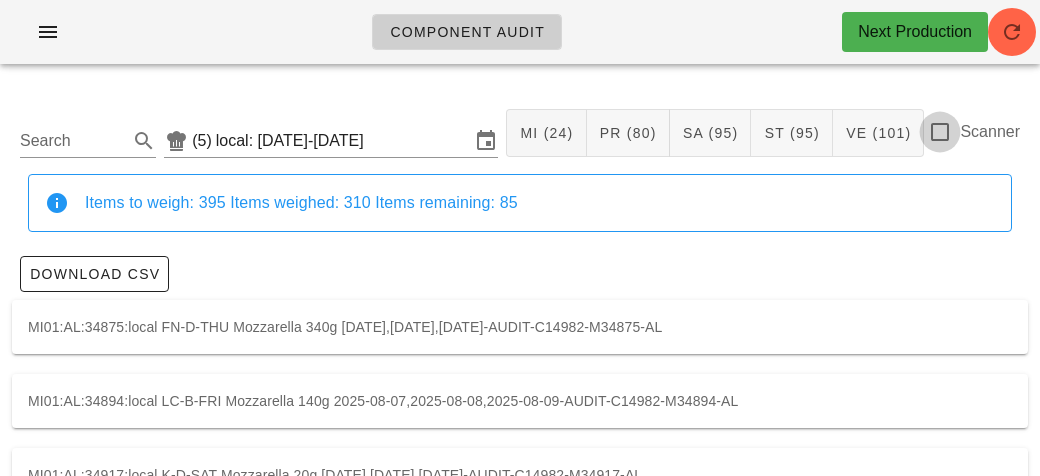 click at bounding box center (940, 132) 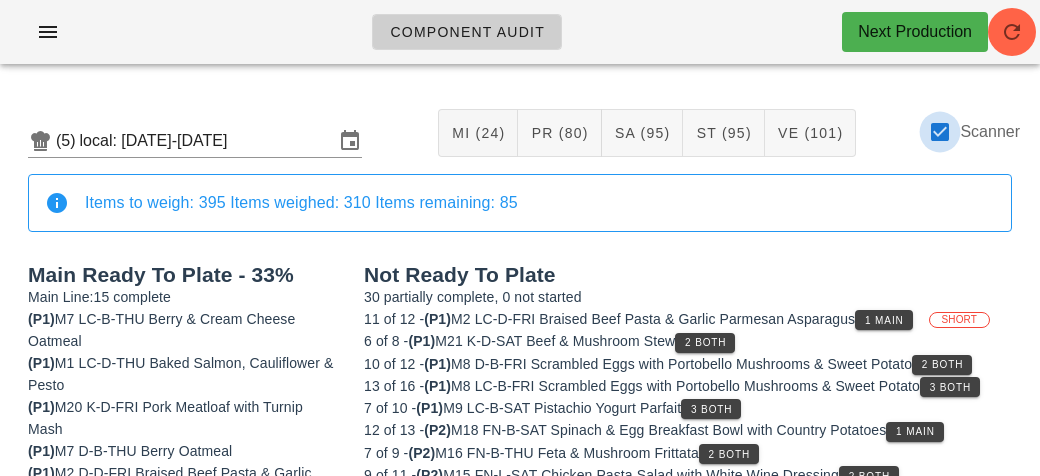 click at bounding box center (940, 132) 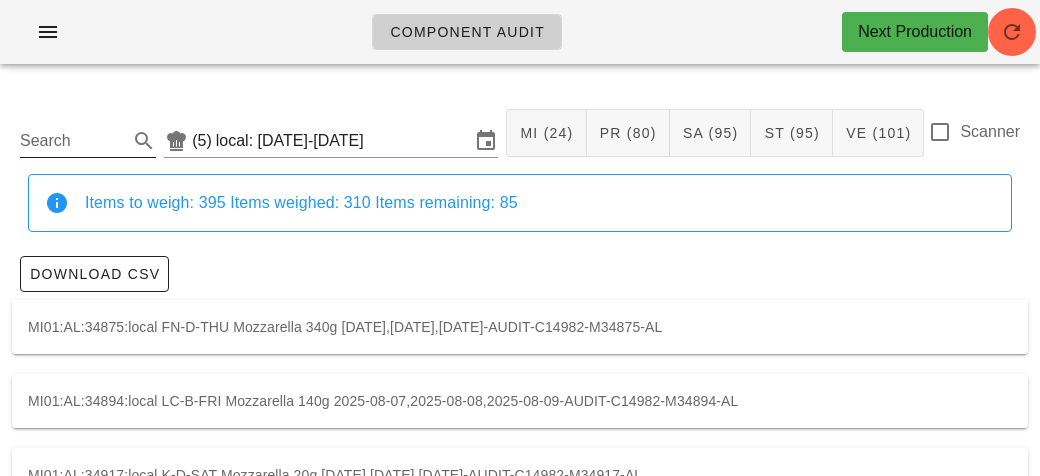 click on "Search" at bounding box center (72, 141) 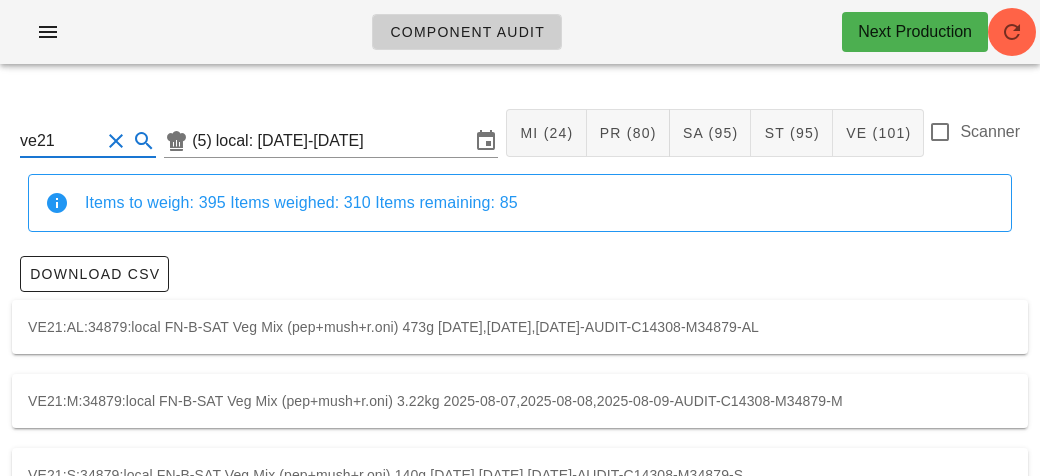 scroll, scrollTop: 56, scrollLeft: 0, axis: vertical 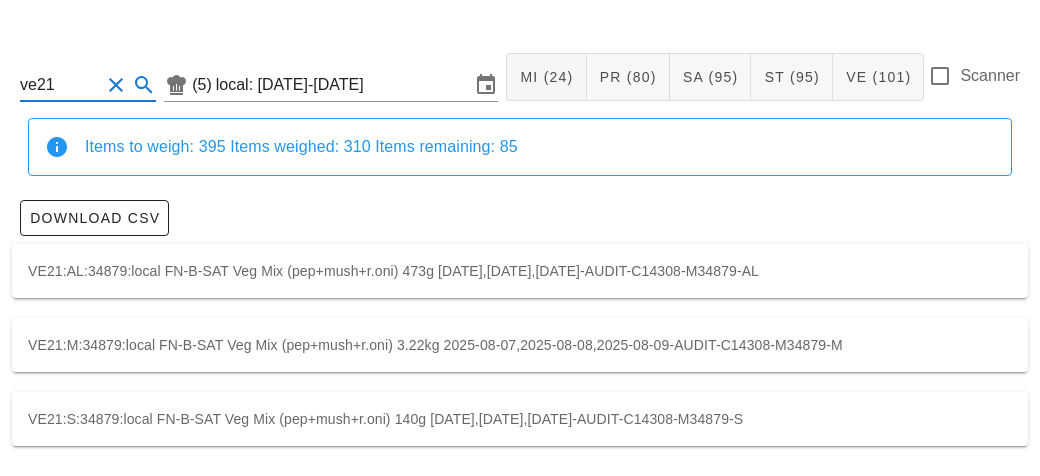 click on "VE21:M:34879:local FN-B-SAT Veg Mix (pep+mush+r.oni) 3.22kg 2025-08-07,2025-08-08,2025-08-09-AUDIT-C14308-M34879-M" at bounding box center [520, 345] 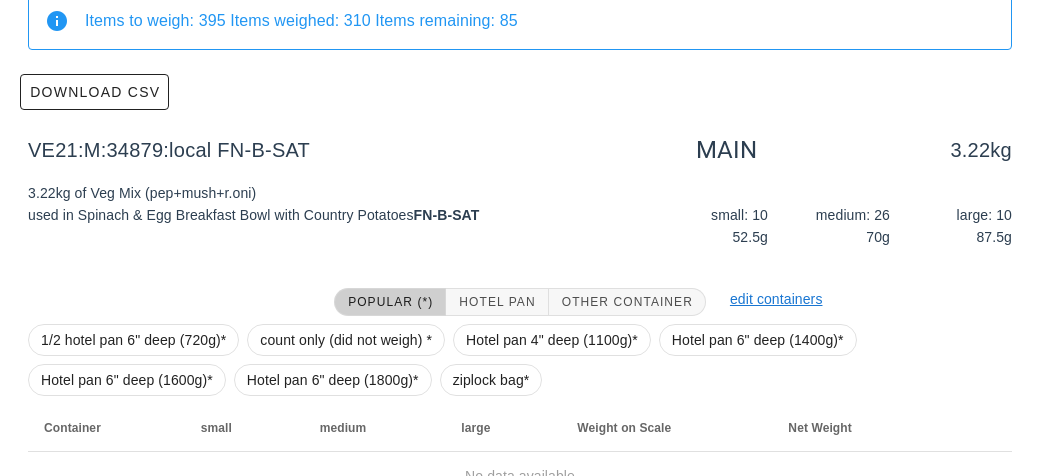 scroll, scrollTop: 284, scrollLeft: 0, axis: vertical 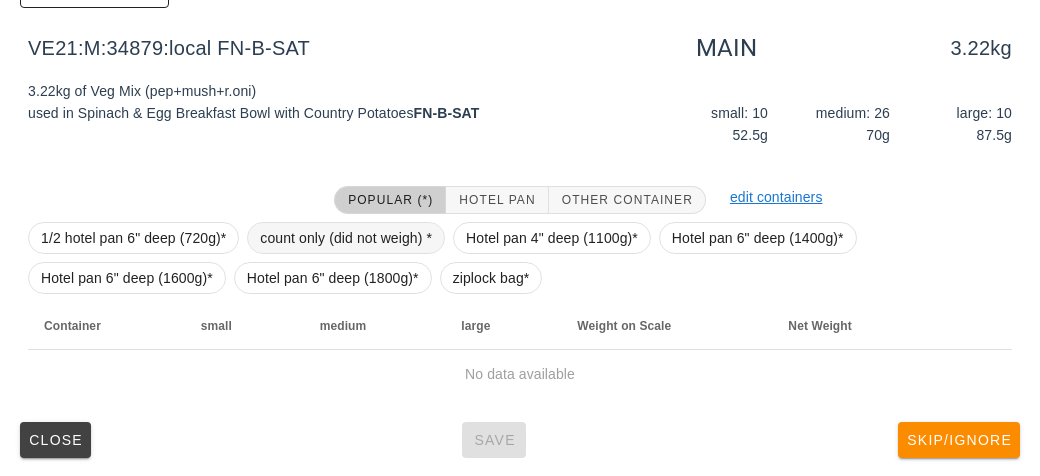 click on "count only (did not weigh) *" at bounding box center (346, 238) 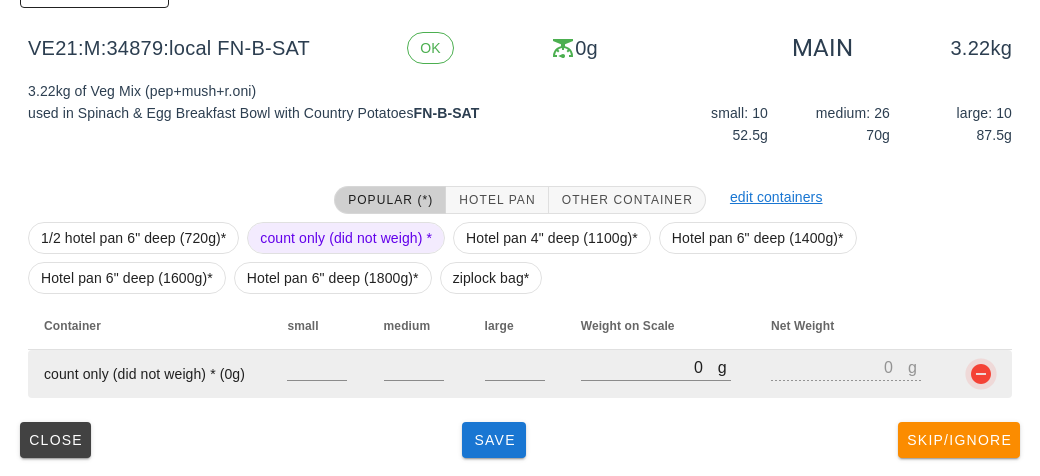 click at bounding box center [981, 374] 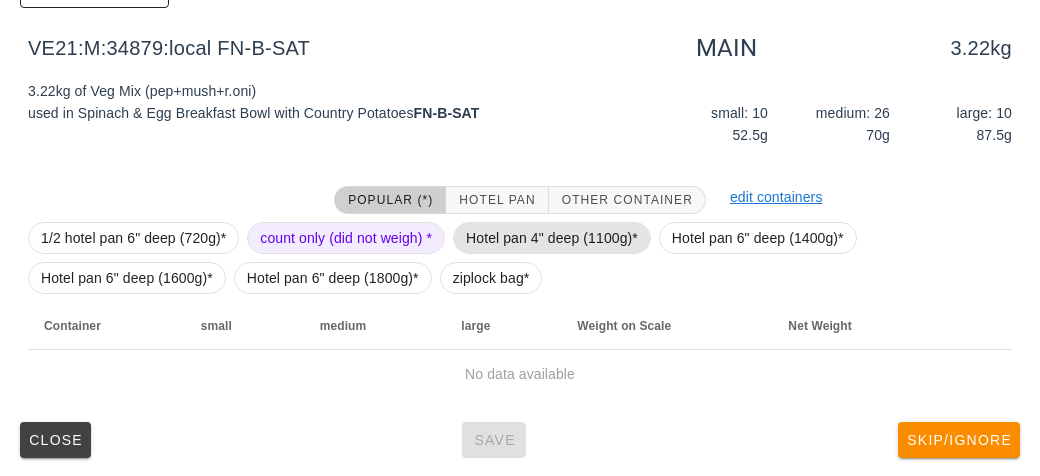 click on "Hotel pan 4" deep (1100g)*" at bounding box center (552, 238) 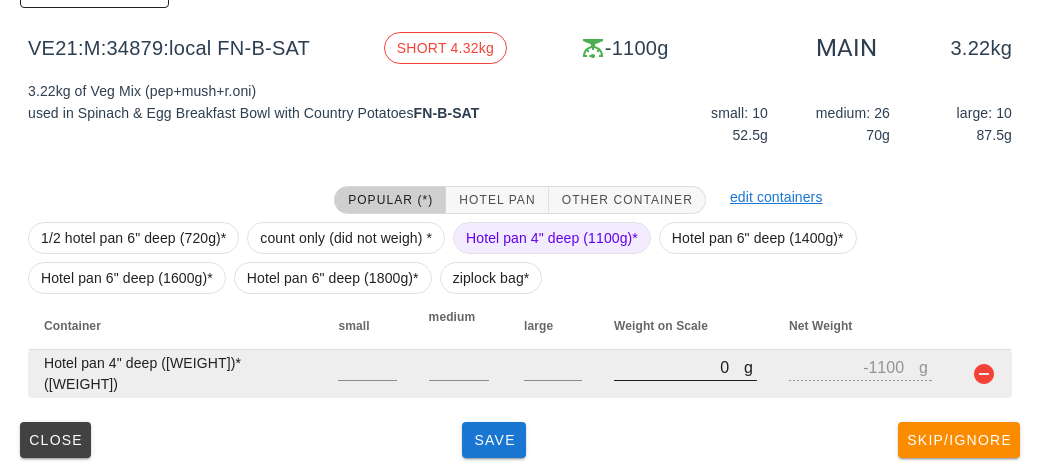 click on "0" at bounding box center [679, 367] 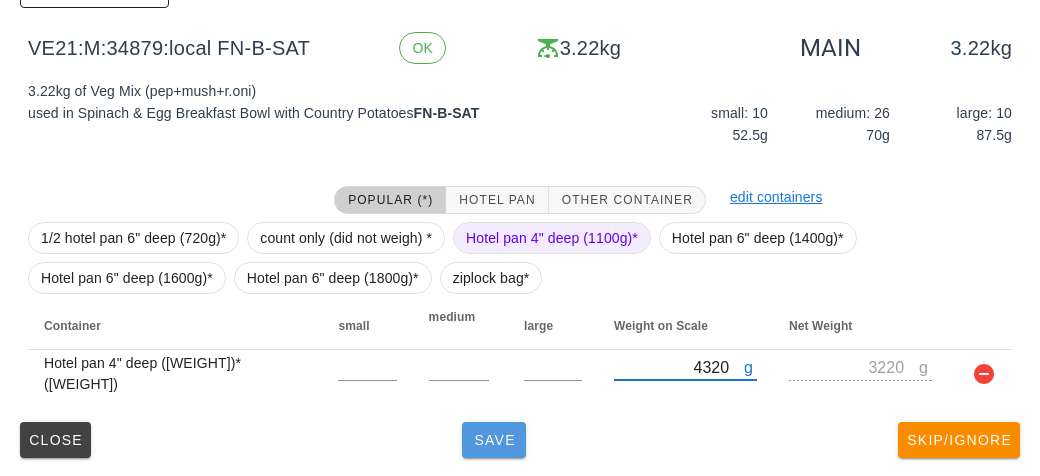 click on "Save" at bounding box center (494, 440) 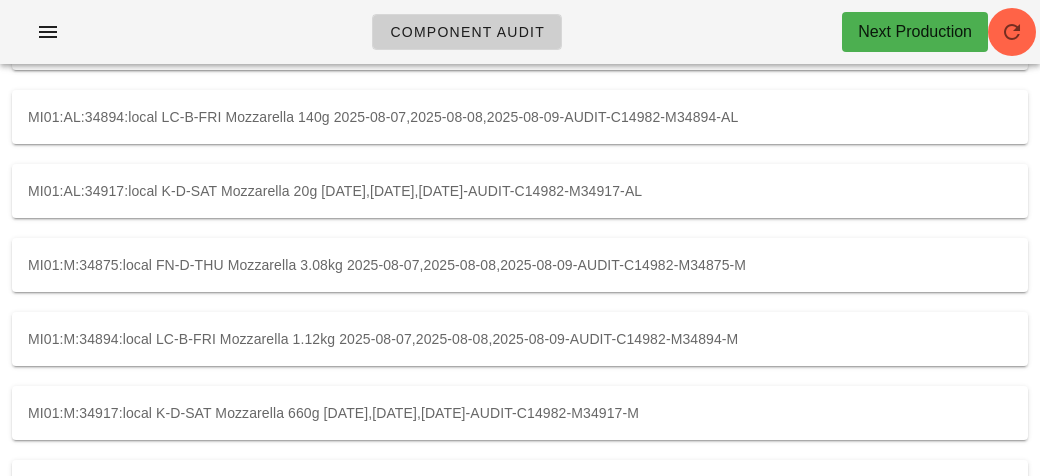 scroll, scrollTop: 0, scrollLeft: 0, axis: both 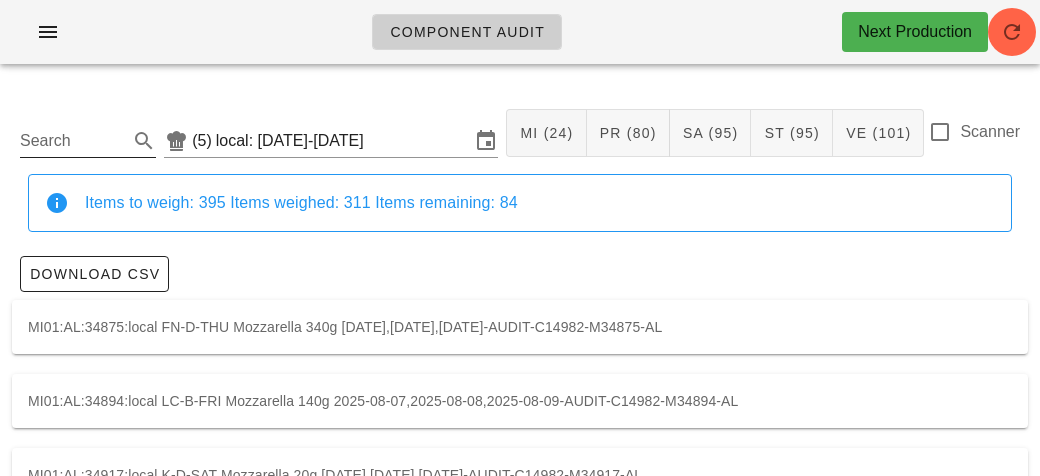 click on "Search" at bounding box center (72, 141) 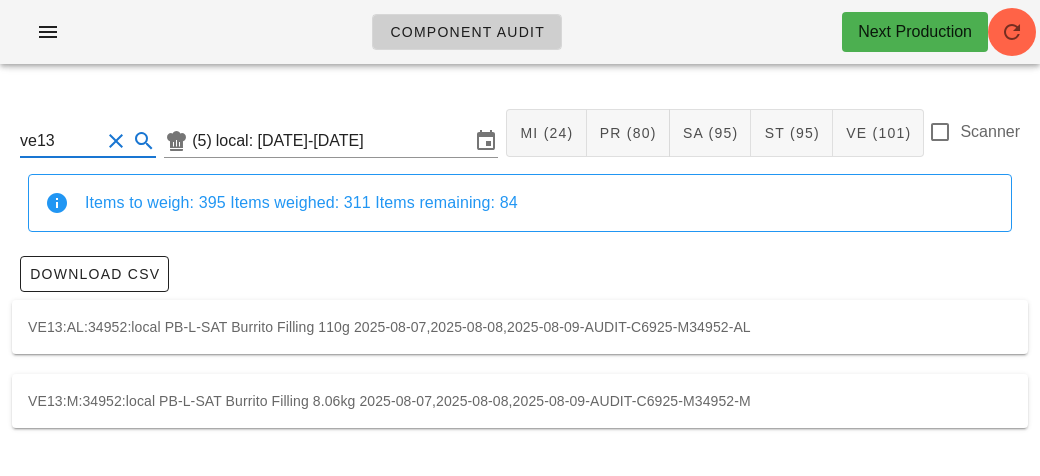 click on "VE13:M:34952:local PB-L-SAT Burrito Filling 8.06kg 2025-08-07,2025-08-08,2025-08-09-AUDIT-C6925-M34952-M" at bounding box center (520, 401) 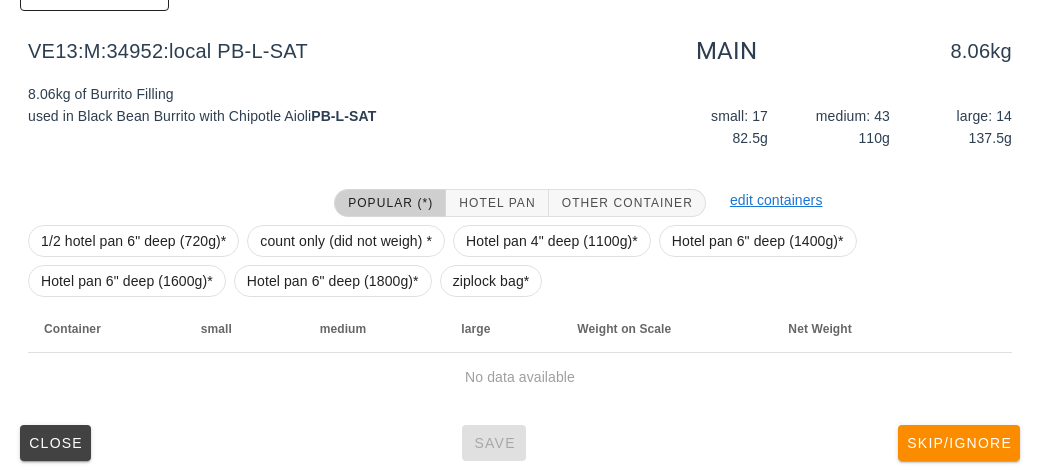 scroll, scrollTop: 284, scrollLeft: 0, axis: vertical 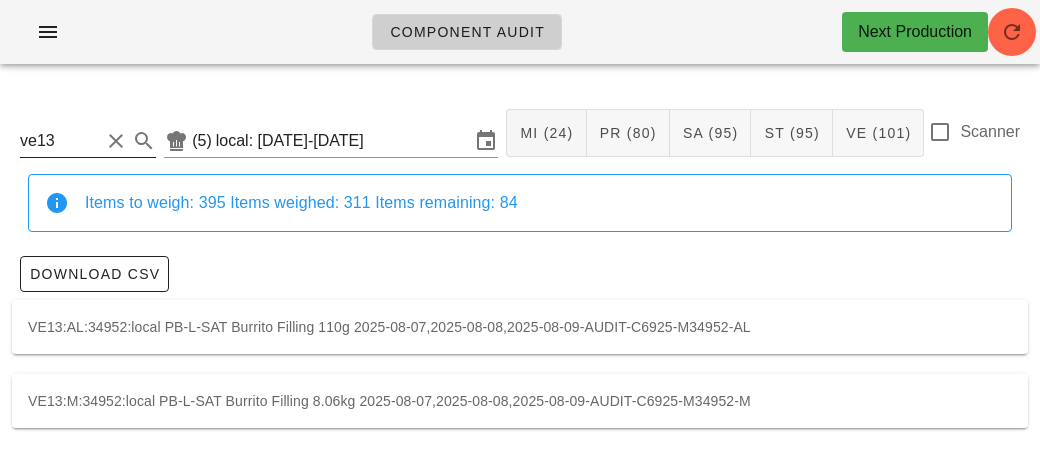 click on "ve13" at bounding box center [60, 141] 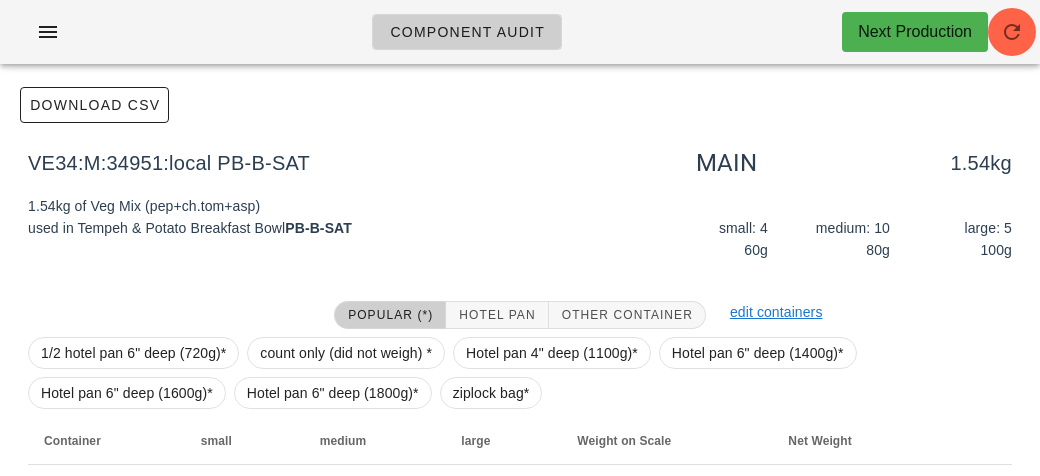 scroll, scrollTop: 284, scrollLeft: 0, axis: vertical 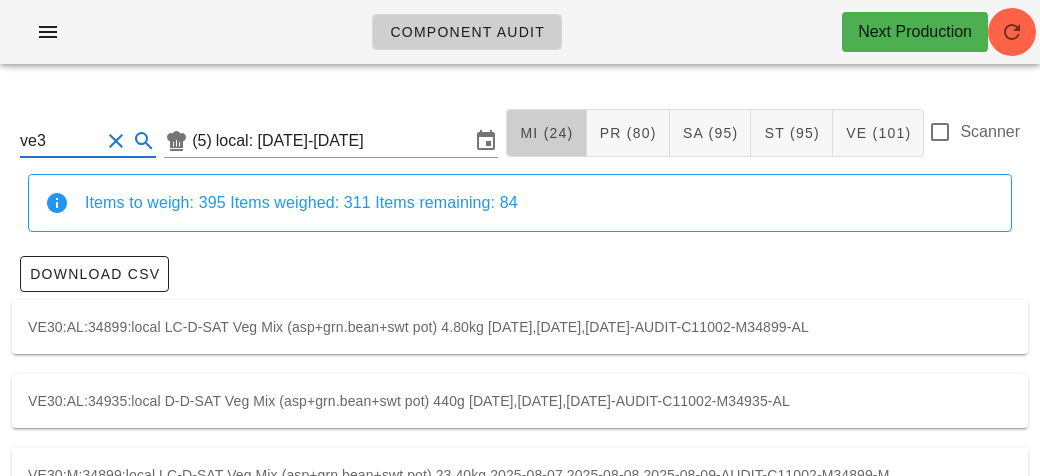 click on "MI (24)" at bounding box center (546, 133) 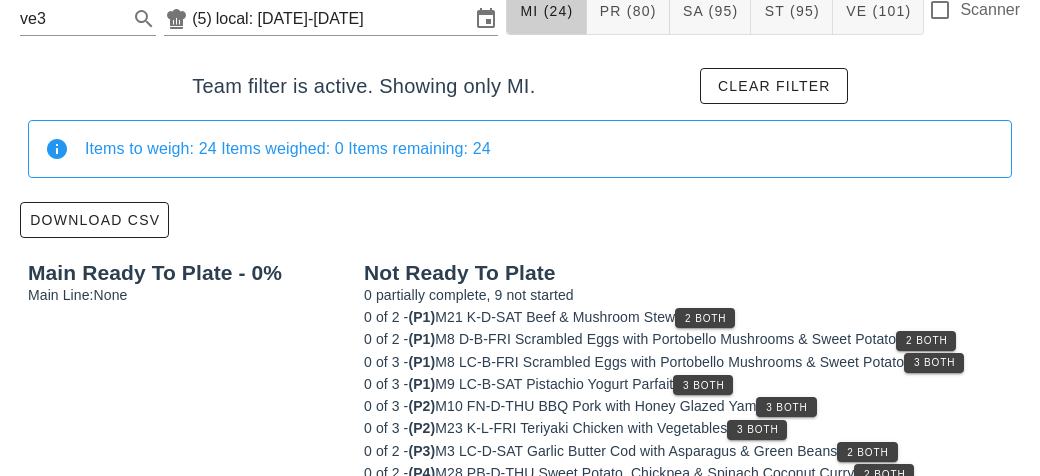 scroll, scrollTop: 176, scrollLeft: 0, axis: vertical 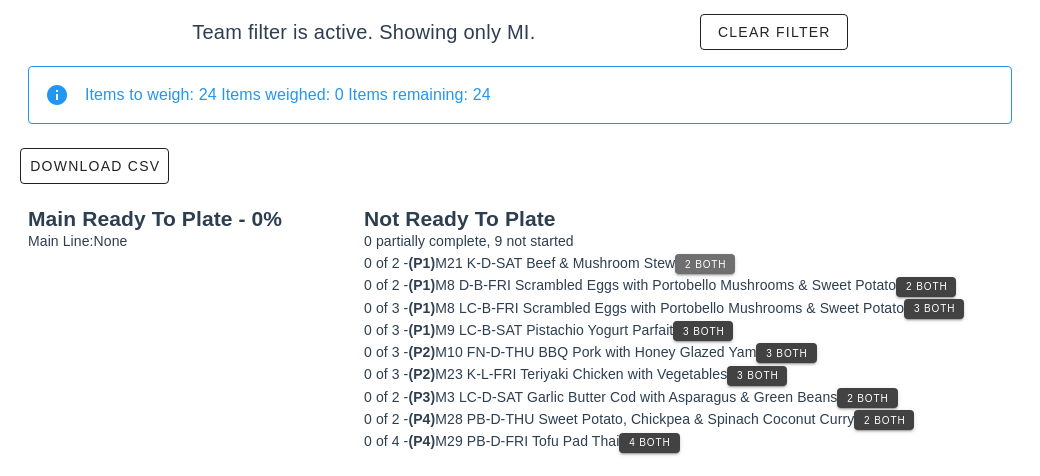 click on "2 Both" at bounding box center (705, 264) 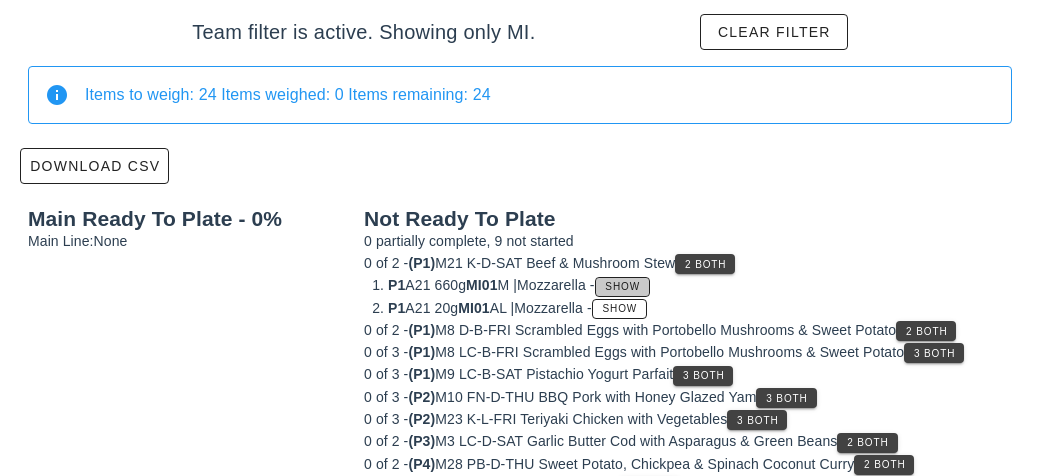 click on "Show" at bounding box center (622, 286) 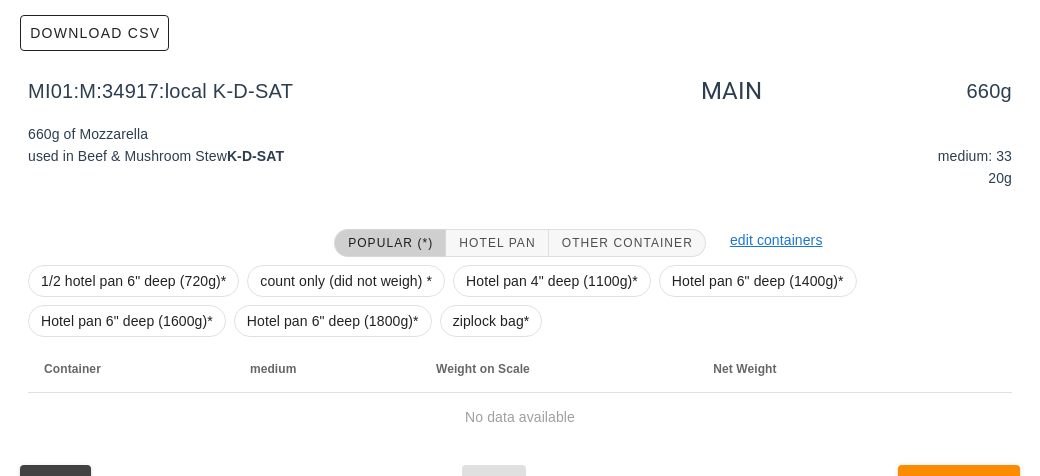 scroll, scrollTop: 352, scrollLeft: 0, axis: vertical 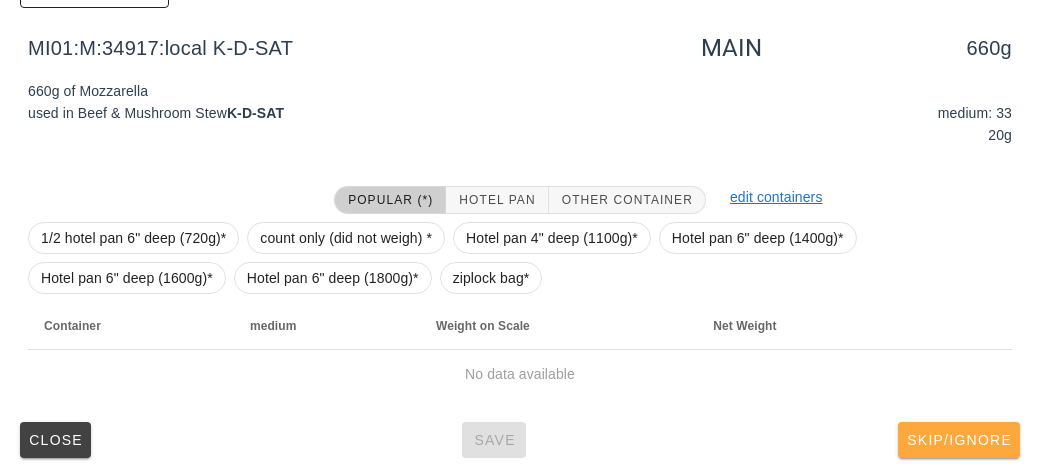 click on "Skip/Ignore" at bounding box center [959, 440] 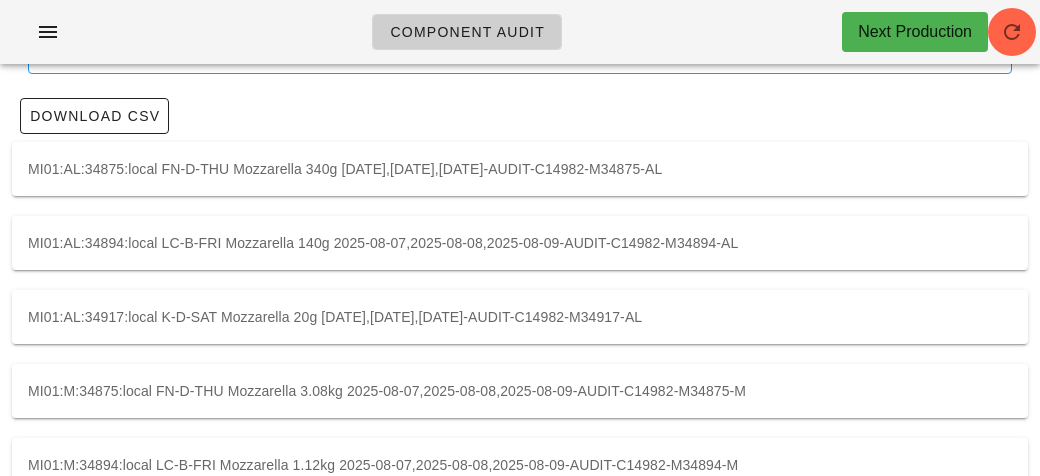 scroll, scrollTop: 0, scrollLeft: 0, axis: both 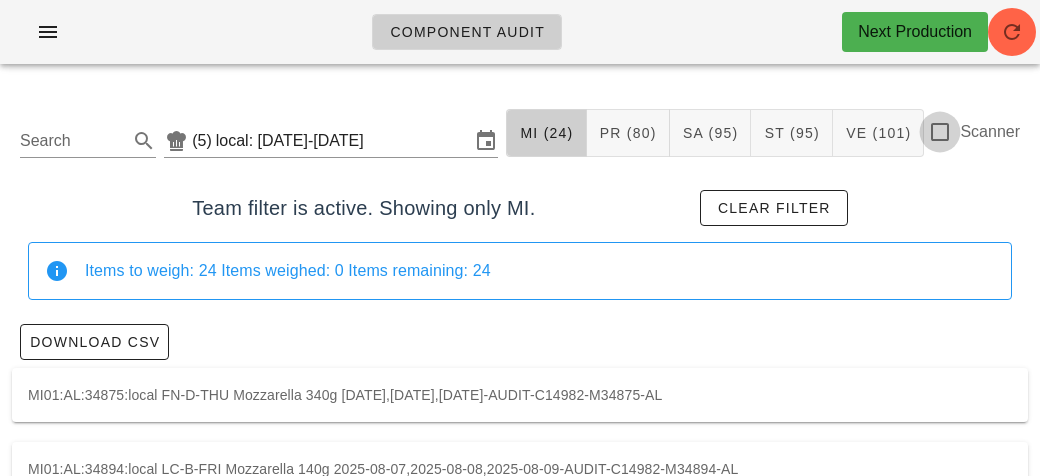 click at bounding box center (940, 132) 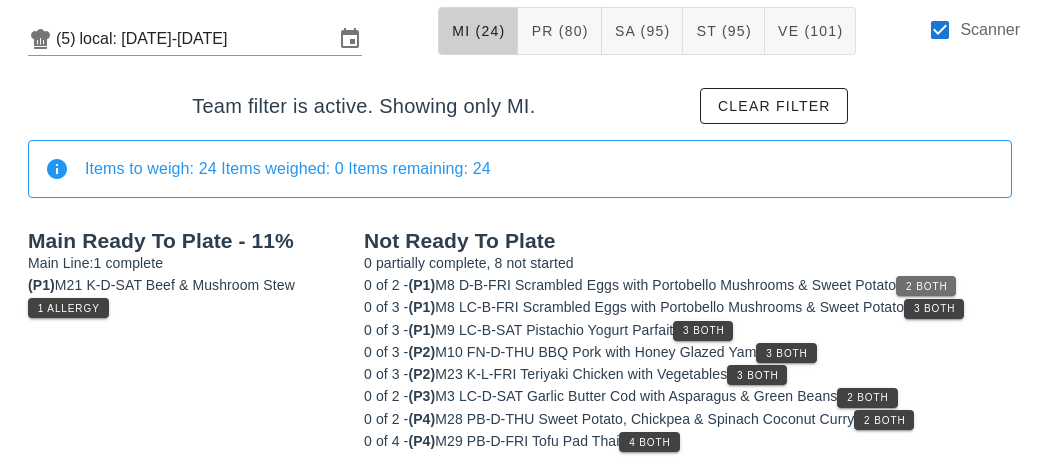 click on "2 Both" at bounding box center [926, 286] 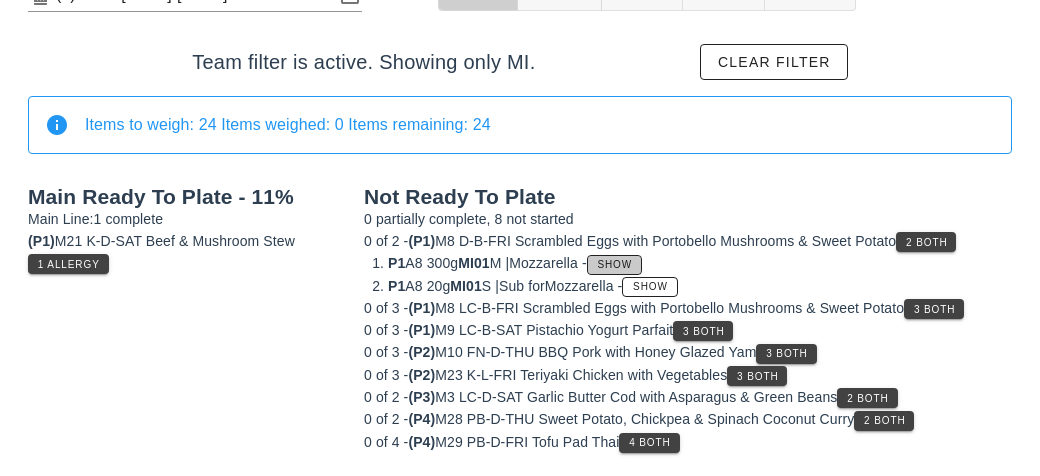 click on "Show" at bounding box center (615, 264) 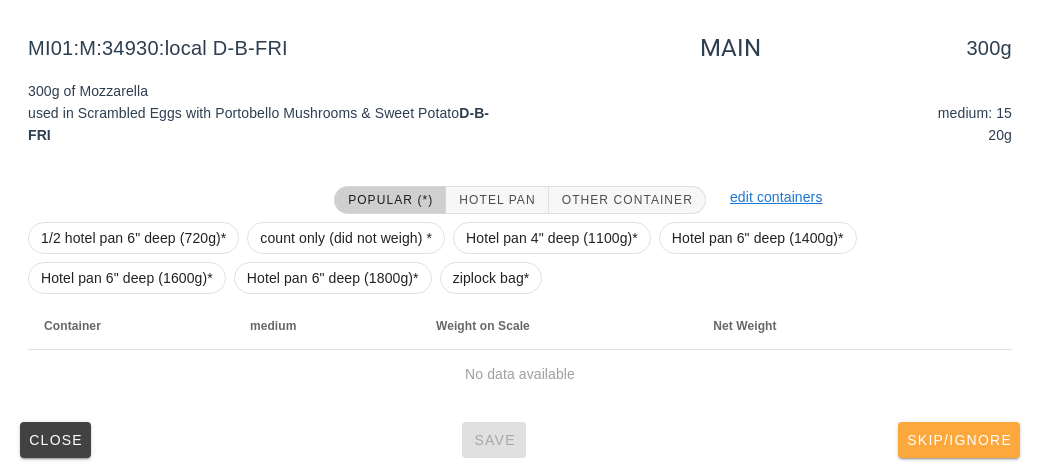 click on "Skip/Ignore" at bounding box center [959, 440] 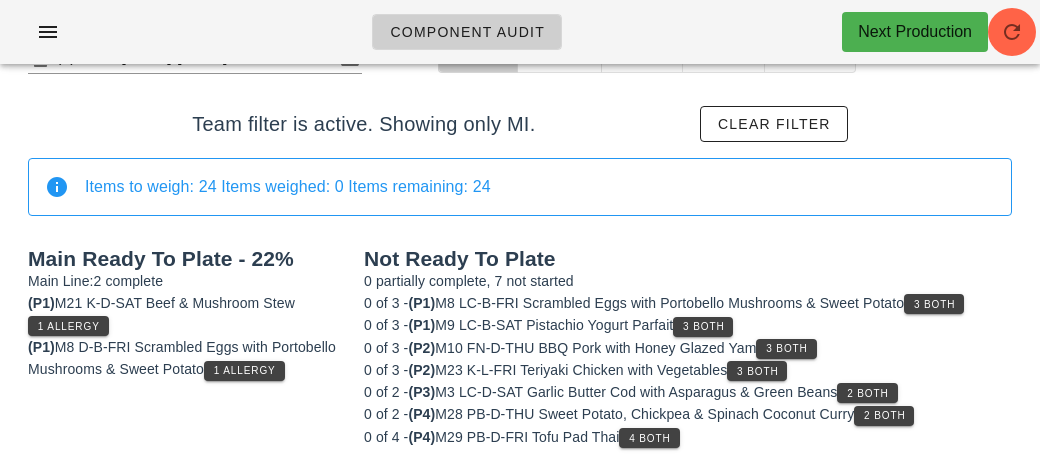 scroll, scrollTop: 80, scrollLeft: 0, axis: vertical 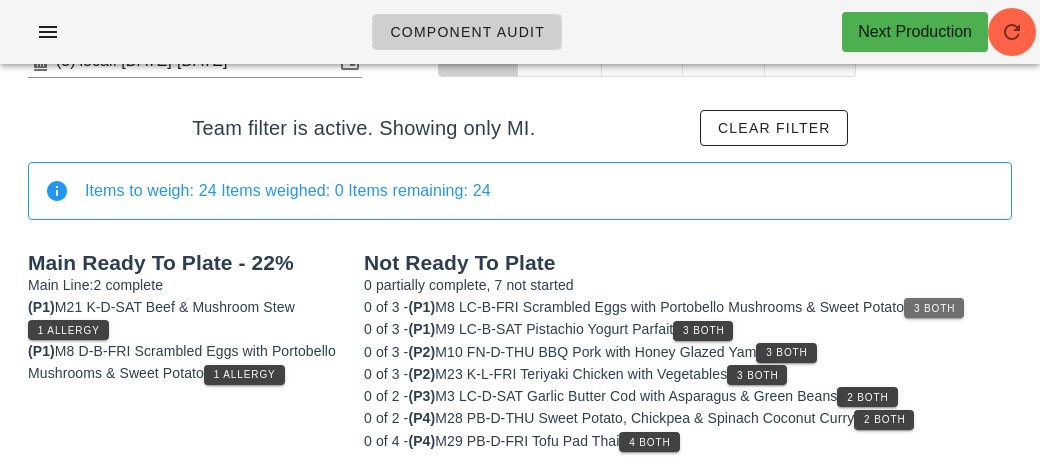 click on "3 Both" at bounding box center (934, 308) 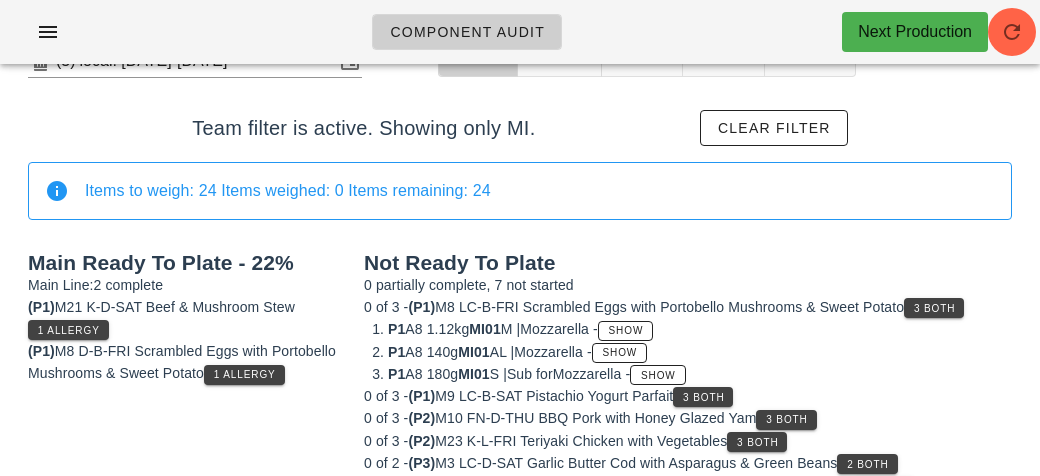 click on "0 of 3 -  (P1)  M8 LC-B-FRI Scrambled Eggs with Portobello Mushrooms & Sweet Potato  3 Both  P1   A8 1.12kg   MI01   M |   Mozzarella -  Show  P1   A8 140g   MI01   AL |   Mozzarella -  Show  P1   A8 180g   MI01   S |  Sub for   Mozzarella -  Show" at bounding box center (688, 340) 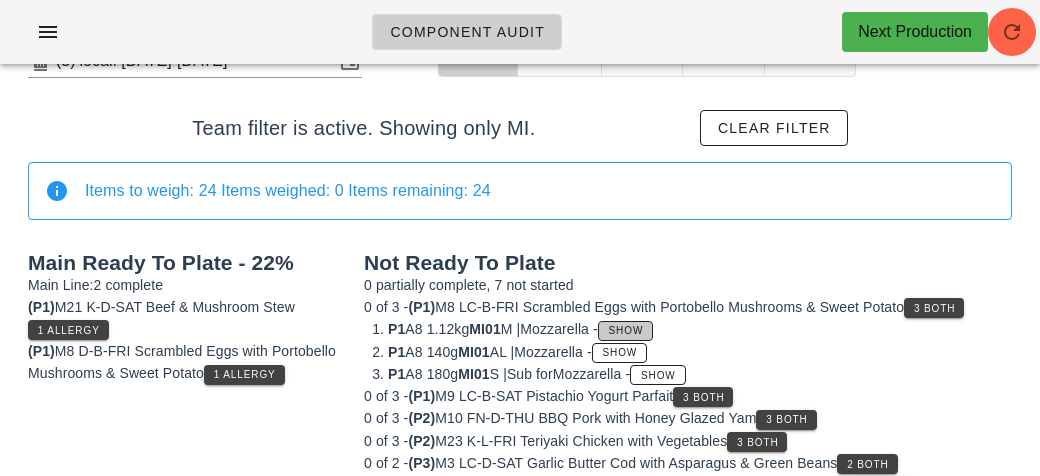 click on "Show" at bounding box center [626, 330] 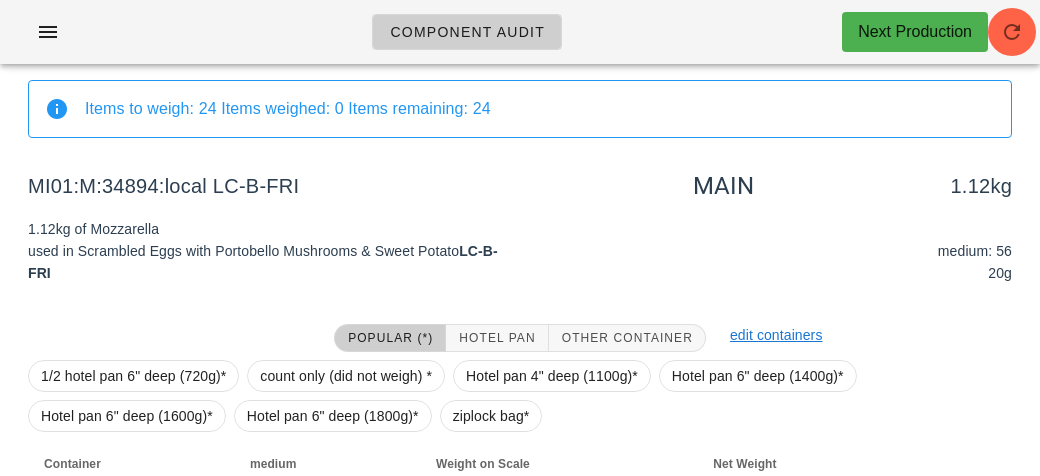 scroll, scrollTop: 300, scrollLeft: 0, axis: vertical 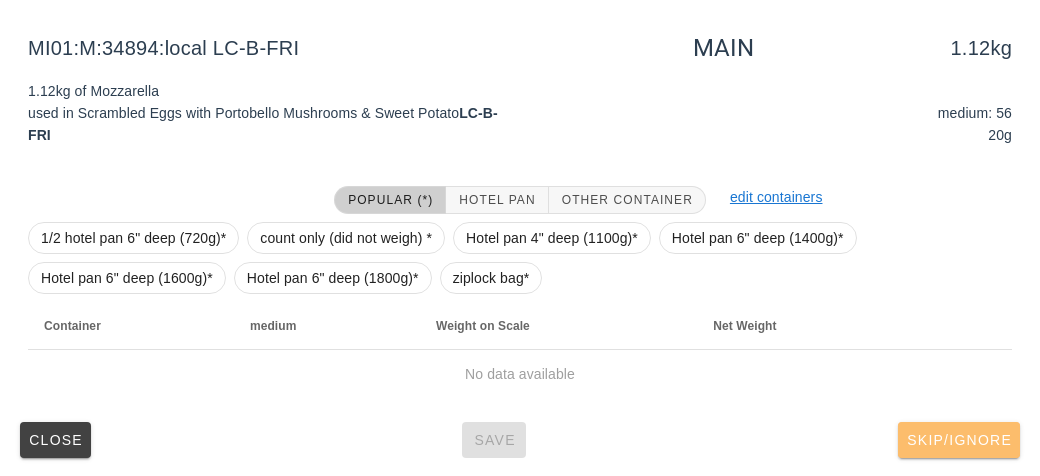 click on "Skip/Ignore" at bounding box center [959, 440] 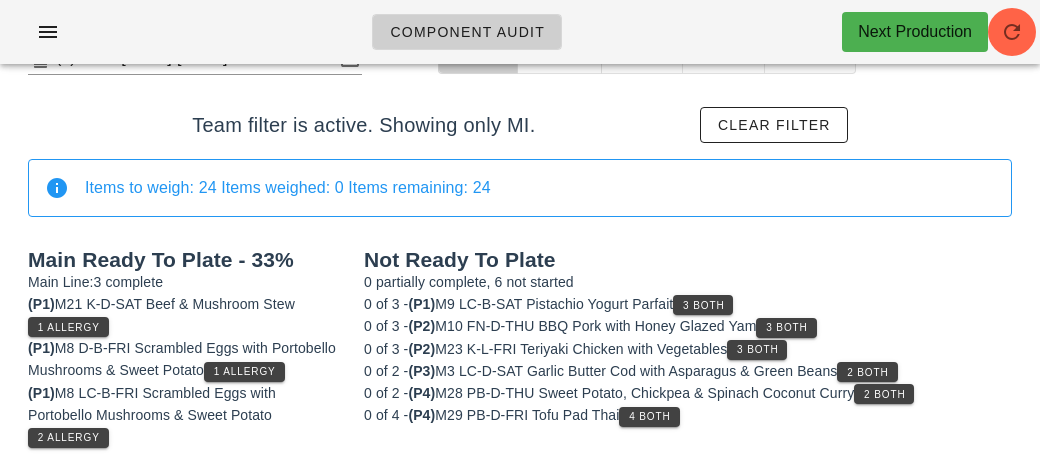 scroll, scrollTop: 80, scrollLeft: 0, axis: vertical 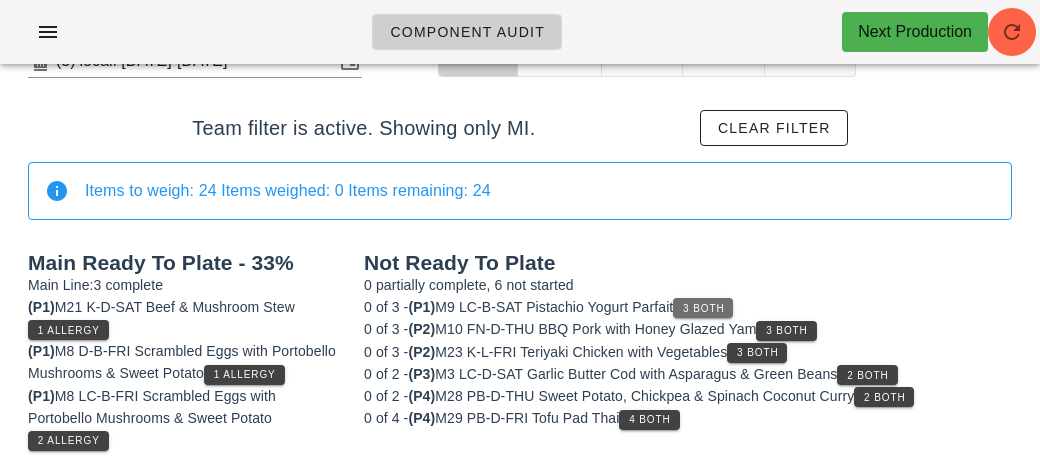 click on "3 Both" at bounding box center [703, 308] 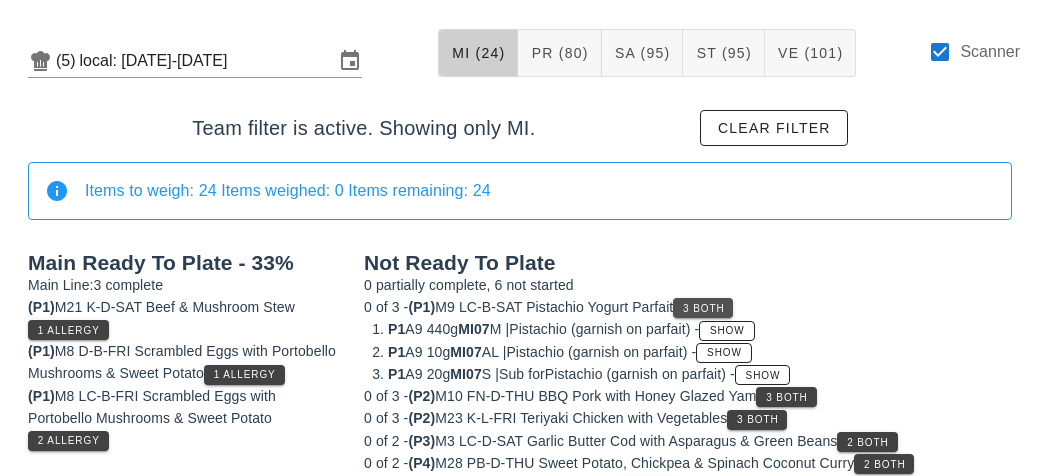 scroll, scrollTop: 124, scrollLeft: 0, axis: vertical 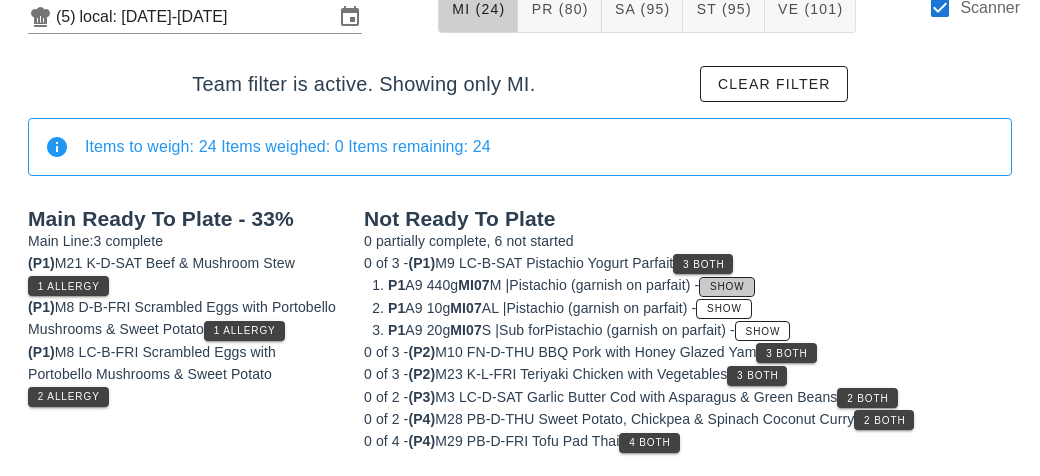 click on "Show" at bounding box center [727, 286] 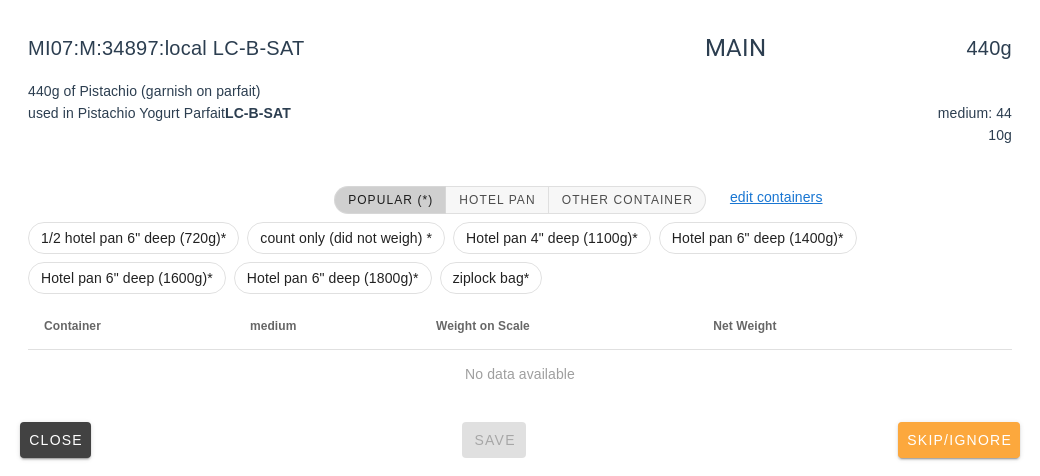 click on "Skip/Ignore" at bounding box center (959, 440) 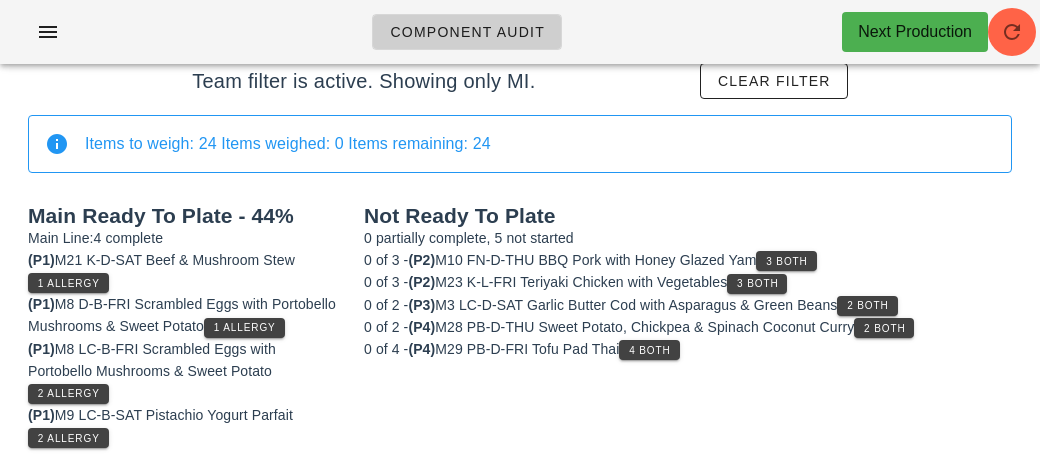 scroll, scrollTop: 124, scrollLeft: 0, axis: vertical 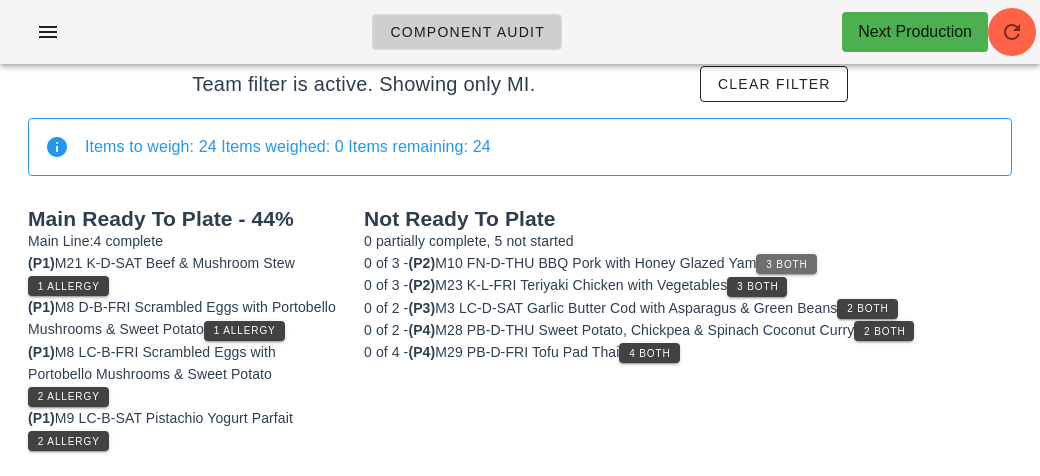 click on "3 Both" at bounding box center [786, 264] 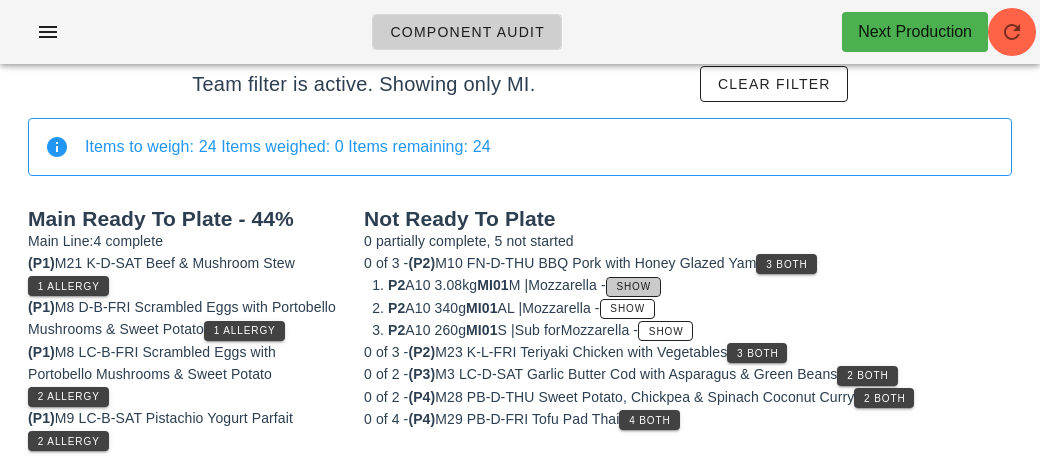 click on "Show" at bounding box center (634, 286) 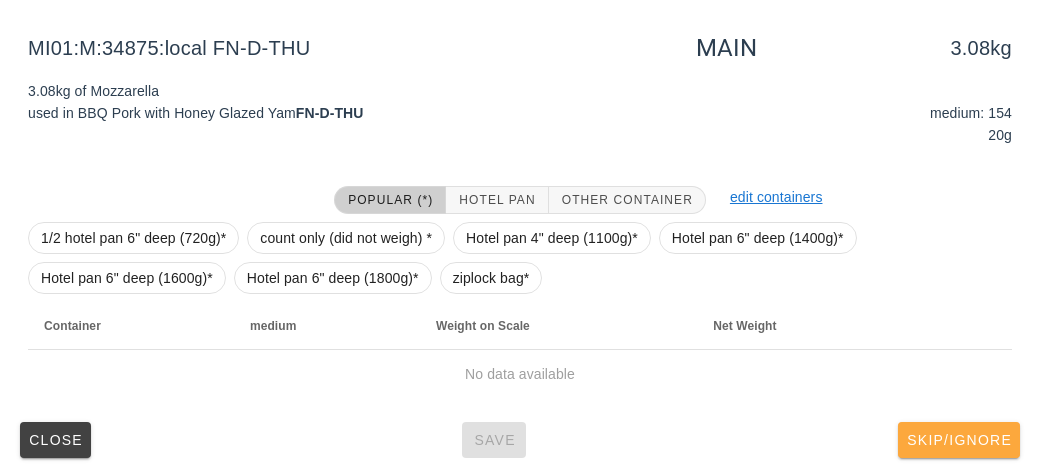 click on "Skip/Ignore" at bounding box center (959, 440) 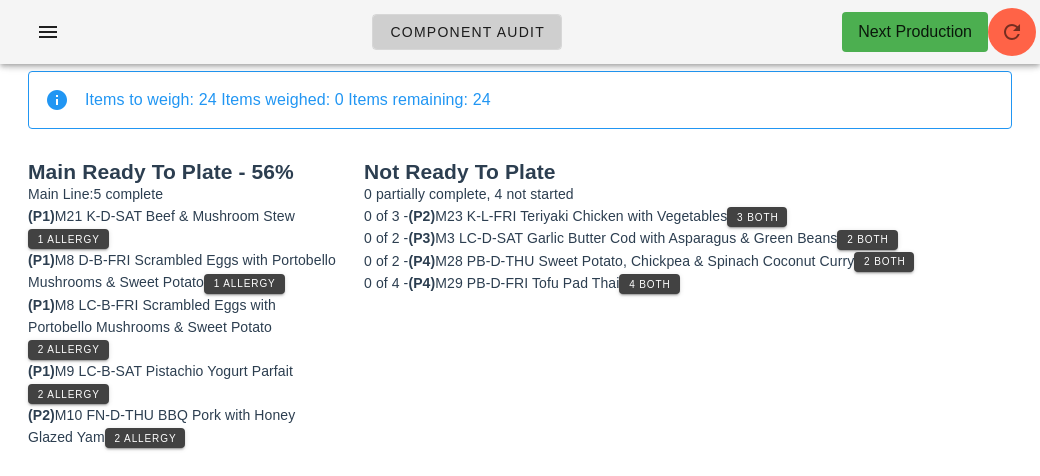 scroll, scrollTop: 169, scrollLeft: 0, axis: vertical 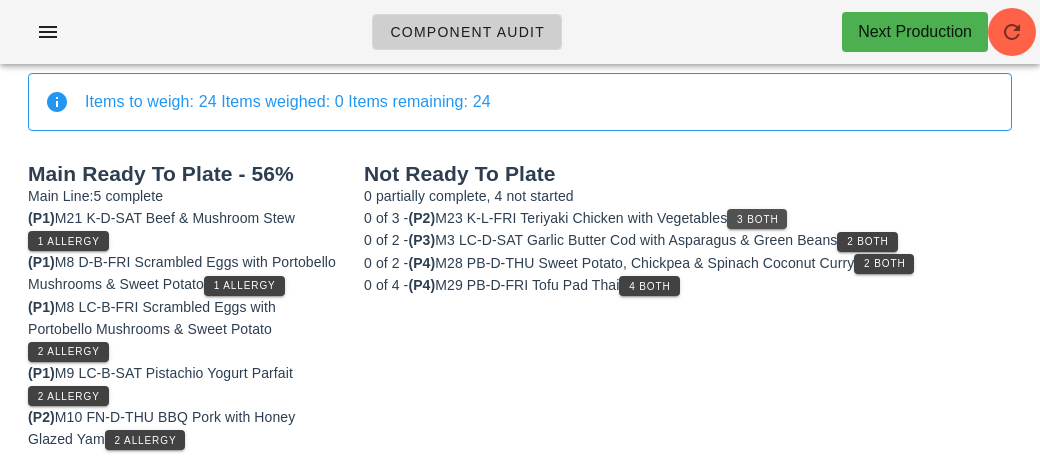 click on "3 Both" at bounding box center (757, 219) 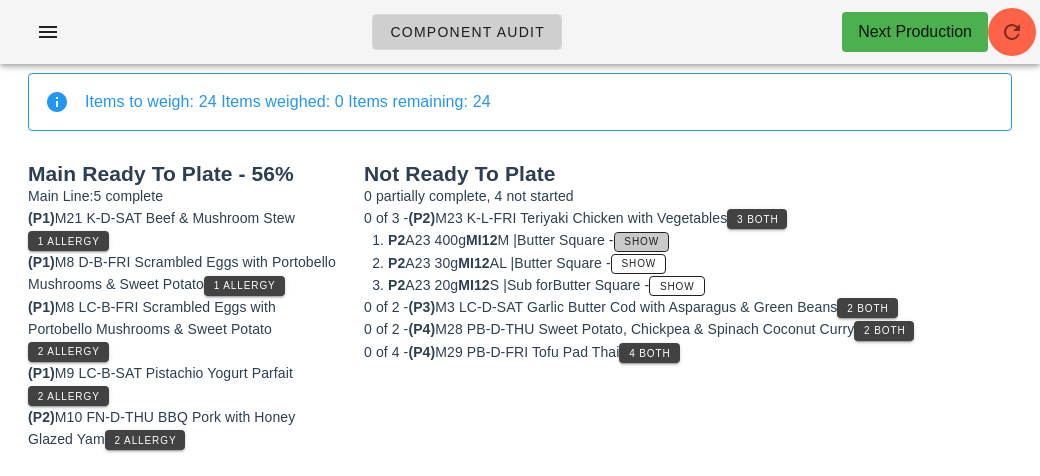 click on "Show" at bounding box center (641, 241) 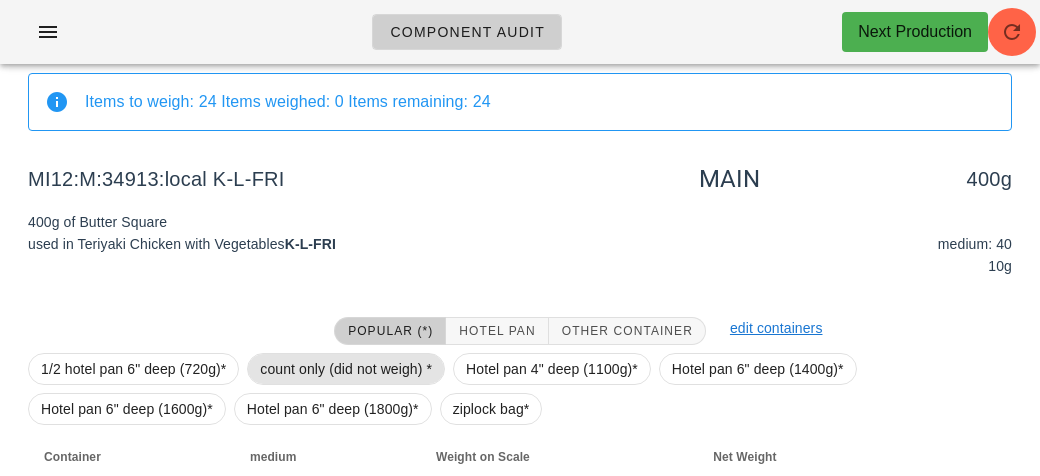 click on "count only (did not weigh) *" at bounding box center (346, 369) 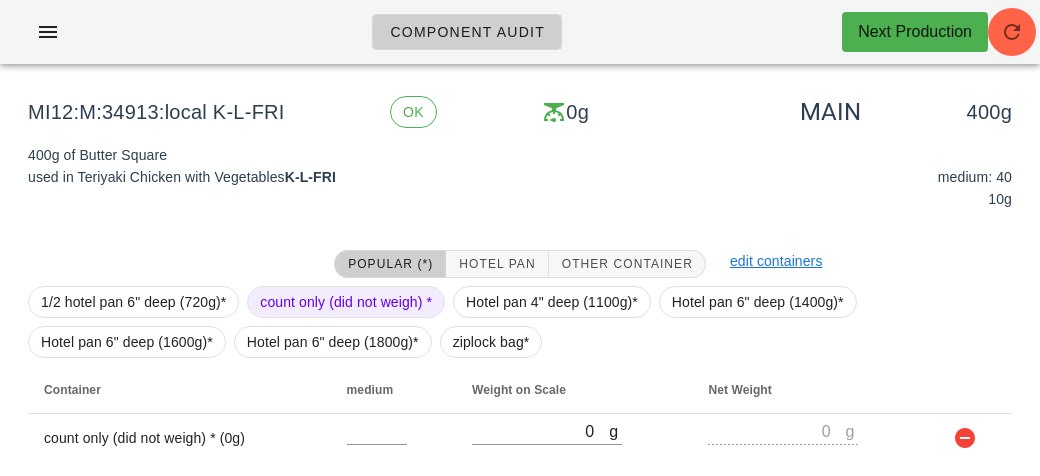 scroll, scrollTop: 300, scrollLeft: 0, axis: vertical 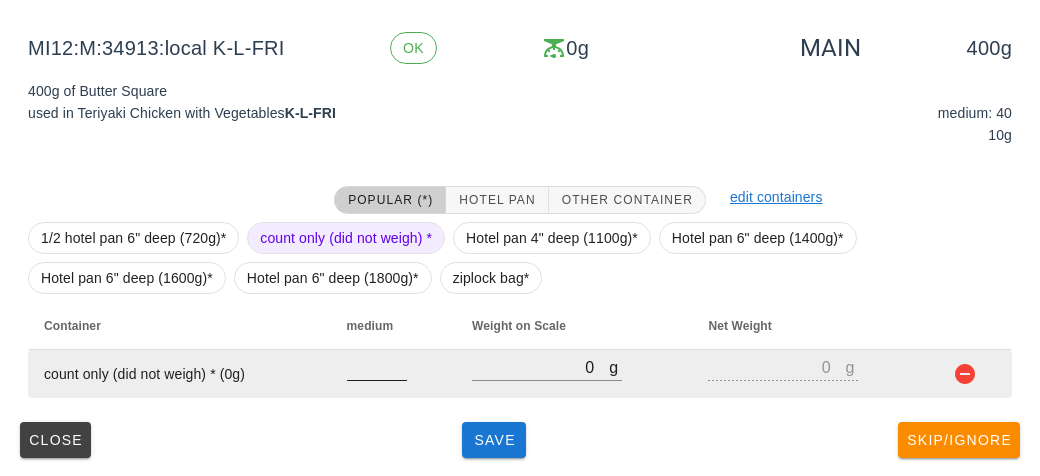 click at bounding box center (377, 367) 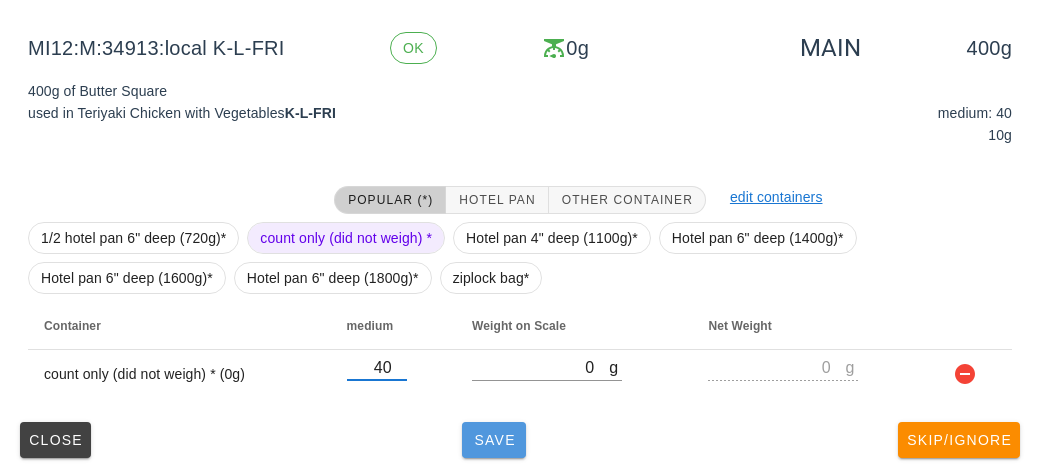 click on "Save" at bounding box center [494, 440] 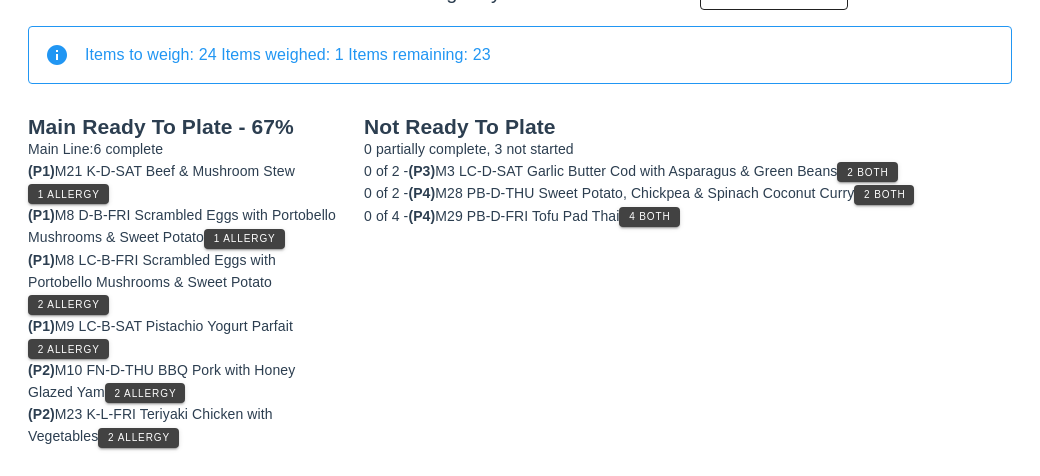 scroll, scrollTop: 212, scrollLeft: 0, axis: vertical 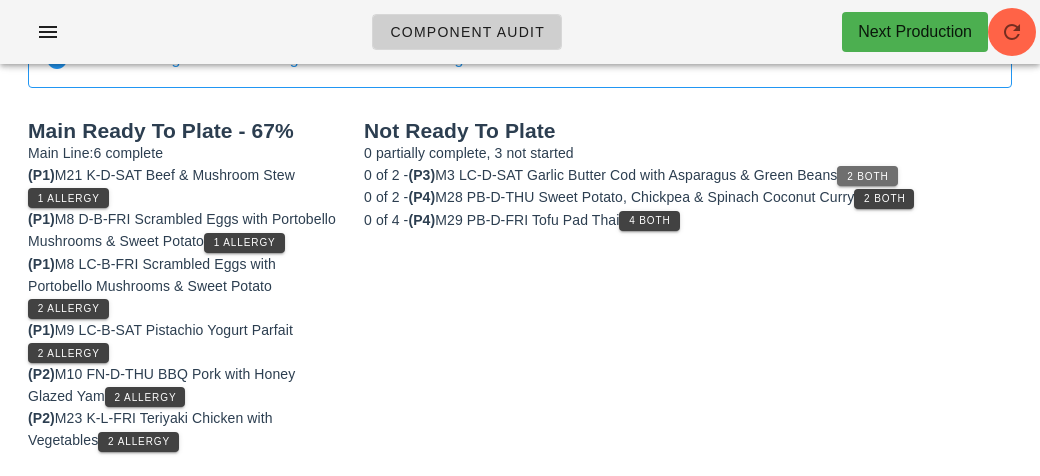 click on "2 Both" at bounding box center [867, 176] 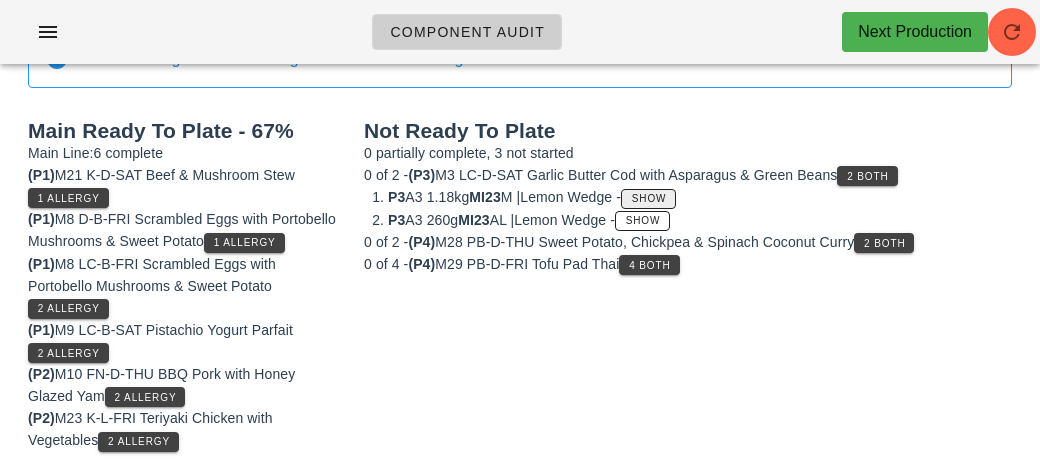 click on "Show" at bounding box center (649, 198) 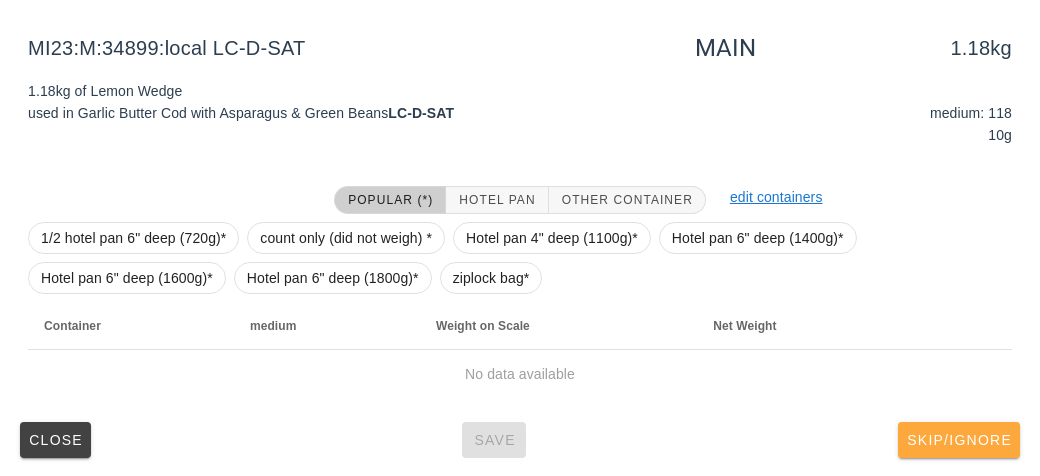 click on "Skip/Ignore" at bounding box center [959, 440] 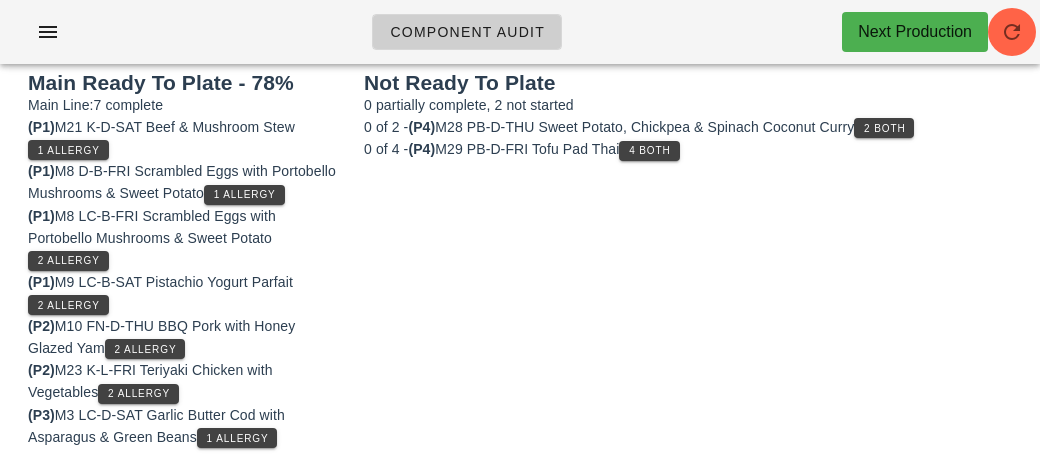 scroll, scrollTop: 256, scrollLeft: 0, axis: vertical 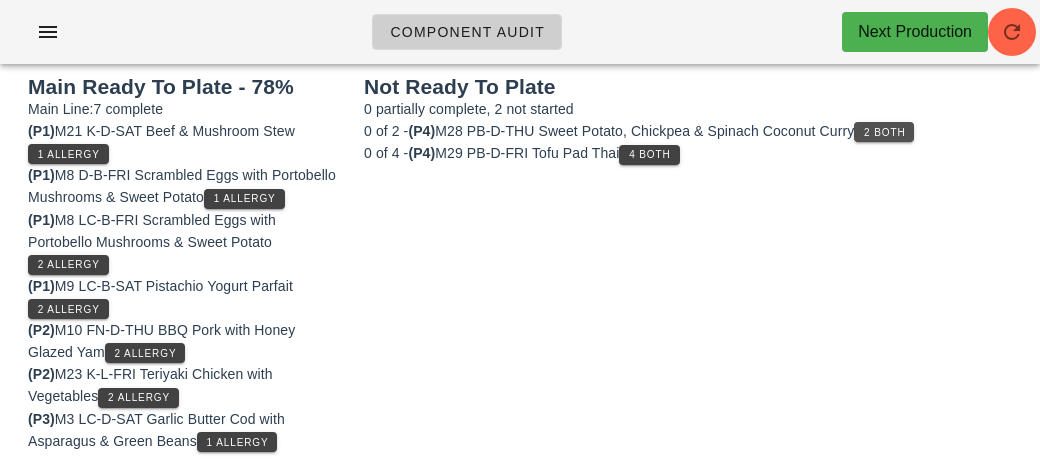 click on "2 Both" at bounding box center (884, 132) 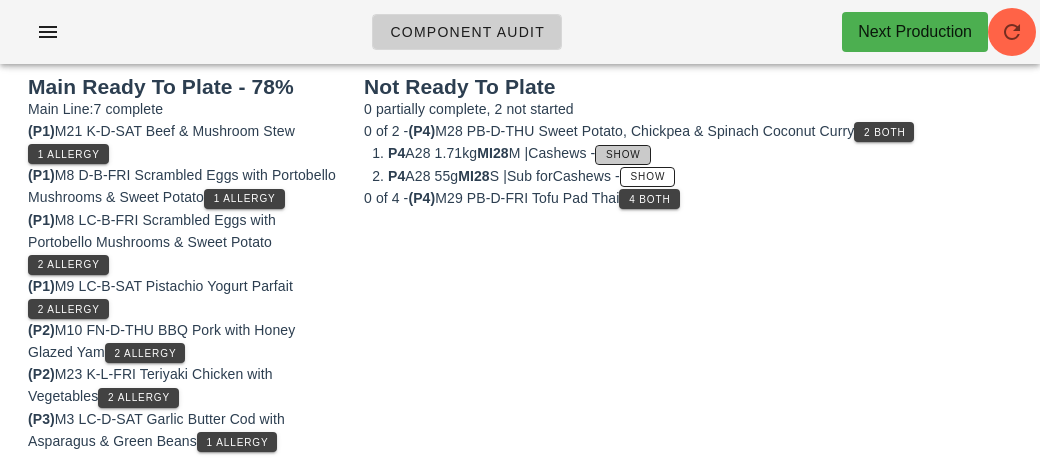 click on "Show" at bounding box center (623, 154) 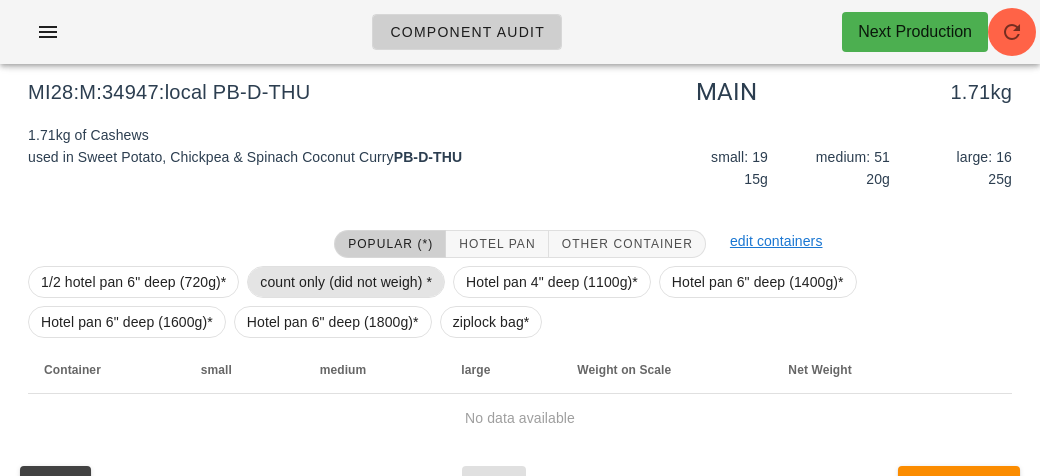 click on "count only (did not weigh) *" at bounding box center [346, 282] 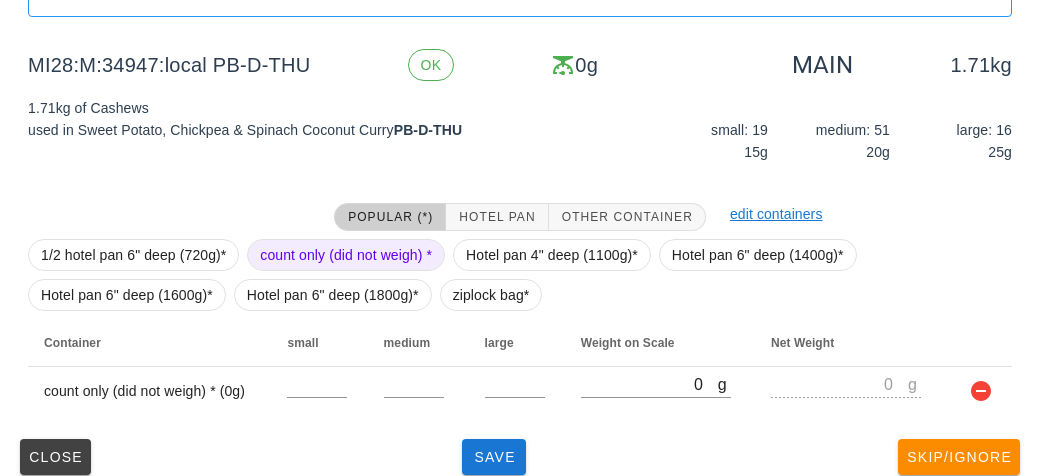 scroll, scrollTop: 300, scrollLeft: 0, axis: vertical 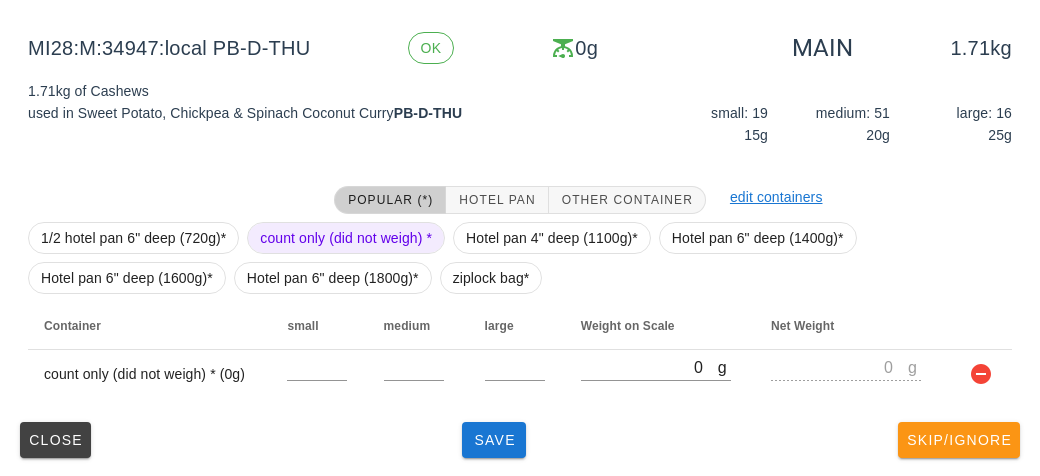 click on "Skip/Ignore" at bounding box center [959, 440] 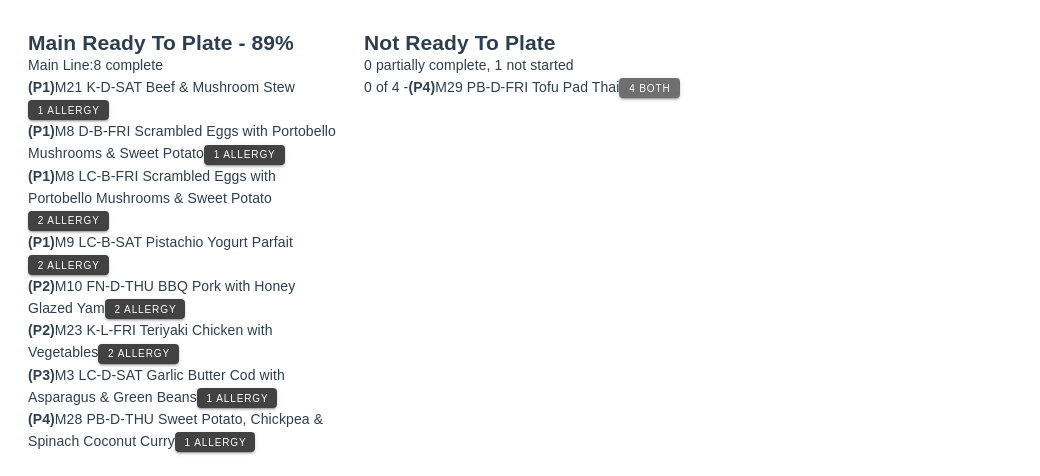 click on "4 Both" at bounding box center [649, 88] 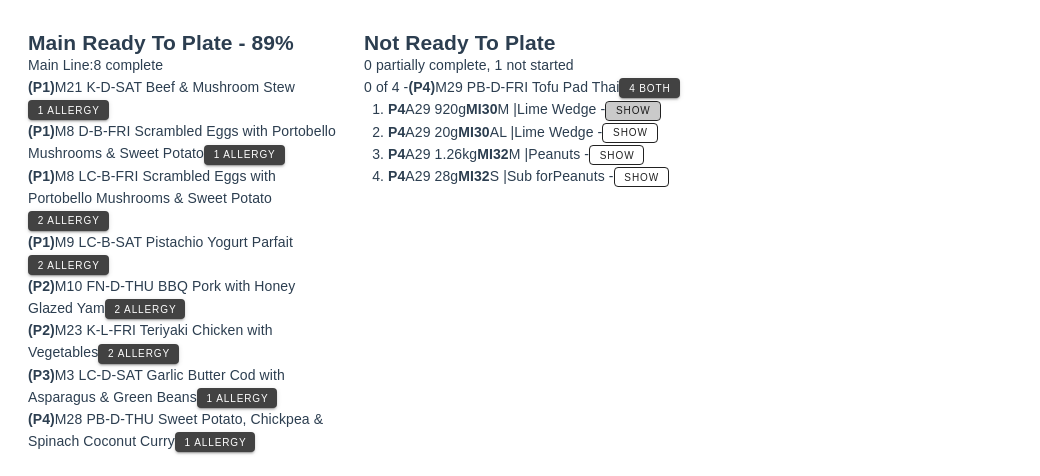 click on "Show" at bounding box center [633, 110] 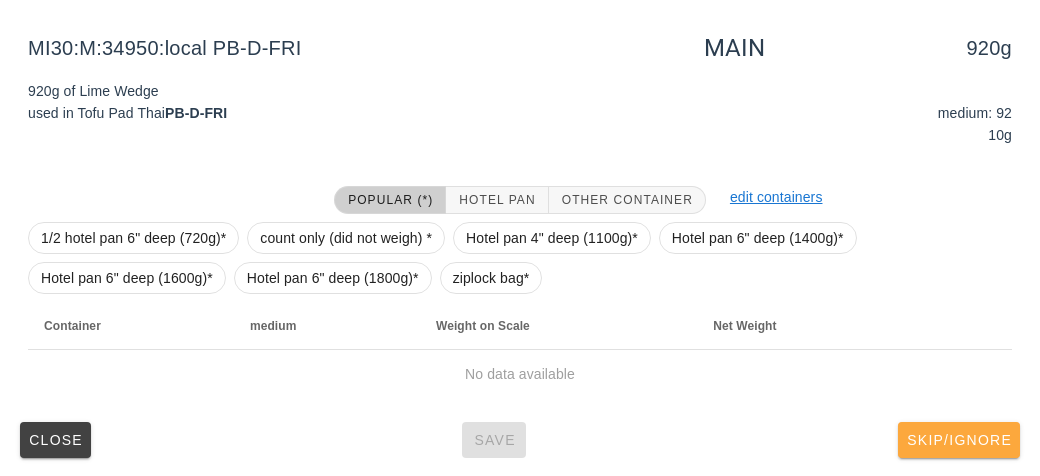 click on "Skip/Ignore" at bounding box center [959, 440] 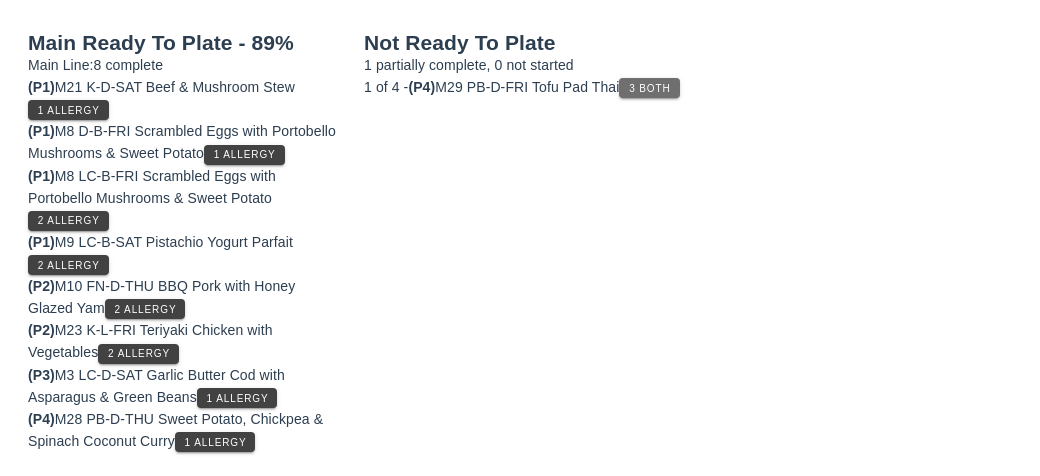 click on "3 Both" at bounding box center (649, 88) 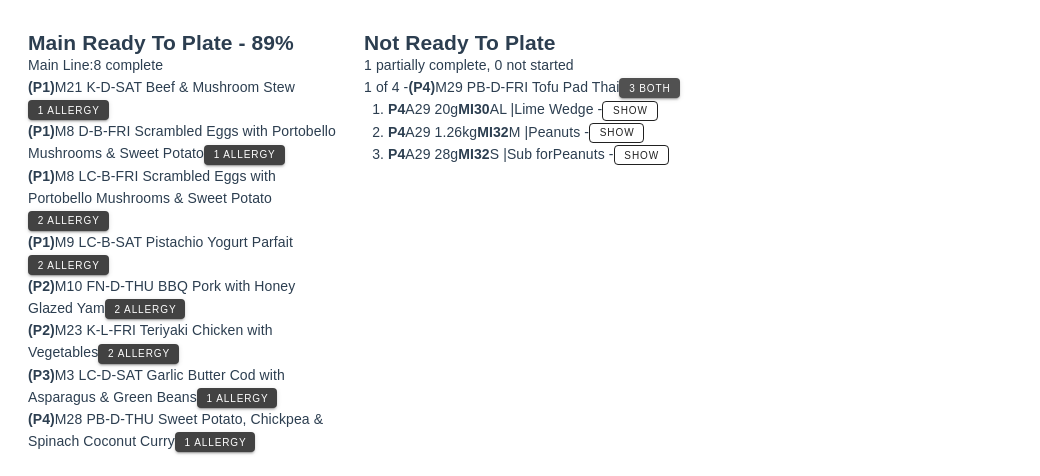 click on "3 Both" at bounding box center [649, 88] 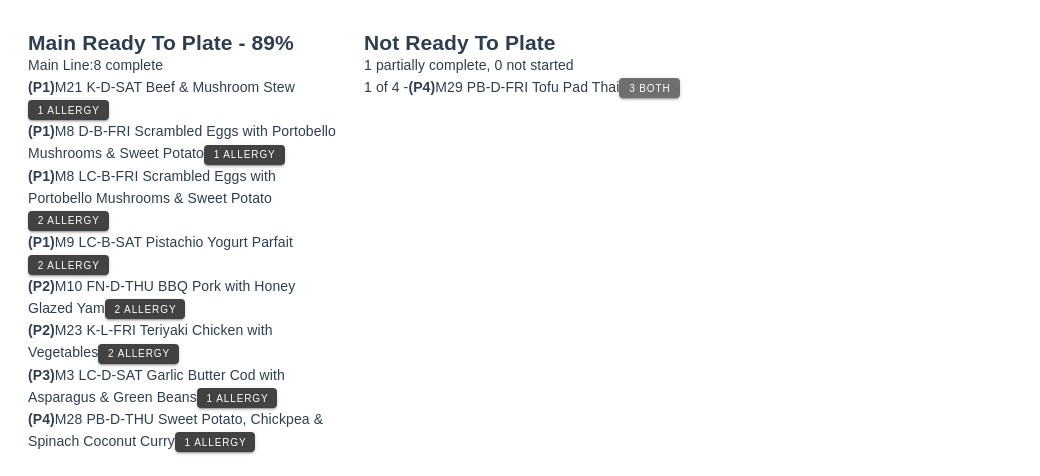 click on "3 Both" at bounding box center (649, 88) 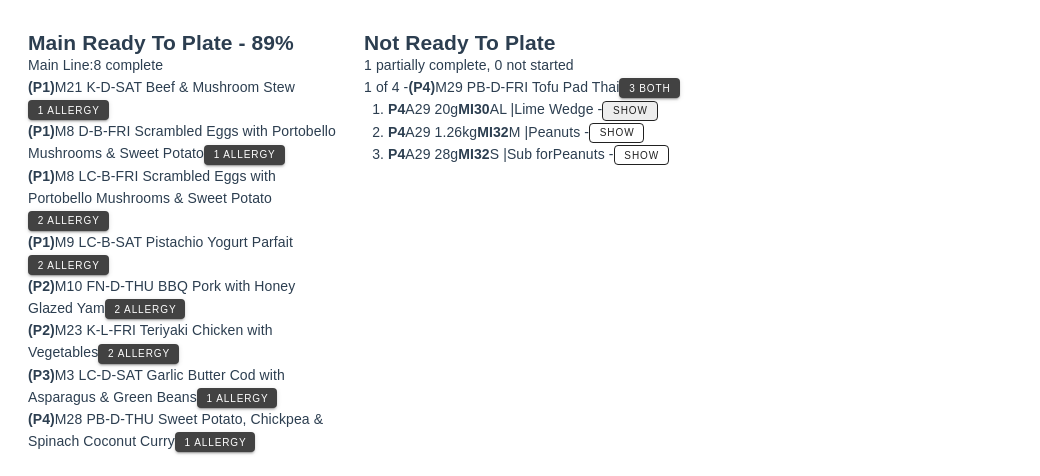 click on "Show" at bounding box center (629, 111) 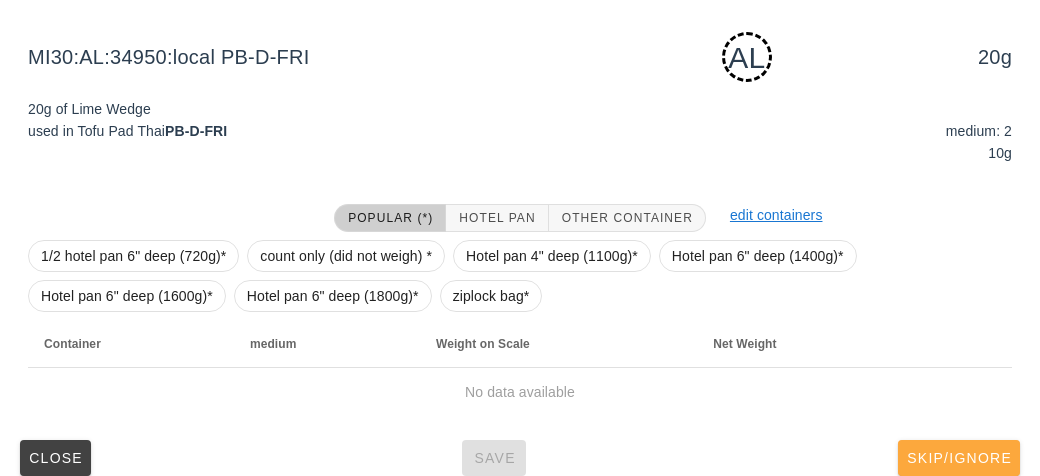 click on "Skip/Ignore" at bounding box center (959, 458) 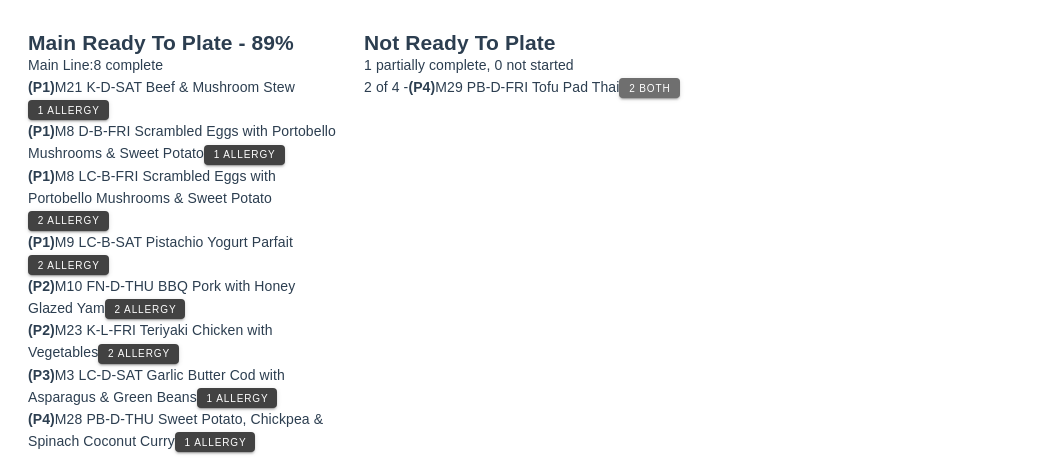 click on "2 Both" at bounding box center [649, 88] 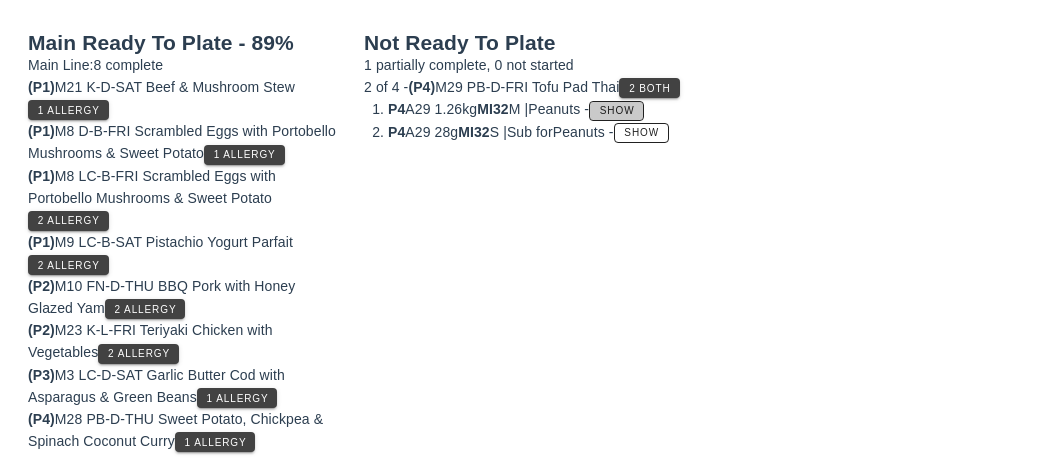 click on "Show" at bounding box center [616, 111] 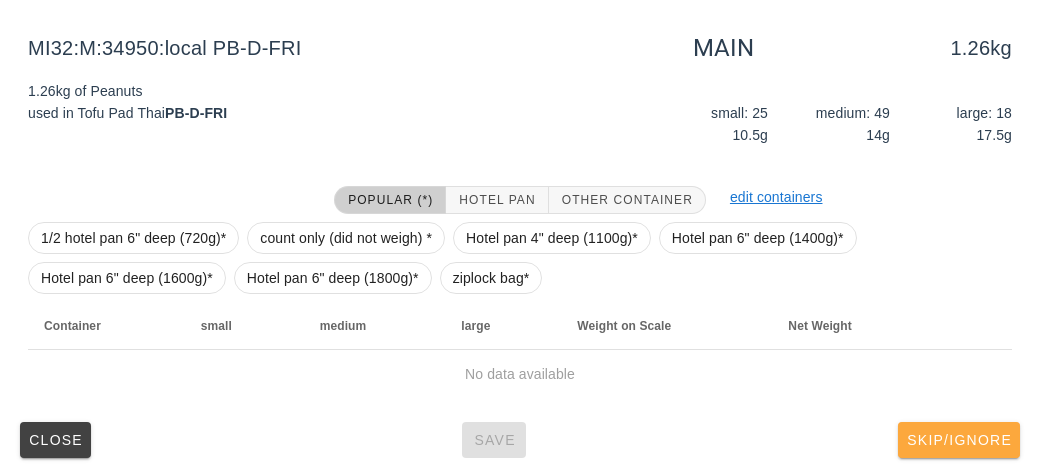 click on "Skip/Ignore" at bounding box center [959, 440] 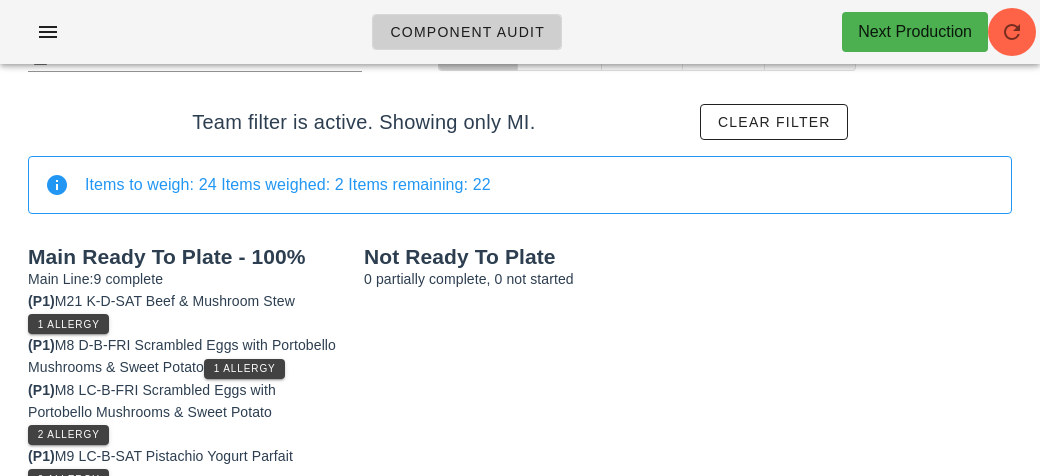 scroll, scrollTop: 0, scrollLeft: 0, axis: both 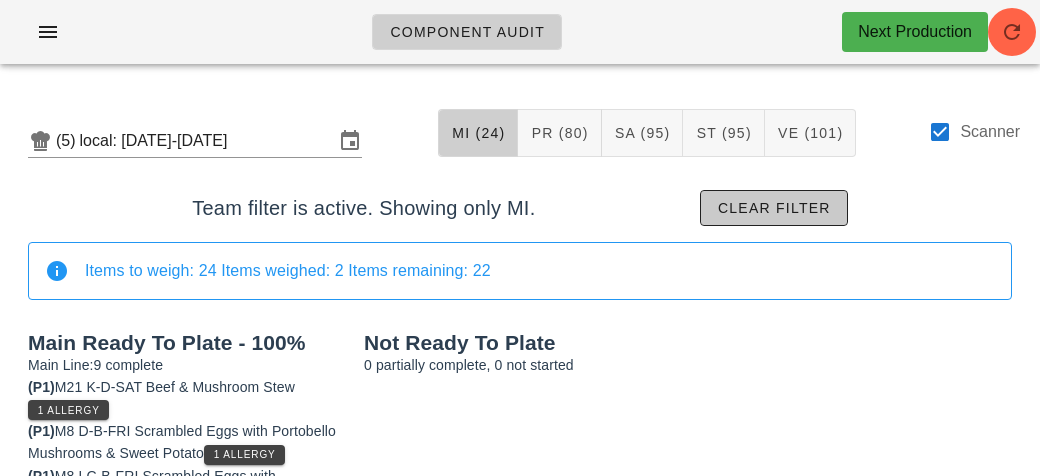 click on "Clear filter" at bounding box center (774, 208) 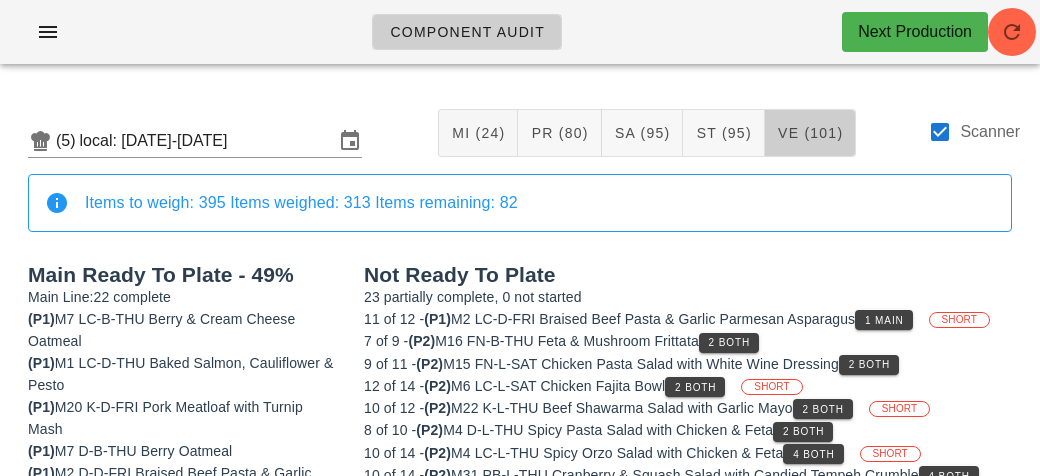 click on "VE (101)" at bounding box center [810, 133] 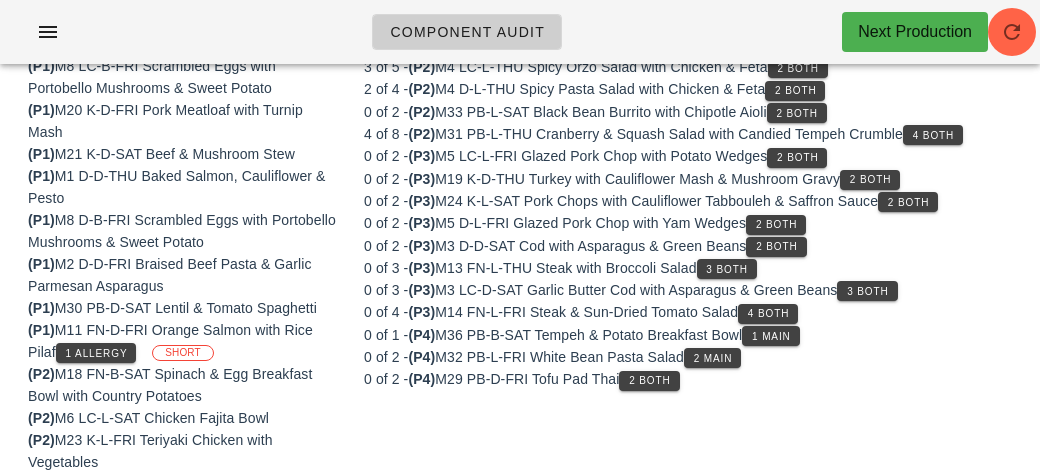 scroll, scrollTop: 410, scrollLeft: 0, axis: vertical 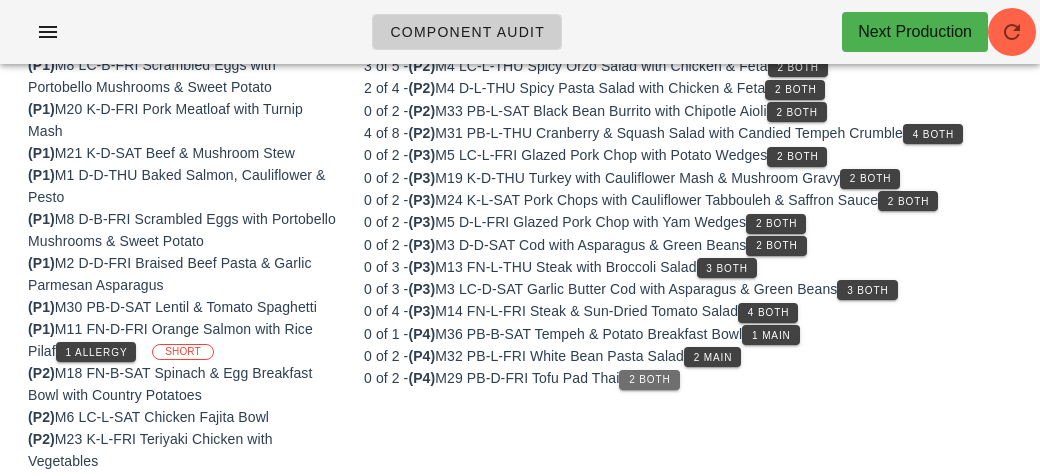 click on "2 Both" at bounding box center (649, 379) 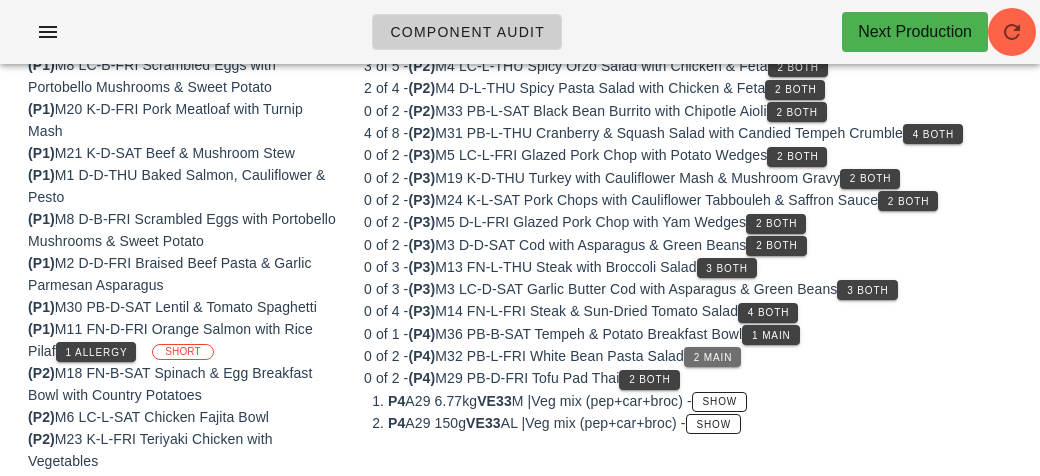 click on "2 Main" at bounding box center (713, 357) 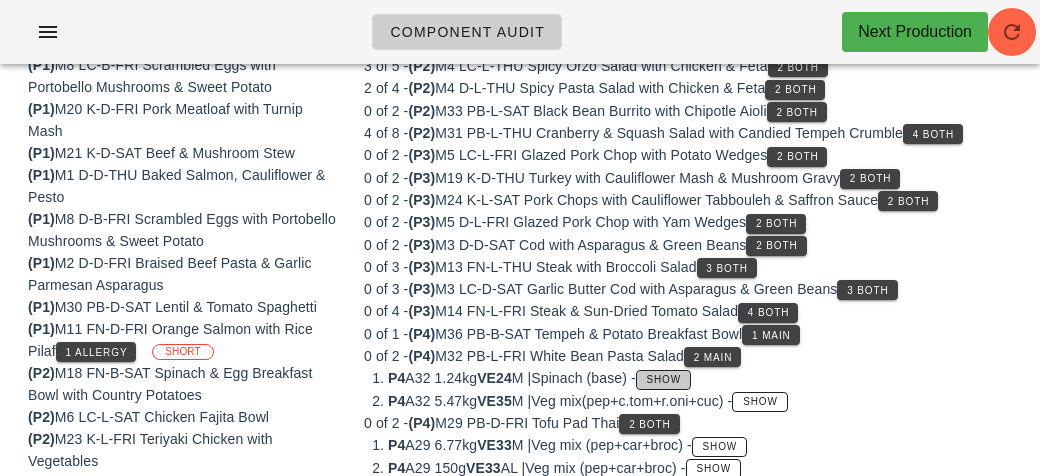 click on "Show" at bounding box center [664, 379] 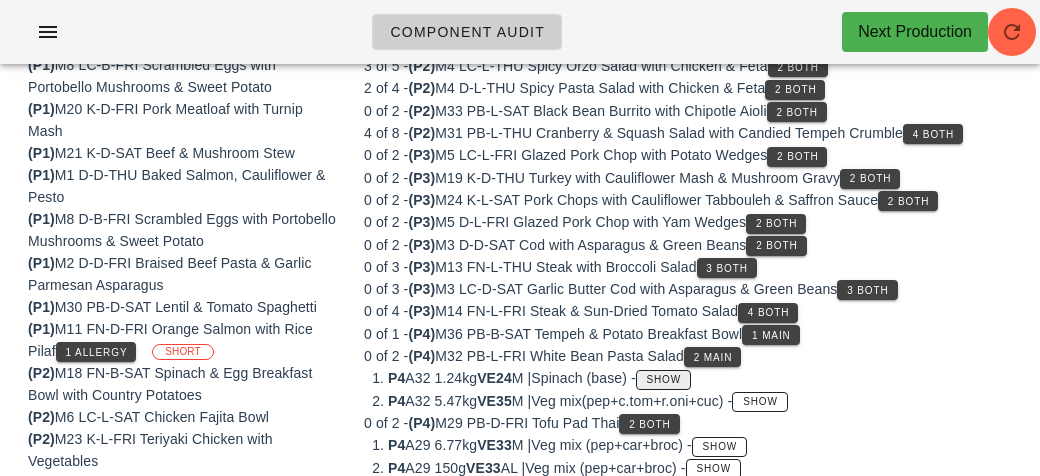 scroll, scrollTop: 300, scrollLeft: 0, axis: vertical 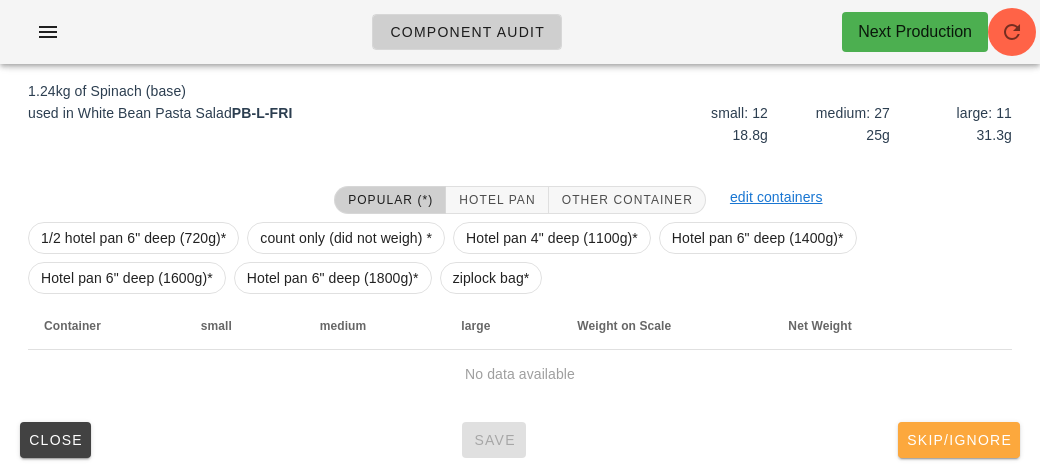 click on "Skip/Ignore" at bounding box center [959, 440] 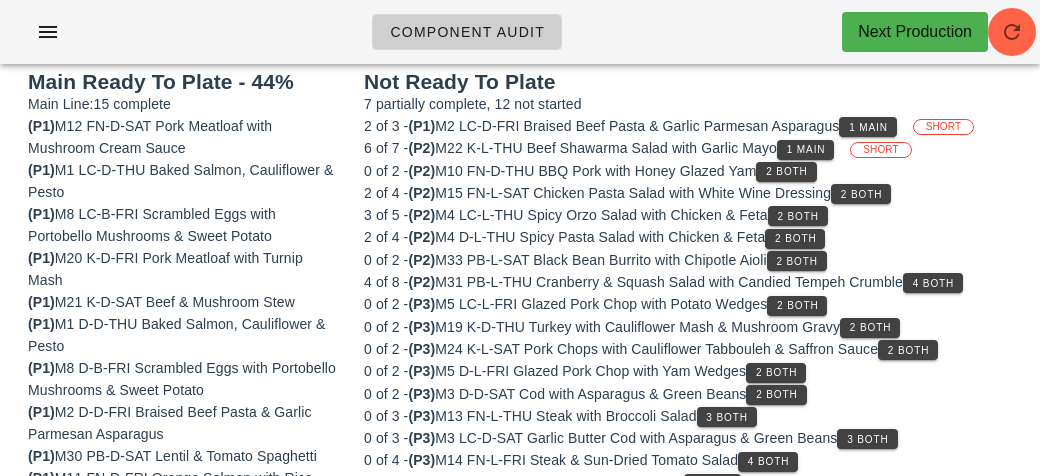 scroll, scrollTop: 0, scrollLeft: 0, axis: both 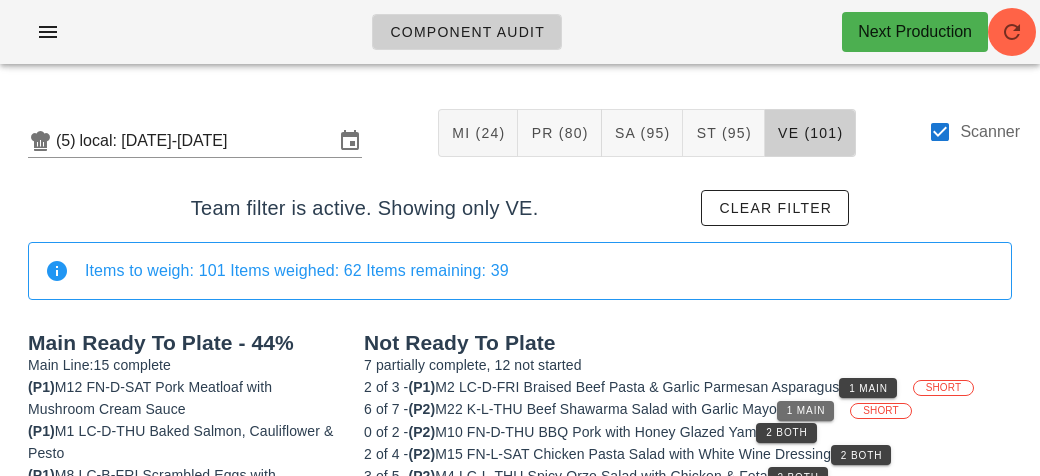 click on "1 Main" at bounding box center [805, 411] 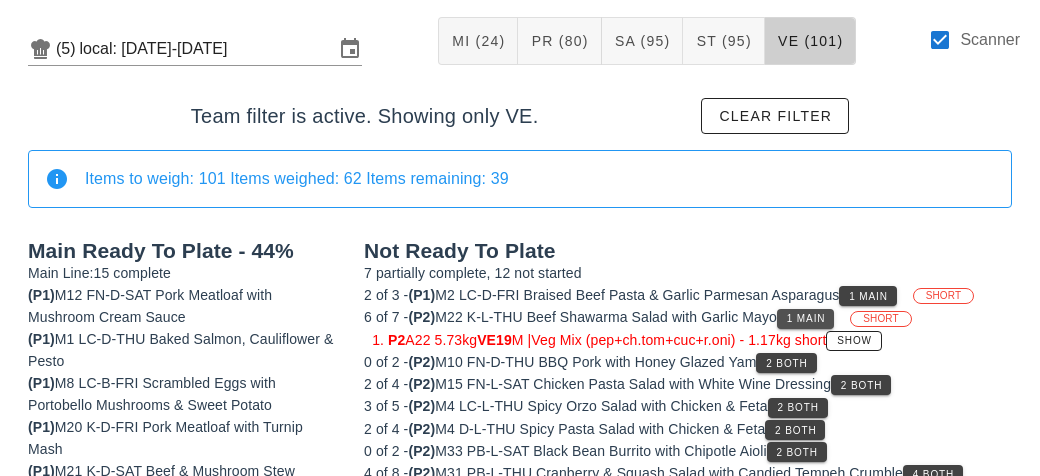 scroll, scrollTop: 95, scrollLeft: 0, axis: vertical 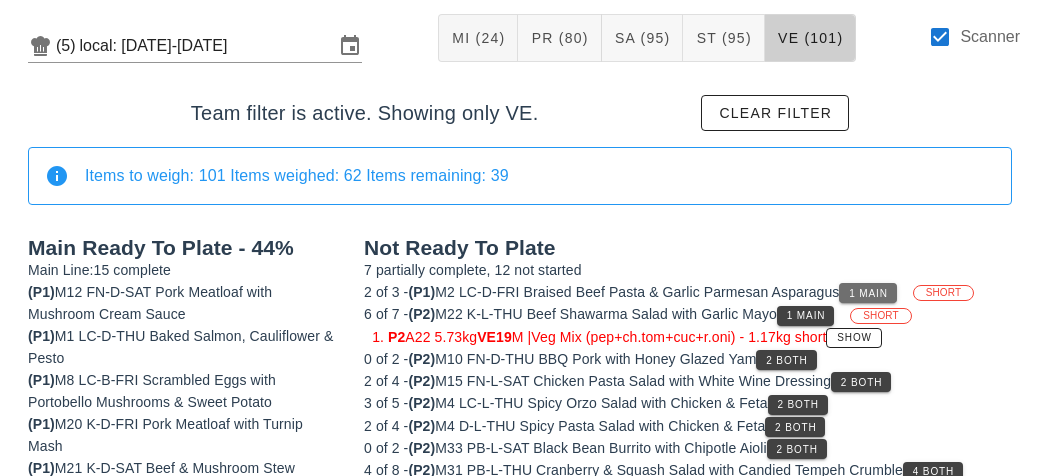 click on "1 Main" at bounding box center (868, 293) 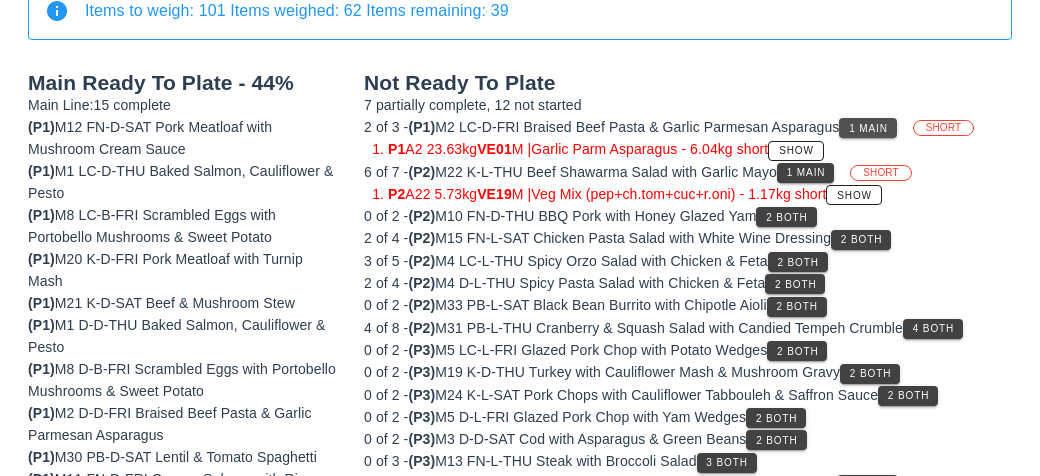 scroll, scrollTop: 266, scrollLeft: 0, axis: vertical 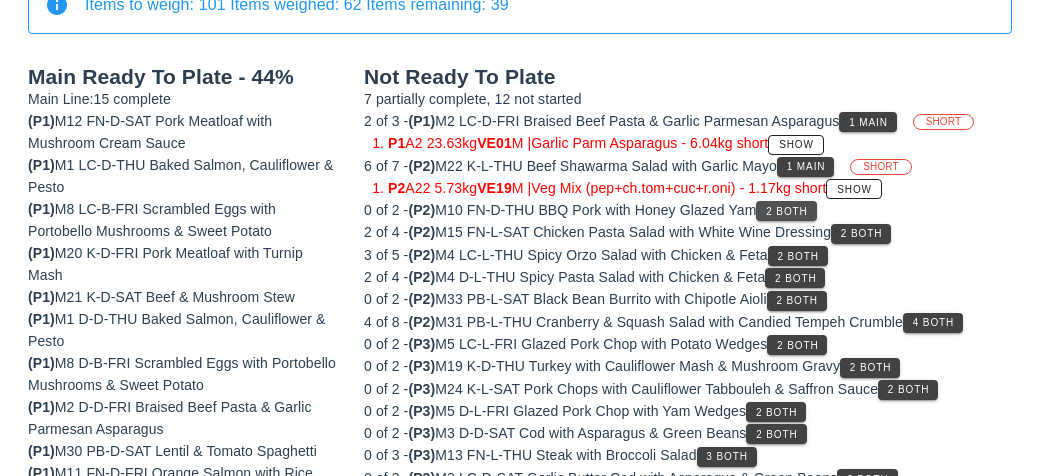 click on "2 Both" at bounding box center [786, 211] 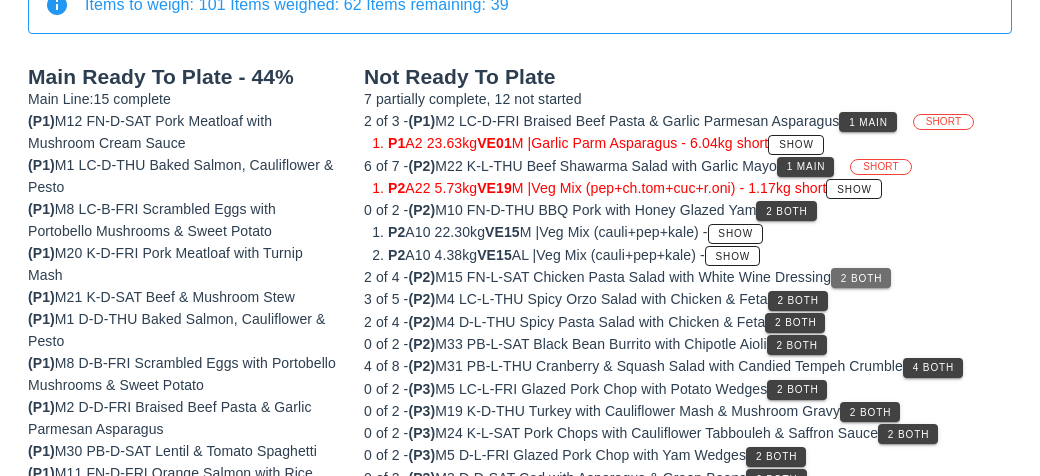 click on "2 Both" at bounding box center (861, 278) 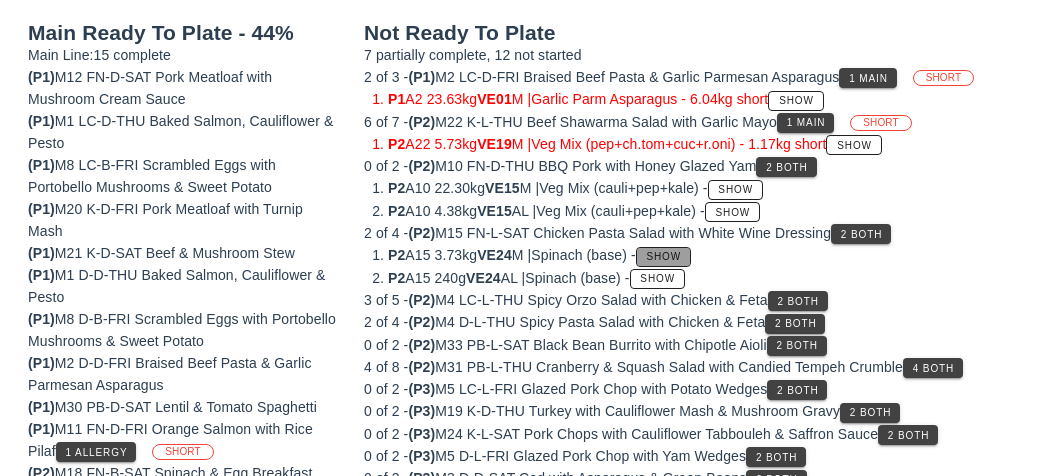 click on "Show" at bounding box center (664, 256) 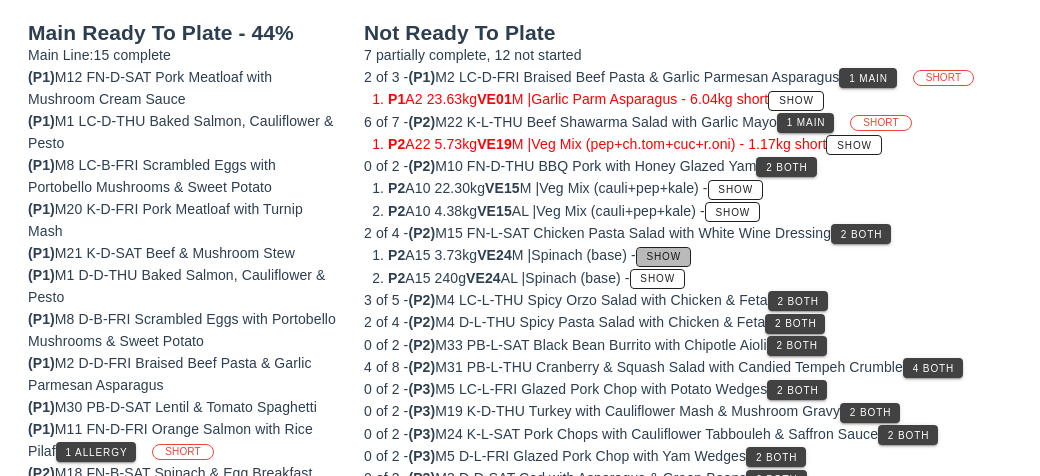 scroll, scrollTop: 300, scrollLeft: 0, axis: vertical 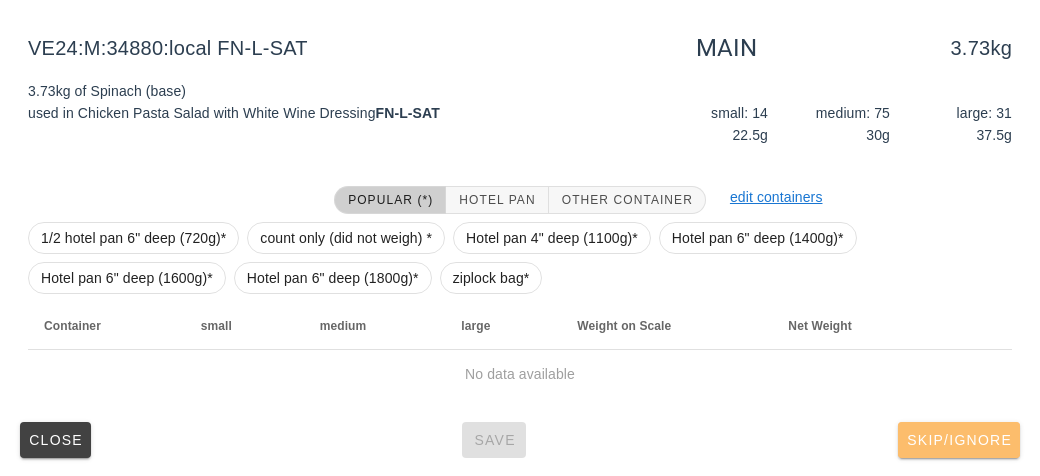 click on "Skip/Ignore" at bounding box center [959, 440] 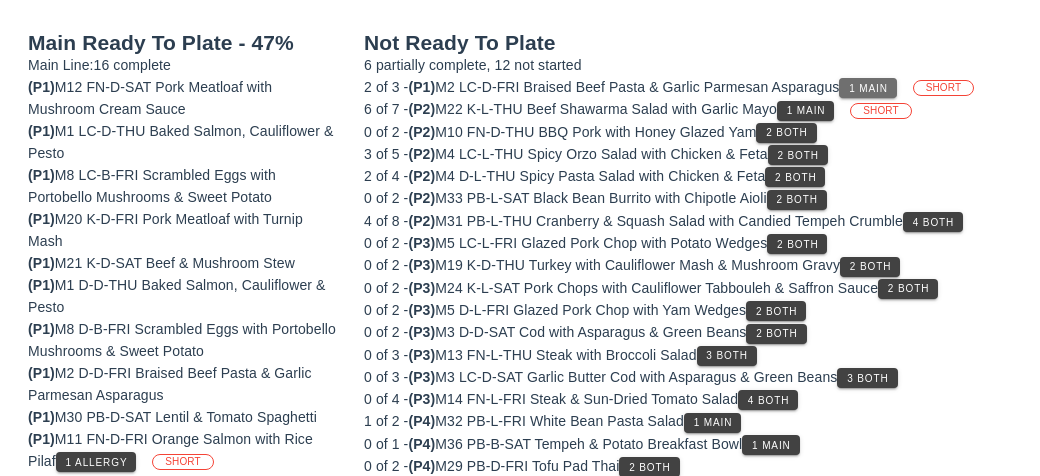 click on "1 Main" at bounding box center (868, 88) 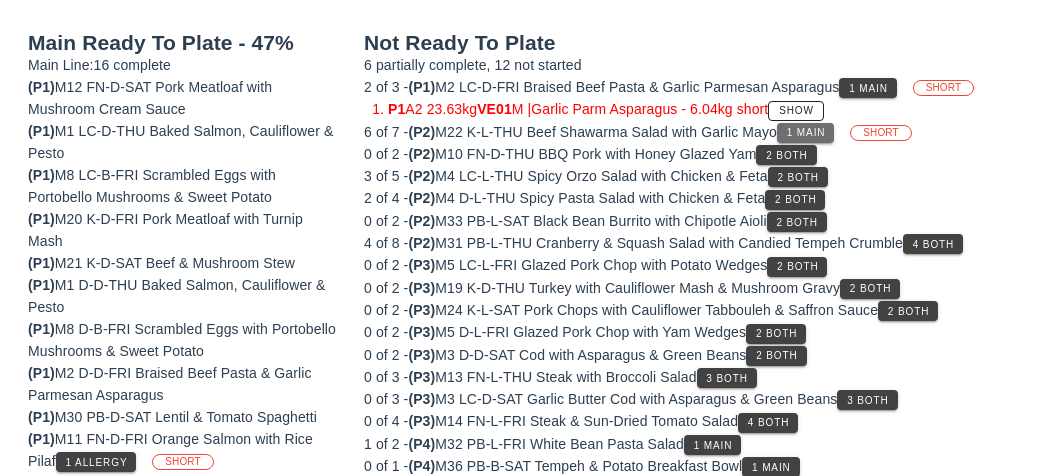 click on "1 Main" at bounding box center [806, 132] 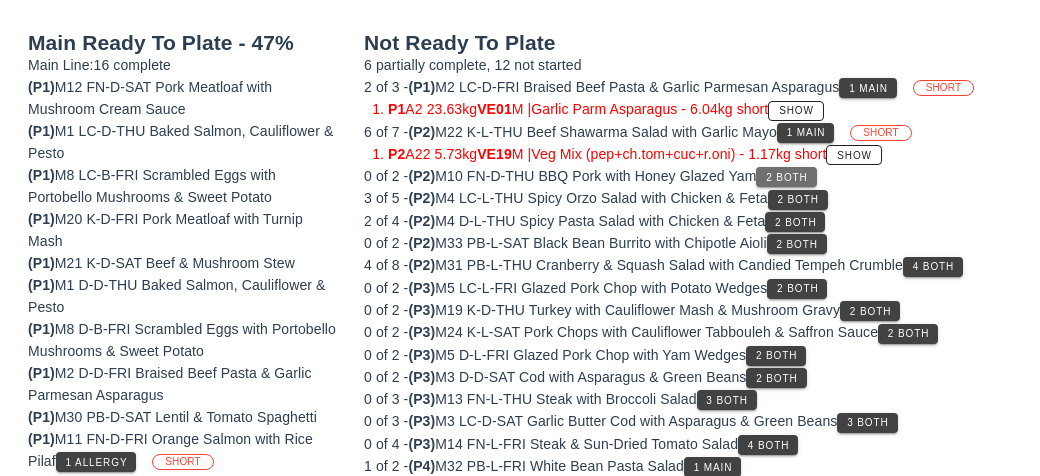 click on "2 Both" at bounding box center [786, 177] 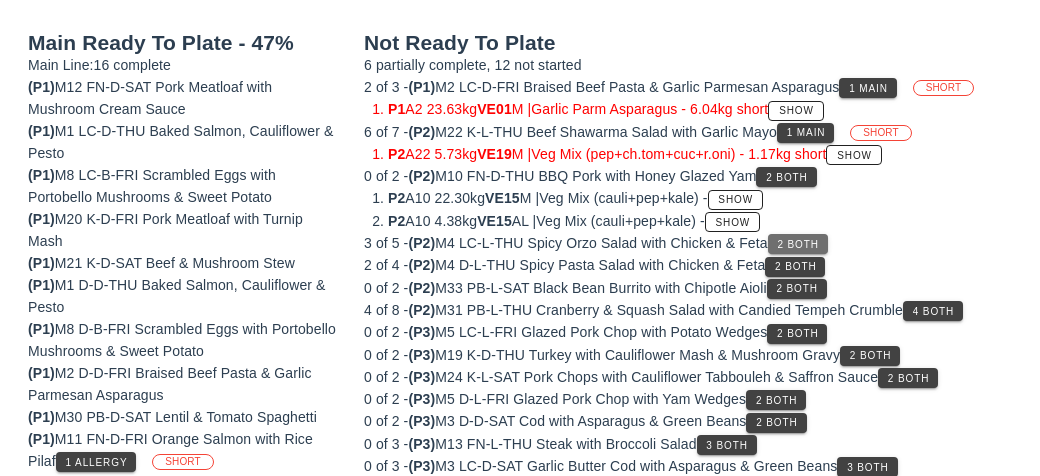 click on "2 Both" at bounding box center [797, 244] 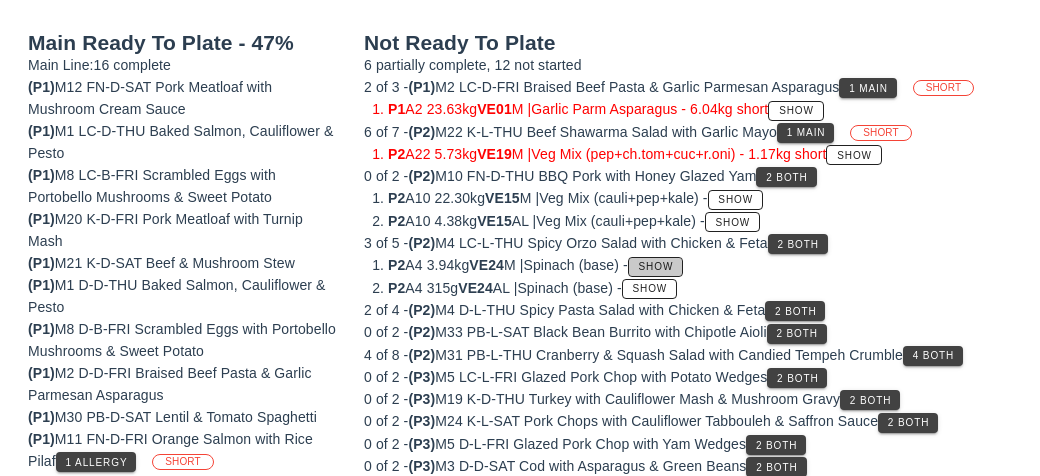 click on "Show" at bounding box center [656, 266] 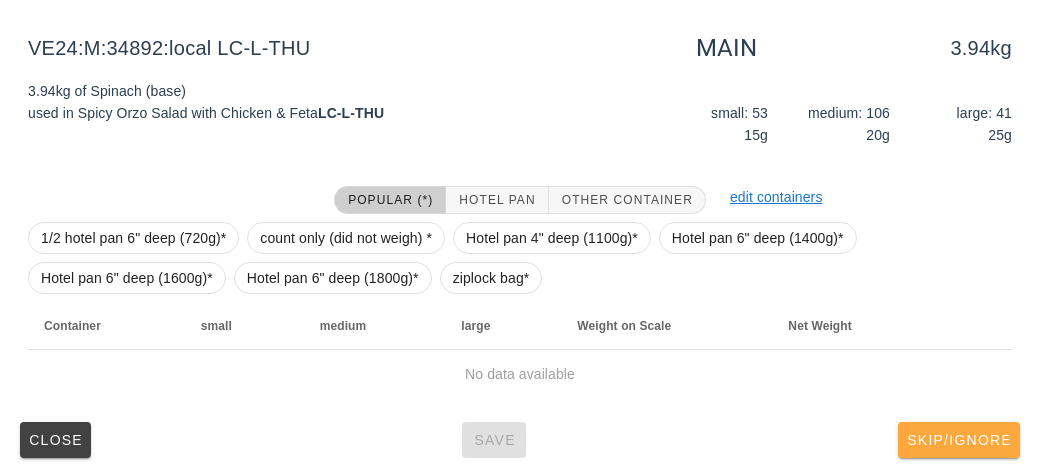 click on "Skip/Ignore" at bounding box center (959, 440) 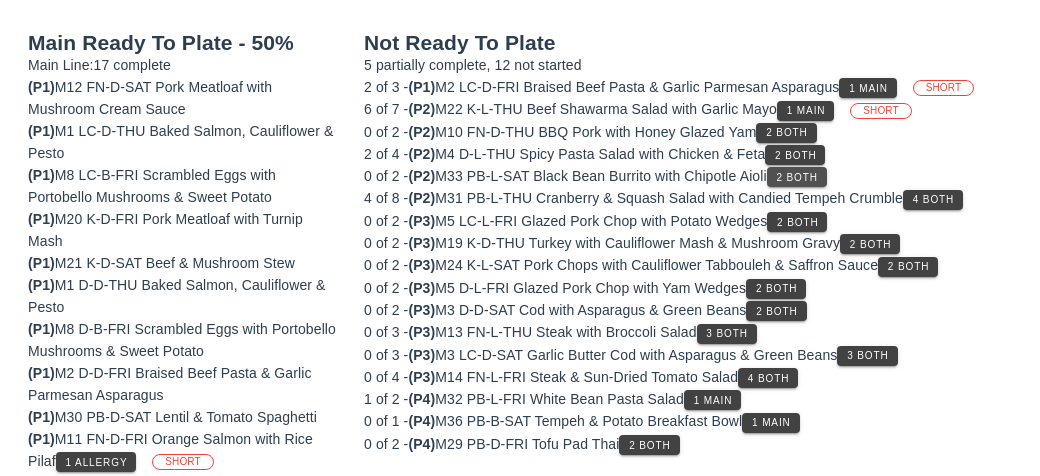 click on "2 Both" at bounding box center [797, 177] 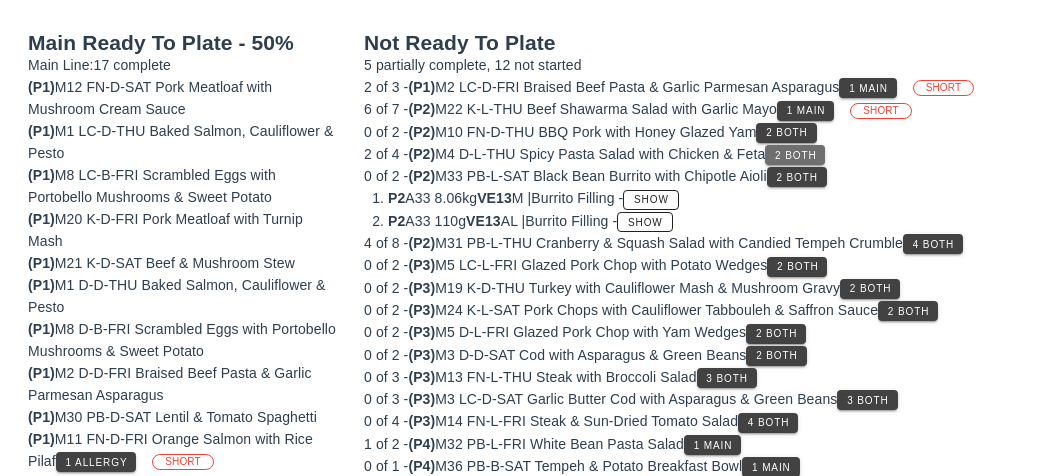 click on "2 Both" at bounding box center (795, 155) 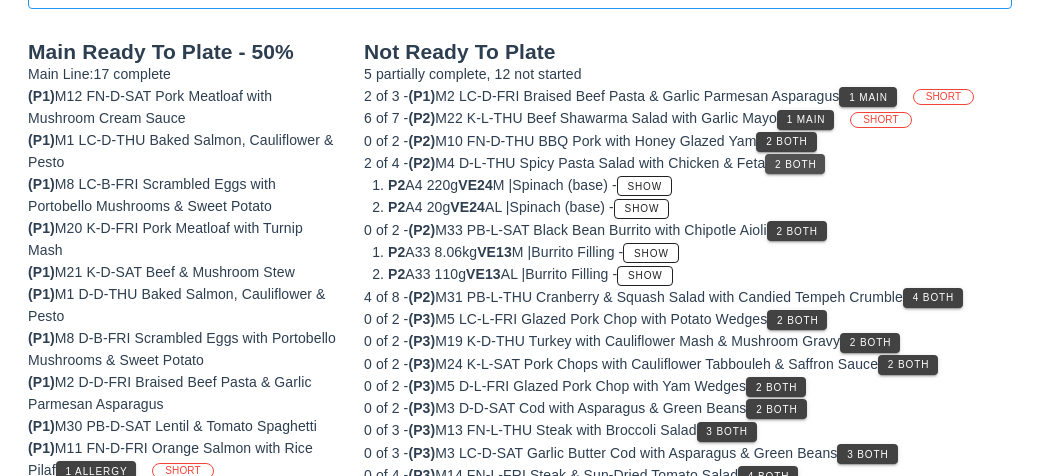 scroll, scrollTop: 285, scrollLeft: 0, axis: vertical 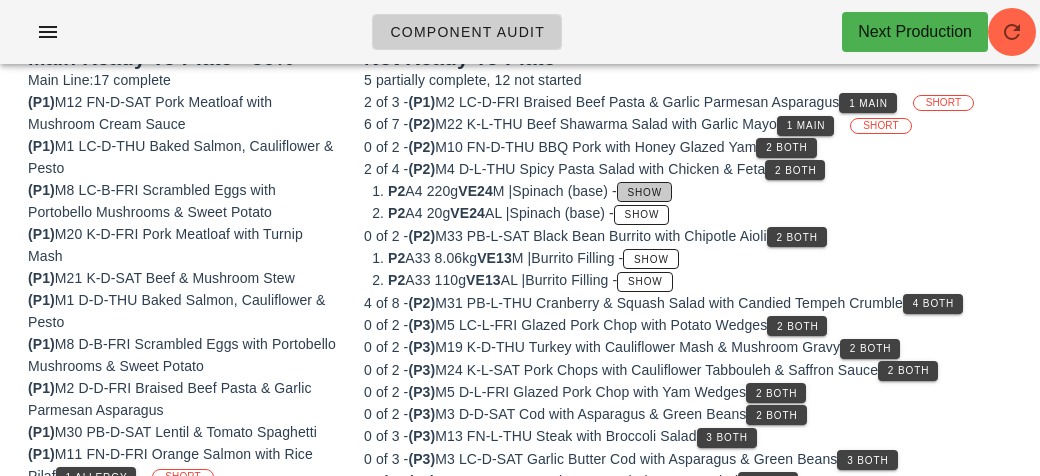 click on "Show" at bounding box center [645, 192] 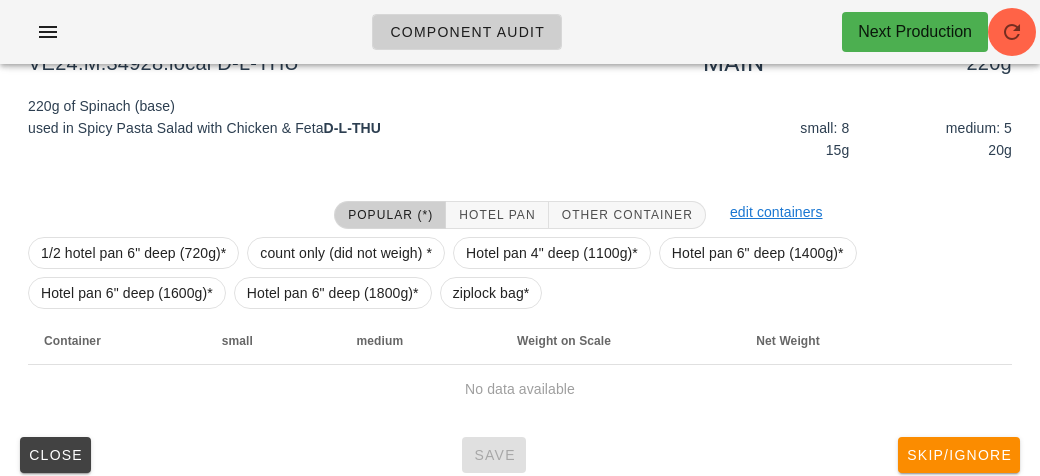 scroll, scrollTop: 300, scrollLeft: 0, axis: vertical 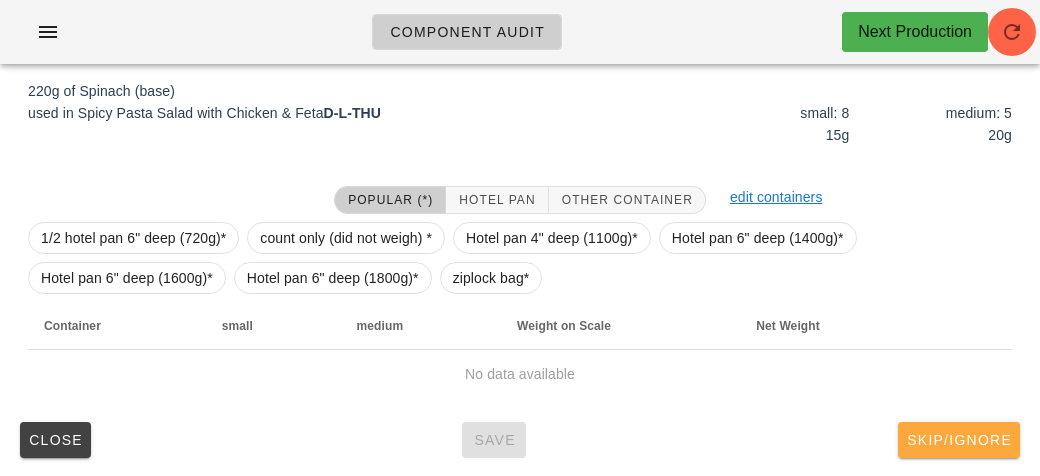 click on "Skip/Ignore" at bounding box center (959, 440) 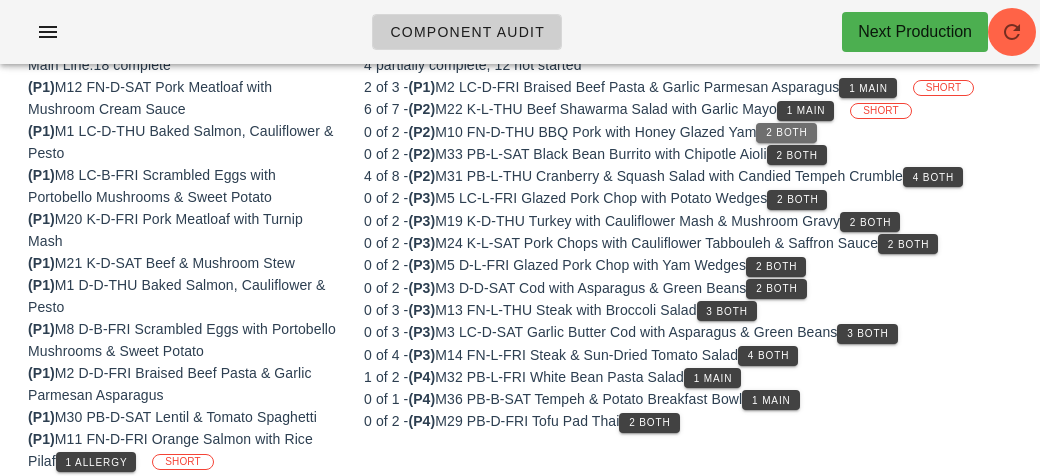 click on "2 Both" at bounding box center (786, 133) 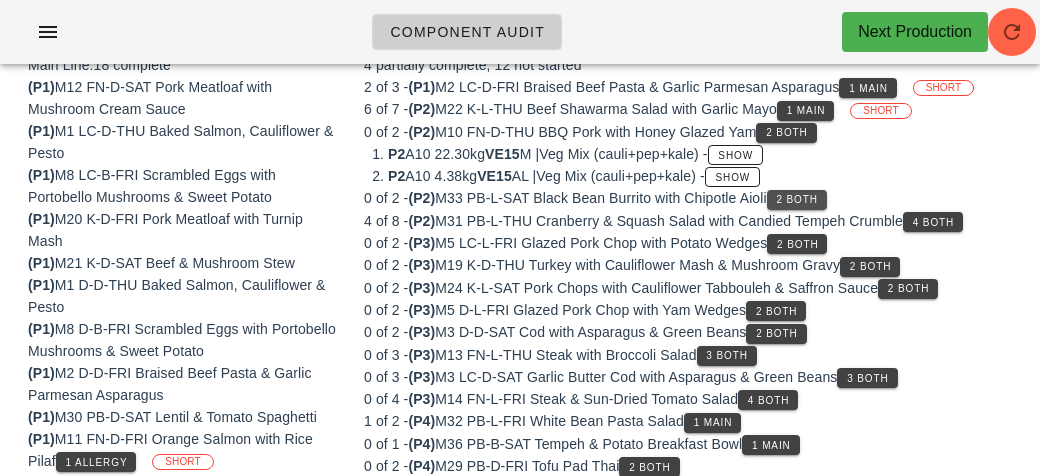 click on "2 Both" at bounding box center [797, 199] 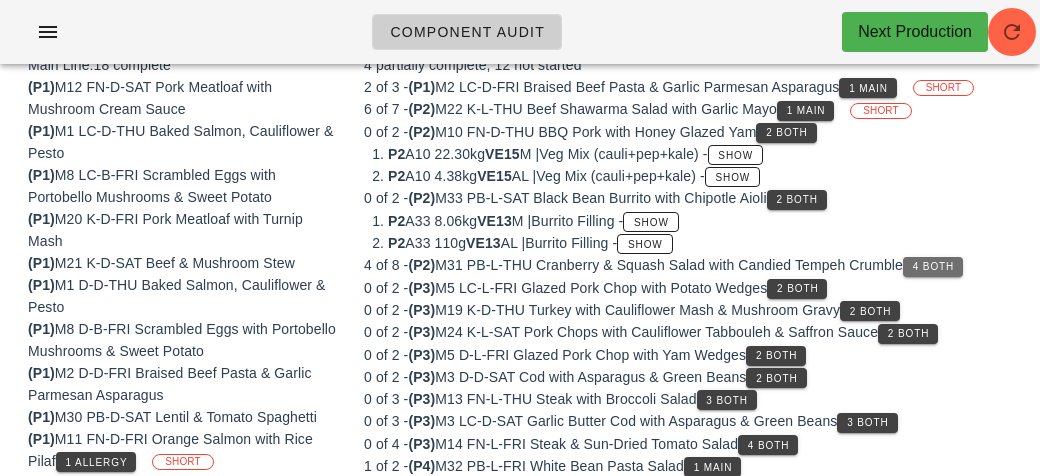 click on "4 Both" at bounding box center (933, 266) 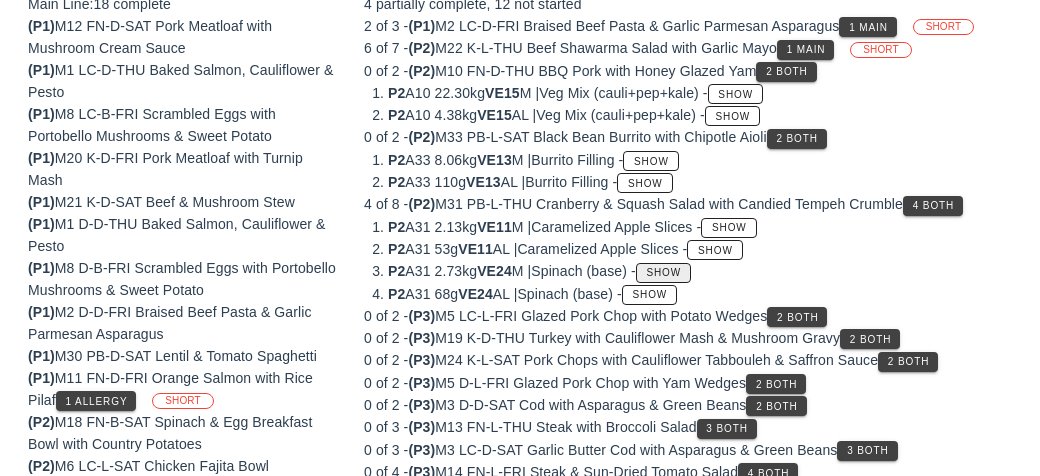 click on "Show" at bounding box center (663, 273) 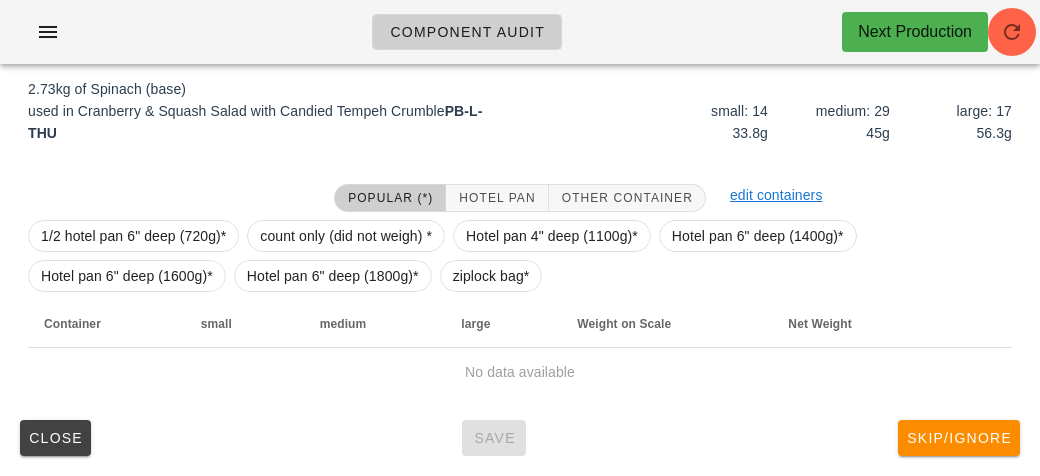scroll, scrollTop: 300, scrollLeft: 0, axis: vertical 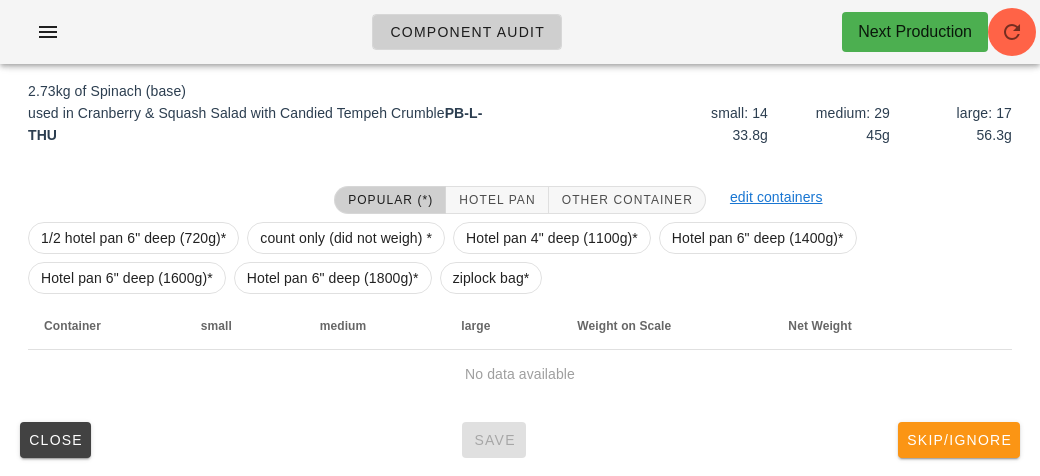 click on "Skip/Ignore" at bounding box center [959, 440] 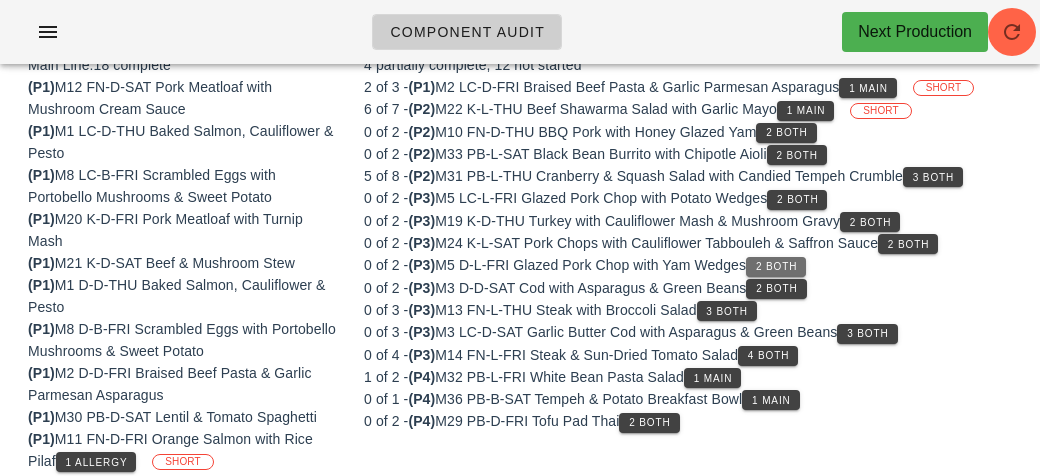 click on "2 Both" at bounding box center (776, 266) 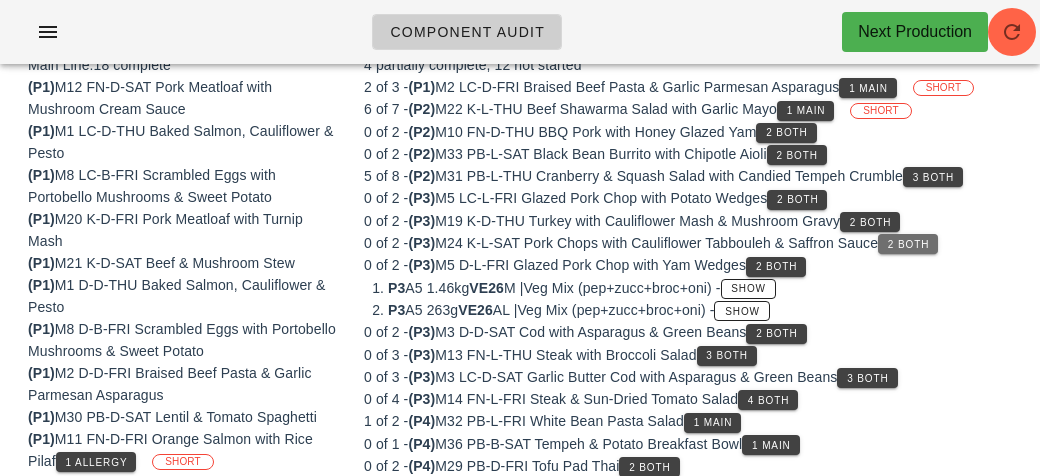 click on "2 Both" at bounding box center [908, 244] 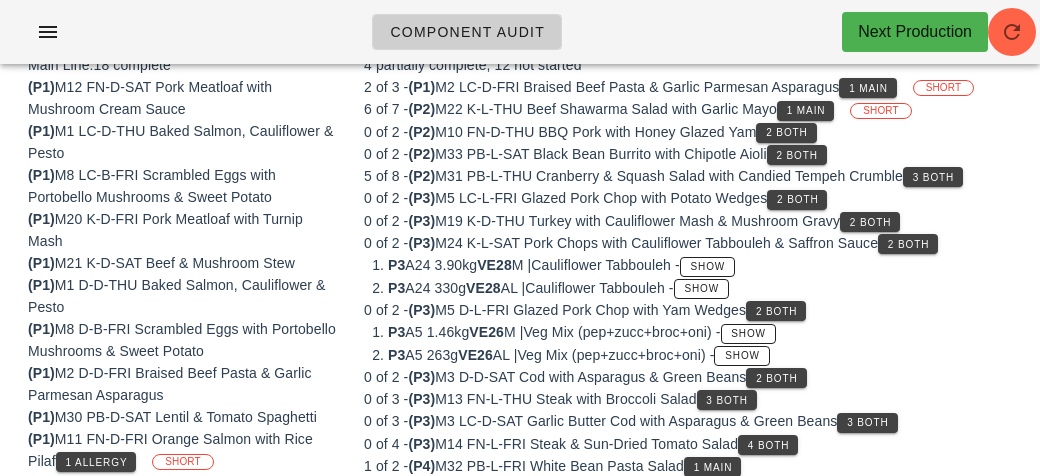 click on "P3   A5 1.46kg   VE26   M |   Veg Mix (pep+zucc+broc+oni) -  Show" at bounding box center (700, 332) 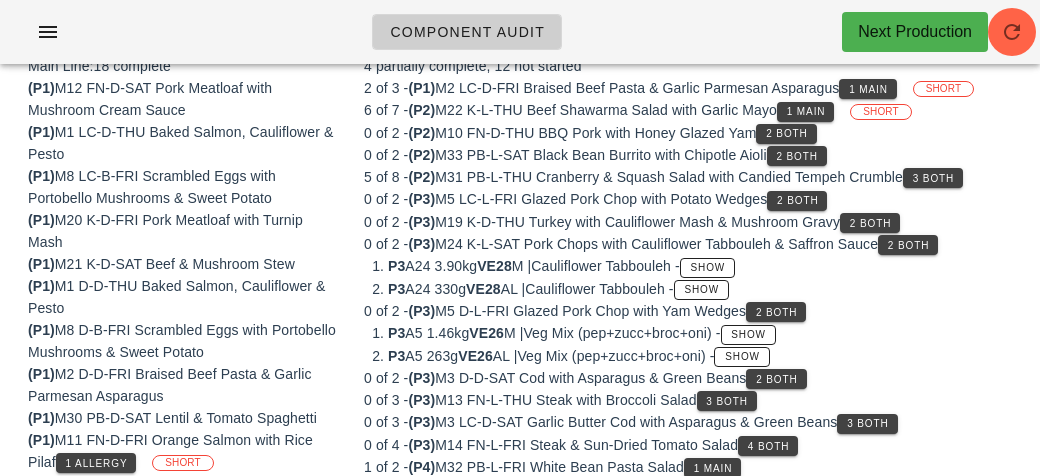 scroll, scrollTop: 300, scrollLeft: 0, axis: vertical 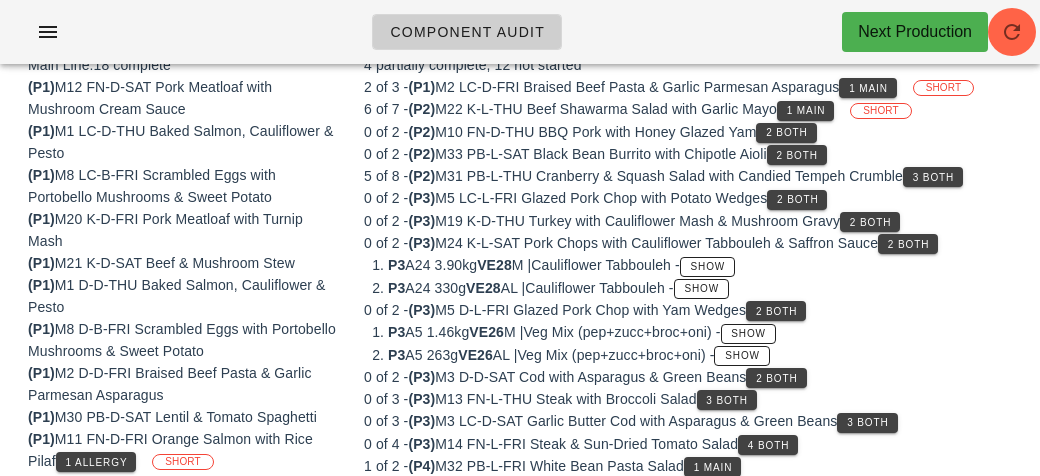 click on "0 of 2 - (P3) M5 LC-L-FRI Glazed Pork Chop with Potato Wedges 2 Both" at bounding box center (688, 198) 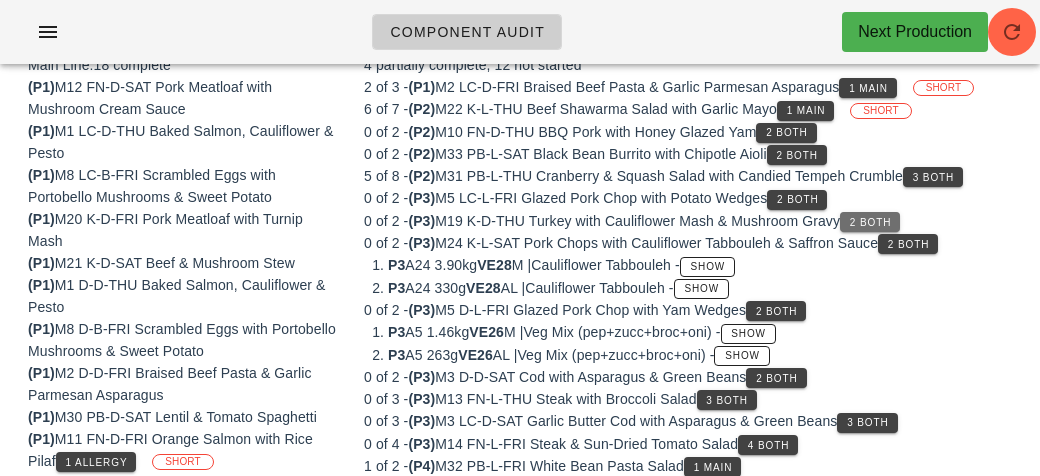 click on "2 Both" at bounding box center [870, 222] 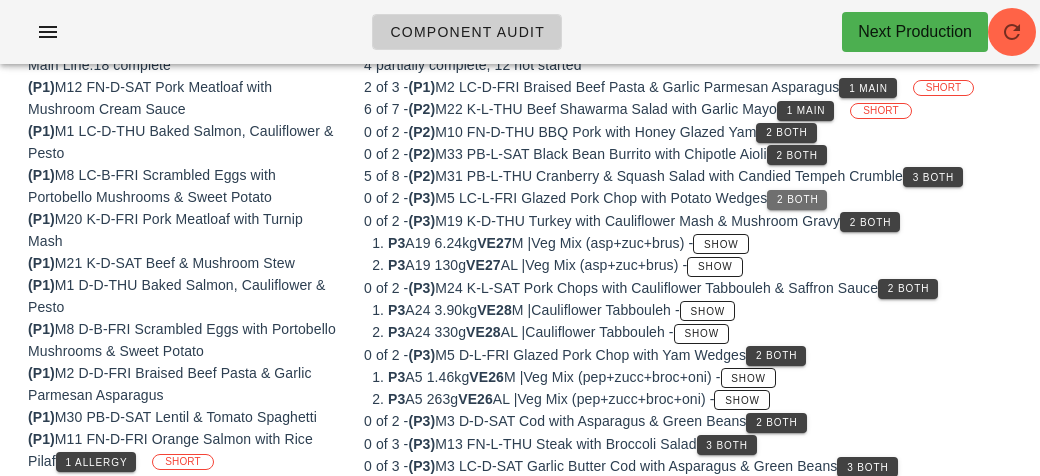 click on "2 Both" at bounding box center [797, 199] 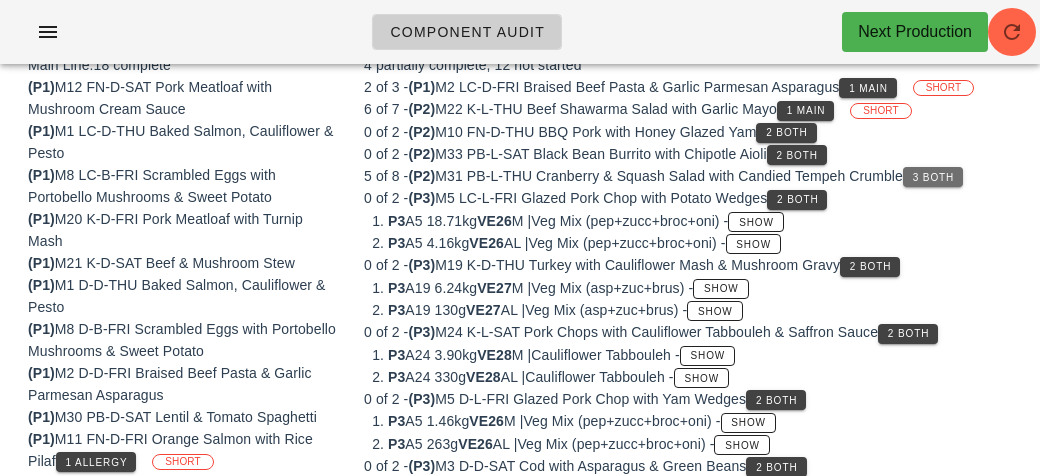 click on "3 Both" at bounding box center (933, 177) 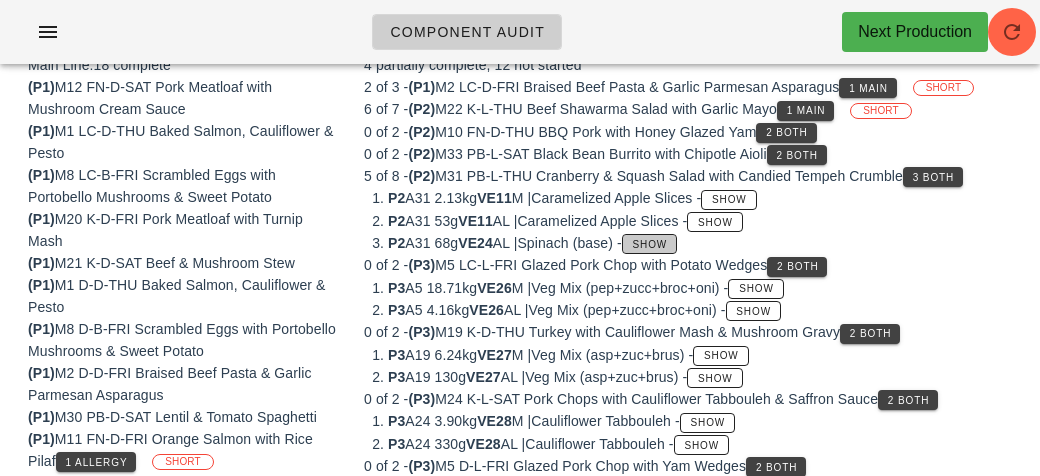 click on "Show" at bounding box center (650, 244) 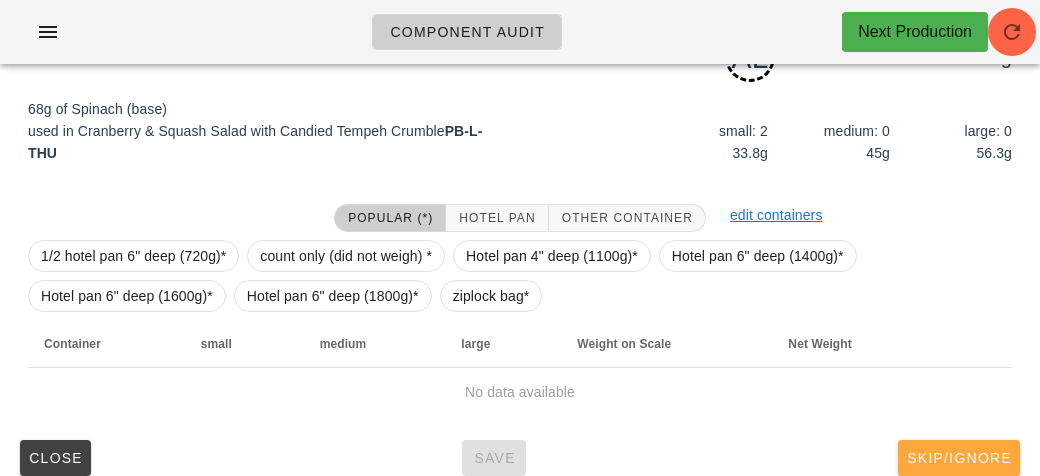 click on "Skip/Ignore" at bounding box center [959, 458] 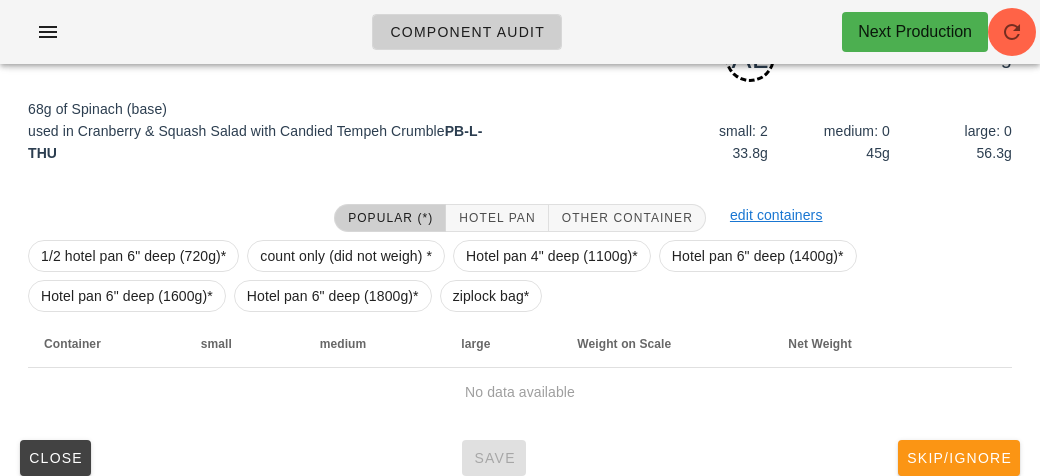 scroll, scrollTop: 318, scrollLeft: 0, axis: vertical 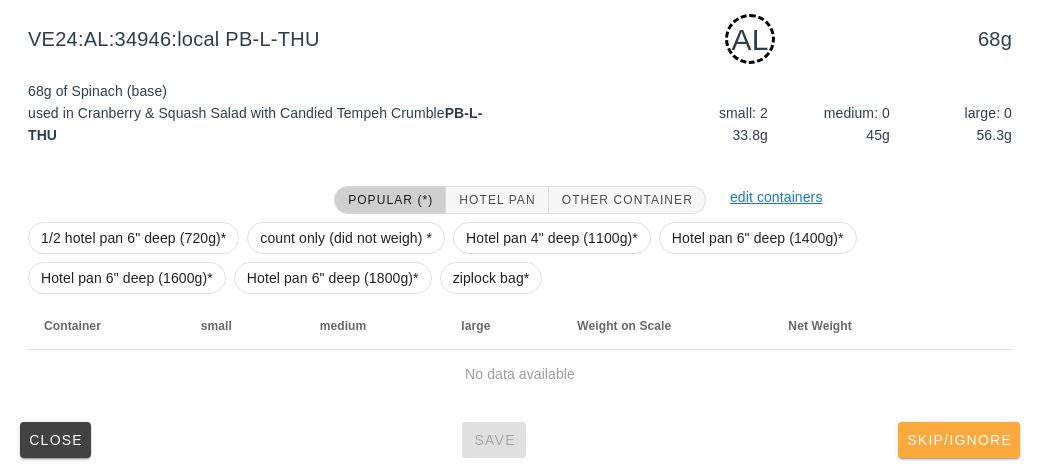 click on "Skip/Ignore" at bounding box center [959, 440] 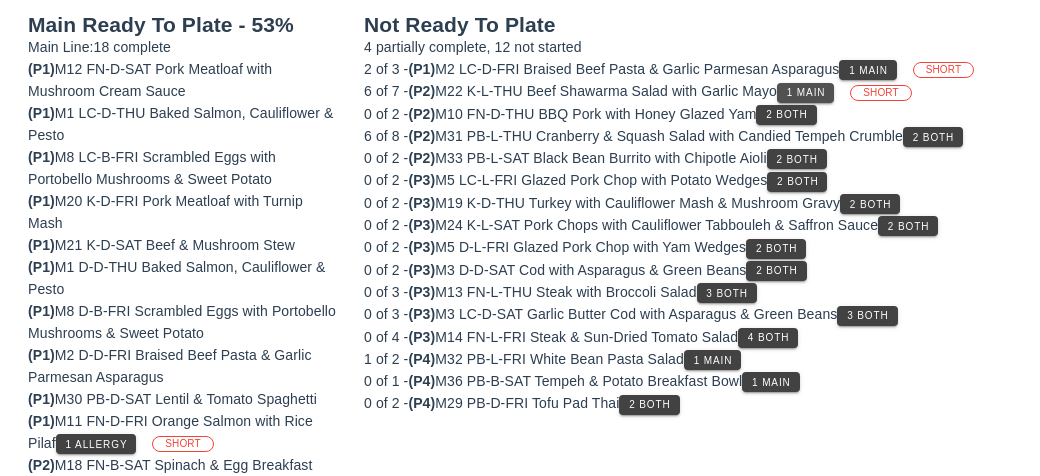 click on "1 Main" at bounding box center [806, 92] 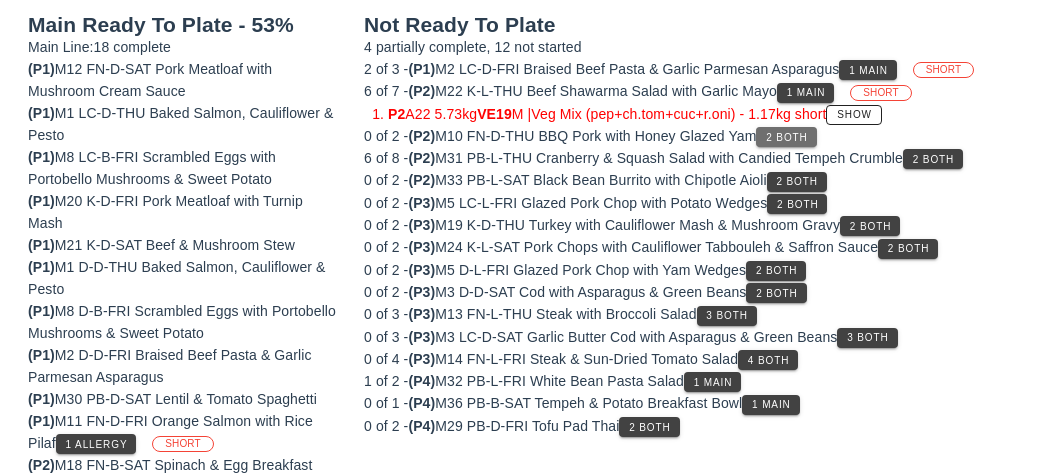 click on "2 Both" at bounding box center [786, 137] 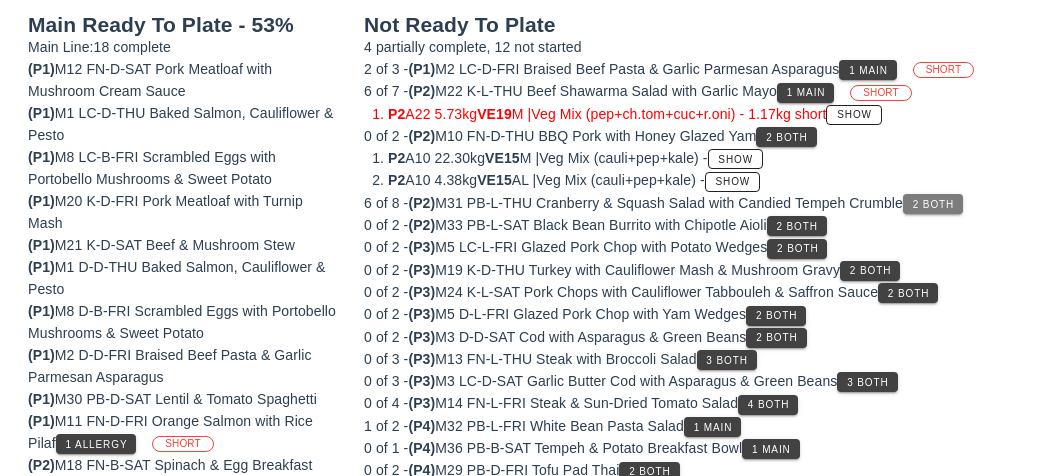 click on "2 Both" at bounding box center [933, 204] 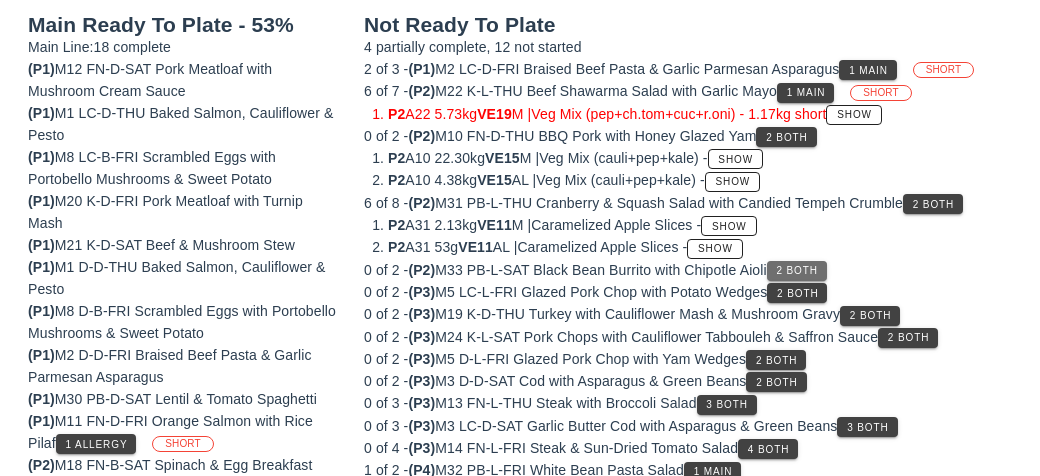 click on "2 Both" at bounding box center [797, 271] 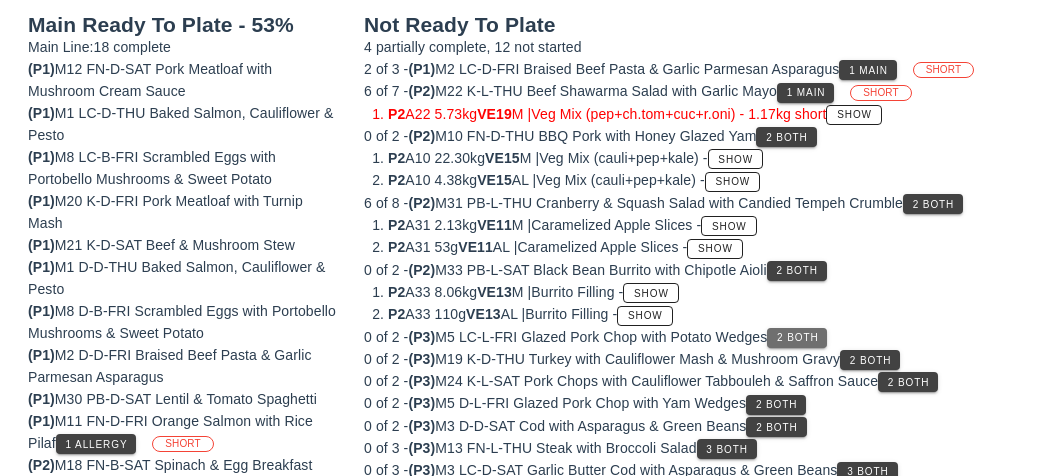 click on "2 Both" at bounding box center (797, 337) 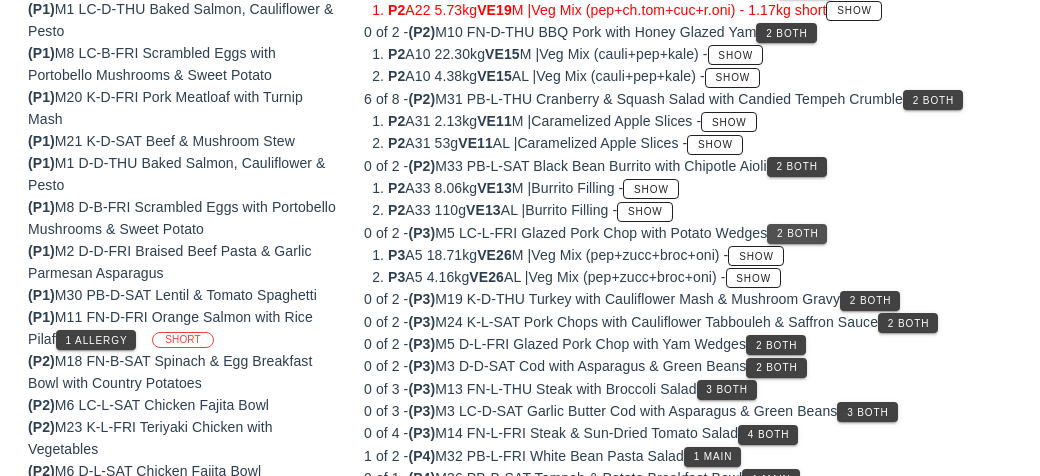 scroll, scrollTop: 468, scrollLeft: 0, axis: vertical 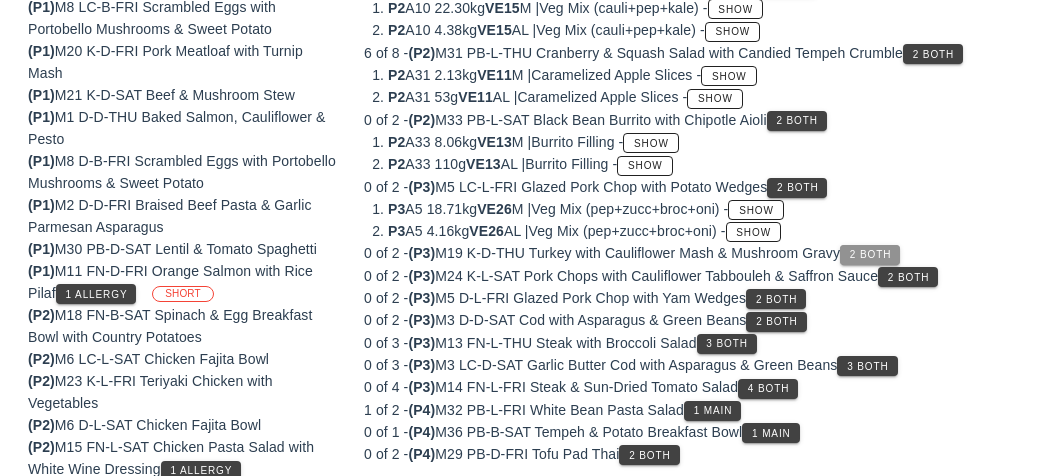 click on "2 Both" at bounding box center (870, 254) 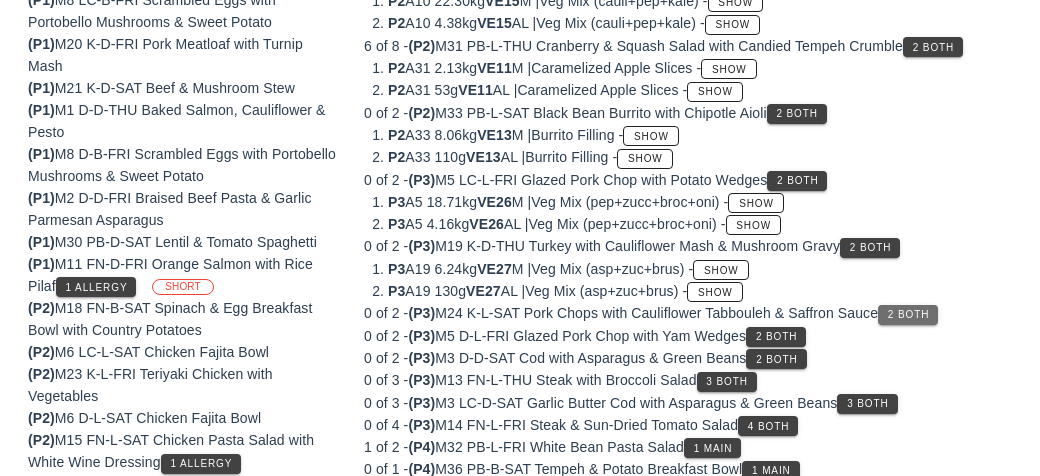 click on "2 Both" at bounding box center (908, 315) 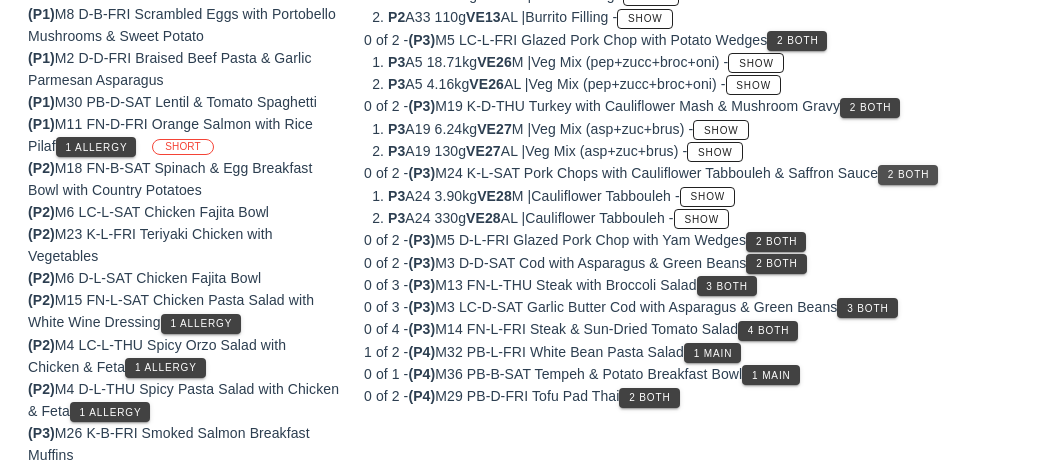 scroll, scrollTop: 630, scrollLeft: 0, axis: vertical 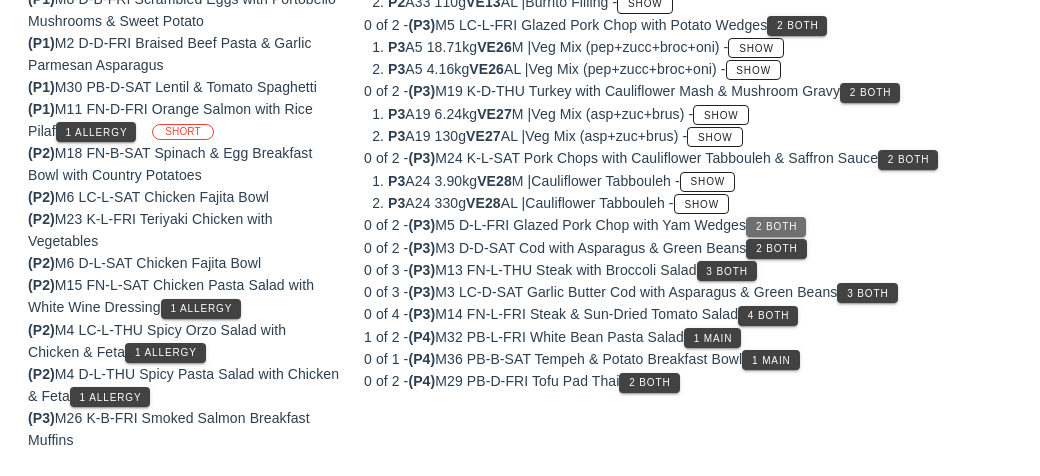 click on "2 Both" at bounding box center (776, 226) 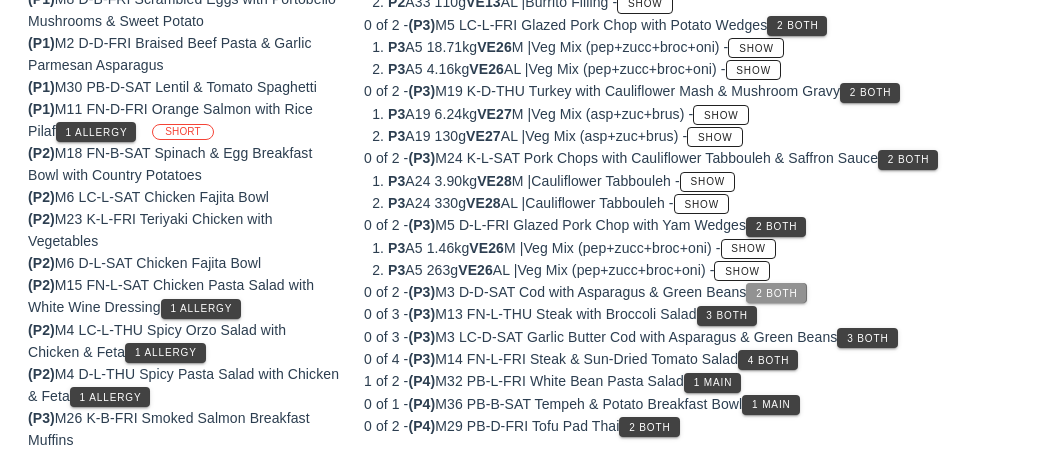 click on "2 Both" at bounding box center [776, 293] 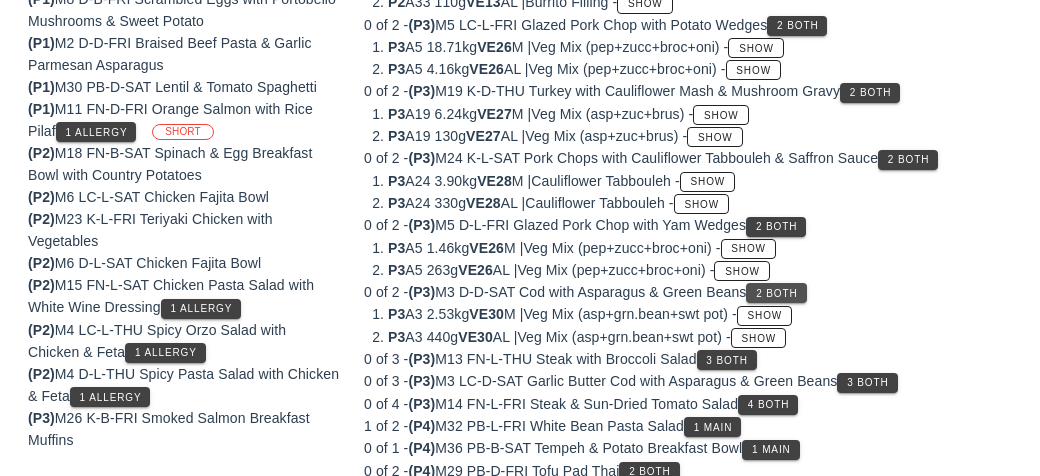 scroll, scrollTop: 652, scrollLeft: 0, axis: vertical 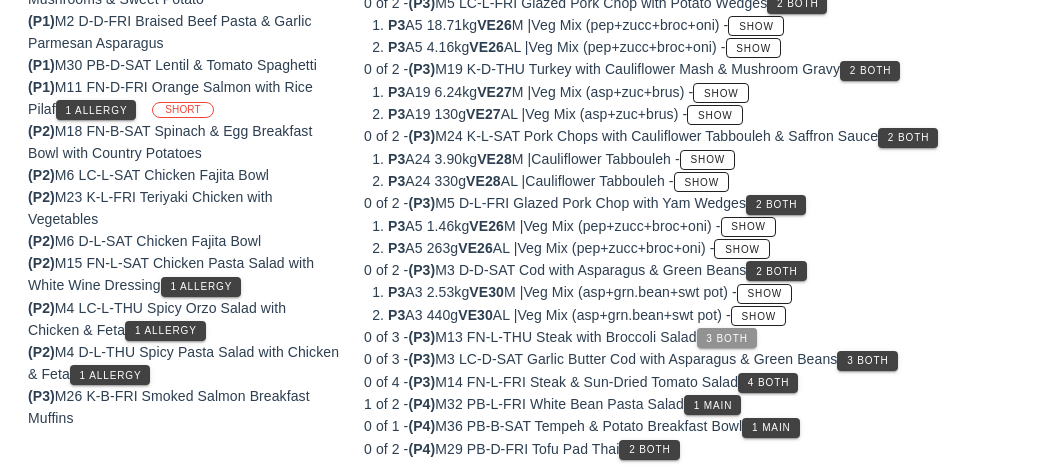 click on "3 Both" at bounding box center [727, 338] 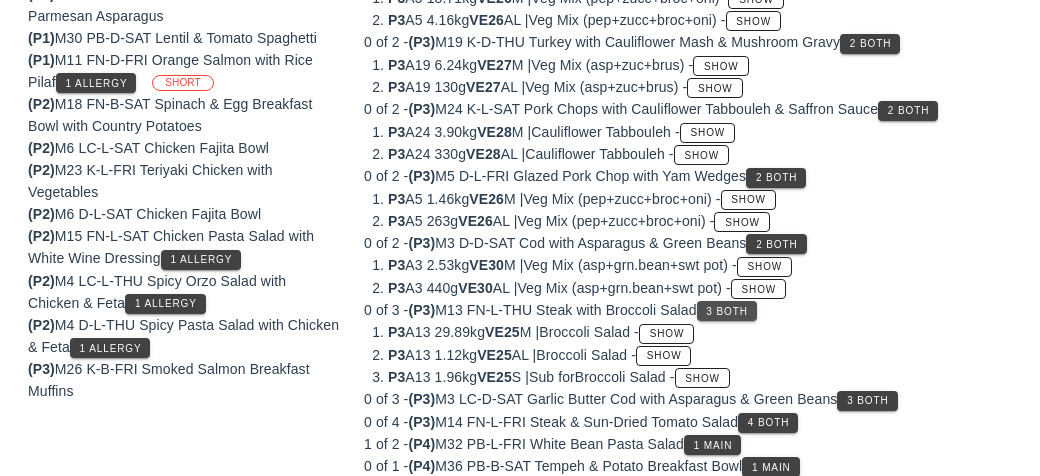 scroll, scrollTop: 718, scrollLeft: 0, axis: vertical 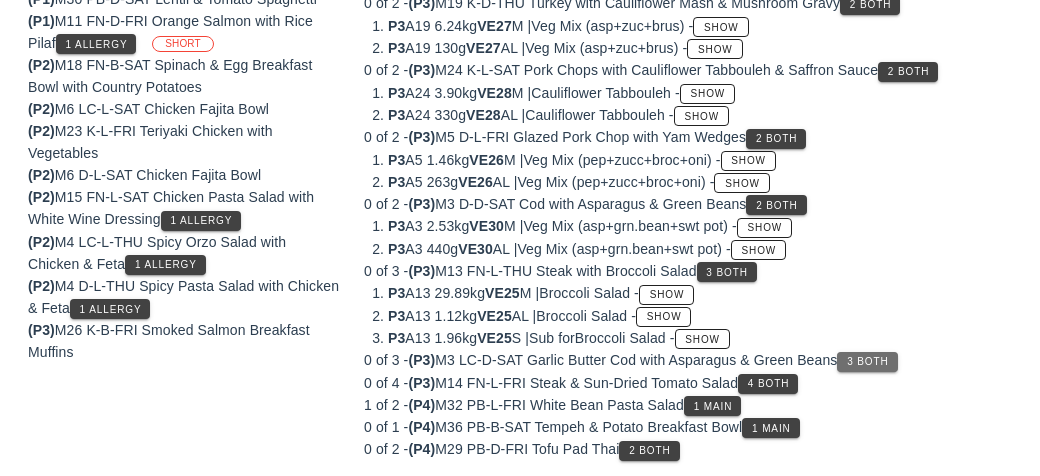 click on "3 Both" at bounding box center (867, 361) 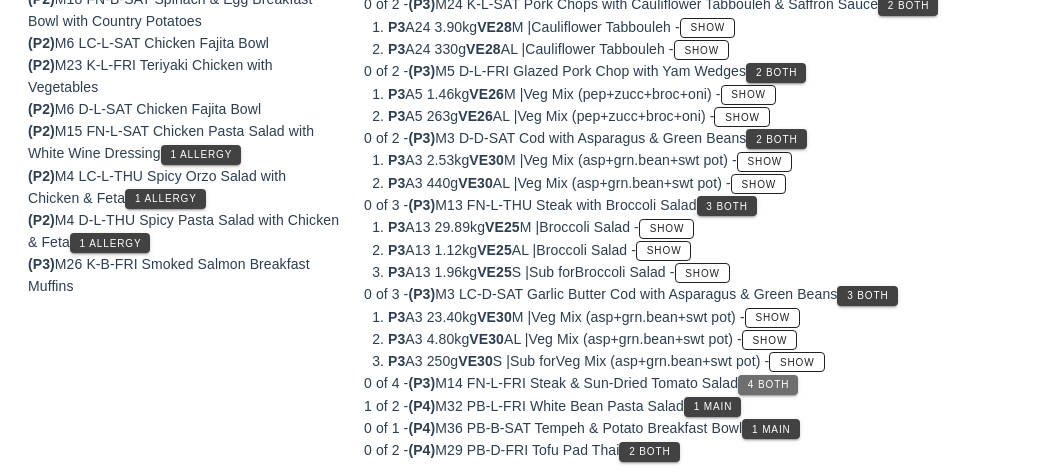 click on "4 Both" at bounding box center [768, 385] 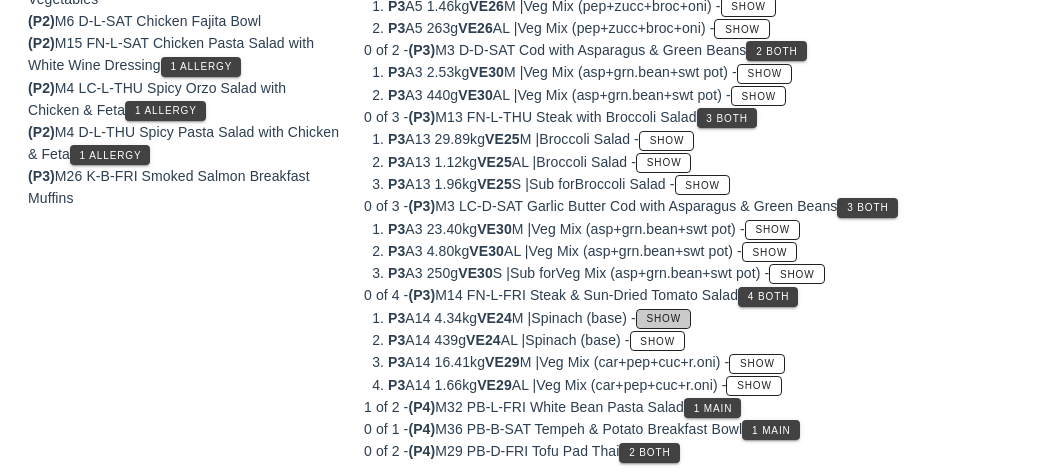 click on "Show" at bounding box center (663, 319) 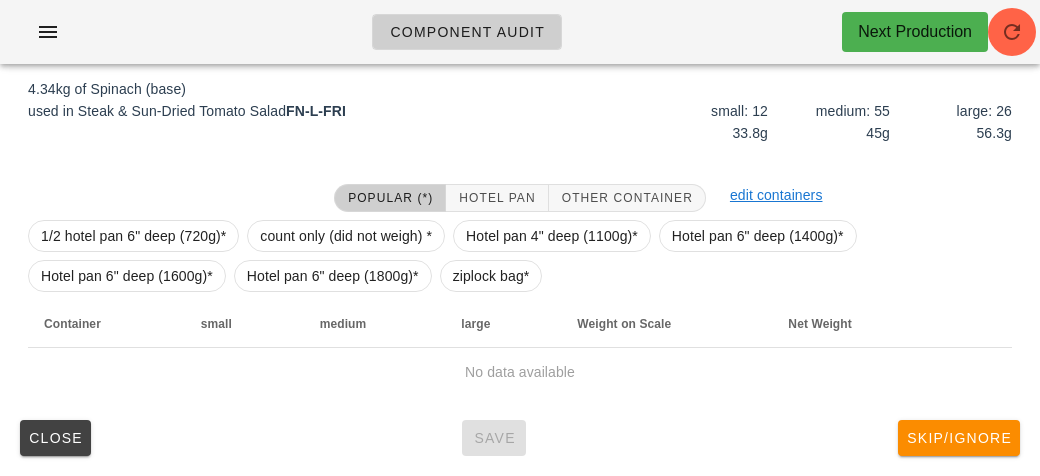 scroll, scrollTop: 300, scrollLeft: 0, axis: vertical 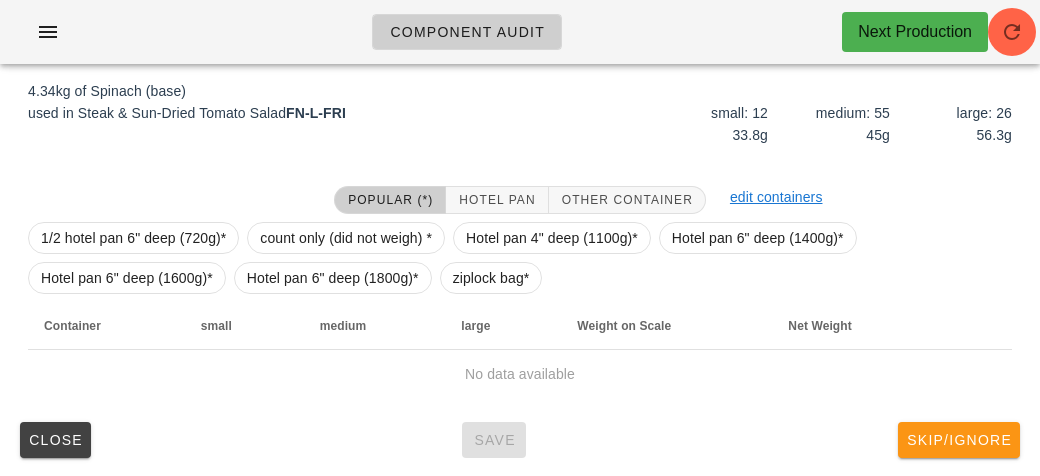 click on "Skip/Ignore" at bounding box center (959, 440) 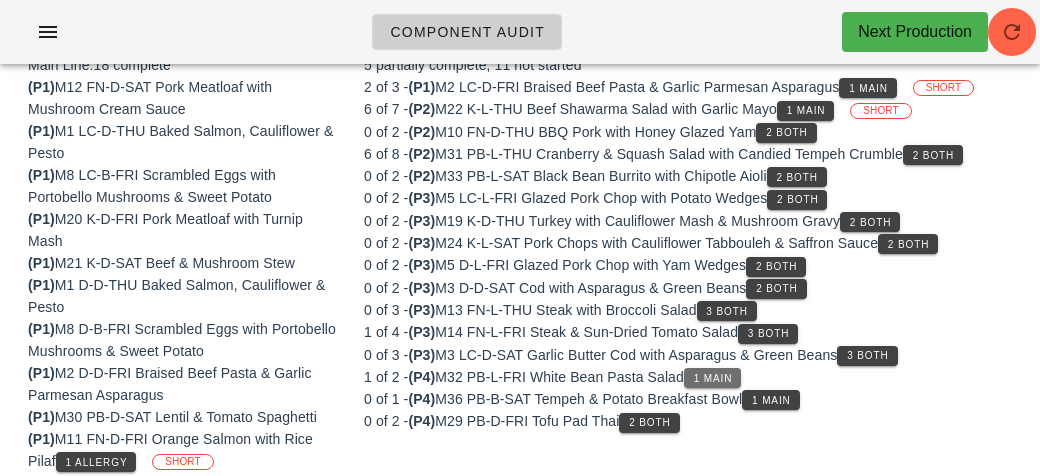 click on "1 Main" at bounding box center (713, 378) 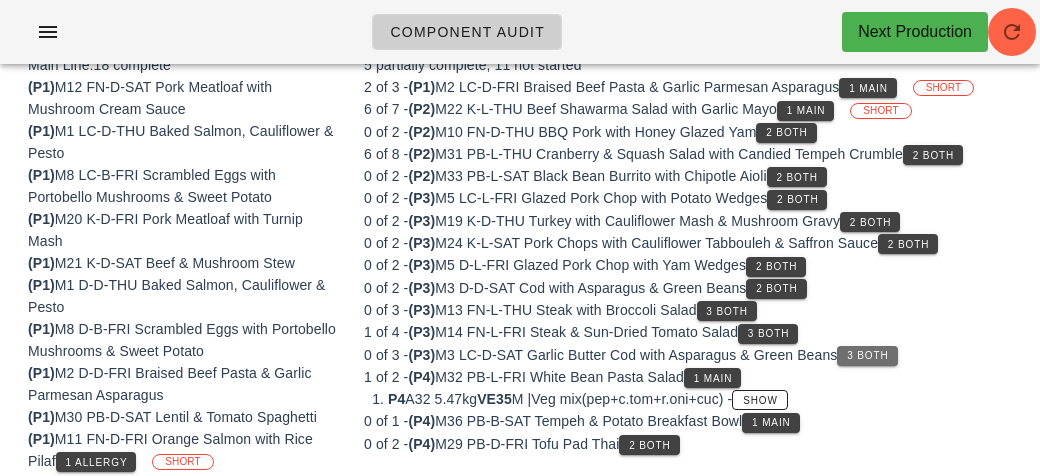 click on "3 Both" at bounding box center (867, 355) 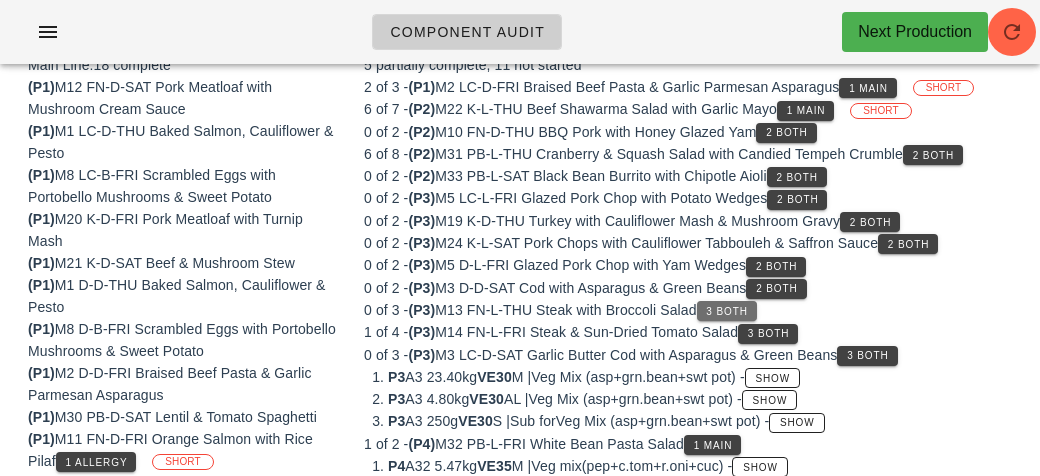 click on "3 Both" at bounding box center [726, 311] 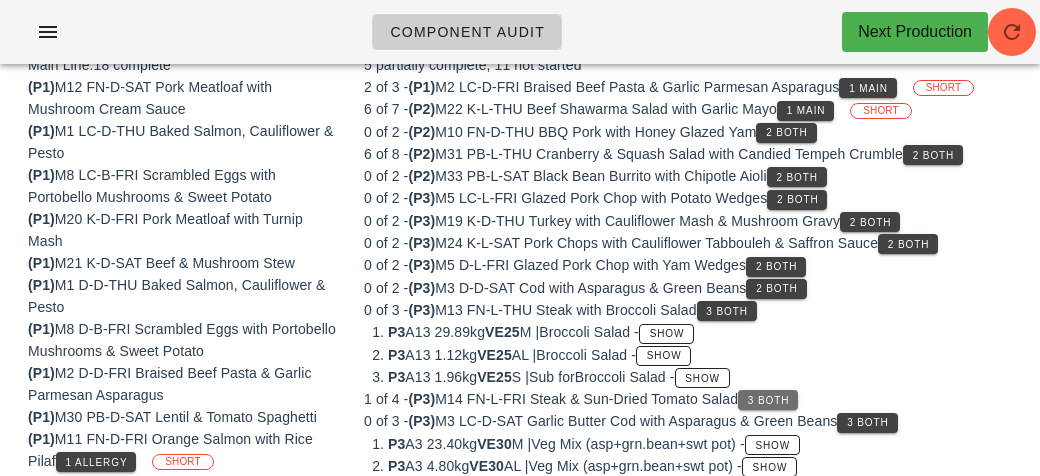 click on "3 Both" at bounding box center [768, 400] 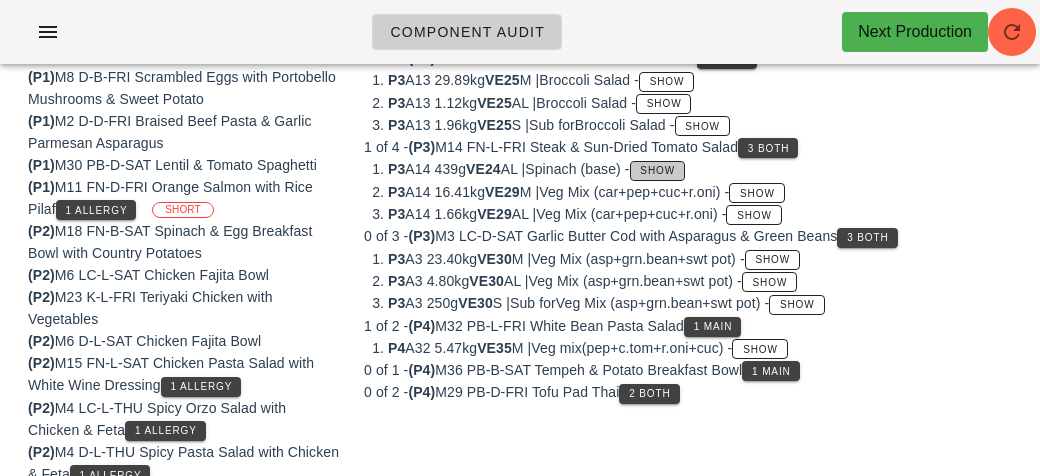 click on "Show" at bounding box center [657, 170] 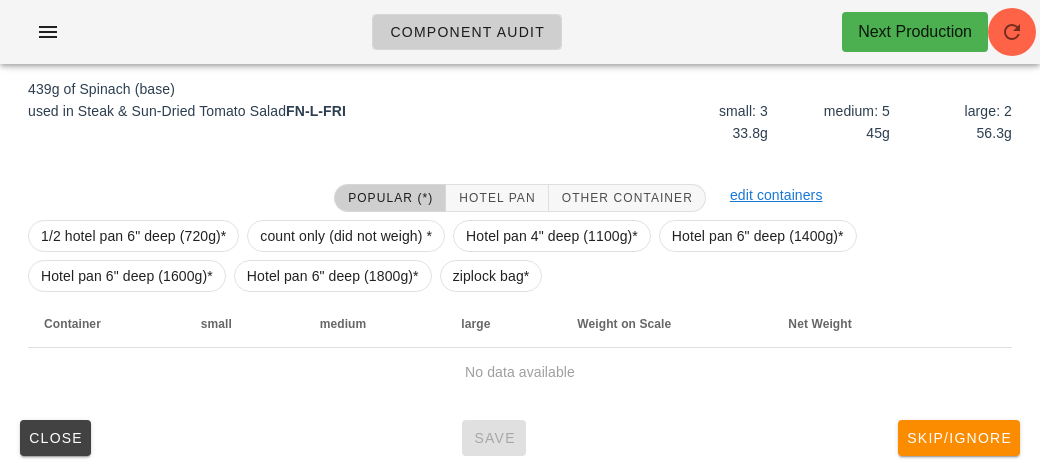 scroll, scrollTop: 318, scrollLeft: 0, axis: vertical 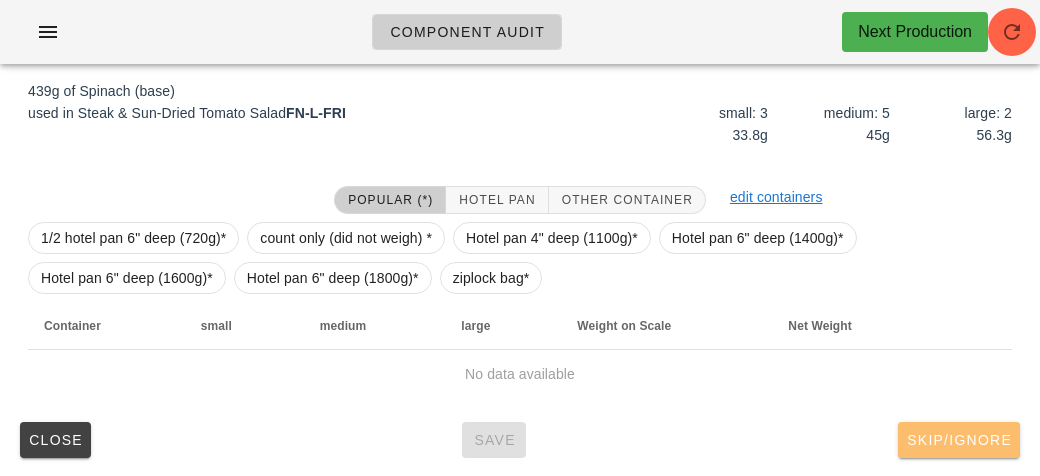click on "Skip/Ignore" at bounding box center [959, 440] 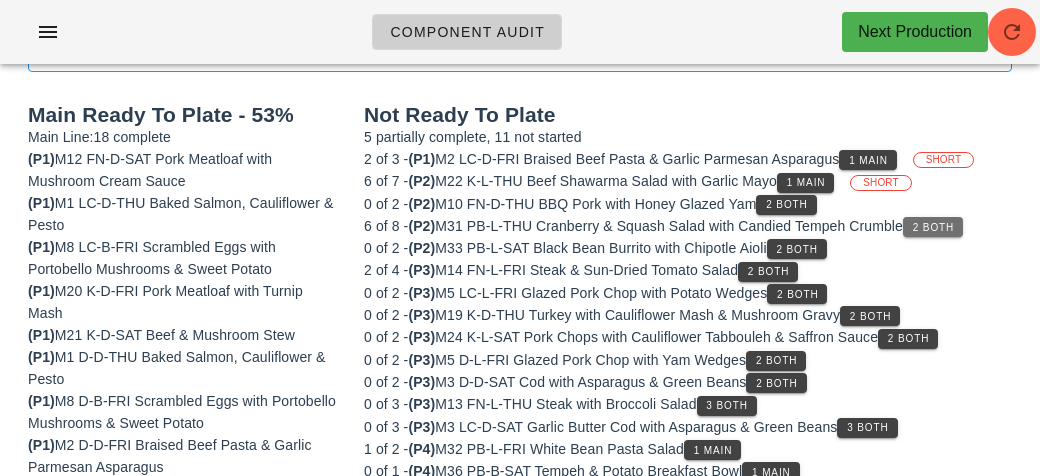 scroll, scrollTop: 235, scrollLeft: 0, axis: vertical 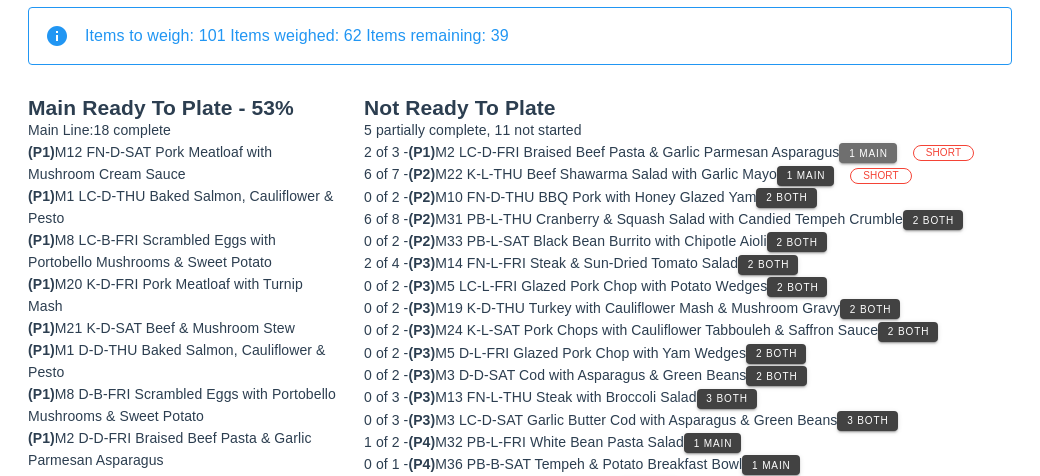 click on "1 Main" at bounding box center [867, 153] 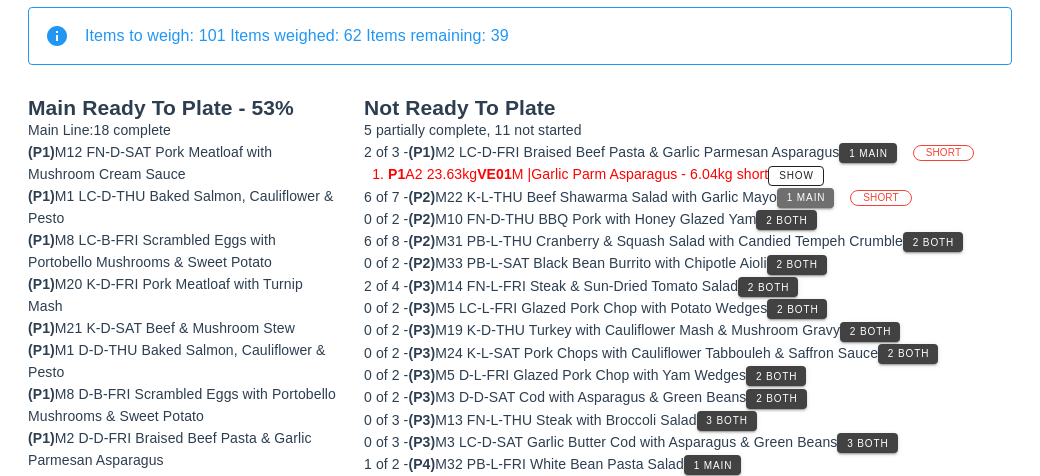 click on "1 Main" at bounding box center [806, 197] 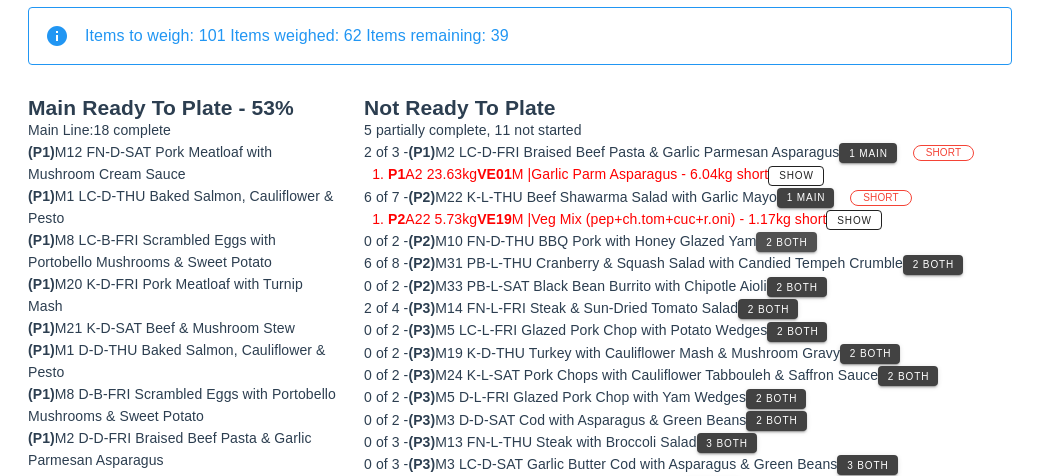 click on "2 Both" at bounding box center (786, 242) 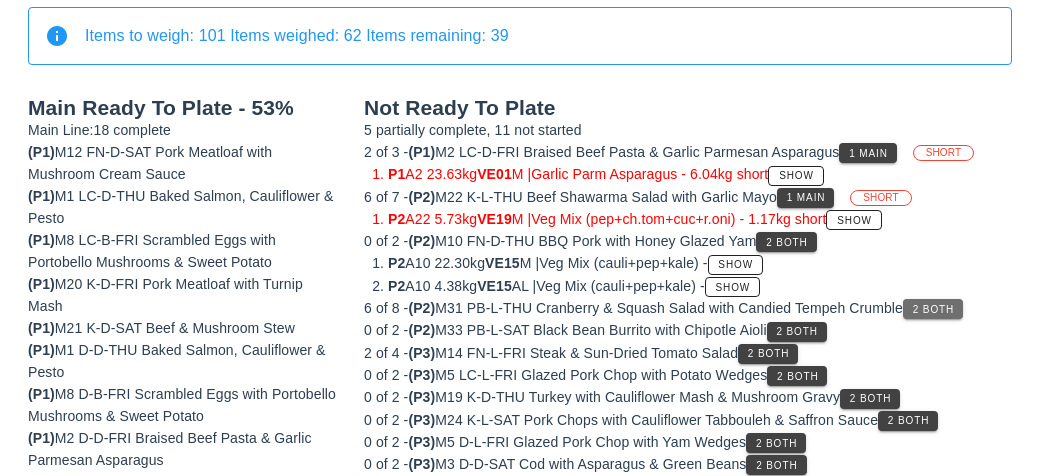 click on "2 Both" at bounding box center [933, 309] 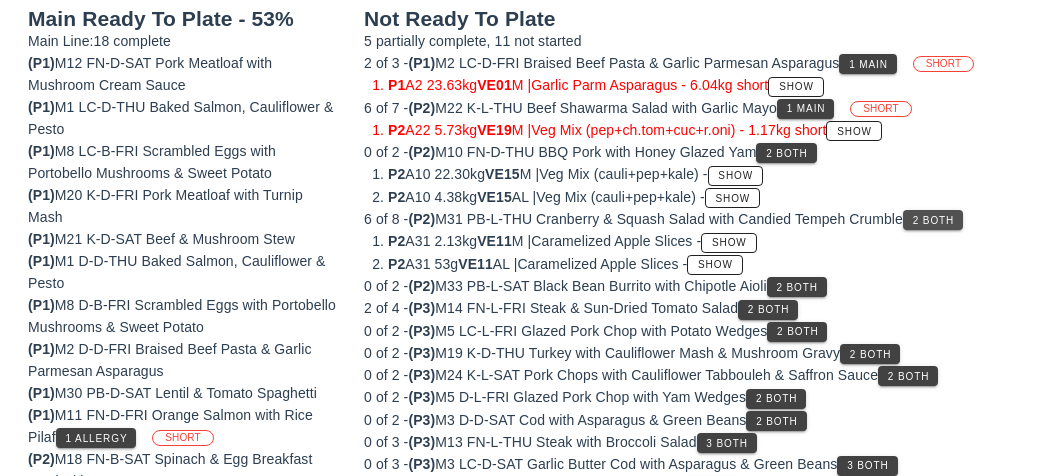 scroll, scrollTop: 349, scrollLeft: 0, axis: vertical 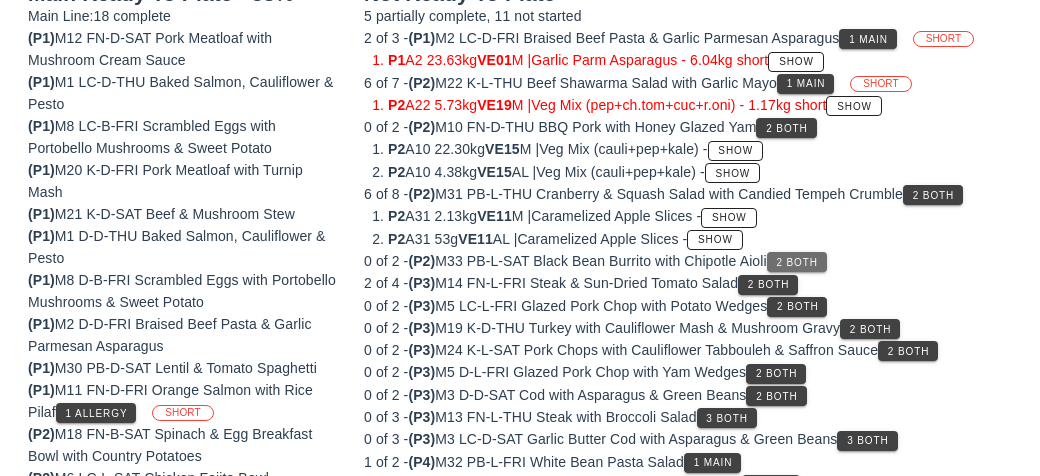 click on "2 Both" at bounding box center (797, 262) 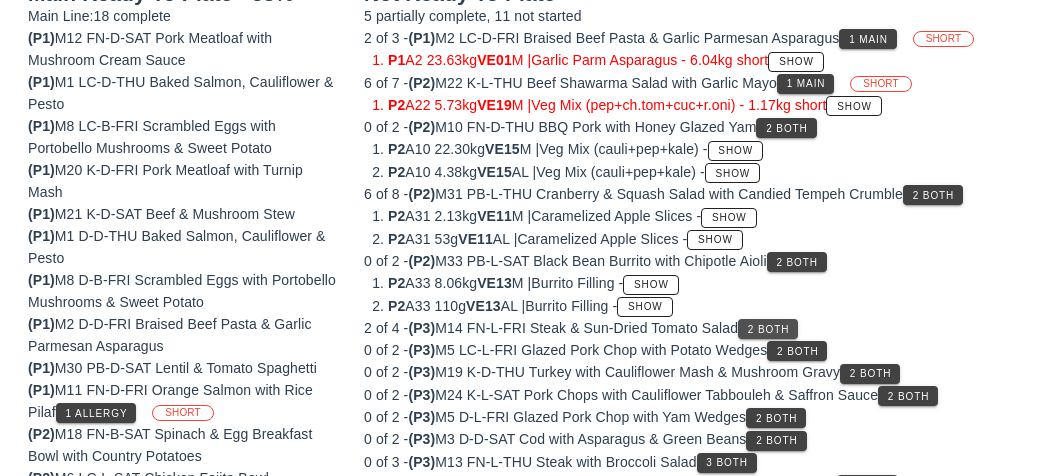 click on "2 Both" at bounding box center [768, 329] 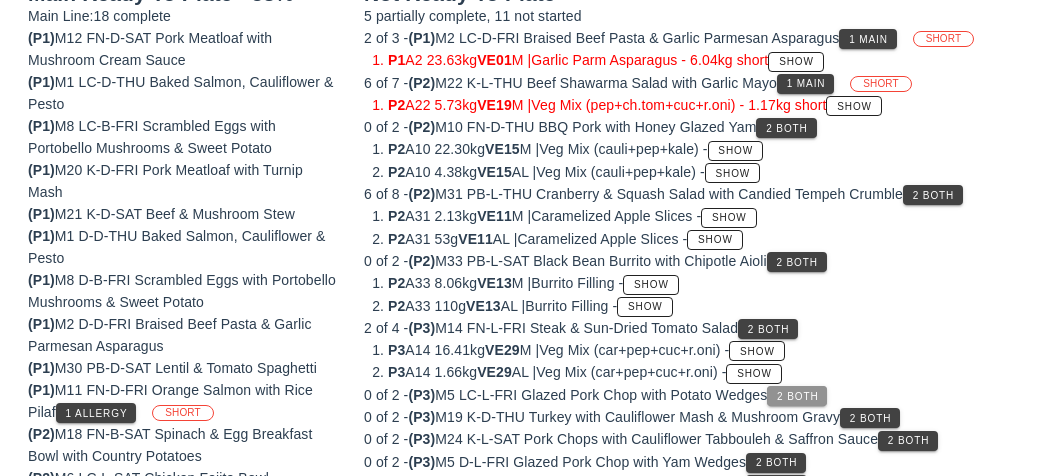 click on "2 Both" at bounding box center (797, 396) 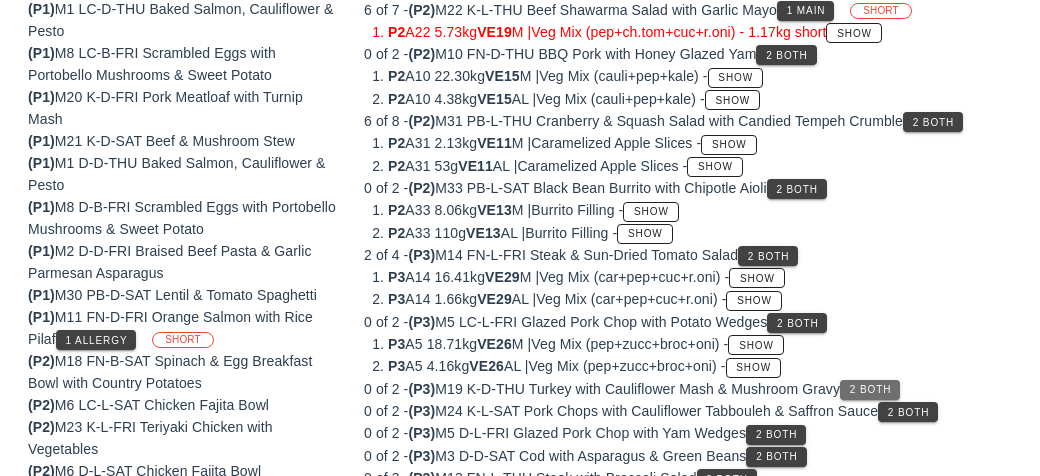 click on "2 Both" at bounding box center [870, 389] 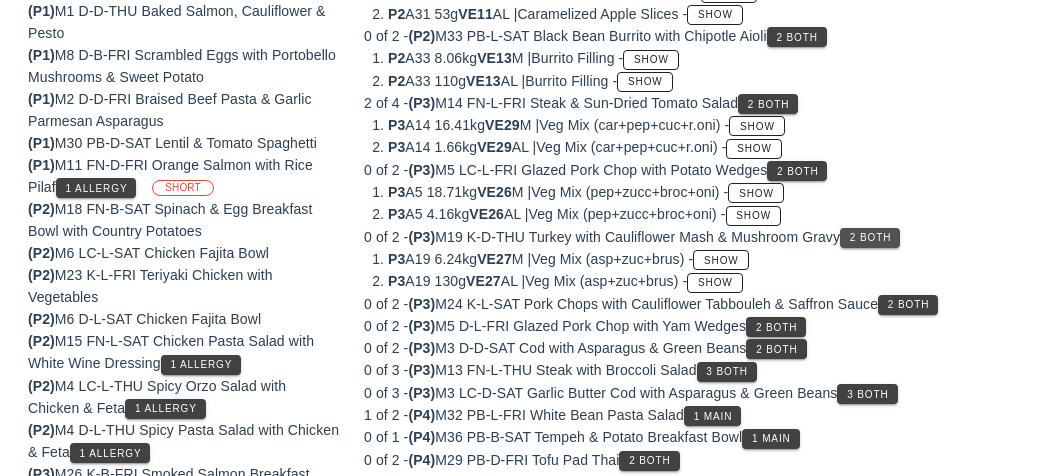 scroll, scrollTop: 589, scrollLeft: 0, axis: vertical 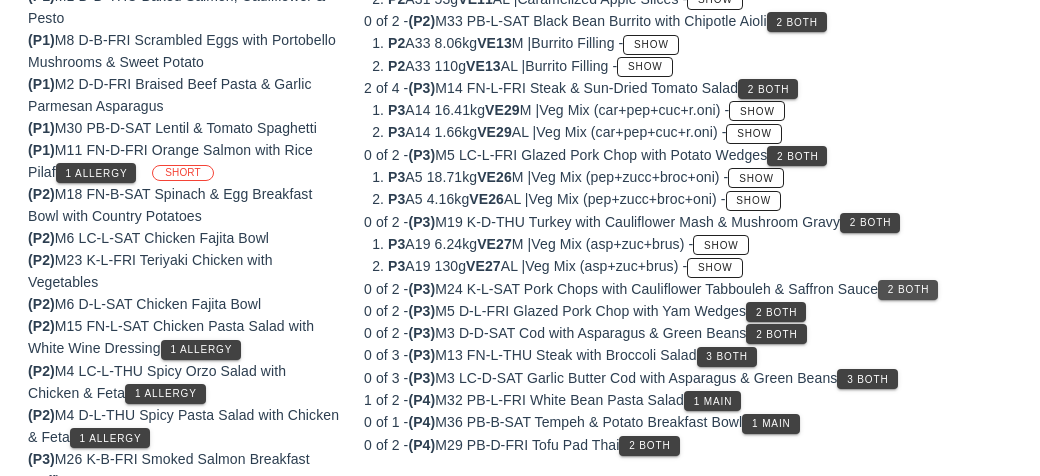 click on "2 Both" at bounding box center (908, 289) 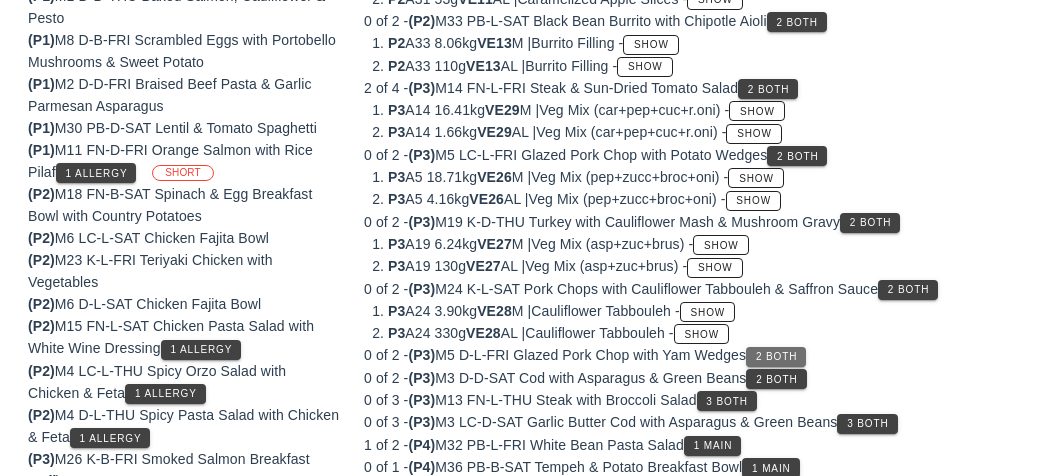 click on "2 Both" at bounding box center (776, 356) 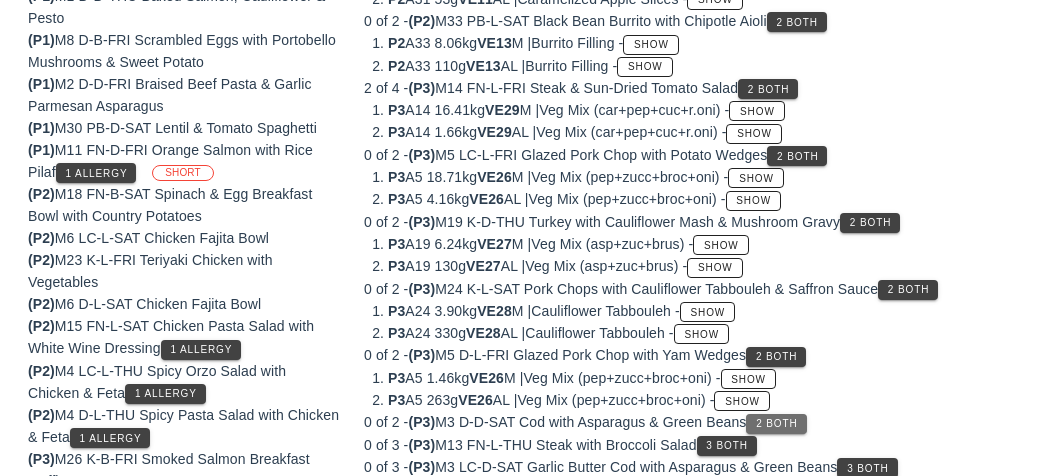 click on "2 Both" at bounding box center (776, 423) 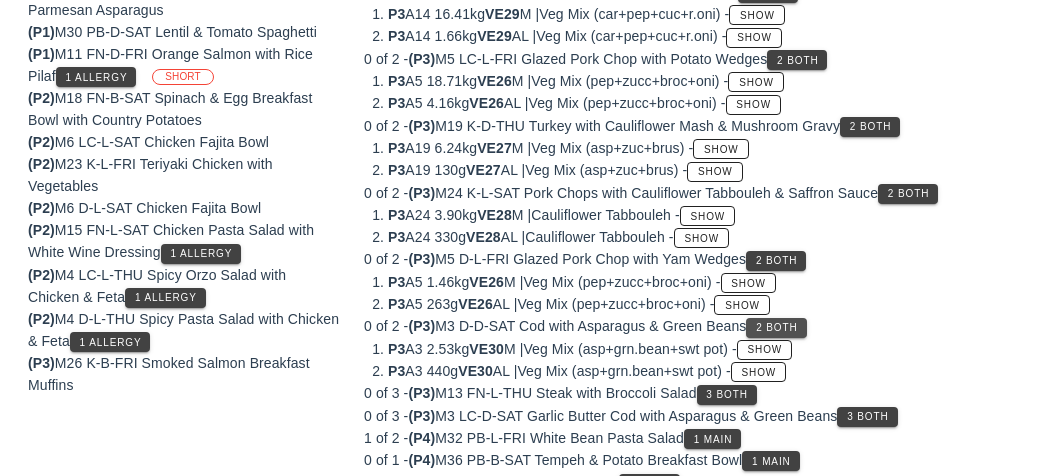 scroll, scrollTop: 685, scrollLeft: 0, axis: vertical 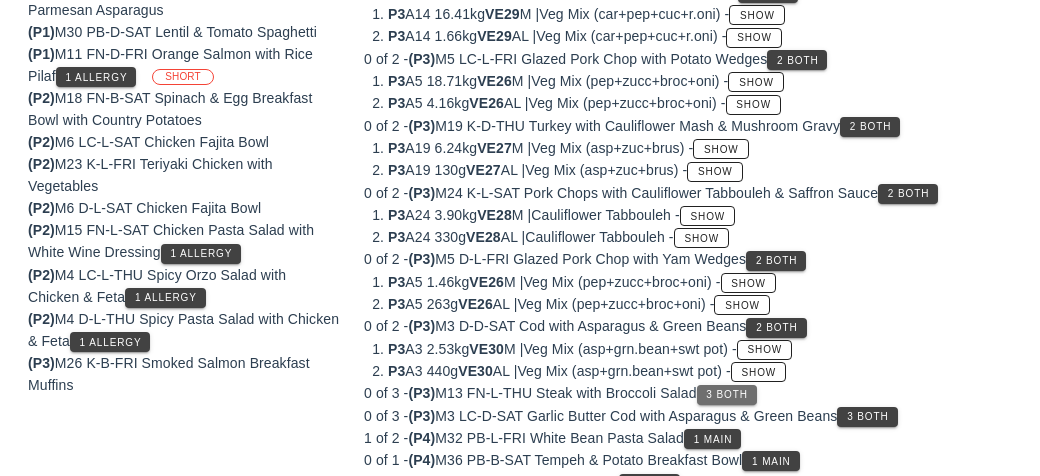 click on "3 Both" at bounding box center (726, 394) 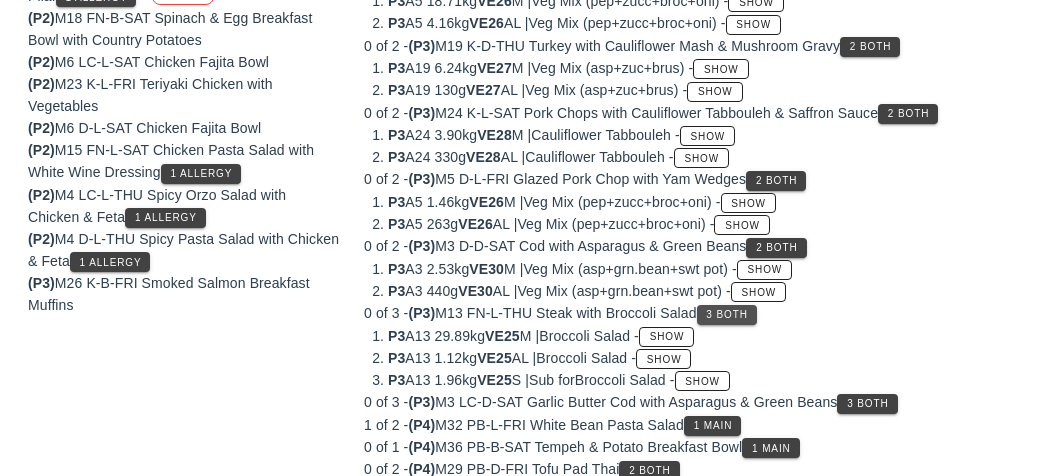scroll, scrollTop: 784, scrollLeft: 0, axis: vertical 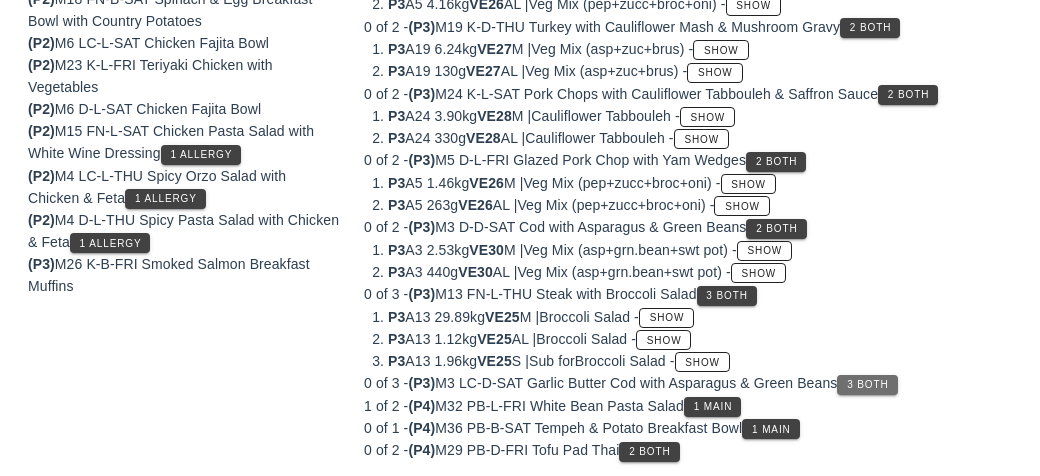 click on "3 Both" at bounding box center (867, 385) 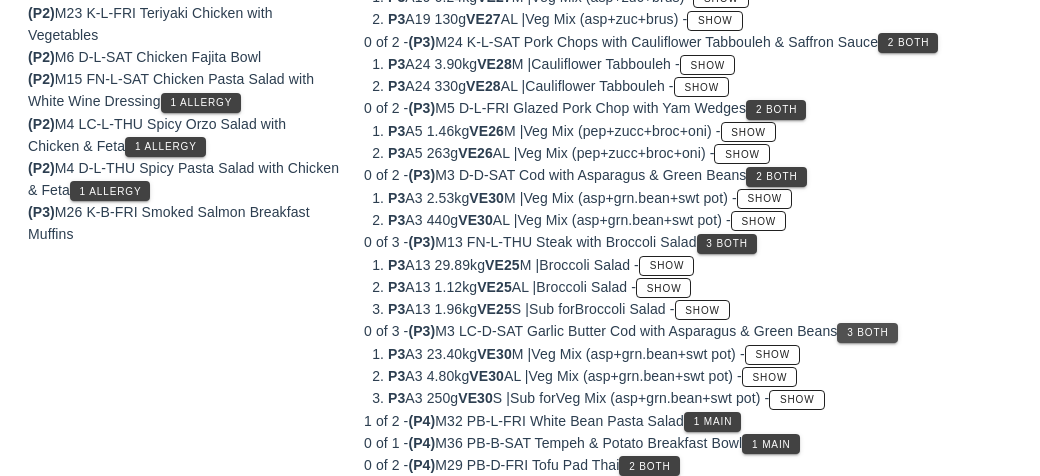 scroll, scrollTop: 850, scrollLeft: 0, axis: vertical 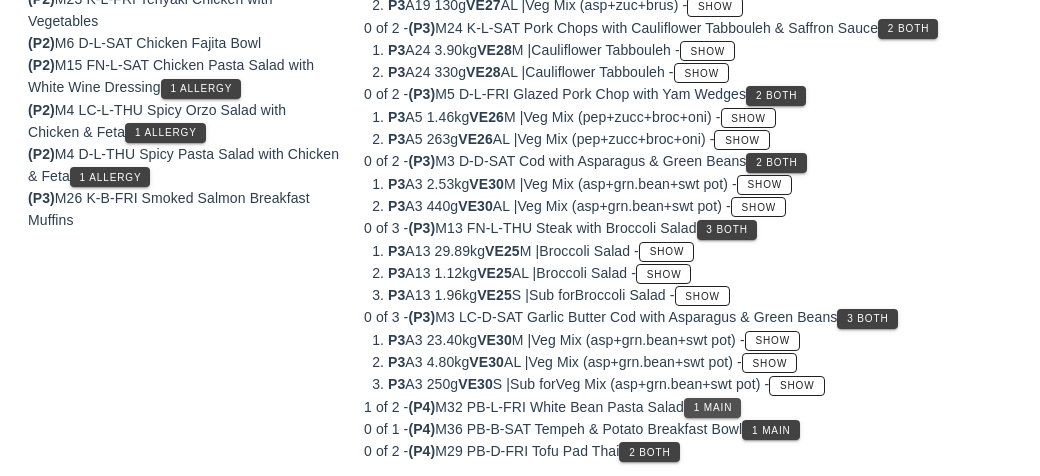 click on "1 Main" at bounding box center [713, 407] 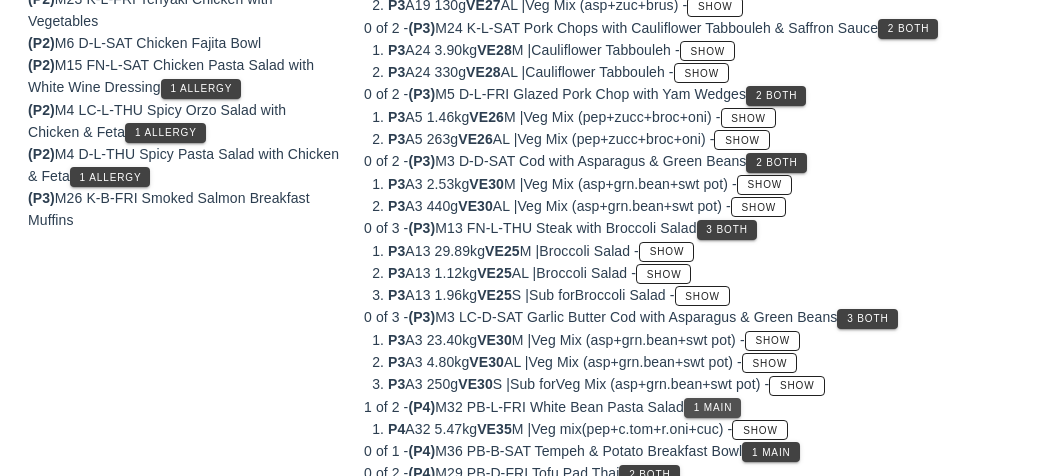 scroll, scrollTop: 872, scrollLeft: 0, axis: vertical 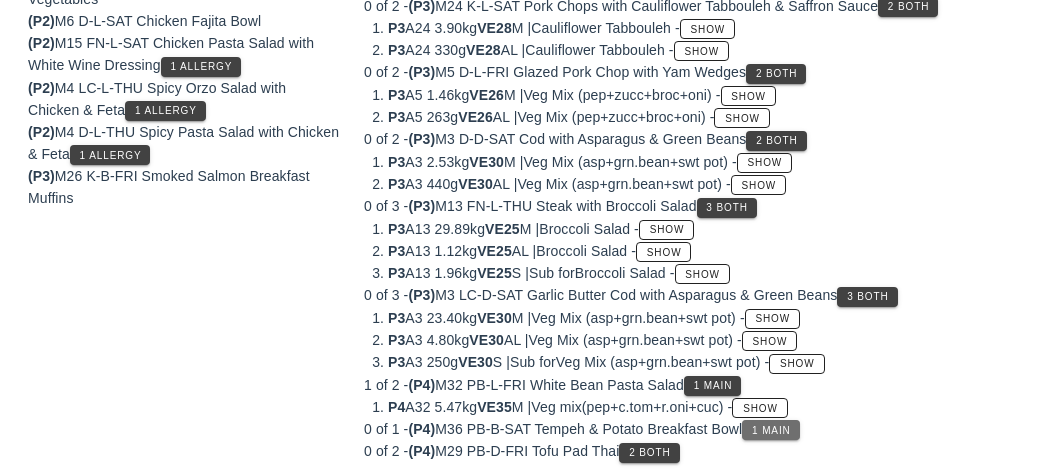 click on "1 Main" at bounding box center [770, 430] 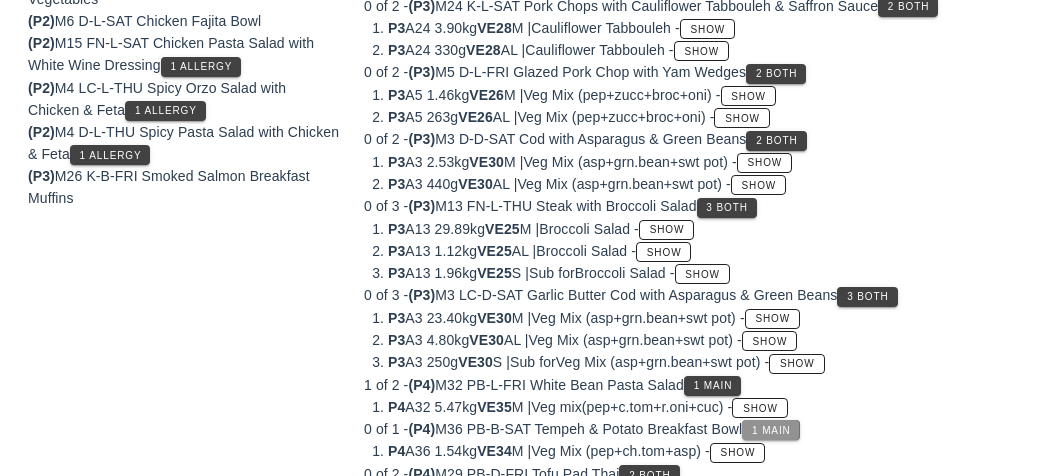 click on "1 Main" at bounding box center (770, 430) 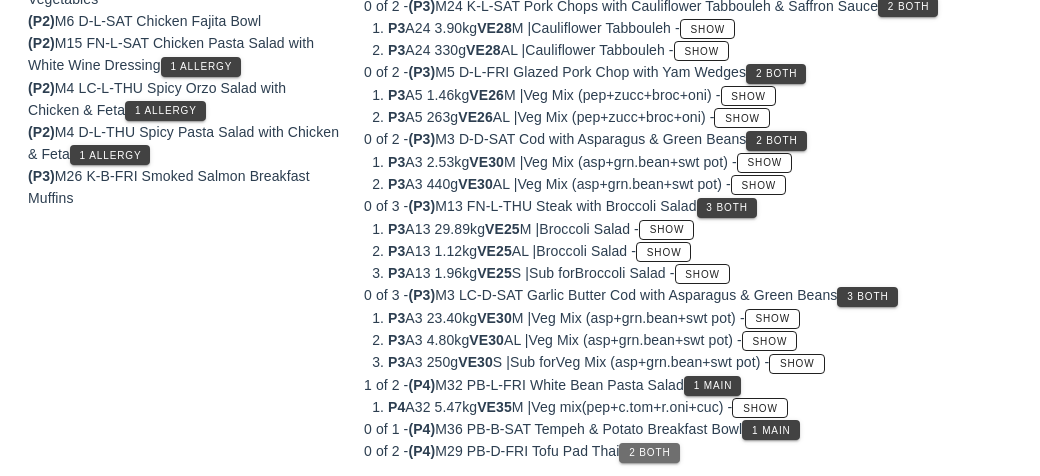 click on "2 Both" at bounding box center [649, 453] 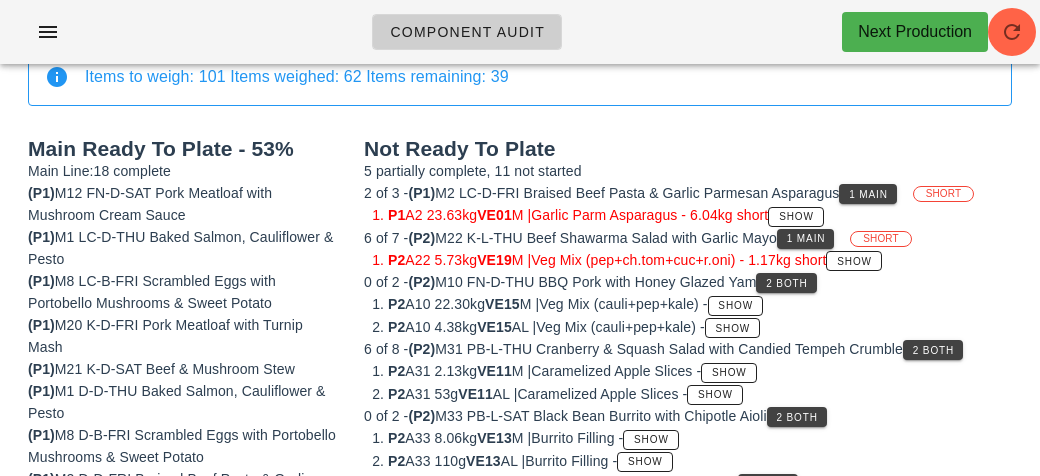scroll, scrollTop: 0, scrollLeft: 0, axis: both 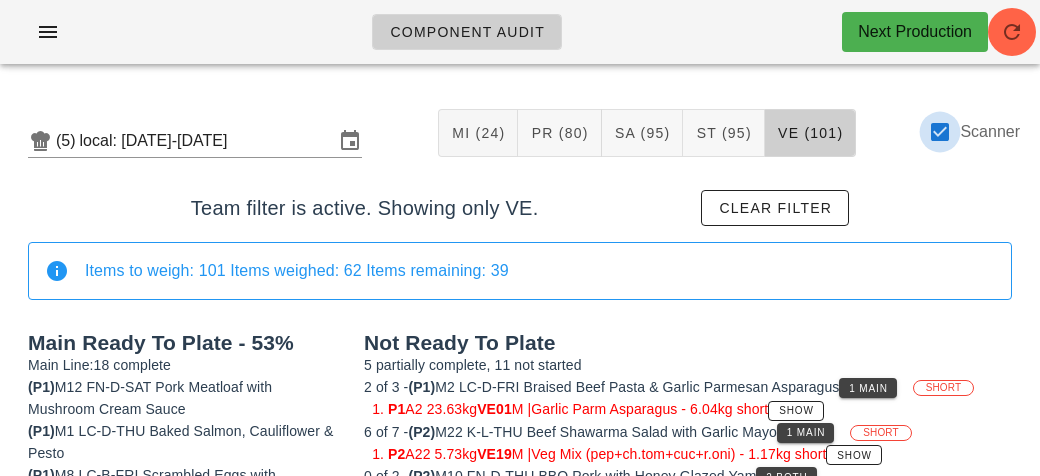 click at bounding box center (940, 132) 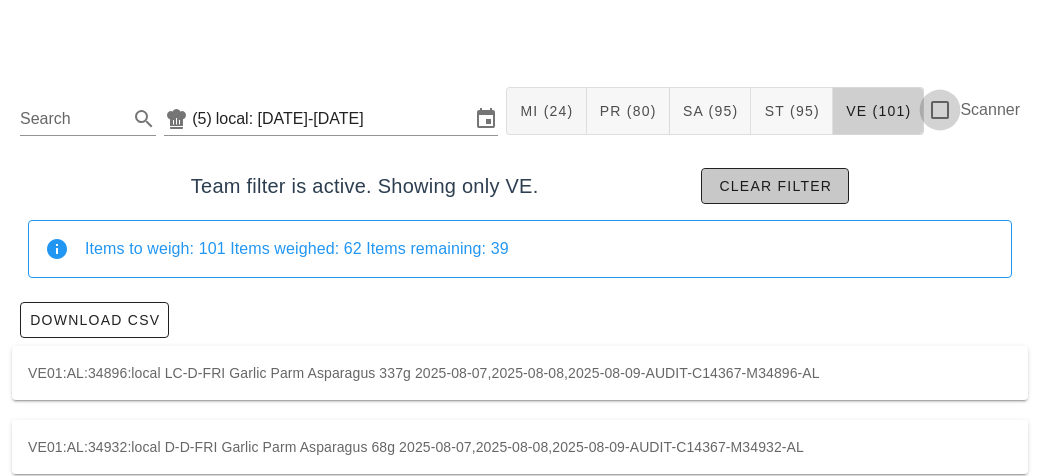 scroll, scrollTop: 38, scrollLeft: 0, axis: vertical 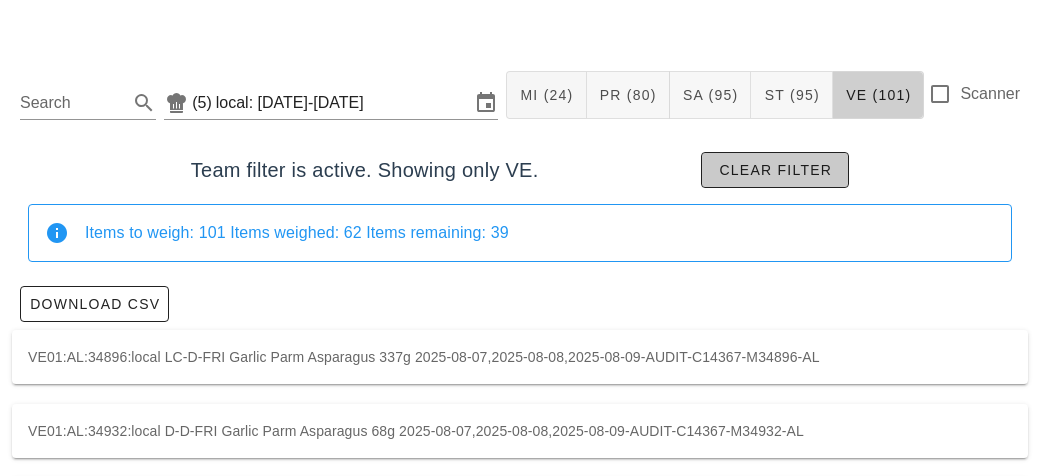 click on "Clear filter" at bounding box center (775, 170) 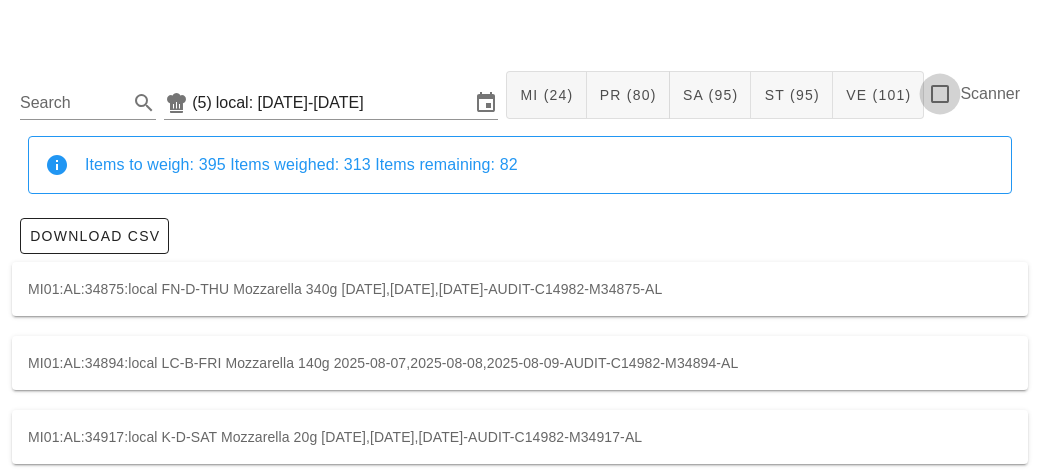 click at bounding box center [940, 94] 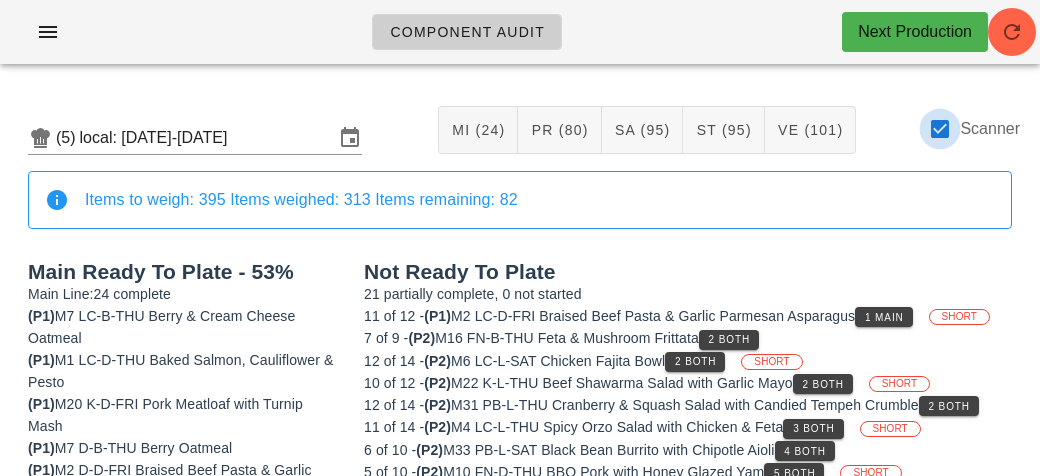scroll, scrollTop: 0, scrollLeft: 0, axis: both 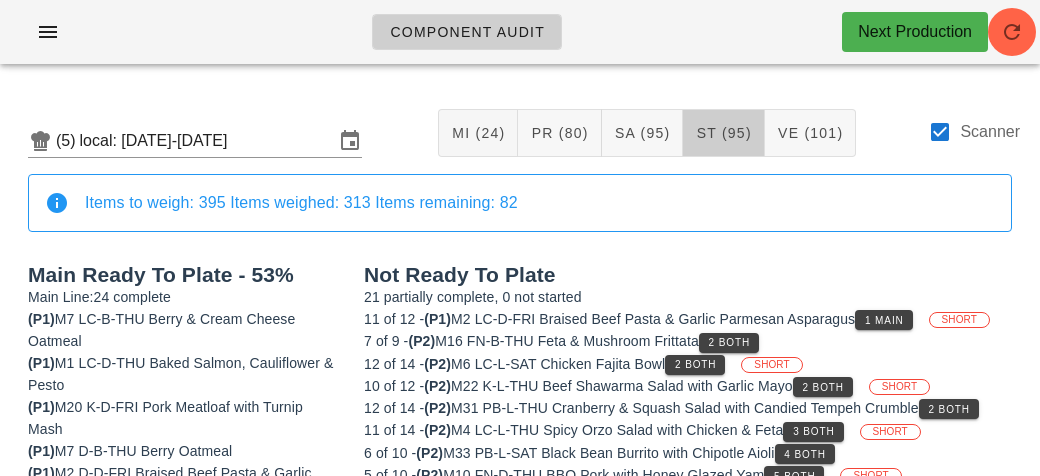 click on "ST (95)" at bounding box center (723, 133) 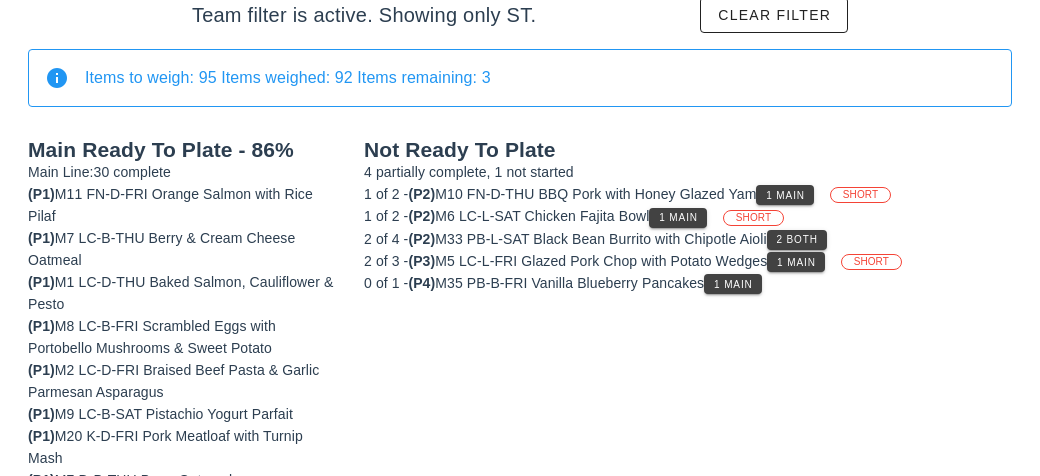 scroll, scrollTop: 194, scrollLeft: 0, axis: vertical 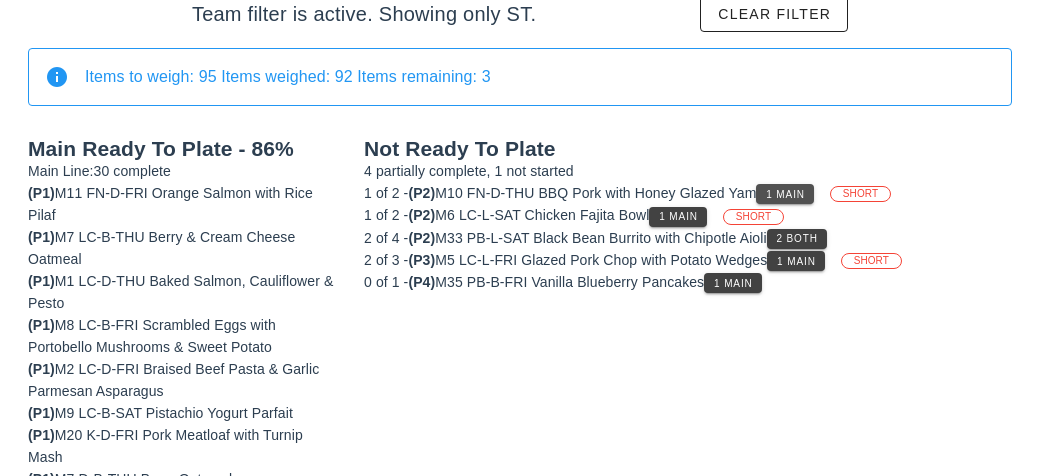 click on "1 Main" at bounding box center [785, 194] 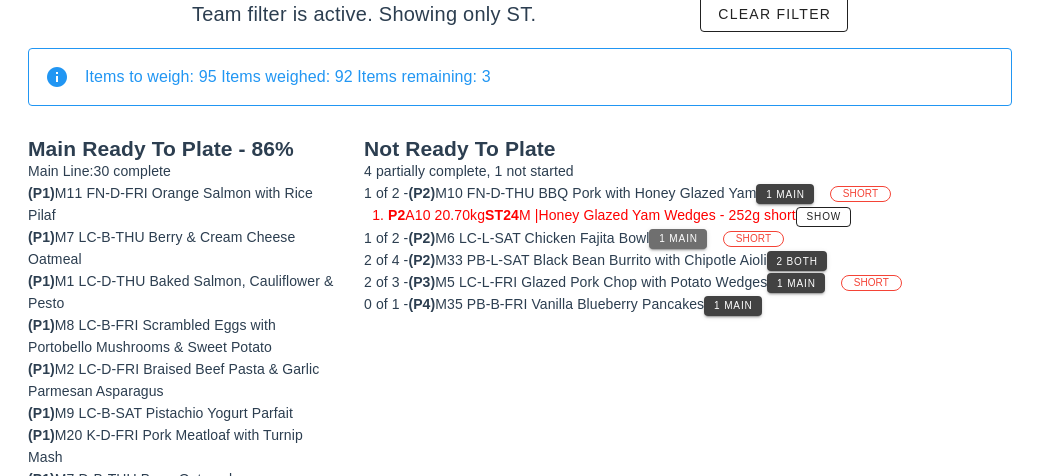 click on "1 Main" at bounding box center (678, 238) 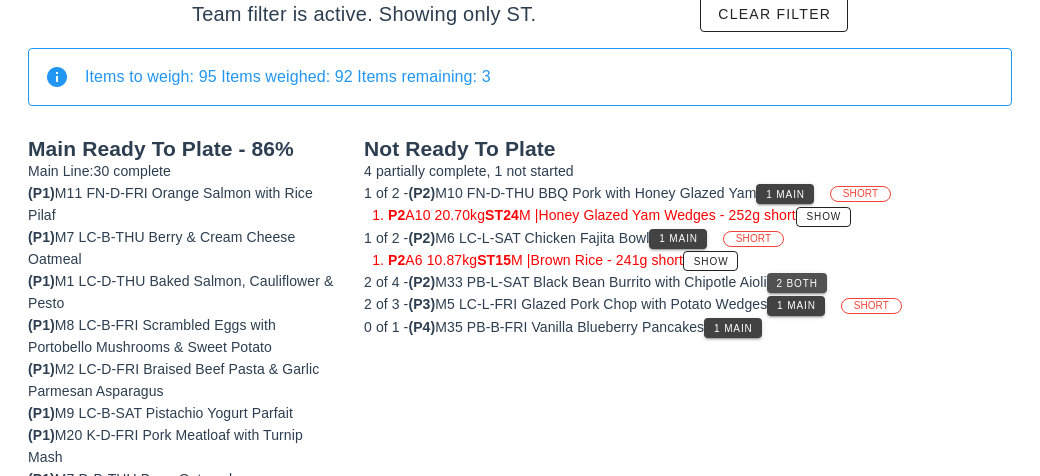 click on "2 Both" at bounding box center (797, 283) 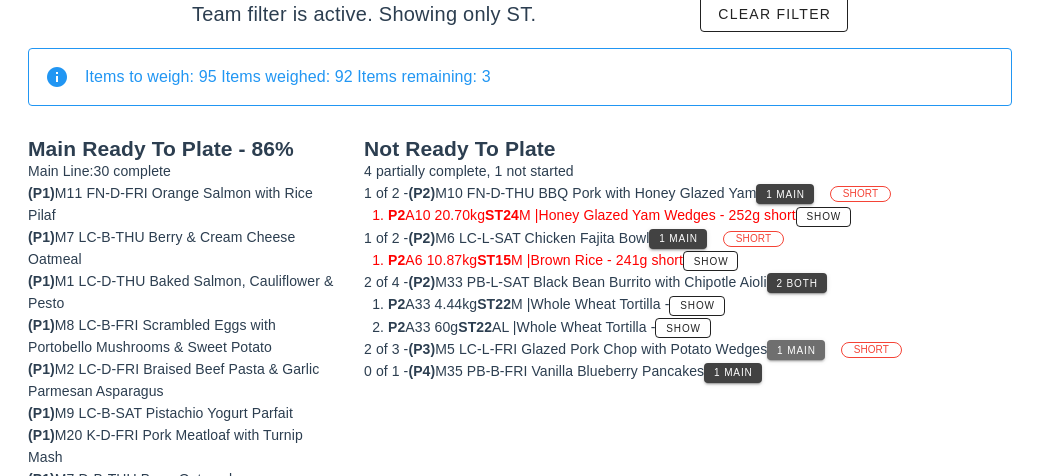 click on "1 Main" at bounding box center [796, 350] 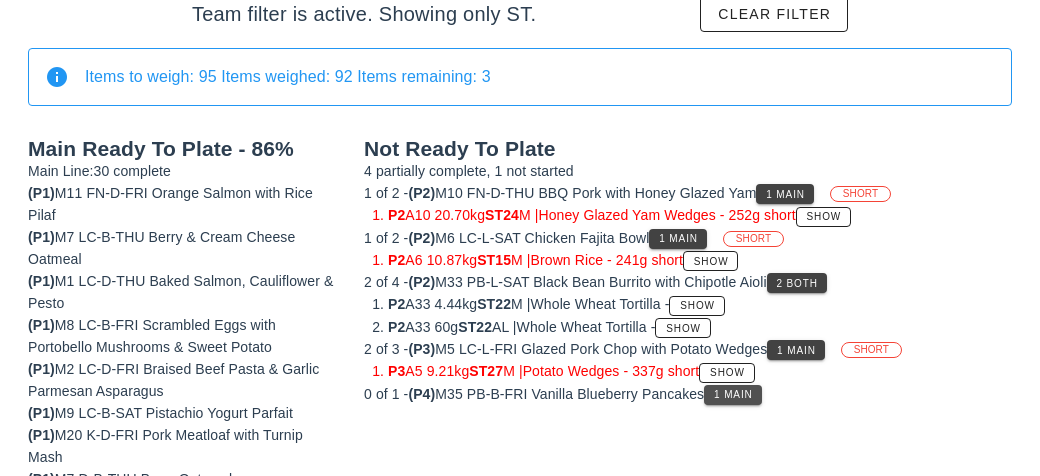 click on "1 Main" at bounding box center [732, 395] 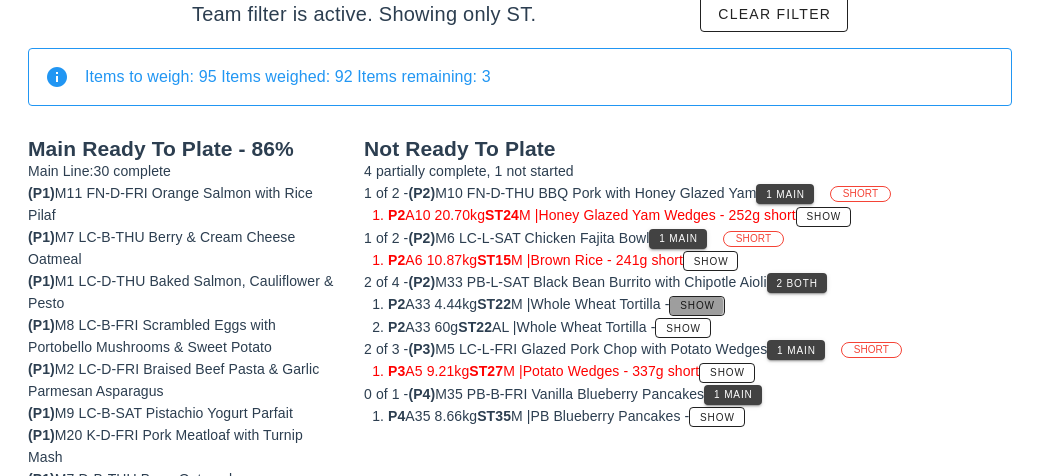 click on "Show" at bounding box center (697, 305) 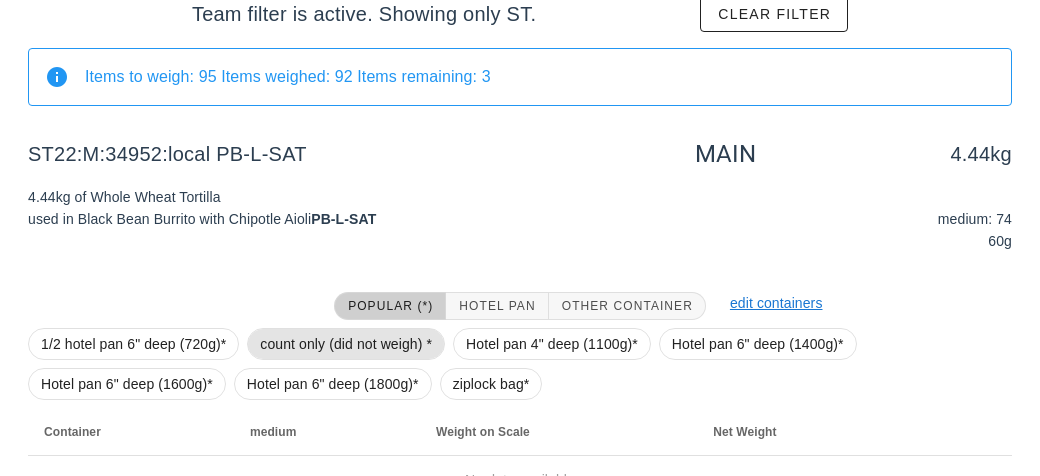 click on "count only (did not weigh) *" at bounding box center (346, 344) 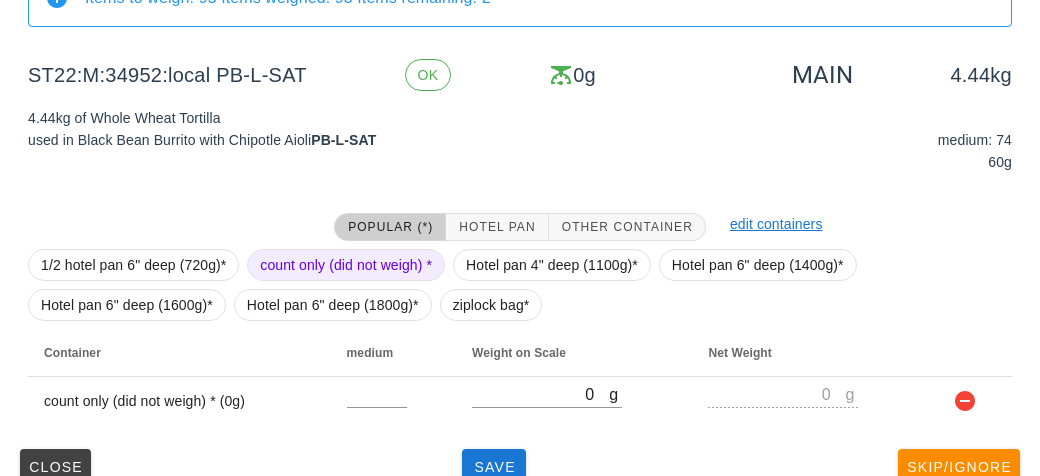 scroll, scrollTop: 300, scrollLeft: 0, axis: vertical 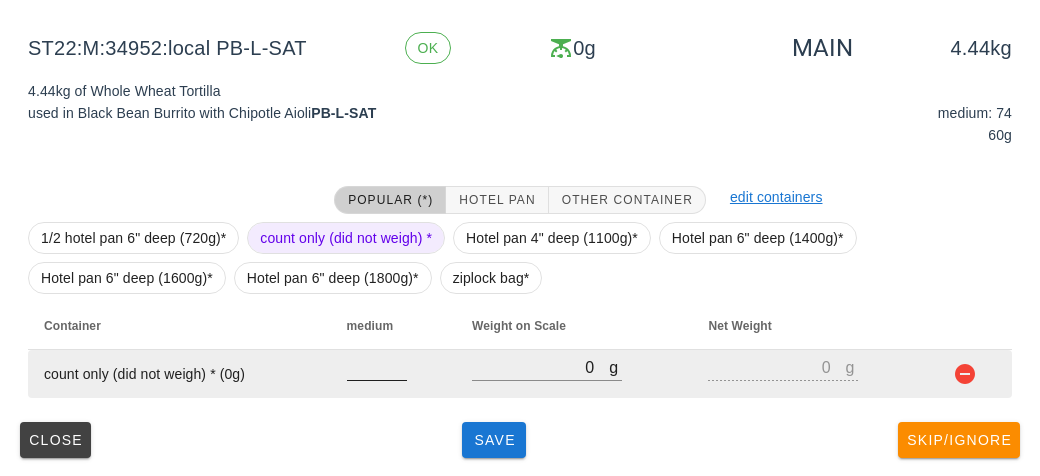 click at bounding box center (377, 367) 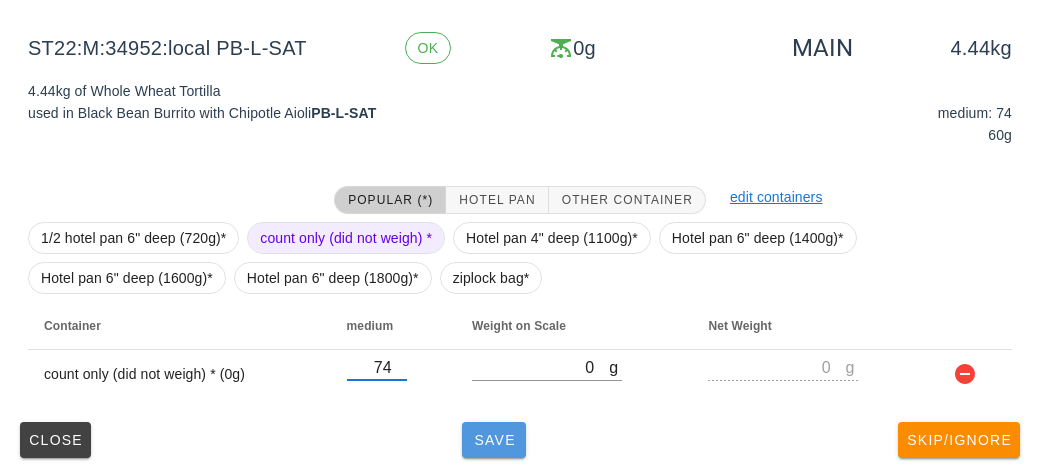 click on "Save" at bounding box center (494, 440) 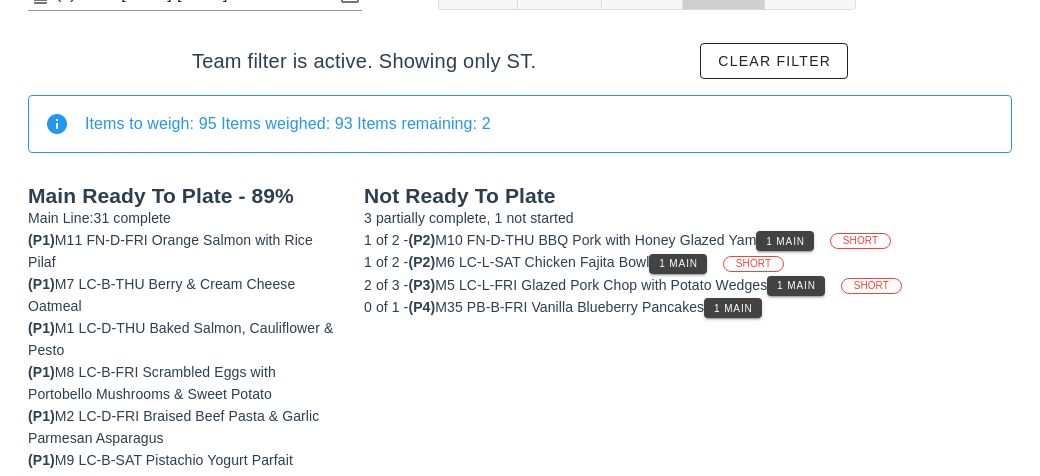 scroll, scrollTop: 0, scrollLeft: 0, axis: both 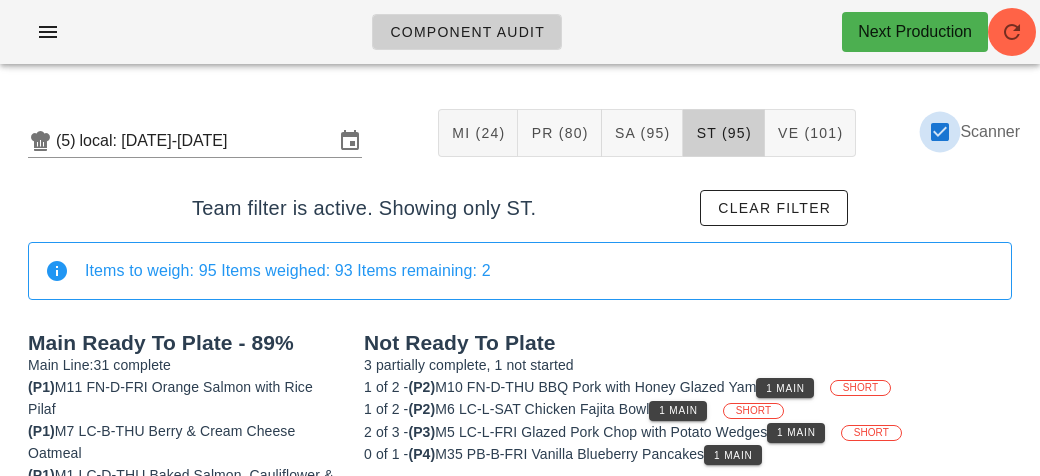 click at bounding box center (940, 132) 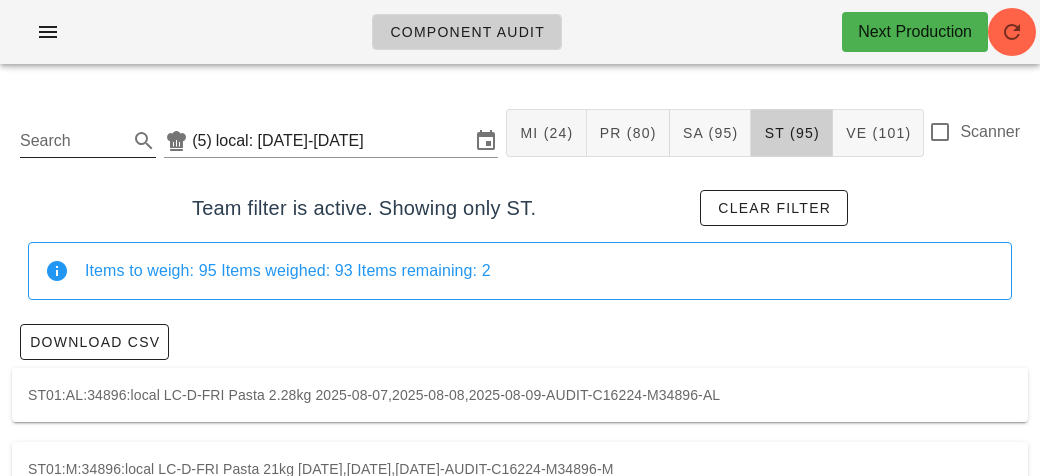 click on "Search" at bounding box center [72, 141] 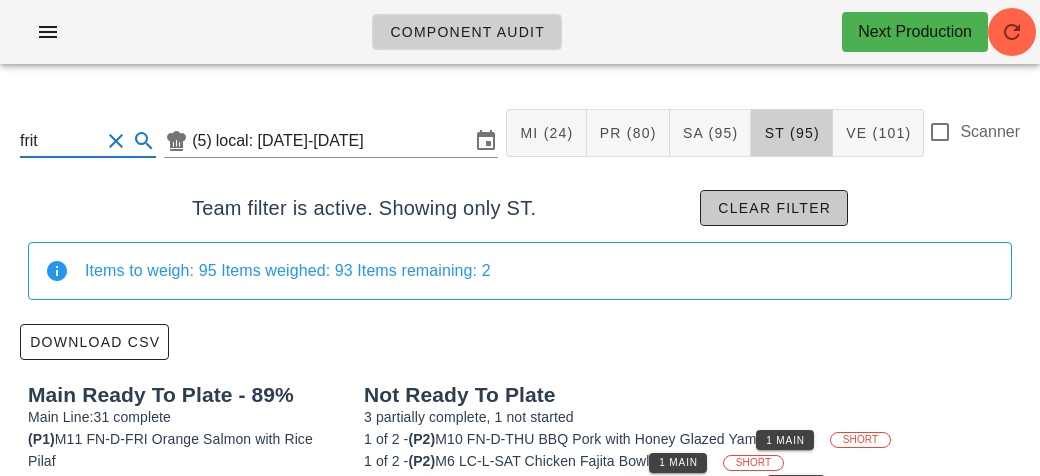 click on "Clear filter" at bounding box center (774, 208) 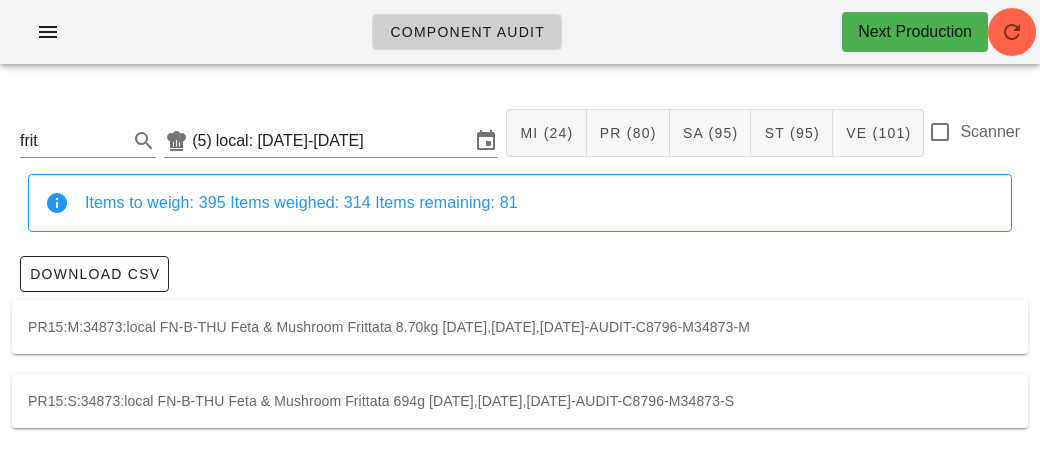 click on "PR15:M:34873:local FN-B-THU Feta & Mushroom Frittata 8.70kg [DATE],[DATE],[DATE]-AUDIT-C8796-M34873-M" at bounding box center (520, 327) 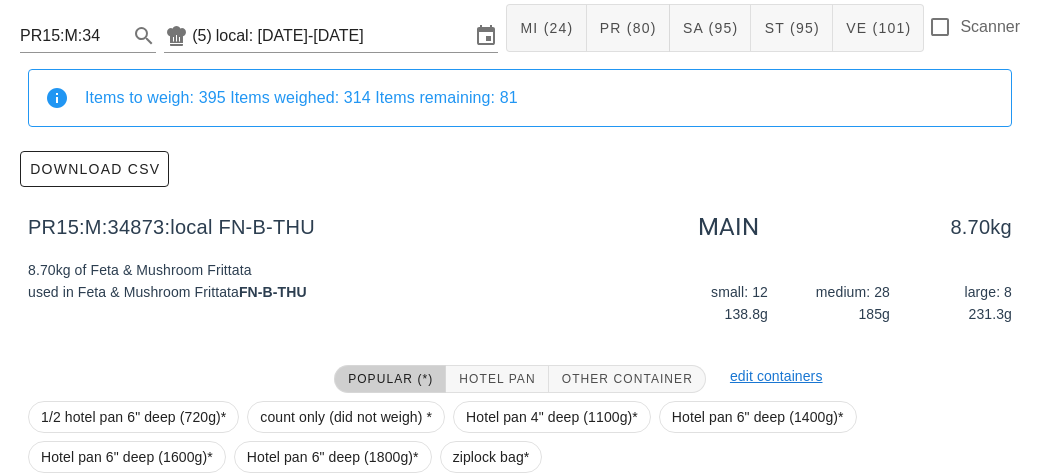scroll, scrollTop: 284, scrollLeft: 0, axis: vertical 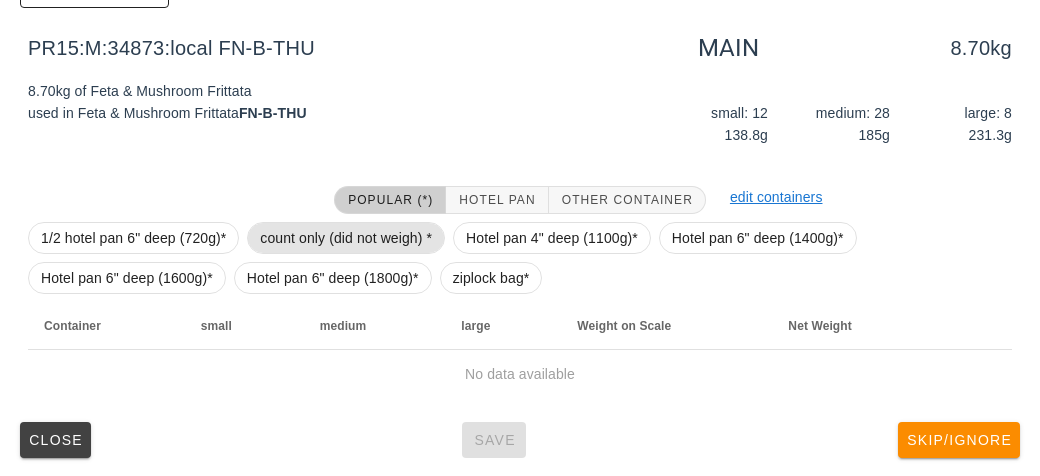 click on "count only (did not weigh) *" at bounding box center [346, 238] 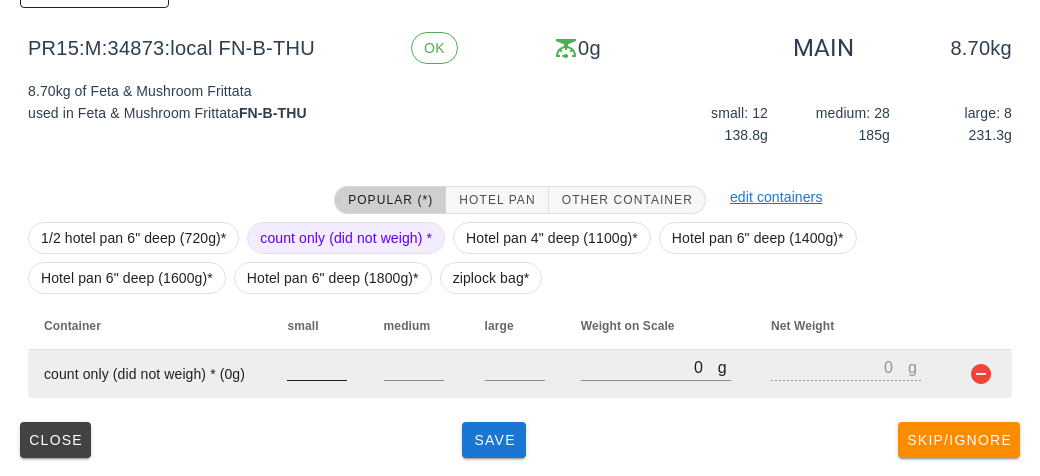 click at bounding box center (317, 367) 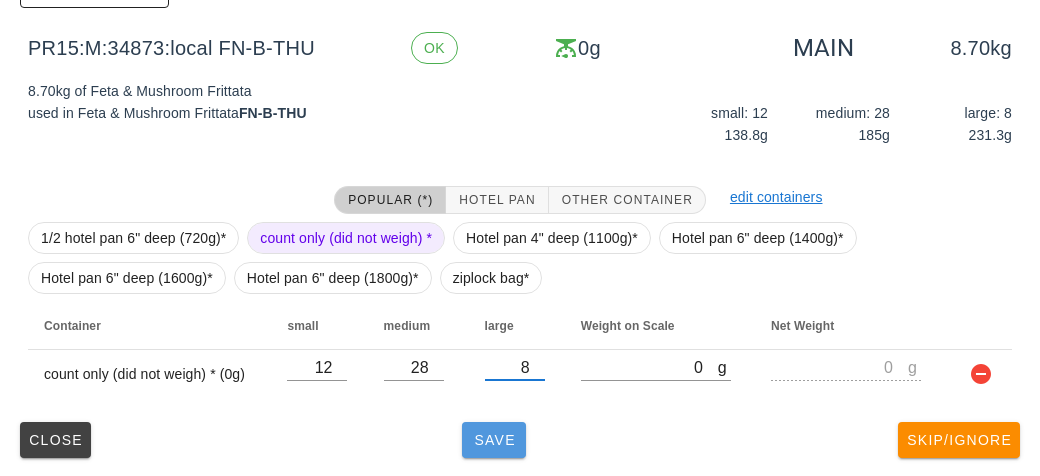 click on "Save" at bounding box center [494, 440] 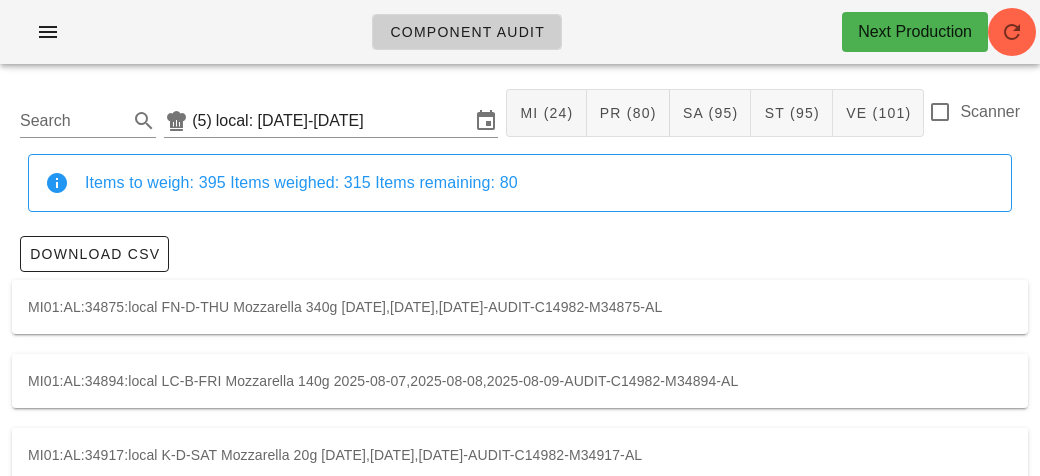 scroll, scrollTop: 0, scrollLeft: 0, axis: both 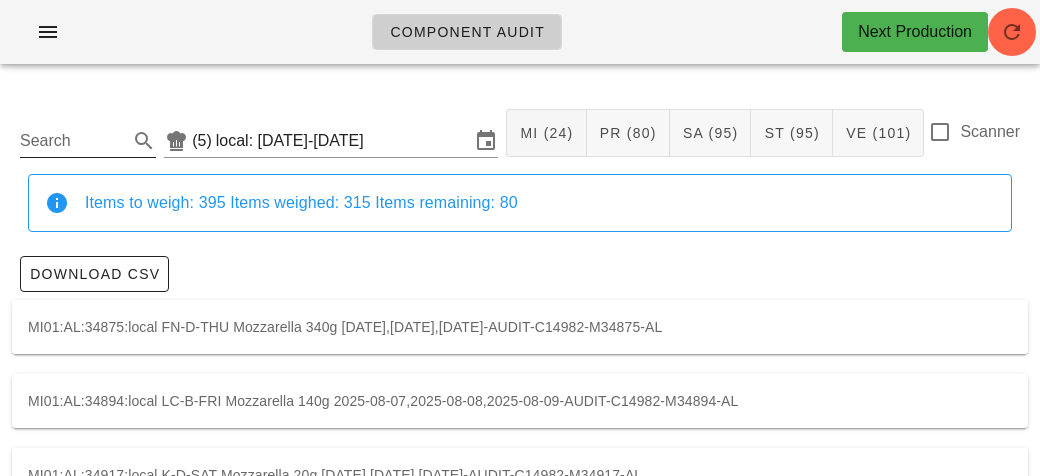 click on "Search" at bounding box center [72, 141] 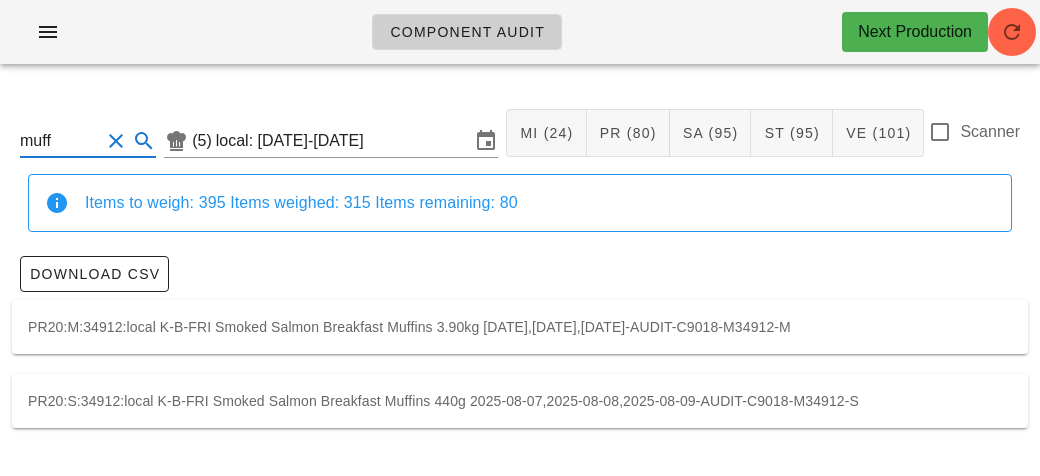 click on "PR20:M:34912:local K-B-FRI Smoked Salmon Breakfast Muffins 3.90kg [DATE],[DATE],[DATE]-AUDIT-C9018-M34912-M" at bounding box center [520, 327] 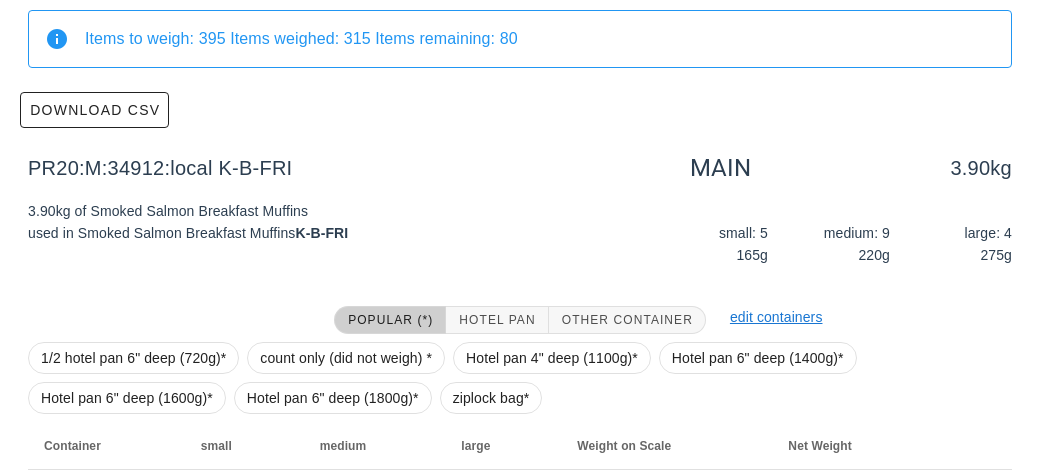 scroll, scrollTop: 284, scrollLeft: 0, axis: vertical 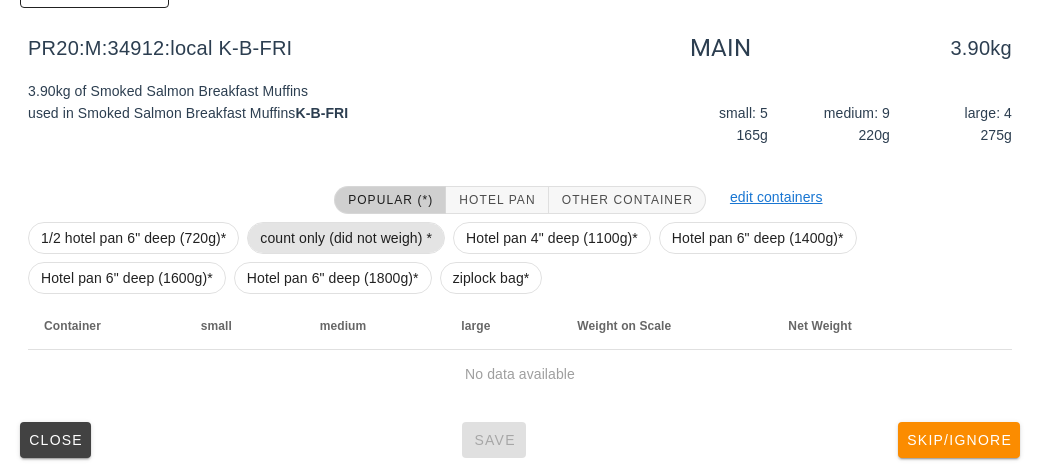 click on "count only (did not weigh) *" at bounding box center (346, 238) 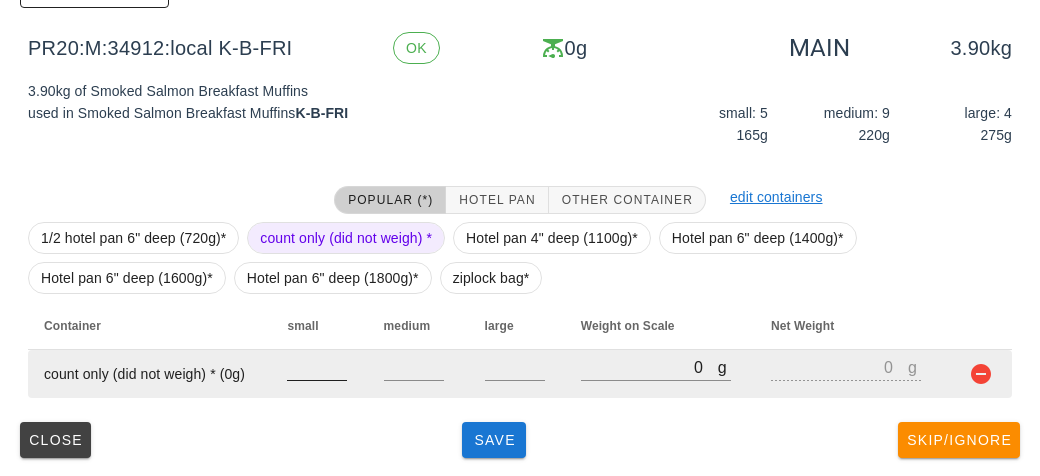 click at bounding box center [317, 367] 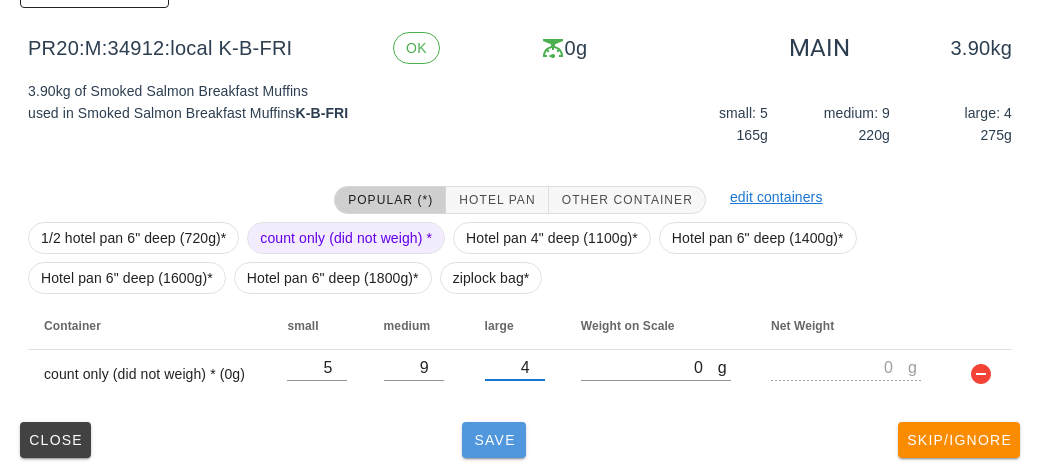click on "Save" at bounding box center (494, 440) 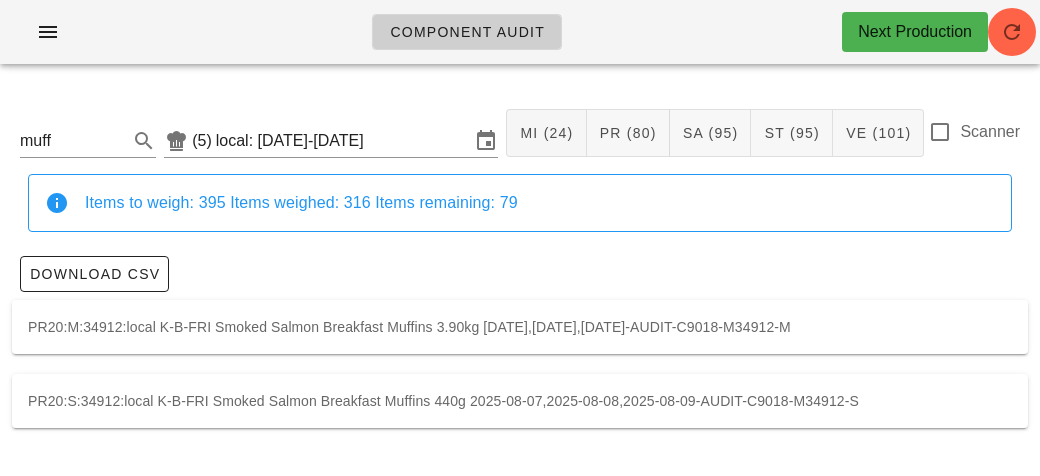 scroll, scrollTop: 0, scrollLeft: 0, axis: both 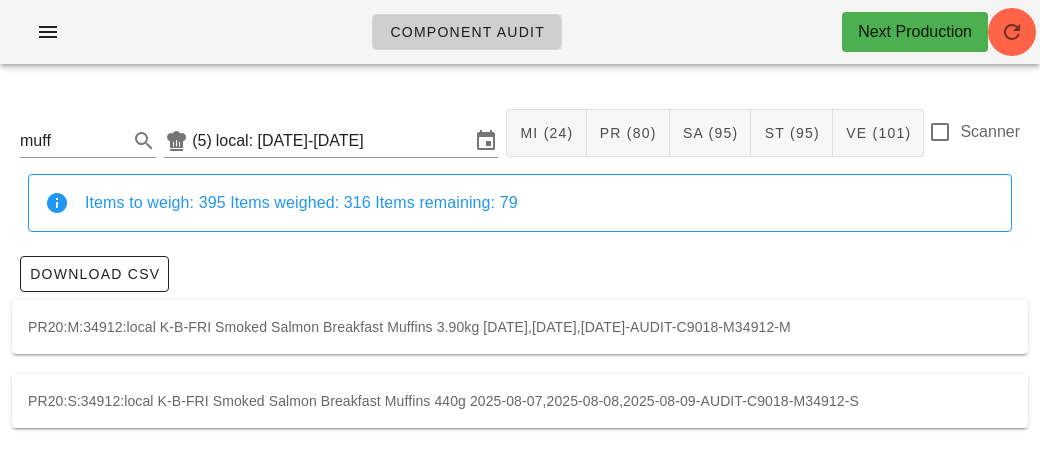 click on "Scanner" at bounding box center (990, 132) 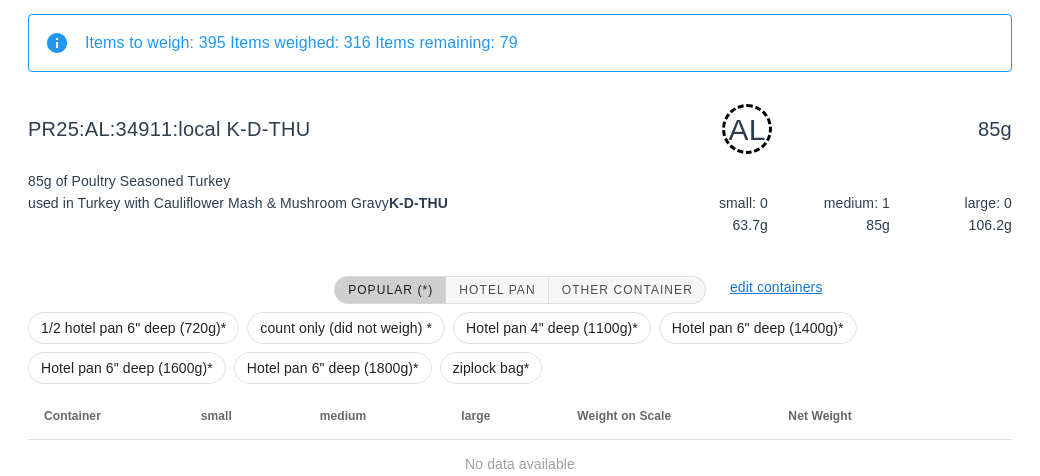 scroll, scrollTop: 250, scrollLeft: 0, axis: vertical 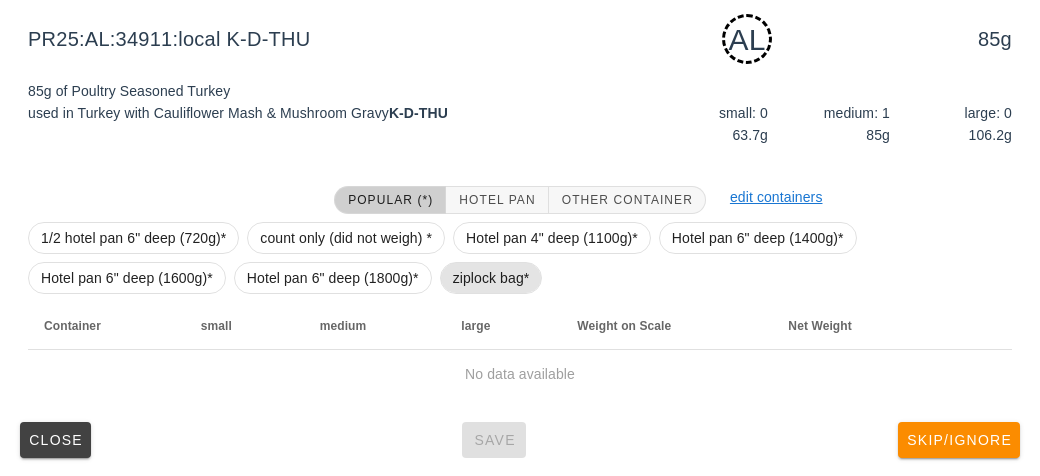 click on "ziplock bag*" at bounding box center [491, 278] 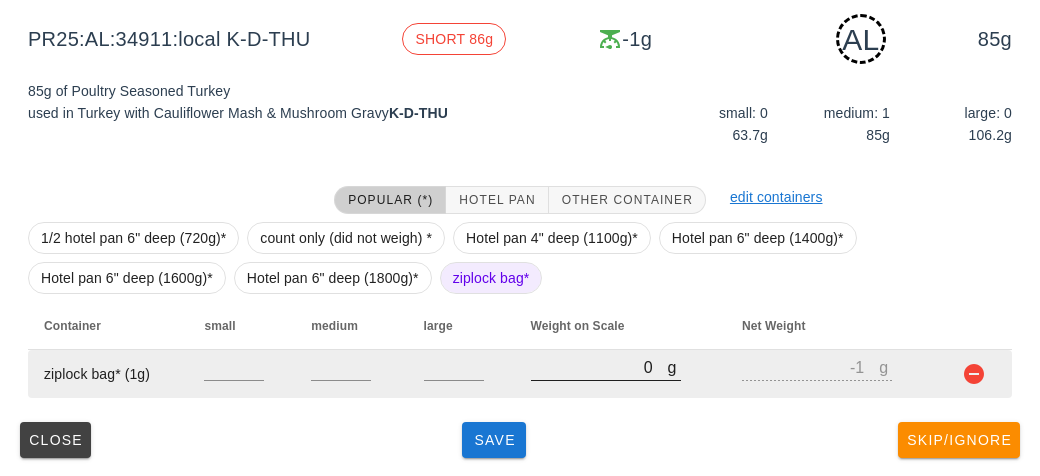 click on "0" at bounding box center (599, 367) 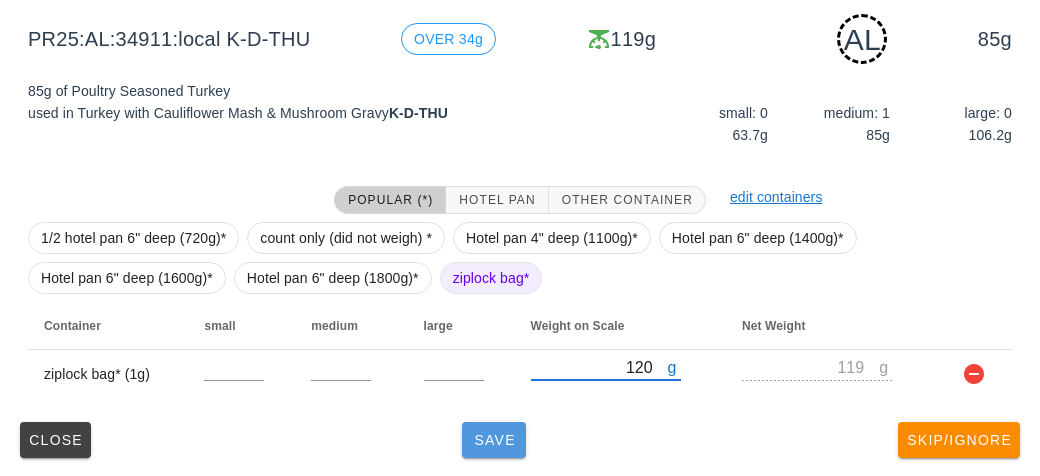 click on "Save" at bounding box center [494, 440] 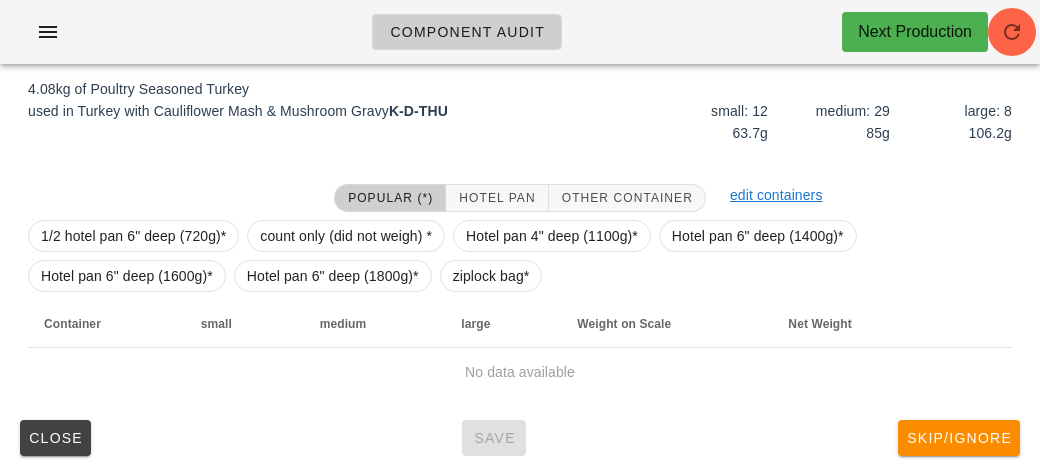 scroll, scrollTop: 232, scrollLeft: 0, axis: vertical 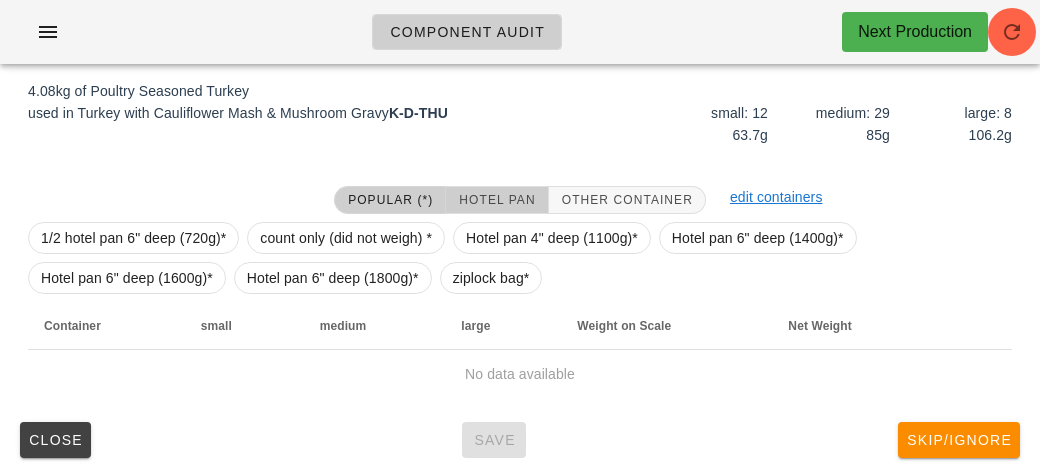 click on "Hotel Pan" at bounding box center [497, 200] 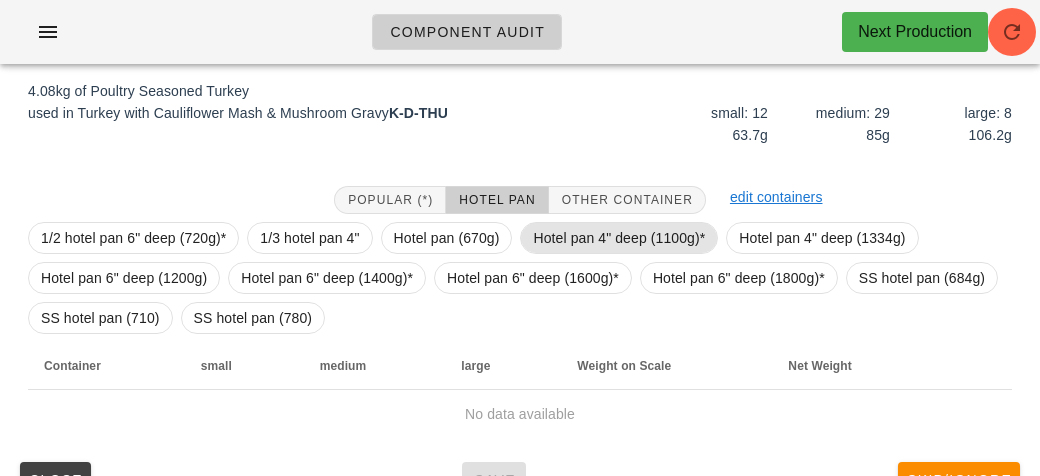 click on "Hotel pan 4" deep (1100g)*" at bounding box center (619, 238) 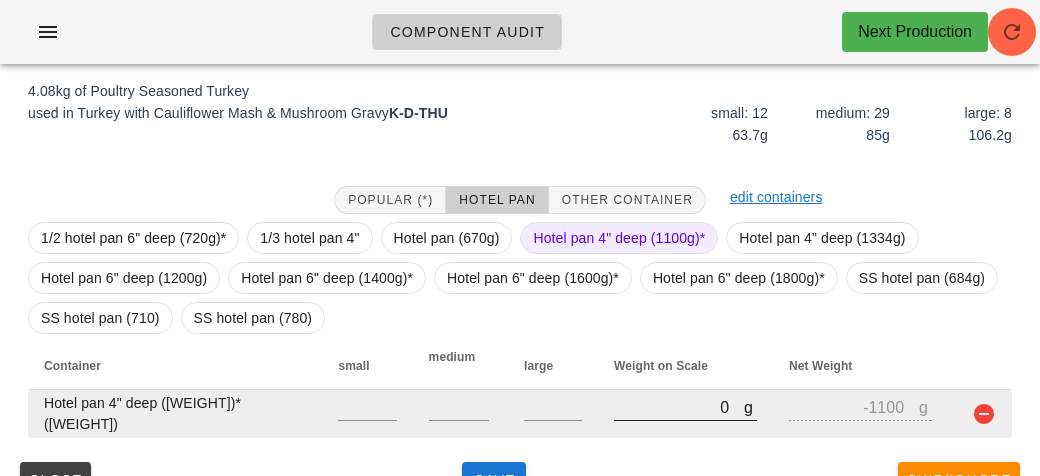 click on "0" at bounding box center (679, 407) 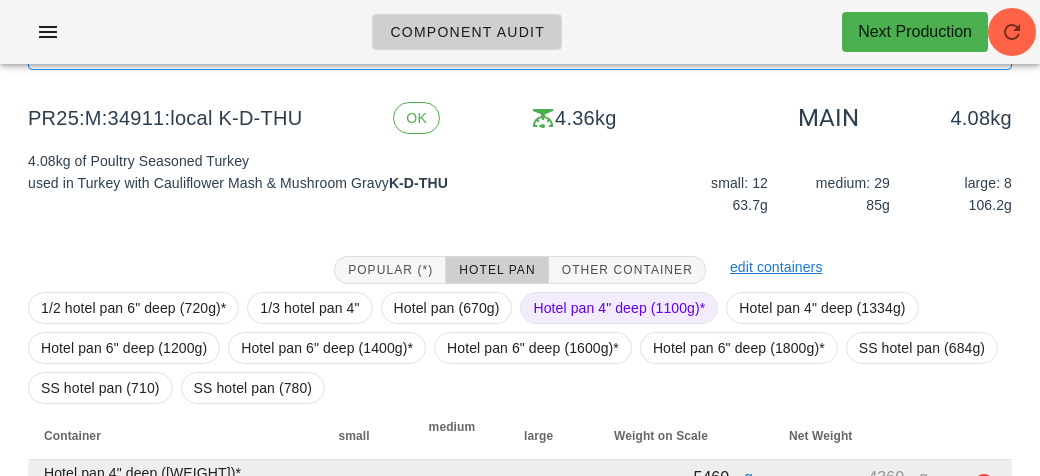 scroll, scrollTop: 272, scrollLeft: 0, axis: vertical 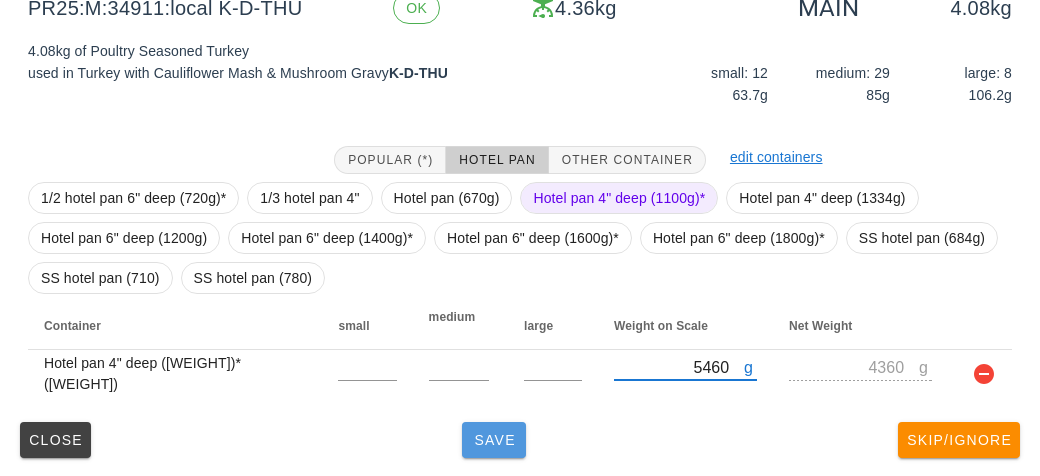 click on "Save" at bounding box center (494, 440) 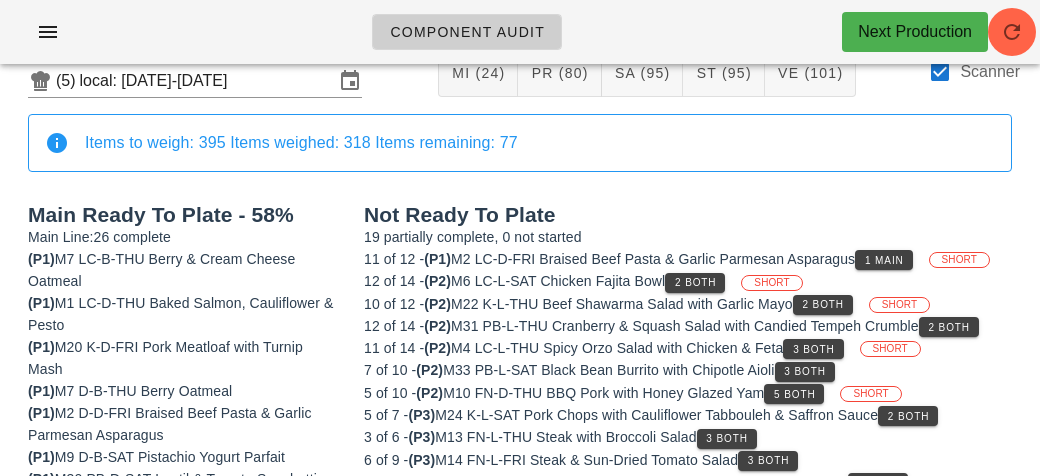 scroll, scrollTop: 0, scrollLeft: 0, axis: both 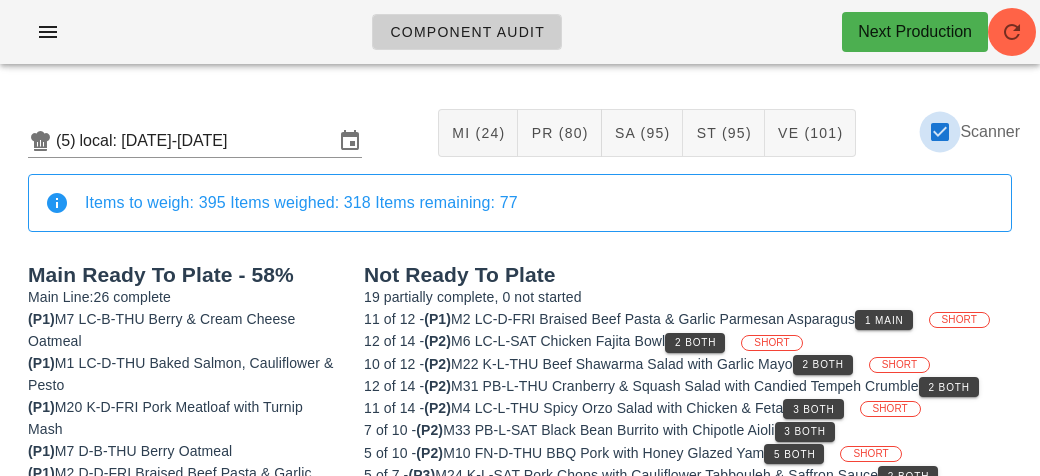 click at bounding box center (940, 132) 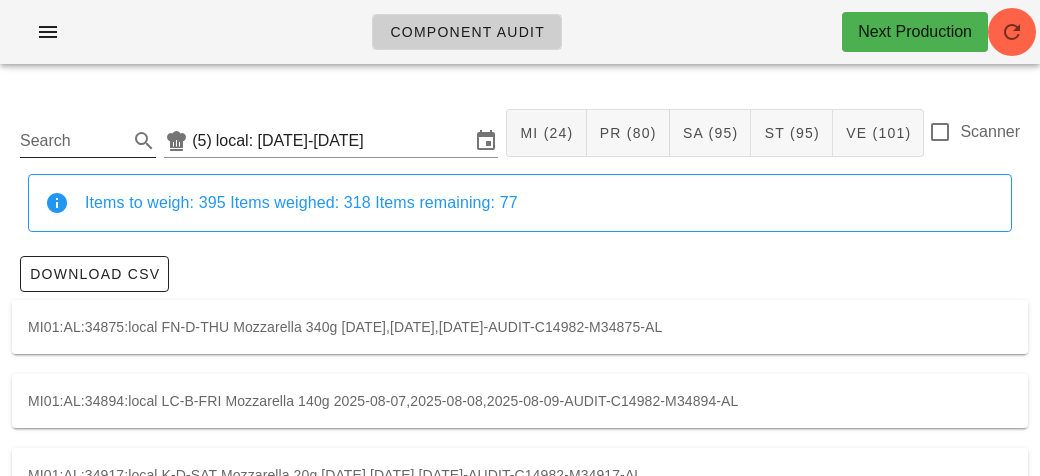 click on "Search" at bounding box center [72, 141] 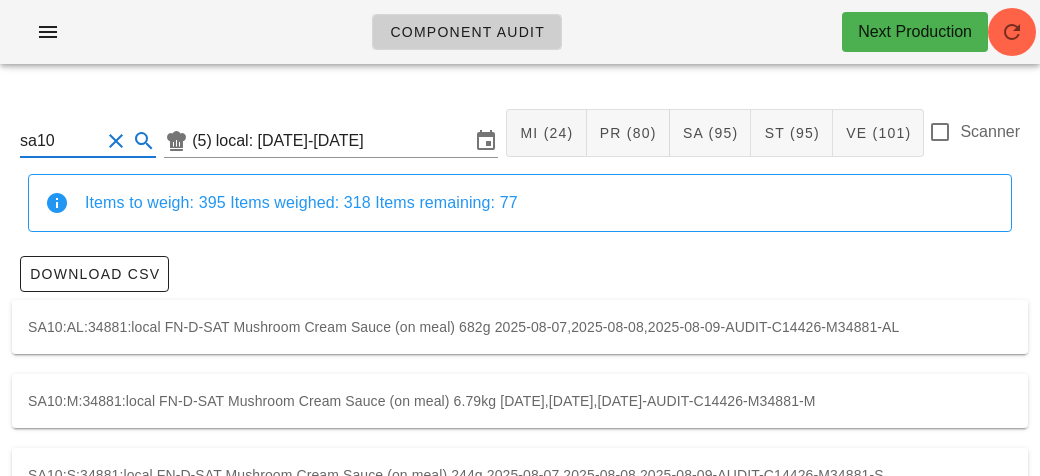 scroll, scrollTop: 56, scrollLeft: 0, axis: vertical 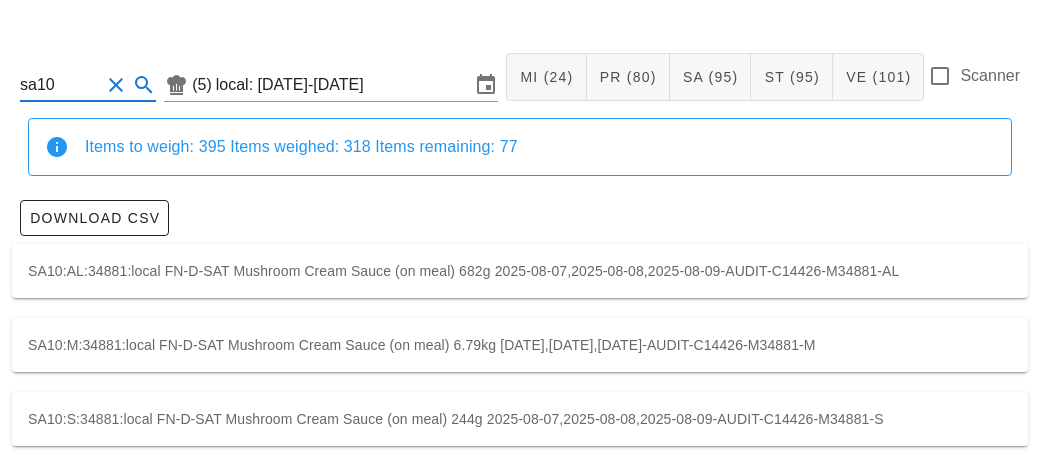 click on "SA10:S:34881:local FN-D-SAT Mushroom Cream Sauce (on meal) 244g 2025-08-07,2025-08-08,2025-08-09-AUDIT-C14426-M34881-S" at bounding box center (520, 419) 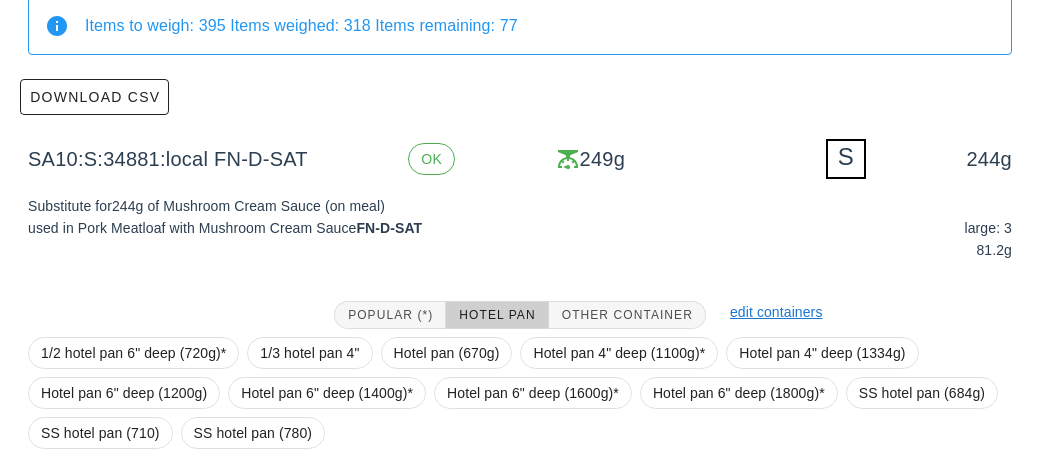 scroll, scrollTop: 332, scrollLeft: 0, axis: vertical 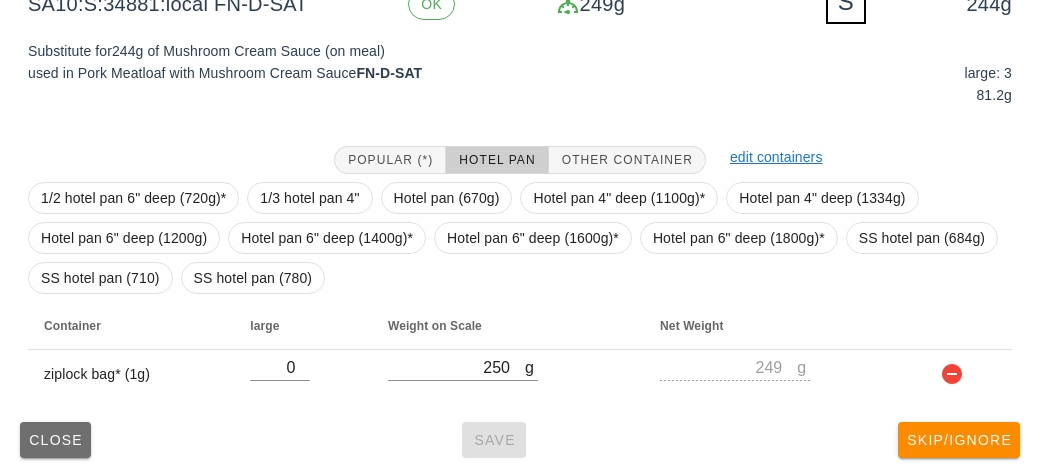 click on "Close" at bounding box center (55, 440) 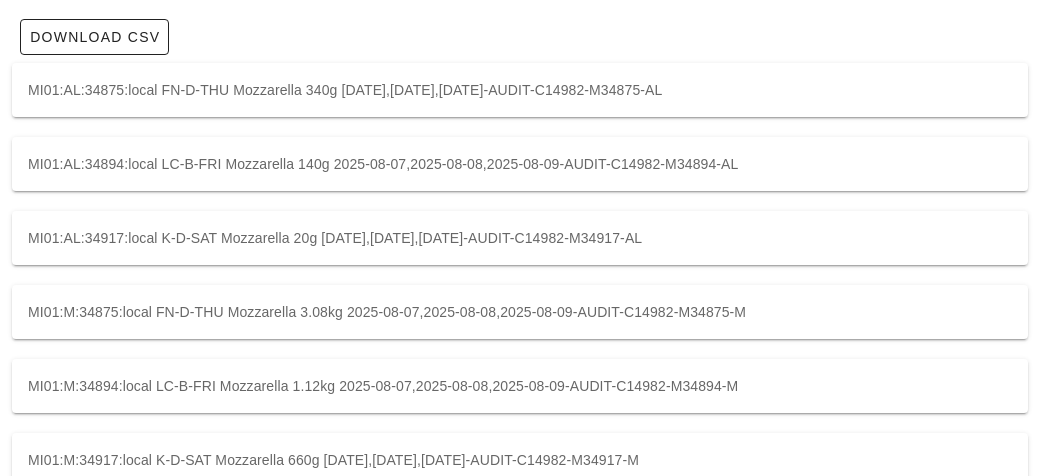 scroll, scrollTop: 0, scrollLeft: 0, axis: both 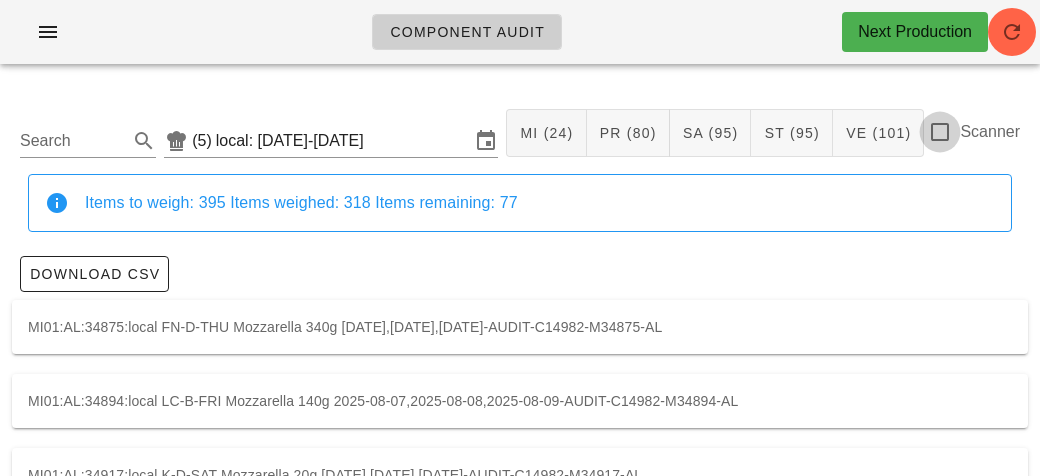 click at bounding box center [940, 132] 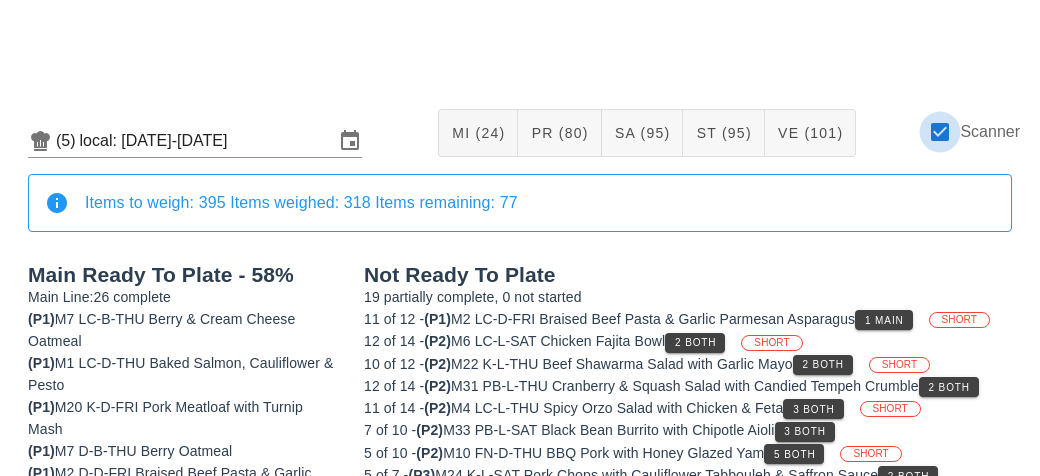 scroll, scrollTop: 416, scrollLeft: 0, axis: vertical 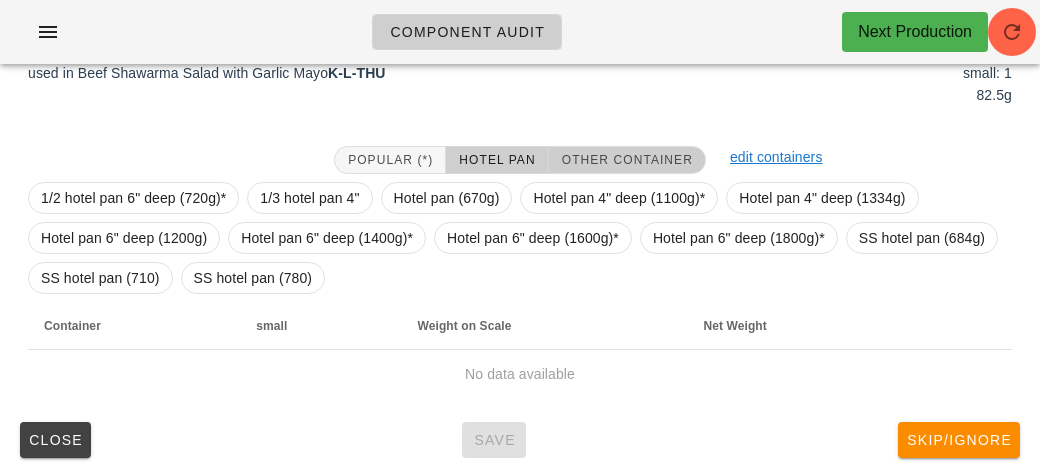 click on "Other Container" at bounding box center [627, 160] 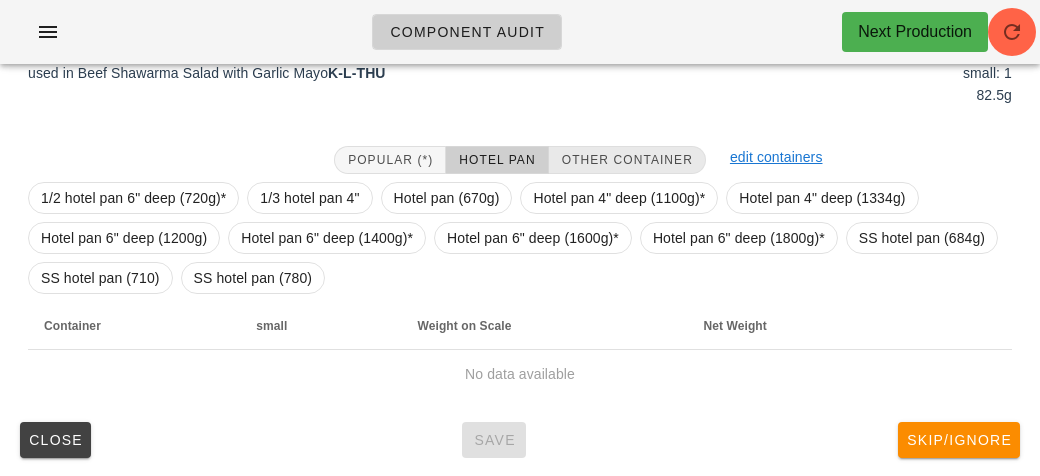 scroll, scrollTop: 240, scrollLeft: 0, axis: vertical 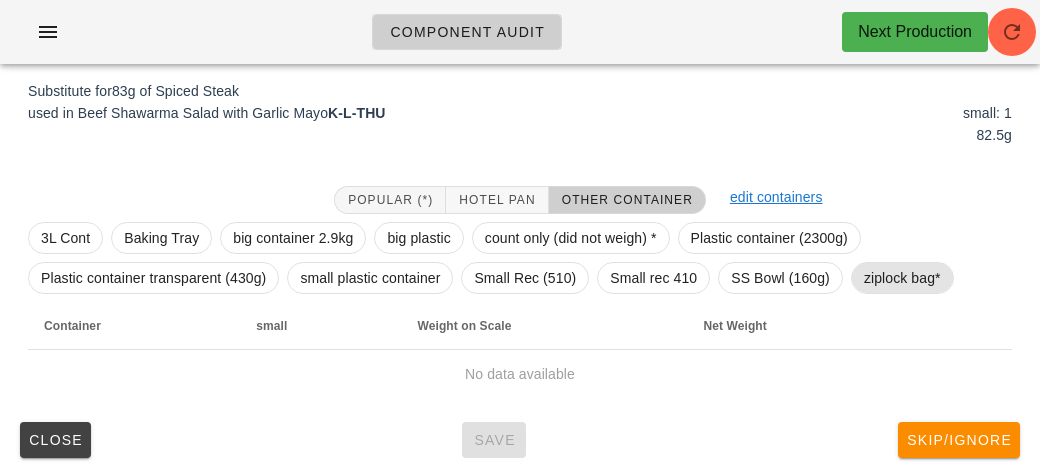 click on "ziplock bag*" at bounding box center [902, 278] 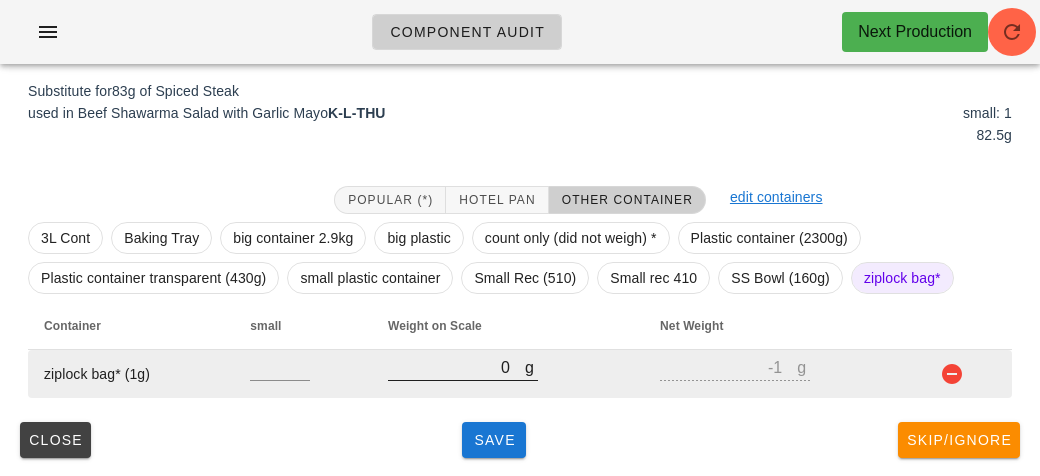 click on "0" at bounding box center [456, 367] 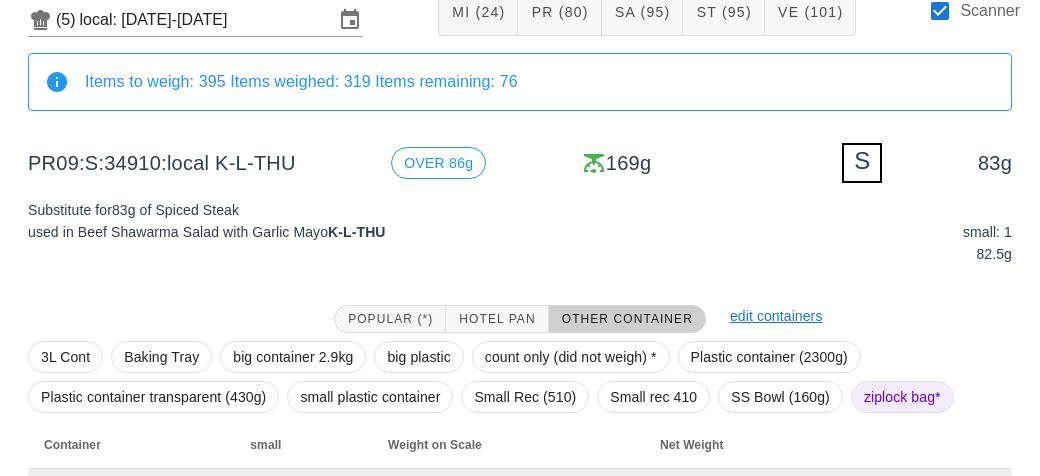 scroll, scrollTop: 240, scrollLeft: 0, axis: vertical 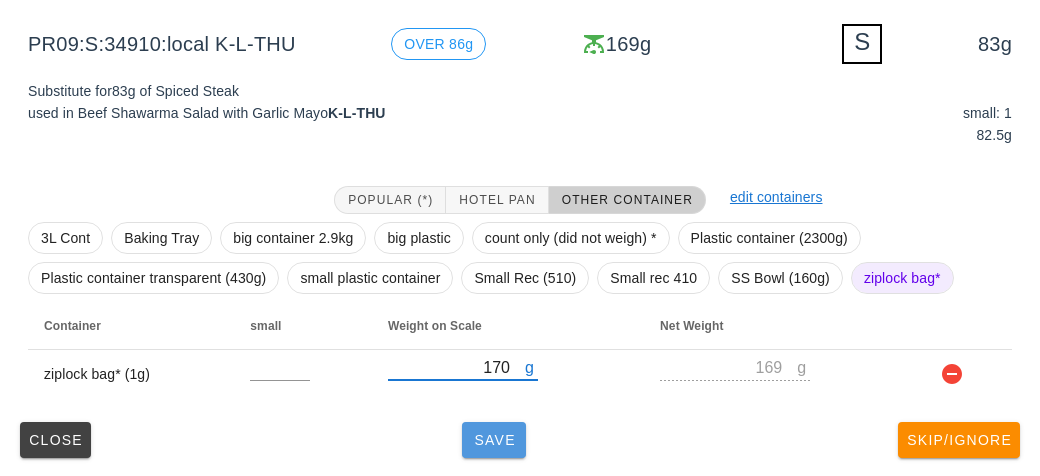 click on "Save" at bounding box center [494, 440] 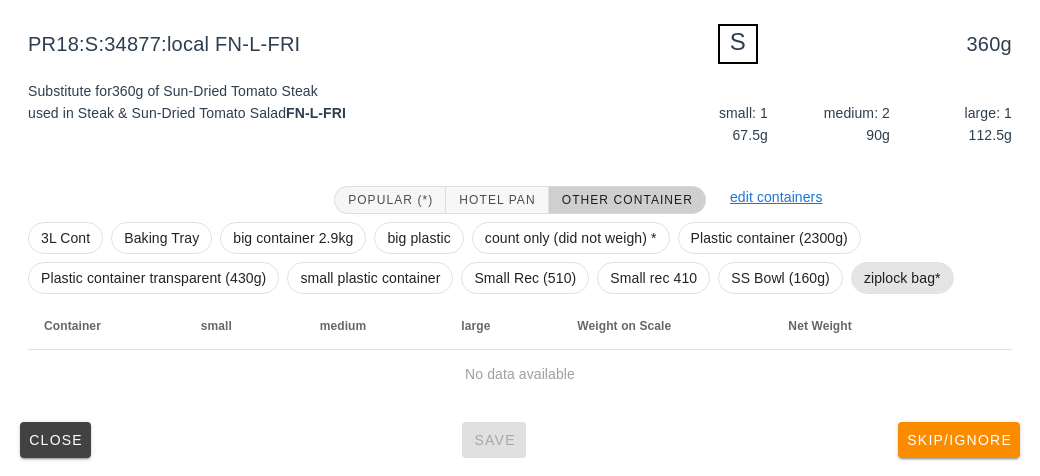 click on "ziplock bag*" at bounding box center (902, 278) 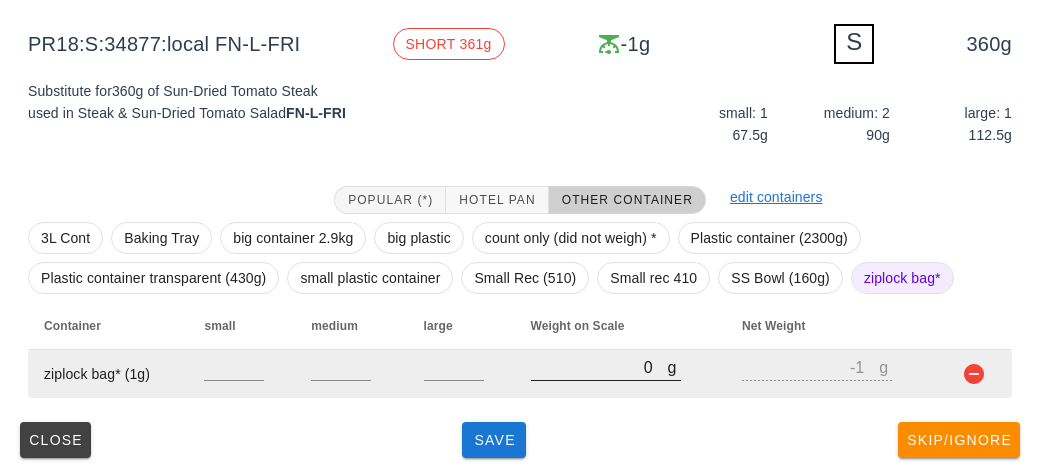 click on "0" at bounding box center [599, 367] 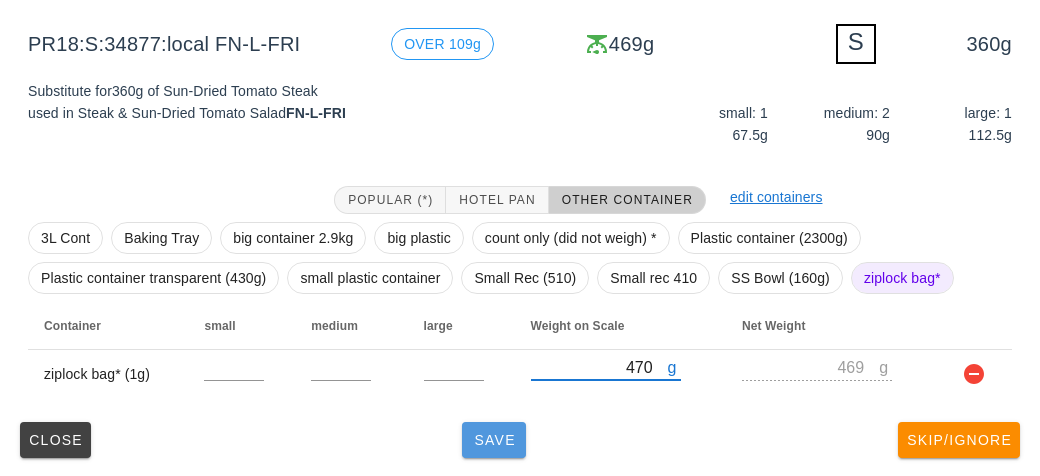 click on "Save" at bounding box center [494, 440] 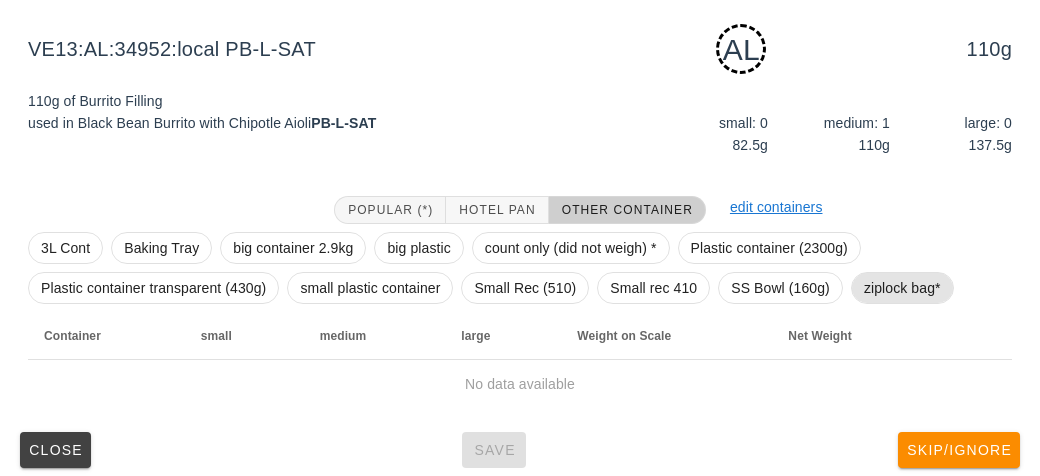 click on "ziplock bag*" at bounding box center (902, 288) 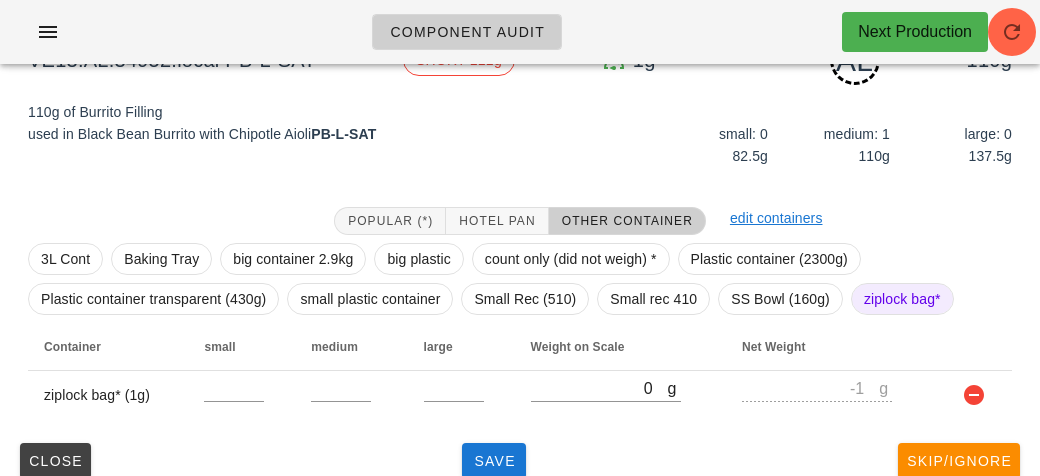 scroll, scrollTop: 225, scrollLeft: 0, axis: vertical 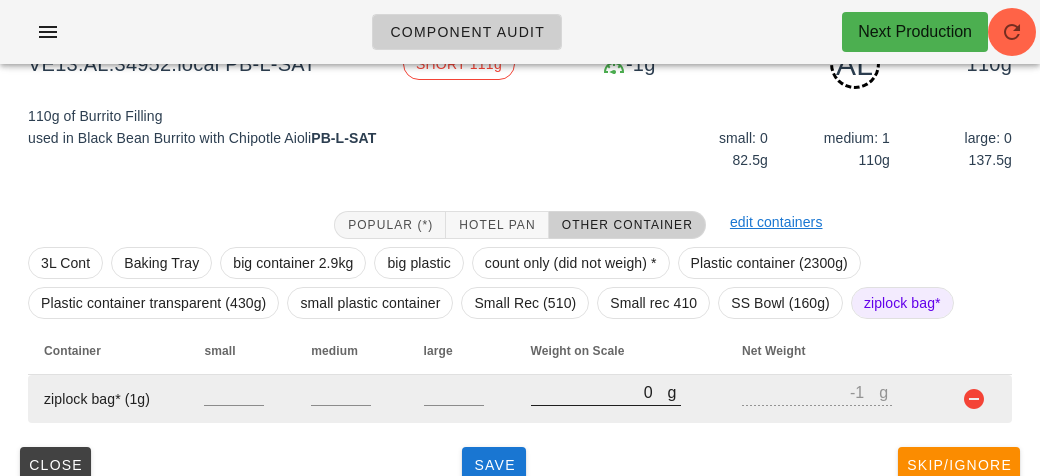 click on "0" at bounding box center [599, 392] 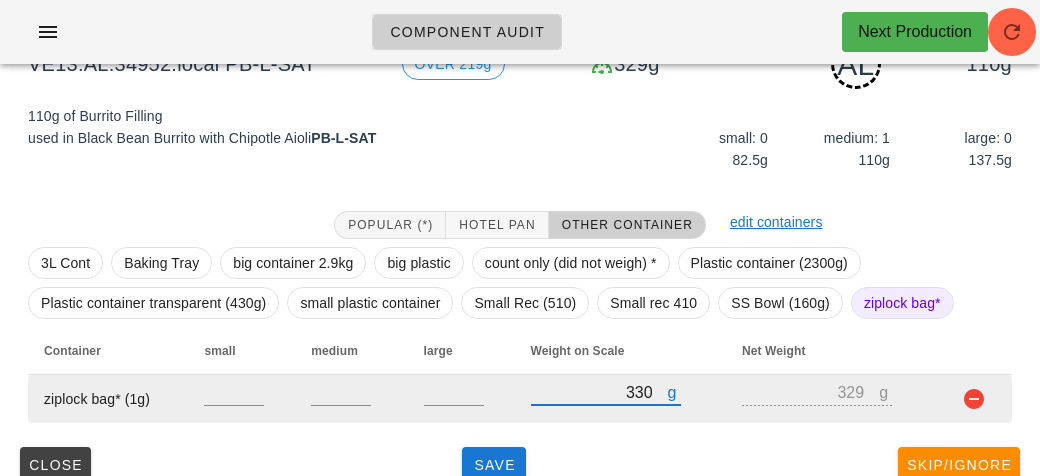 scroll, scrollTop: 250, scrollLeft: 0, axis: vertical 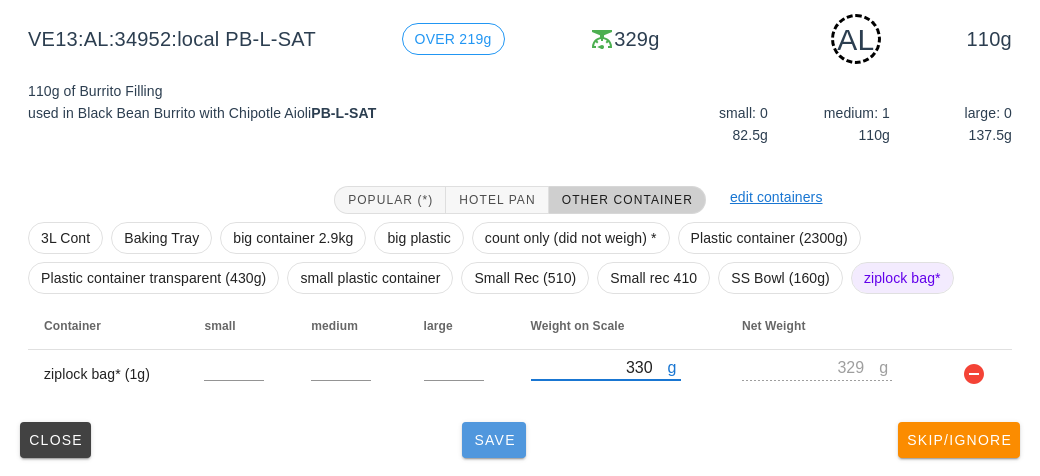 click on "Save" at bounding box center [494, 440] 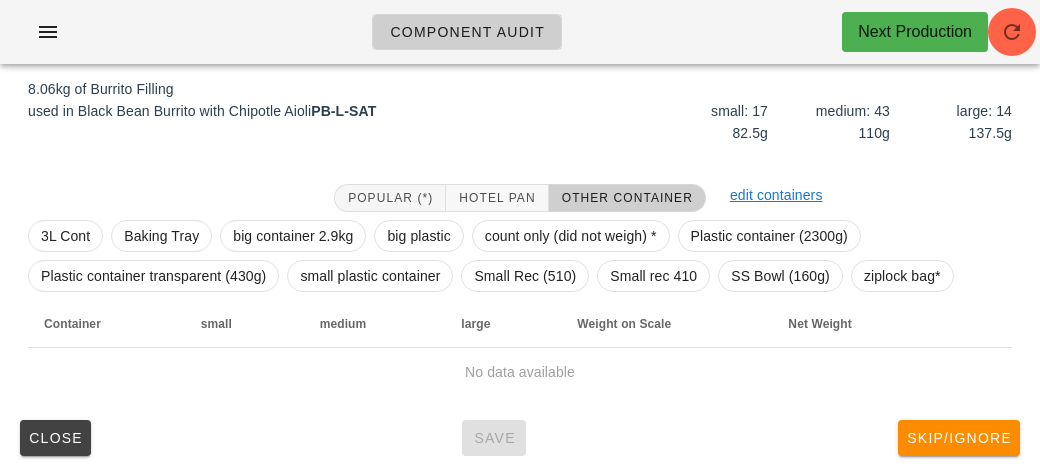 scroll, scrollTop: 232, scrollLeft: 0, axis: vertical 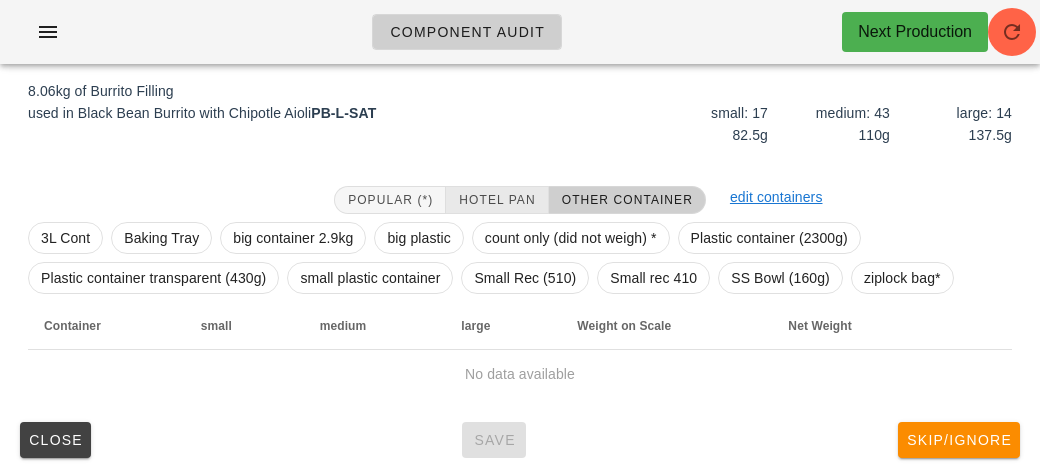click on "Hotel Pan" at bounding box center (496, 200) 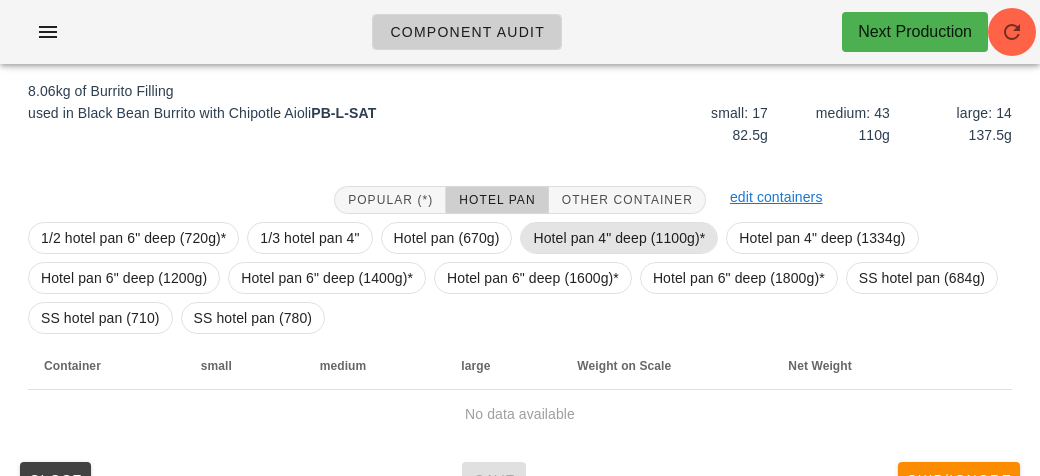 click on "Hotel pan 4" deep (1100g)*" at bounding box center [619, 238] 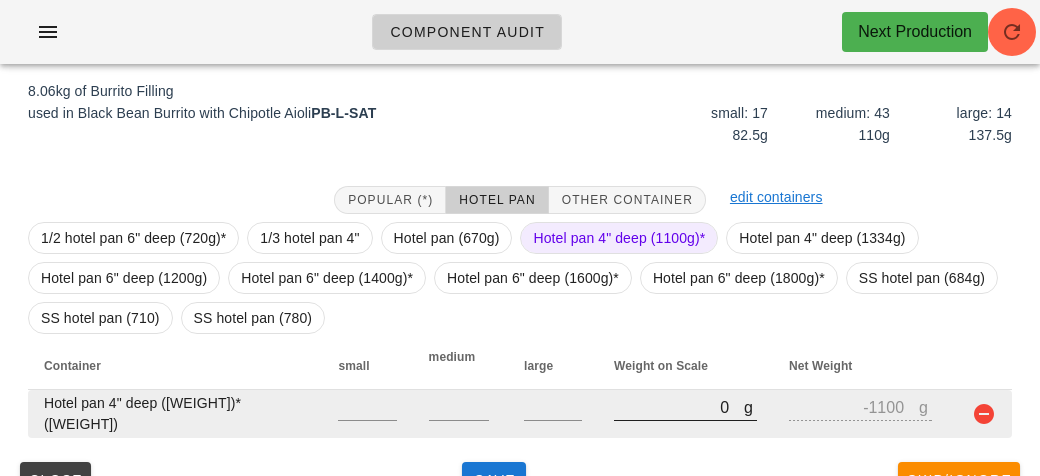 click on "0" at bounding box center (679, 407) 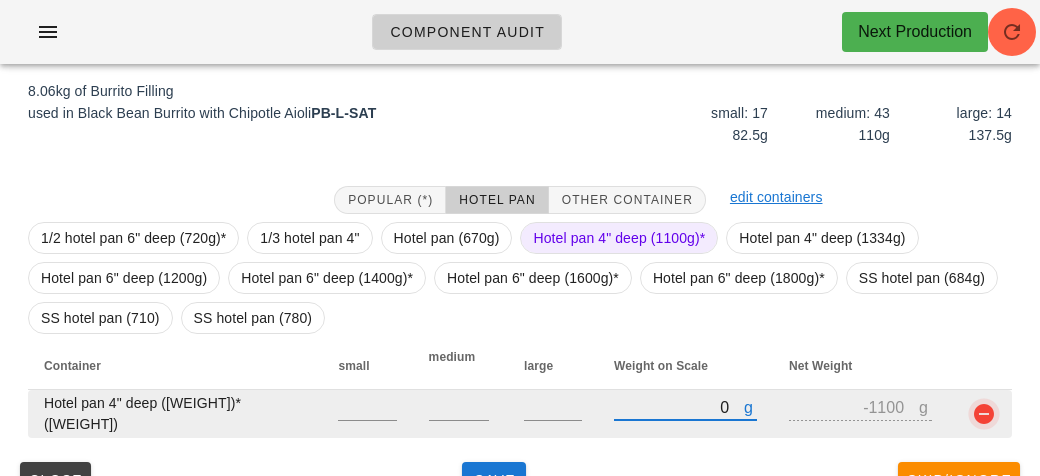 click at bounding box center (984, 414) 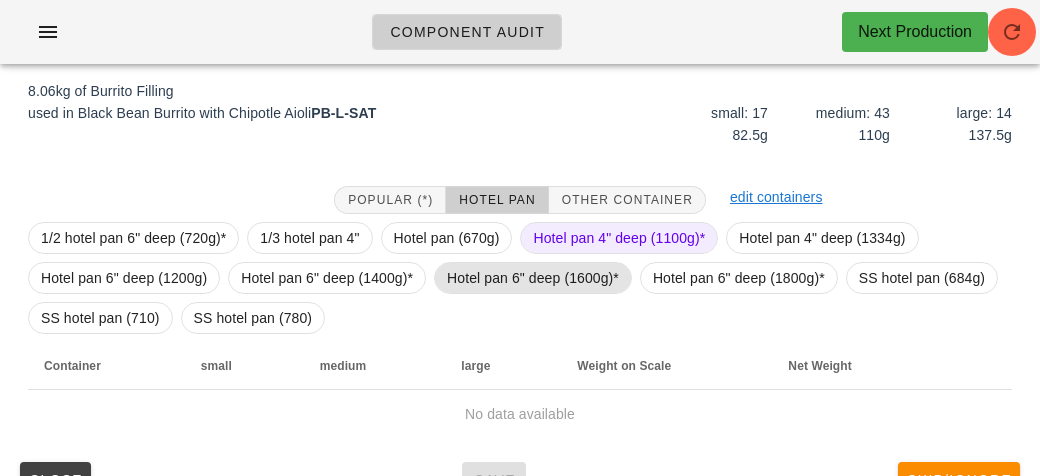 click on "Hotel pan 6" deep (1600g)*" at bounding box center (533, 278) 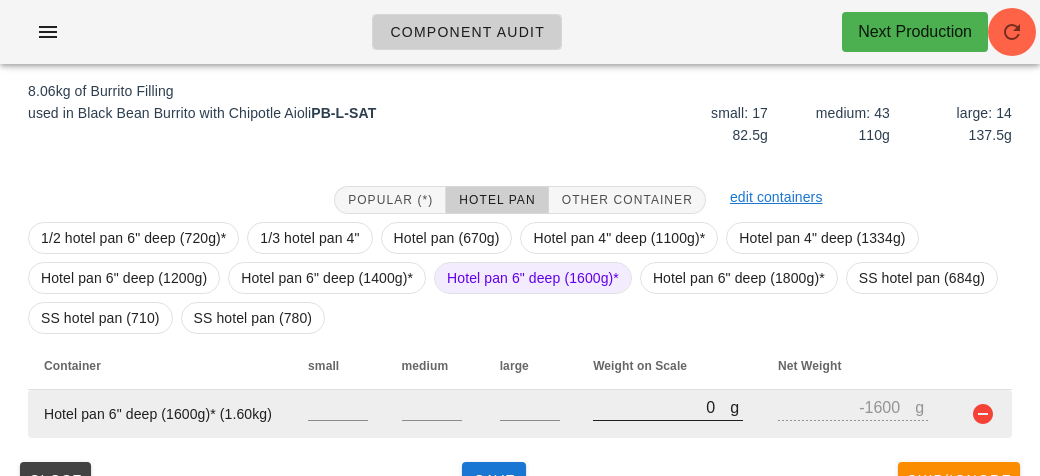 click on "0" at bounding box center (661, 407) 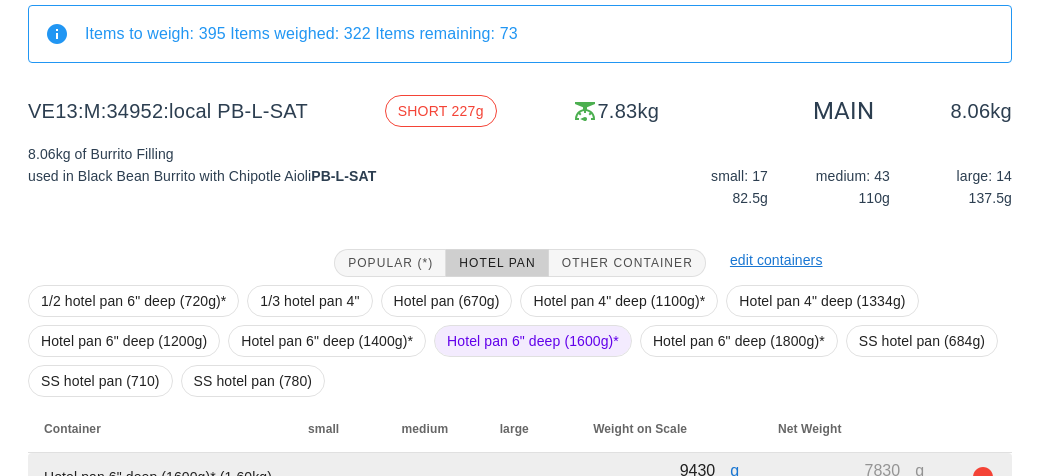 scroll, scrollTop: 272, scrollLeft: 0, axis: vertical 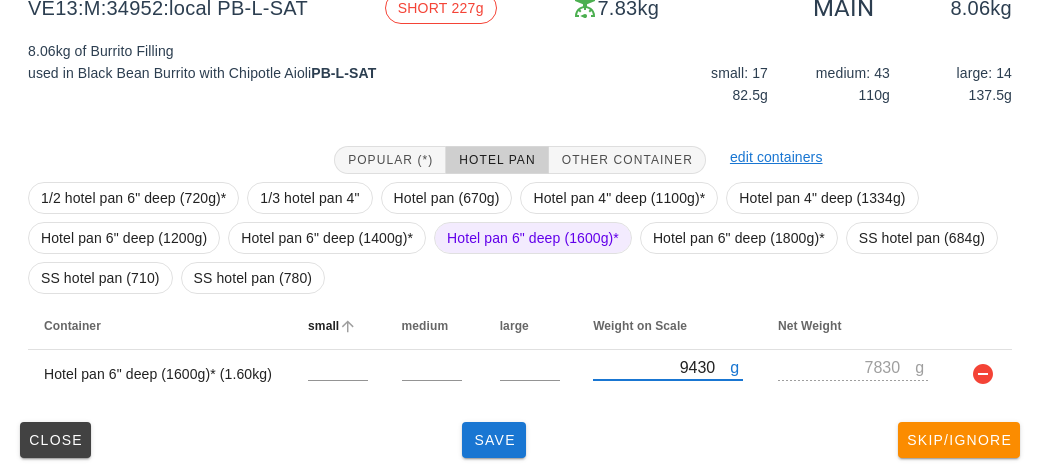click on "small" at bounding box center (338, 326) 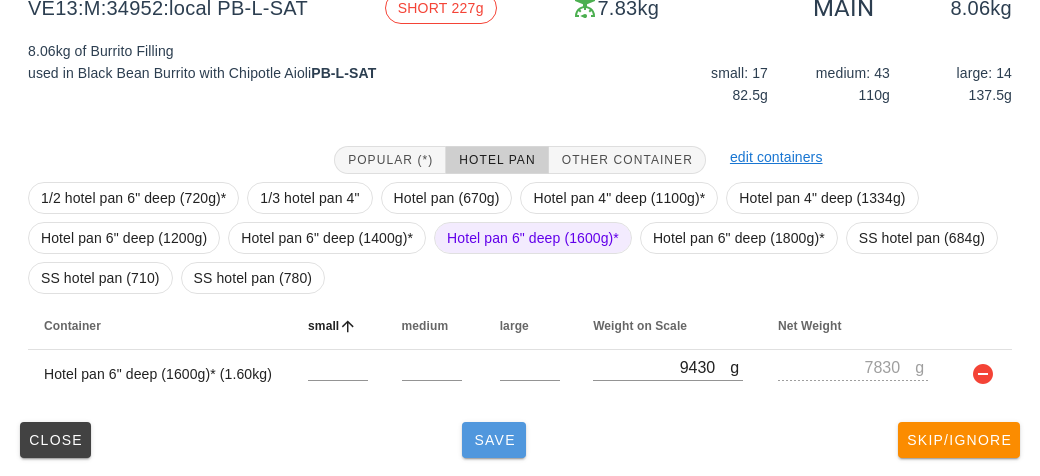 click on "Save" at bounding box center (494, 440) 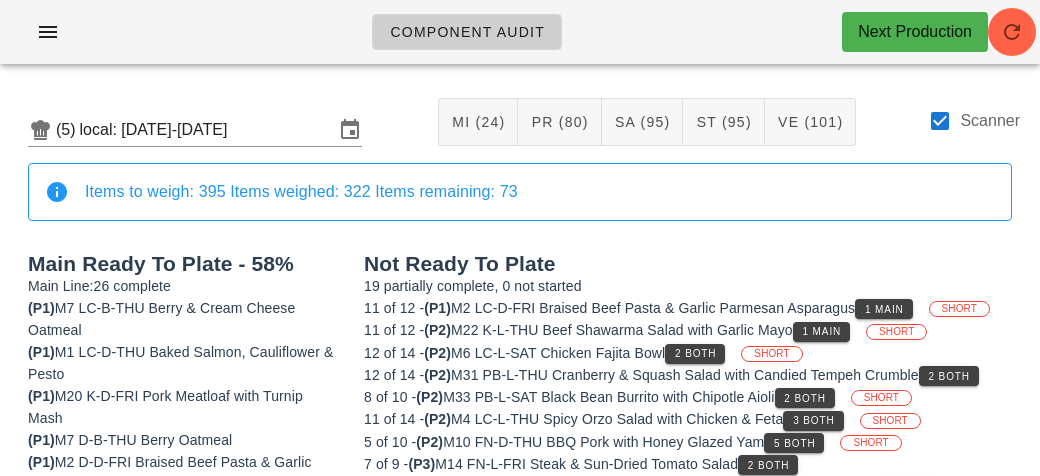 scroll, scrollTop: 0, scrollLeft: 0, axis: both 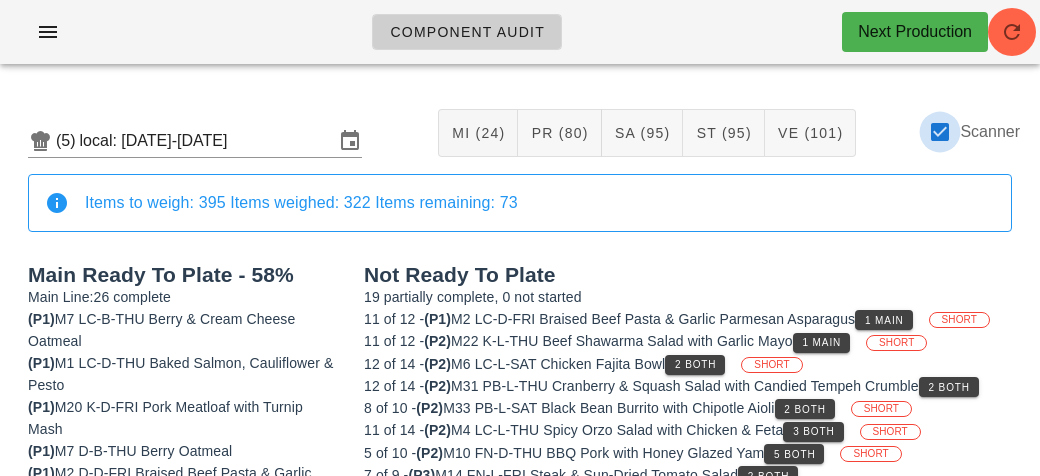 click at bounding box center [940, 132] 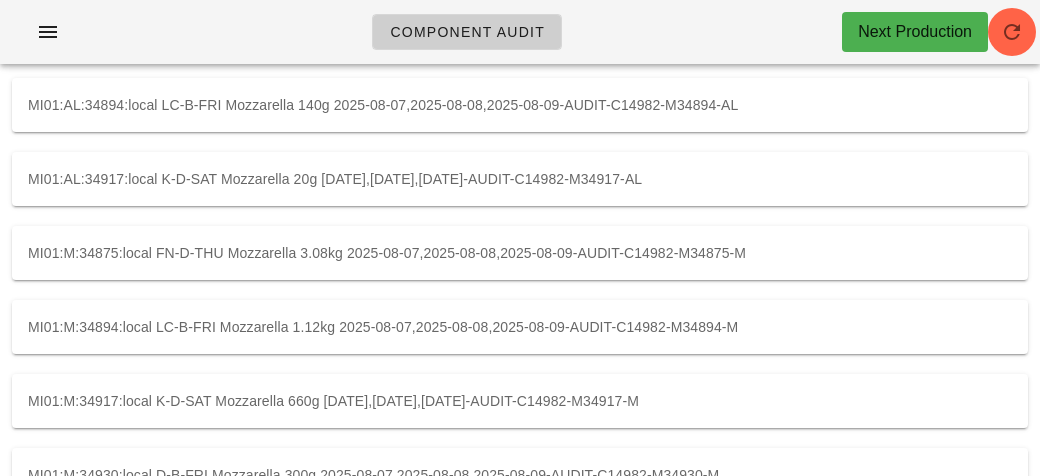 scroll, scrollTop: 0, scrollLeft: 0, axis: both 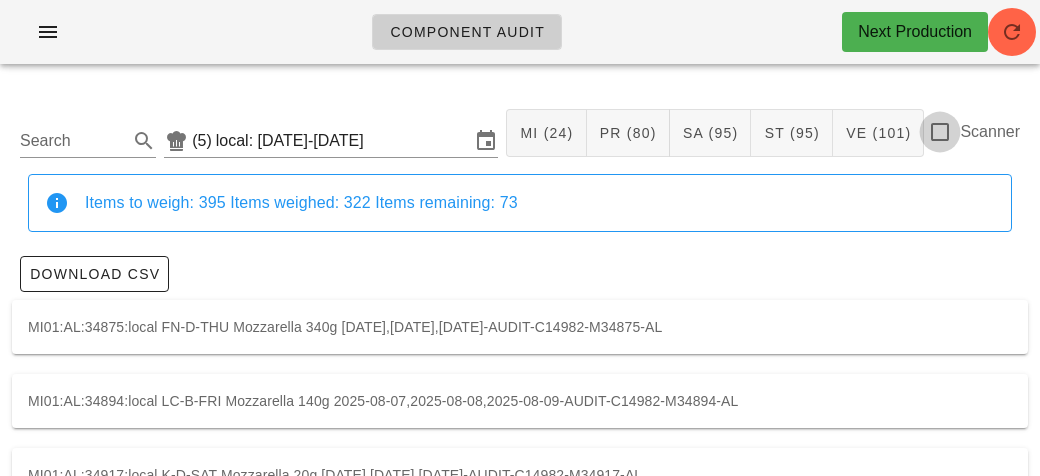 click at bounding box center [940, 132] 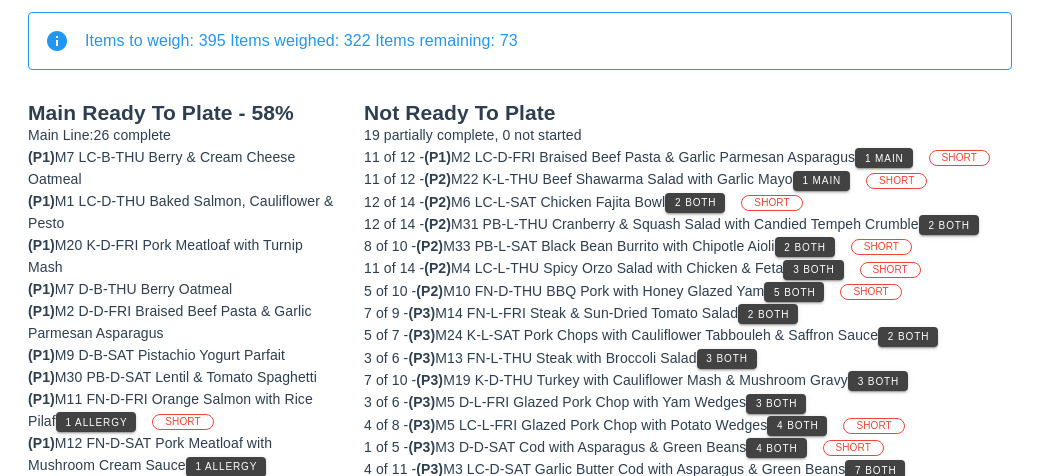 scroll, scrollTop: 186, scrollLeft: 0, axis: vertical 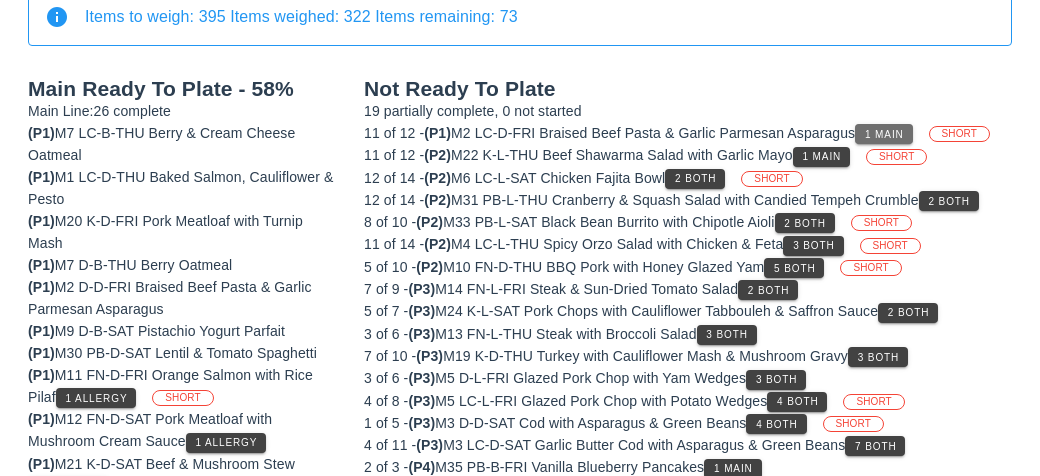 click on "1 Main" at bounding box center (883, 134) 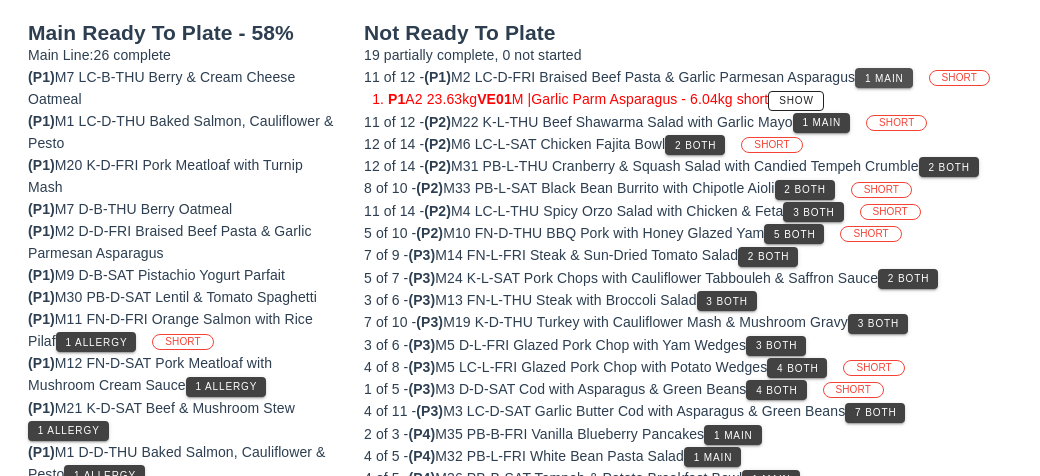 scroll, scrollTop: 245, scrollLeft: 0, axis: vertical 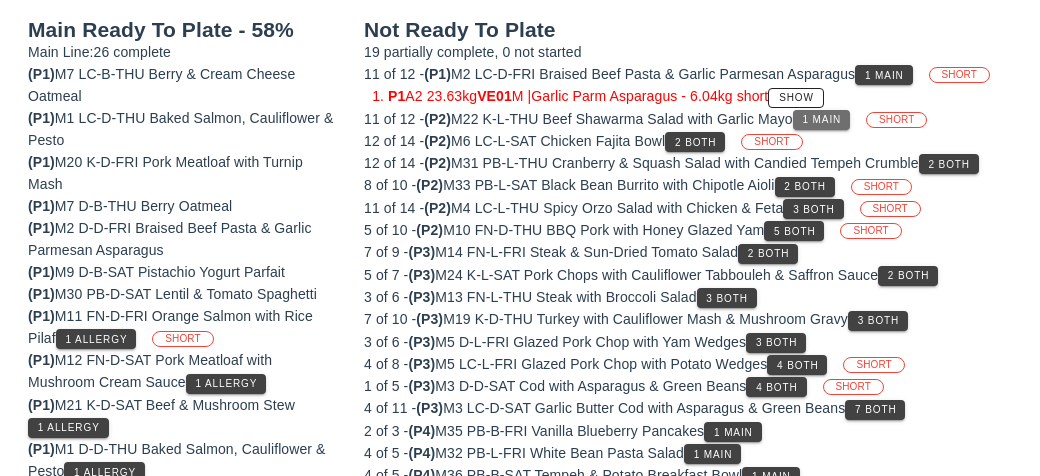 click on "1 Main" at bounding box center [822, 119] 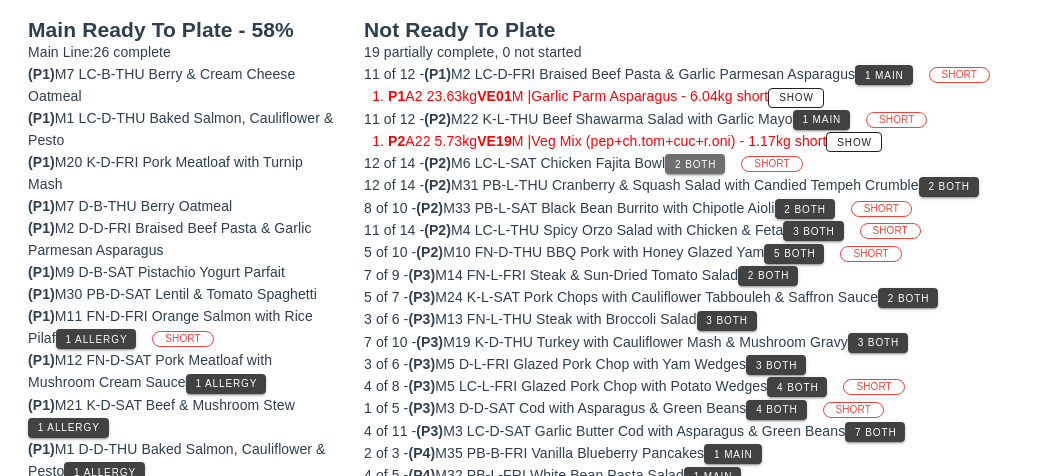 click on "2 Both" at bounding box center (695, 164) 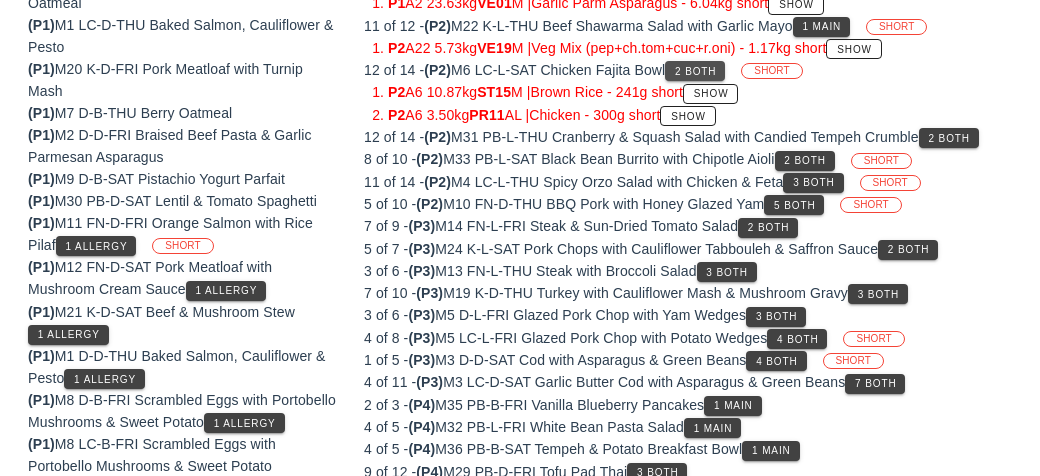 scroll, scrollTop: 341, scrollLeft: 0, axis: vertical 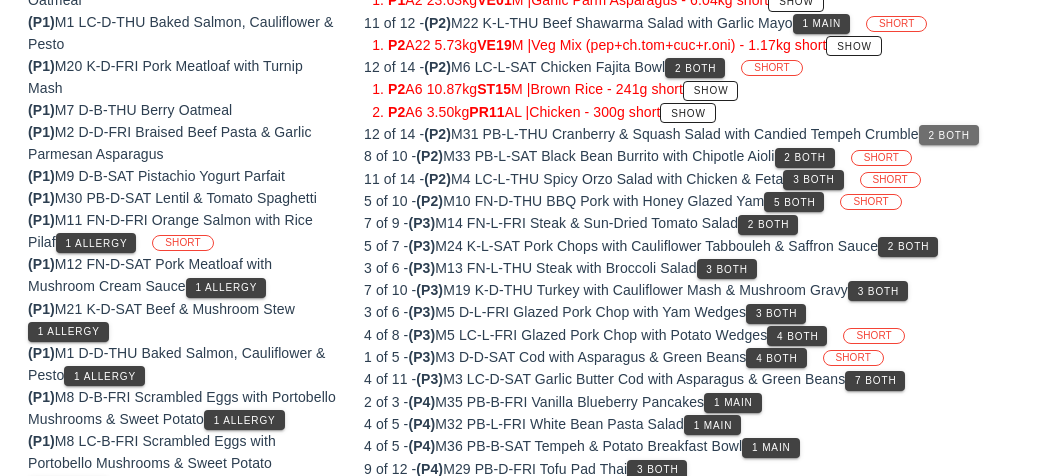 click on "2 Both" at bounding box center (949, 135) 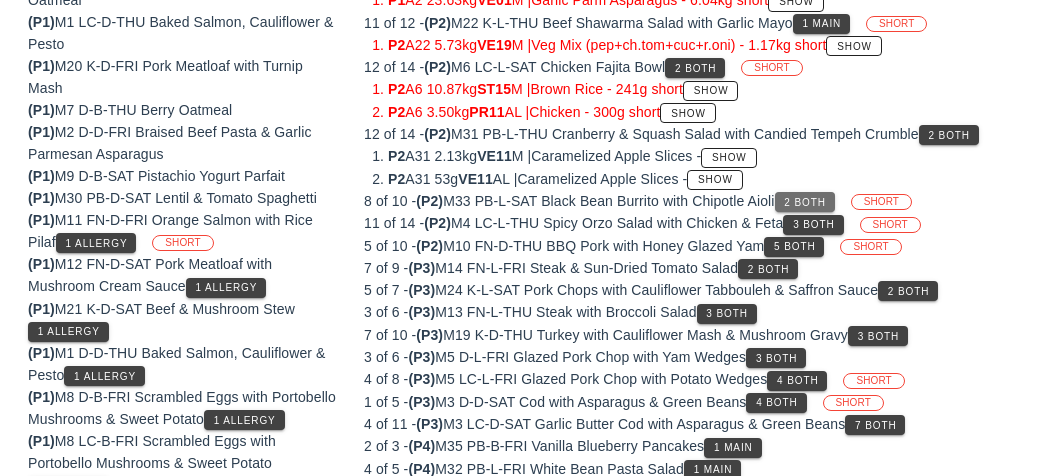 click on "2 Both" at bounding box center (805, 202) 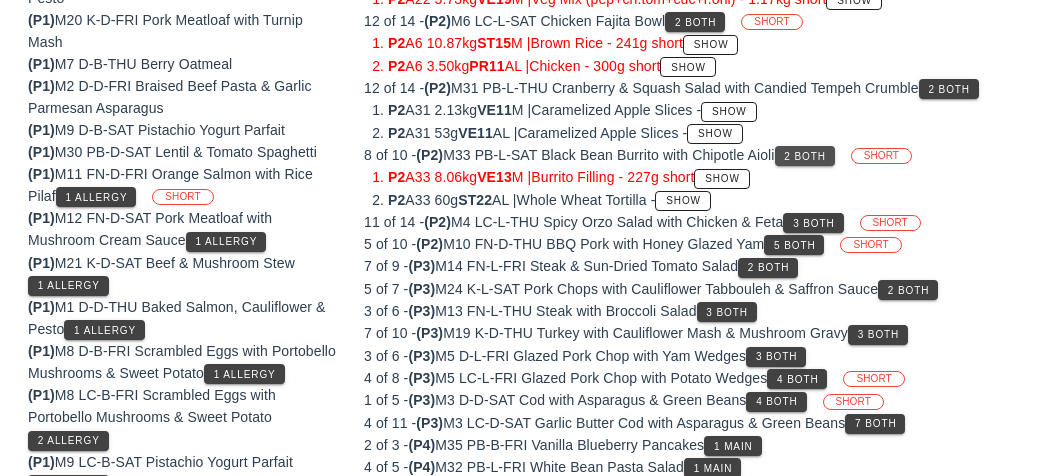 scroll, scrollTop: 388, scrollLeft: 0, axis: vertical 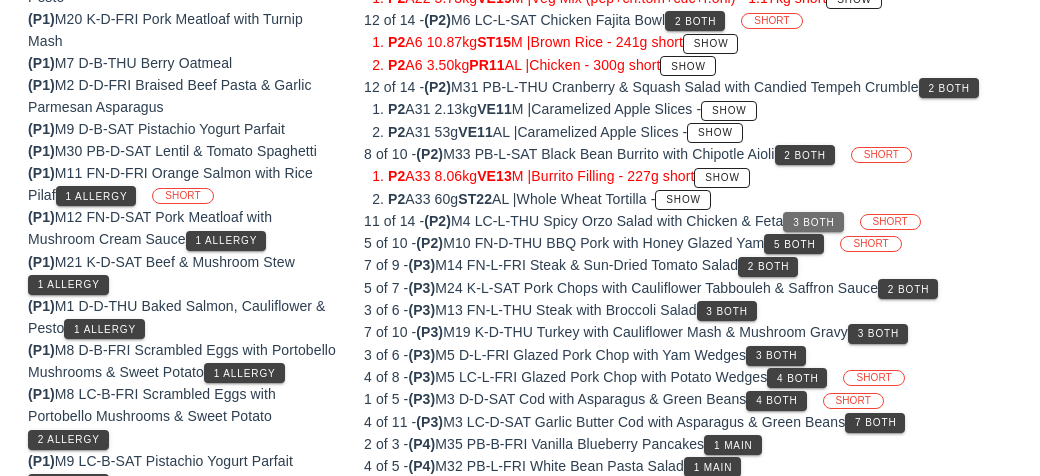 click on "3 Both" at bounding box center (813, 222) 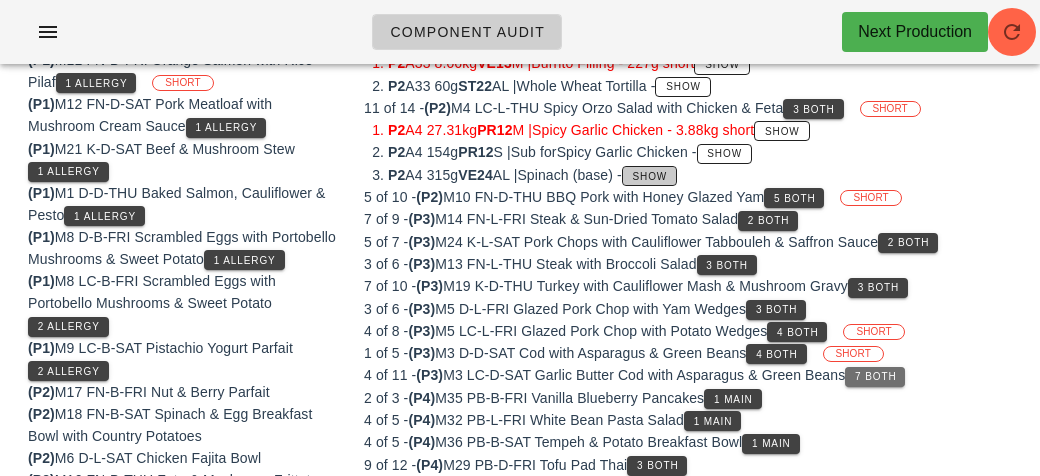 click on "Show" at bounding box center [650, 176] 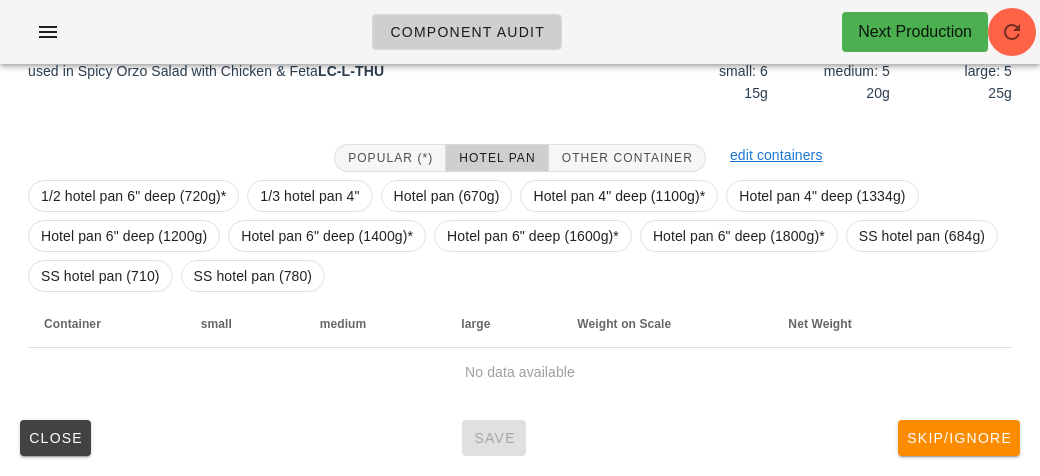 scroll, scrollTop: 290, scrollLeft: 0, axis: vertical 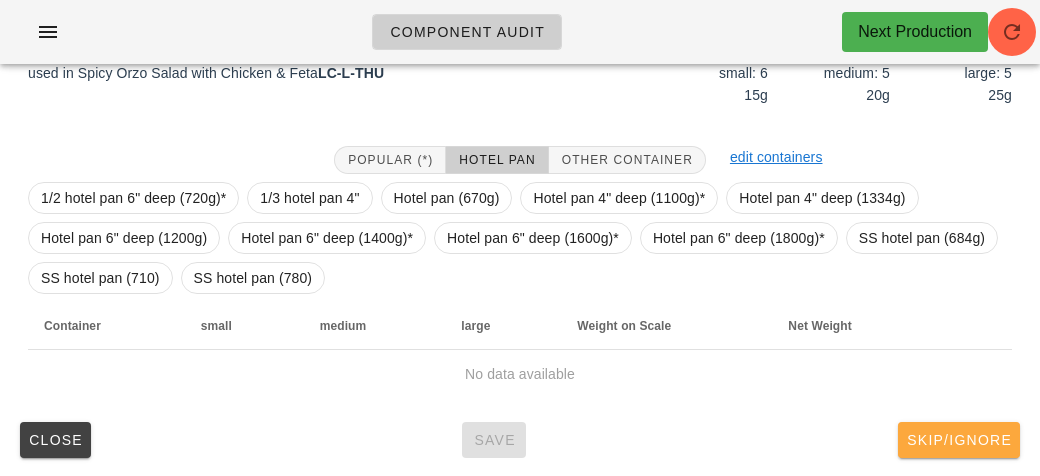 click on "Skip/Ignore" at bounding box center (959, 440) 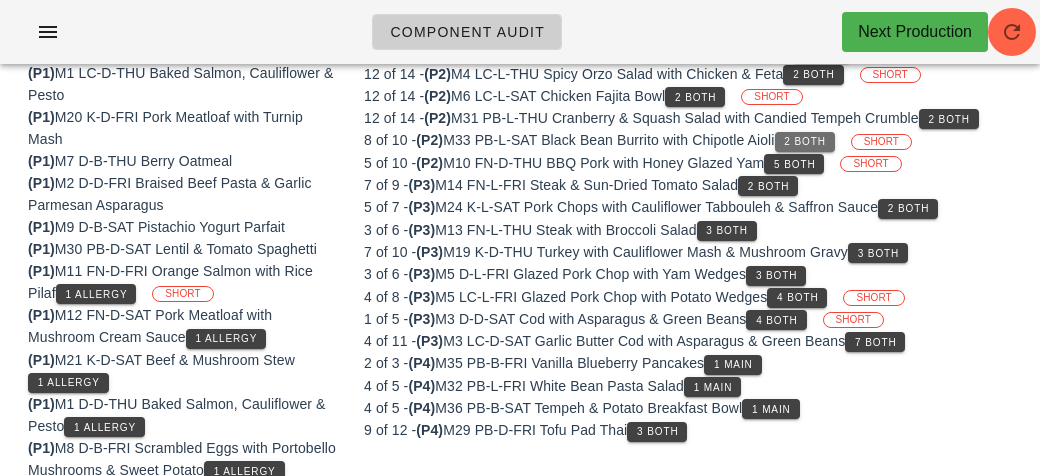 click on "2 Both" at bounding box center (804, 141) 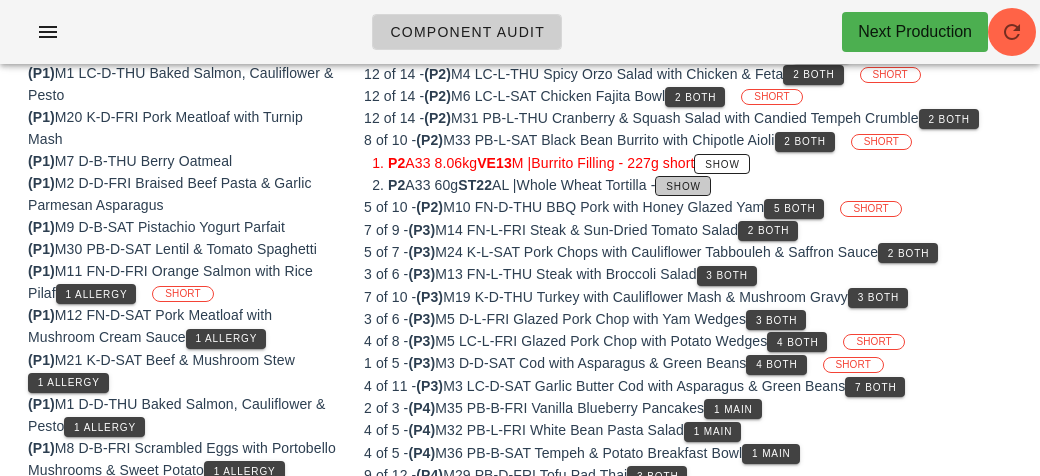 click on "Show" at bounding box center [683, 186] 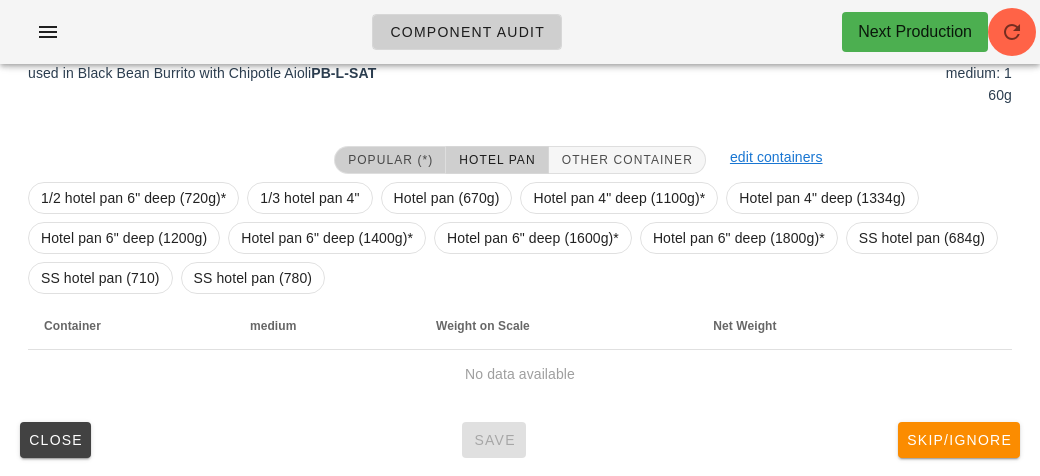 click on "Popular (*)" at bounding box center (390, 160) 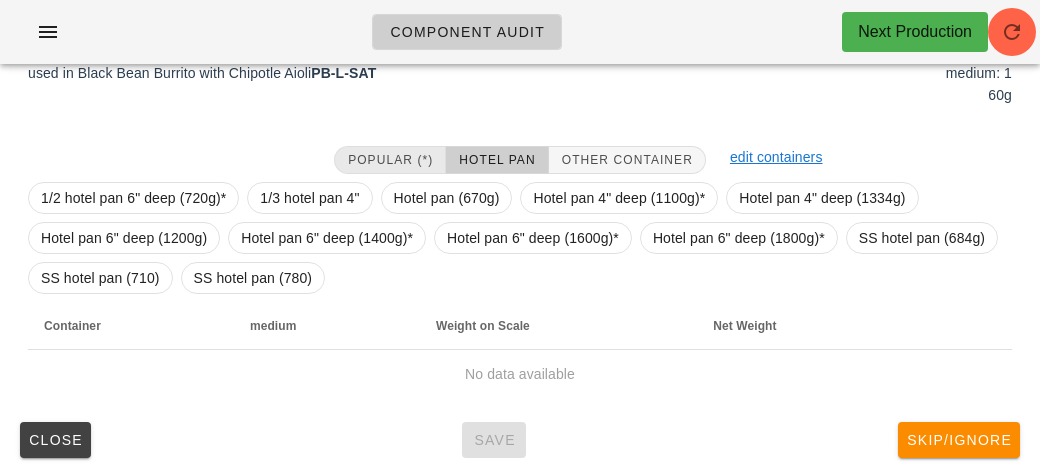 scroll, scrollTop: 250, scrollLeft: 0, axis: vertical 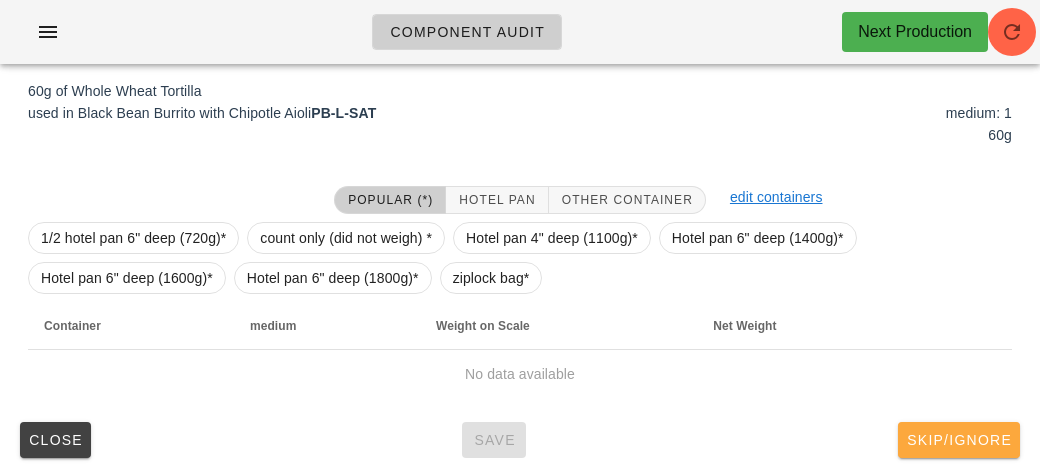 click on "Skip/Ignore" at bounding box center (959, 440) 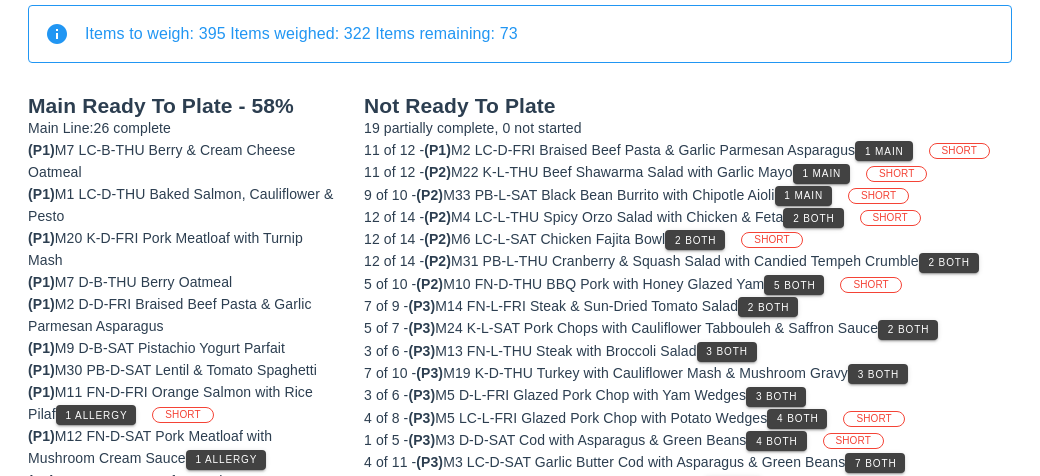 scroll, scrollTop: 170, scrollLeft: 0, axis: vertical 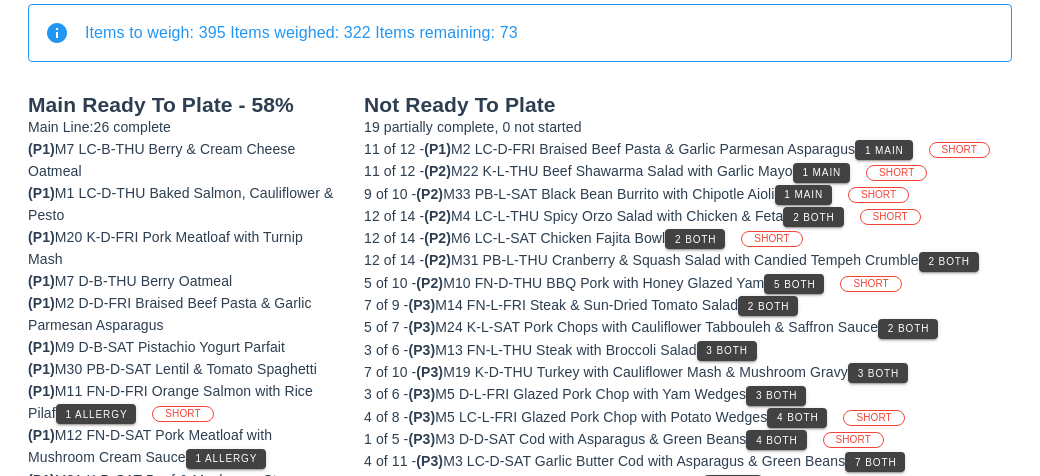 click on "(5) local: Thu-Sat (Aug 7-Aug 9) MI (24)  PR (80)  SA (95)  ST (95)  VE (101)  Scanner  Items to weigh: 395 Items weighed: 322 Items remaining: 73  Main Ready To Plate - 58%  Main Line:  26 complete (P1)  M7 LC-B-THU Berry & Cream Cheese Oatmeal  (P1)  M1 LC-D-THU Baked Salmon, Cauliflower & Pesto  (P1)  M20 K-D-FRI Pork Meatloaf with Turnip Mash  (P1)  M7 D-B-THU Berry Oatmeal  (P1)  M2 D-D-FRI Braised Beef Pasta & Garlic Parmesan Asparagus  (P1)  M9 D-B-SAT Pistachio Yogurt Parfait  (P1)  M30 PB-D-SAT Lentil & Tomato Spaghetti  (P1)  M11 FN-D-FRI Orange Salmon with Rice Pilaf  1 Allergy  SHORT  (P1)  M12 FN-D-SAT Pork Meatloaf with Mushroom Cream Sauce  1 Allergy (P1)  M21 K-D-SAT Beef & Mushroom Stew  1 Allergy (P1)  M1 D-D-THU Baked Salmon, Cauliflower & Pesto  1 Allergy (P1)  M8 D-B-FRI Scrambled Eggs with Portobello Mushrooms & Sweet Potato  1 Allergy (P1)  M8 LC-B-FRI Scrambled Eggs with Portobello Mushrooms & Sweet Potato  2 Allergy (P1)  M9 LC-B-SAT Pistachio Yogurt Parfait  2 Allergy (P2) (P2) (P2)" at bounding box center [520, 546] 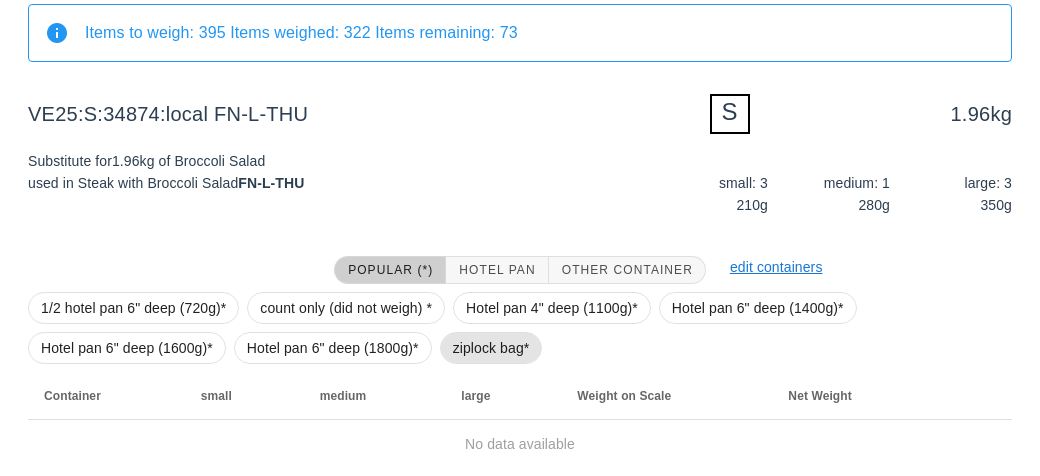 click on "ziplock bag*" at bounding box center (491, 348) 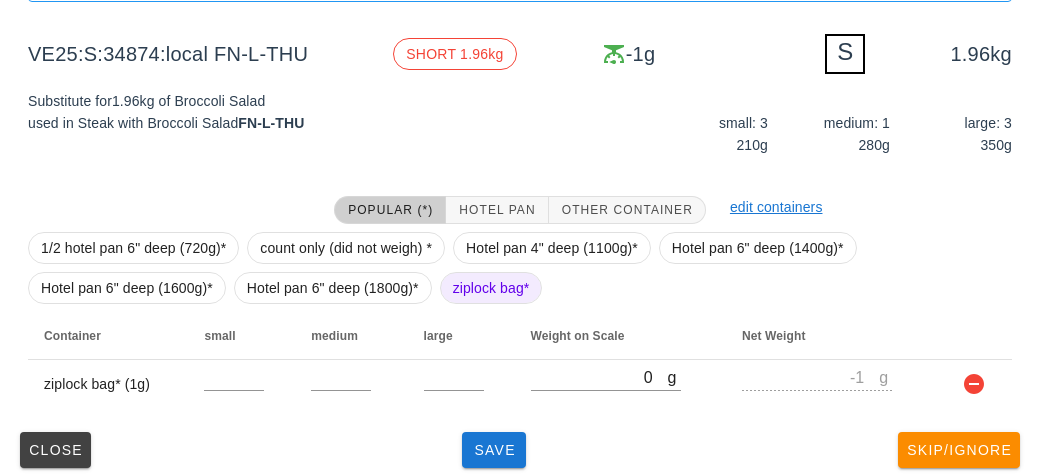 scroll, scrollTop: 240, scrollLeft: 0, axis: vertical 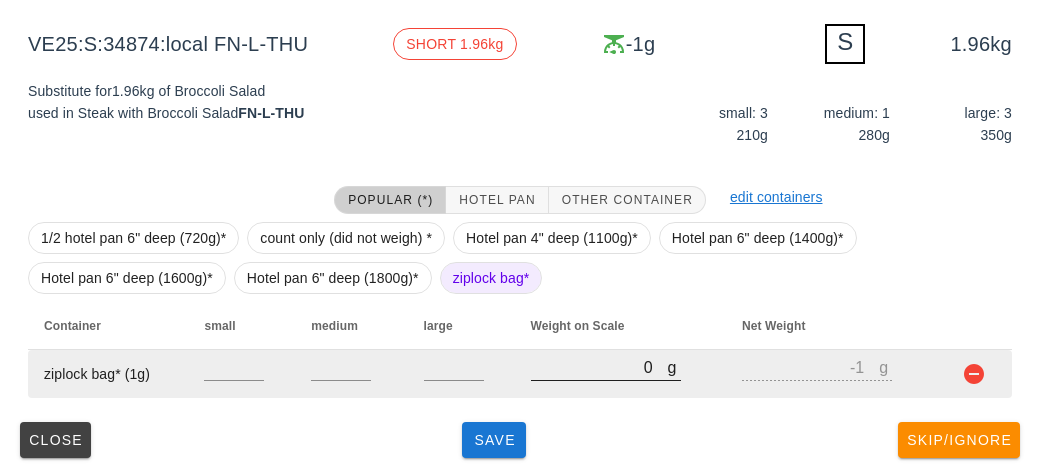 click on "0" at bounding box center (599, 367) 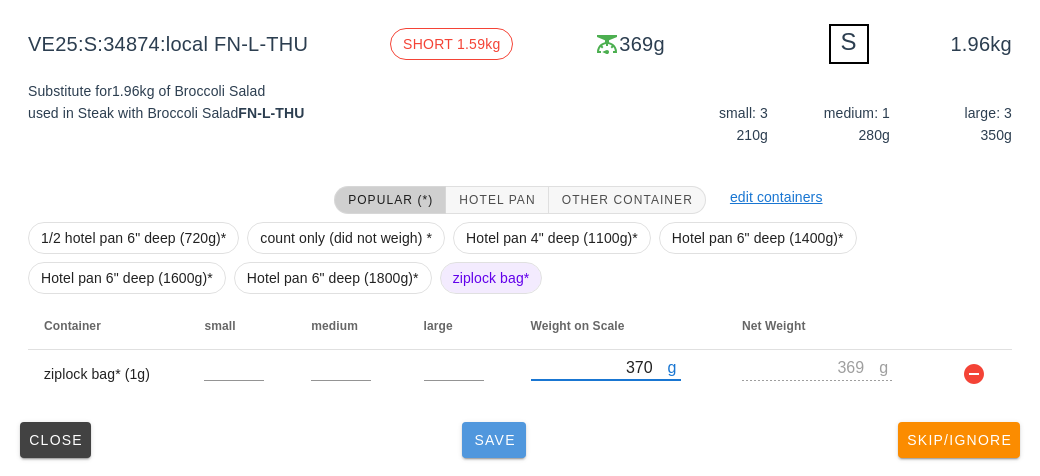 click on "Save" at bounding box center [494, 440] 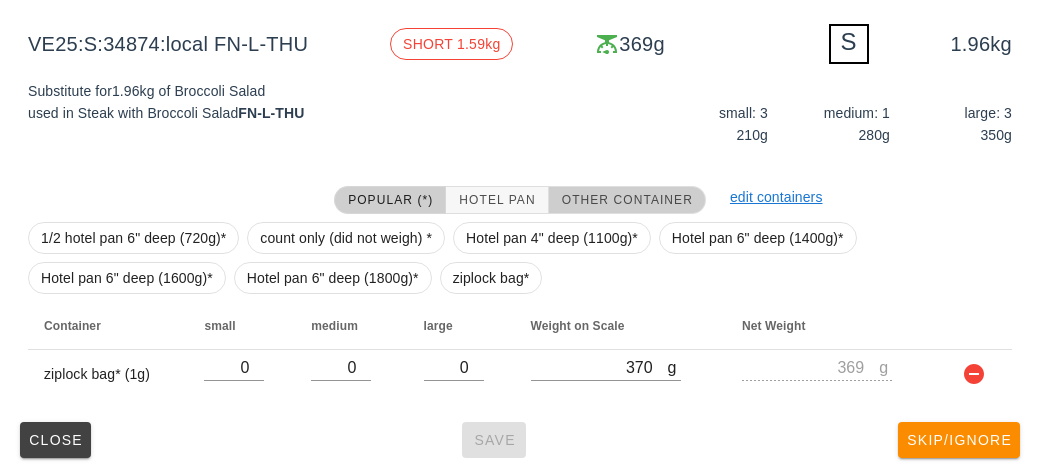 click on "Other Container" at bounding box center (627, 200) 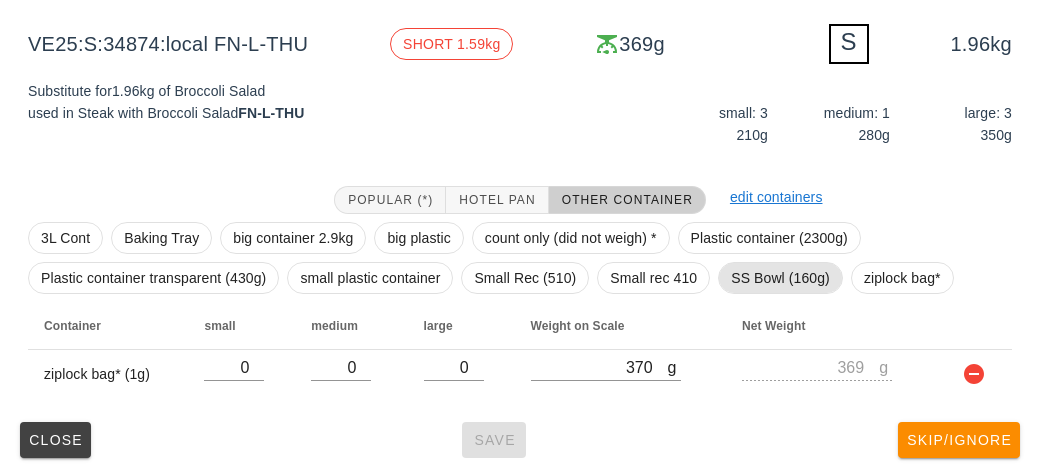 click on "SS Bowl (160g)" at bounding box center (780, 278) 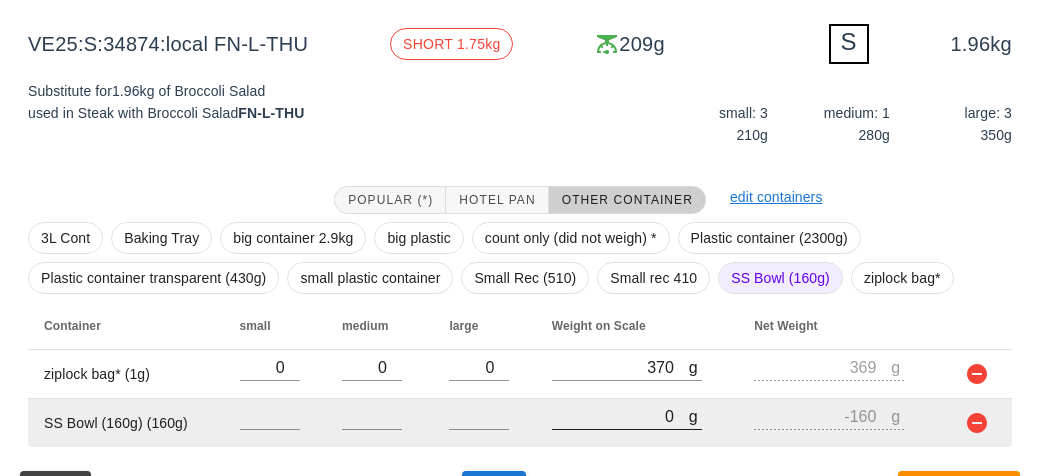 click on "0" at bounding box center [620, 416] 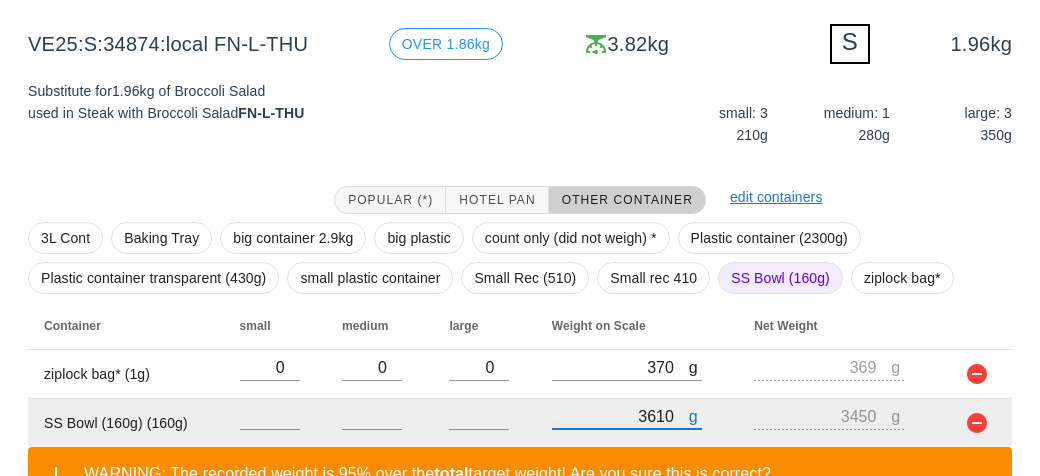 scroll, scrollTop: 381, scrollLeft: 0, axis: vertical 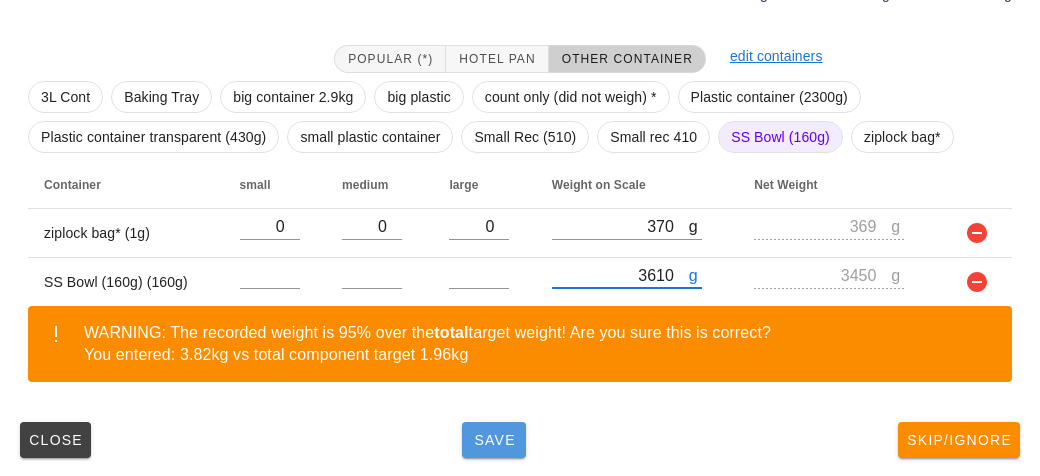 click on "Save" at bounding box center (494, 440) 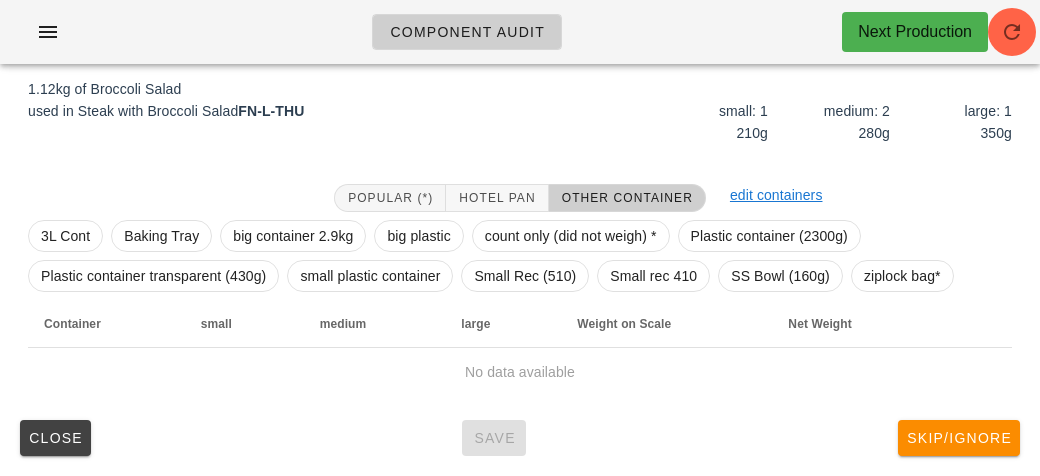 scroll, scrollTop: 250, scrollLeft: 0, axis: vertical 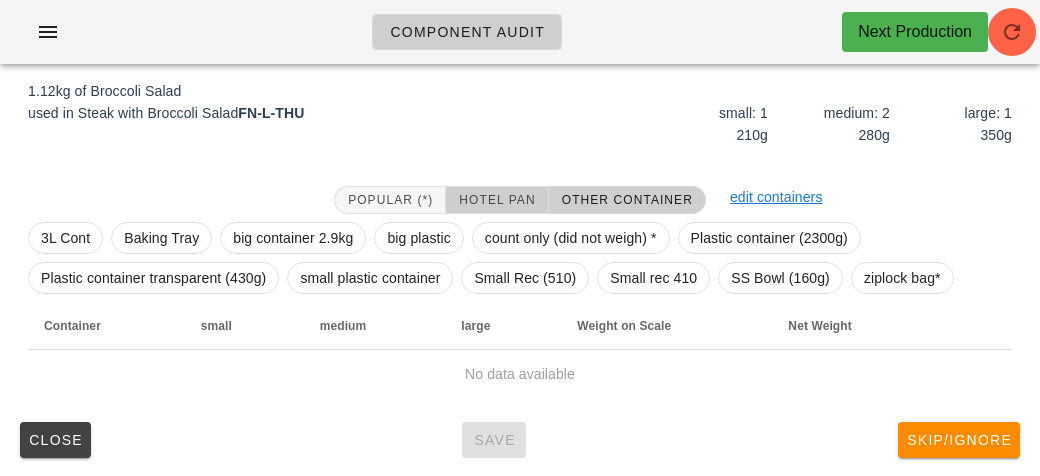click on "Hotel Pan" at bounding box center [496, 200] 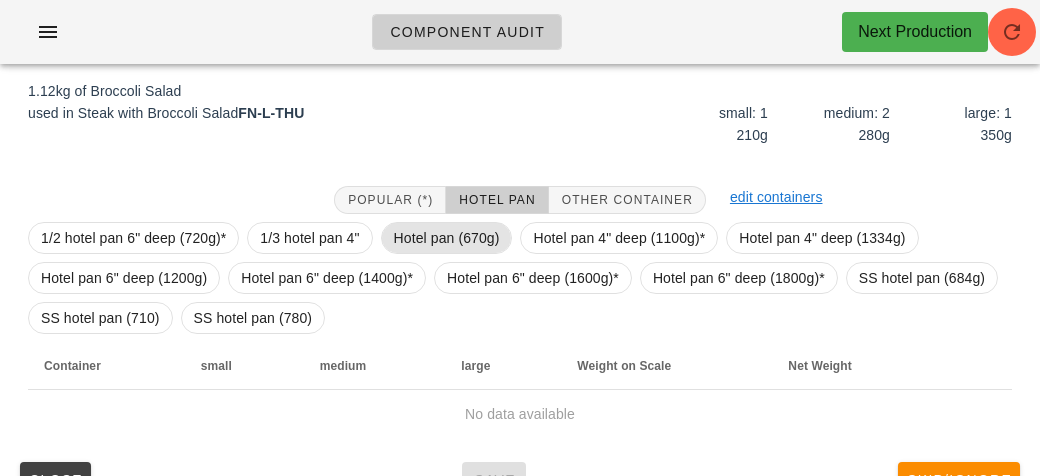 click on "Hotel pan (670g)" at bounding box center [447, 238] 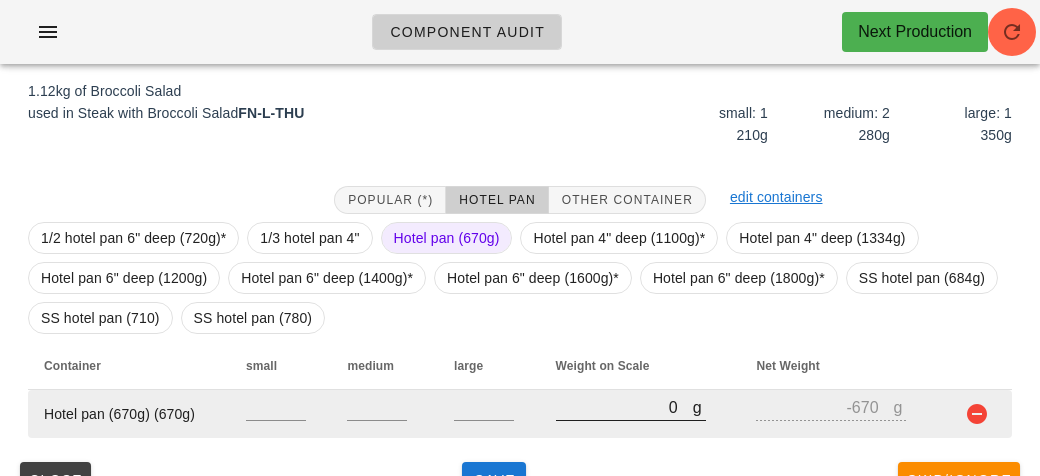 click on "0" at bounding box center (624, 407) 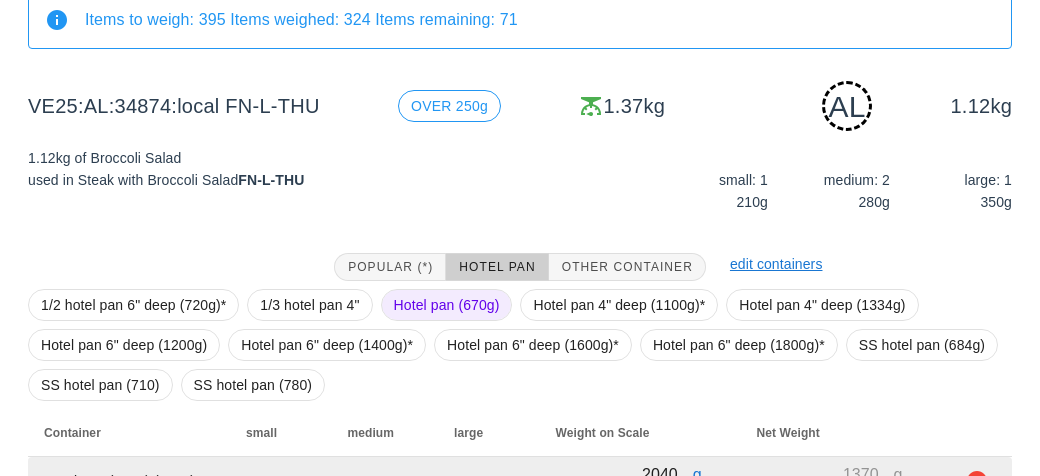 scroll, scrollTop: 290, scrollLeft: 0, axis: vertical 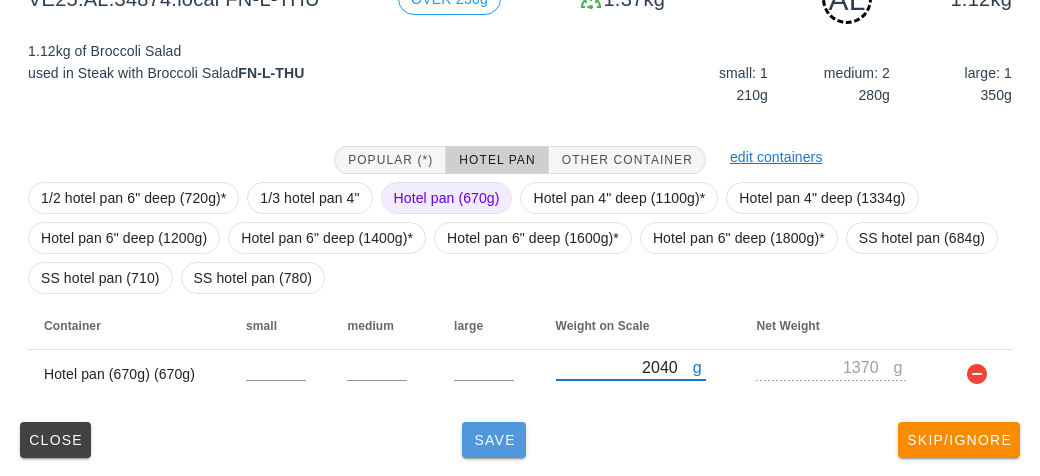 click on "Save" at bounding box center (494, 440) 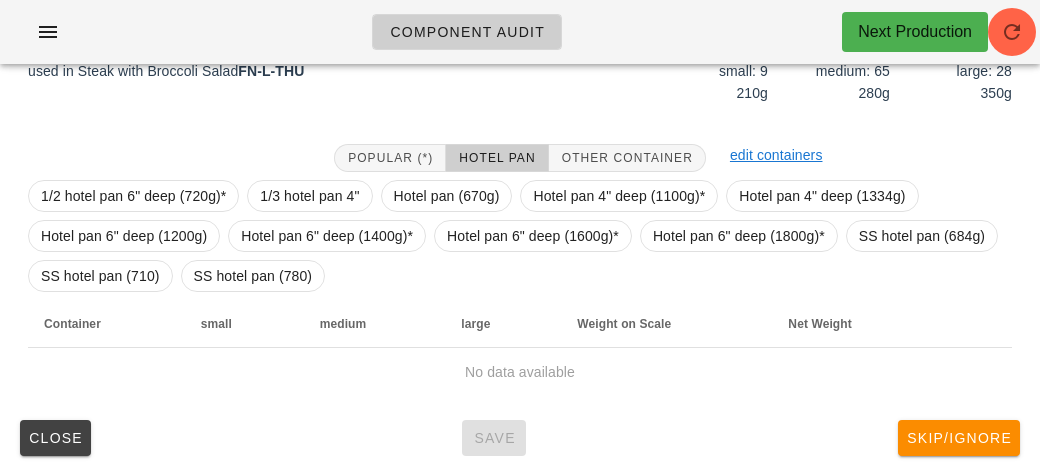 scroll, scrollTop: 272, scrollLeft: 0, axis: vertical 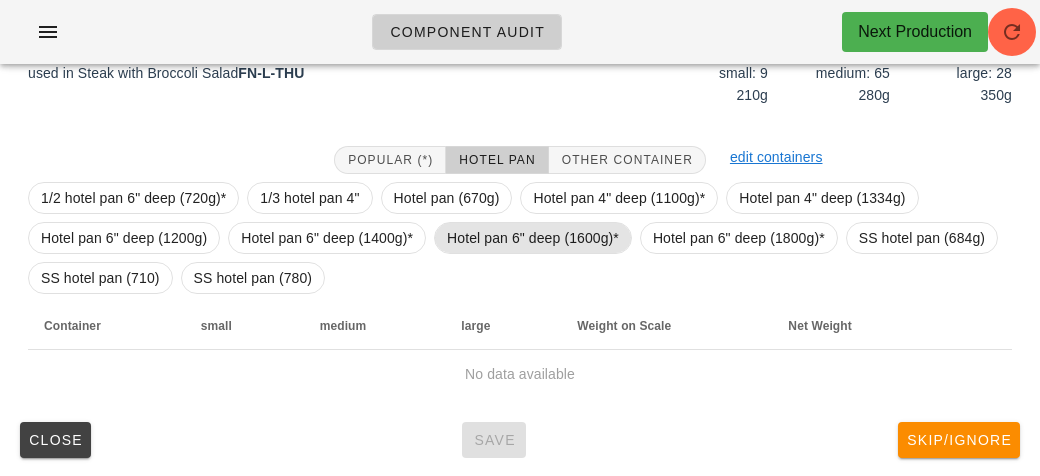 click on "Hotel pan 6" deep (1600g)*" at bounding box center (533, 238) 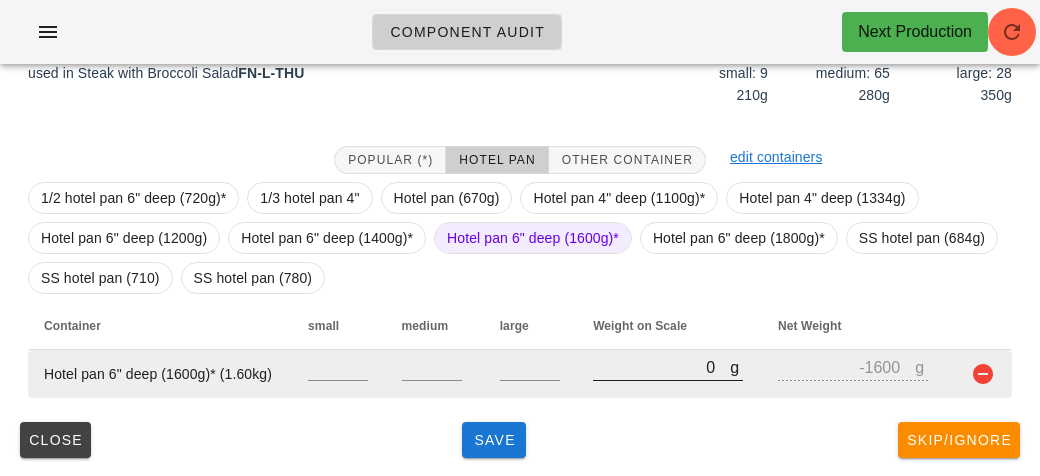 click on "0" at bounding box center (661, 367) 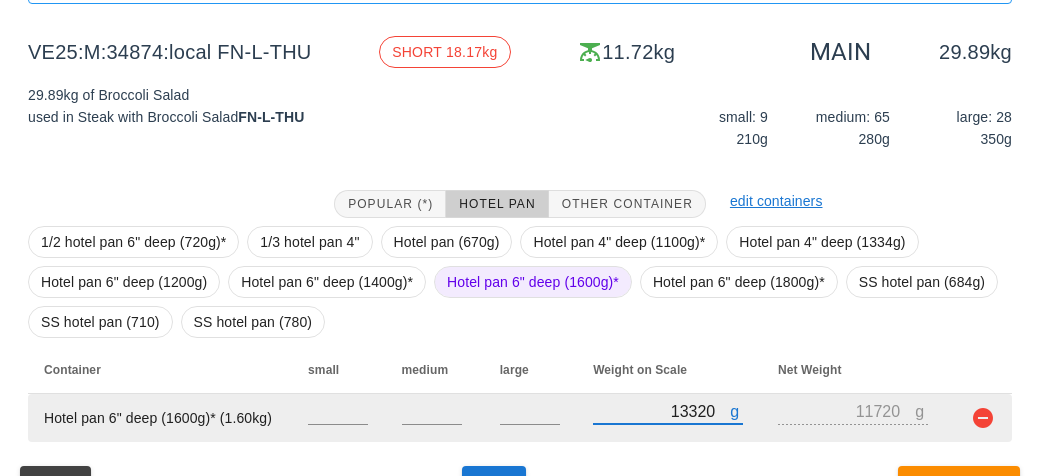 scroll, scrollTop: 272, scrollLeft: 0, axis: vertical 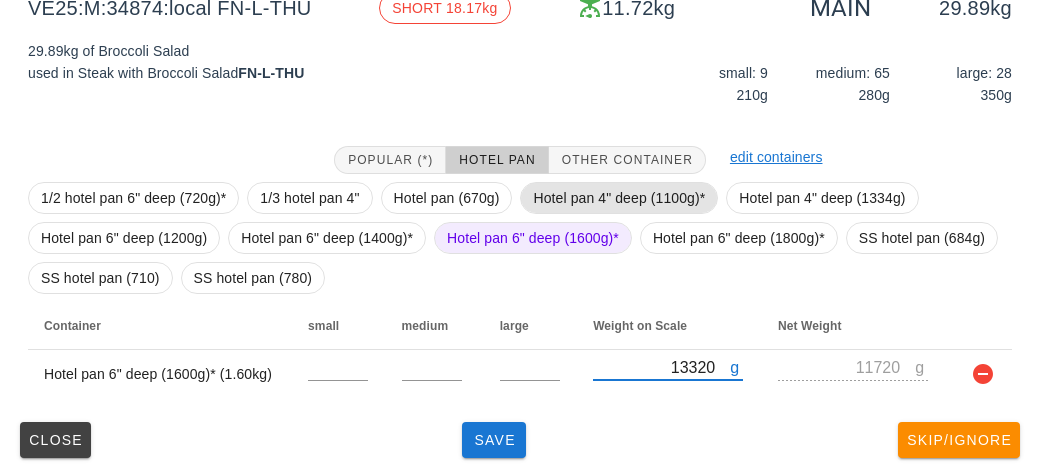 click on "Hotel pan 4" deep (1100g)*" at bounding box center (619, 198) 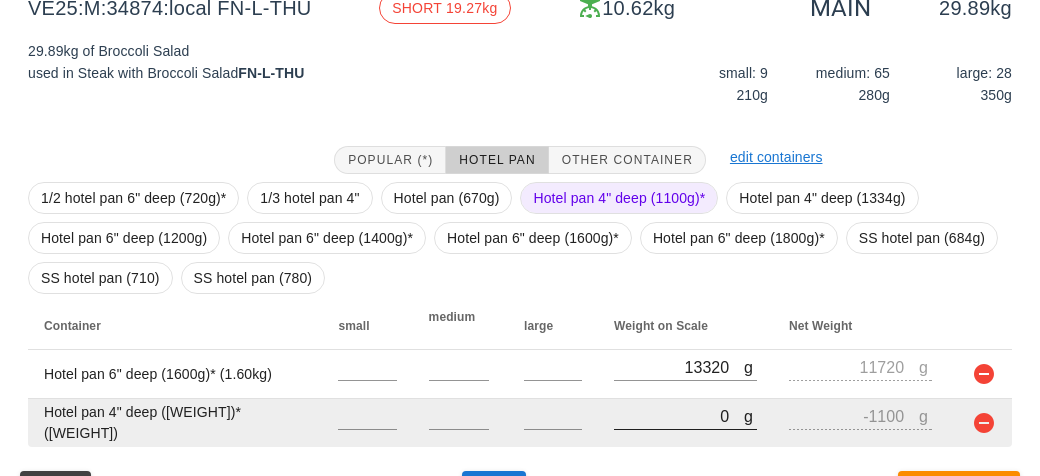 click on "0" at bounding box center (679, 416) 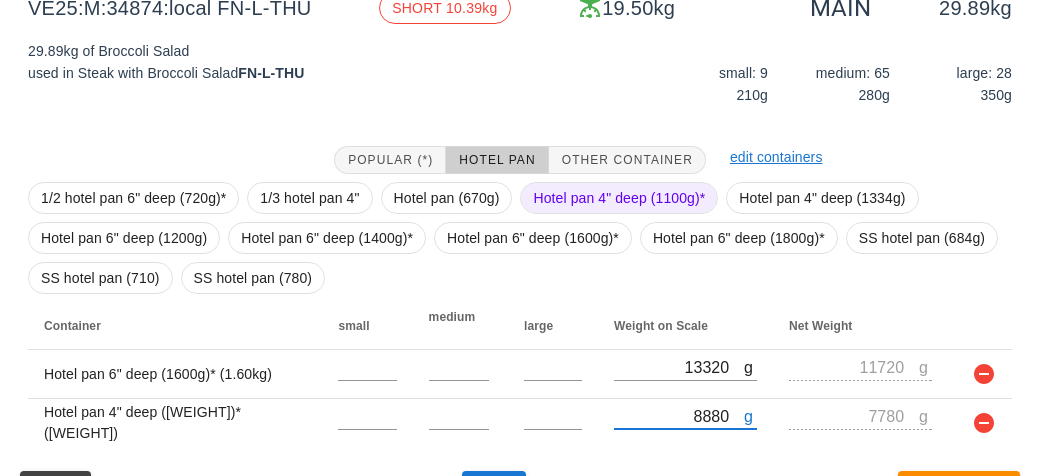 click on "Hotel pan 4" deep (1100g)*" at bounding box center (619, 198) 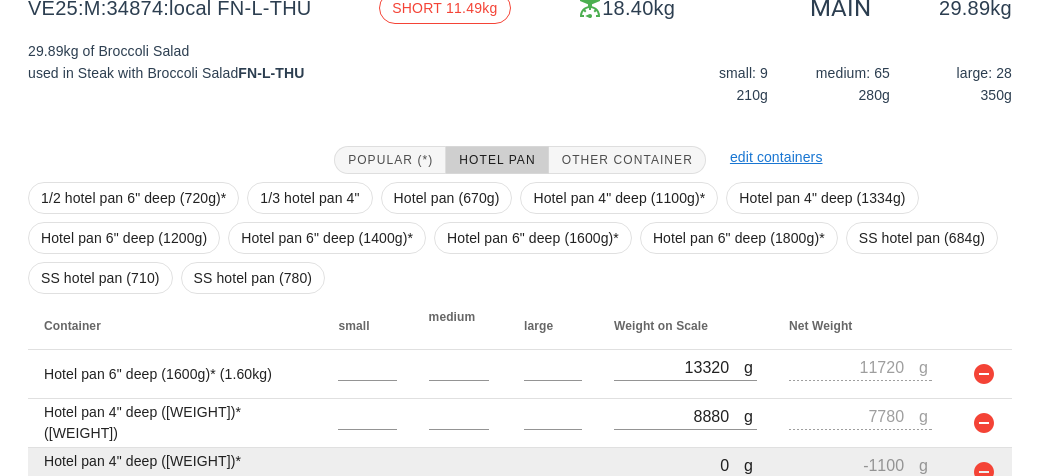 click on "0" at bounding box center [679, 465] 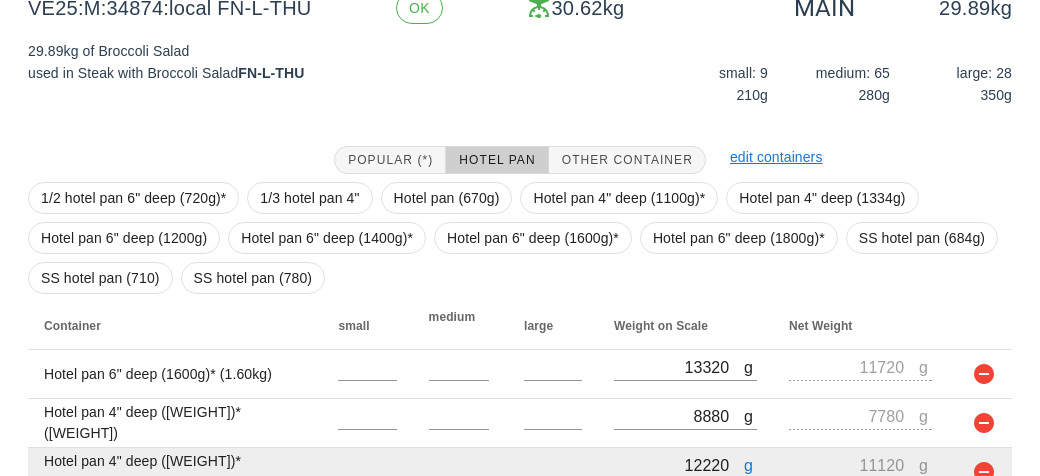 scroll, scrollTop: 370, scrollLeft: 0, axis: vertical 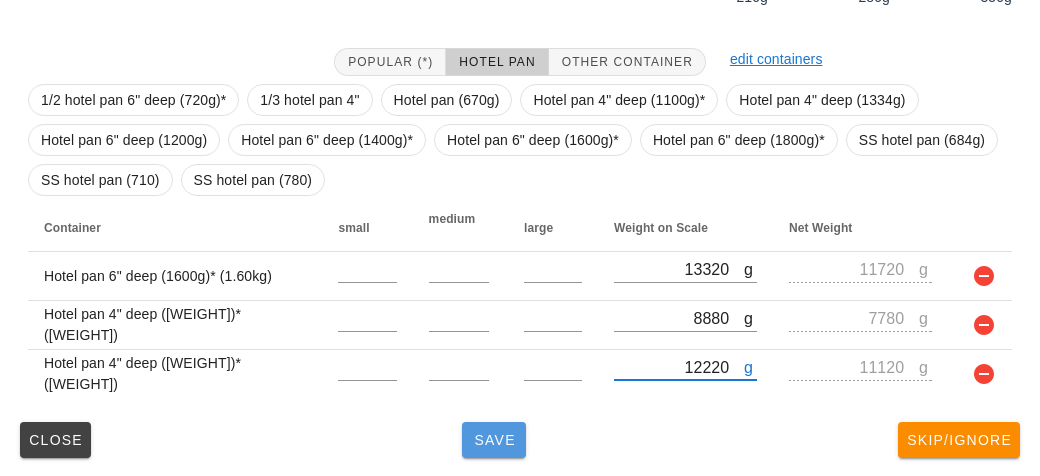 click on "Save" at bounding box center [494, 440] 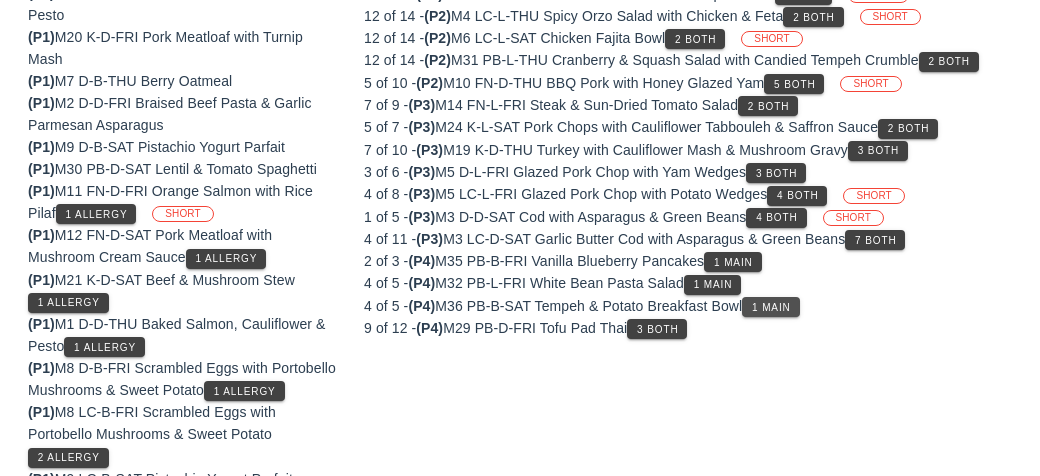 click on "1 Main" at bounding box center [770, 307] 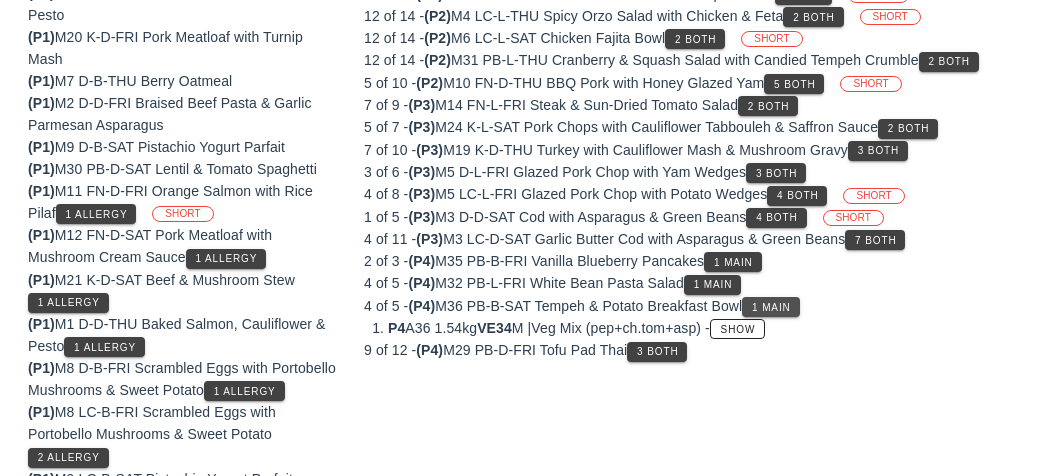 scroll, scrollTop: 272, scrollLeft: 0, axis: vertical 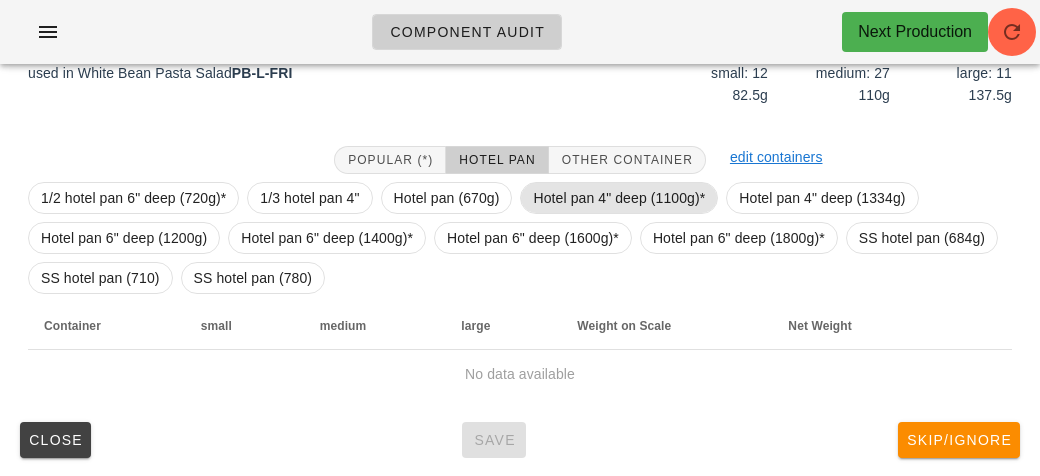 click on "Hotel pan 4" deep (1100g)*" at bounding box center [619, 198] 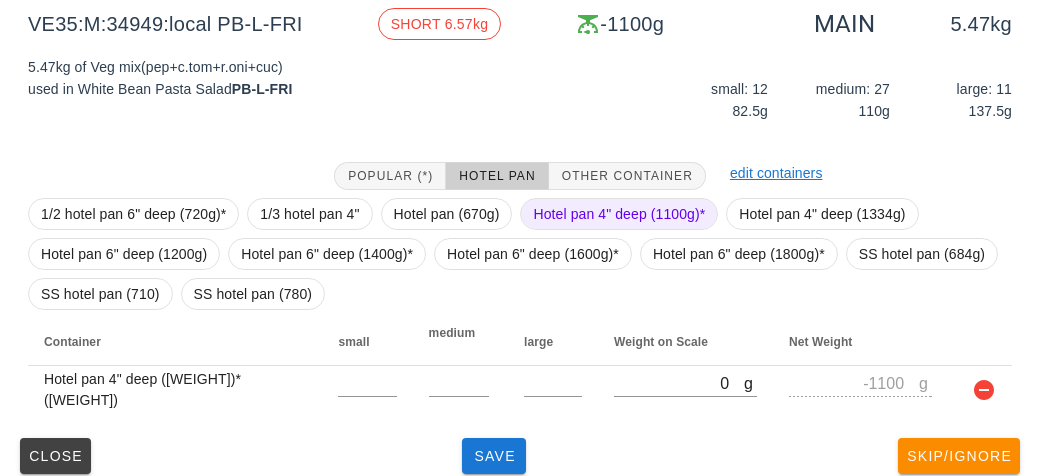scroll, scrollTop: 272, scrollLeft: 0, axis: vertical 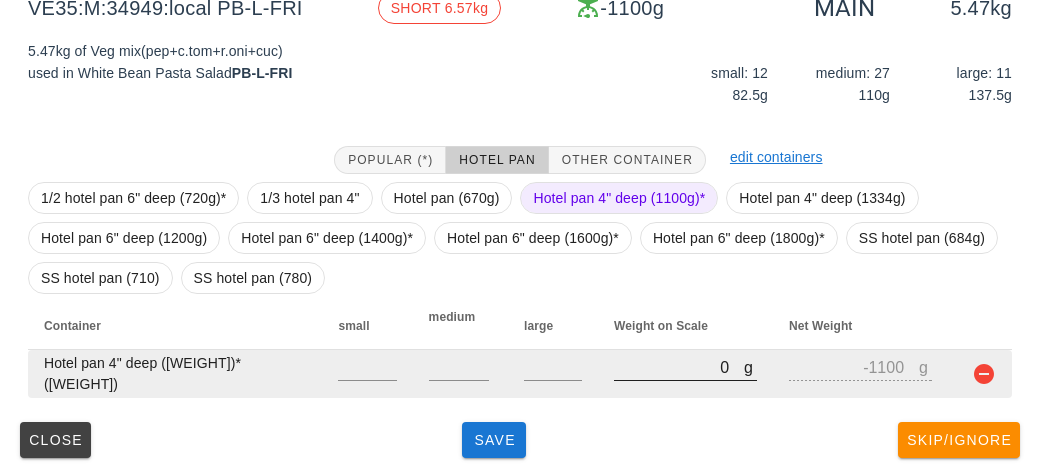 click on "0" at bounding box center [679, 367] 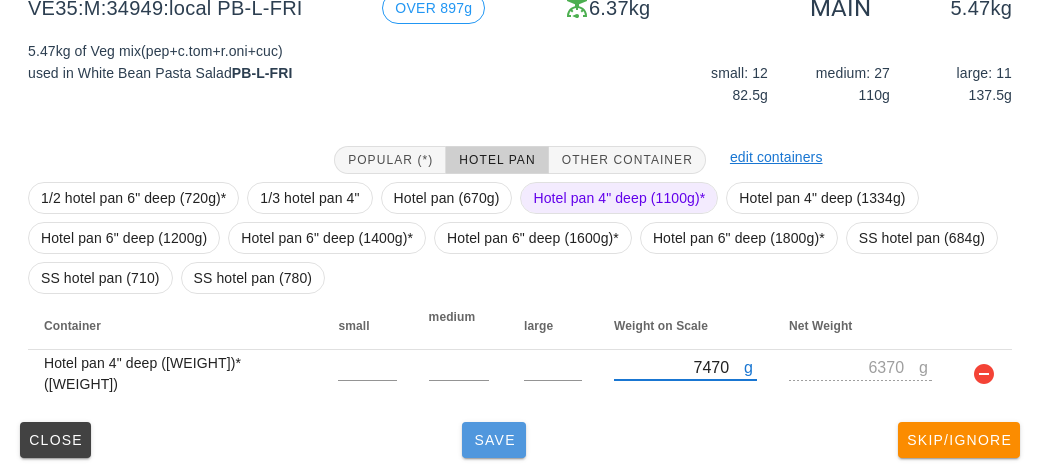 click on "Save" at bounding box center (494, 440) 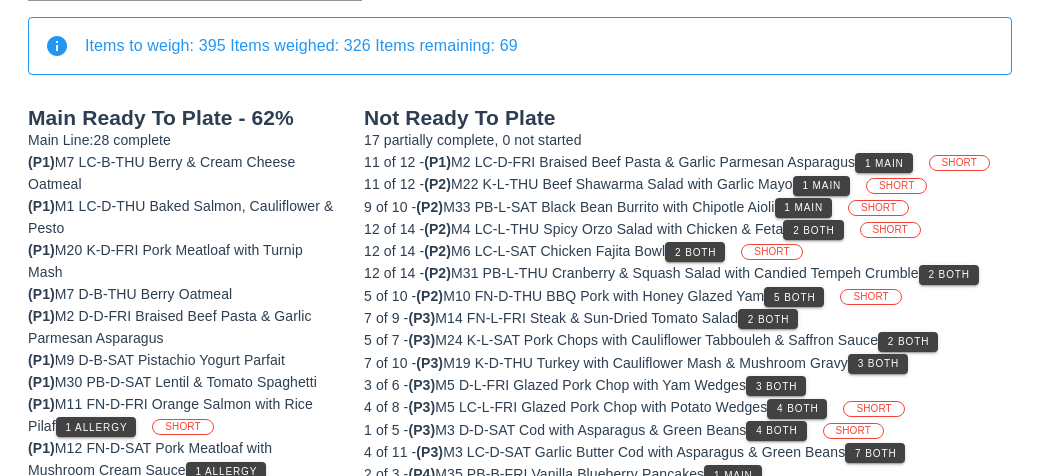 scroll, scrollTop: 0, scrollLeft: 0, axis: both 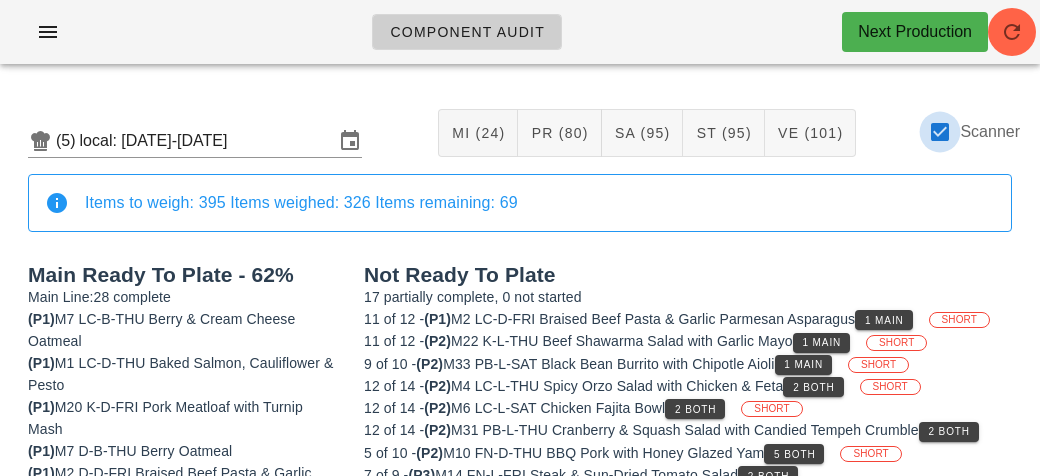 click at bounding box center (940, 132) 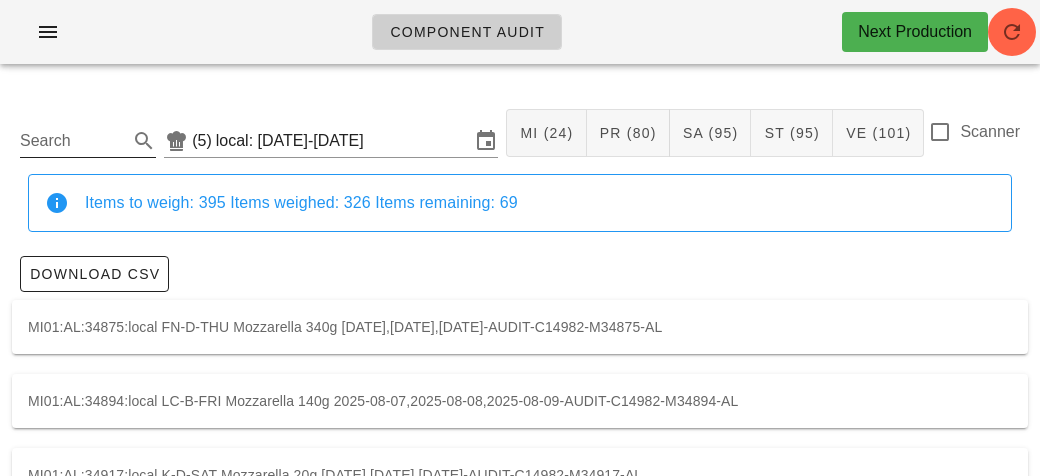 click on "Search" at bounding box center [72, 141] 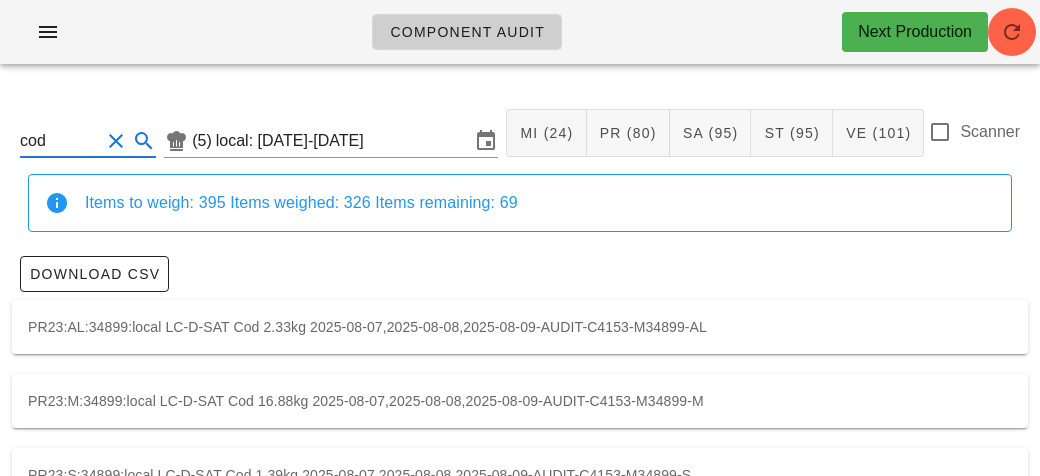 click on "PR23:M:34899:local LC-D-SAT Cod 16.88kg 2025-08-07,2025-08-08,2025-08-09-AUDIT-C4153-M34899-M" at bounding box center (520, 401) 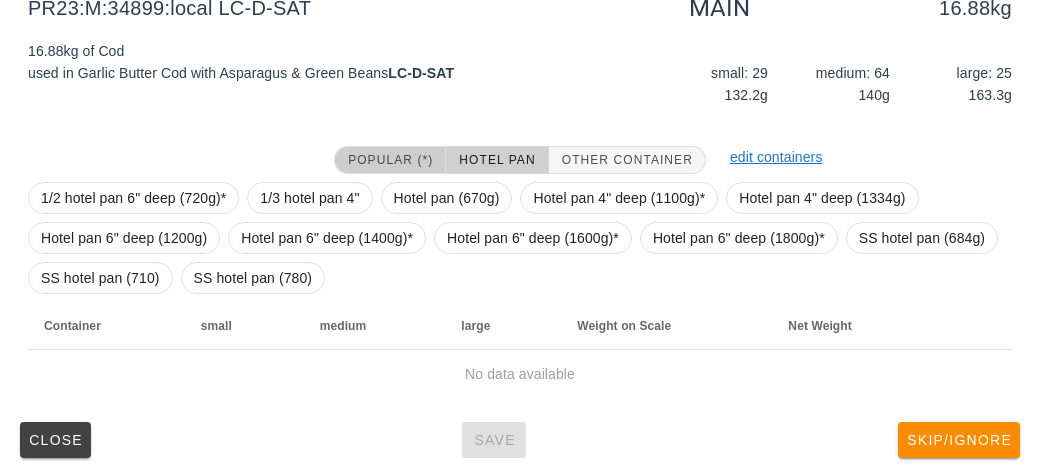 click on "Popular (*)" at bounding box center (390, 160) 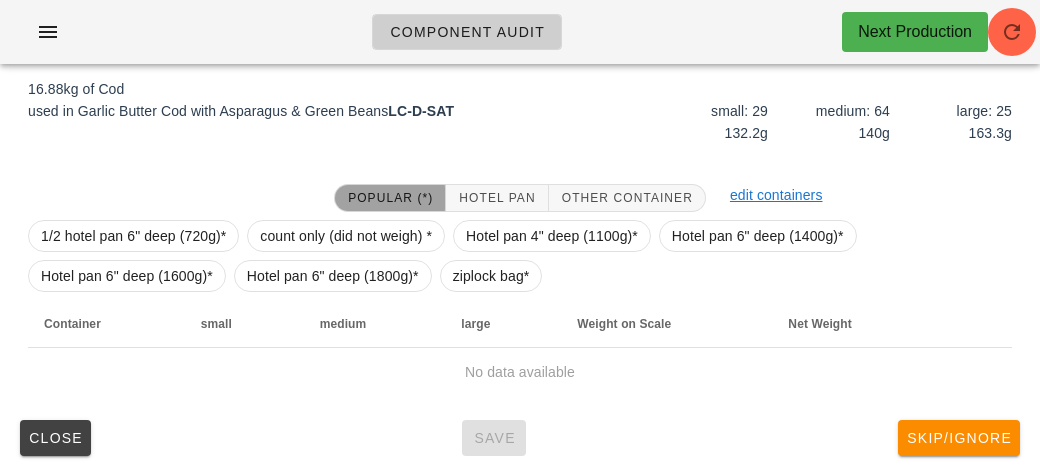 scroll, scrollTop: 284, scrollLeft: 0, axis: vertical 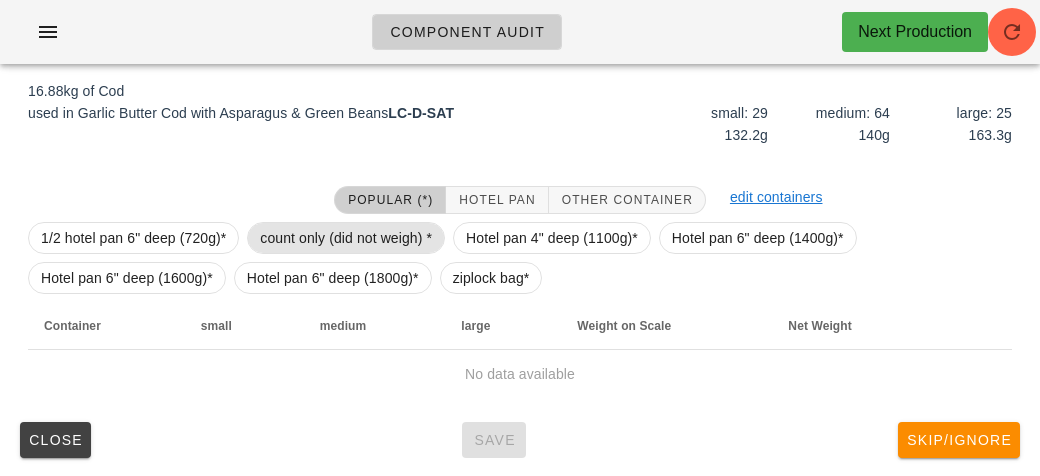 click on "count only (did not weigh) *" at bounding box center [346, 238] 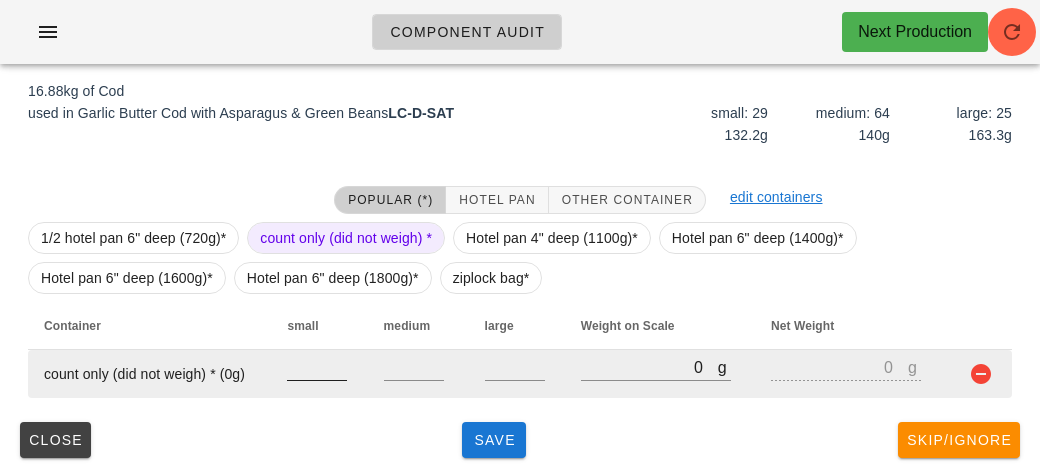 click at bounding box center (317, 367) 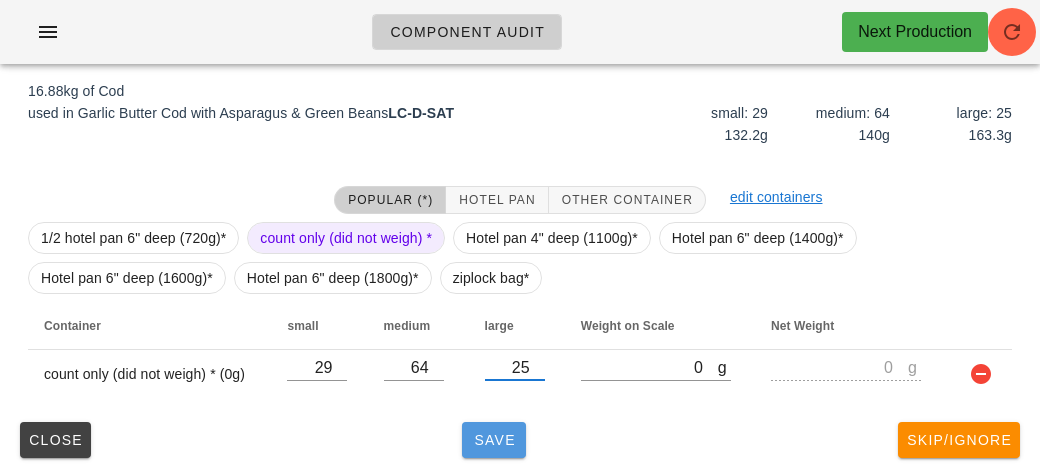 click on "Save" at bounding box center [494, 440] 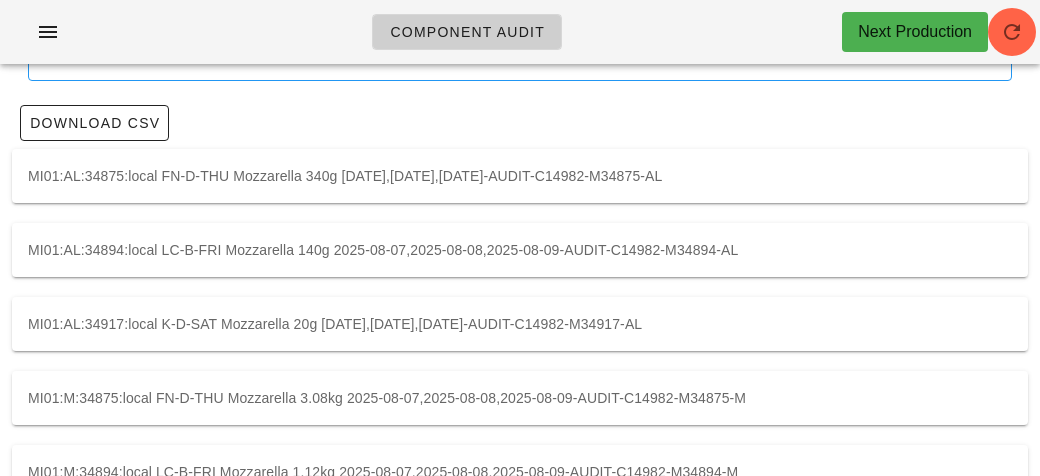 scroll, scrollTop: 0, scrollLeft: 0, axis: both 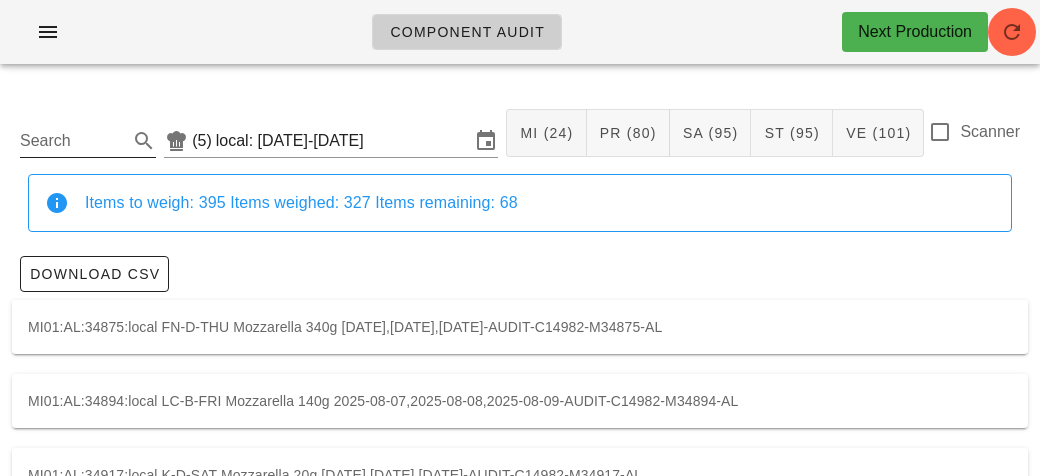 click on "Search" at bounding box center [72, 141] 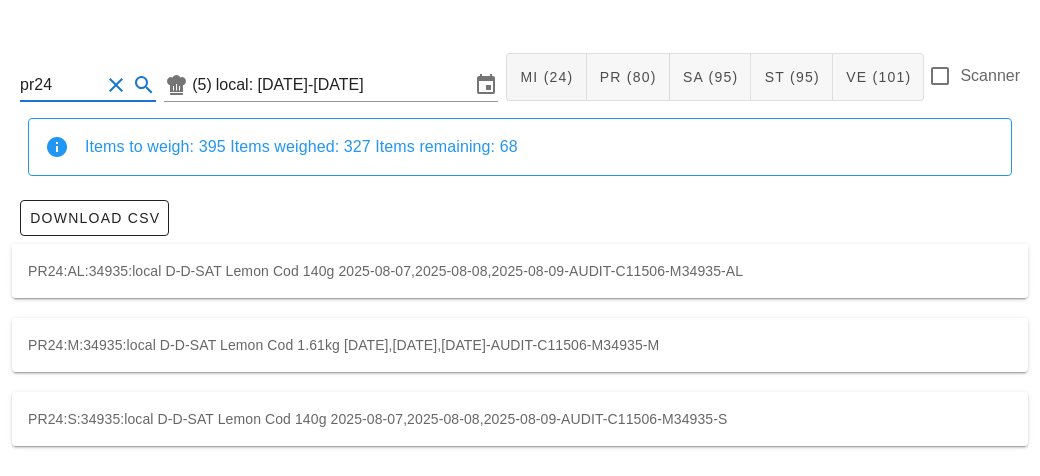 click on "PR24:M:34935:local D-D-SAT Lemon Cod 1.61kg [DATE],[DATE],[DATE]-AUDIT-C11506-M34935-M" at bounding box center (520, 345) 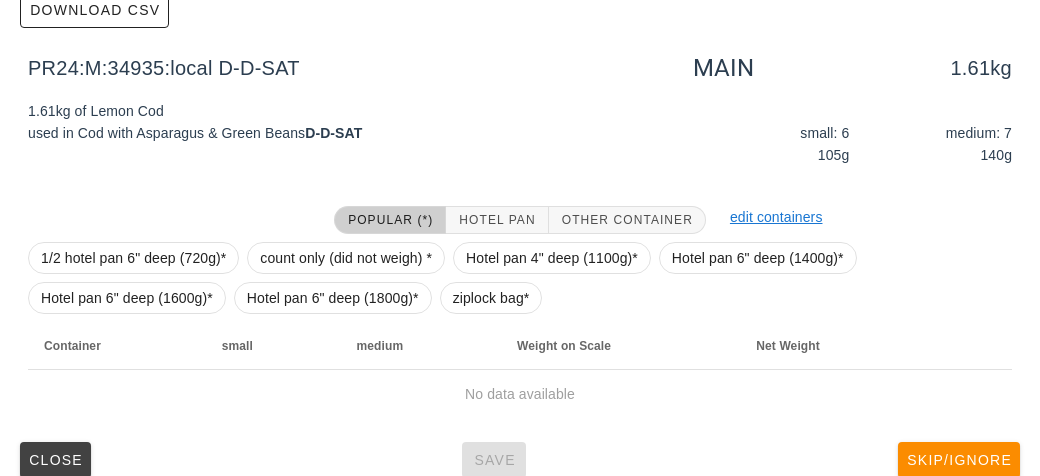 scroll, scrollTop: 284, scrollLeft: 0, axis: vertical 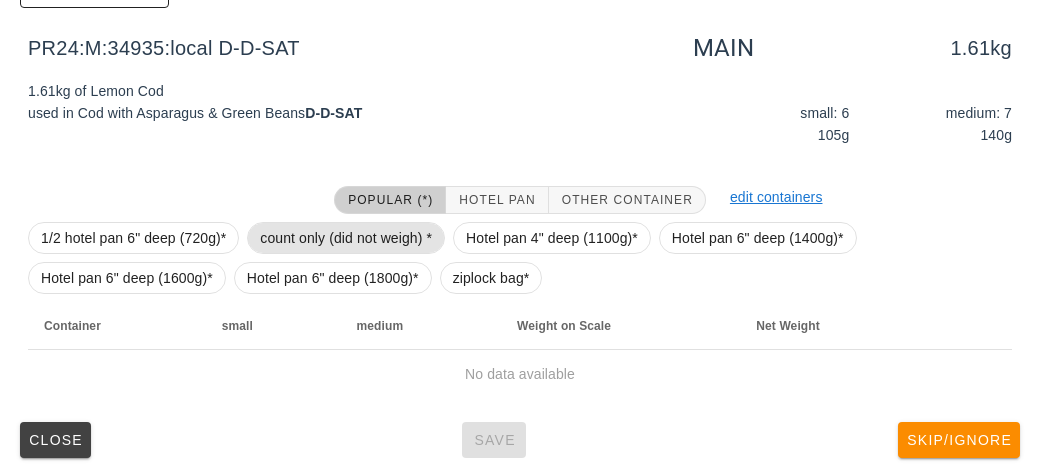 click on "count only (did not weigh) *" at bounding box center [346, 238] 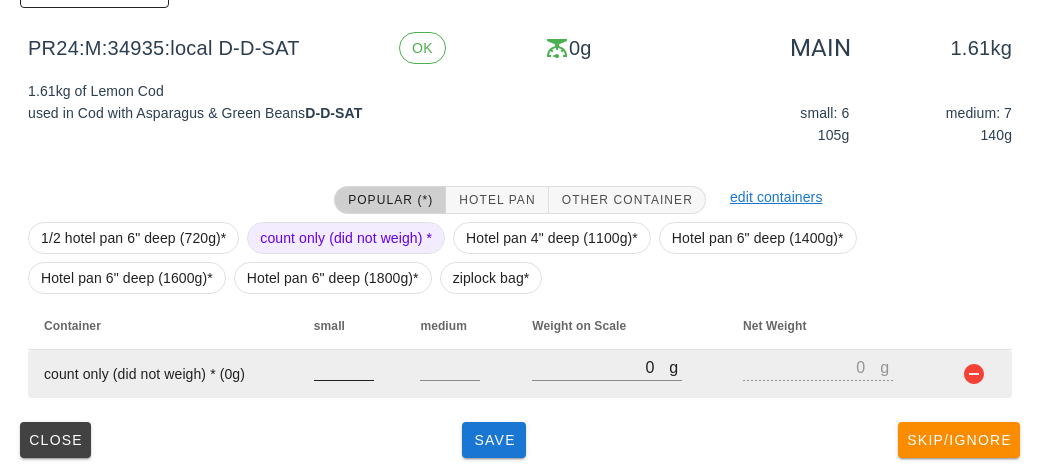 click at bounding box center [344, 367] 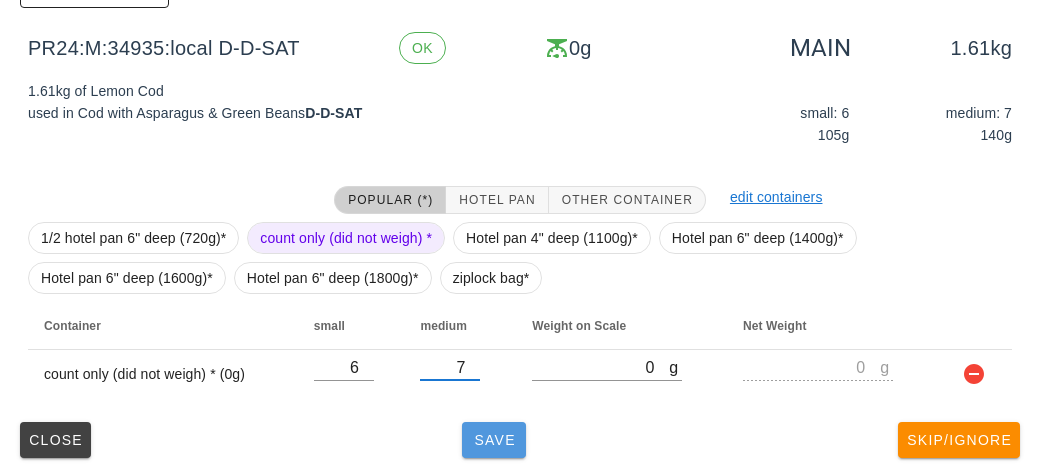 click on "Save" at bounding box center (494, 440) 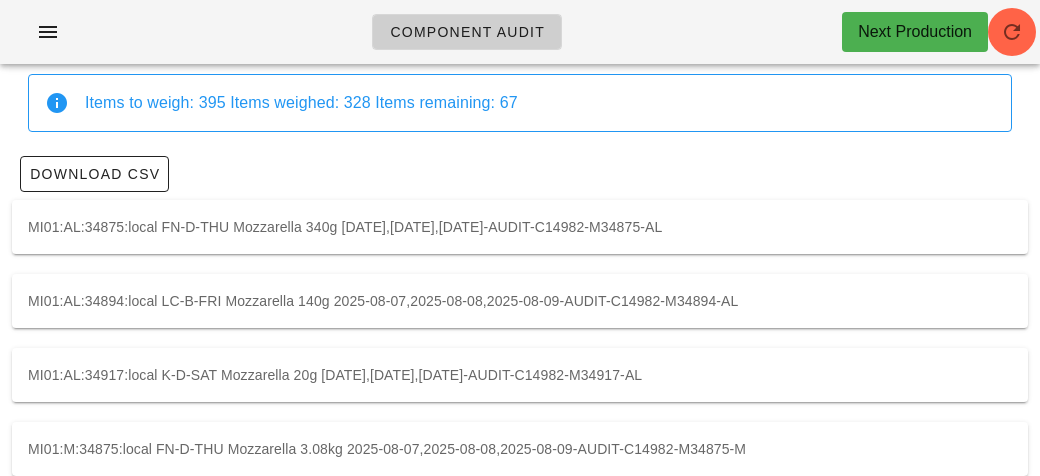 scroll, scrollTop: 0, scrollLeft: 0, axis: both 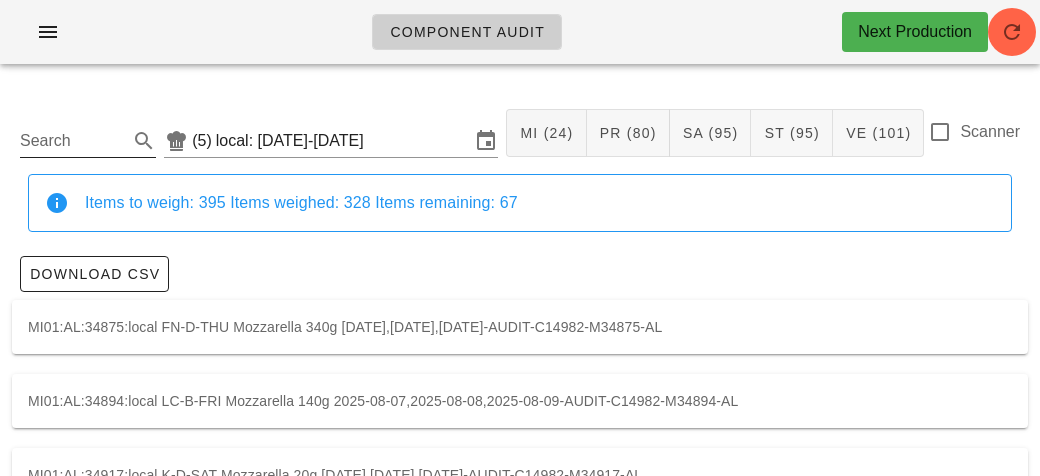 click on "Search" at bounding box center (72, 141) 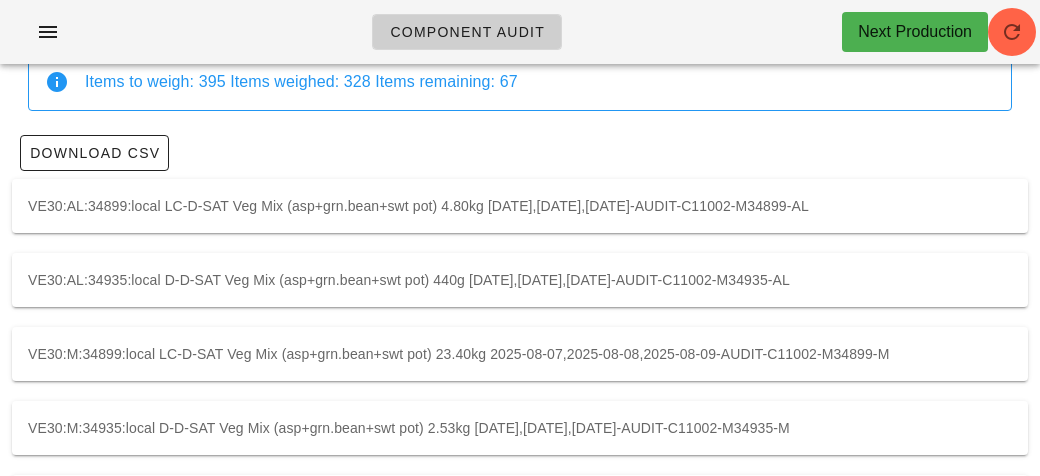 scroll, scrollTop: 204, scrollLeft: 0, axis: vertical 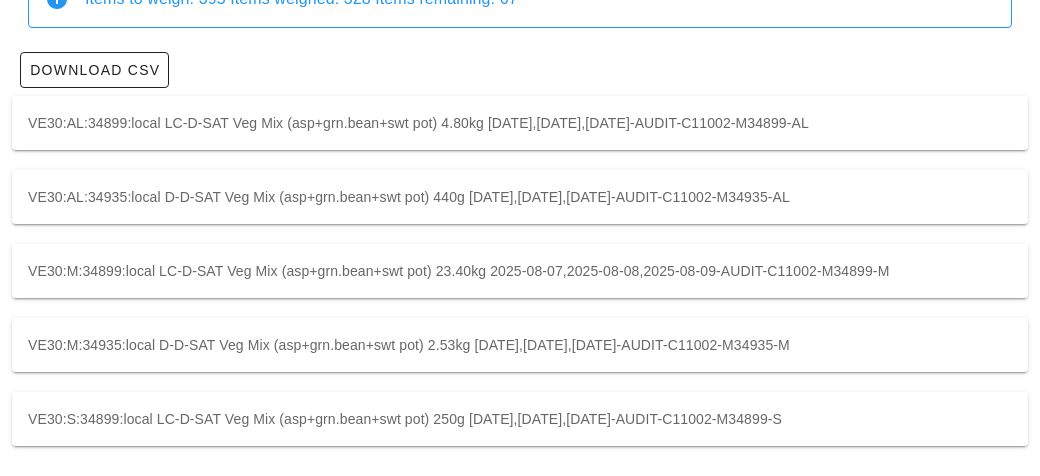 click on "VE30:M:34899:local LC-D-SAT Veg Mix (asp+grn.bean+swt pot) 23.40kg 2025-08-07,2025-08-08,2025-08-09-AUDIT-C11002-M34899-M" at bounding box center (520, 271) 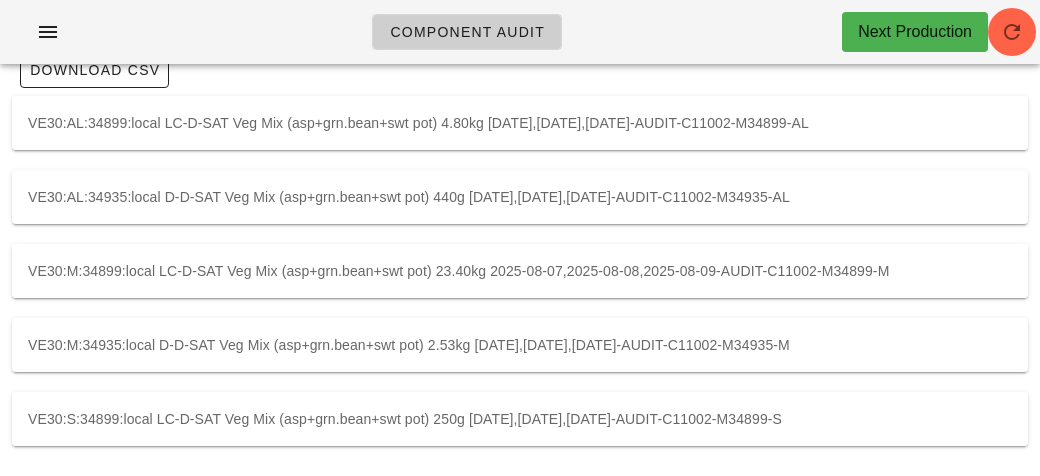 click on "VE30:M:34935:local D-D-SAT Veg Mix (asp+grn.bean+swt pot) 2.53kg [DATE],[DATE],[DATE]-AUDIT-C11002-M34935-M" at bounding box center (520, 345) 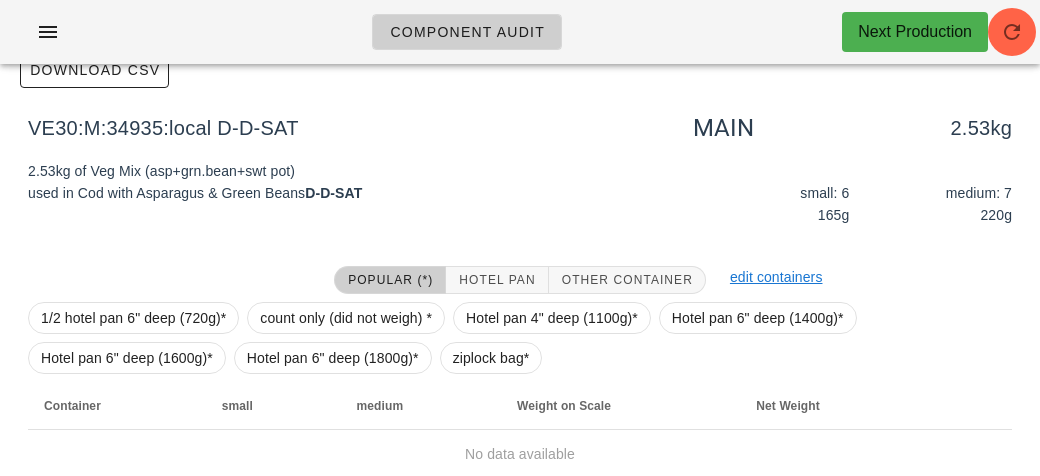 scroll, scrollTop: 284, scrollLeft: 0, axis: vertical 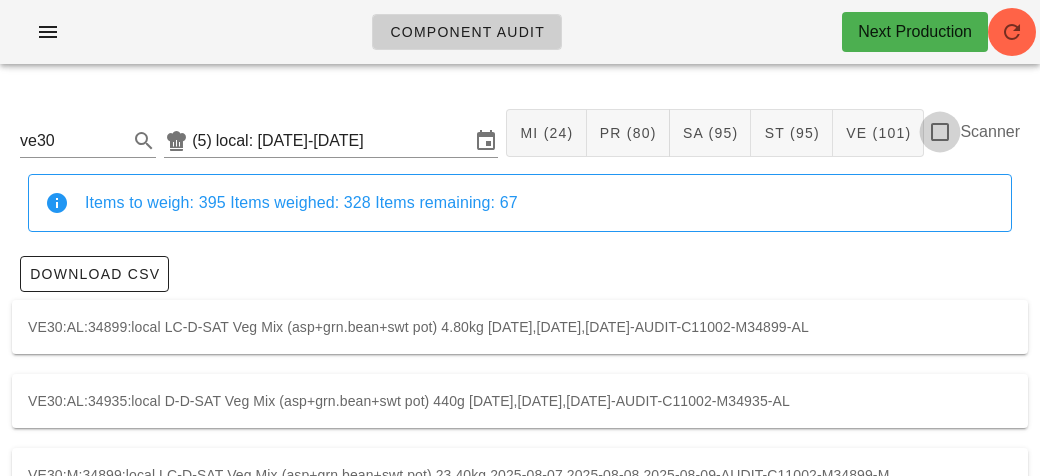 click at bounding box center (940, 132) 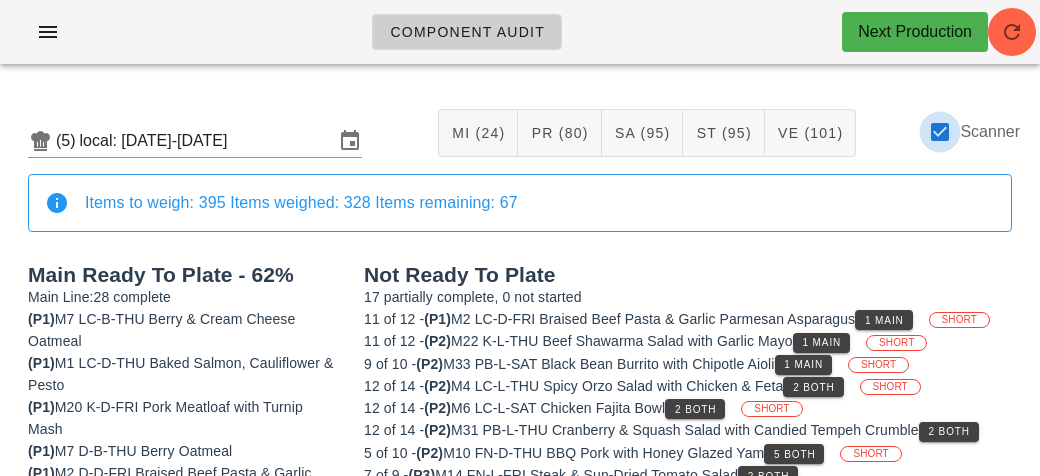 click at bounding box center [940, 132] 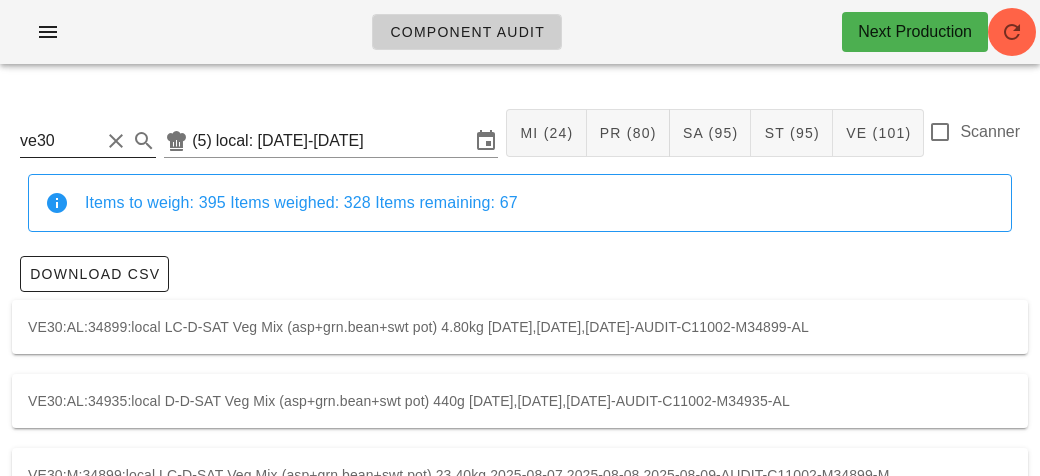 click on "ve30" at bounding box center [60, 141] 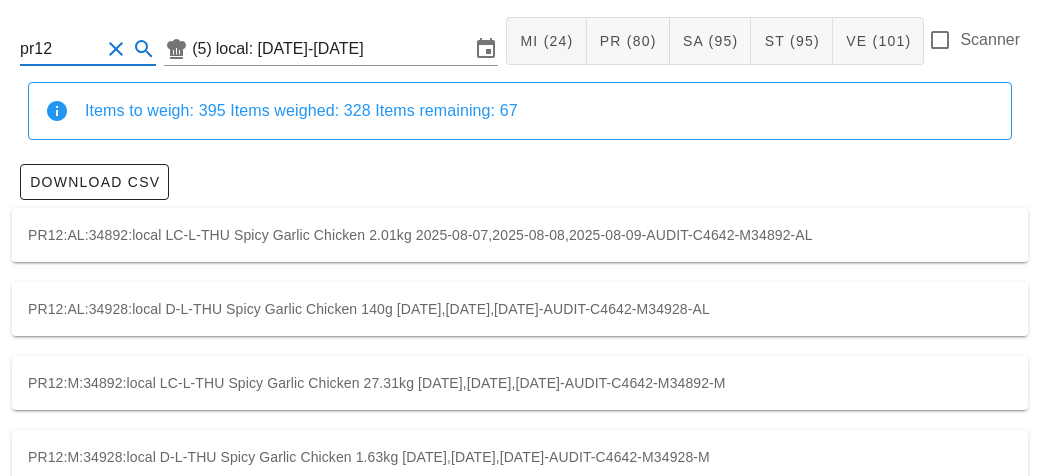 scroll, scrollTop: 204, scrollLeft: 0, axis: vertical 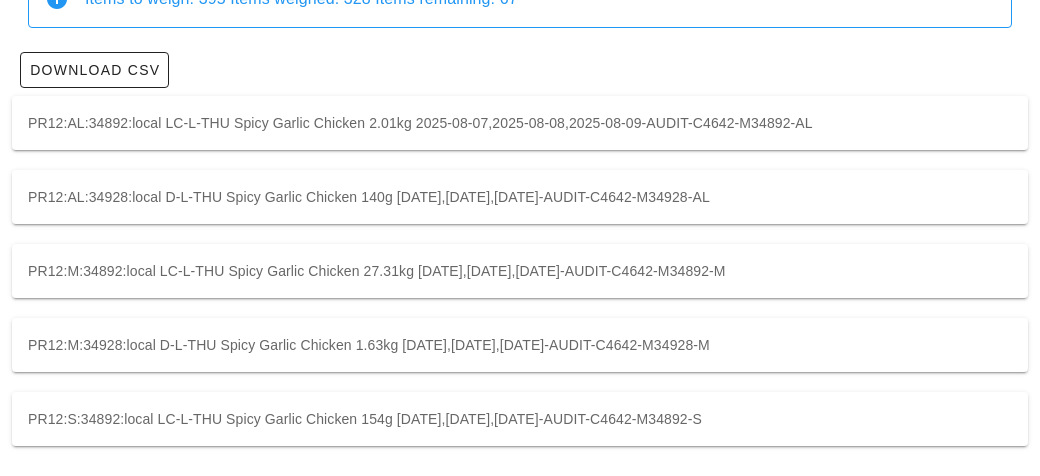 click on "PR12:M:34892:local LC-L-THU Spicy Garlic Chicken 27.31kg [DATE],[DATE],[DATE]-AUDIT-C4642-M34892-M" at bounding box center [520, 271] 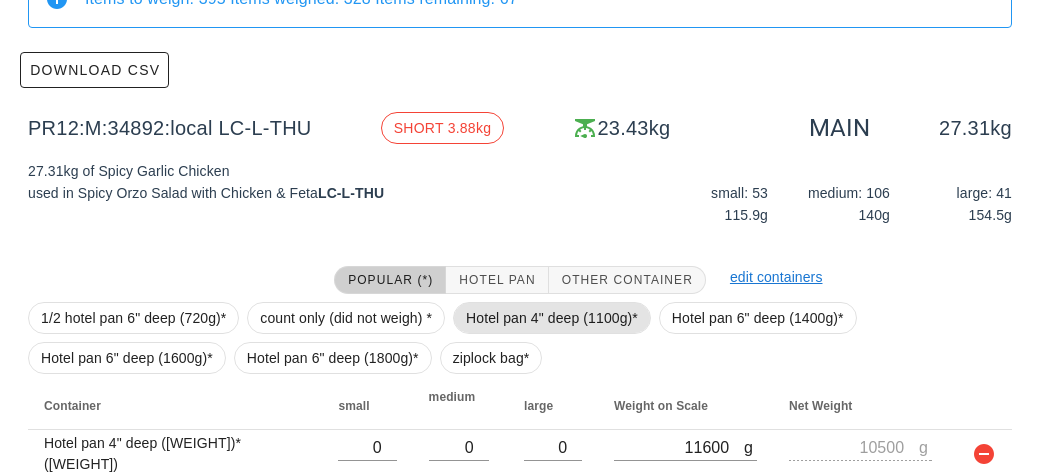 click on "Hotel pan 4" deep (1100g)*" at bounding box center [552, 318] 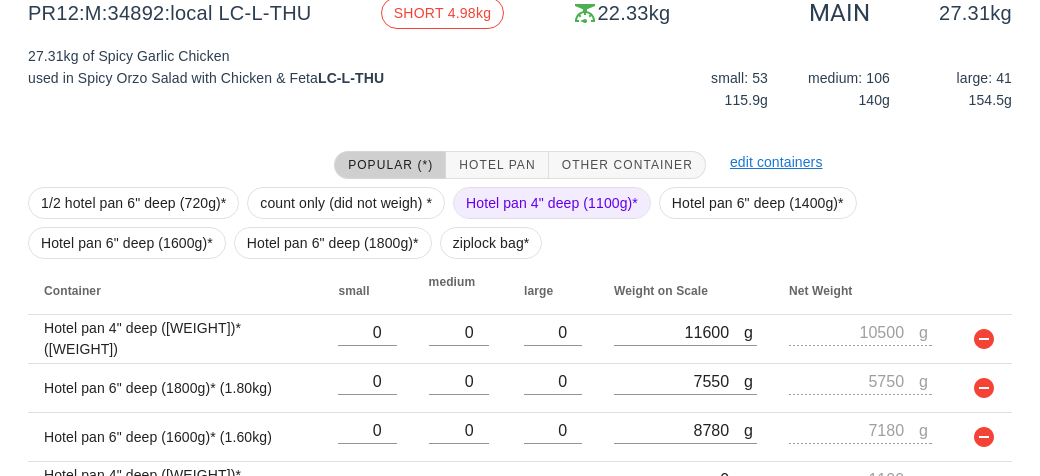 scroll, scrollTop: 430, scrollLeft: 0, axis: vertical 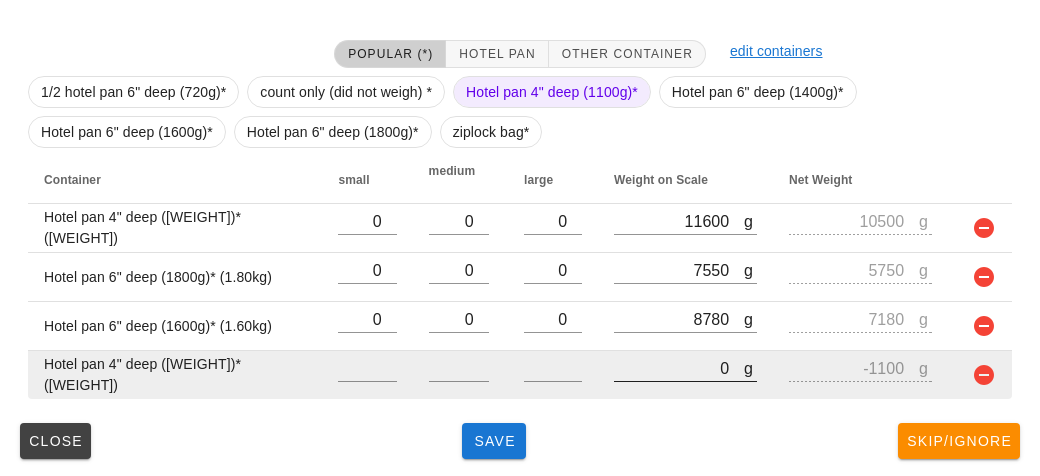 click on "0" at bounding box center (679, 368) 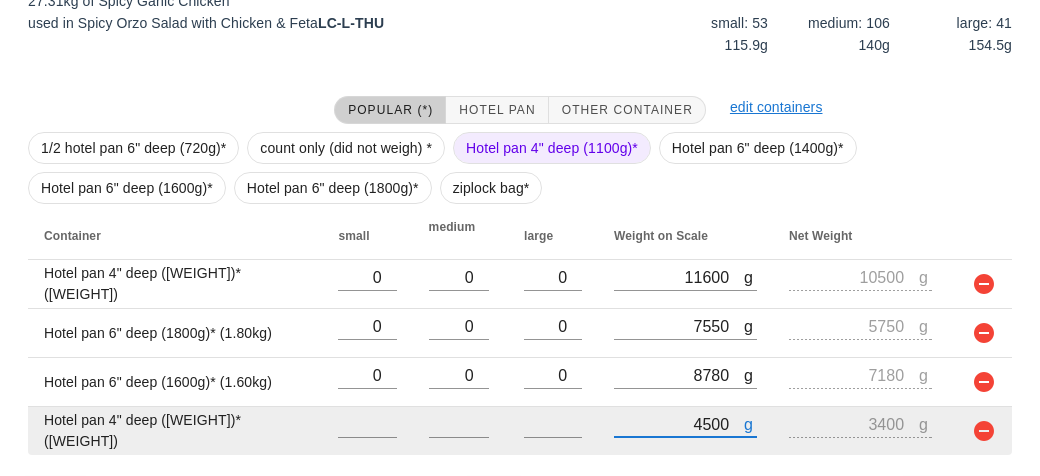 scroll, scrollTop: 430, scrollLeft: 0, axis: vertical 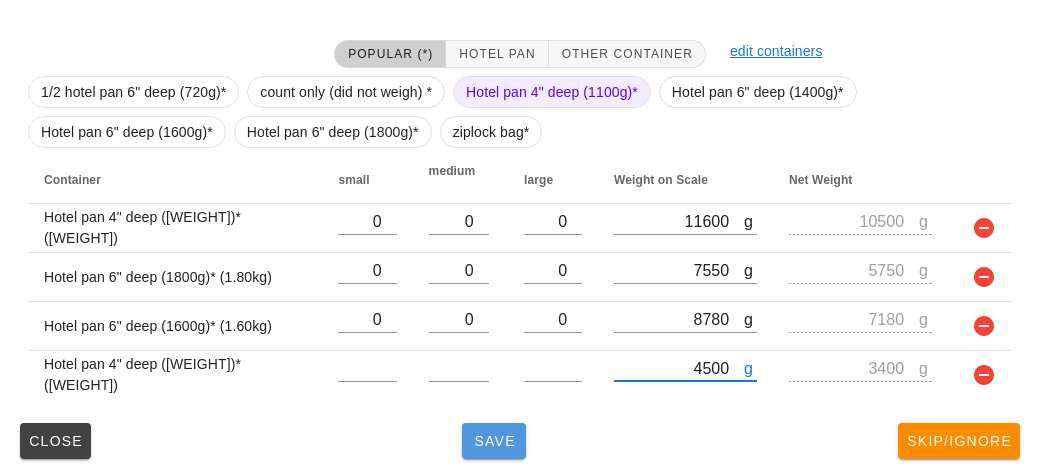 click on "Save" at bounding box center [494, 441] 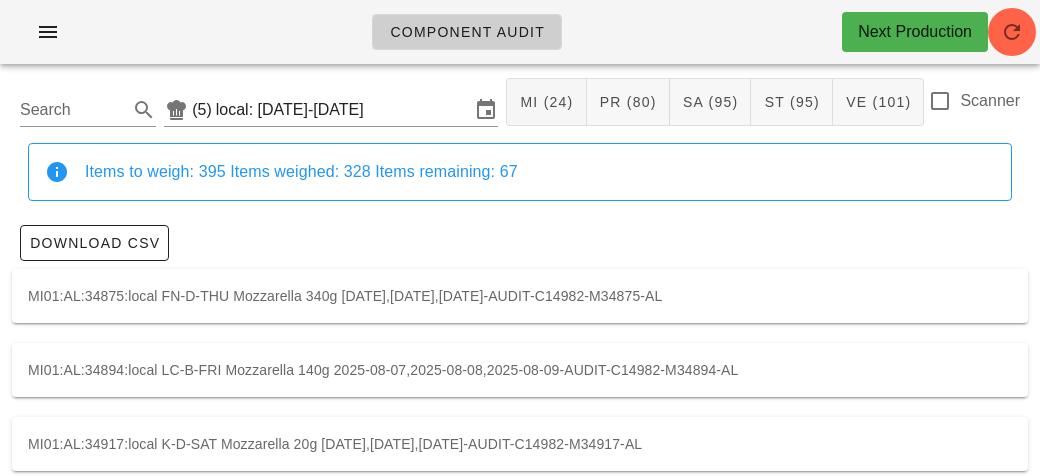 scroll, scrollTop: 0, scrollLeft: 0, axis: both 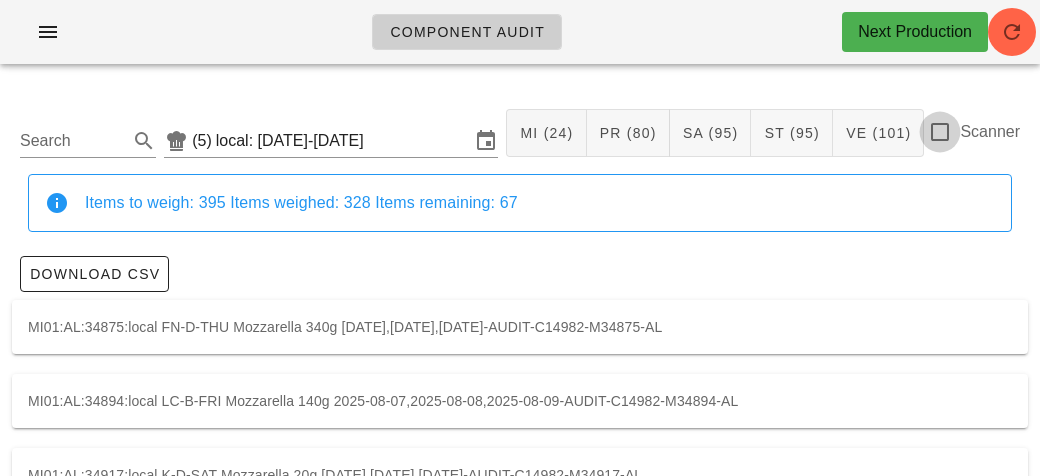click at bounding box center (940, 132) 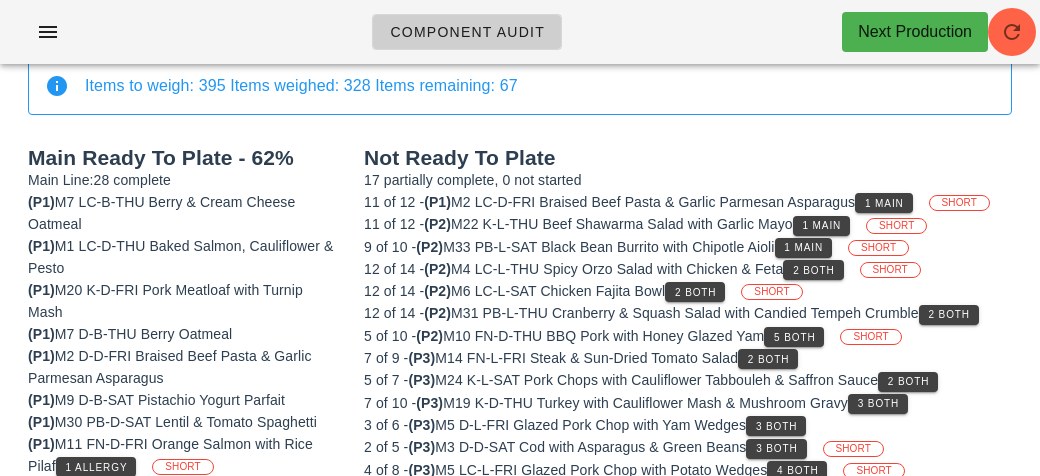 scroll, scrollTop: 47, scrollLeft: 0, axis: vertical 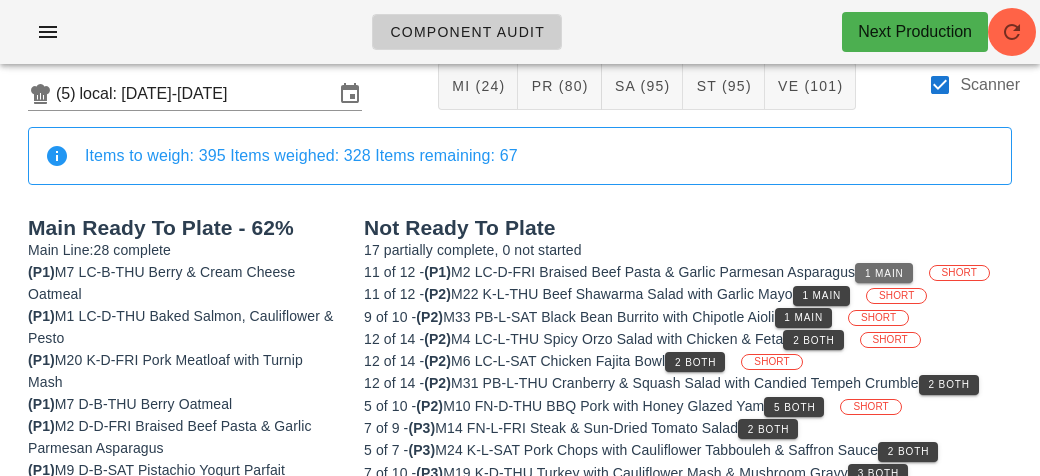 click on "1 Main" at bounding box center (883, 273) 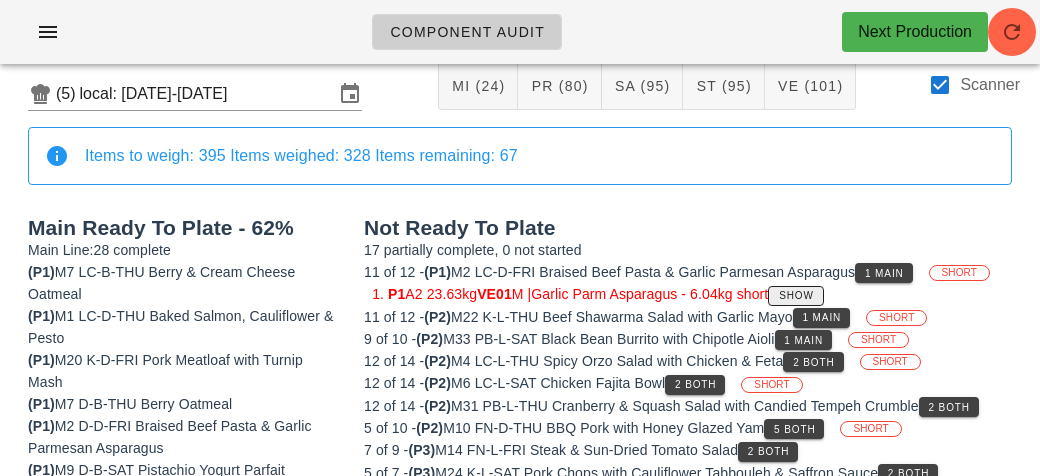 click on "Show" at bounding box center (795, 296) 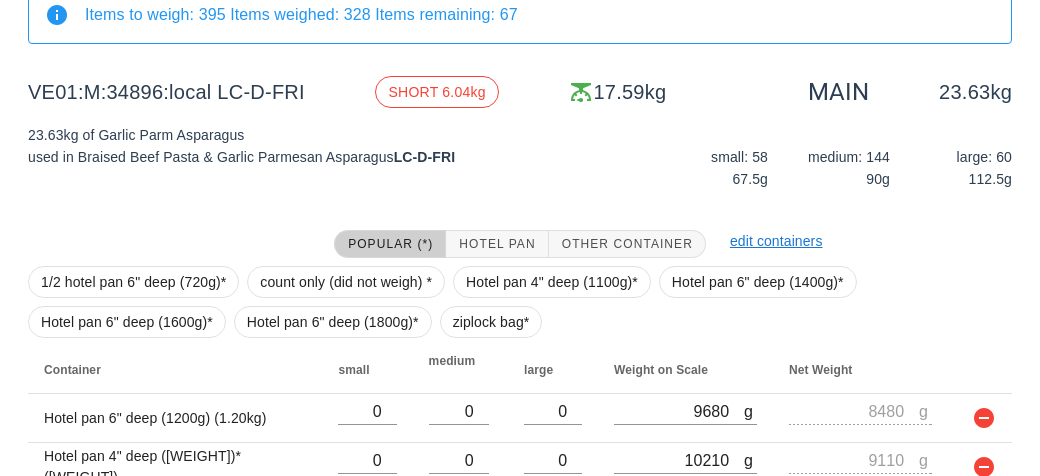 scroll, scrollTop: 281, scrollLeft: 0, axis: vertical 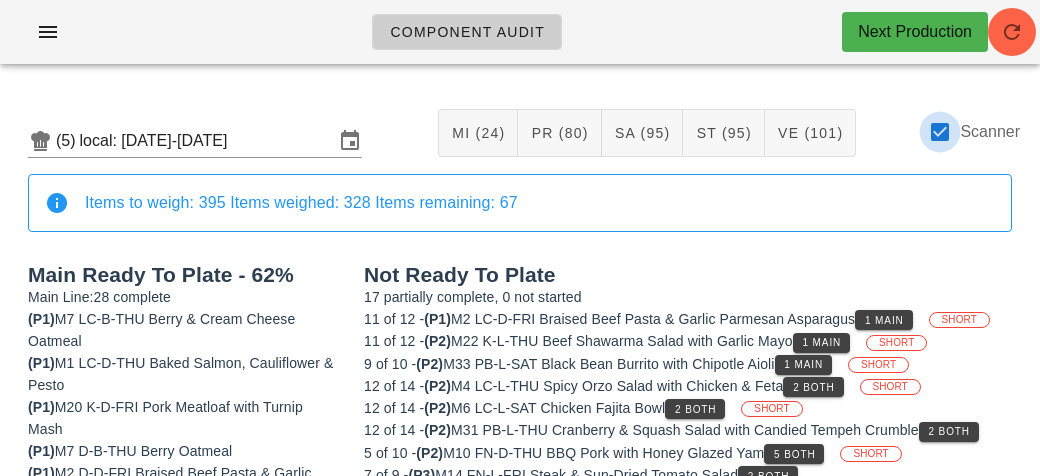 click at bounding box center (940, 132) 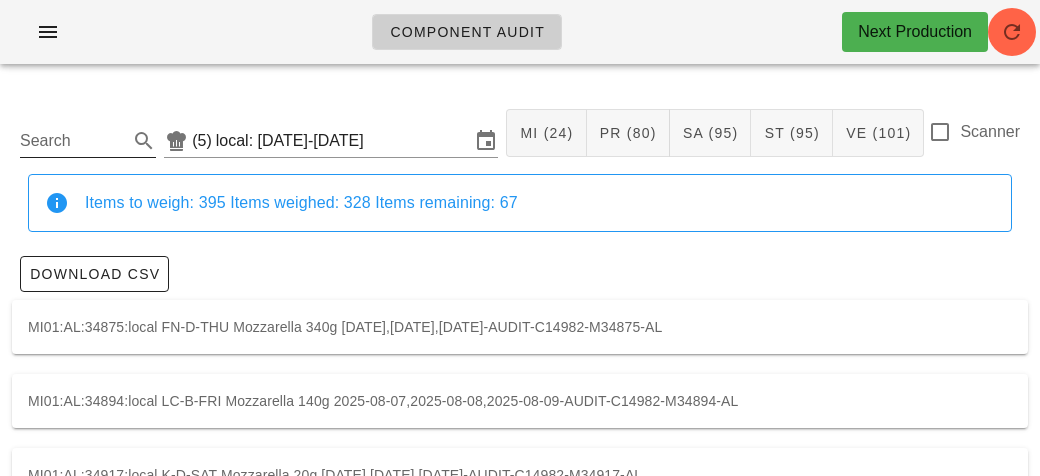 click on "Search" at bounding box center (72, 141) 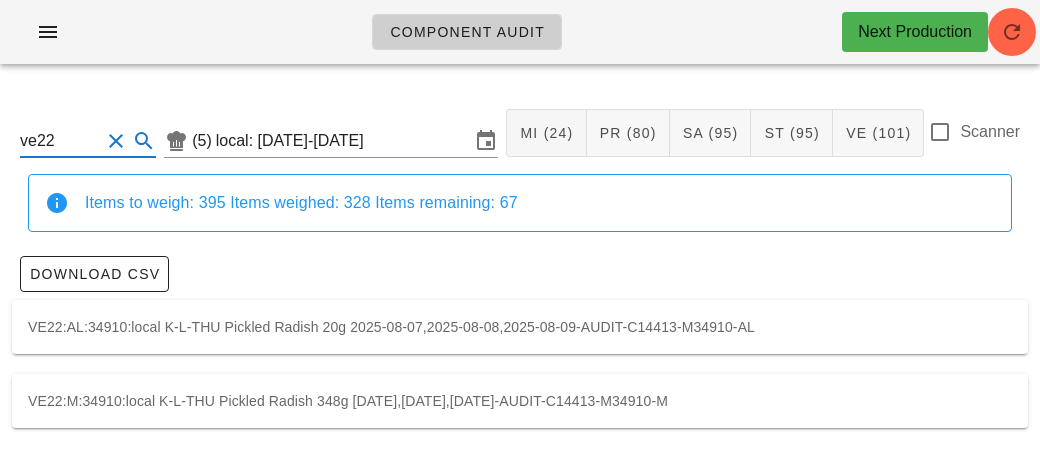 click on "VE22:M:34910:local K-L-THU Pickled Radish 348g [DATE],[DATE],[DATE]-AUDIT-C14413-M34910-M" at bounding box center [520, 401] 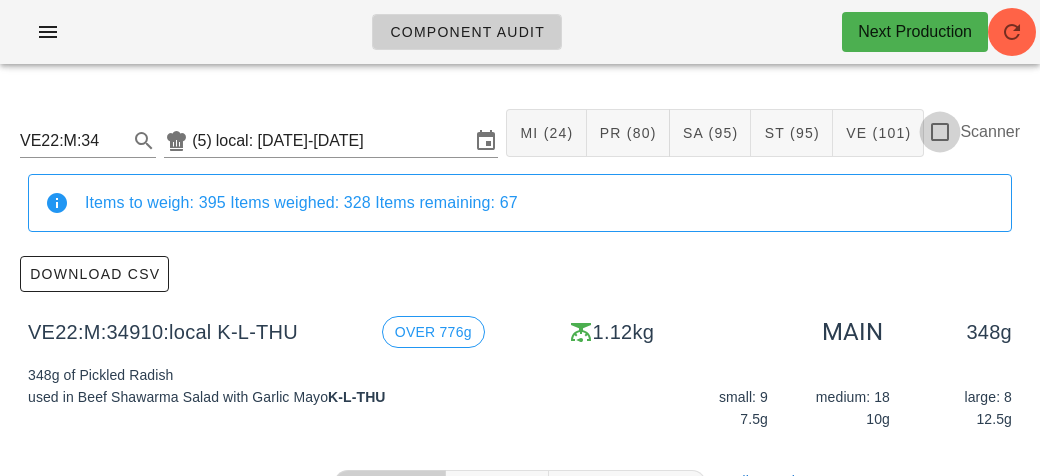 click at bounding box center [940, 132] 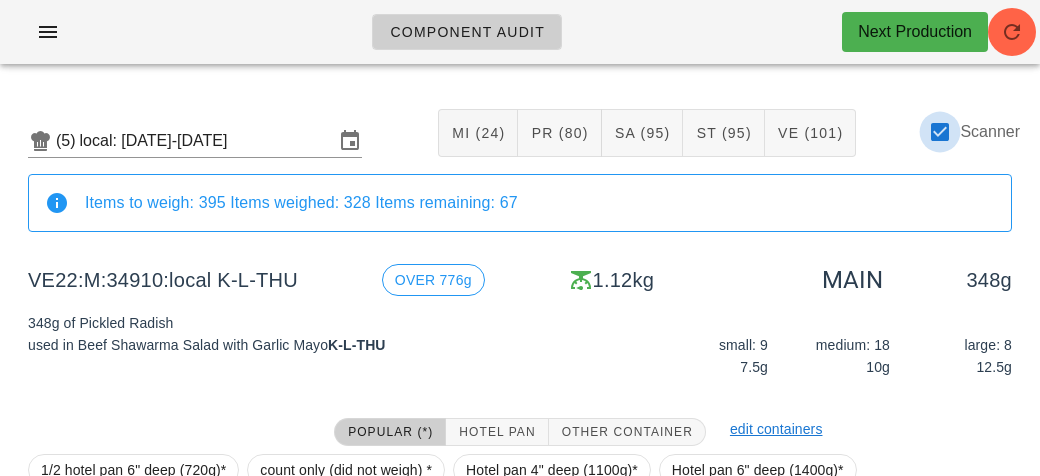 click at bounding box center (940, 132) 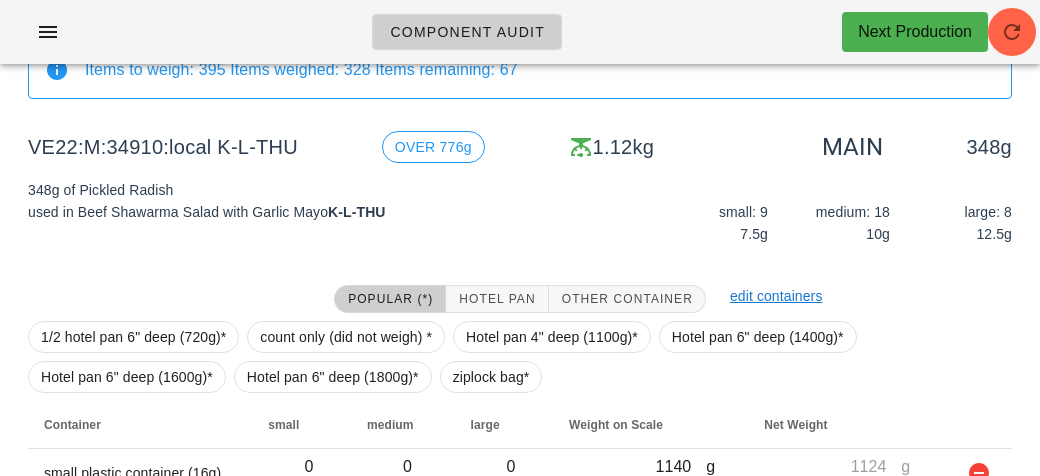 scroll, scrollTop: 232, scrollLeft: 0, axis: vertical 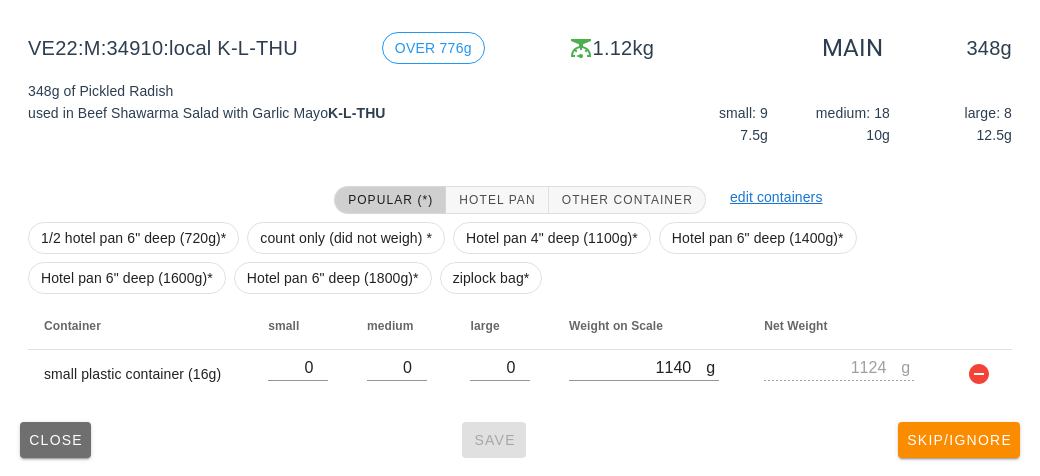 click on "Close" at bounding box center (55, 440) 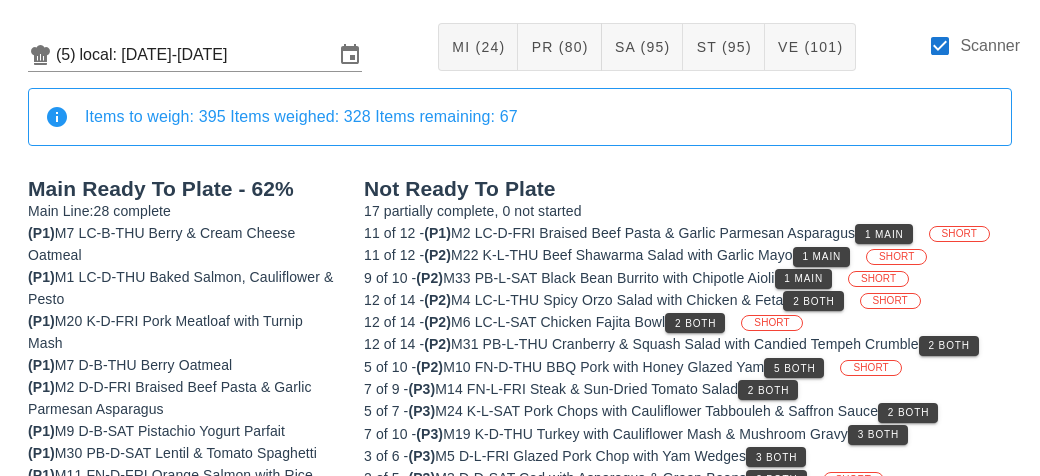 scroll, scrollTop: 0, scrollLeft: 0, axis: both 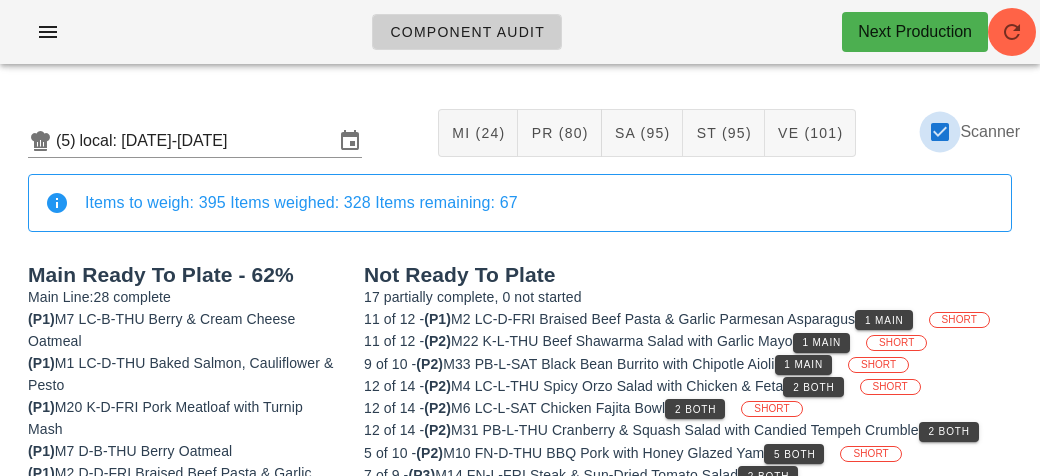 click at bounding box center [940, 132] 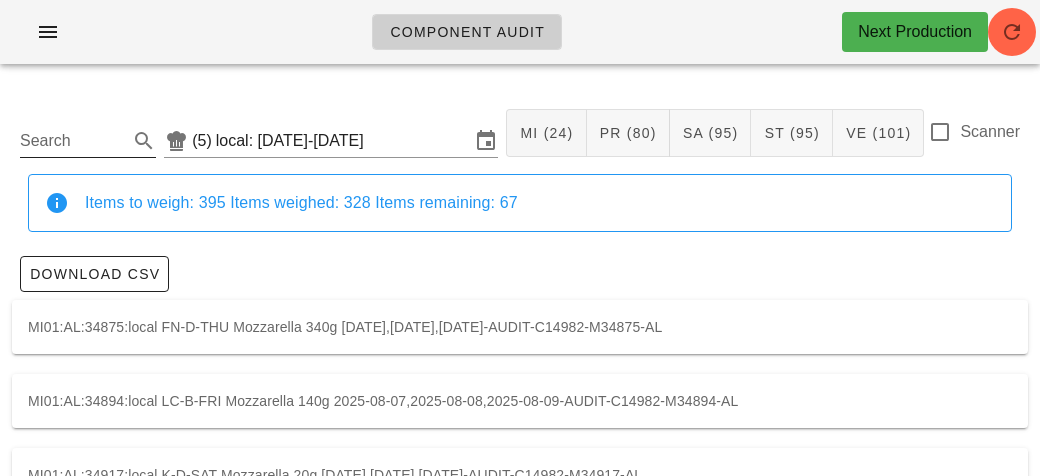 click on "Search" at bounding box center (72, 141) 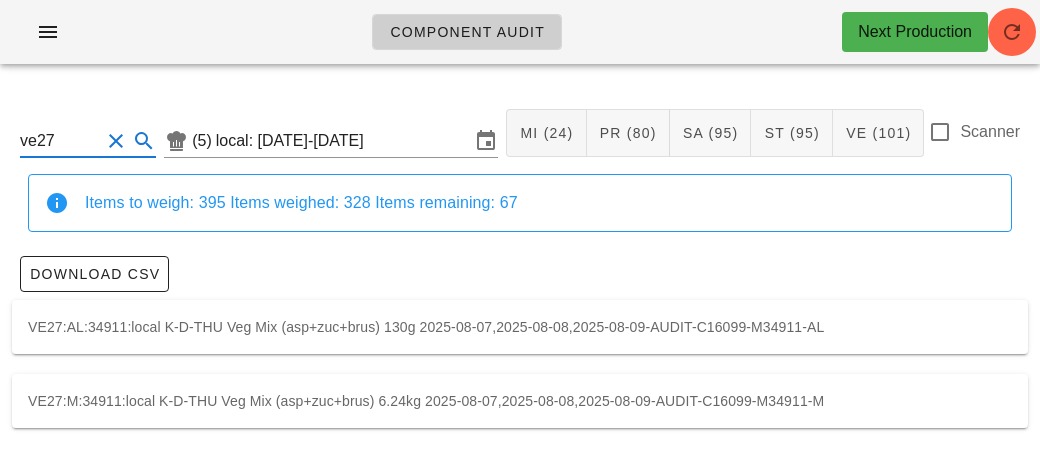 click on "VE27:M:34911:local K-D-THU Veg Mix (asp+zuc+brus) 6.24kg 2025-08-07,2025-08-08,2025-08-09-AUDIT-C16099-M34911-M" at bounding box center (520, 401) 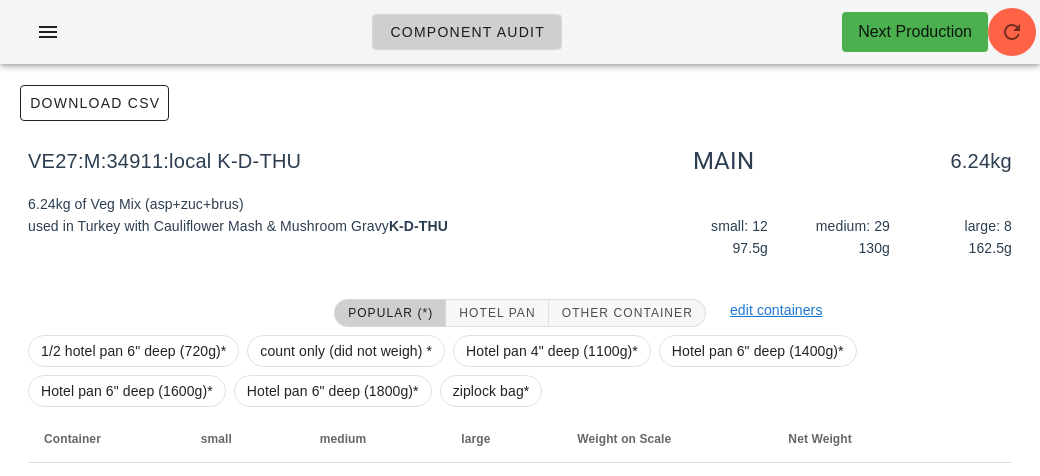 scroll, scrollTop: 284, scrollLeft: 0, axis: vertical 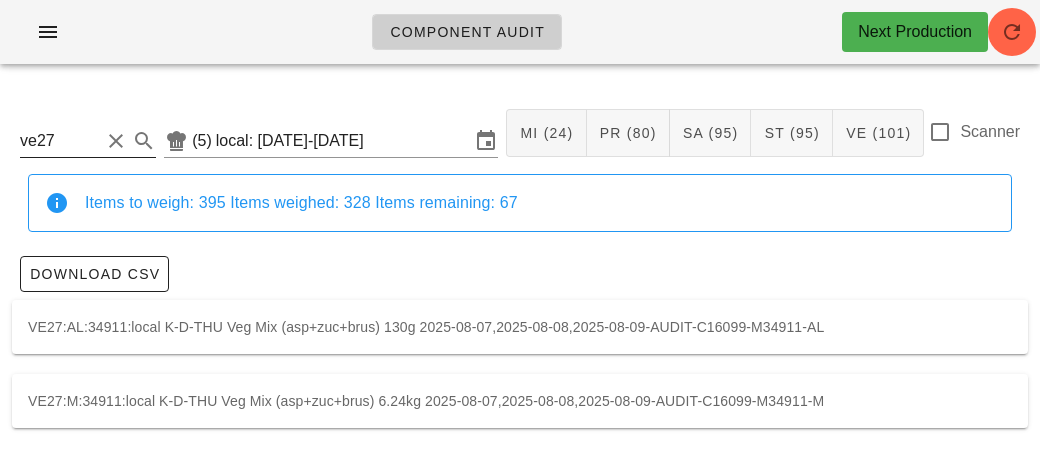 click on "ve27" at bounding box center [60, 141] 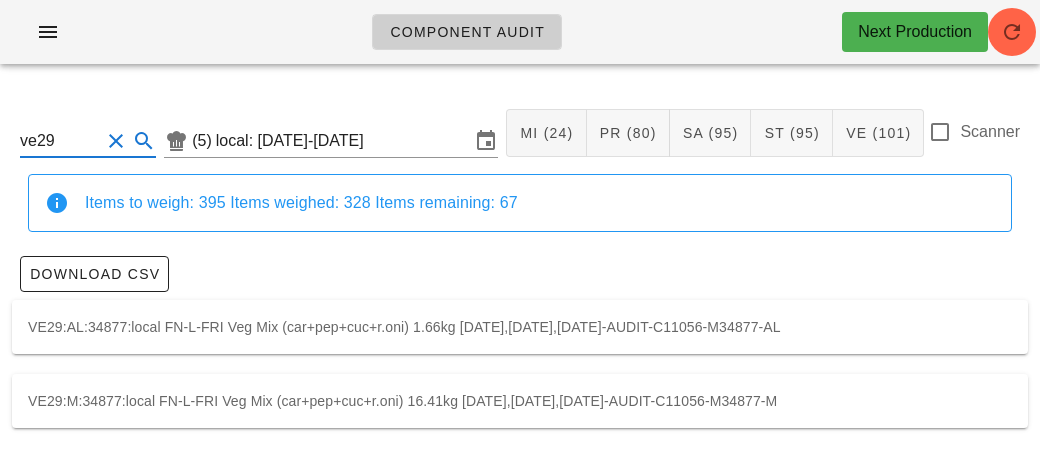 click on "VE29:M:34877:local FN-L-FRI Veg Mix (car+pep+cuc+r.oni) 16.41kg [DATE],[DATE],[DATE]-AUDIT-C11056-M34877-M" at bounding box center (520, 401) 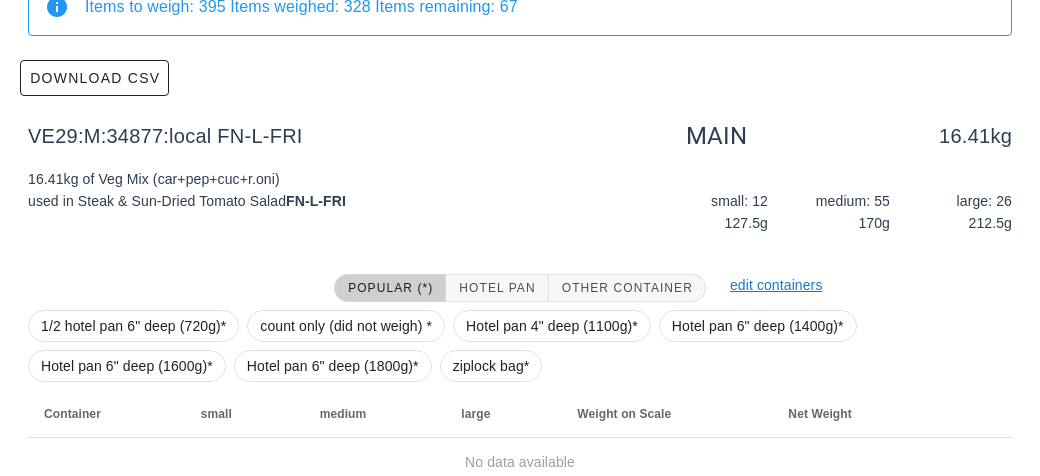 scroll, scrollTop: 284, scrollLeft: 0, axis: vertical 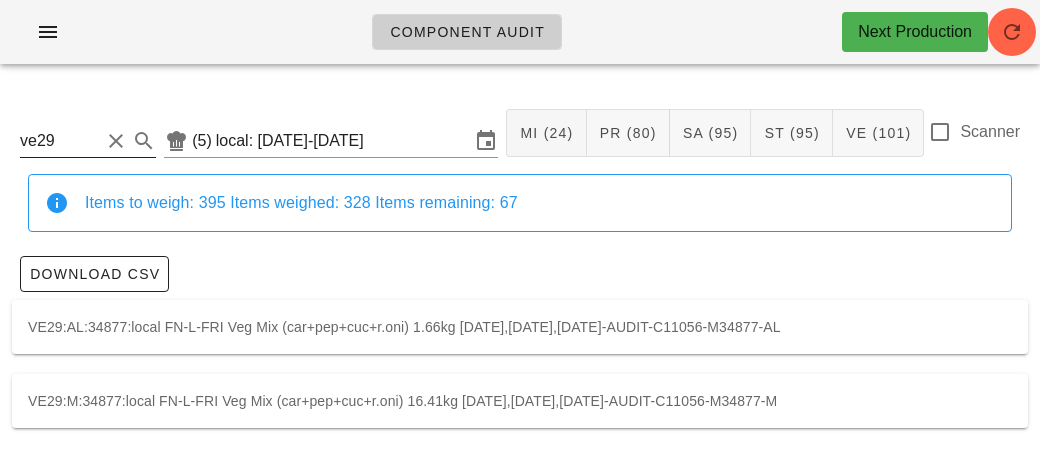 click on "ve29" at bounding box center [60, 141] 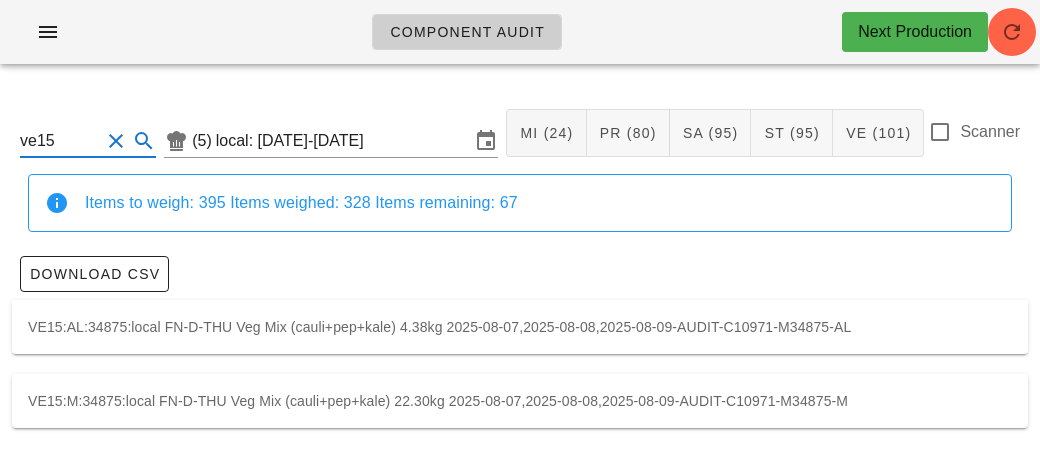 click on "VE15:M:34875:local FN-D-THU Veg Mix (cauli+pep+kale) 22.30kg 2025-08-07,2025-08-08,2025-08-09-AUDIT-C10971-M34875-M" at bounding box center (520, 401) 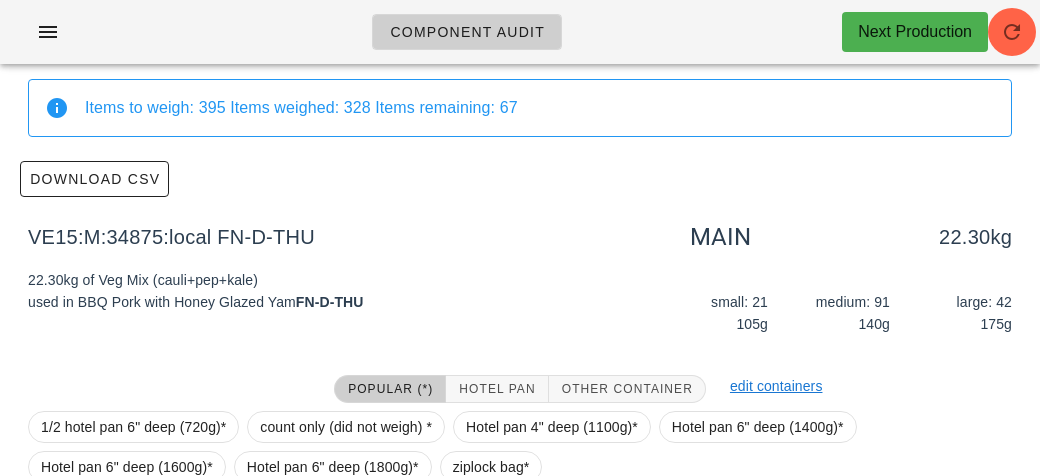 scroll, scrollTop: 284, scrollLeft: 0, axis: vertical 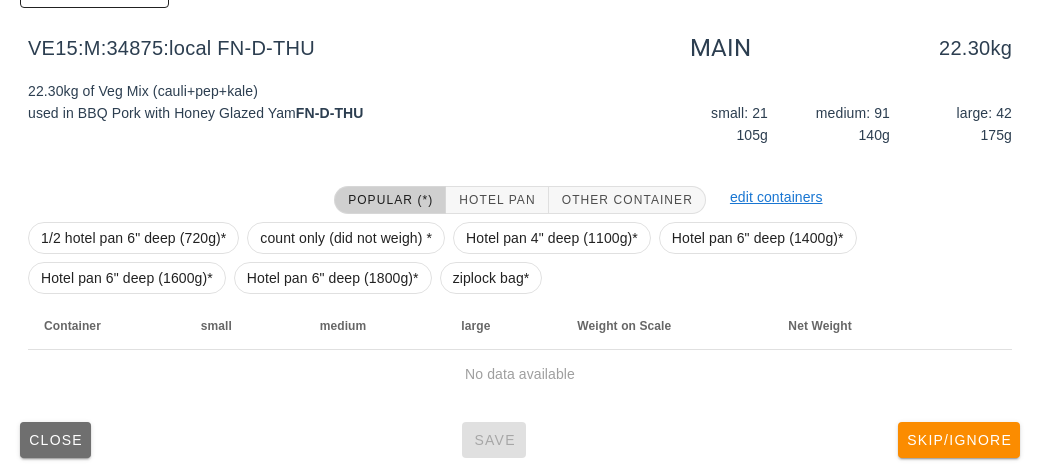 click on "Close" at bounding box center (55, 440) 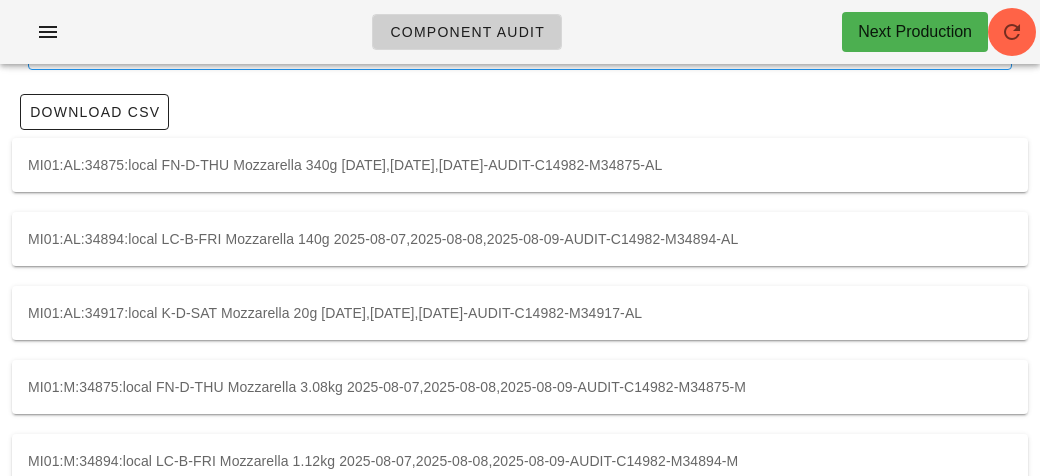 scroll, scrollTop: 0, scrollLeft: 0, axis: both 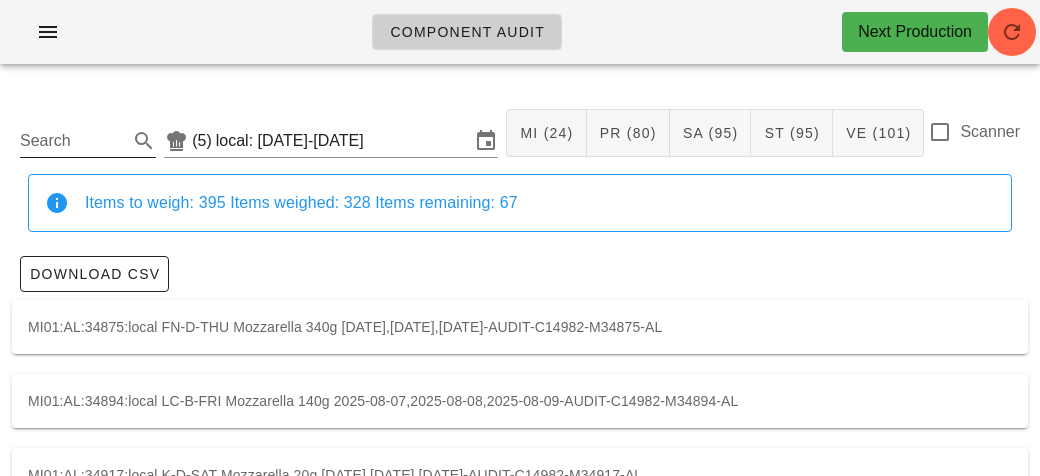 click on "Search" at bounding box center (72, 141) 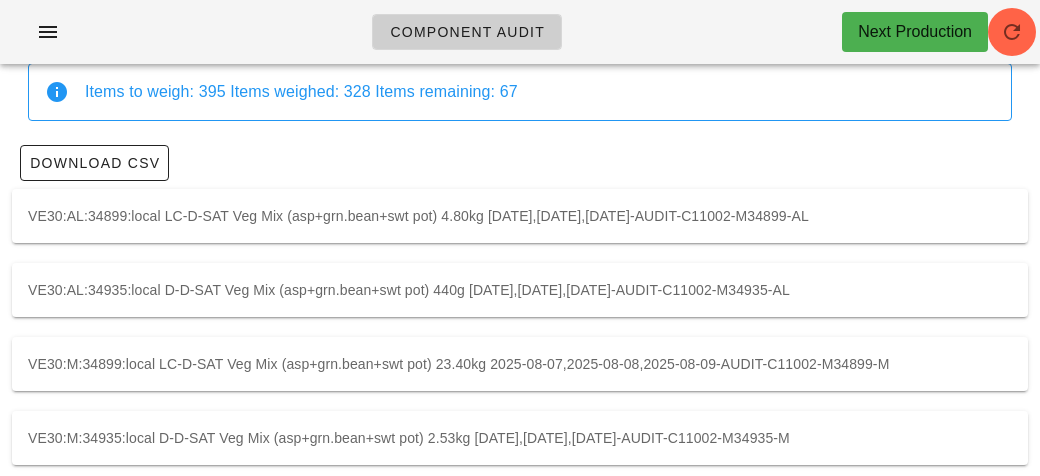 scroll, scrollTop: 204, scrollLeft: 0, axis: vertical 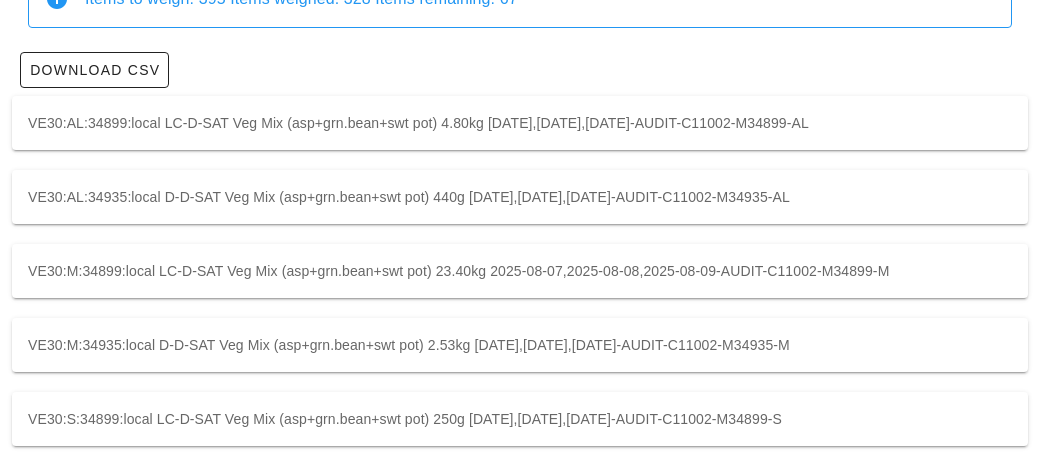click on "VE30:M:34935:local D-D-SAT Veg Mix (asp+grn.bean+swt pot) 2.53kg [DATE],[DATE],[DATE]-AUDIT-C11002-M34935-M" at bounding box center [520, 345] 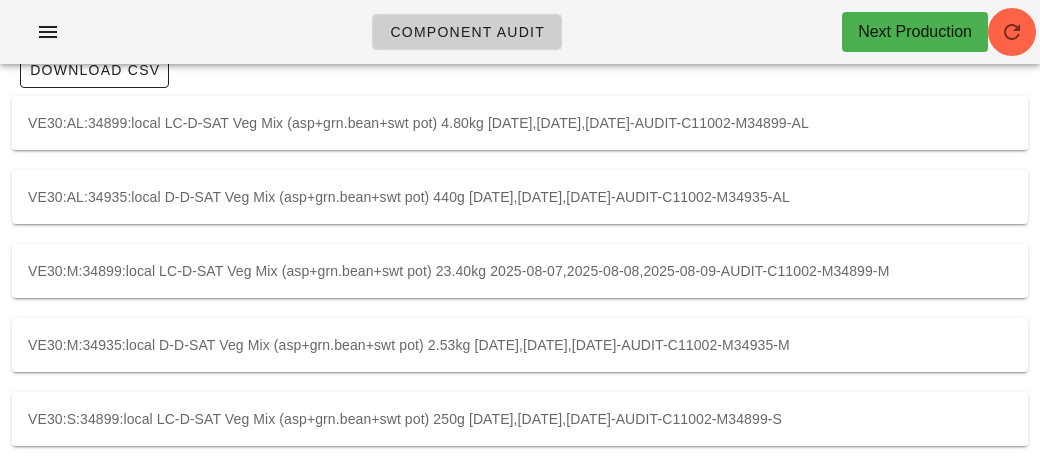 click on "VE30:M:34899:local LC-D-SAT Veg Mix (asp+grn.bean+swt pot) 23.40kg 2025-08-07,2025-08-08,2025-08-09-AUDIT-C11002-M34899-M" at bounding box center [520, 271] 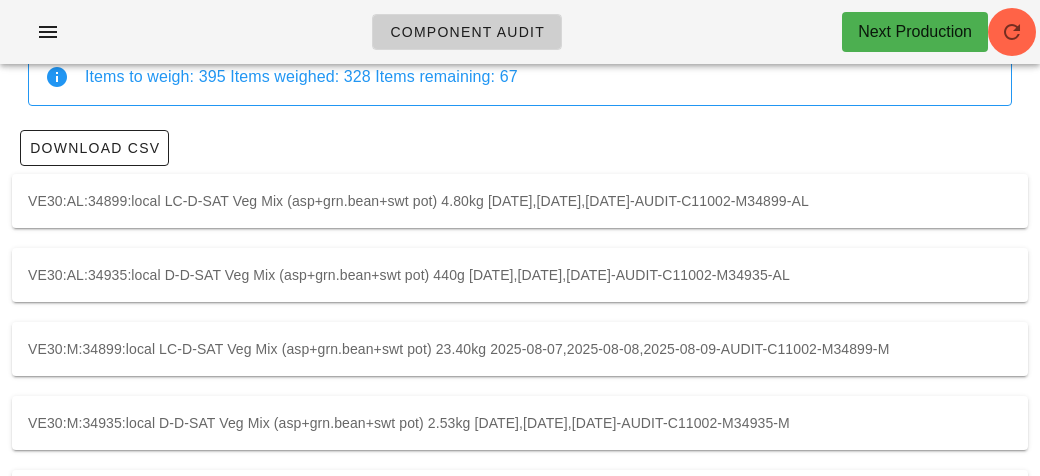 scroll, scrollTop: 0, scrollLeft: 0, axis: both 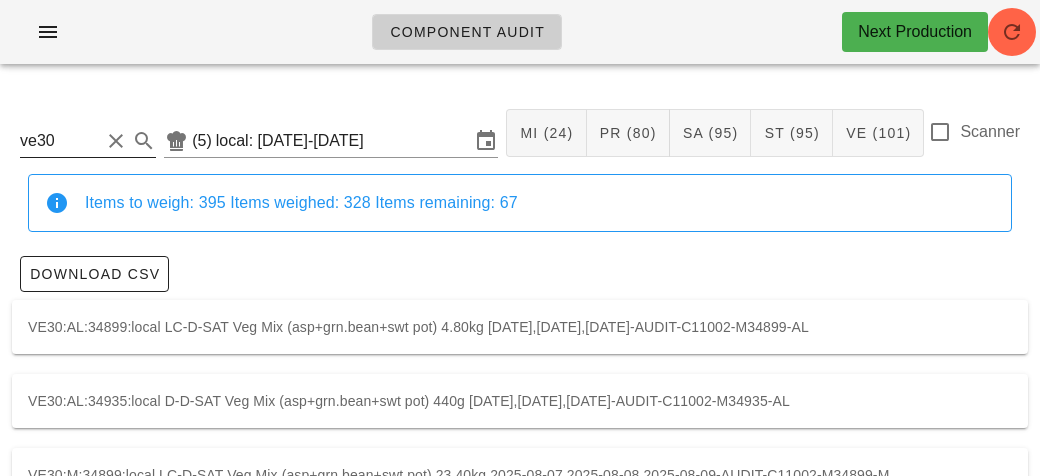 click on "ve30" at bounding box center (60, 141) 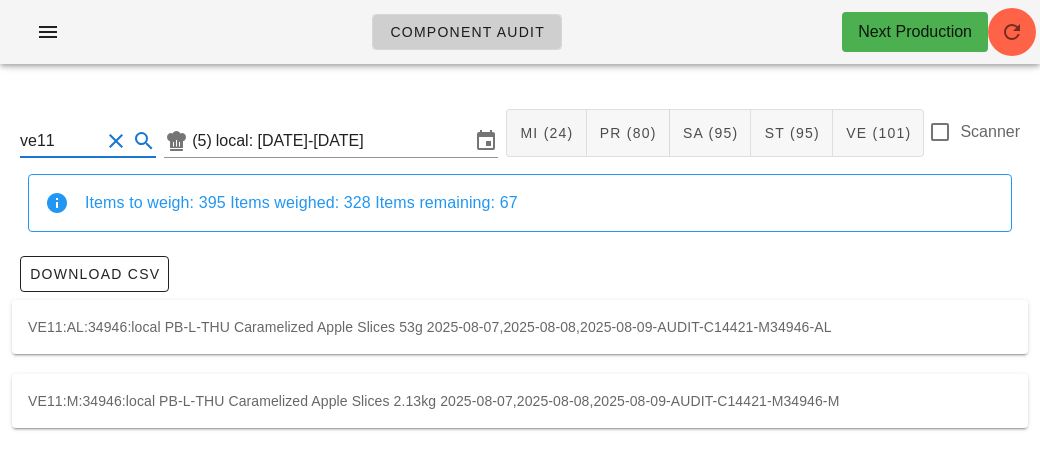 click on "VE11:M:34946:local PB-L-THU Caramelized Apple Slices 2.13kg 2025-08-07,2025-08-08,2025-08-09-AUDIT-C14421-M34946-M" at bounding box center [520, 401] 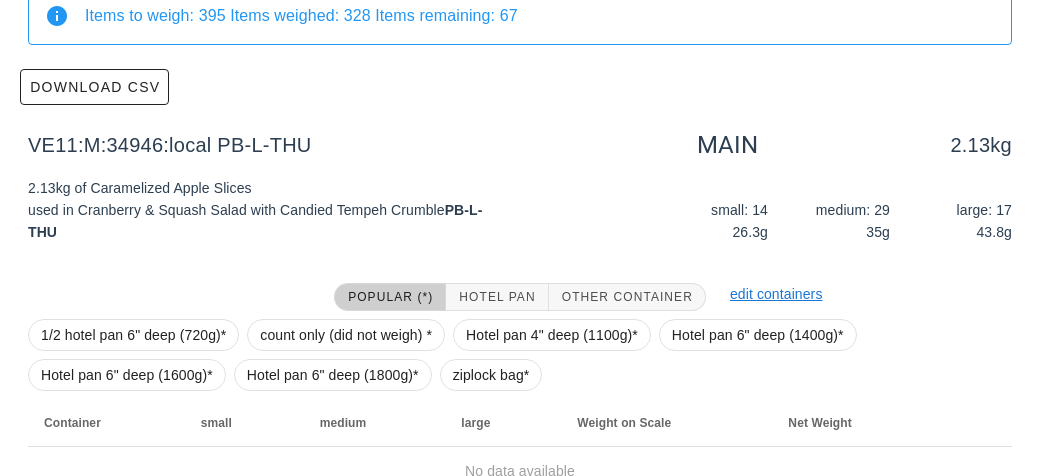 scroll, scrollTop: 284, scrollLeft: 0, axis: vertical 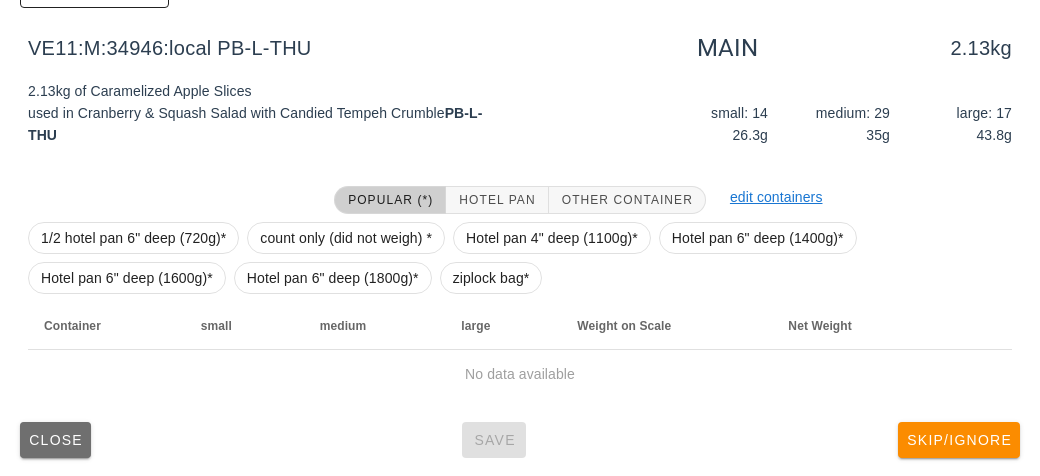 click on "Close" at bounding box center [55, 440] 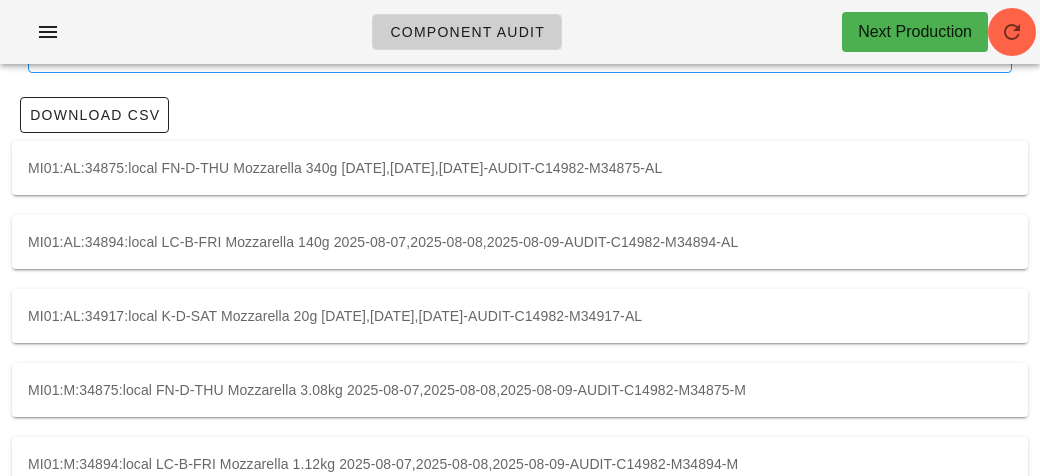 scroll, scrollTop: 0, scrollLeft: 0, axis: both 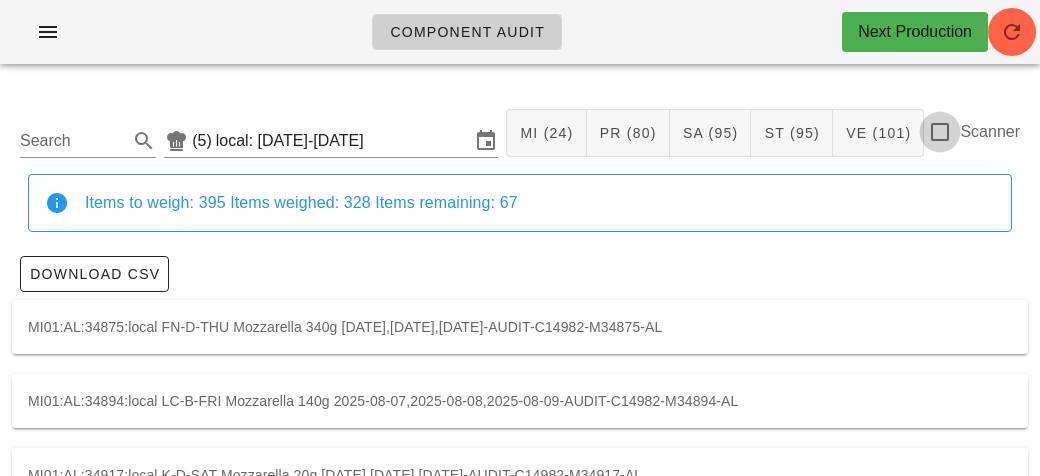 click at bounding box center (940, 132) 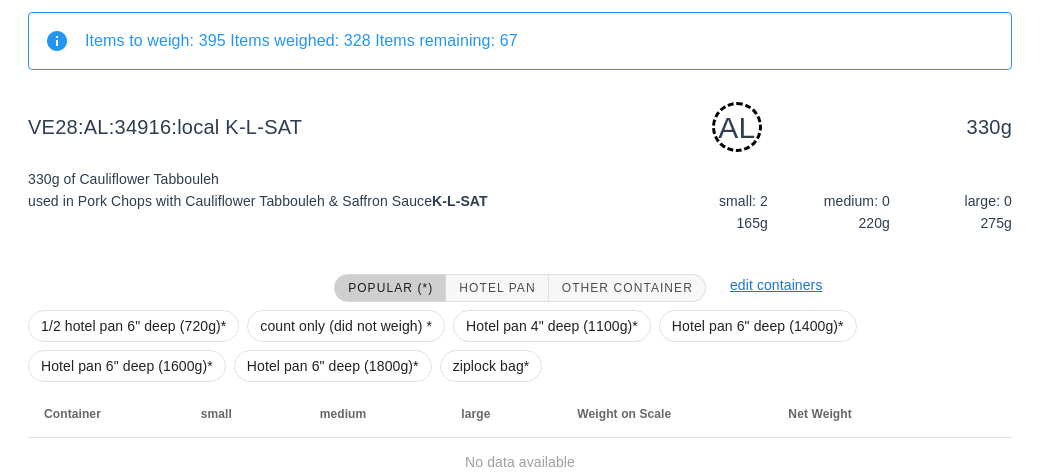scroll, scrollTop: 250, scrollLeft: 0, axis: vertical 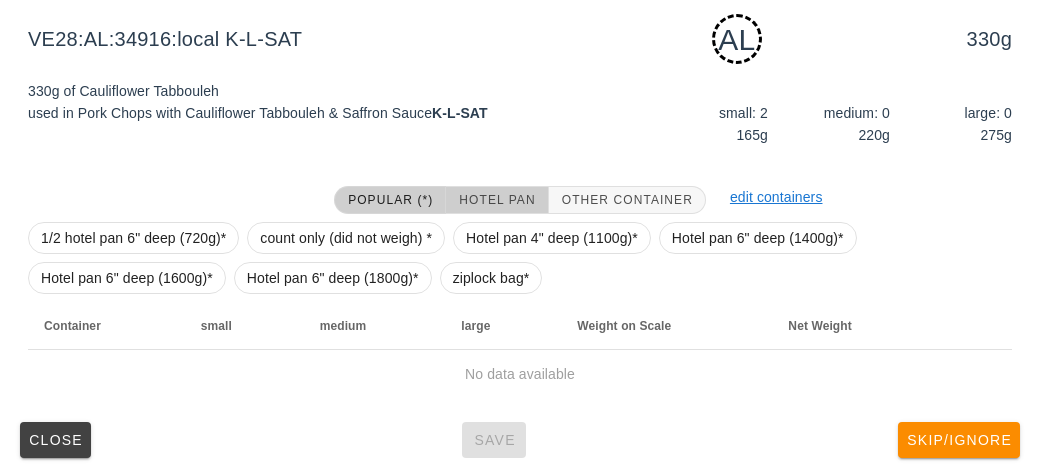click on "Hotel Pan" at bounding box center (496, 200) 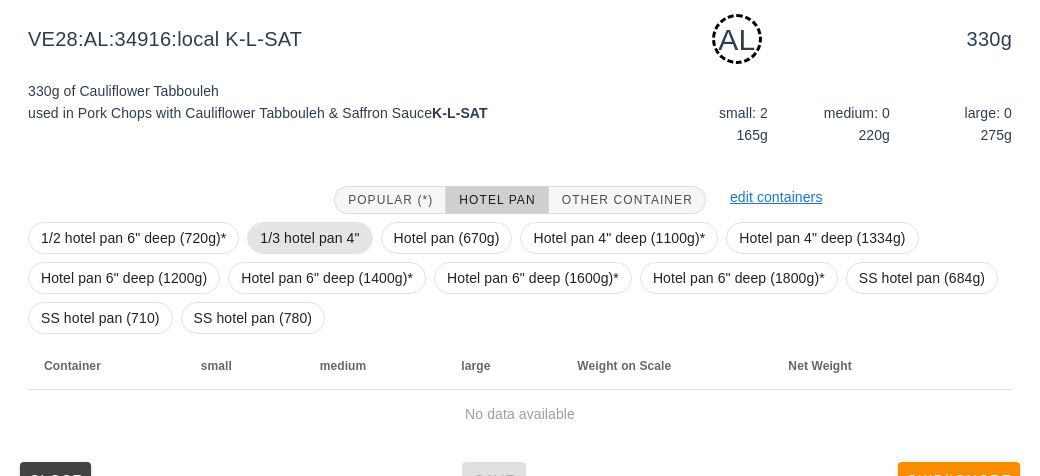 click on "1/3 hotel pan 4"" at bounding box center (309, 238) 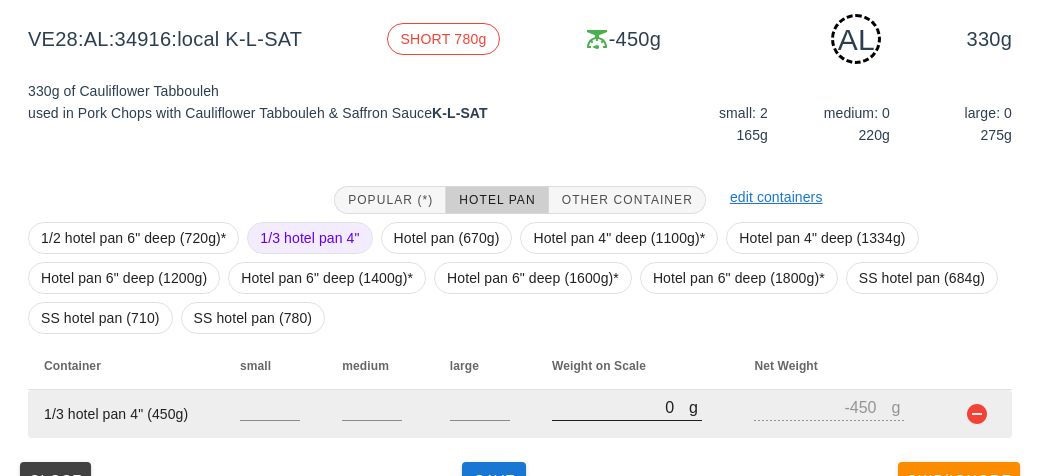 click on "0" at bounding box center [620, 407] 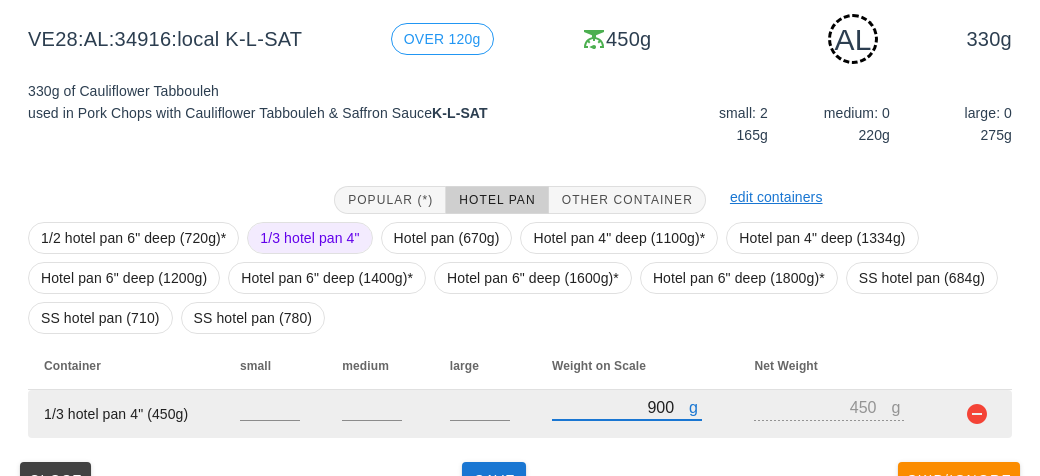scroll, scrollTop: 290, scrollLeft: 0, axis: vertical 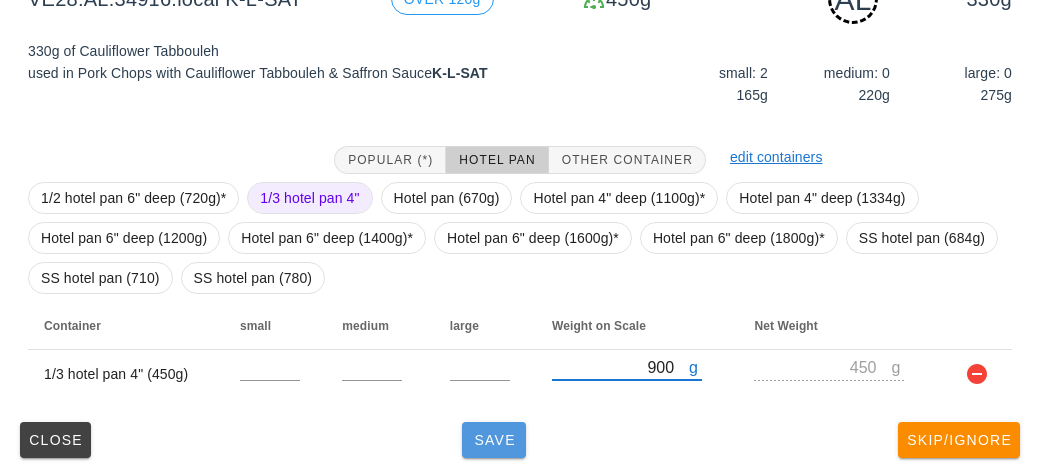 click on "Save" at bounding box center (494, 440) 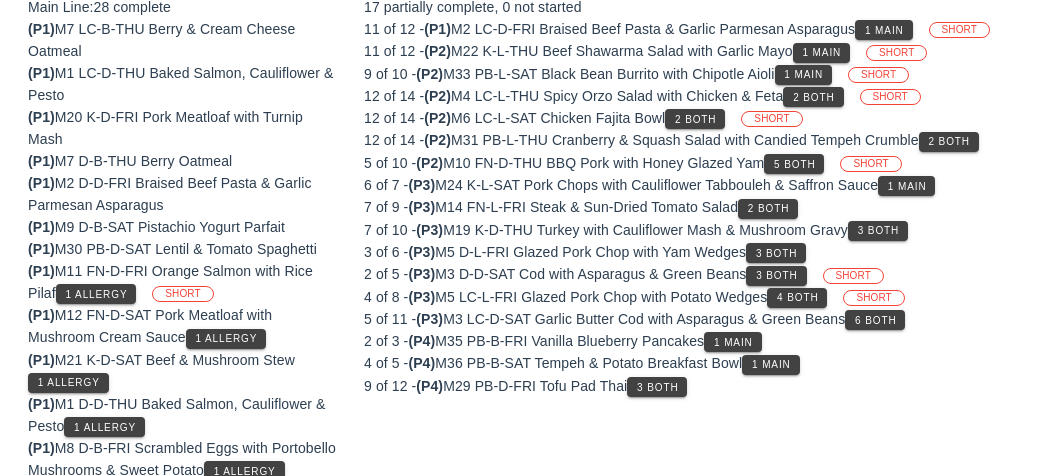 scroll, scrollTop: 272, scrollLeft: 0, axis: vertical 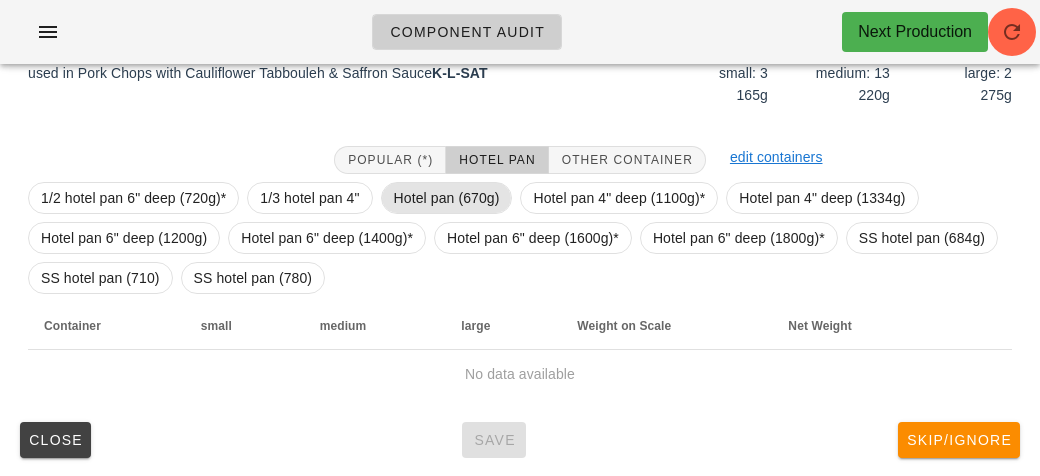 click on "Hotel pan (670g)" at bounding box center (447, 198) 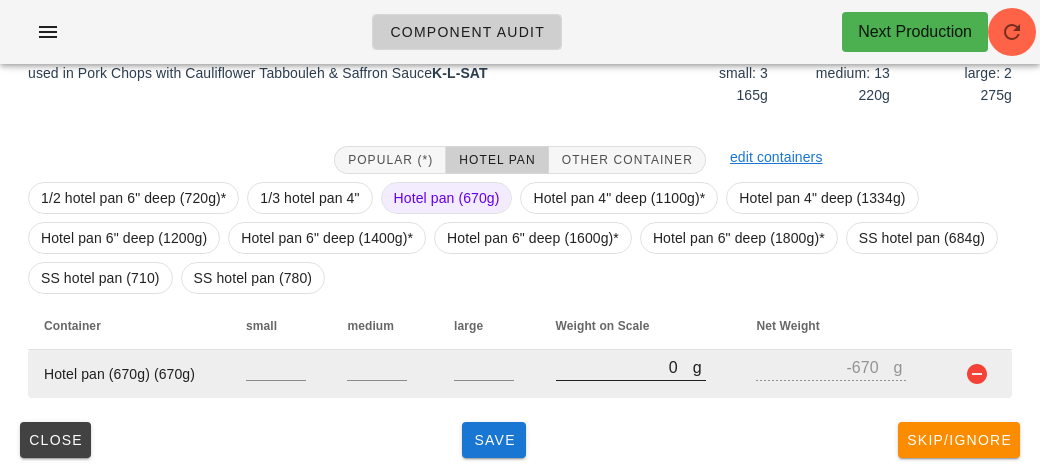 click on "0" at bounding box center (624, 367) 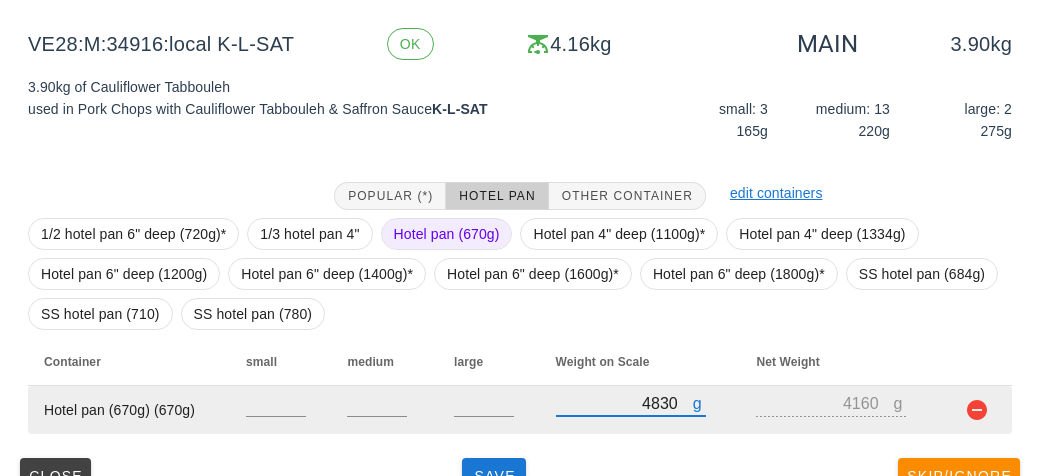 scroll, scrollTop: 272, scrollLeft: 0, axis: vertical 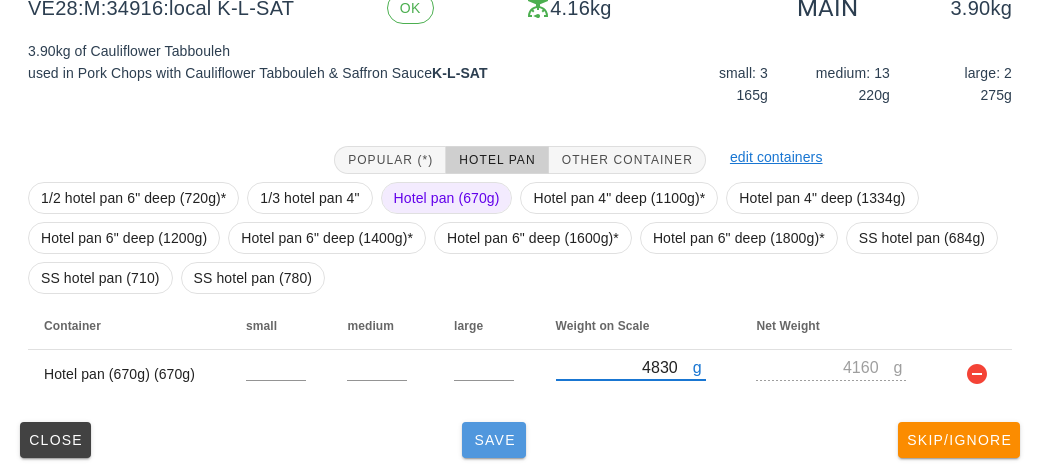 click on "Save" at bounding box center [494, 440] 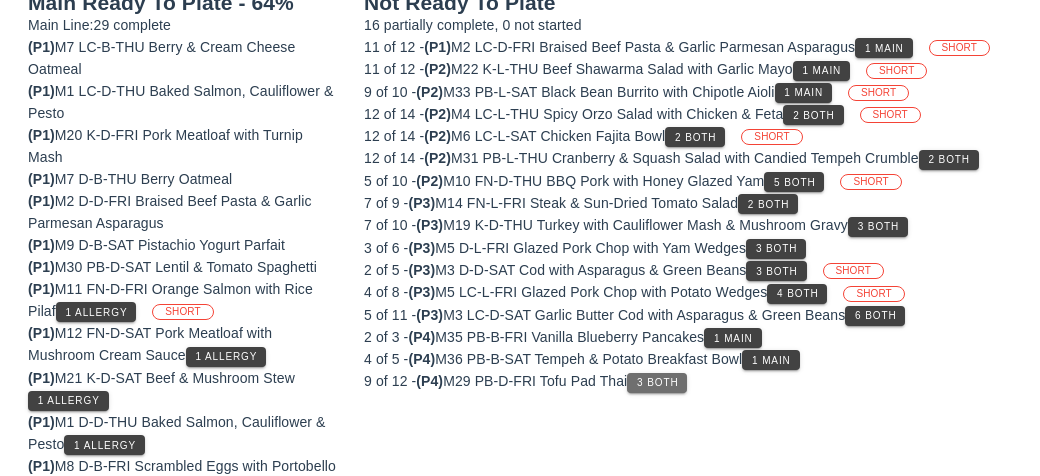 click on "3 Both" at bounding box center [657, 383] 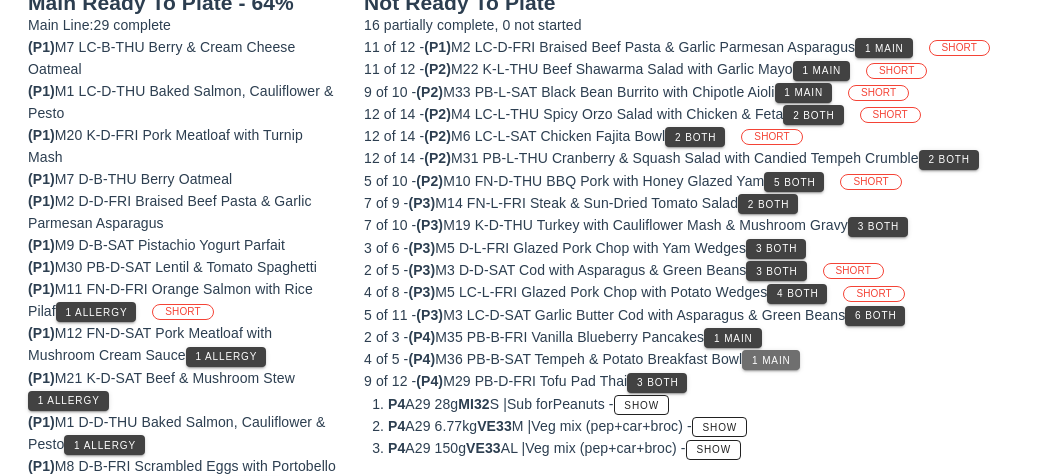 click on "1 Main" at bounding box center [770, 360] 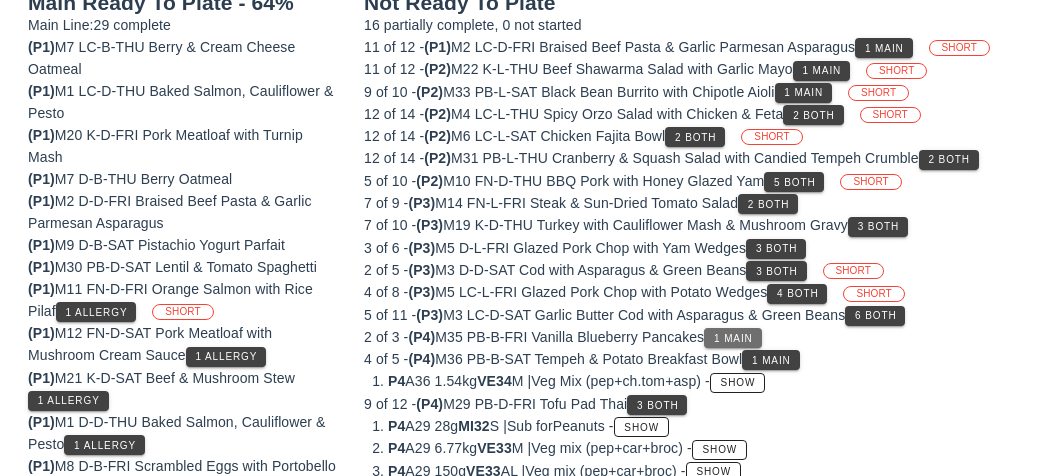 click on "1 Main" at bounding box center (732, 338) 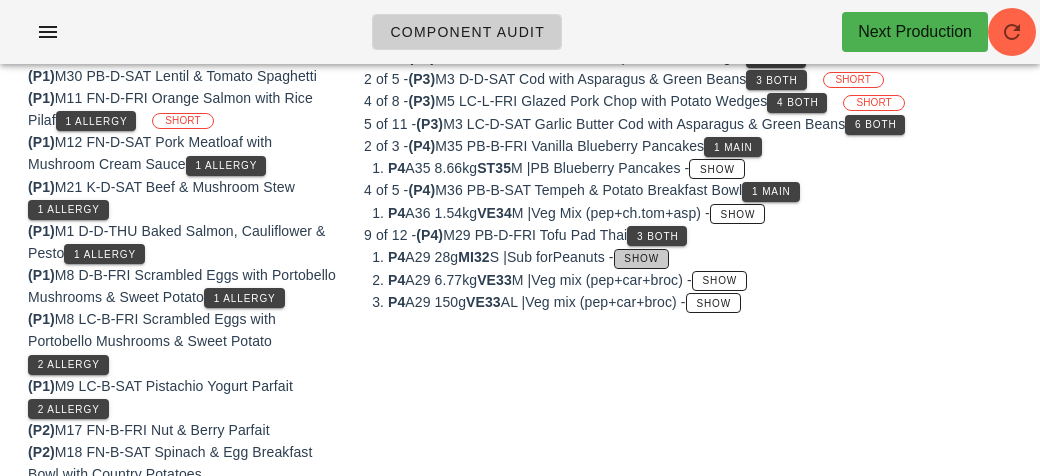 click on "Show" at bounding box center (641, 258) 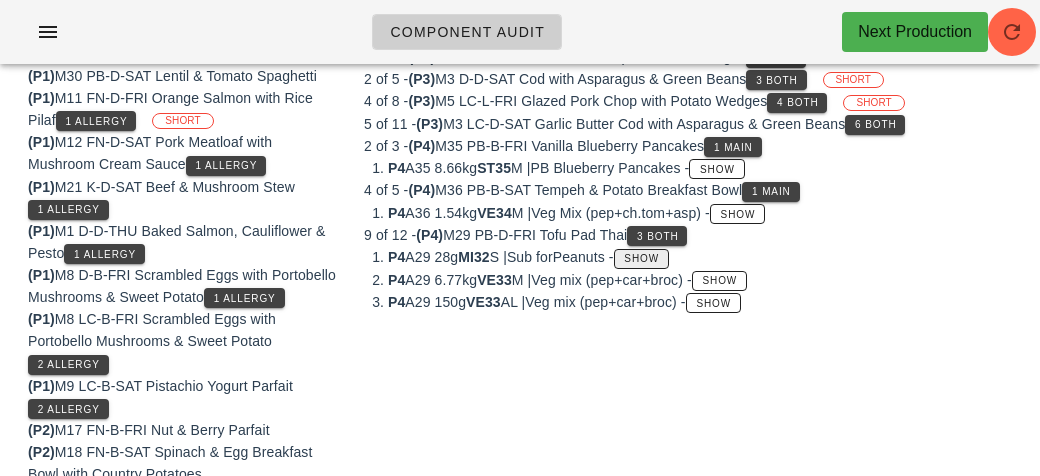 scroll, scrollTop: 280, scrollLeft: 0, axis: vertical 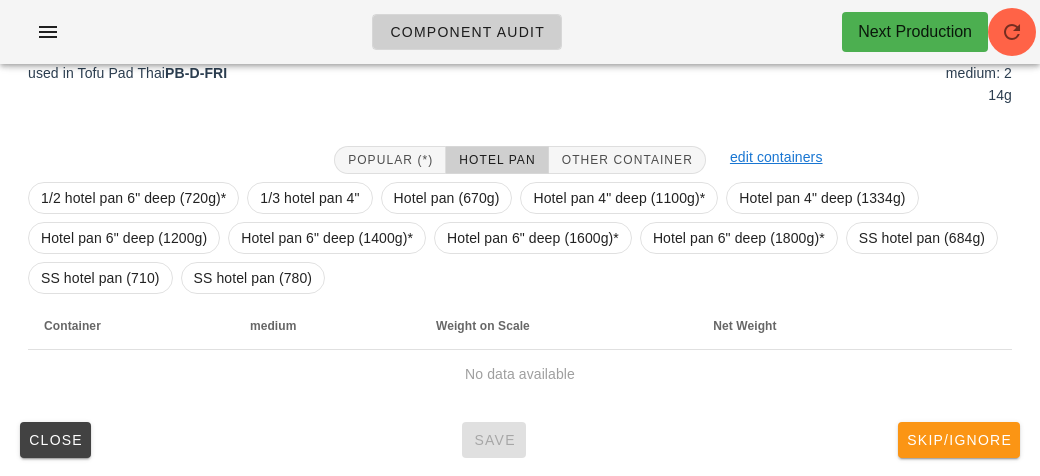 click on "Skip/Ignore" at bounding box center [959, 440] 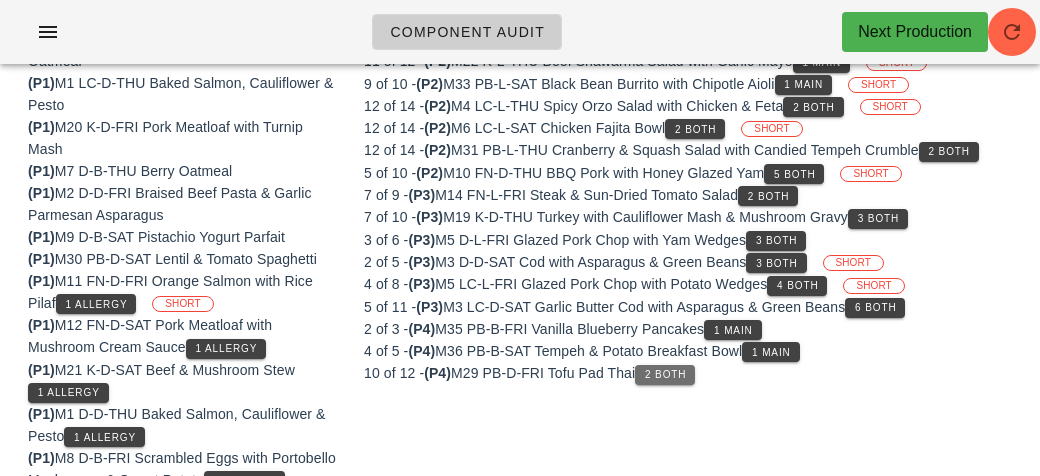click on "2 Both" at bounding box center [665, 374] 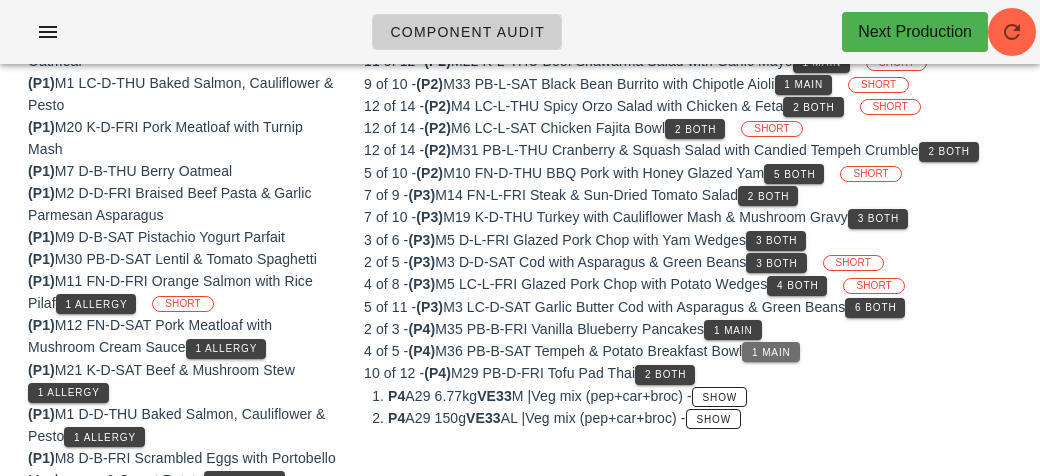 click on "1 Main" at bounding box center (771, 352) 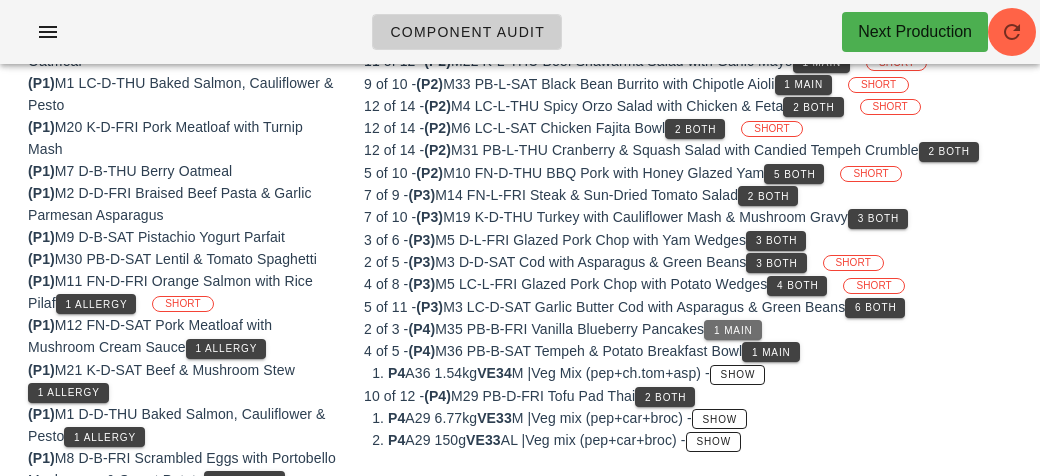 click on "1 Main" at bounding box center [733, 330] 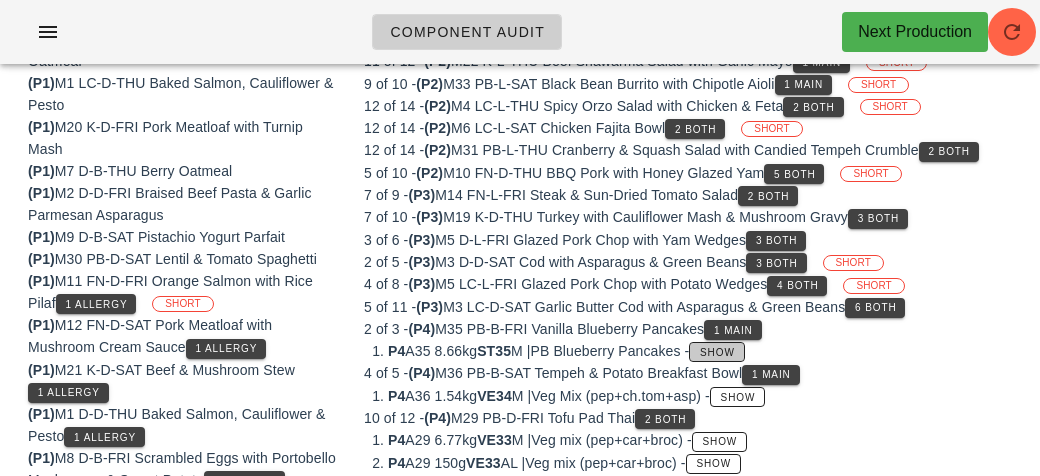 click on "Show" at bounding box center (717, 352) 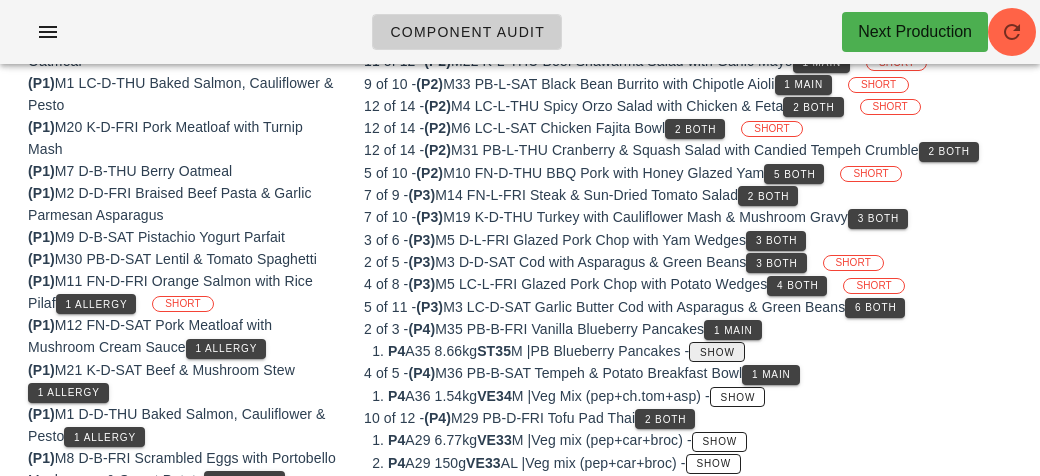 scroll, scrollTop: 272, scrollLeft: 0, axis: vertical 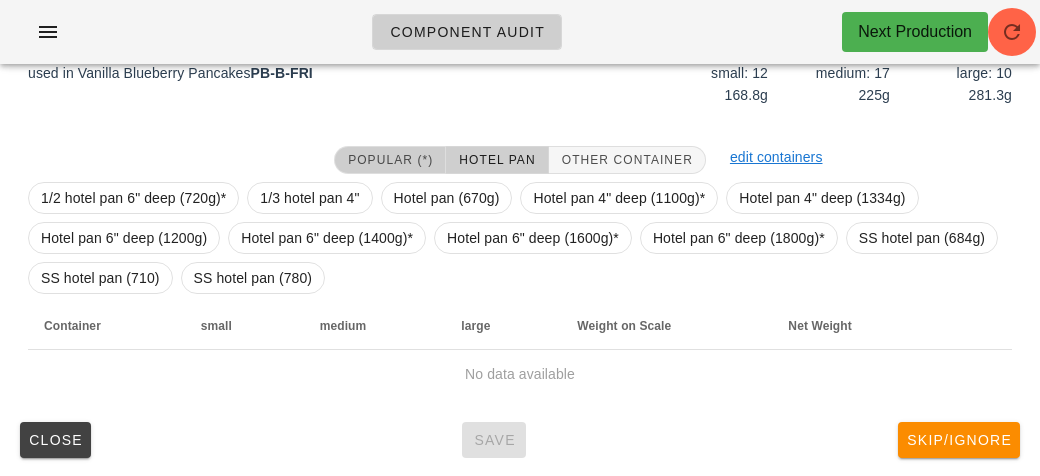 click on "Popular (*)" at bounding box center (390, 160) 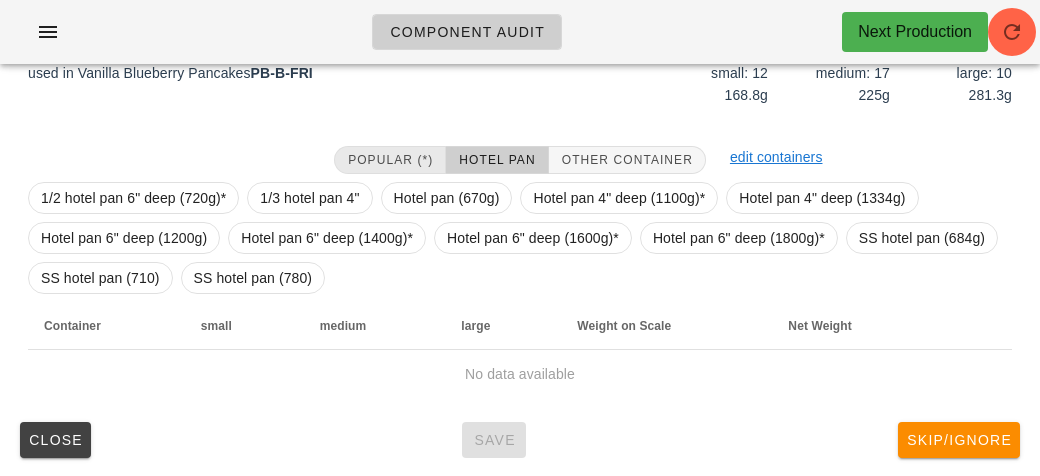scroll, scrollTop: 232, scrollLeft: 0, axis: vertical 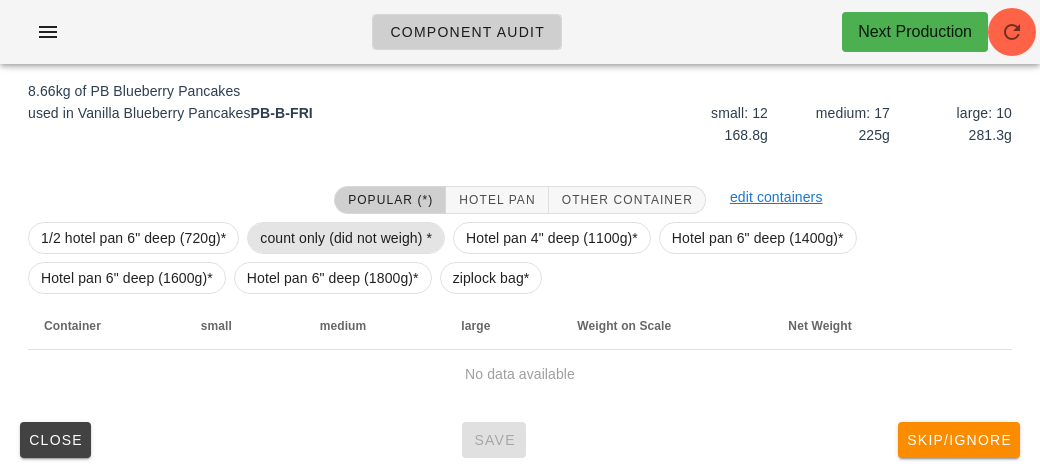 click on "count only (did not weigh) *" at bounding box center (346, 238) 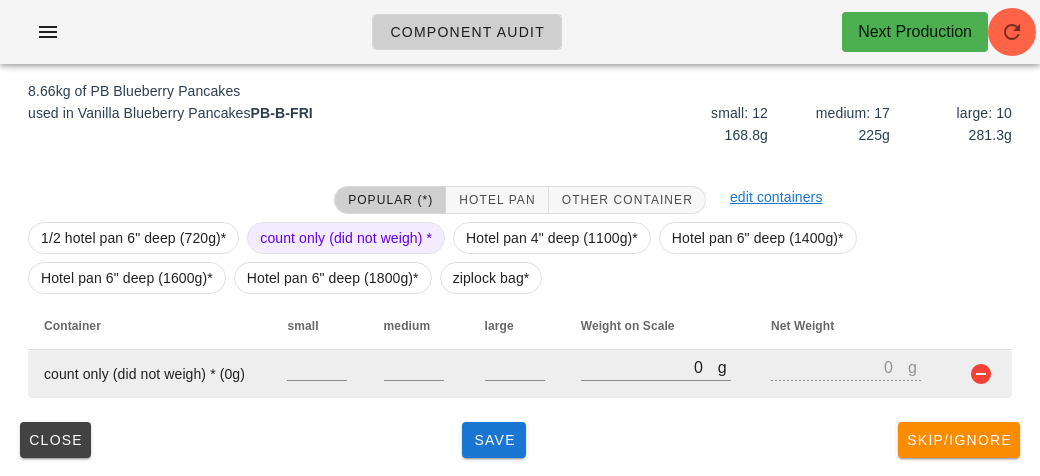 click at bounding box center (319, 374) 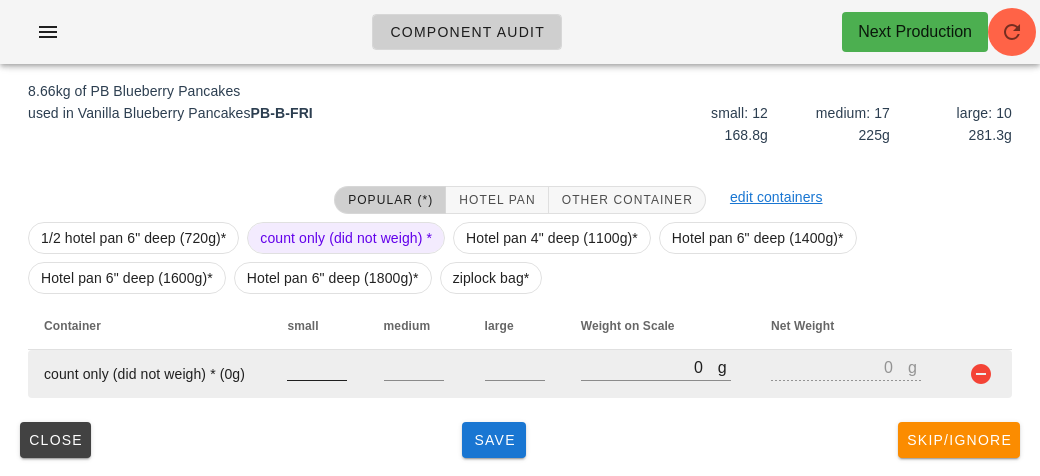 click at bounding box center (317, 367) 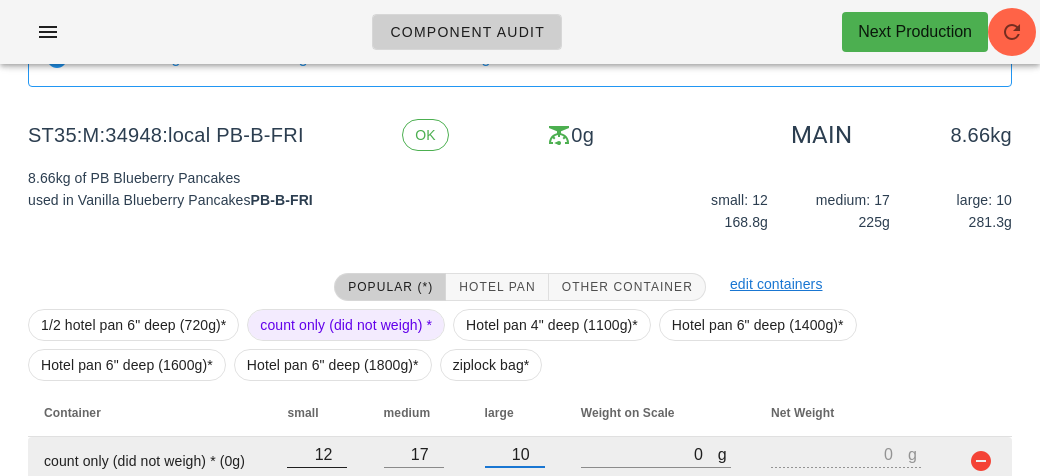 scroll, scrollTop: 232, scrollLeft: 0, axis: vertical 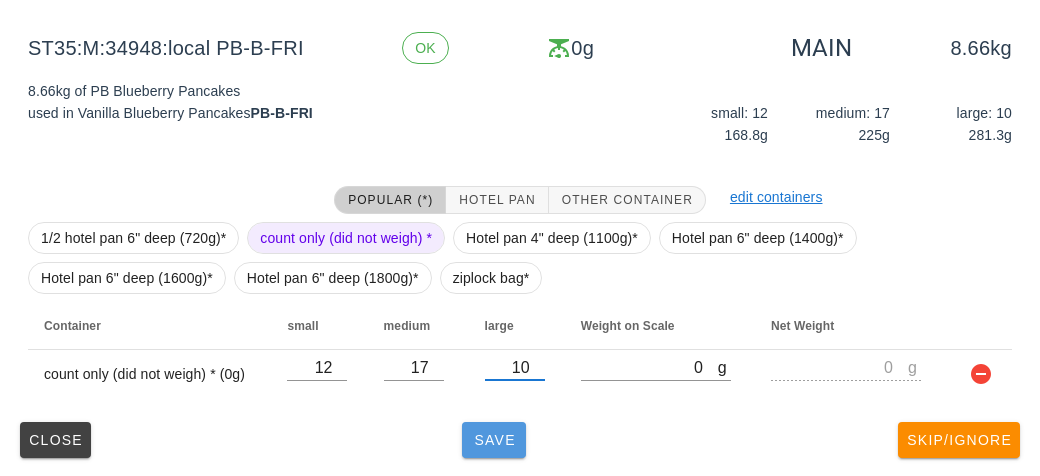 click on "Save" at bounding box center [494, 440] 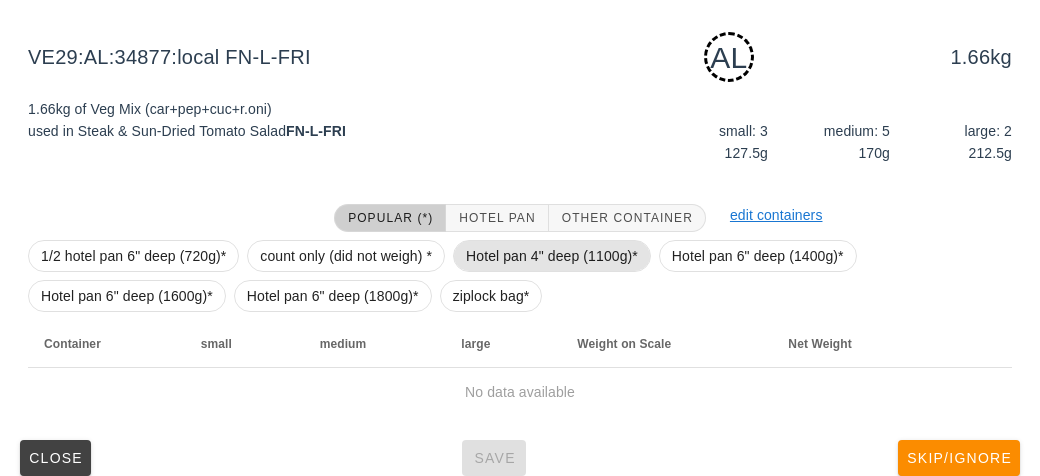 click on "Hotel pan 4" deep (1100g)*" at bounding box center (552, 256) 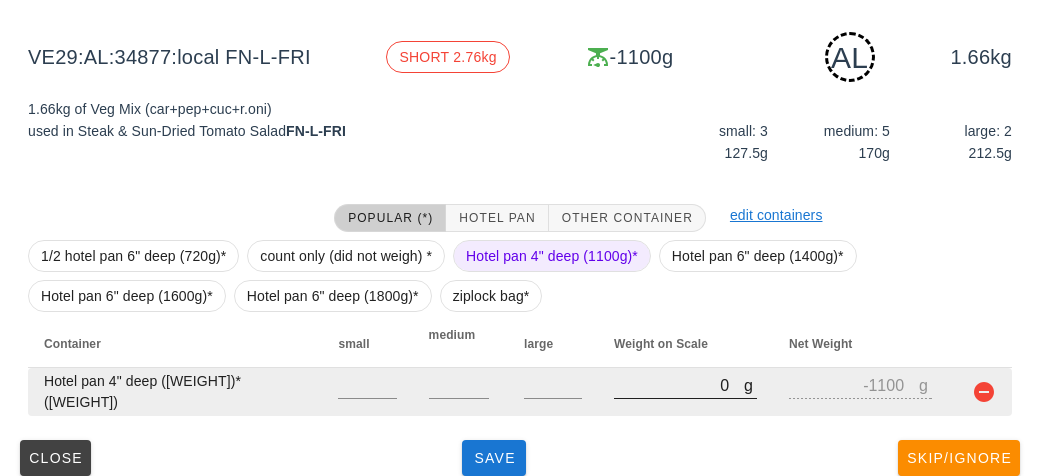 click on "0" at bounding box center (679, 385) 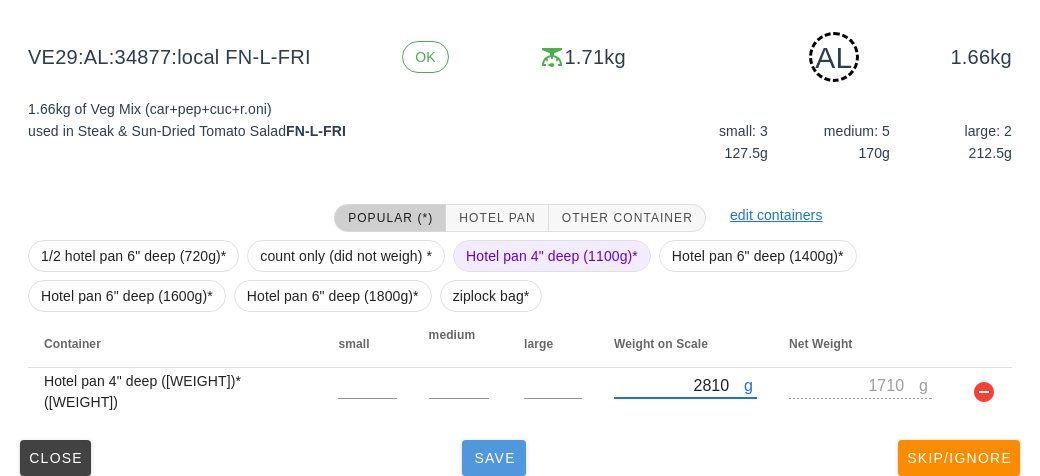 click on "Save" at bounding box center [494, 458] 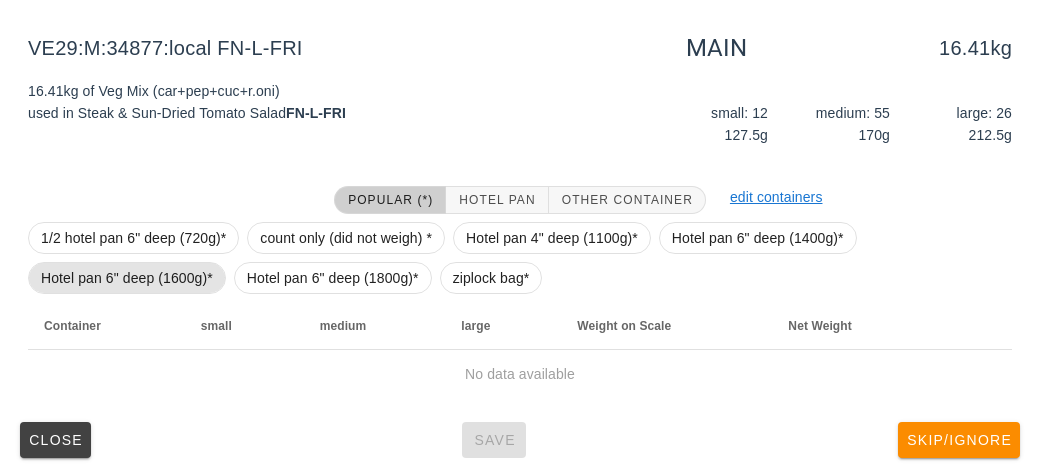click on "Hotel pan 6" deep (1600g)*" at bounding box center (127, 278) 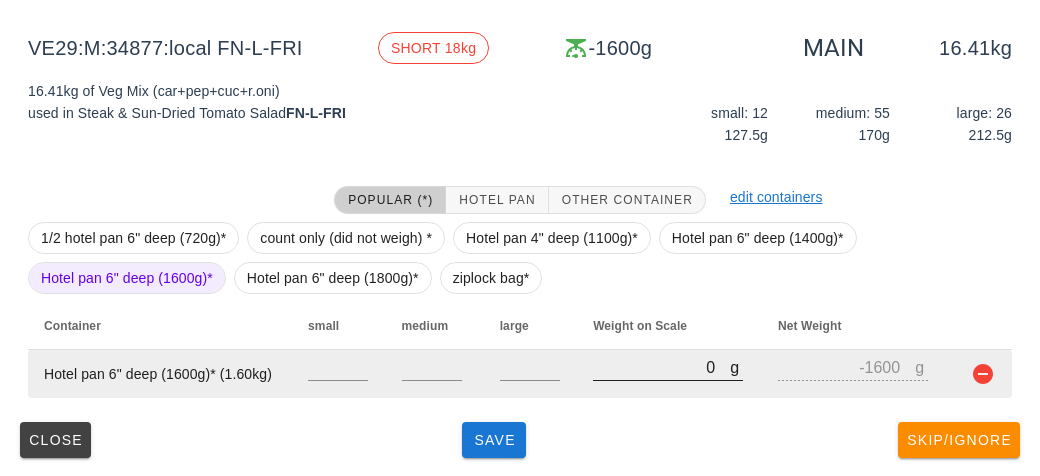 click on "0" at bounding box center [661, 367] 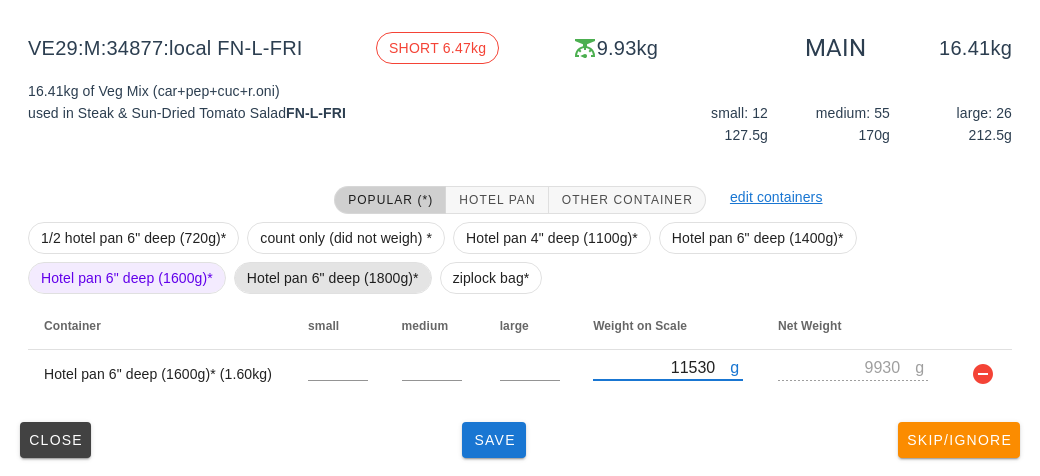click on "Hotel pan 6" deep (1800g)*" at bounding box center [333, 278] 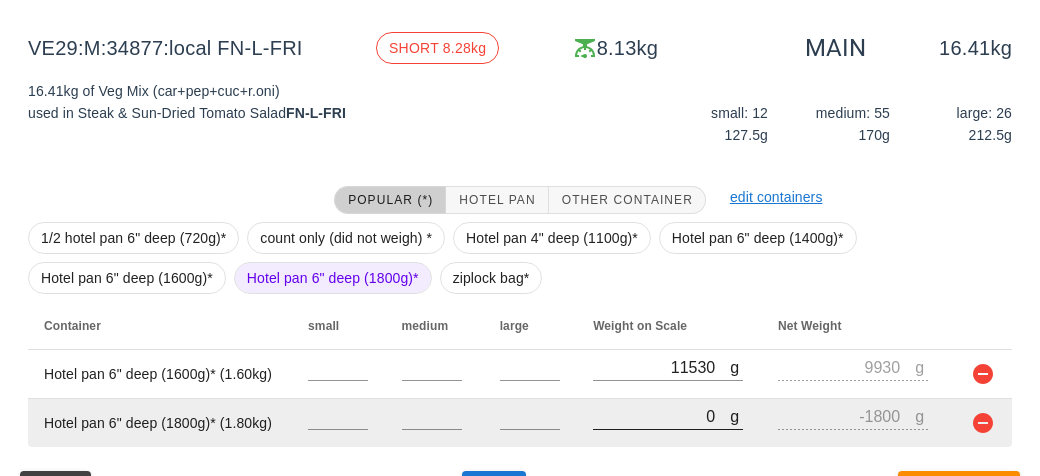 click on "0" at bounding box center (661, 416) 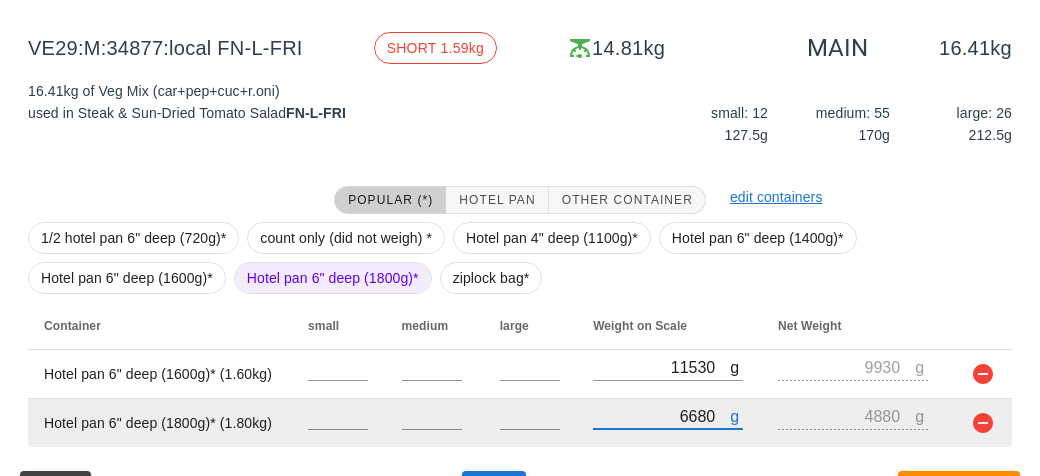 scroll, scrollTop: 281, scrollLeft: 0, axis: vertical 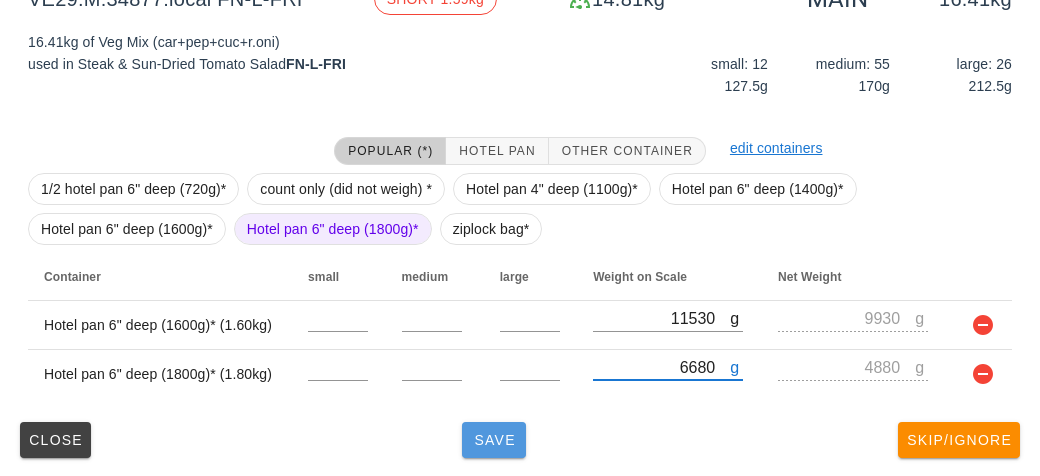click on "Save" at bounding box center (494, 440) 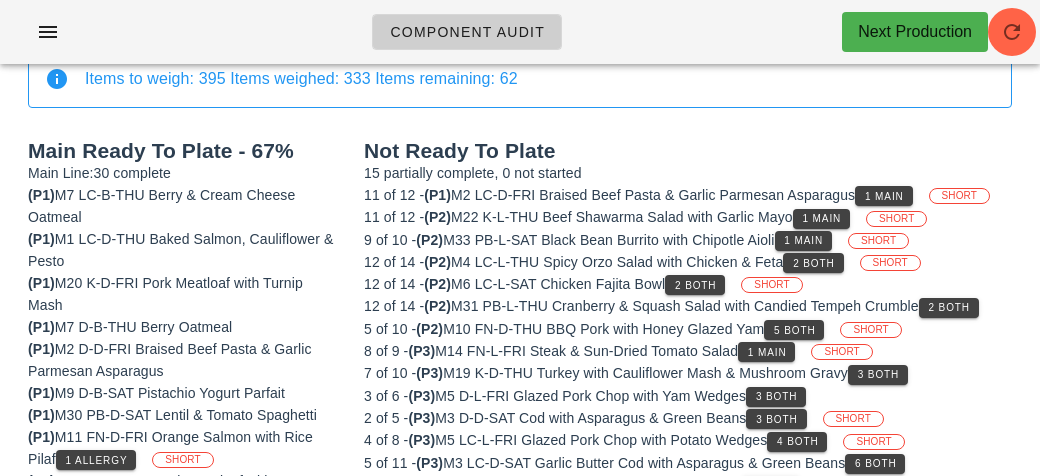 scroll, scrollTop: 0, scrollLeft: 0, axis: both 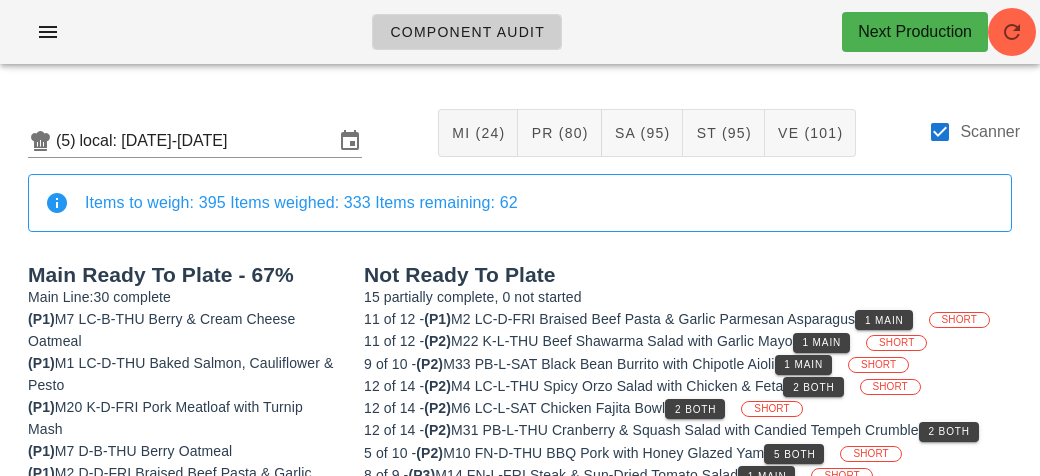 click on "Scanner" at bounding box center (974, 143) 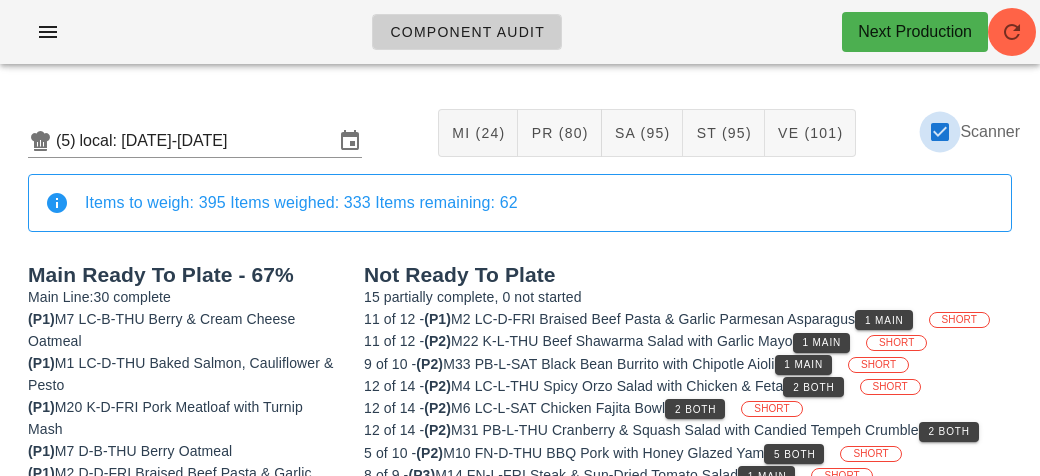 click at bounding box center [940, 132] 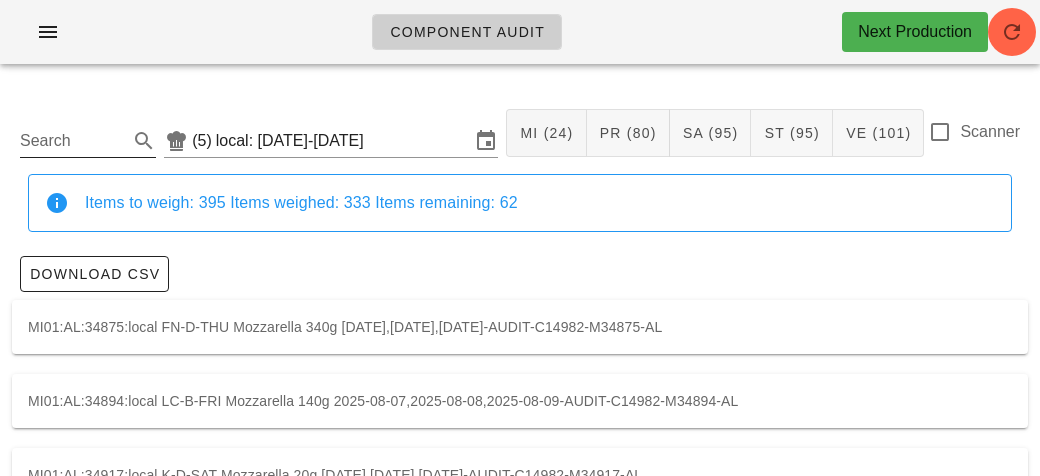click on "Search" at bounding box center [72, 141] 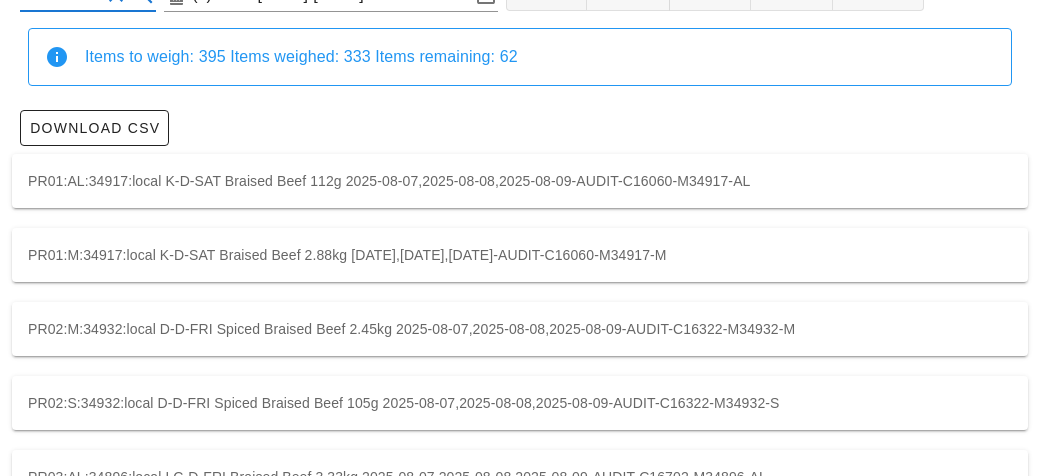 click on "PR01:M:34917:local K-D-SAT Braised Beef 2.88kg [DATE],[DATE],[DATE]-AUDIT-C16060-M34917-M" at bounding box center [520, 255] 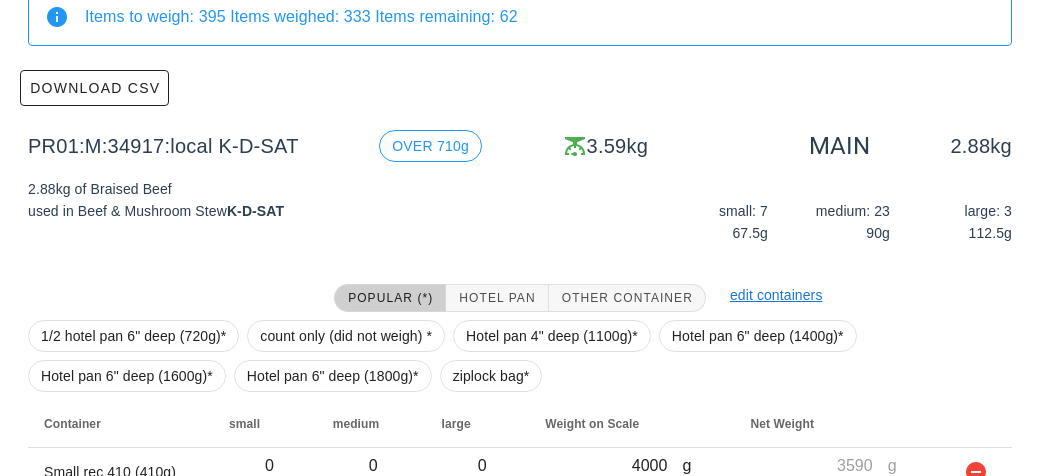 scroll, scrollTop: 284, scrollLeft: 0, axis: vertical 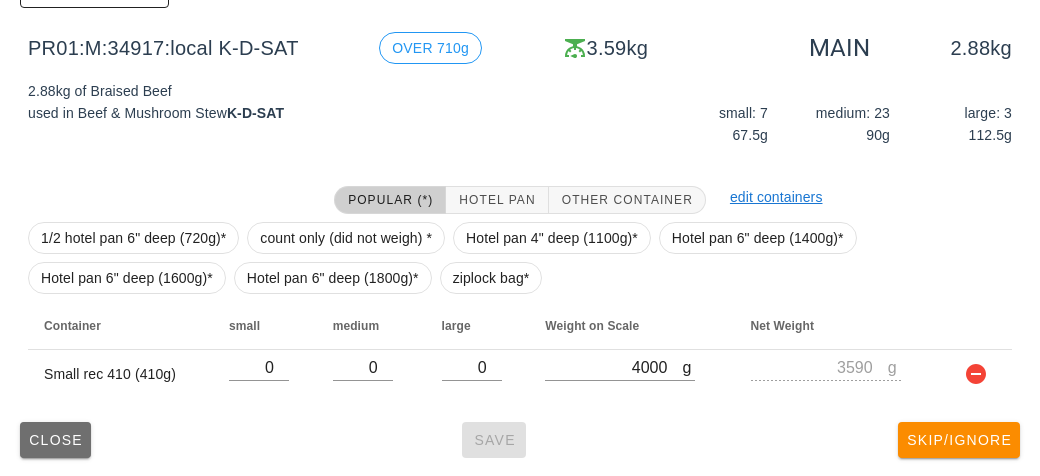 click on "Close" at bounding box center (55, 440) 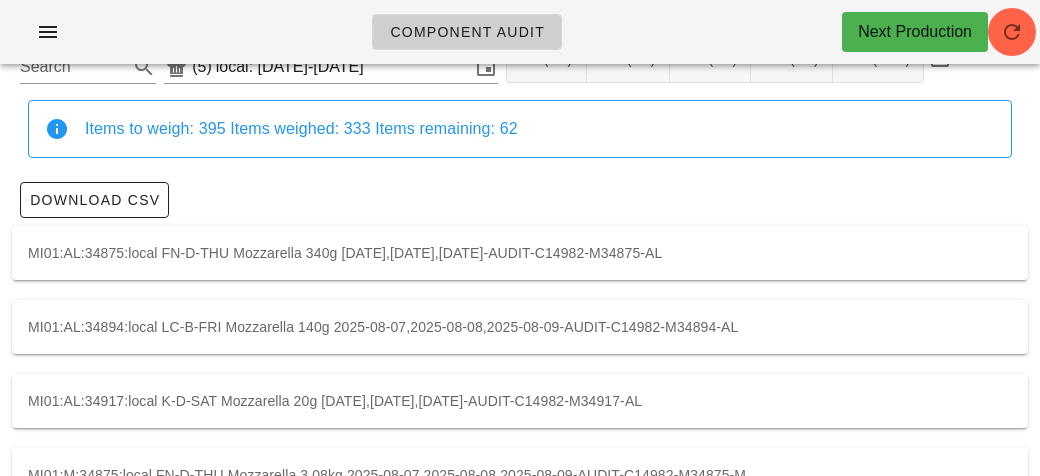 scroll, scrollTop: 0, scrollLeft: 0, axis: both 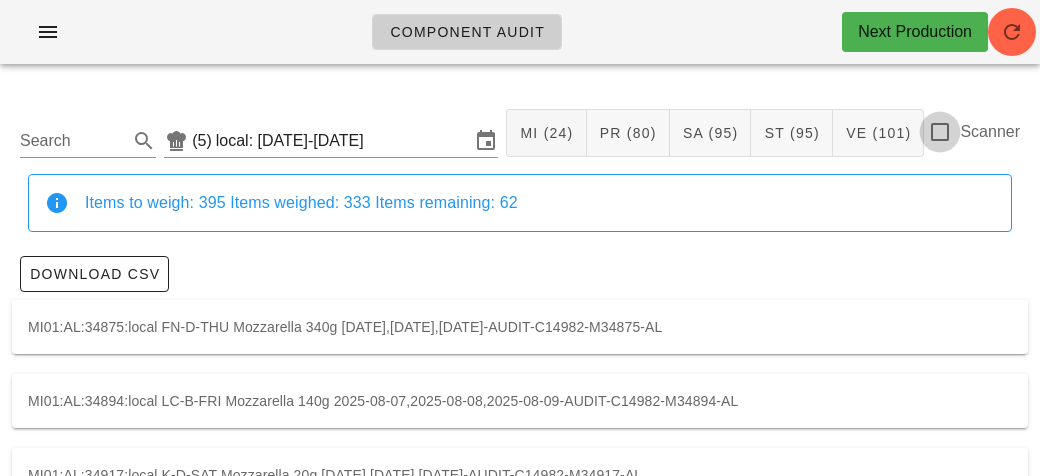 click at bounding box center (940, 132) 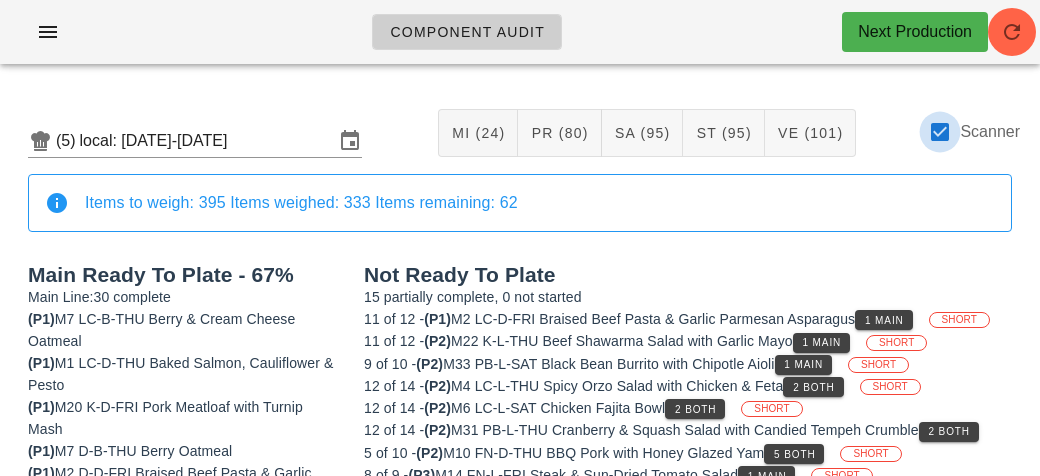 click at bounding box center (940, 132) 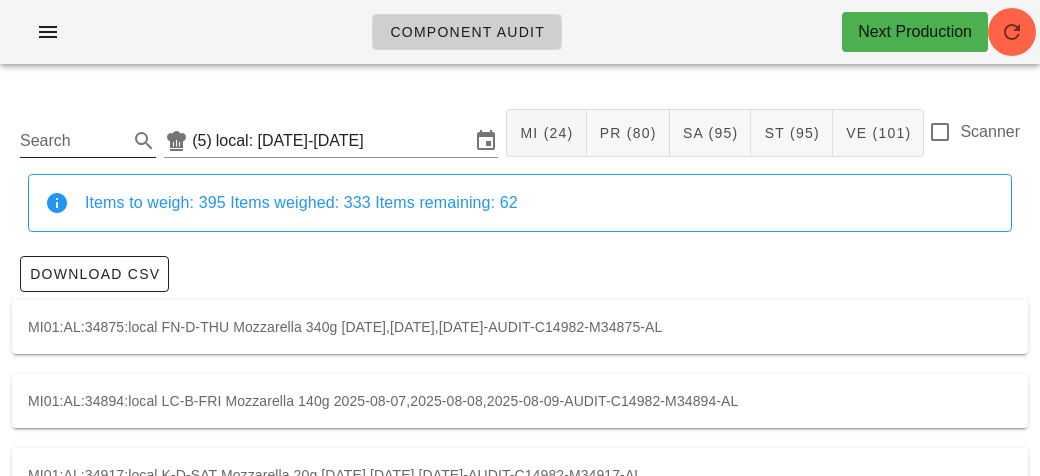click on "Search" at bounding box center (72, 141) 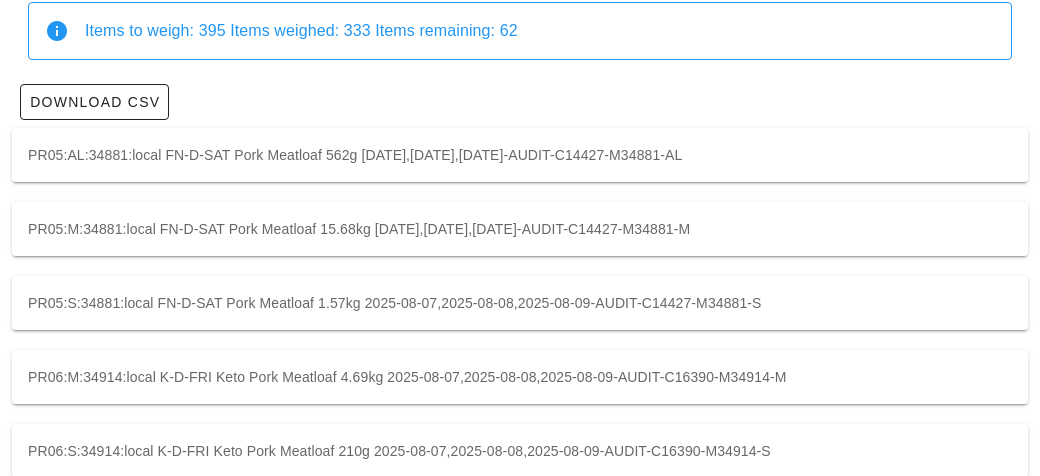 click on "PR05:AL:34881:local FN-D-SAT Pork Meatloaf 562g [DATE],[DATE],[DATE]-AUDIT-C14427-M34881-AL" at bounding box center (520, 155) 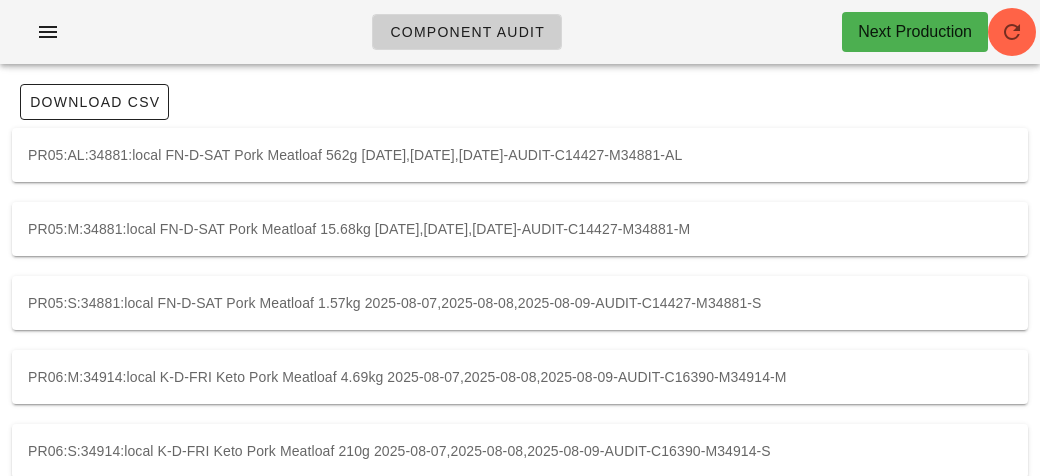 scroll, scrollTop: 204, scrollLeft: 0, axis: vertical 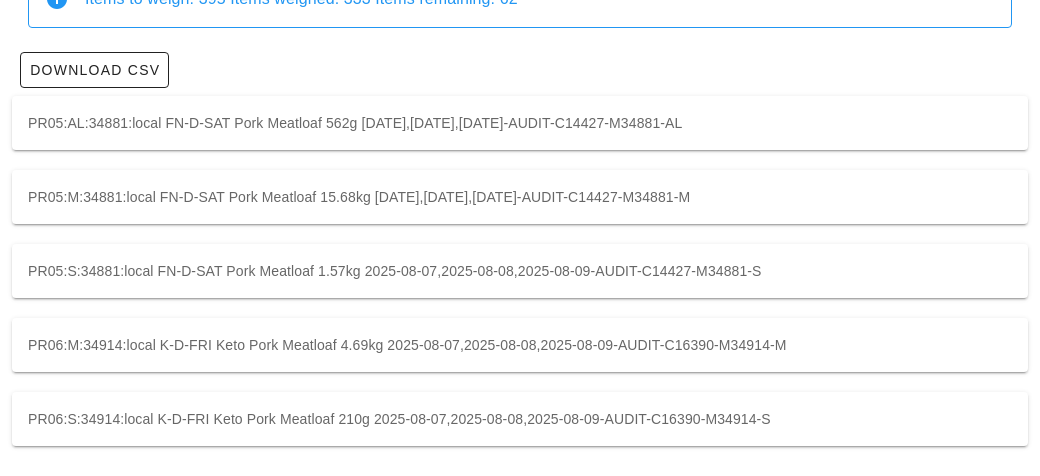 click on "PR06:M:34914:local K-D-FRI Keto Pork Meatloaf 4.69kg 2025-08-07,2025-08-08,2025-08-09-AUDIT-C16390-M34914-M" at bounding box center (520, 345) 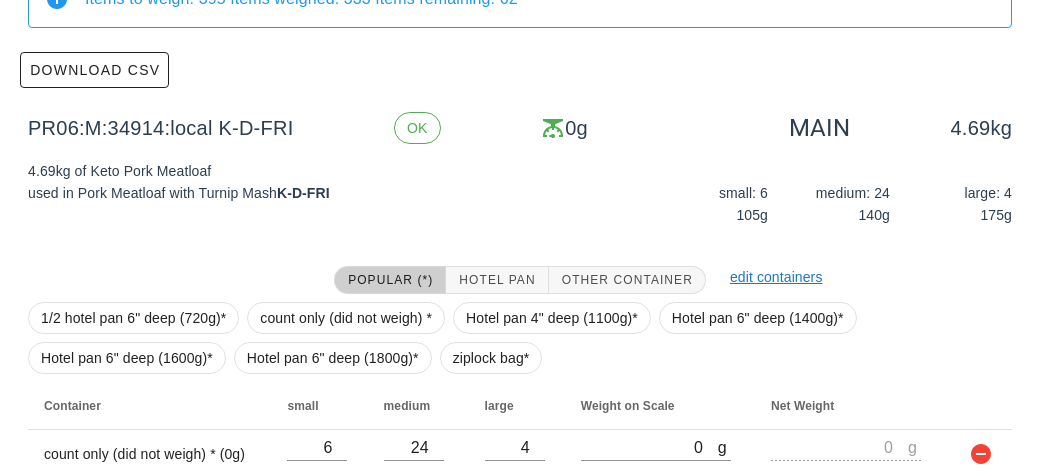 scroll, scrollTop: 284, scrollLeft: 0, axis: vertical 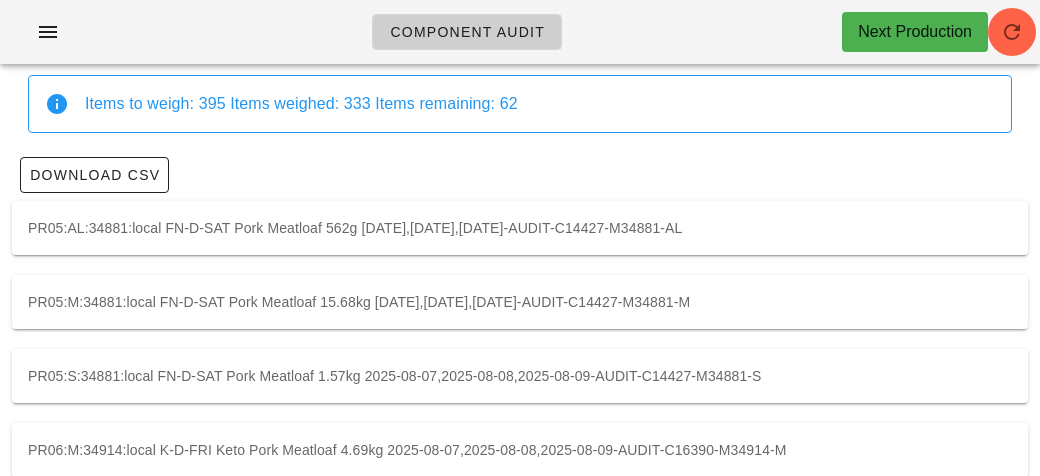 click on "meatlo (5) local: Thu-Sat (Aug 7-Aug 9) MI (24) PR (80) SA (95) ST (95) VE (101) Scanner Items to weigh: 395 Items weighed: 333 Items remaining: 62 Download CSV PR05:AL:34881:local FN-D-SAT Pork Meatloaf 562g 2025-08-07,2025-08-08,2025-08-09-AUDIT-C14427-M34881-AL PR05:M:34881:local FN-D-SAT Pork Meatloaf 15.68kg 2025-08-07,2025-08-08,2025-08-09-AUDIT-C14427-M34881-M PR05:S:34881:local FN-D-SAT Pork Meatloaf 1.57kg 2025-08-07,2025-08-08,2025-08-09-AUDIT-C14427-M34881-S PR06:M:34914:local K-D-FRI Keto Pork Meatloaf 4.69kg 2025-08-07,2025-08-08,2025-08-09-AUDIT-C16390-M34914-M PR06:S:34914:local K-D-FRI Keto Pork Meatloaf 210g 2025-08-07,2025-08-08,2025-08-09-AUDIT-C16390-M34914-S" at bounding box center [520, 282] 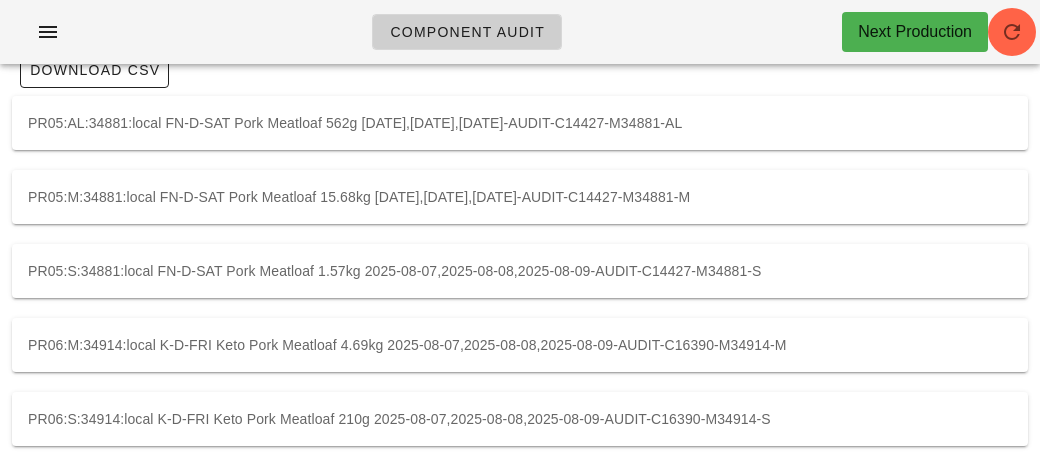 scroll, scrollTop: 0, scrollLeft: 0, axis: both 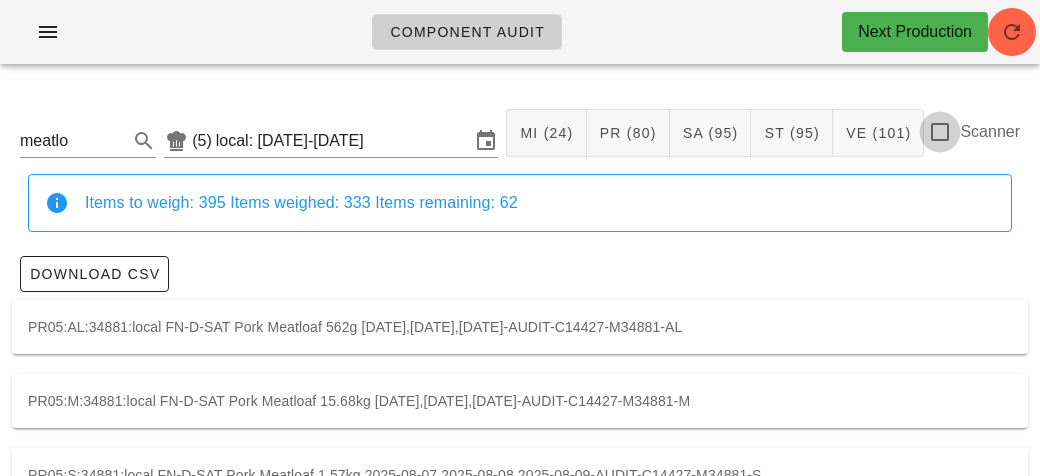 click at bounding box center [940, 132] 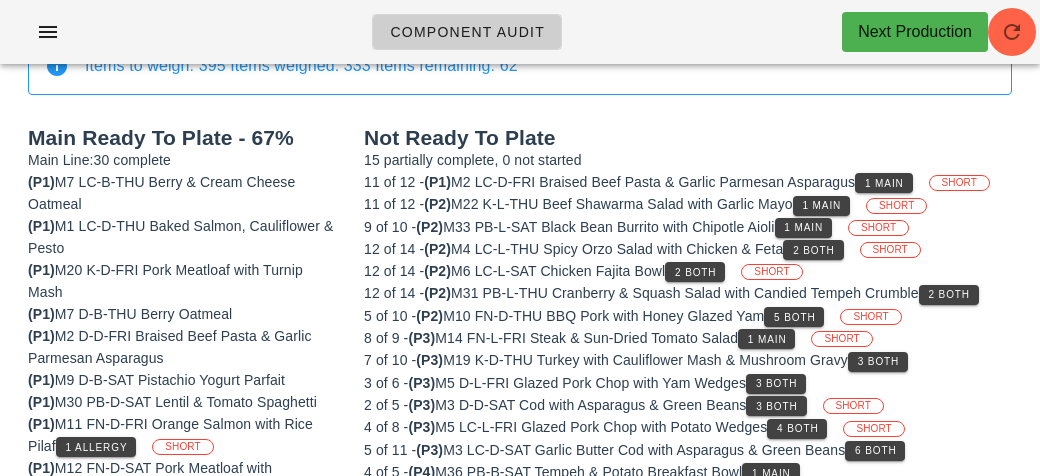 scroll, scrollTop: 0, scrollLeft: 0, axis: both 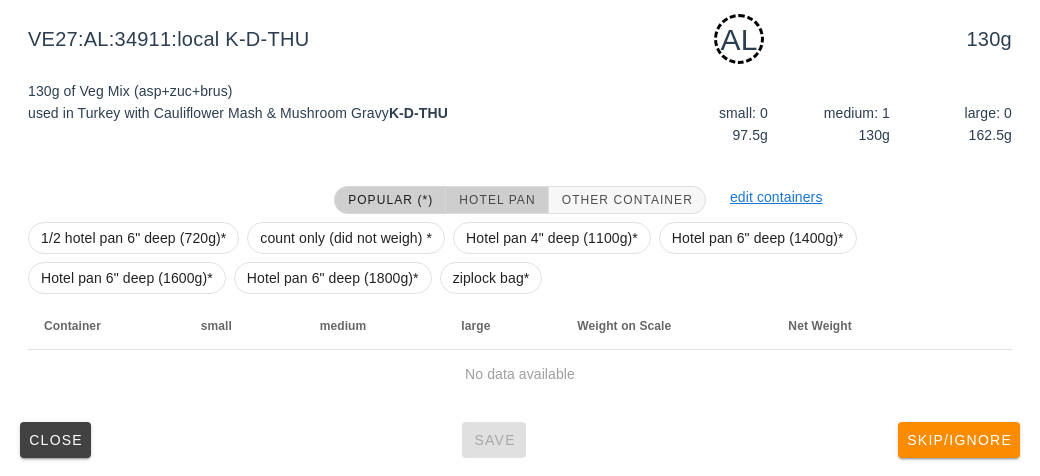 click on "Hotel Pan" at bounding box center [496, 200] 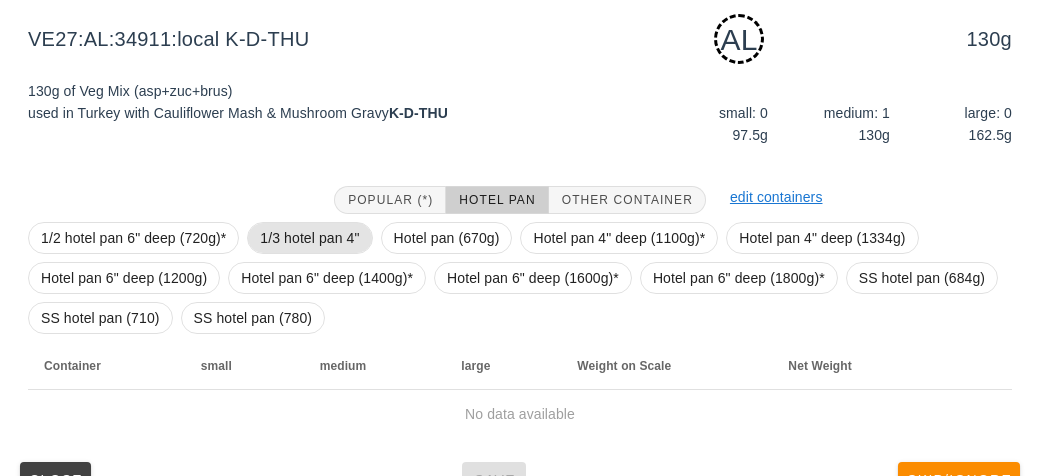 click on "1/3 hotel pan 4"" at bounding box center [309, 238] 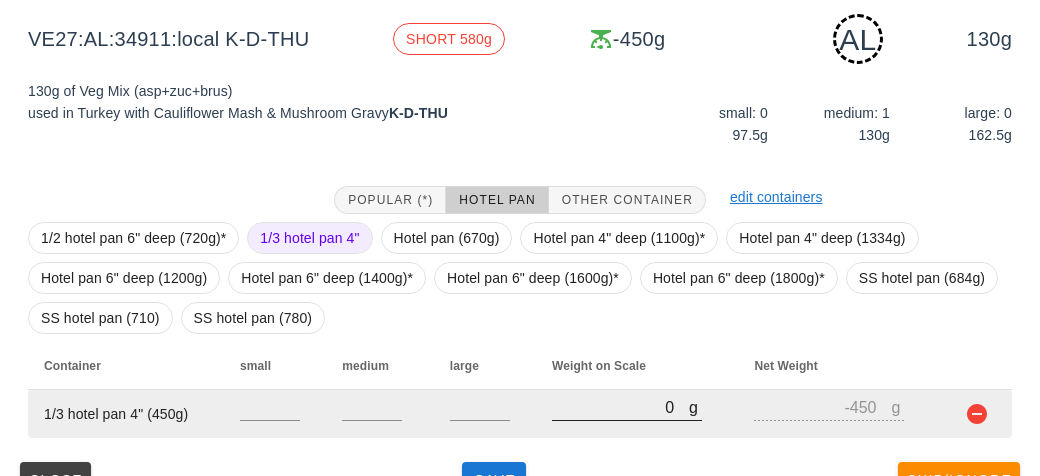 click on "0" at bounding box center (620, 407) 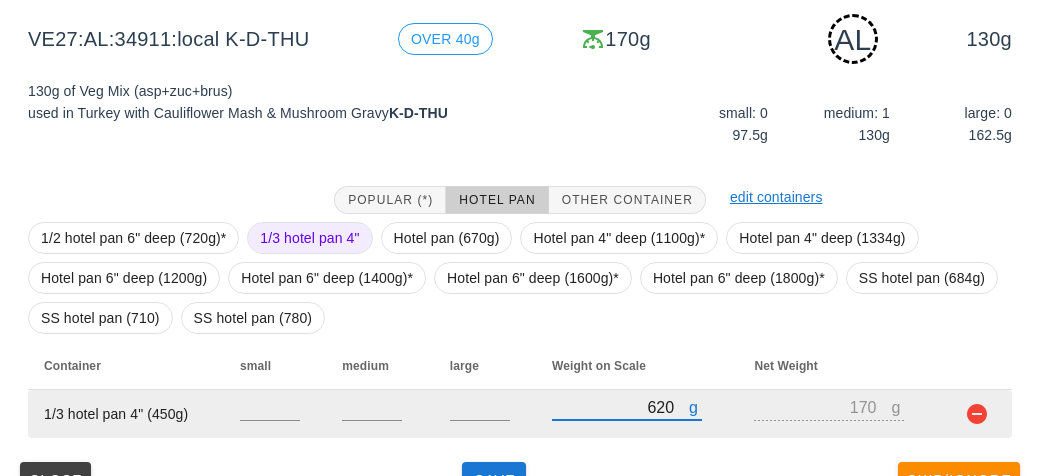 scroll, scrollTop: 290, scrollLeft: 0, axis: vertical 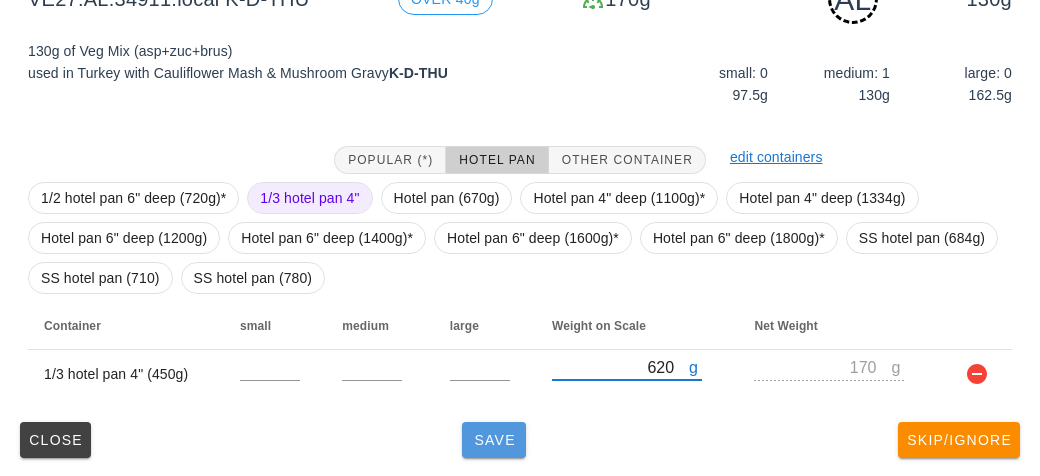 click on "Save" at bounding box center [494, 440] 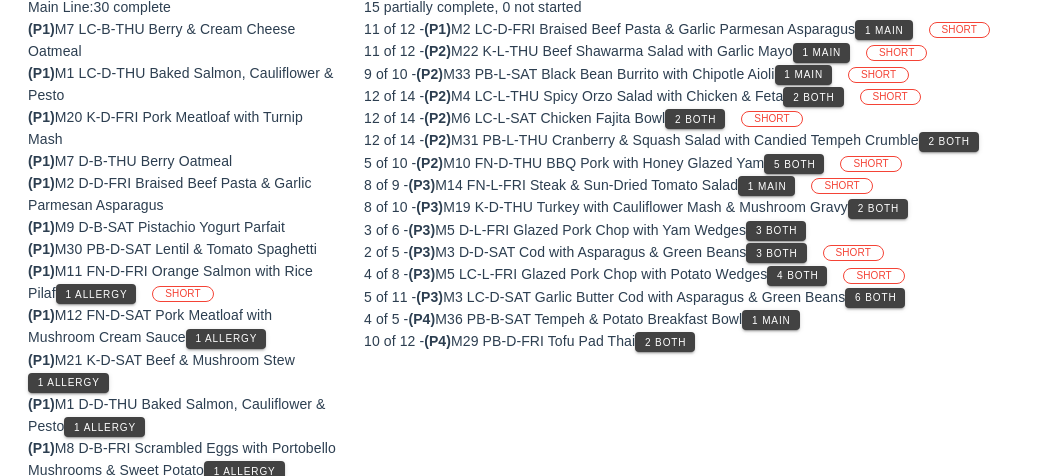 scroll, scrollTop: 272, scrollLeft: 0, axis: vertical 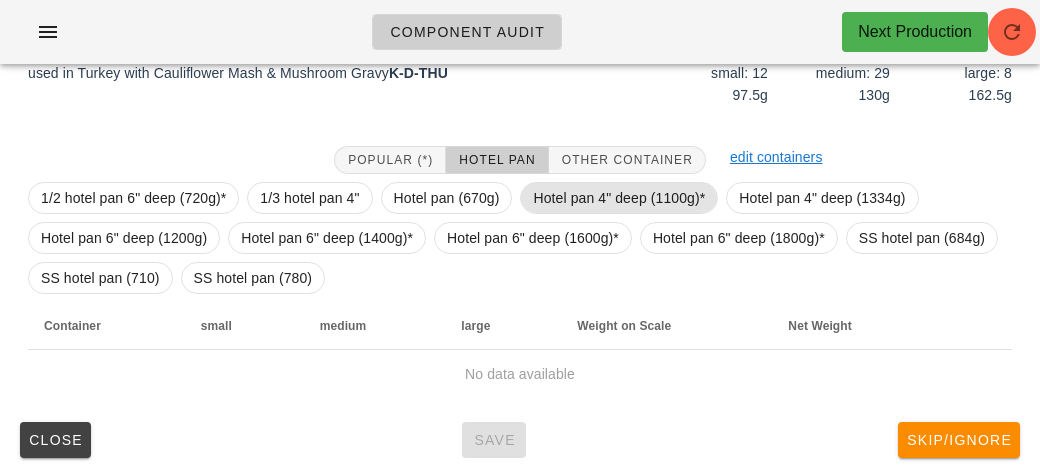click on "Hotel pan 4" deep (1100g)*" at bounding box center [619, 198] 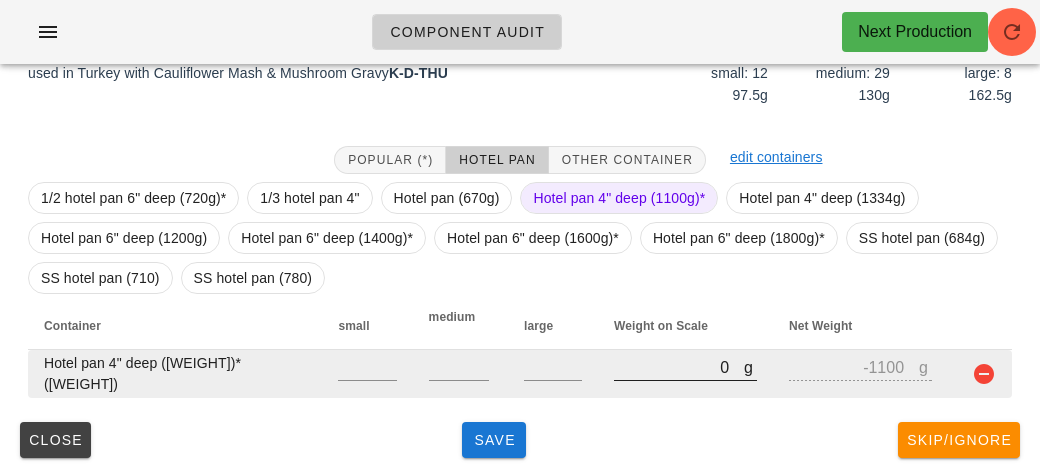 click on "0" at bounding box center [679, 367] 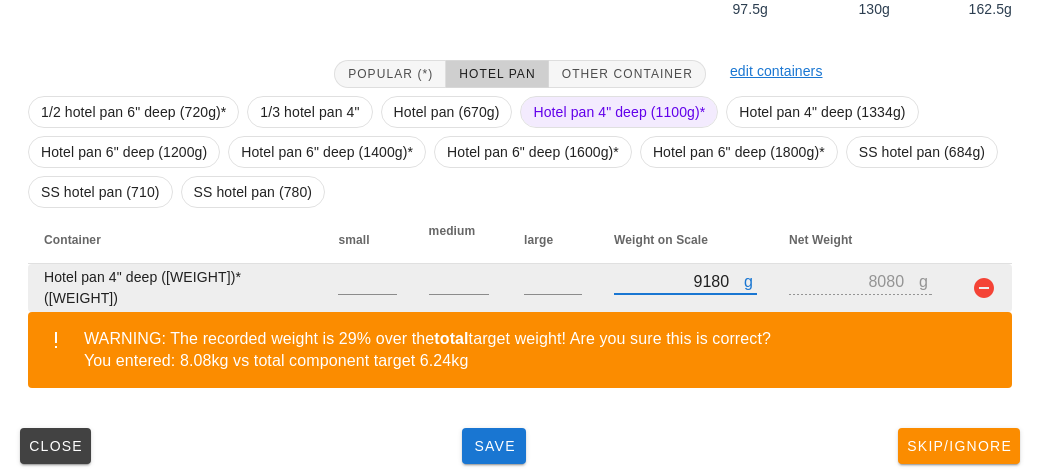 scroll, scrollTop: 364, scrollLeft: 0, axis: vertical 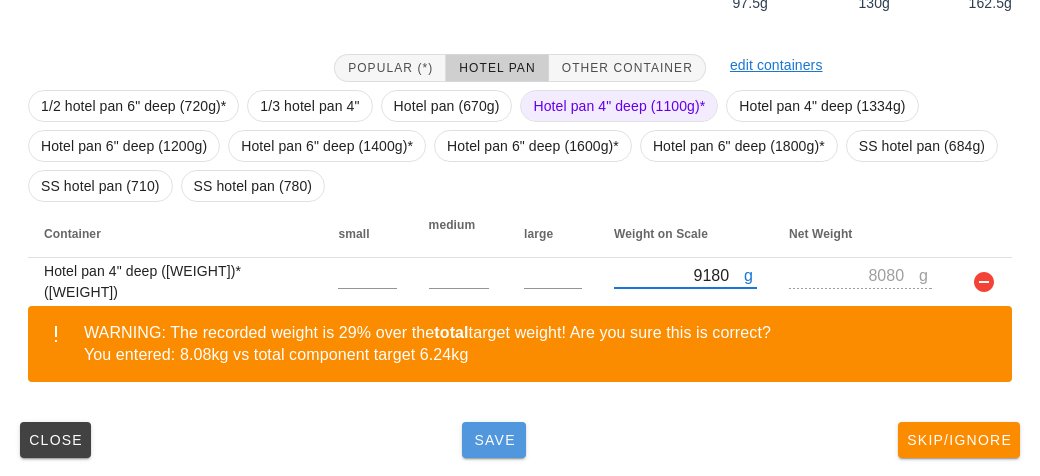 click on "Save" at bounding box center [494, 440] 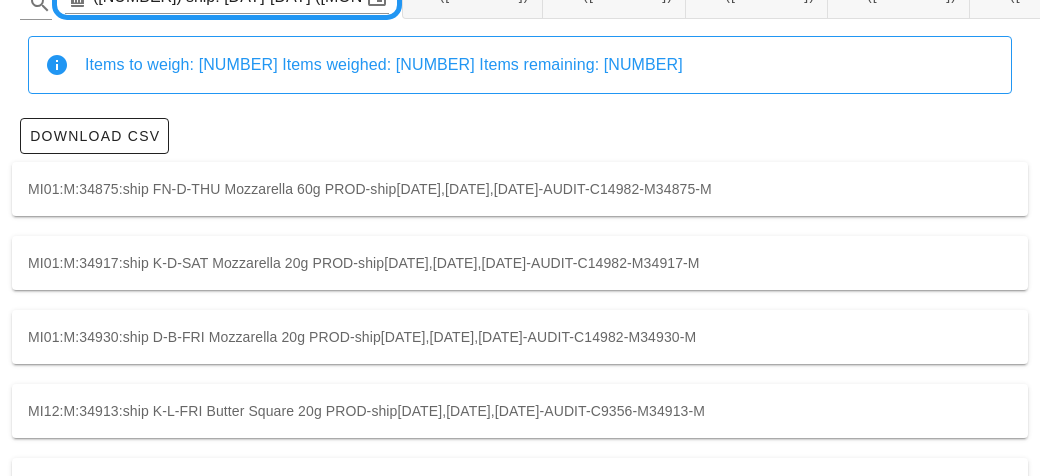 scroll, scrollTop: 0, scrollLeft: 0, axis: both 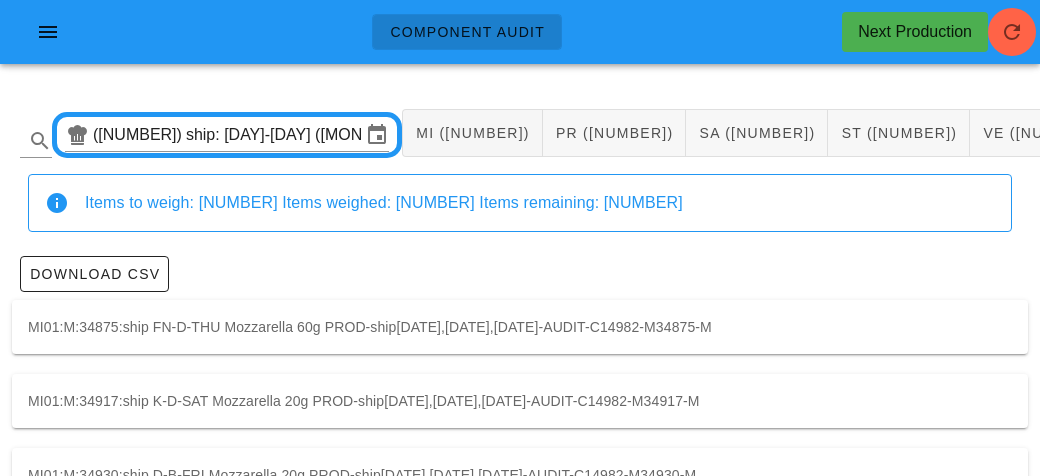 click at bounding box center [1129, 132] 